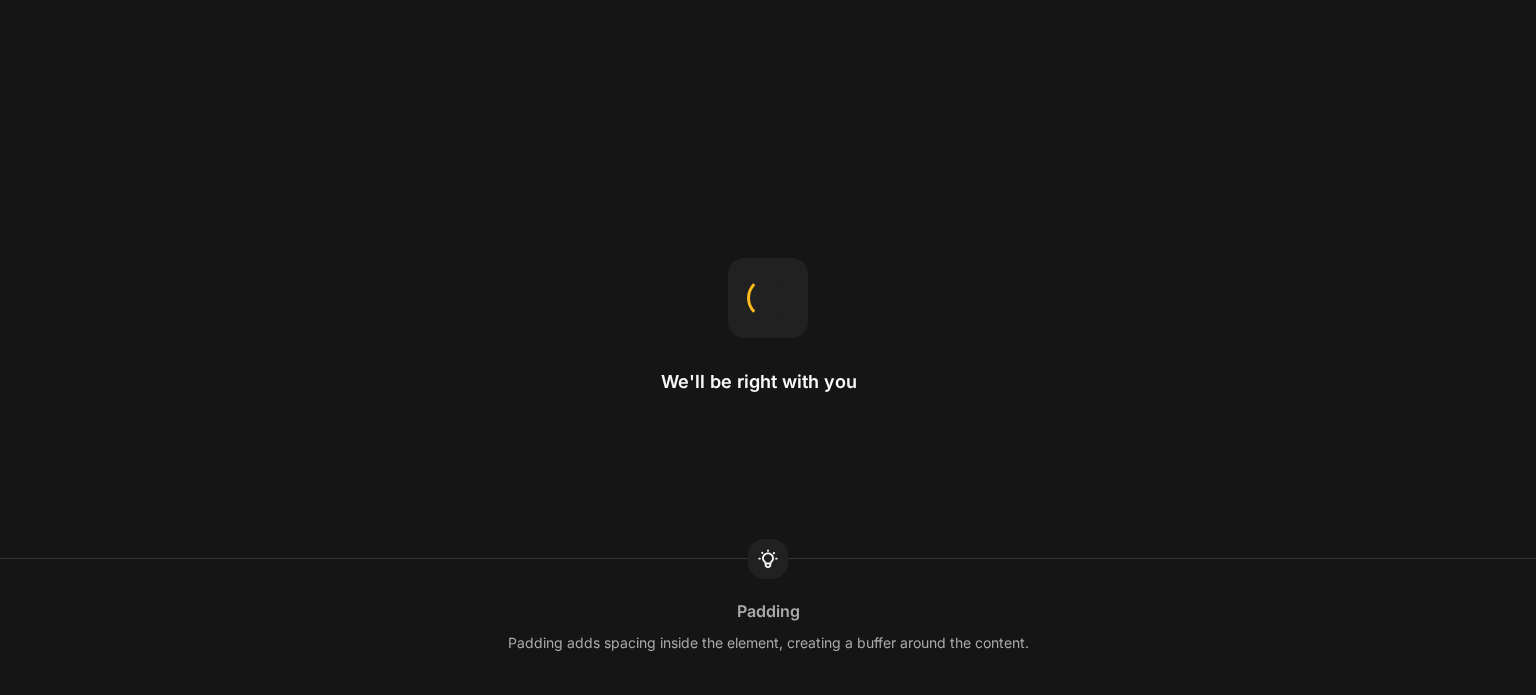 scroll, scrollTop: 0, scrollLeft: 0, axis: both 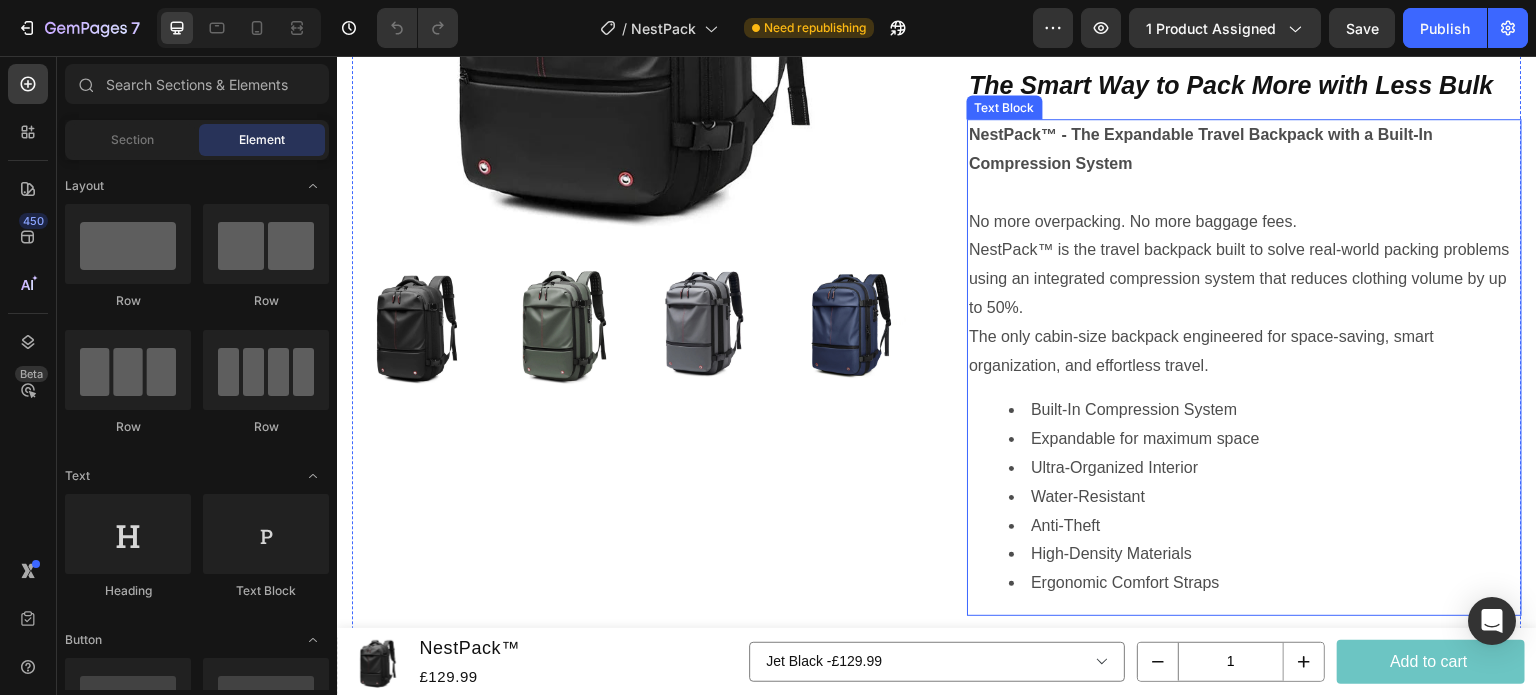 click on "No more overpacking. No more baggage fees. NestPack™ is the travel backpack built to solve real-world packing problems using an integrated compression system that reduces clothing volume by up to 50%." at bounding box center (1244, 265) 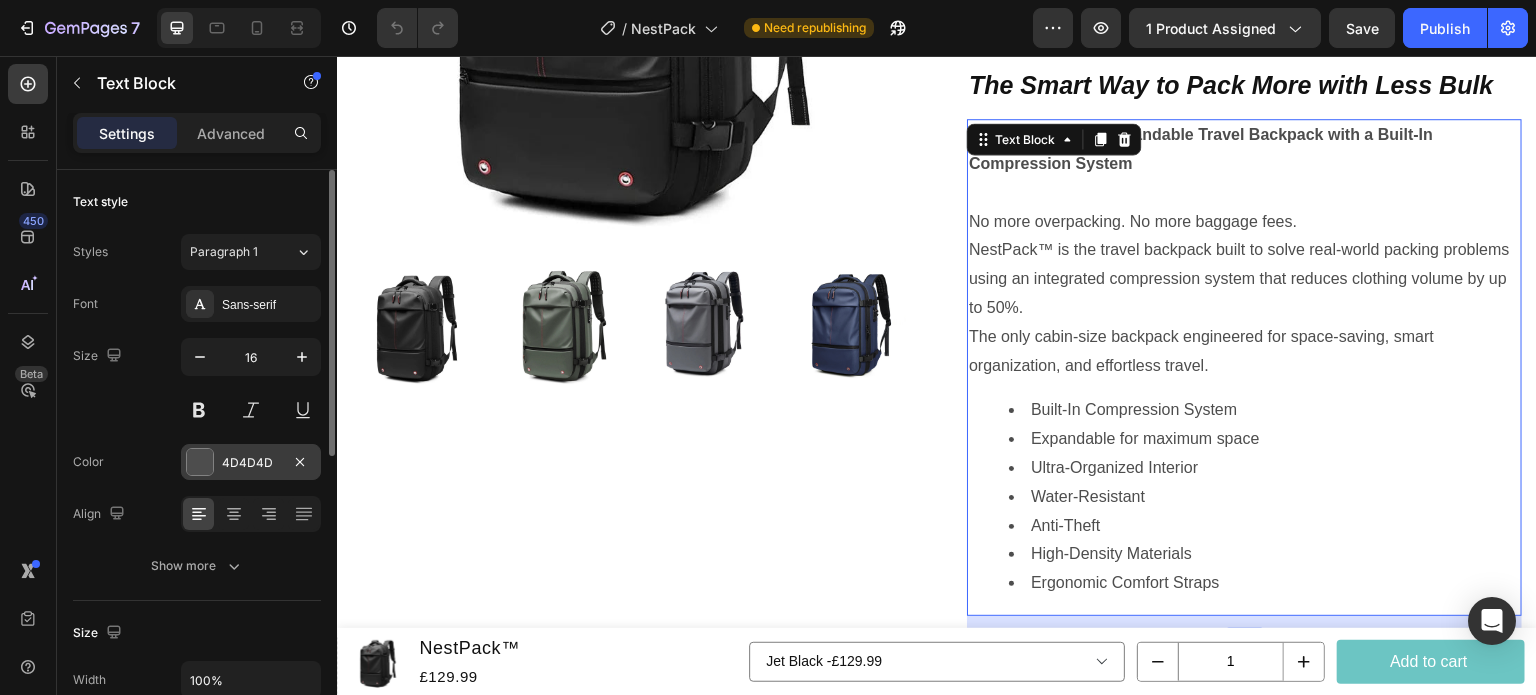 scroll, scrollTop: 600, scrollLeft: 0, axis: vertical 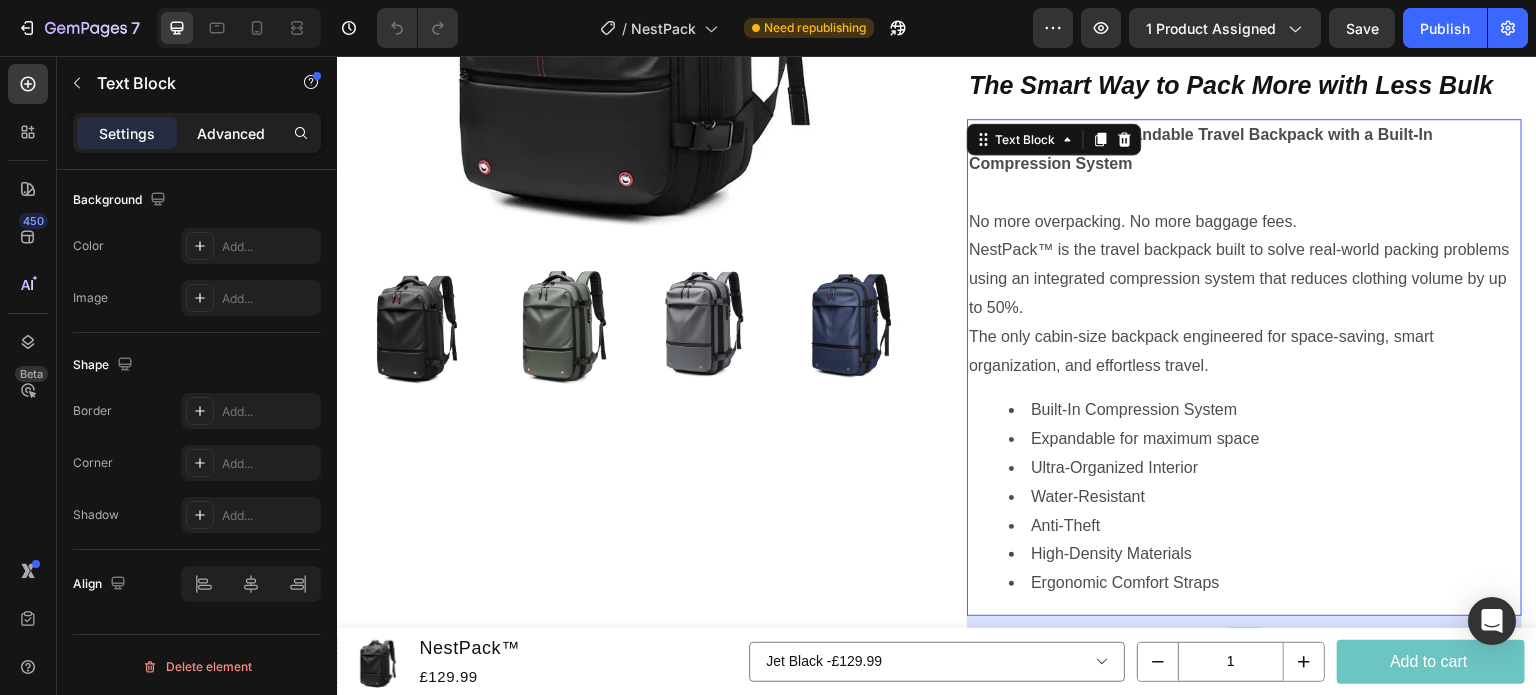 click on "Advanced" at bounding box center [231, 133] 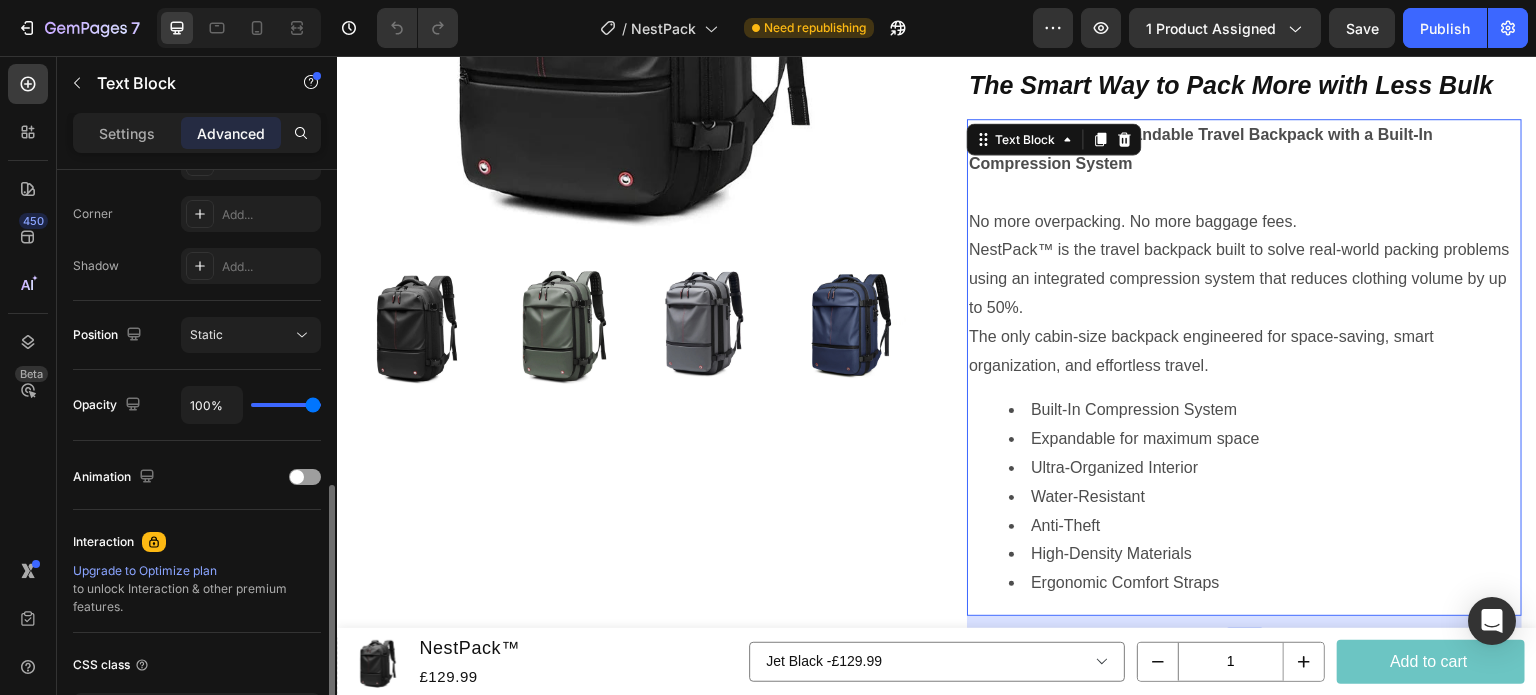 scroll, scrollTop: 749, scrollLeft: 0, axis: vertical 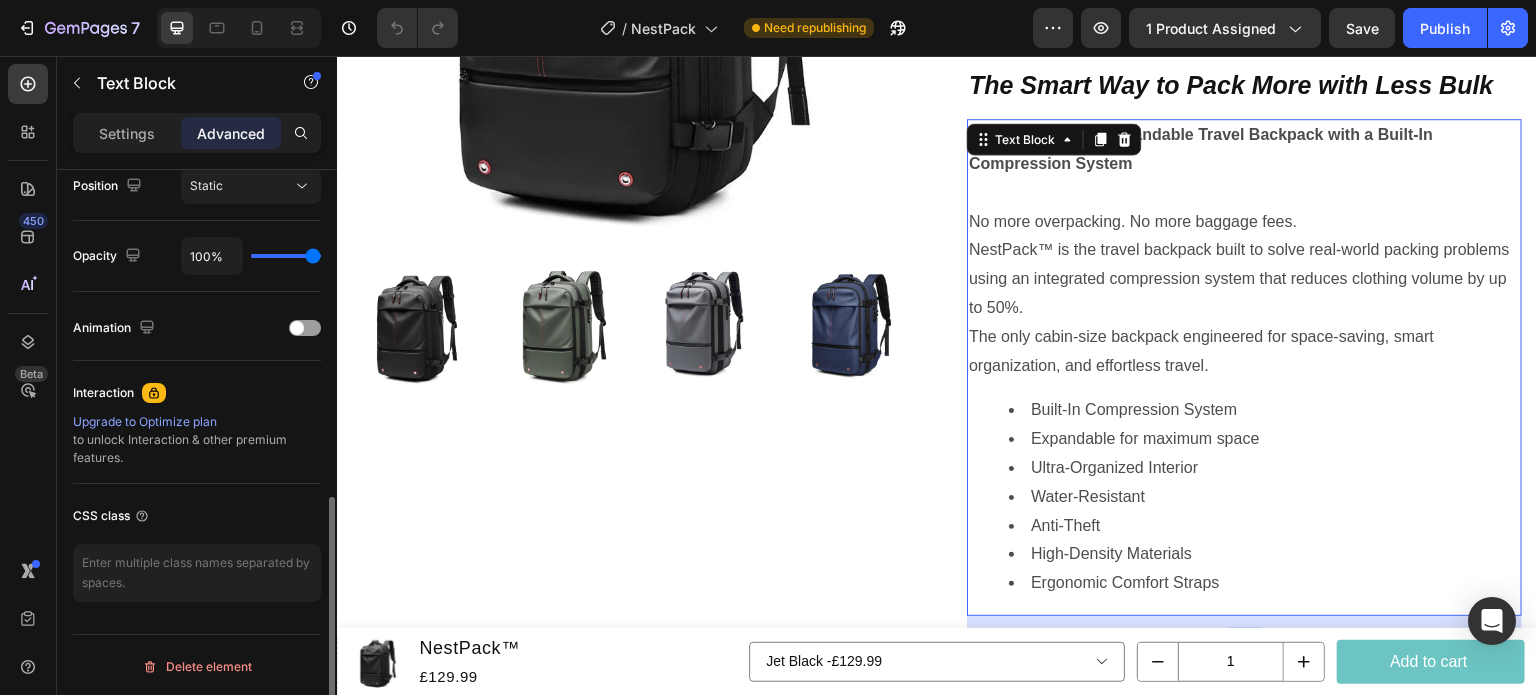 click on "CSS class" 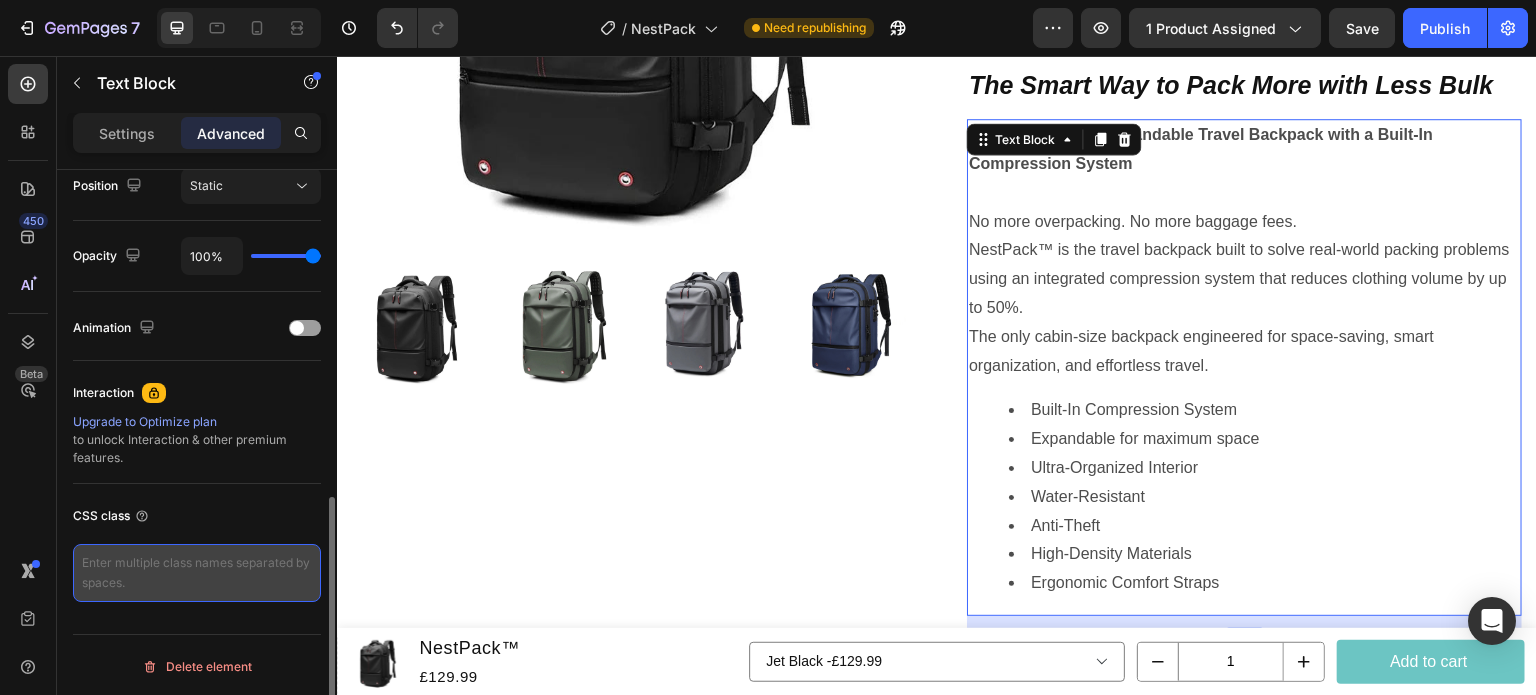 click at bounding box center [197, 573] 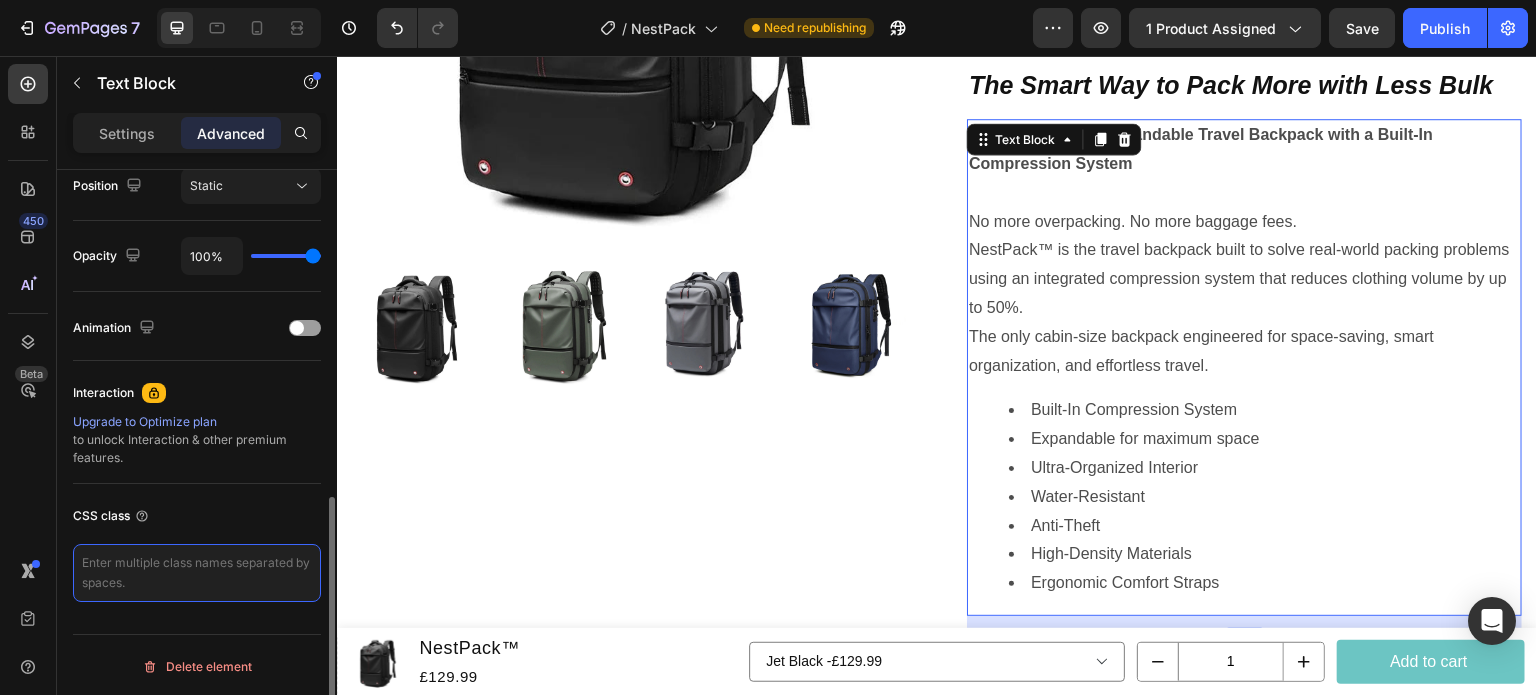 paste on "<div class="product-description" style="margin-top: 19px; text-align: left;">
<p style="color: black; font-weight: bold; margin-bottom: 0; line-height: 1.6;">
TEXT (4-6 WORDS)
</p>
<p style="color: black; margin-top: 0; line-height: 1.6;">
TEXT (2 SENTENCES)
</p>
</div>
<div class="product-bullets" style="color: black; margin-top: 20px; margin-bottom: 20px; text-align: left;">
<ul style="padding-left: 0; list-style-type: none;">
<li style="margin-bottom: 5px; display: flex; align-items: center;">
<span style="margin-right: 8px;">EMOJI</span> TEXT (4-6 WORDS)
</li>
<li style="margin-bottom: 5px; display: flex; align-items: center;">
<span style="margin-right: 8px;">EMOJI</span> TEXT (4-6 WORDS)
</li>
<li style="margin-bottom: 5px; display: flex; align-items: center;">
<span style="margin-right: 8px;">EMOJI</span> TEXT (4-6 WORDS)
</li>
<li style="margin-bottom: 5px; display: flex; align-items: center;">
<span style="margin-right: 8px;">E..." 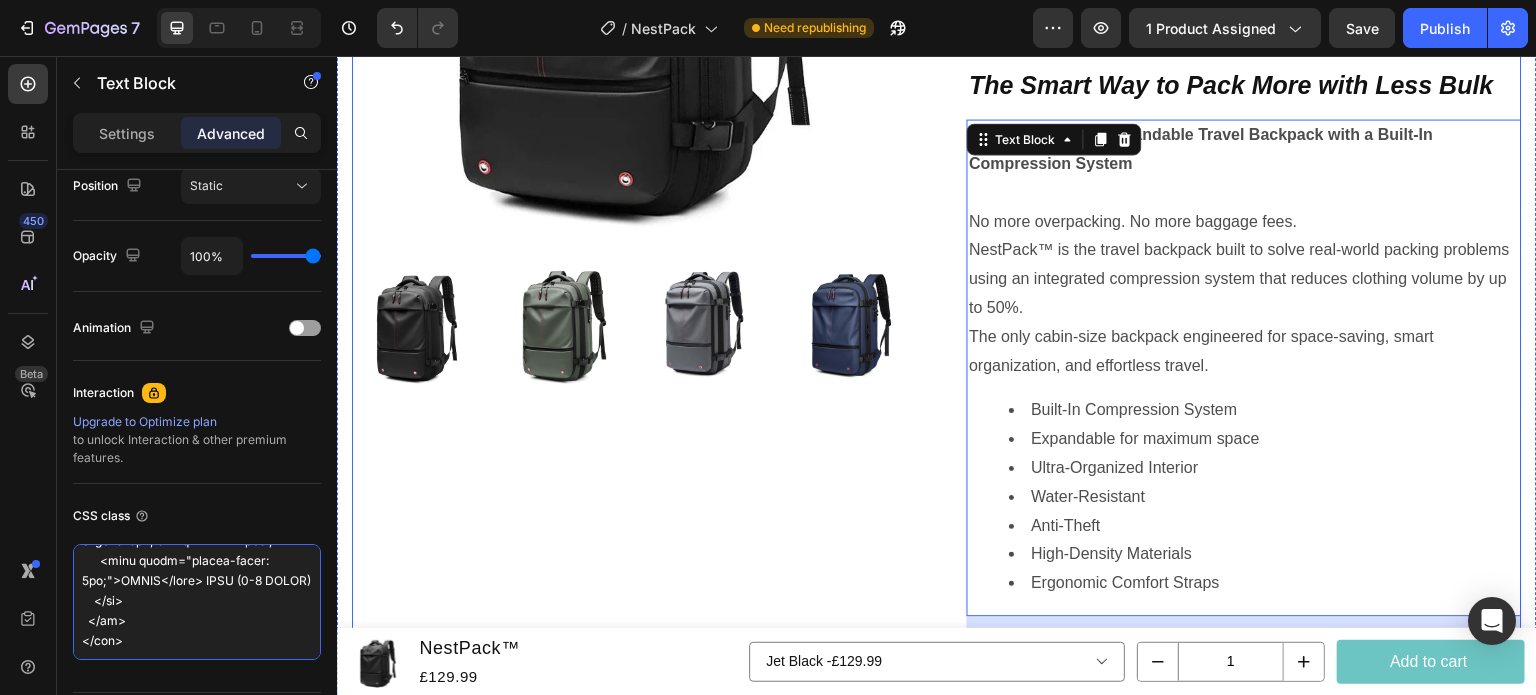 scroll, scrollTop: 941, scrollLeft: 0, axis: vertical 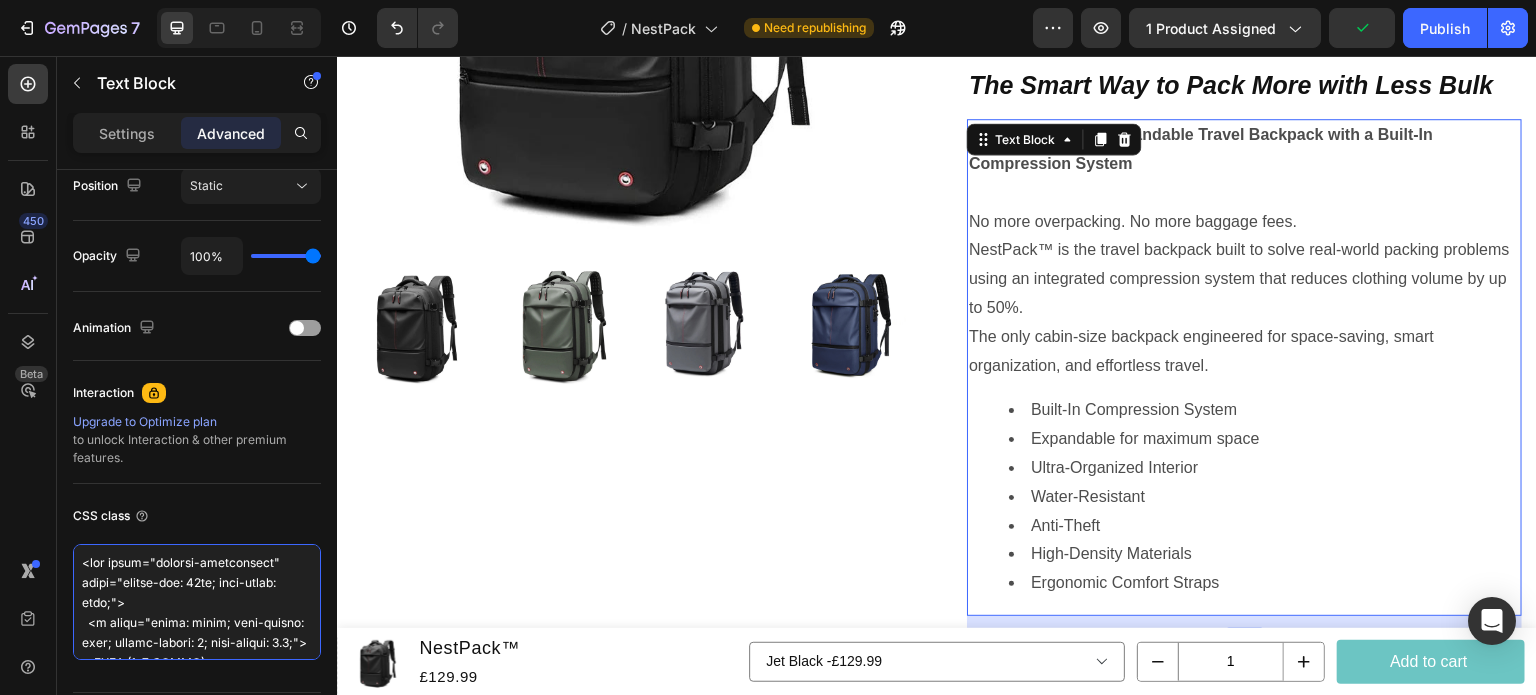 drag, startPoint x: 201, startPoint y: 626, endPoint x: 15, endPoint y: 535, distance: 207.06763 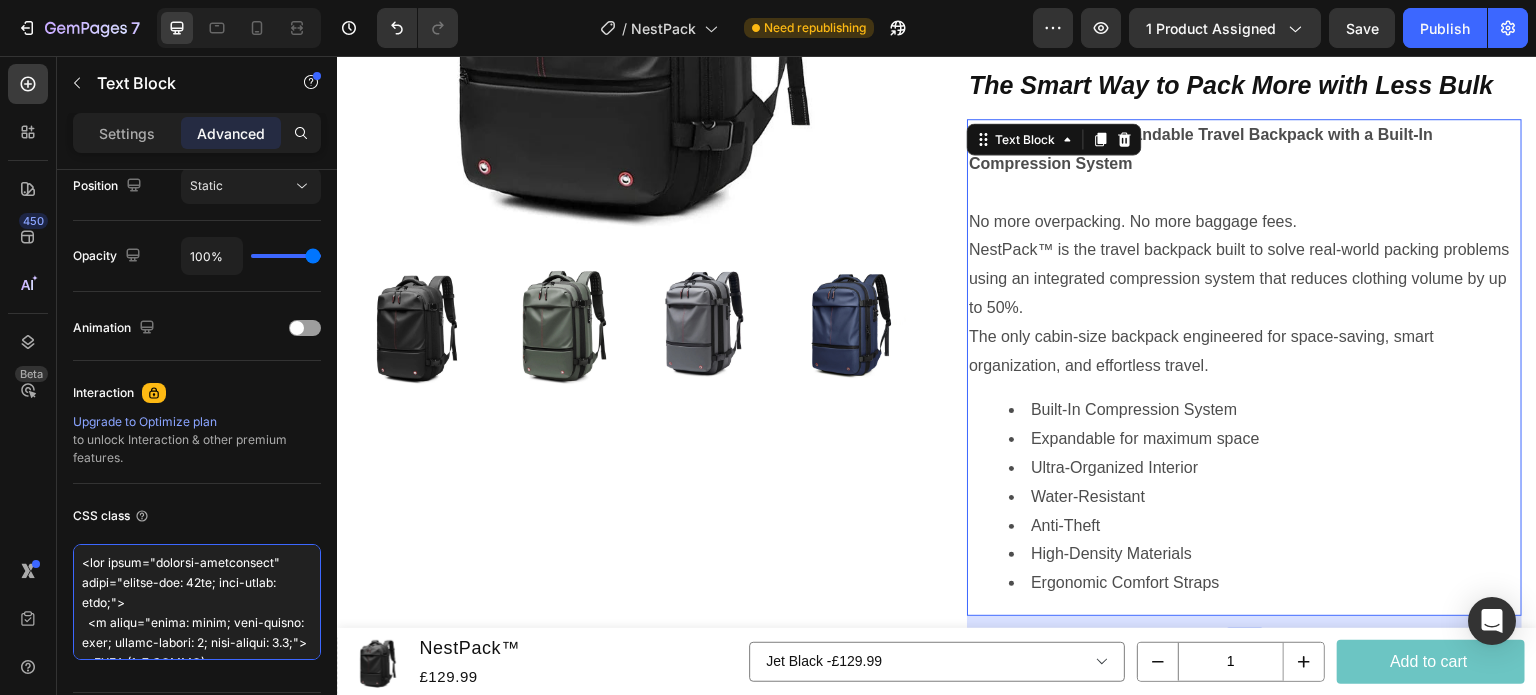 type on "</div>" 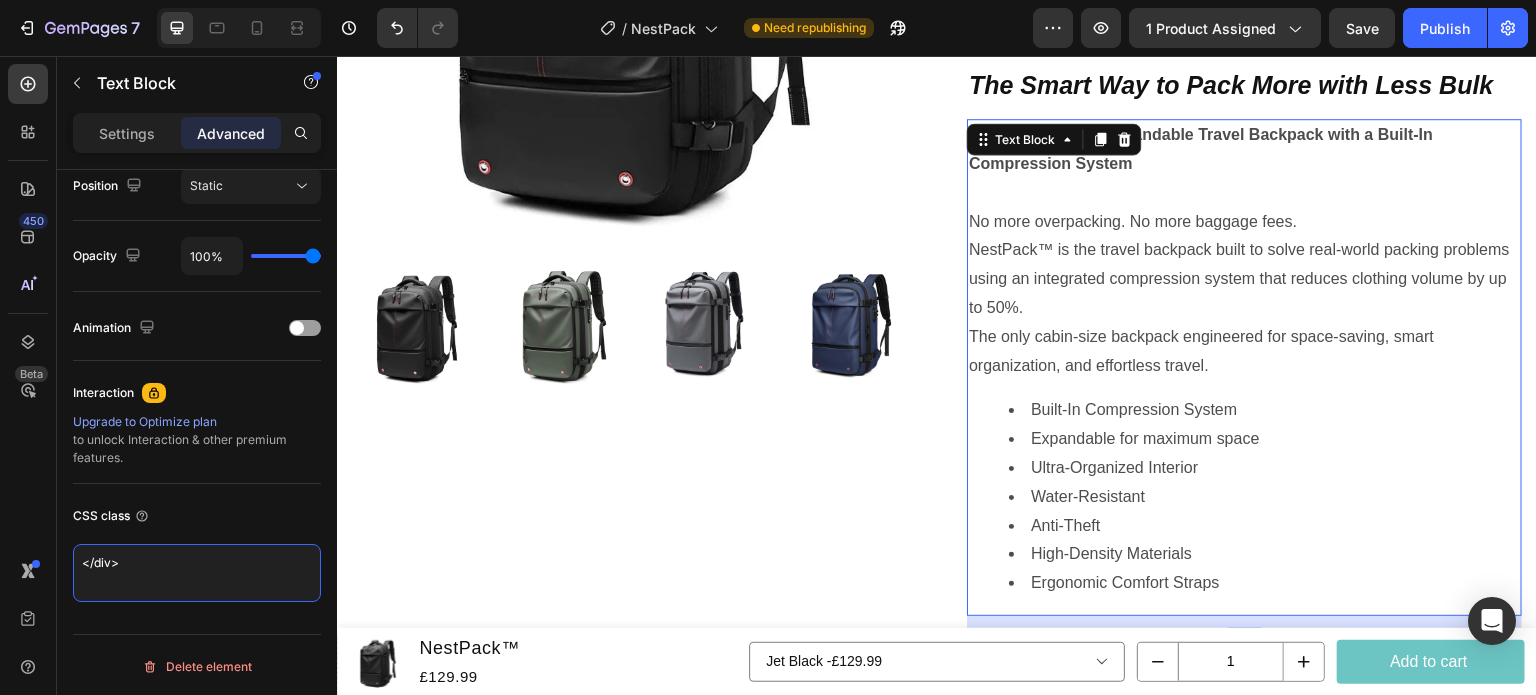 drag, startPoint x: 175, startPoint y: 583, endPoint x: 0, endPoint y: 538, distance: 180.69312 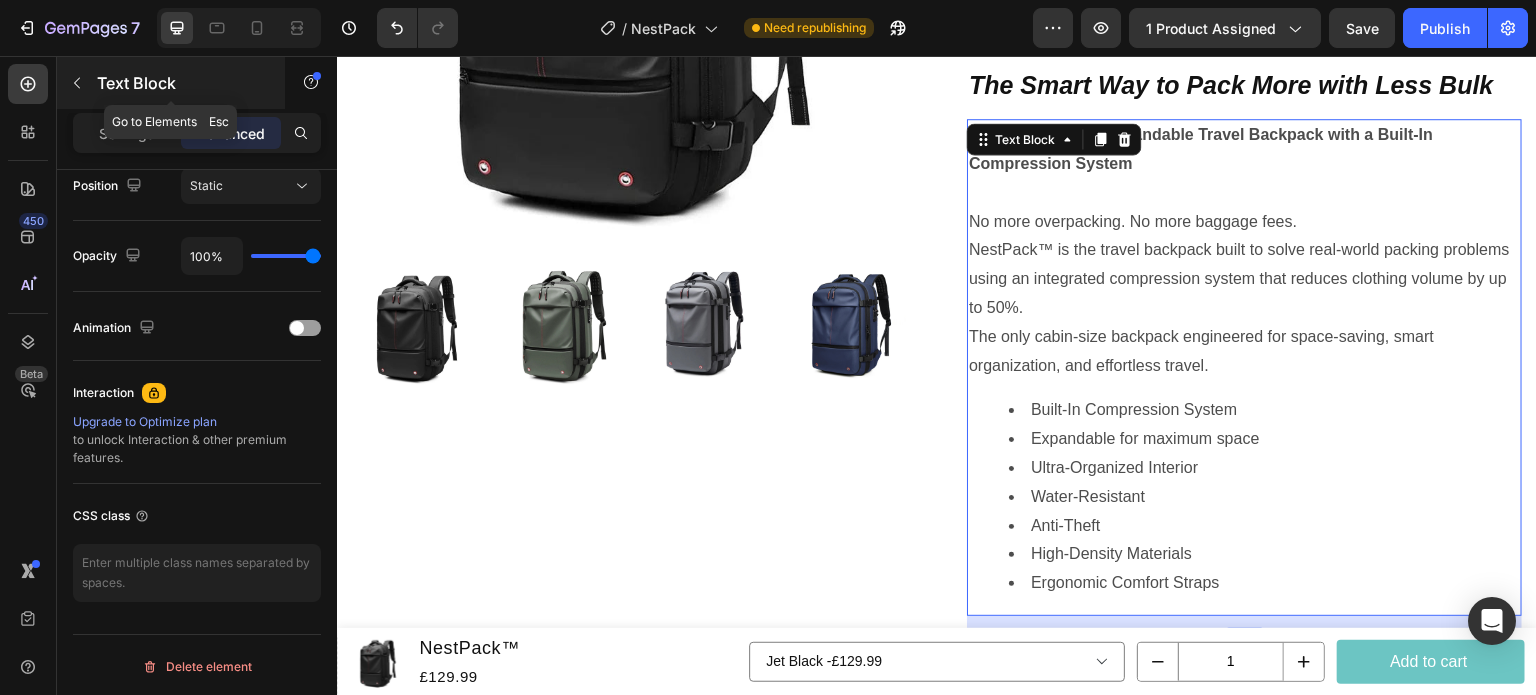 click at bounding box center [77, 83] 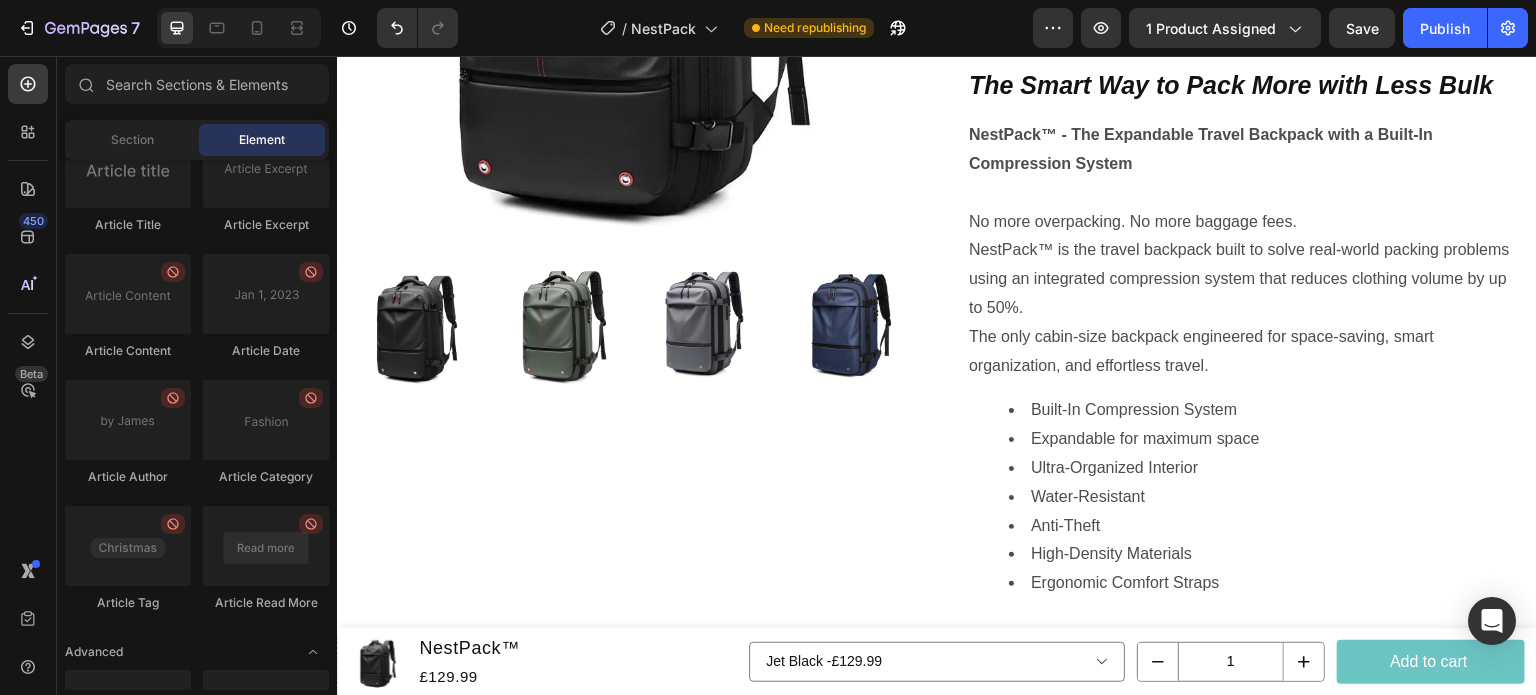 scroll, scrollTop: 5528, scrollLeft: 0, axis: vertical 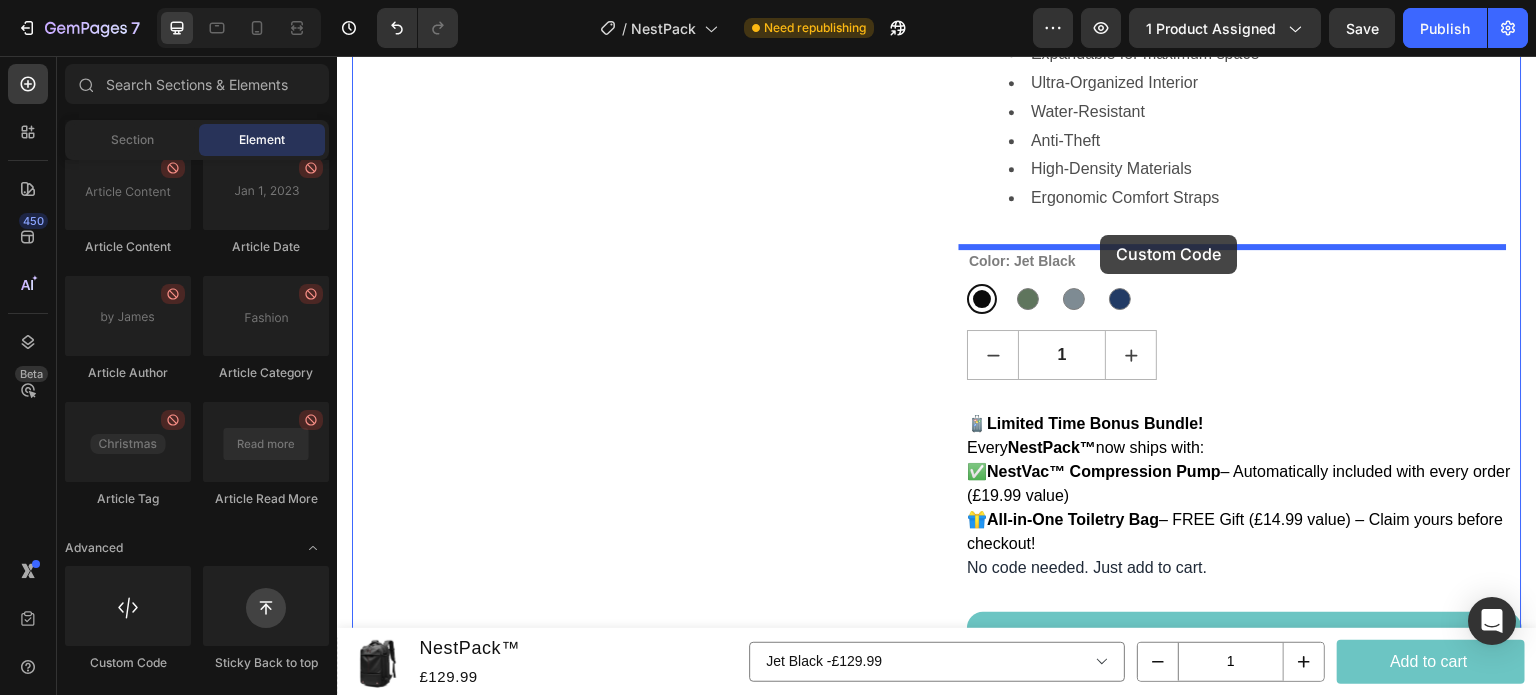 drag, startPoint x: 484, startPoint y: 667, endPoint x: 1101, endPoint y: 235, distance: 753.20184 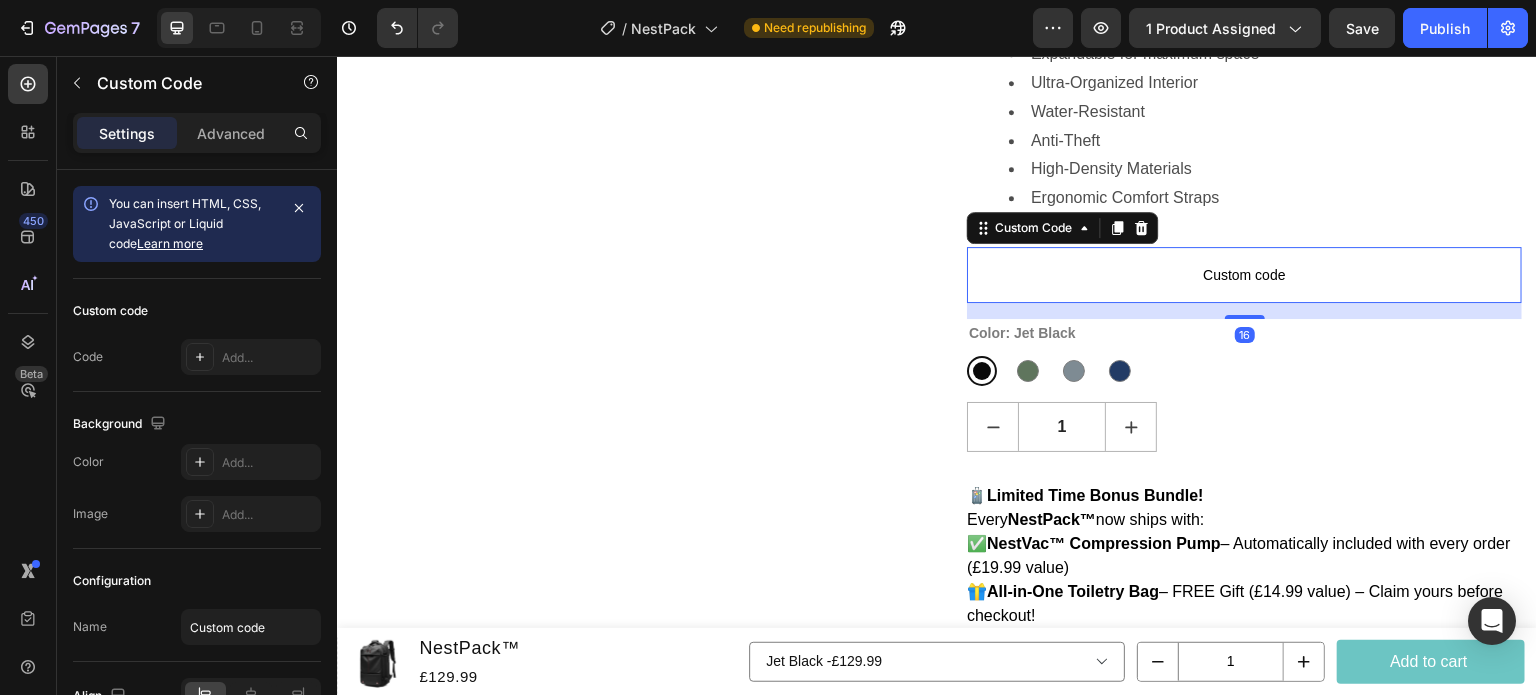 click on "Custom code" at bounding box center [1244, 275] 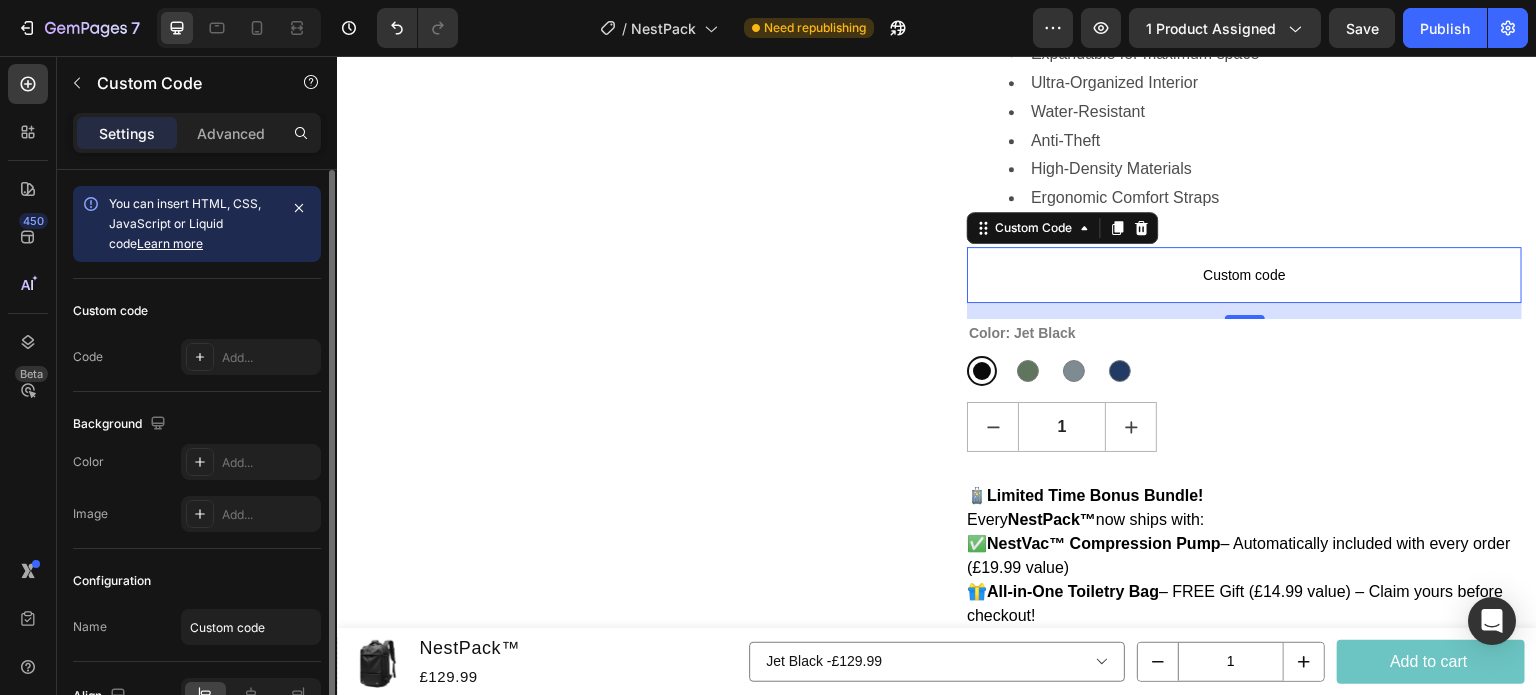 click on "Background" at bounding box center (197, 424) 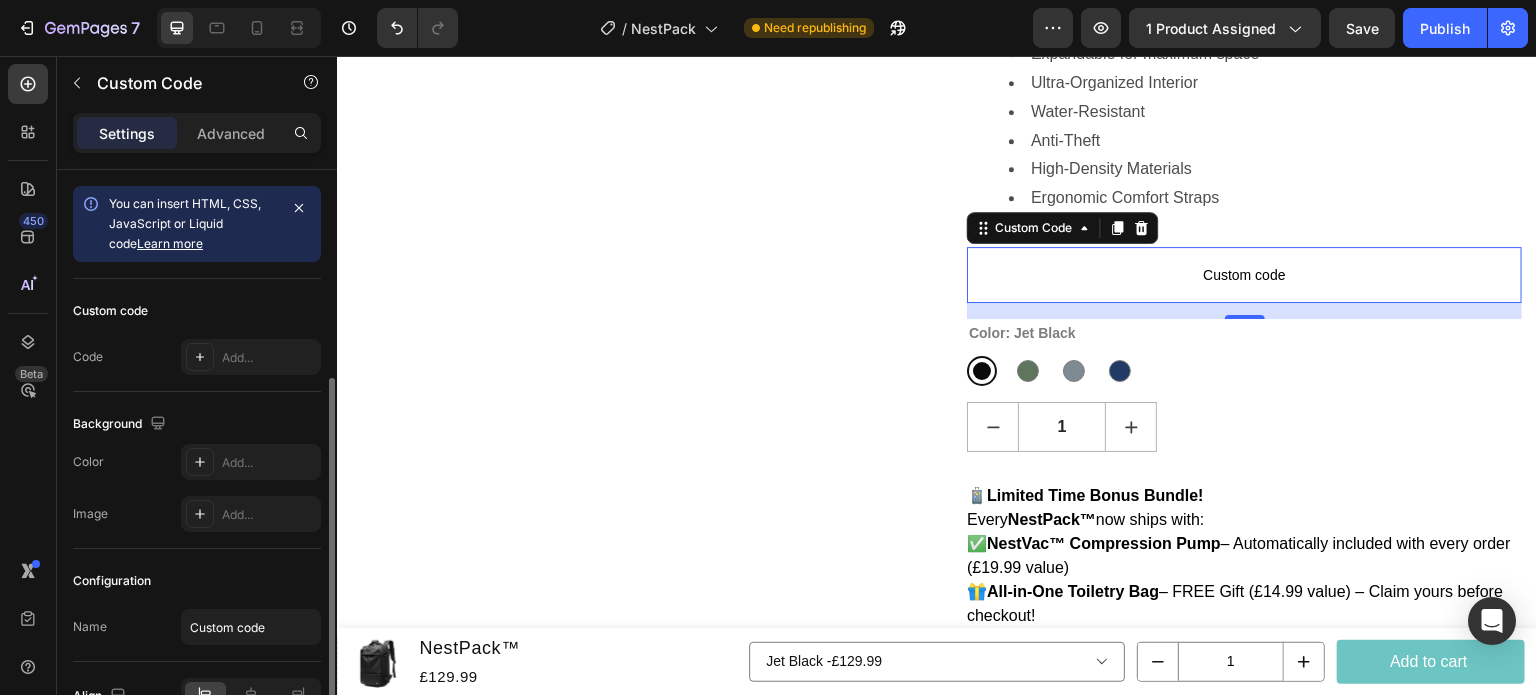 scroll, scrollTop: 113, scrollLeft: 0, axis: vertical 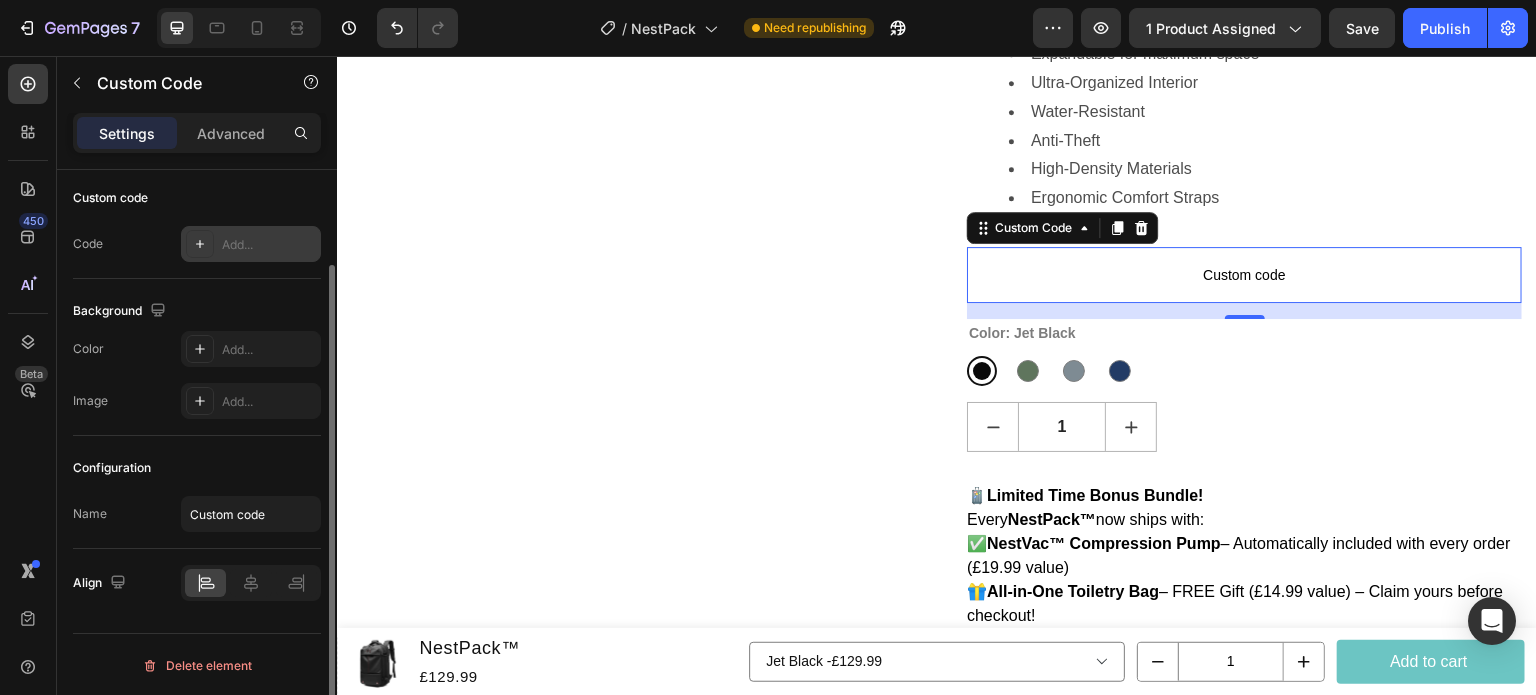 click on "Add..." at bounding box center [269, 245] 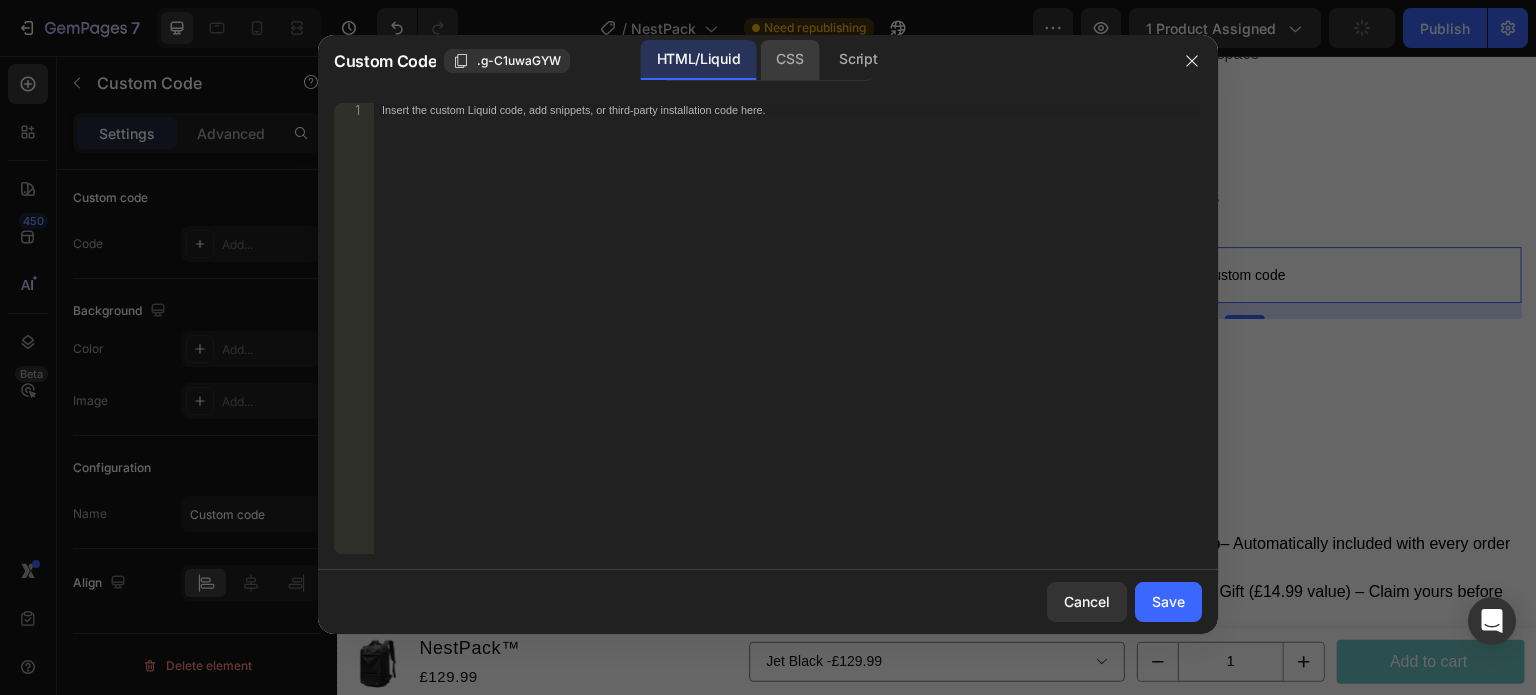 click on "CSS" 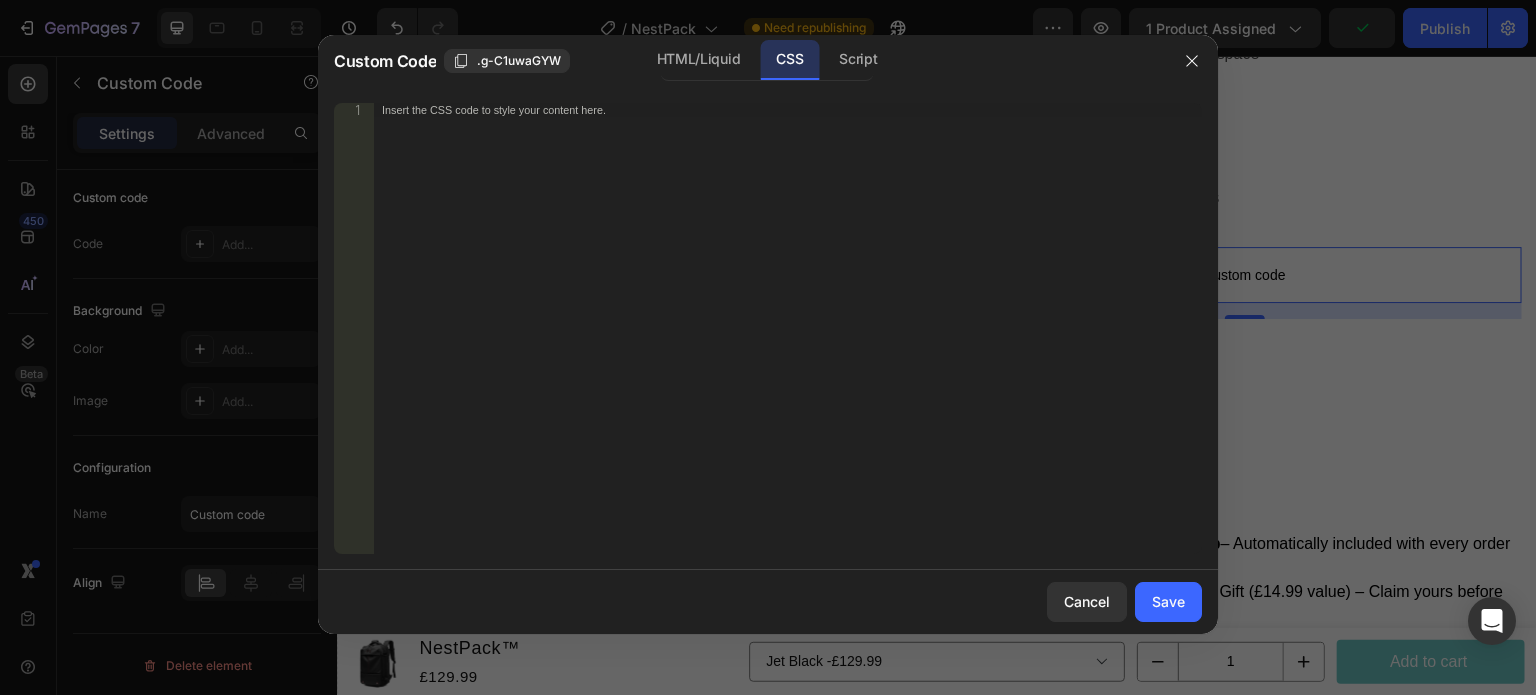 click on "Insert the CSS code to style your content here." at bounding box center (788, 342) 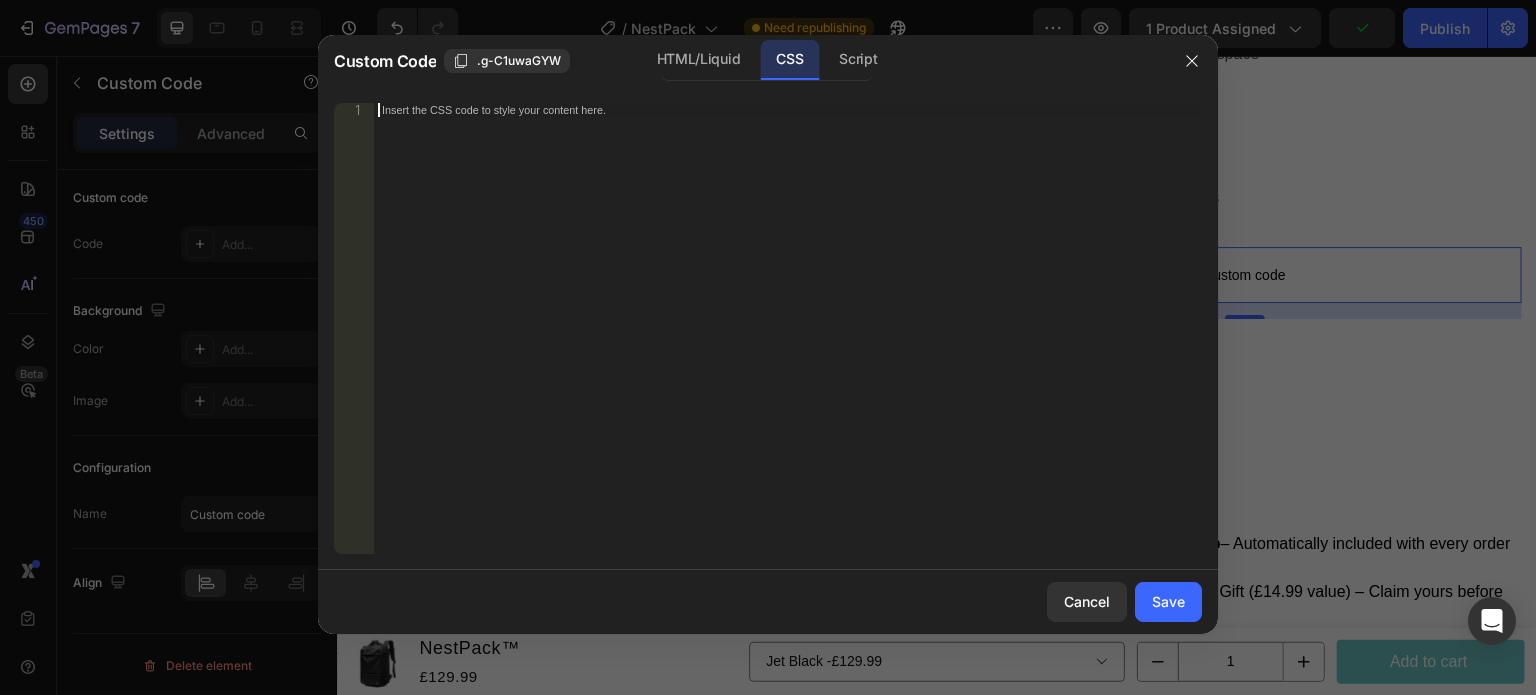paste on "</div>" 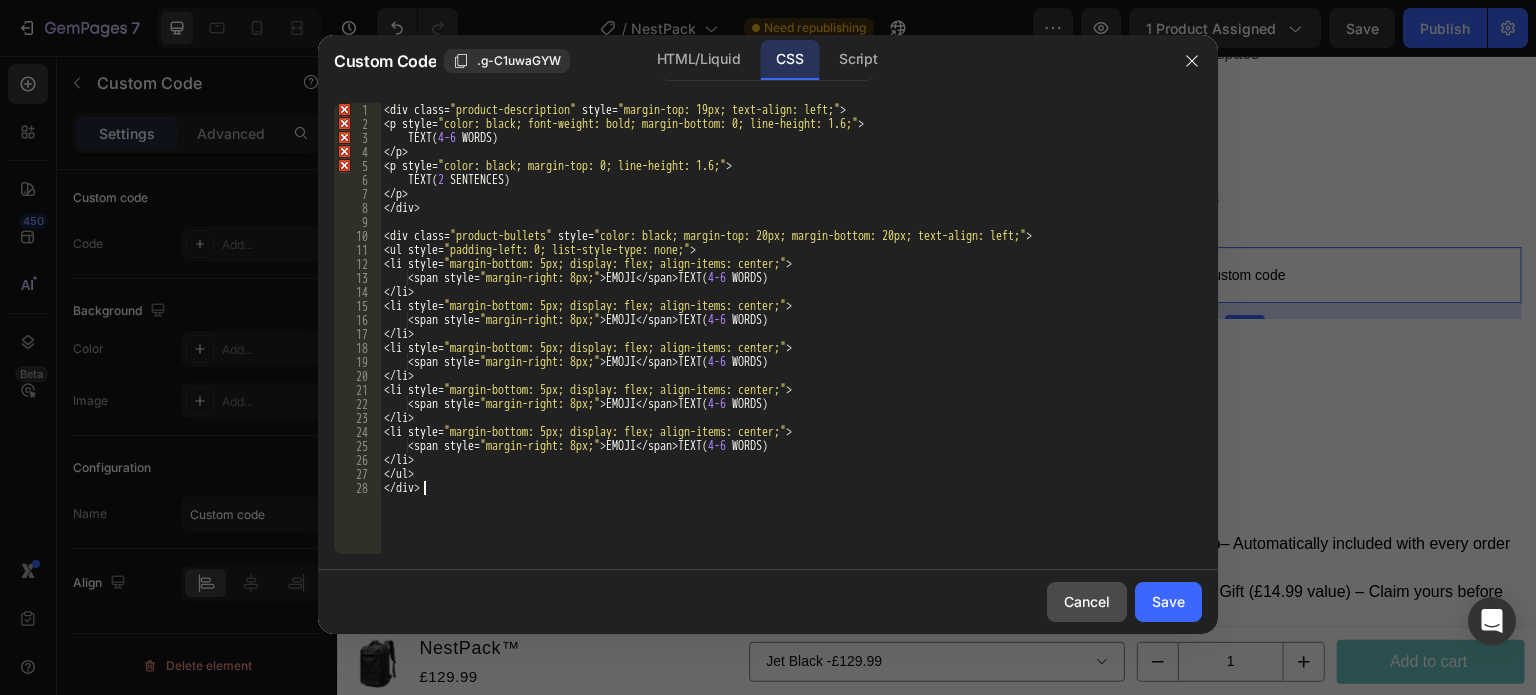 click on "Cancel" at bounding box center (1087, 601) 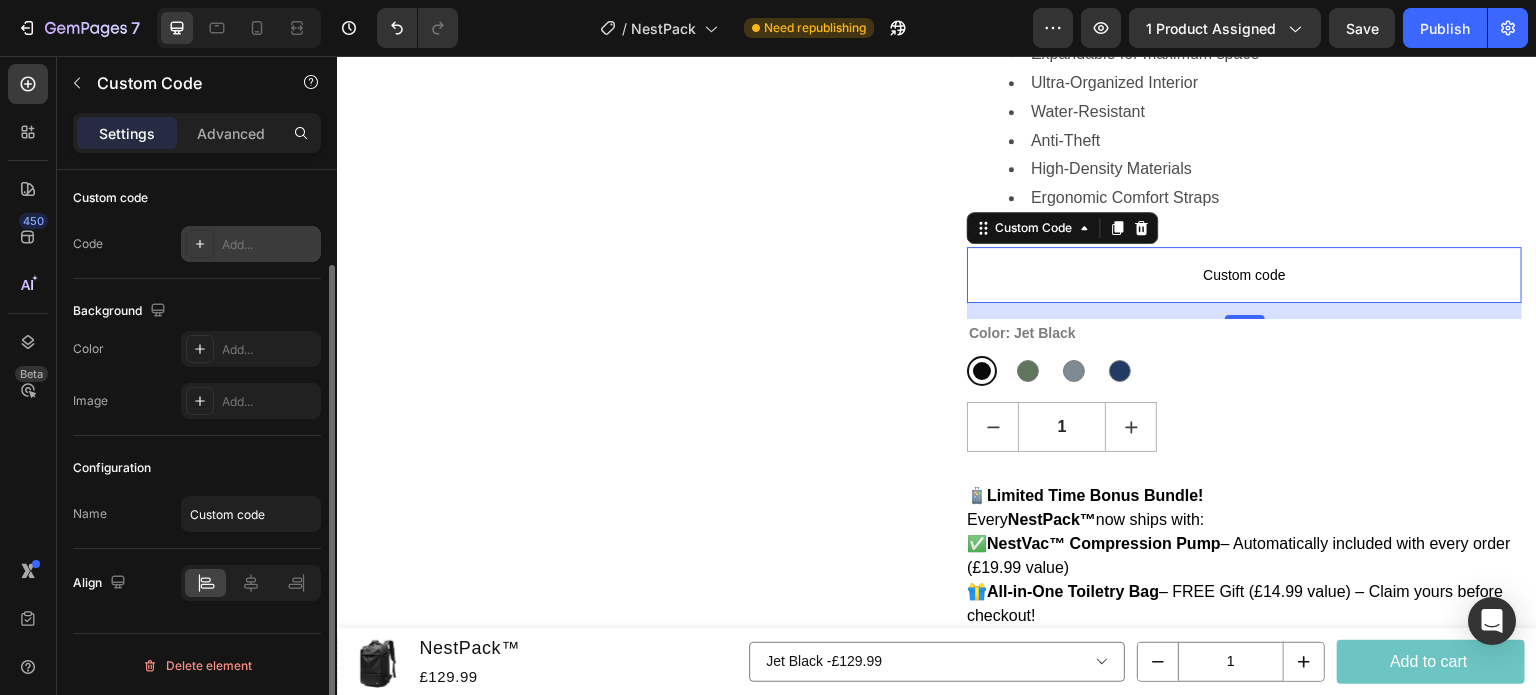 click on "Add..." at bounding box center [251, 244] 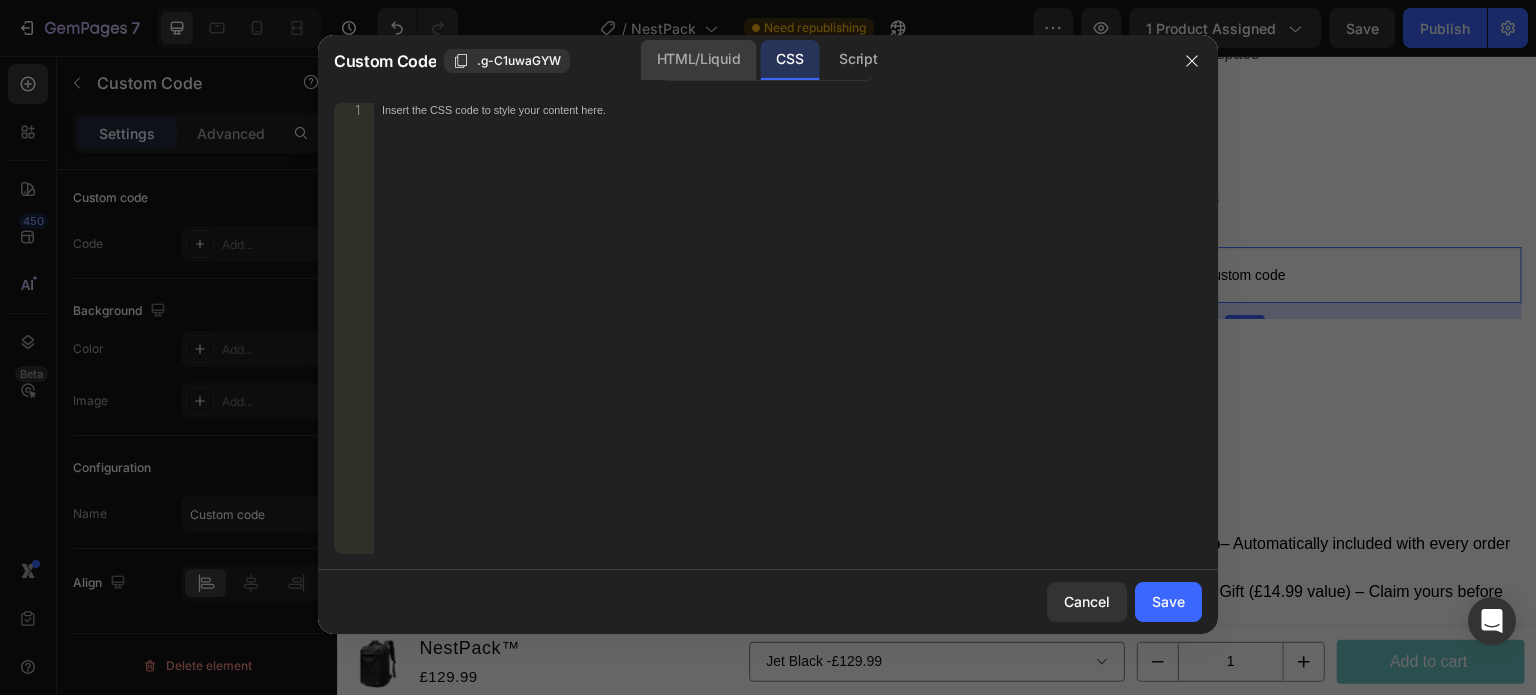 click on "HTML/Liquid" 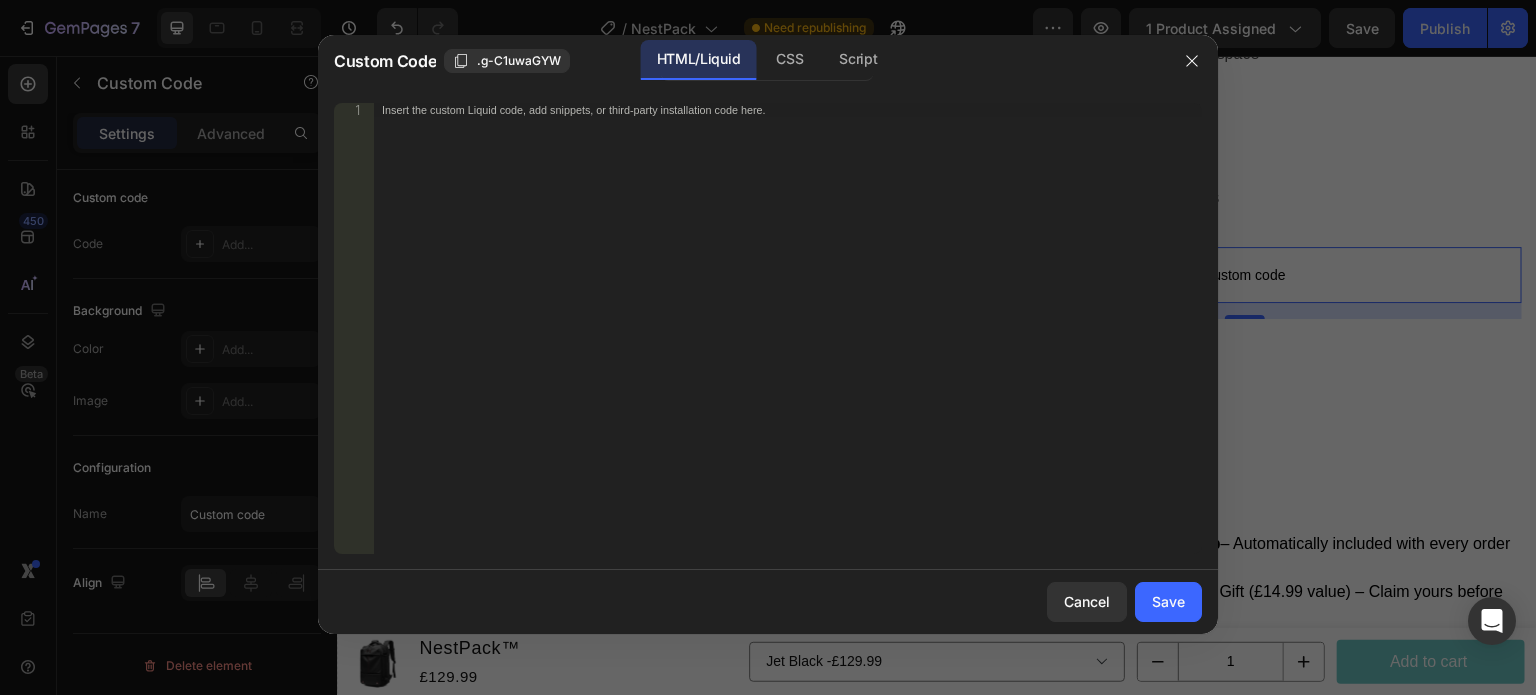 click on "Insert the custom Liquid code, add snippets, or third-party installation code here." at bounding box center (788, 342) 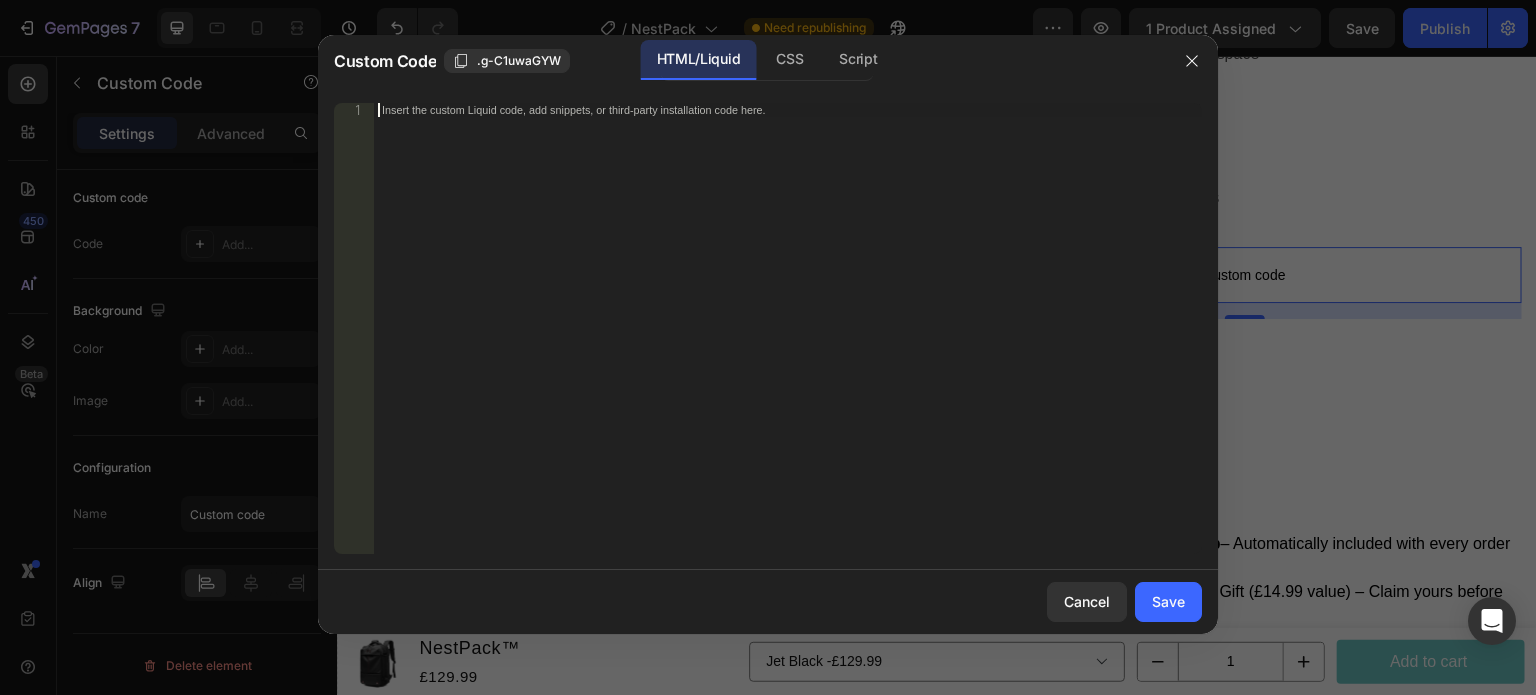 paste on "</div>" 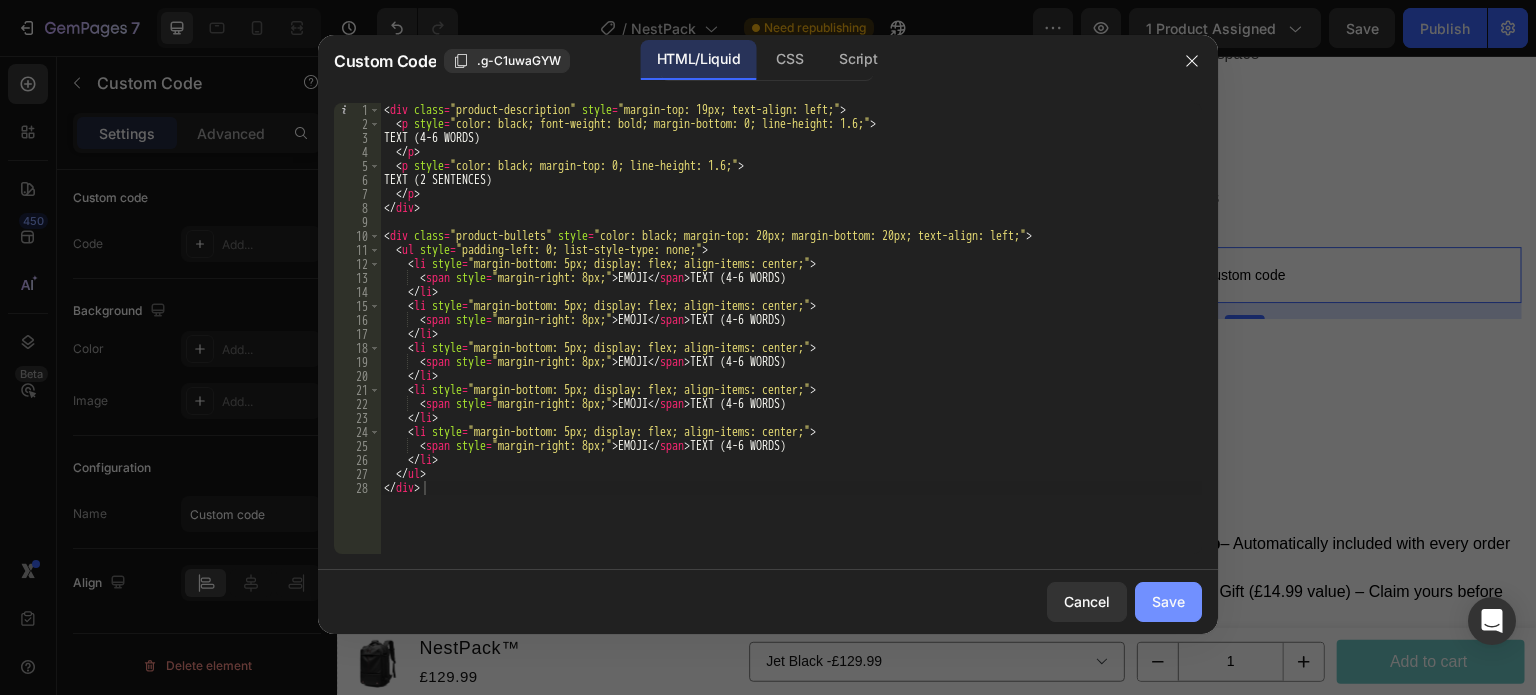 click on "Save" 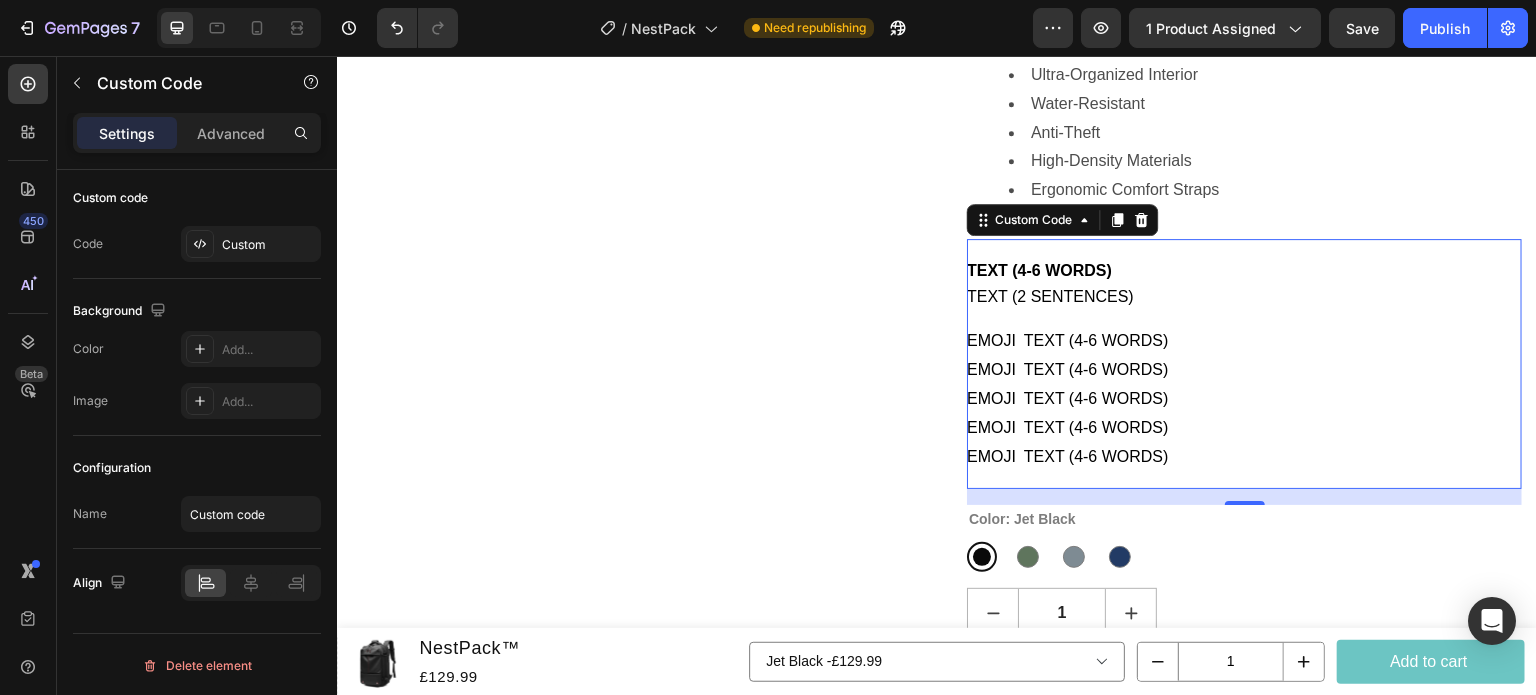 scroll, scrollTop: 867, scrollLeft: 0, axis: vertical 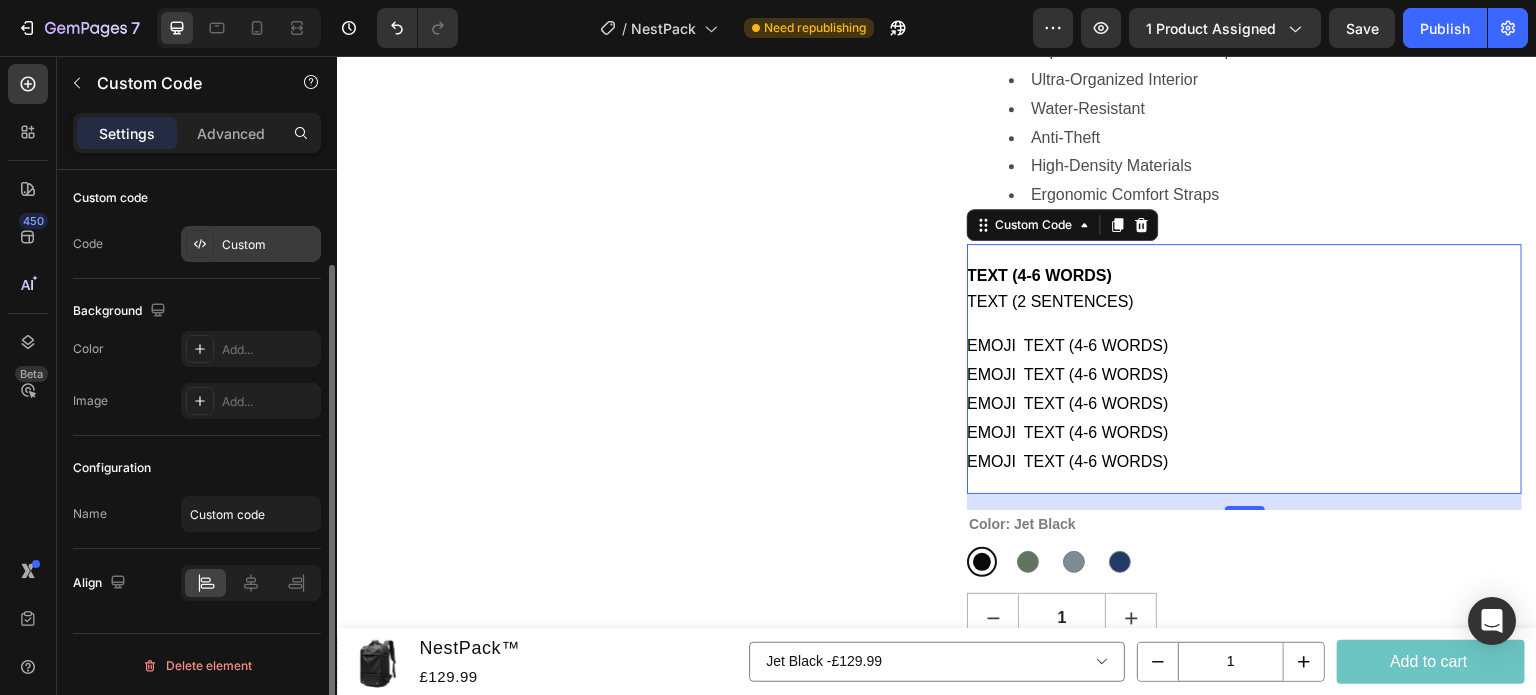 click on "Custom" at bounding box center (269, 245) 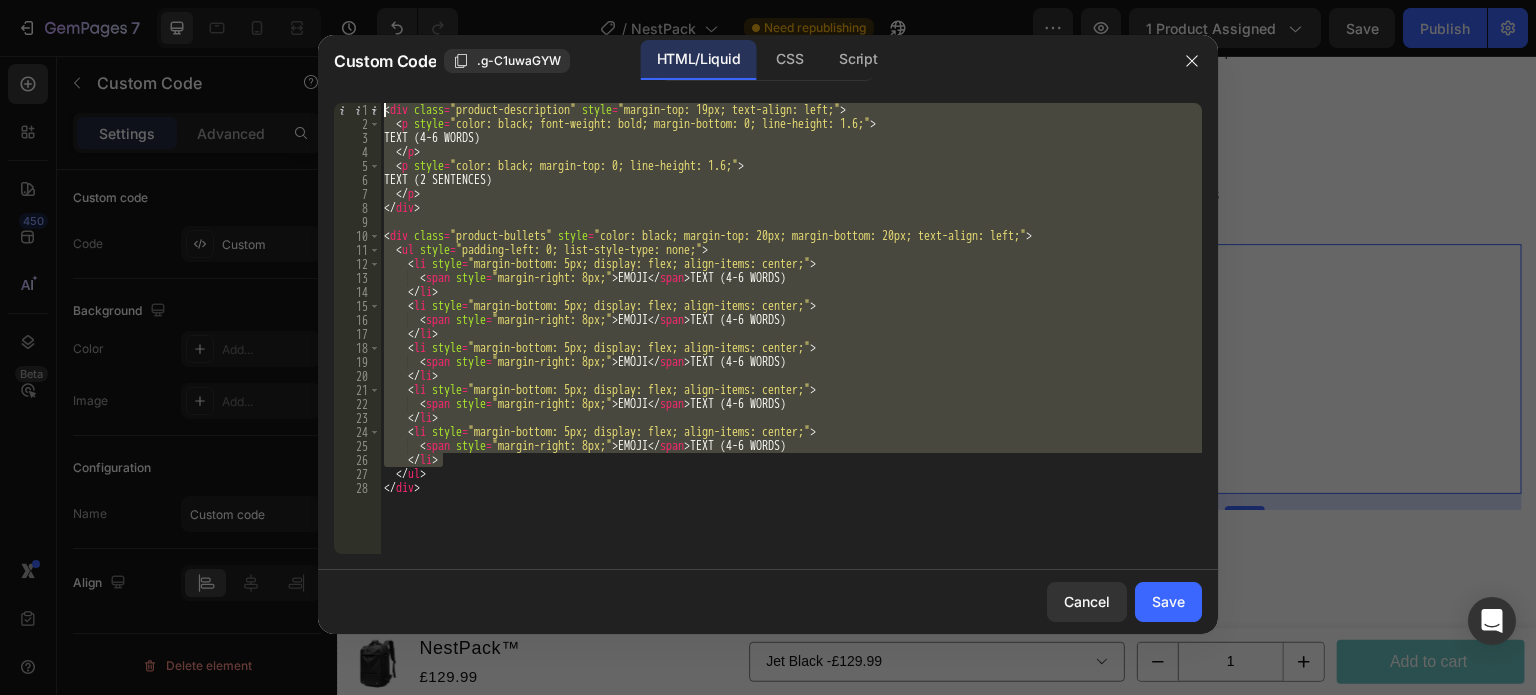 drag, startPoint x: 905, startPoint y: 466, endPoint x: 192, endPoint y: -121, distance: 923.54645 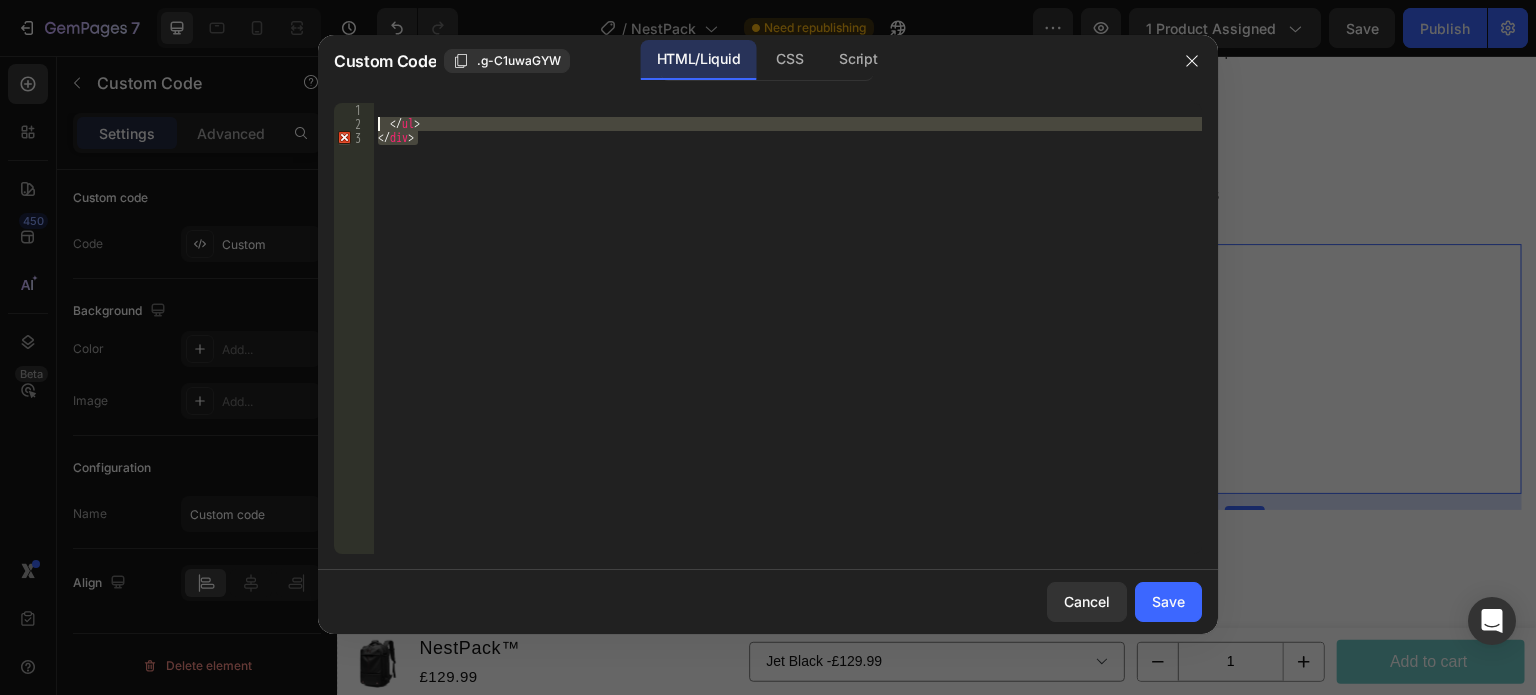 drag, startPoint x: 485, startPoint y: 231, endPoint x: 143, endPoint y: 99, distance: 366.5897 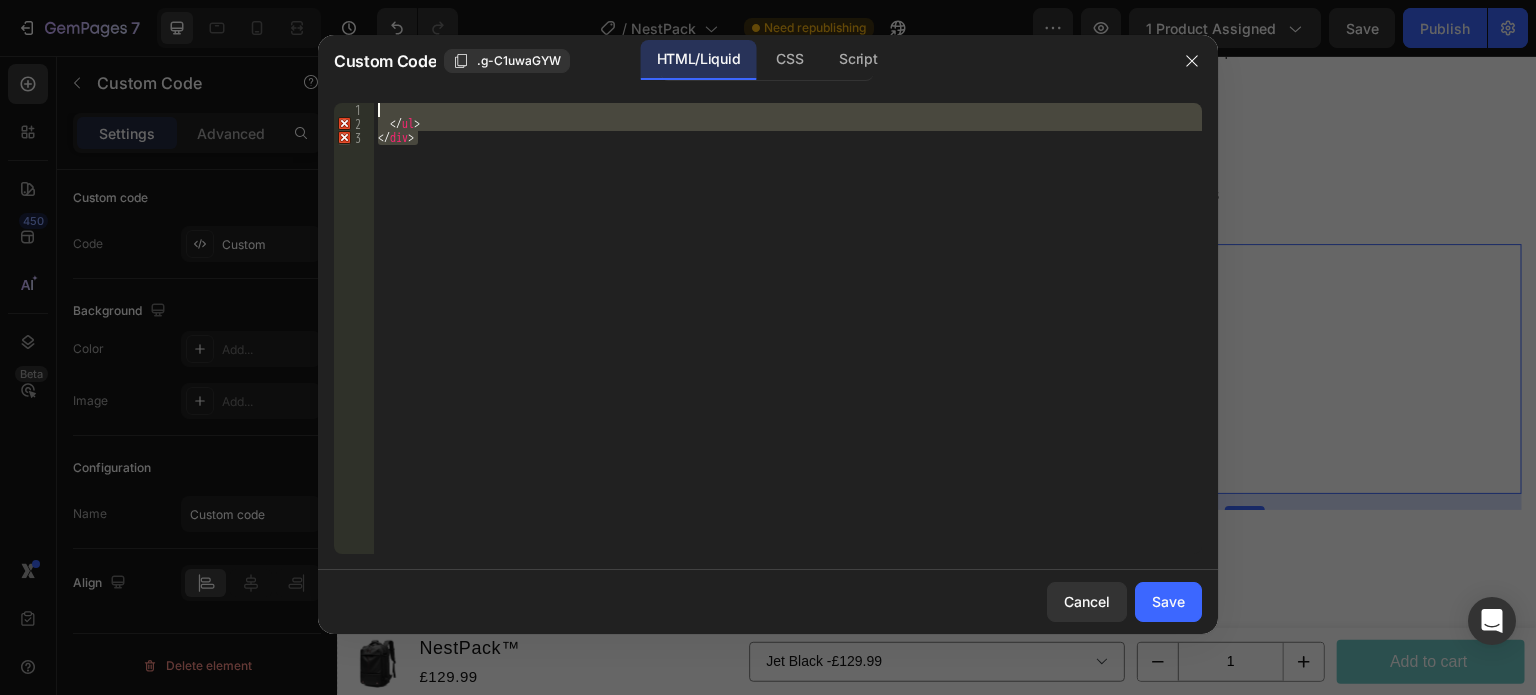 type 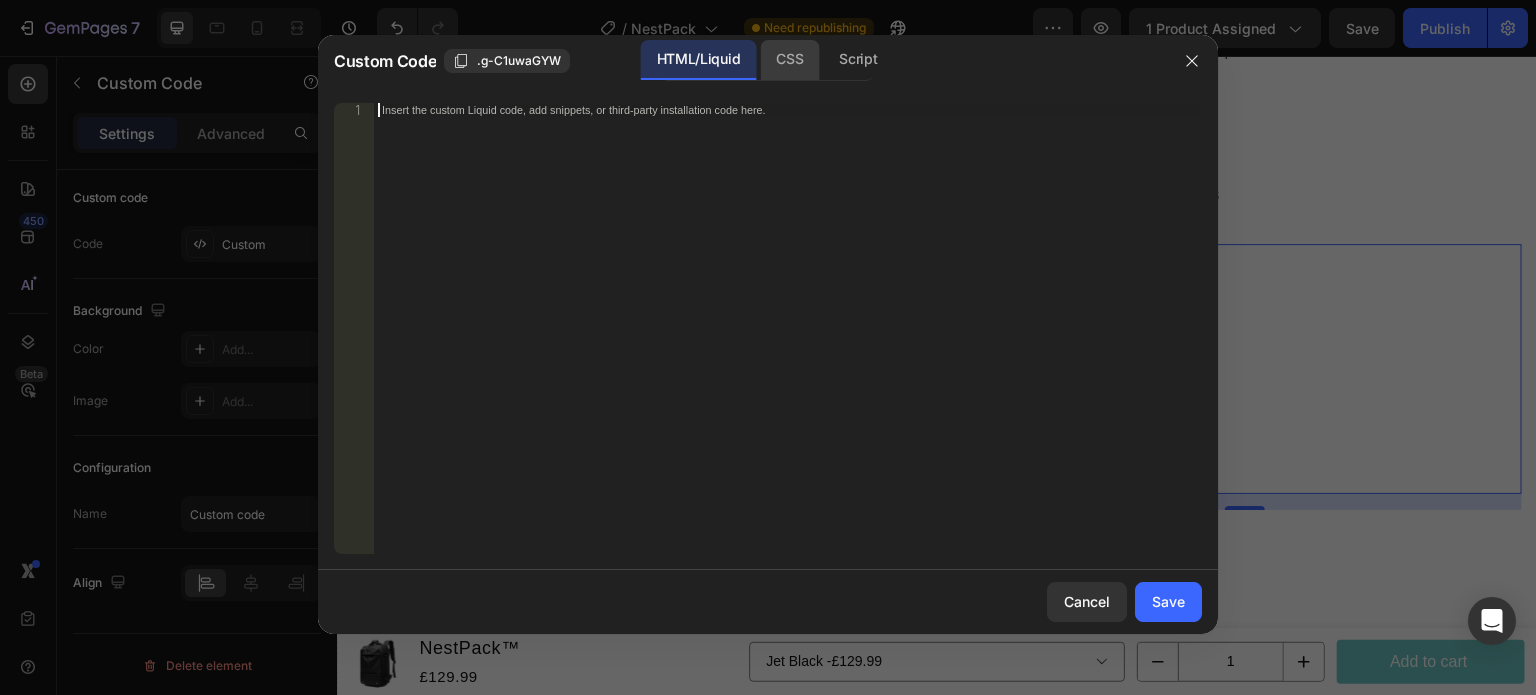 click on "CSS" 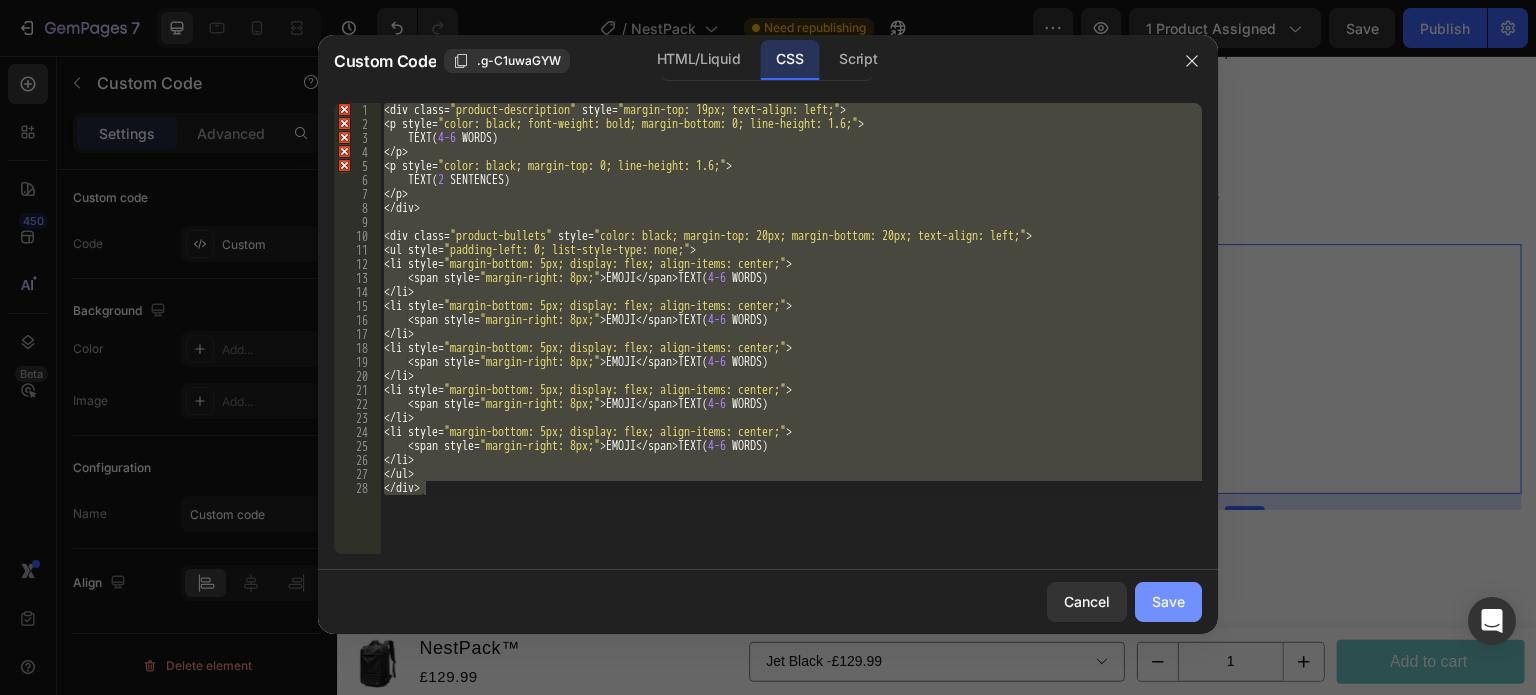 click on "Save" at bounding box center (1168, 601) 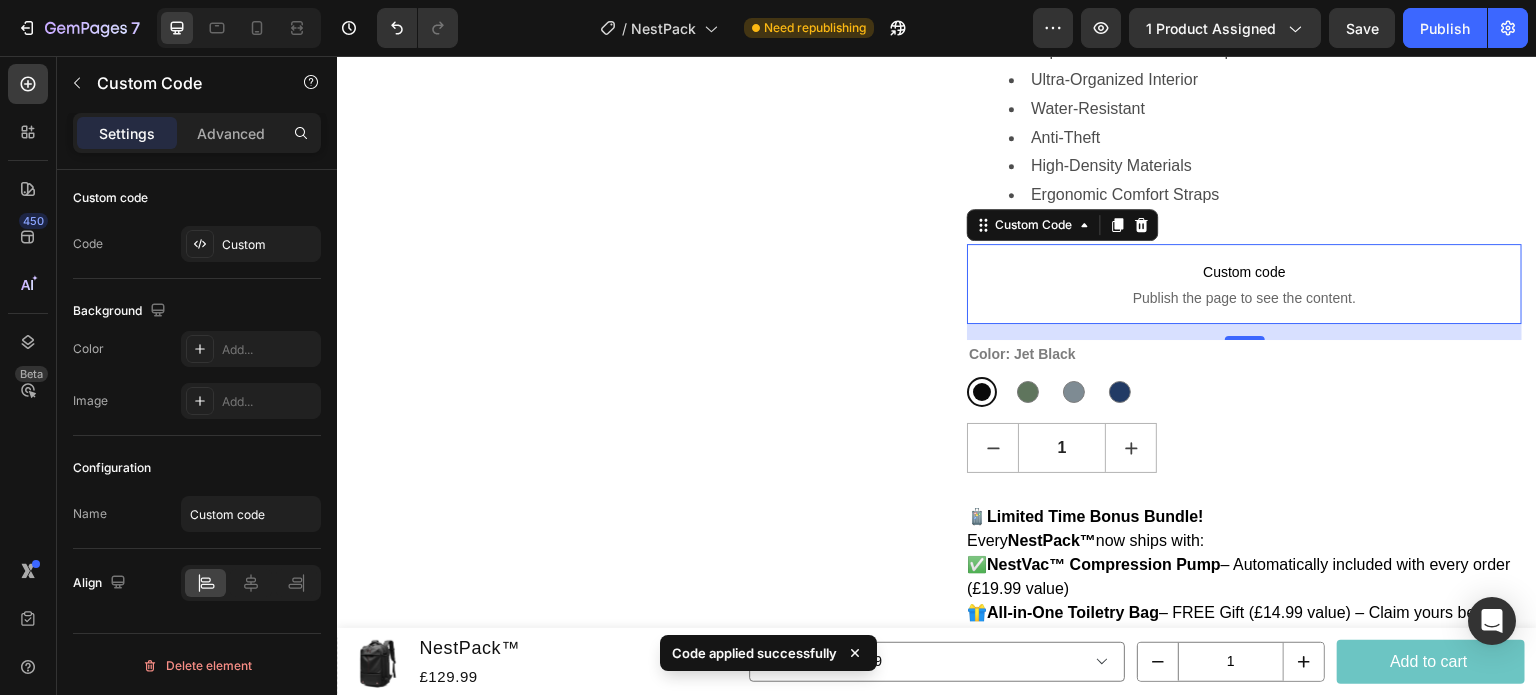 click on "Custom code" at bounding box center [1244, 272] 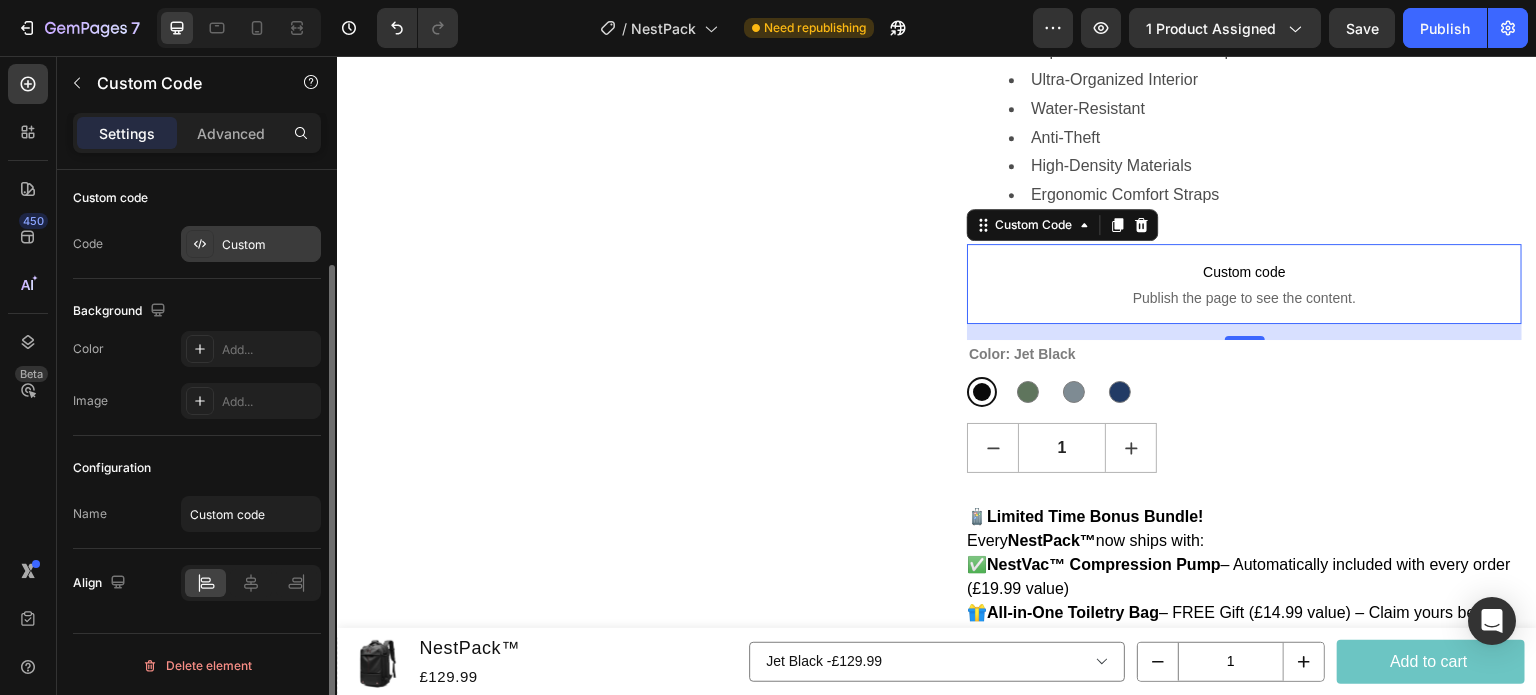 click on "Custom" at bounding box center [269, 245] 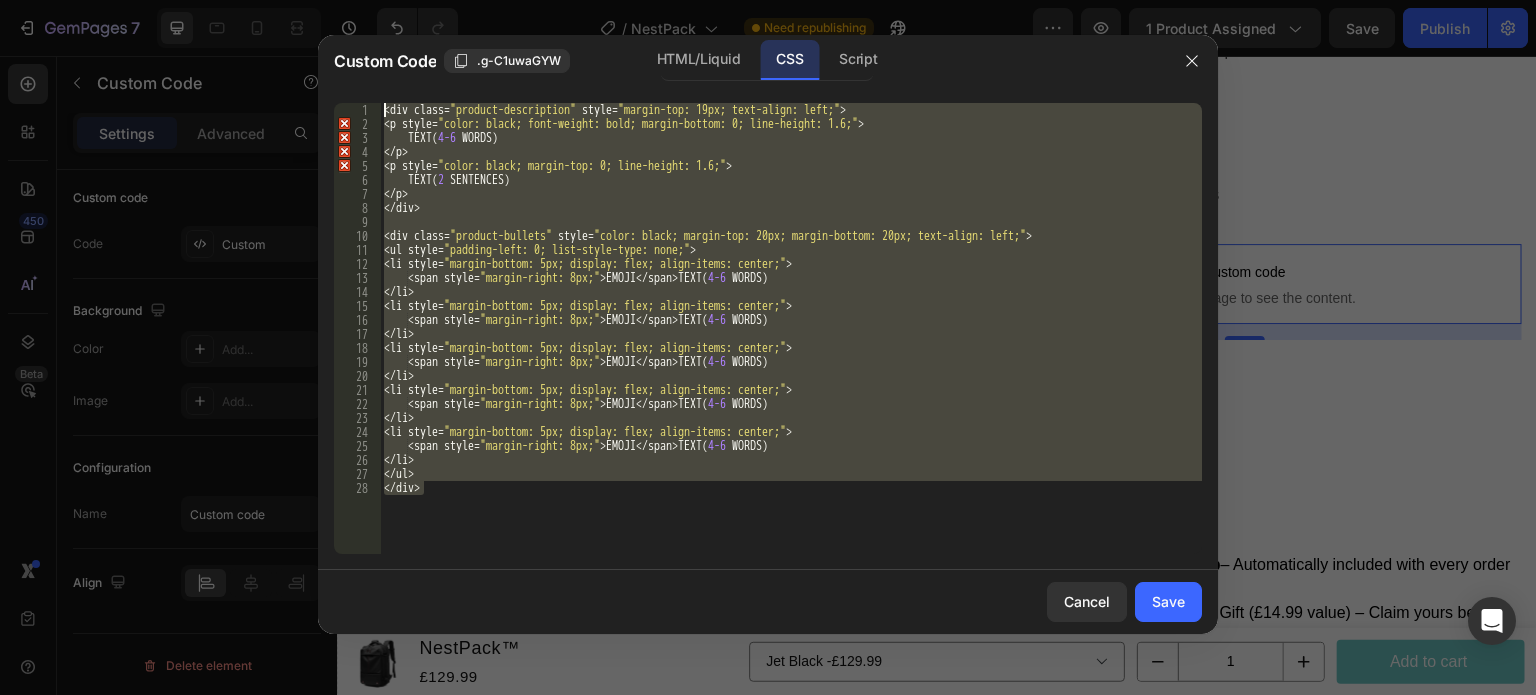 drag, startPoint x: 625, startPoint y: 500, endPoint x: 40, endPoint y: 7, distance: 765.03204 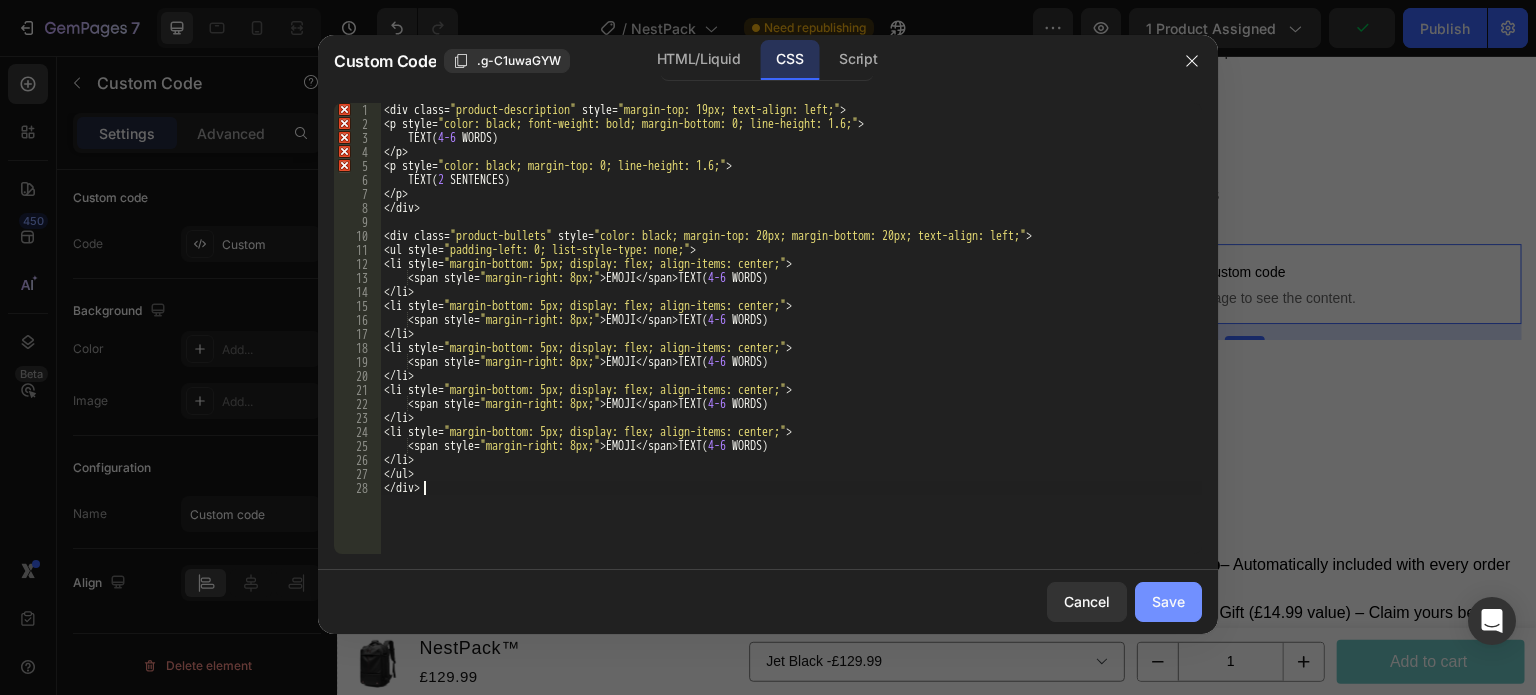 click on "Save" 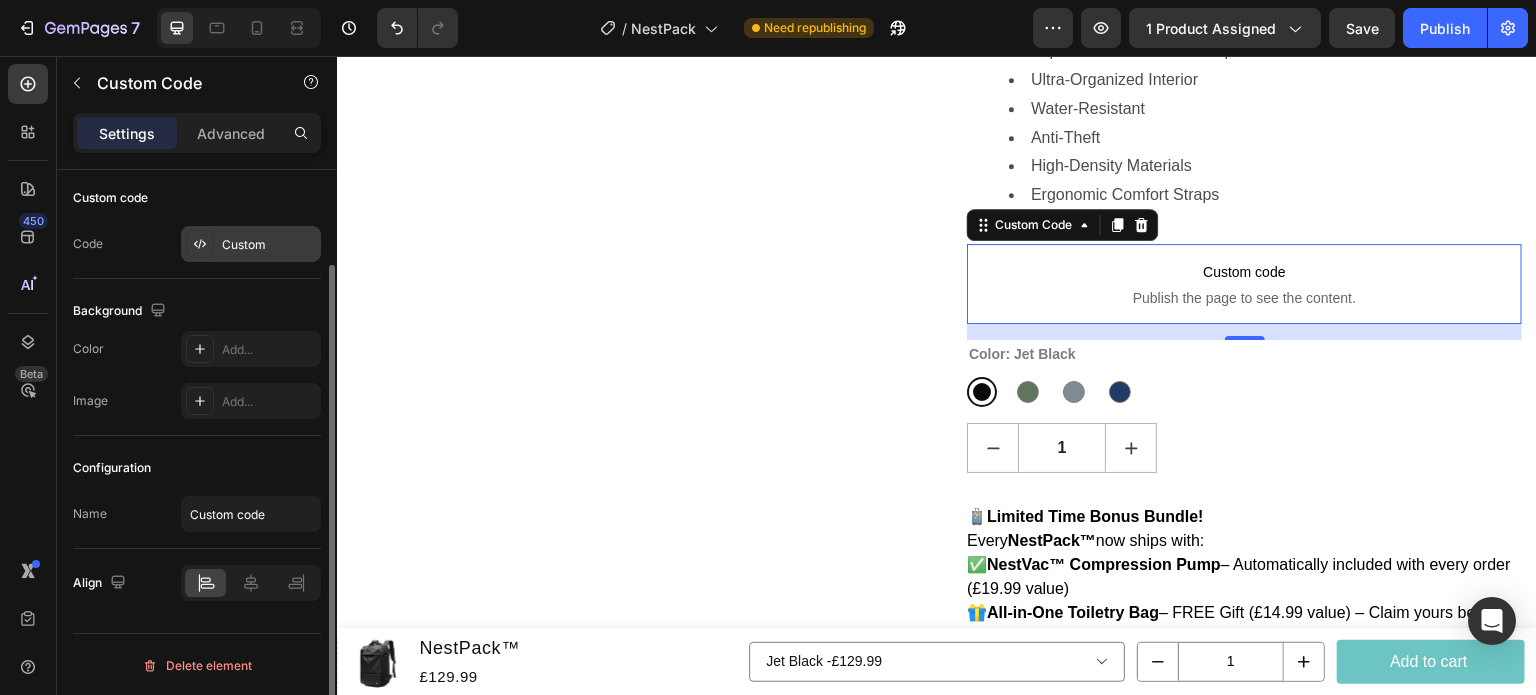 click on "Custom" at bounding box center [251, 244] 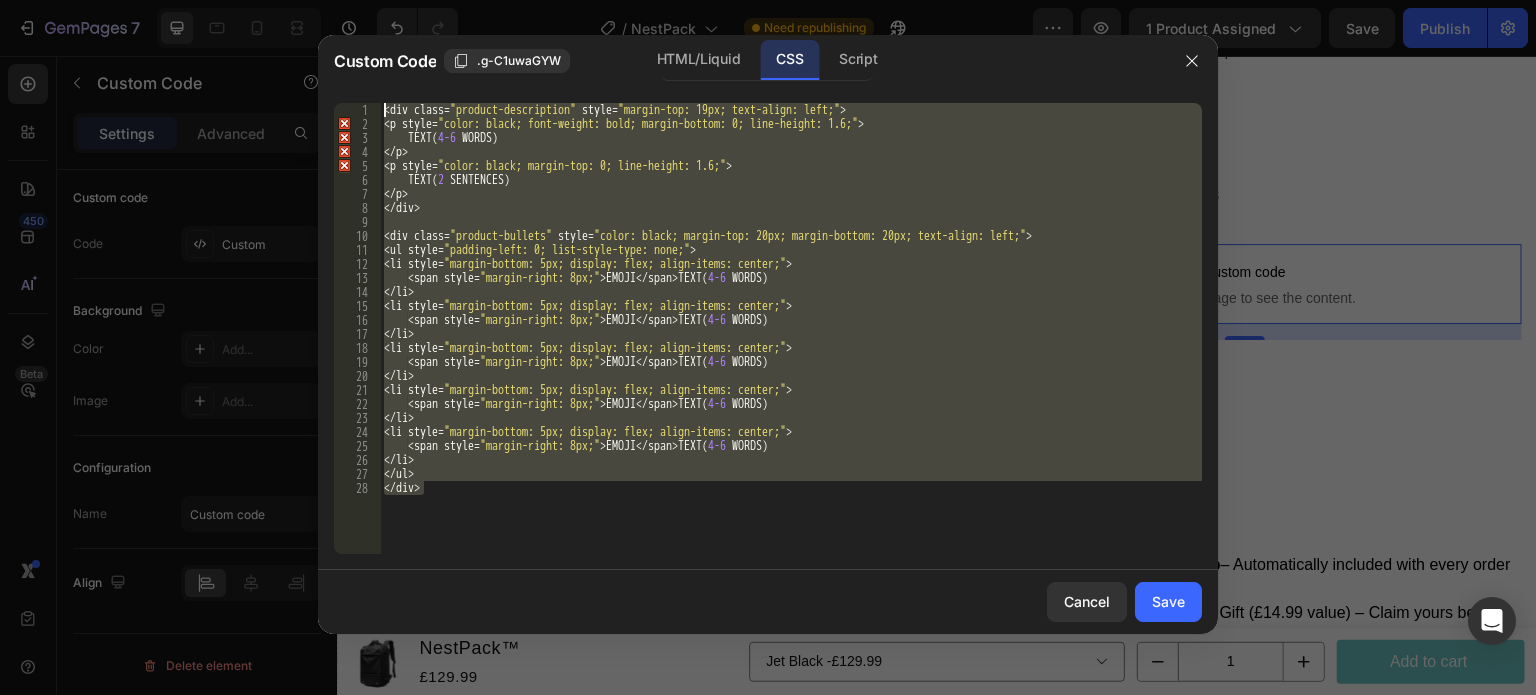 drag, startPoint x: 682, startPoint y: 511, endPoint x: 64, endPoint y: 51, distance: 770.4051 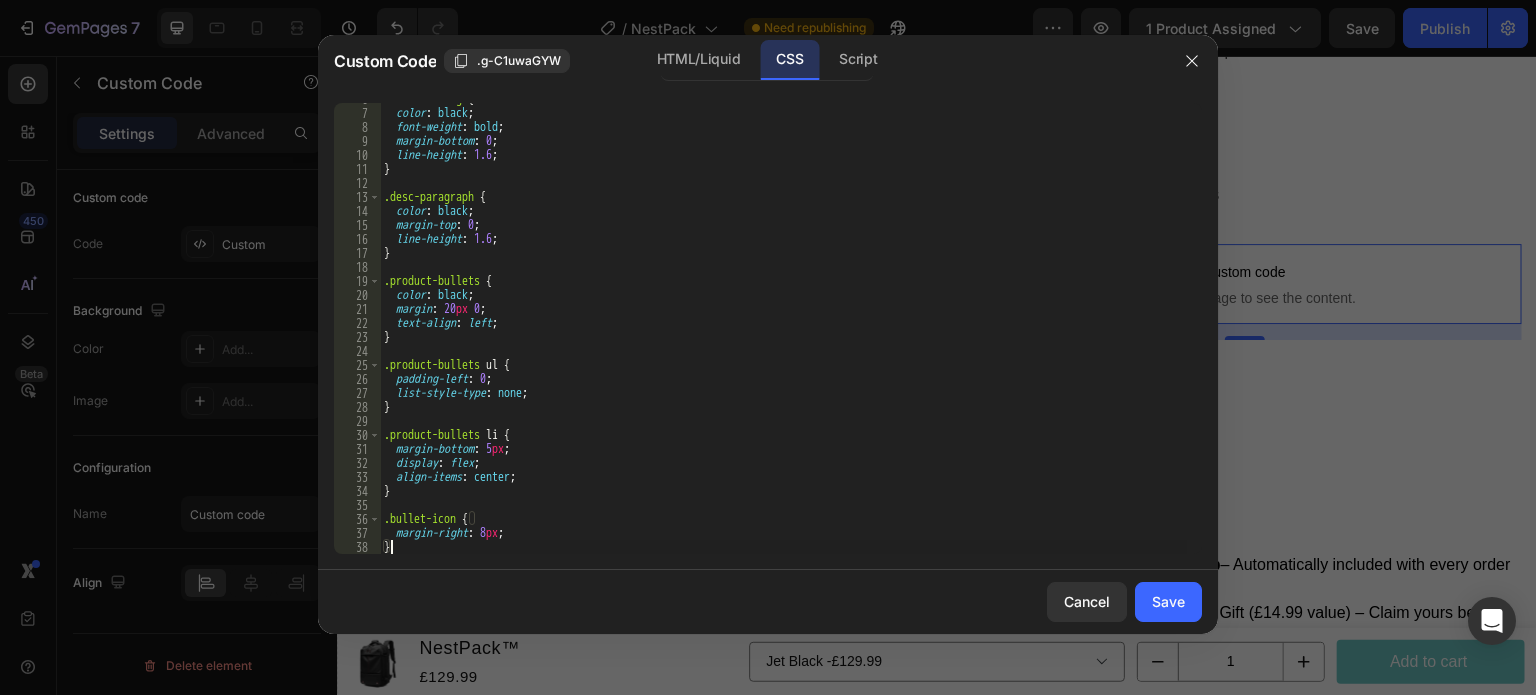 scroll, scrollTop: 80, scrollLeft: 0, axis: vertical 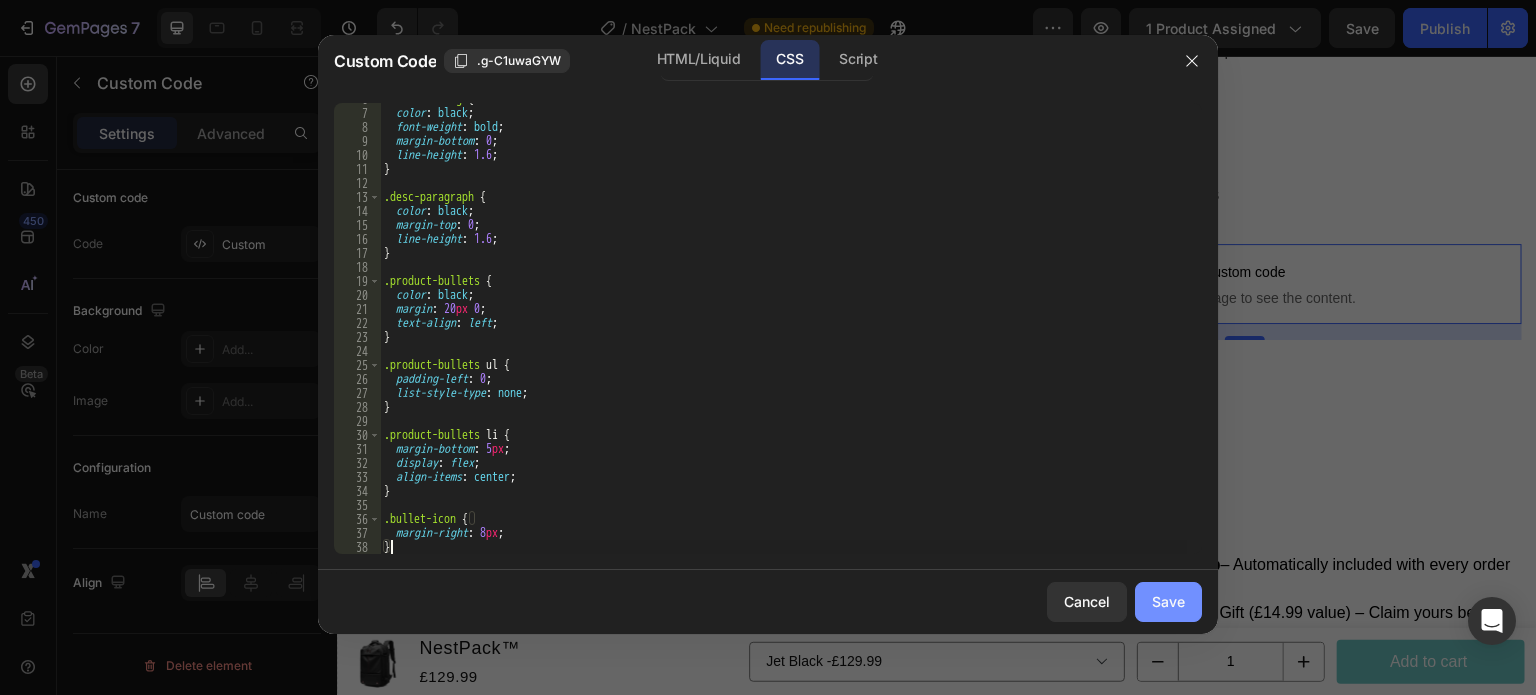click on "Save" 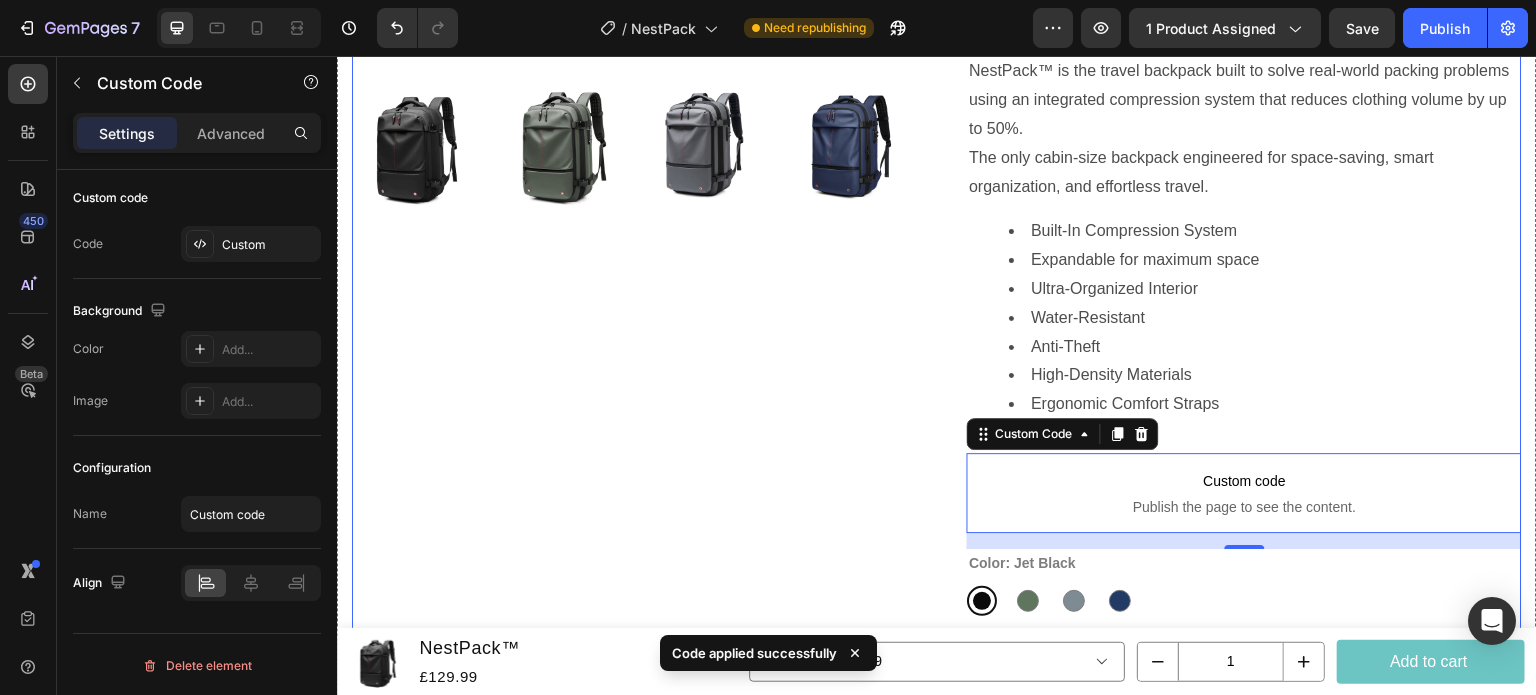 scroll, scrollTop: 656, scrollLeft: 0, axis: vertical 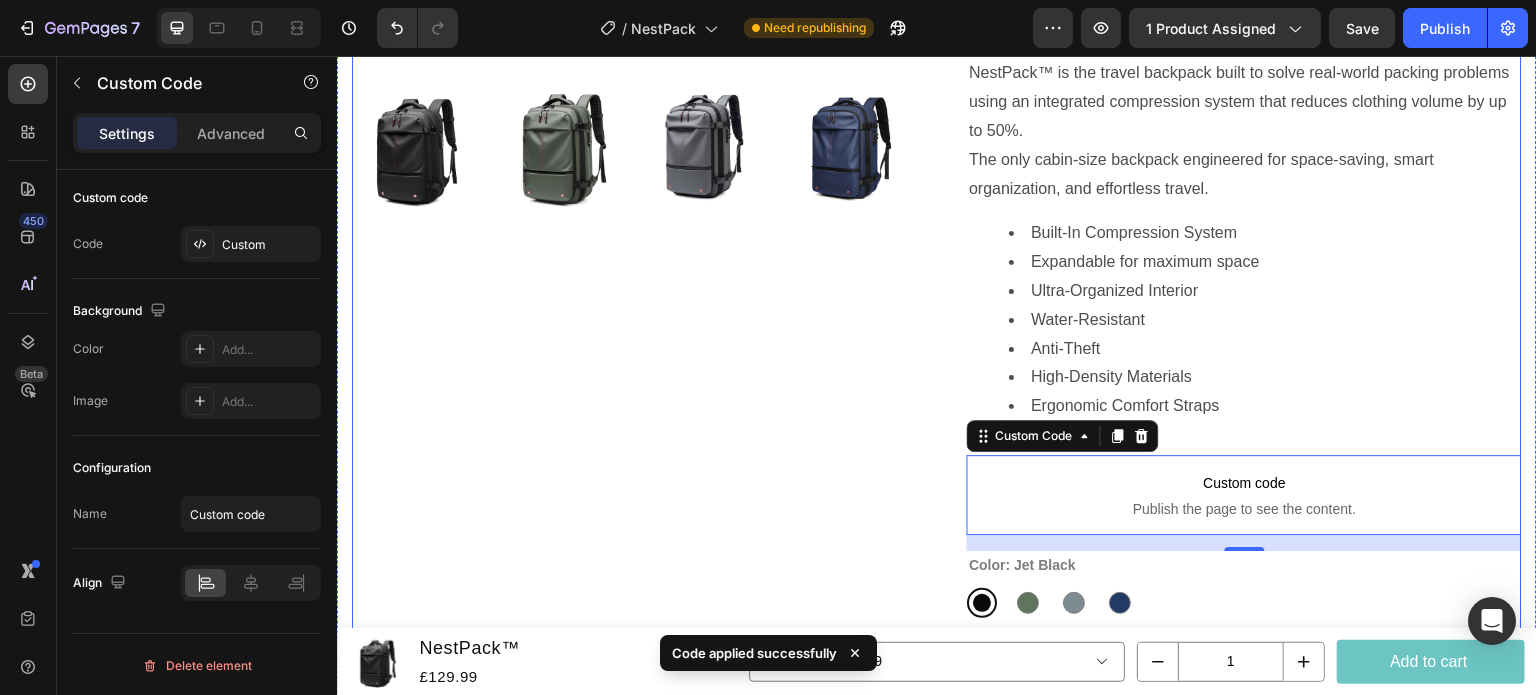 click on "Product Images" at bounding box center (629, 328) 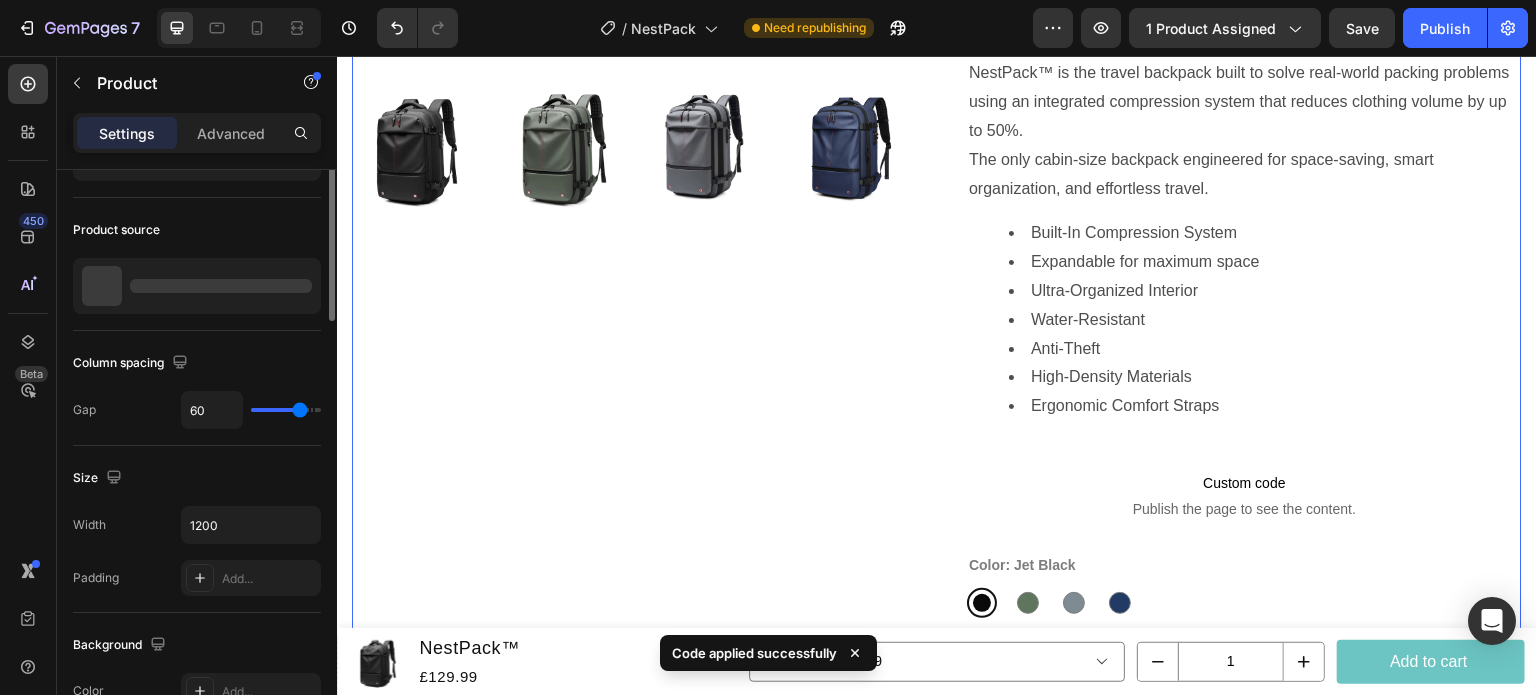scroll, scrollTop: 0, scrollLeft: 0, axis: both 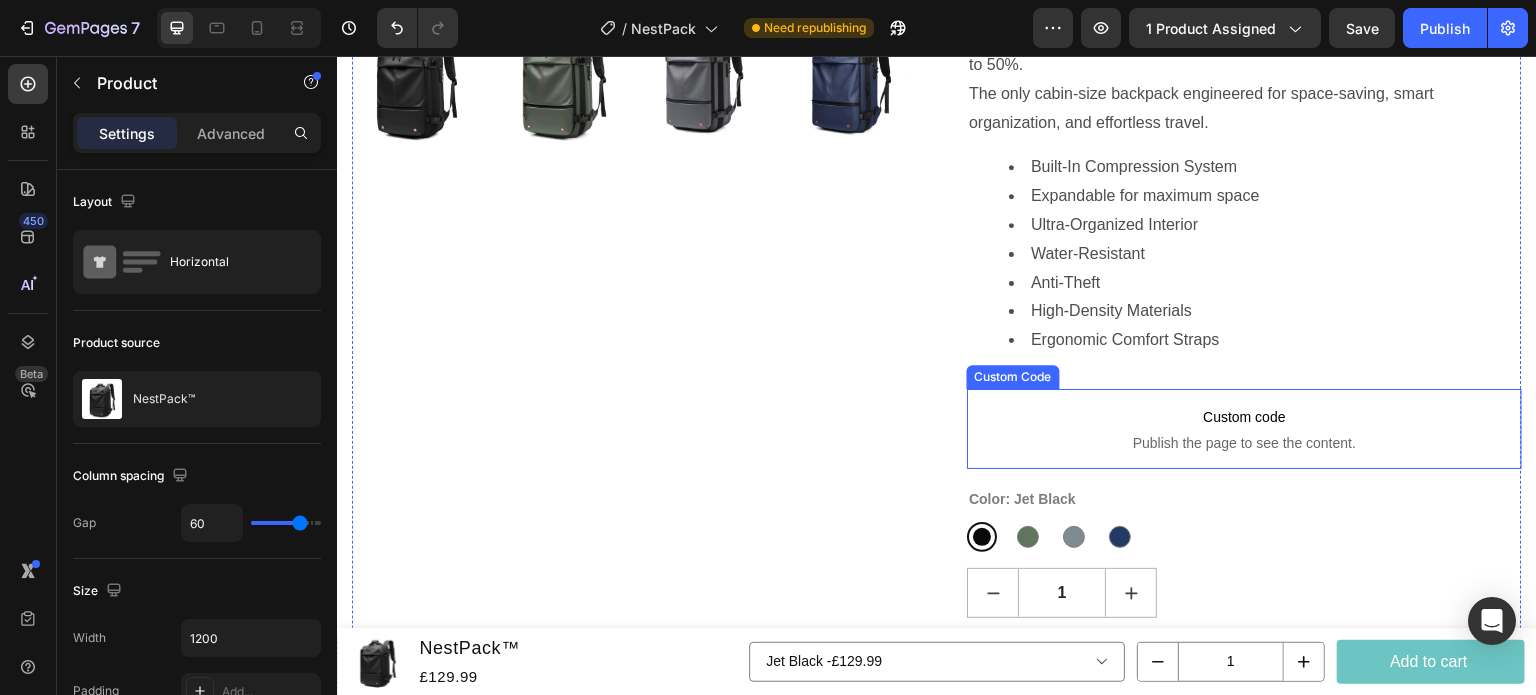 click on "Publish the page to see the content." at bounding box center (1244, 443) 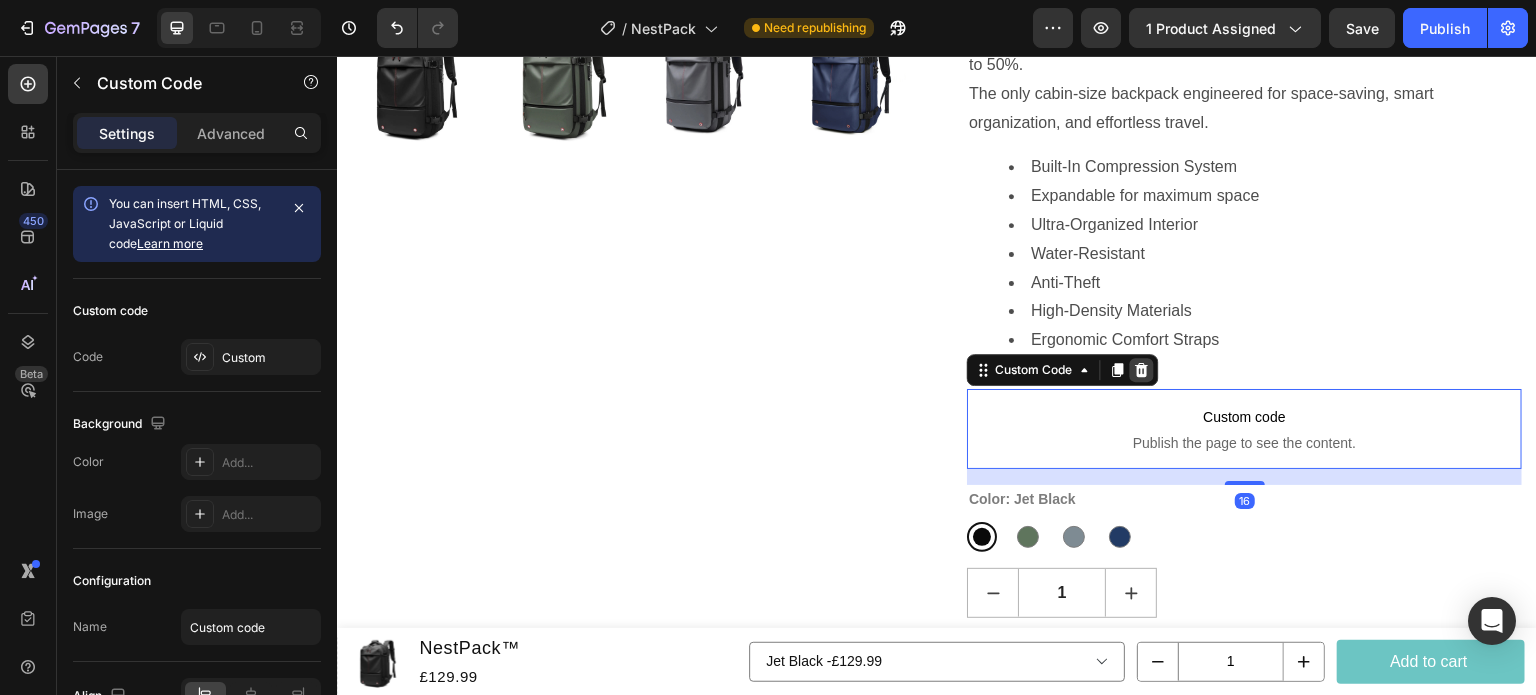 click at bounding box center [1142, 370] 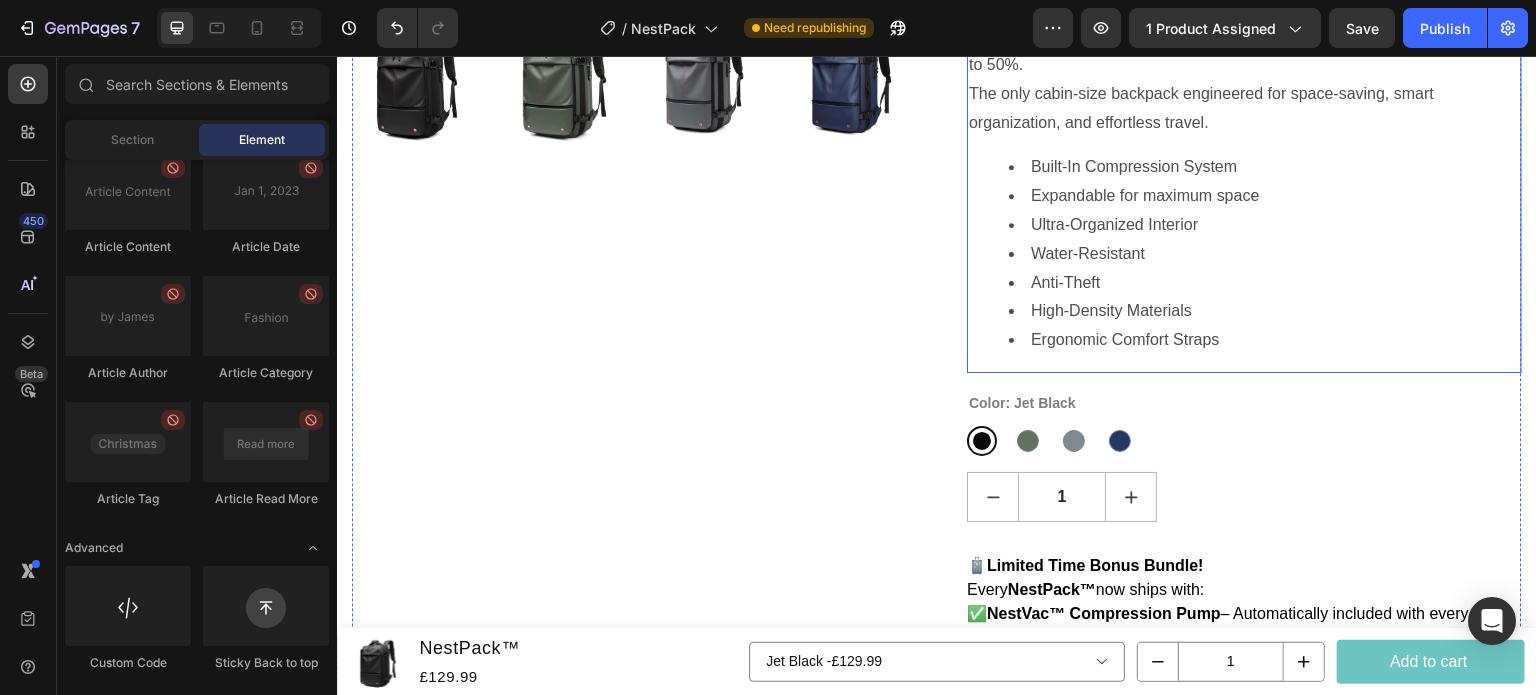 click on "High-Density Materials" at bounding box center (1264, 311) 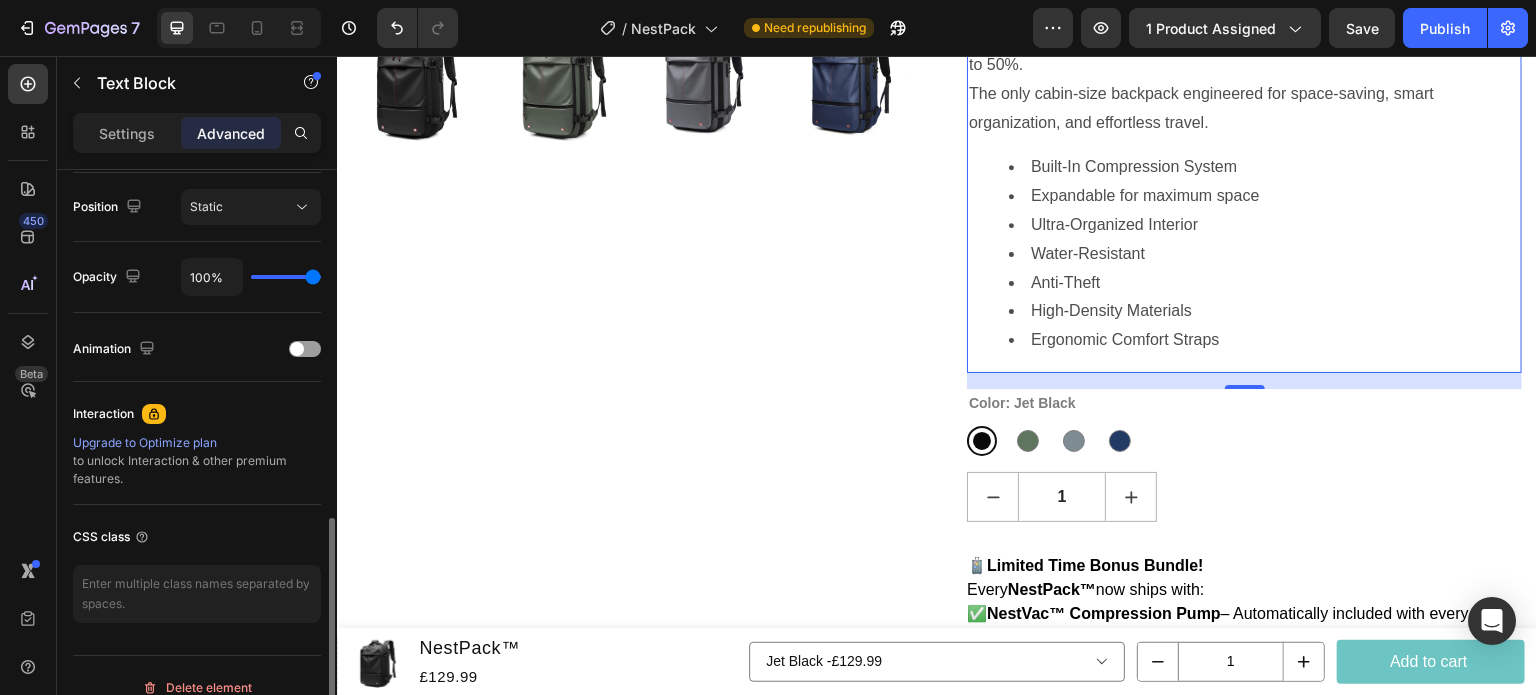 scroll, scrollTop: 749, scrollLeft: 0, axis: vertical 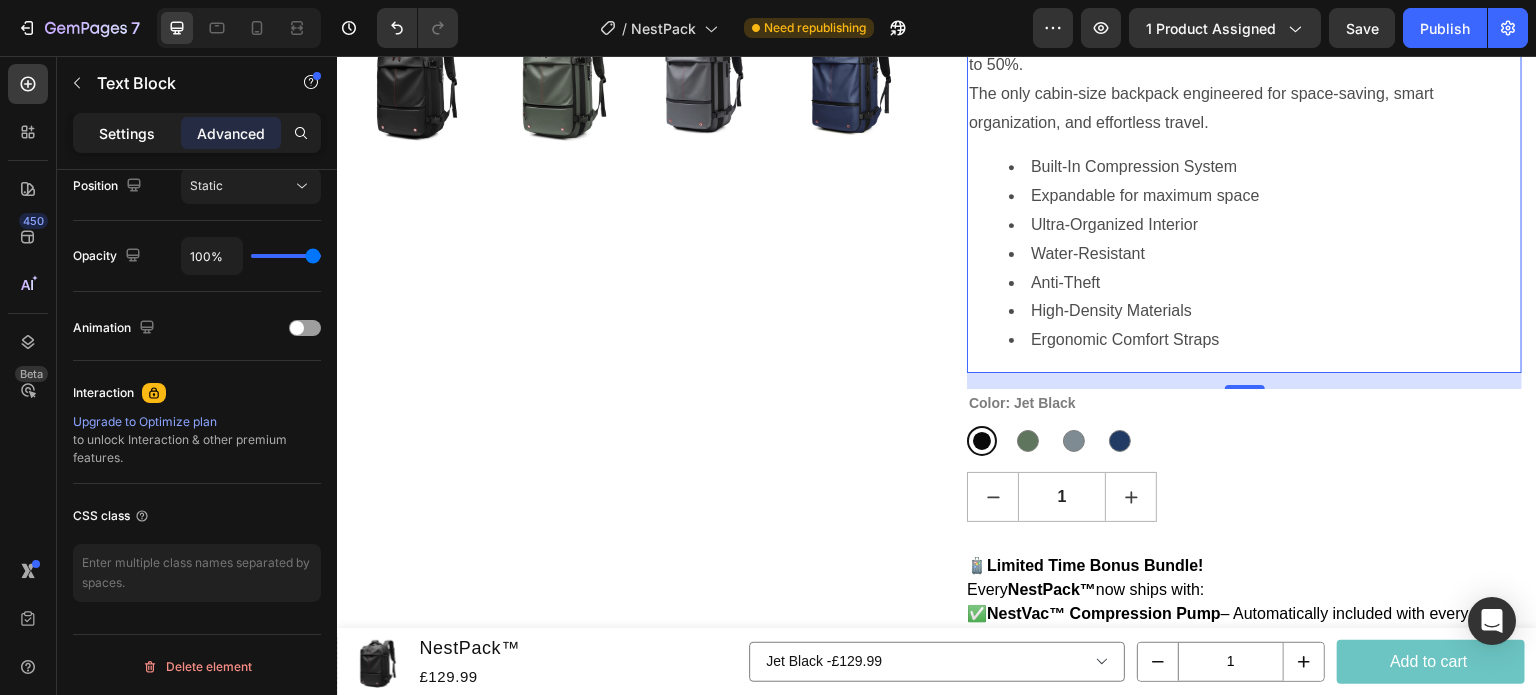 click on "Settings" 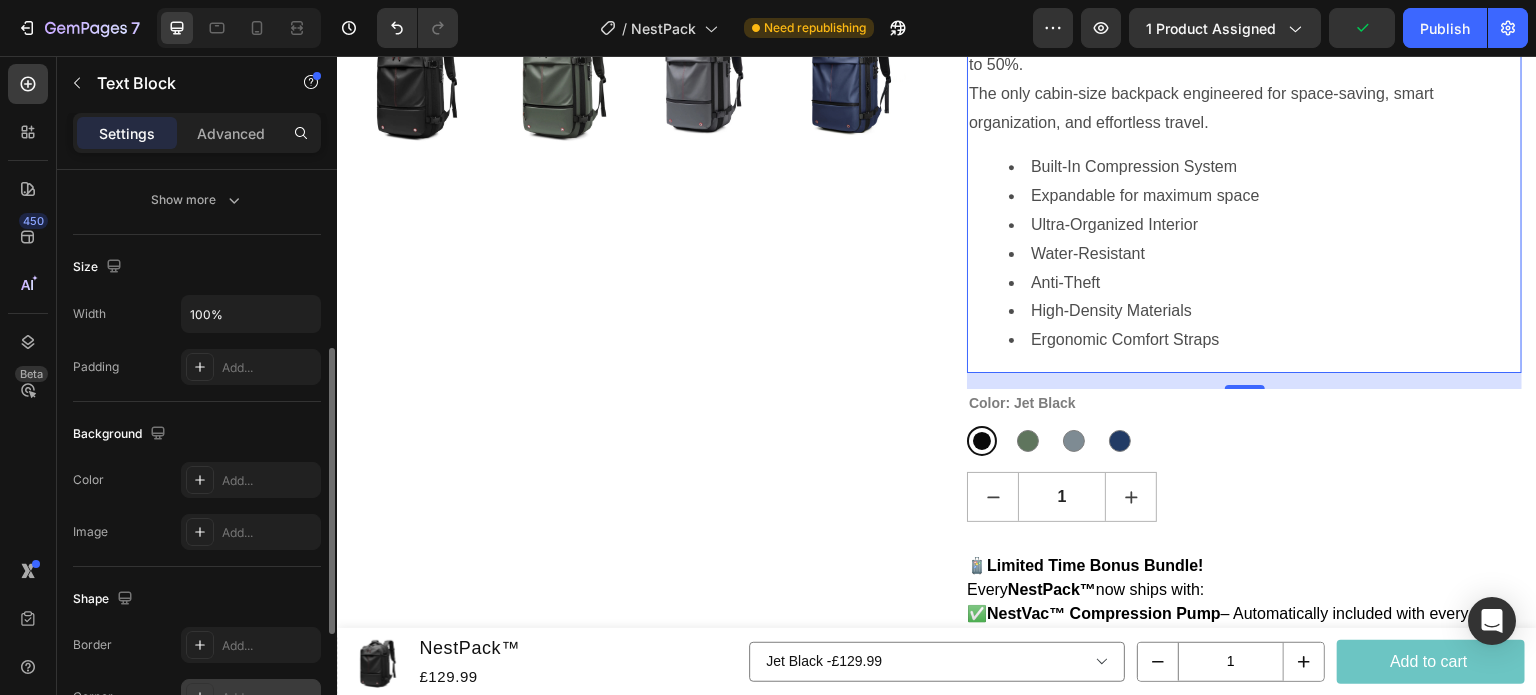 scroll, scrollTop: 600, scrollLeft: 0, axis: vertical 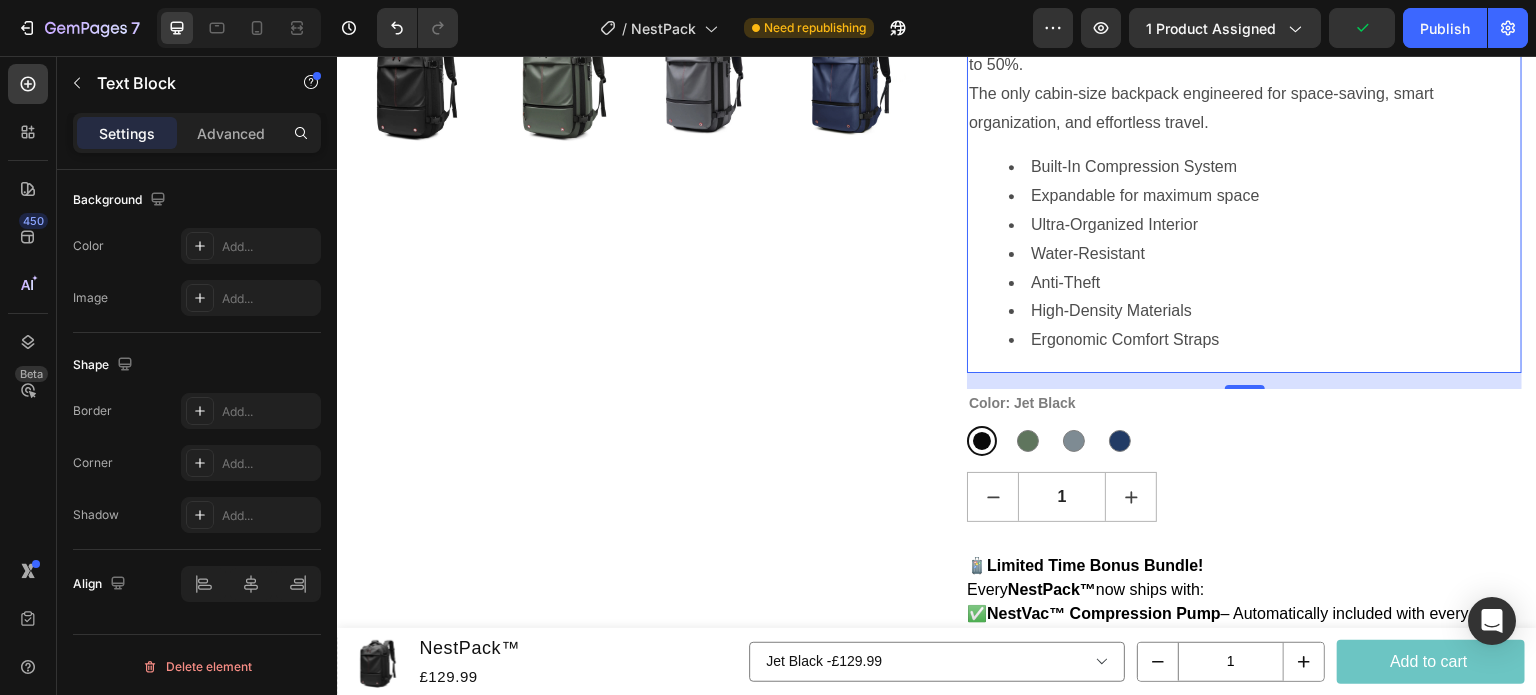click on "Settings Advanced" at bounding box center [197, 133] 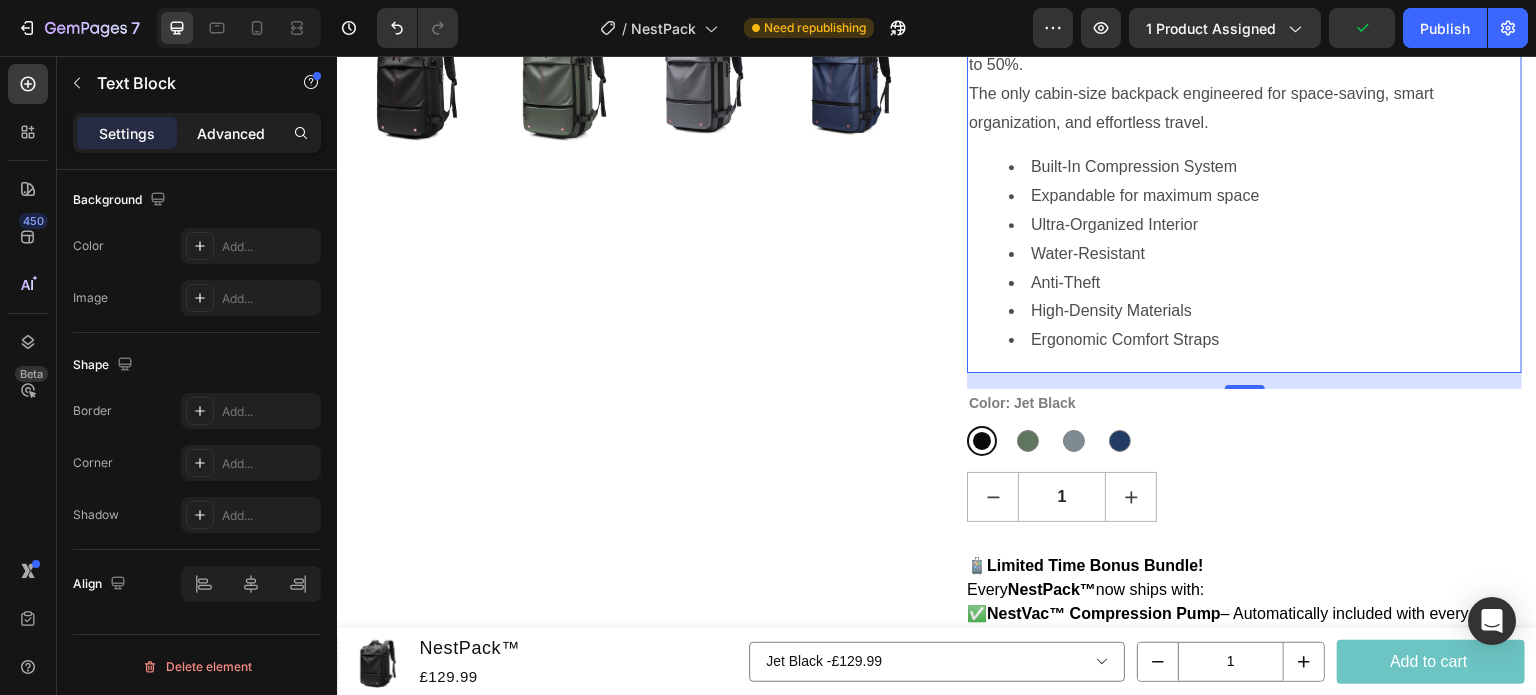 click on "Advanced" at bounding box center (231, 133) 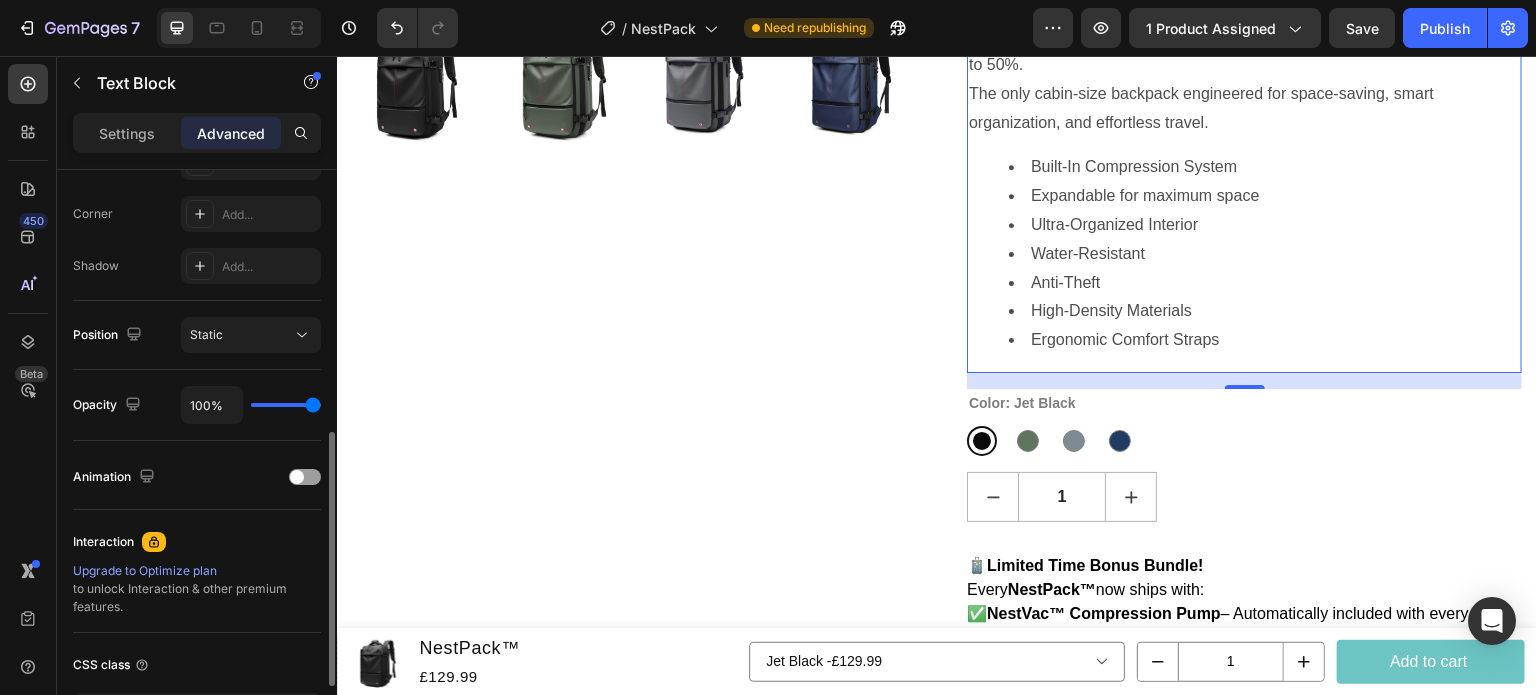 scroll, scrollTop: 749, scrollLeft: 0, axis: vertical 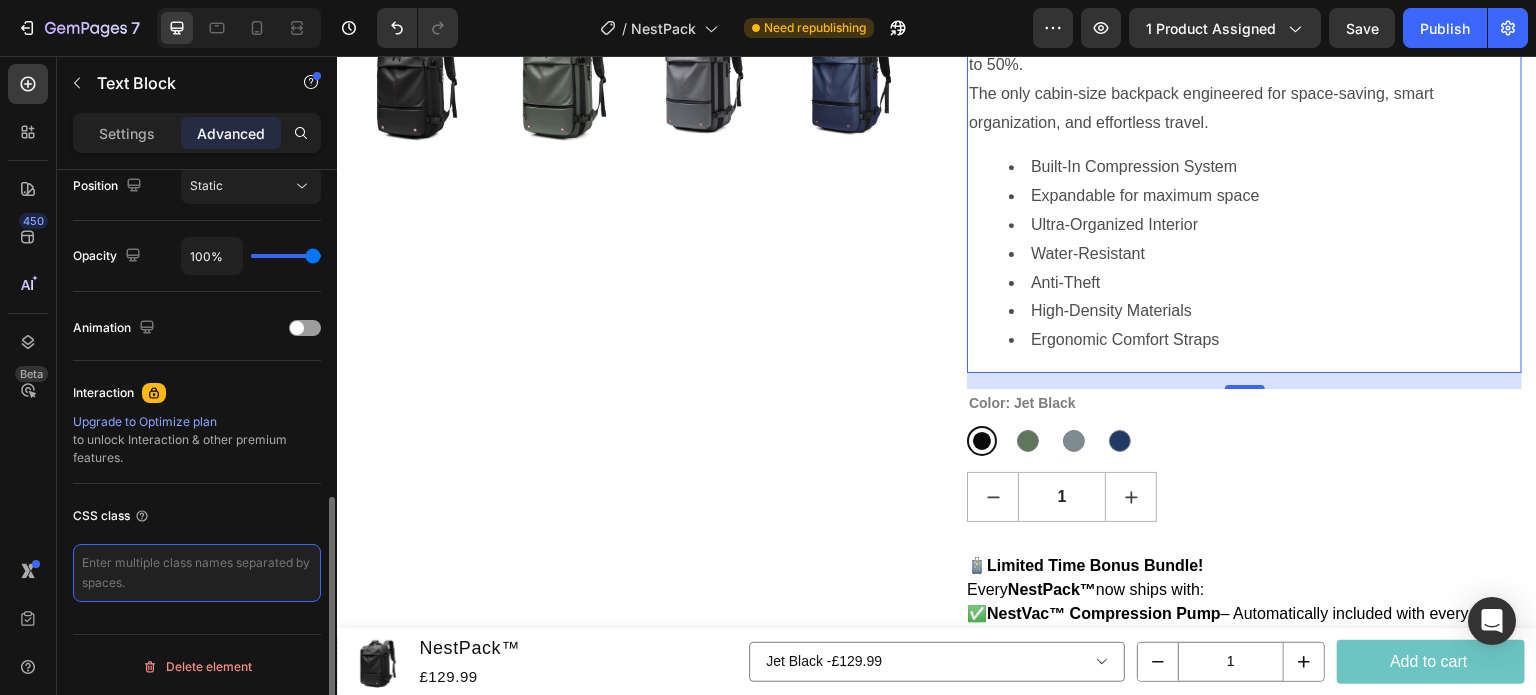 click at bounding box center (197, 573) 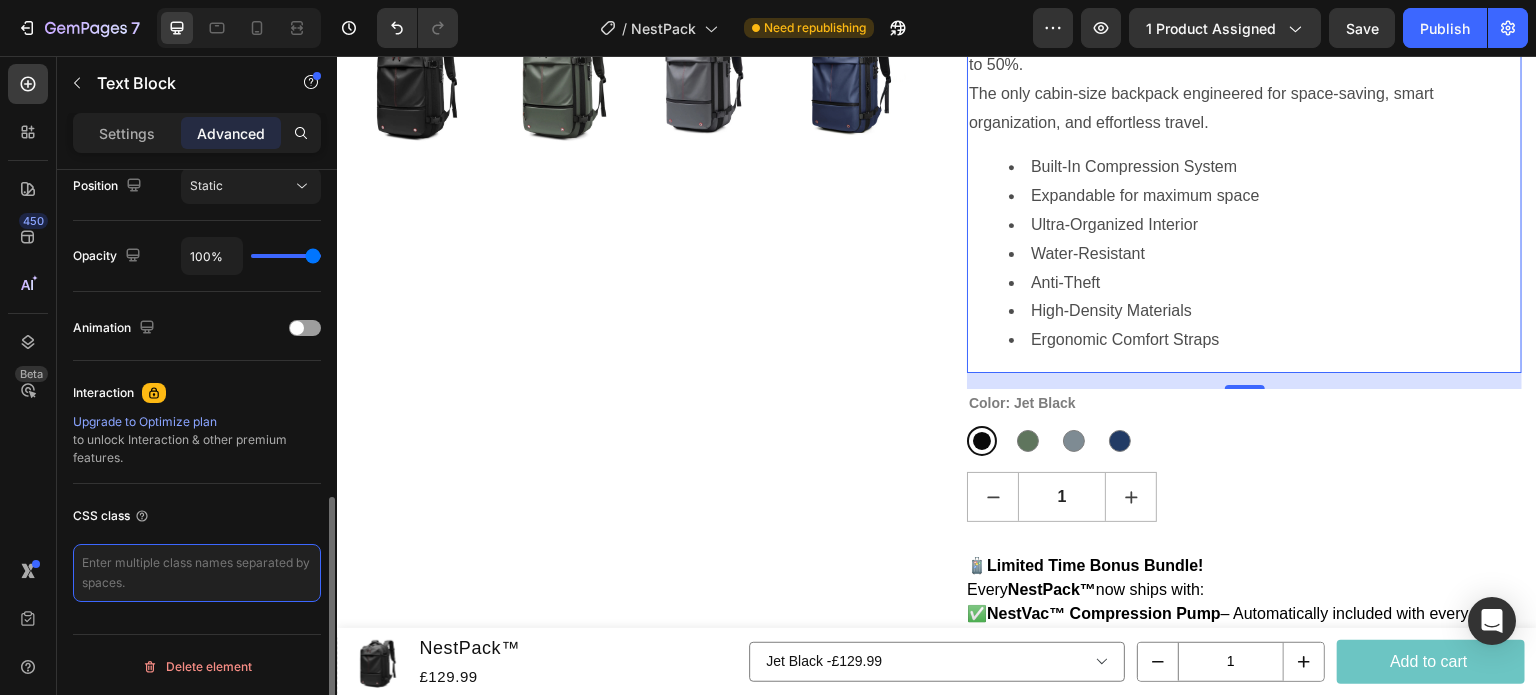 click at bounding box center (197, 573) 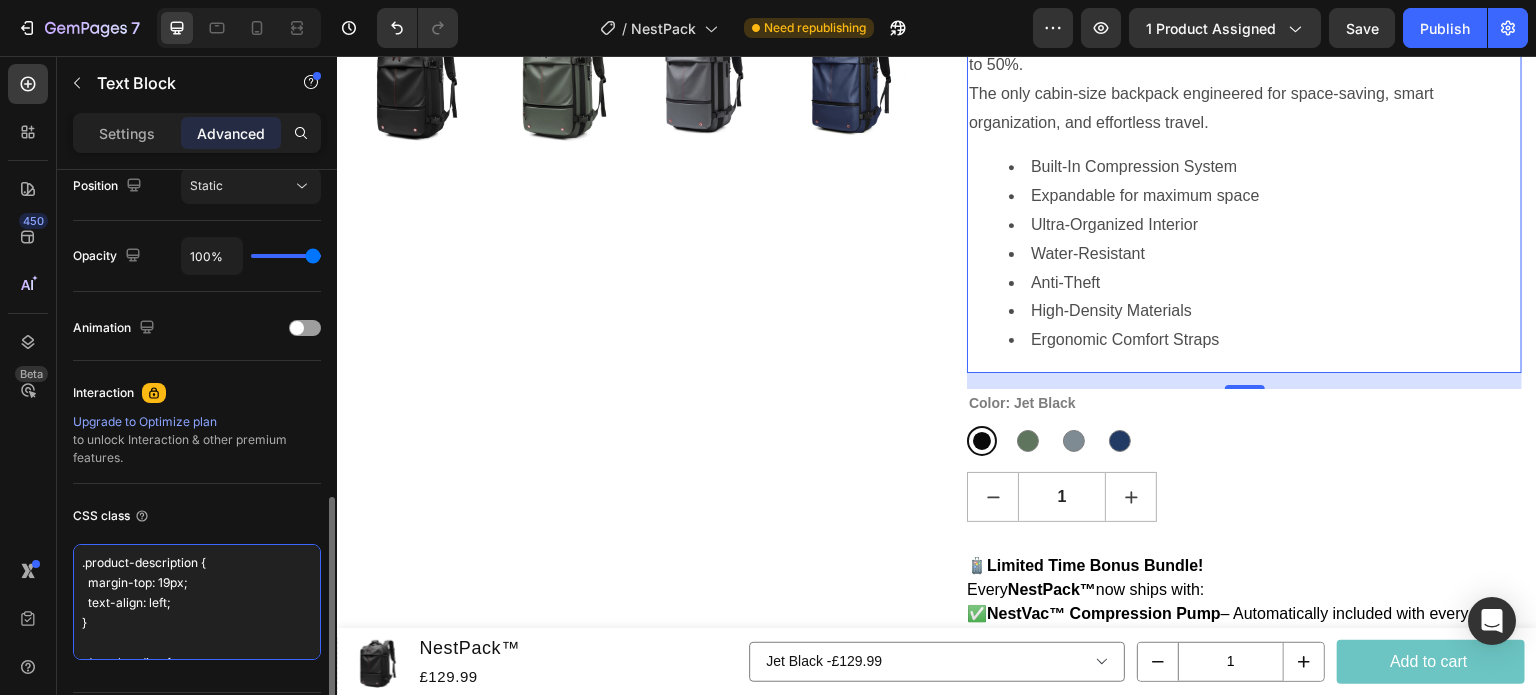 scroll, scrollTop: 652, scrollLeft: 0, axis: vertical 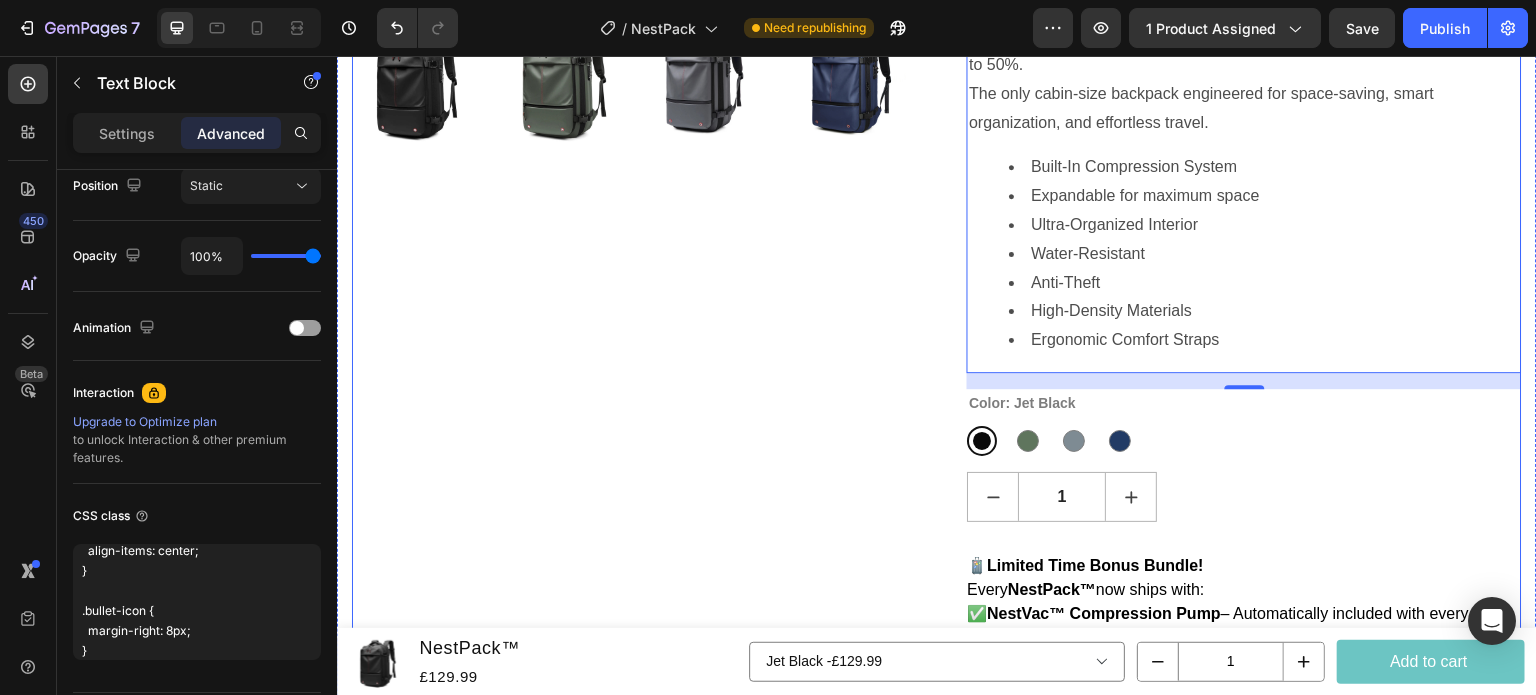 click on "Product Images" at bounding box center [629, 214] 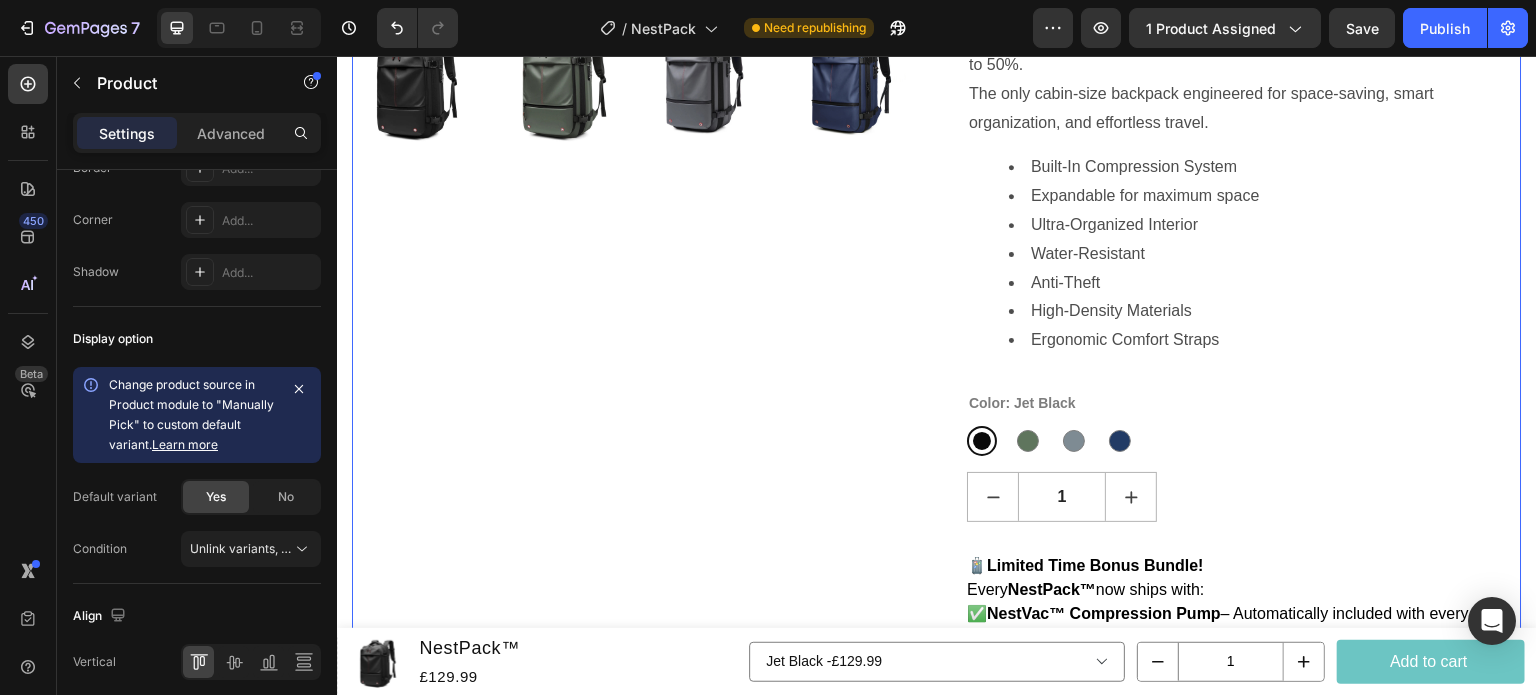 scroll, scrollTop: 0, scrollLeft: 0, axis: both 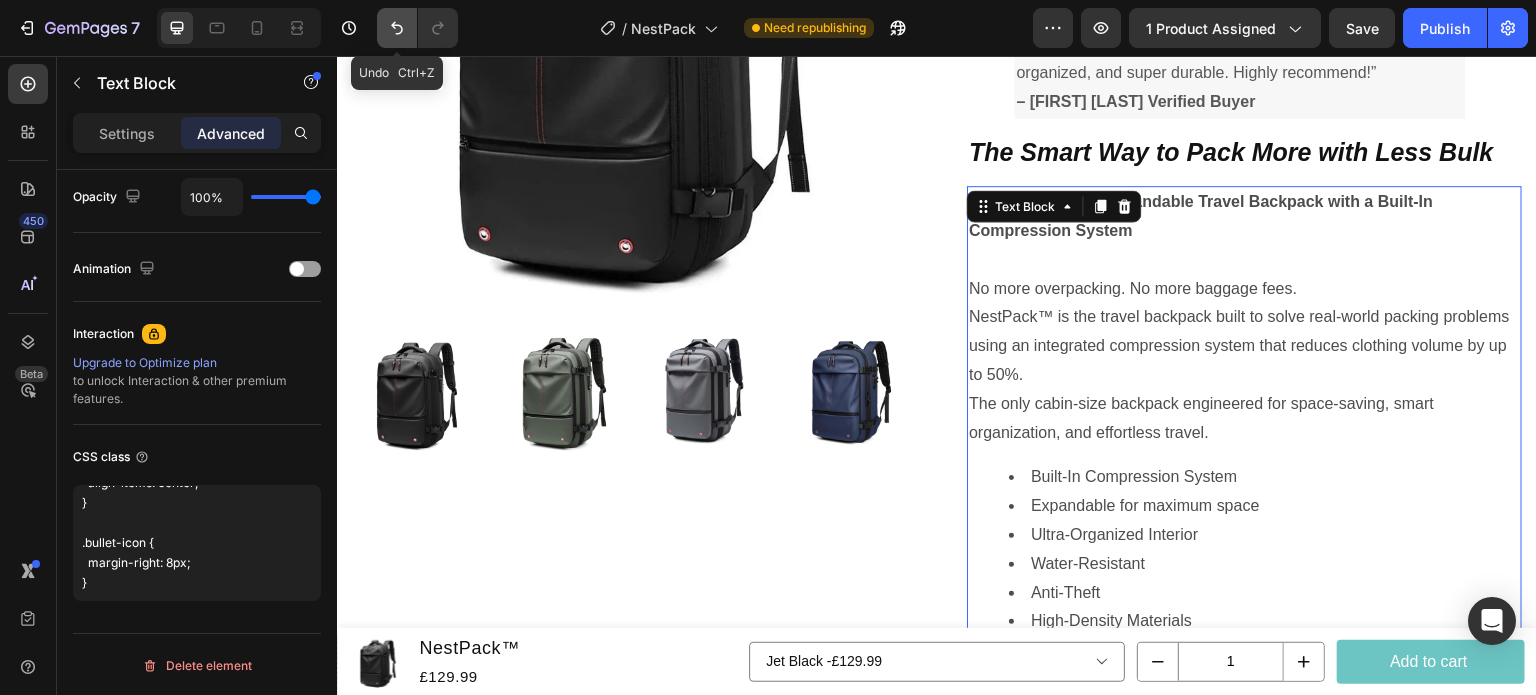 click 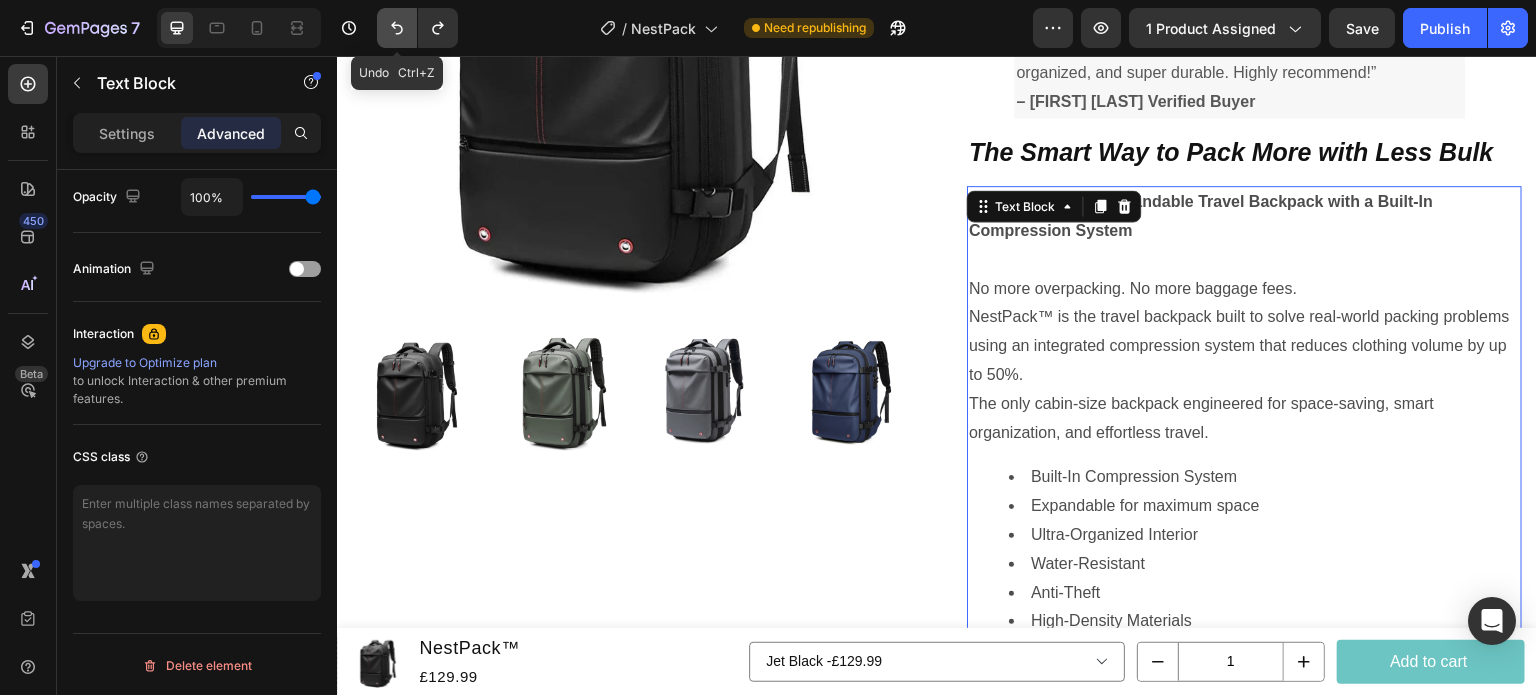 scroll, scrollTop: 0, scrollLeft: 0, axis: both 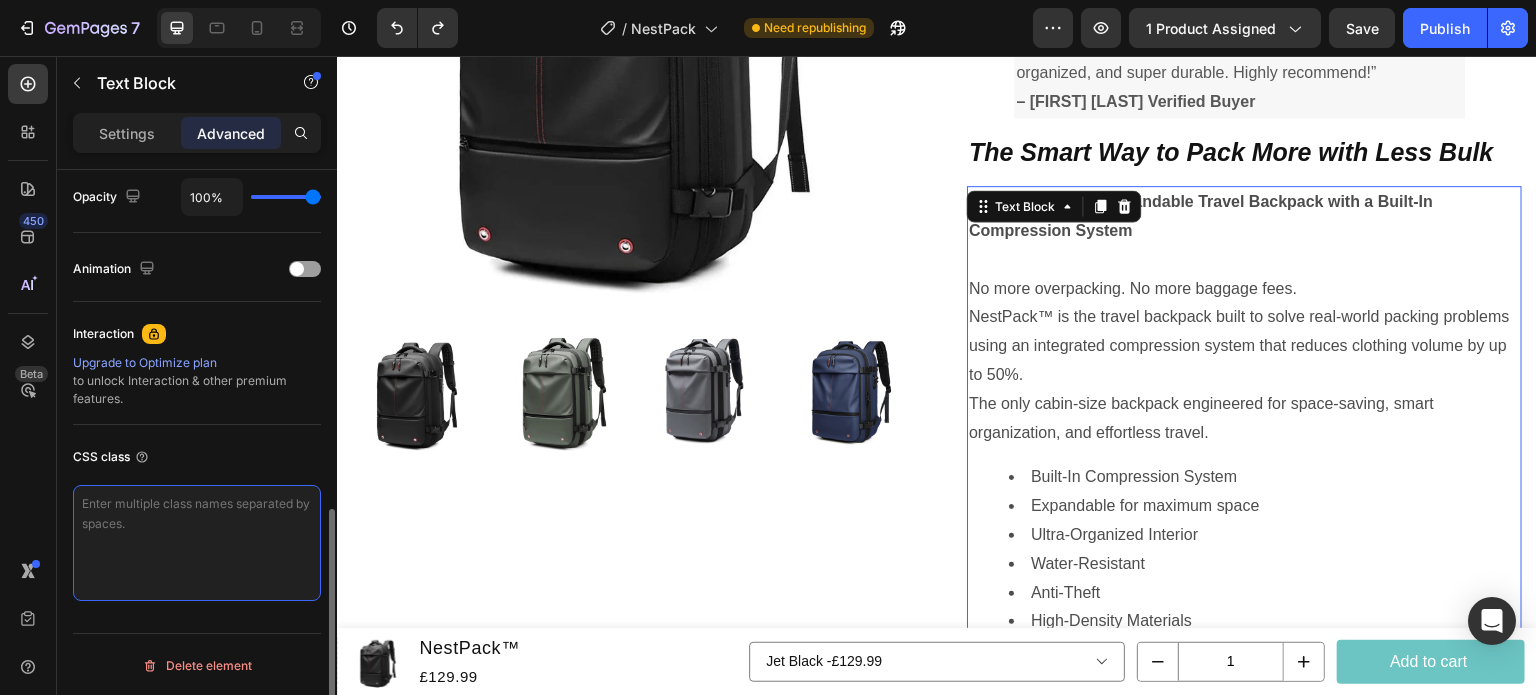 click at bounding box center (197, 543) 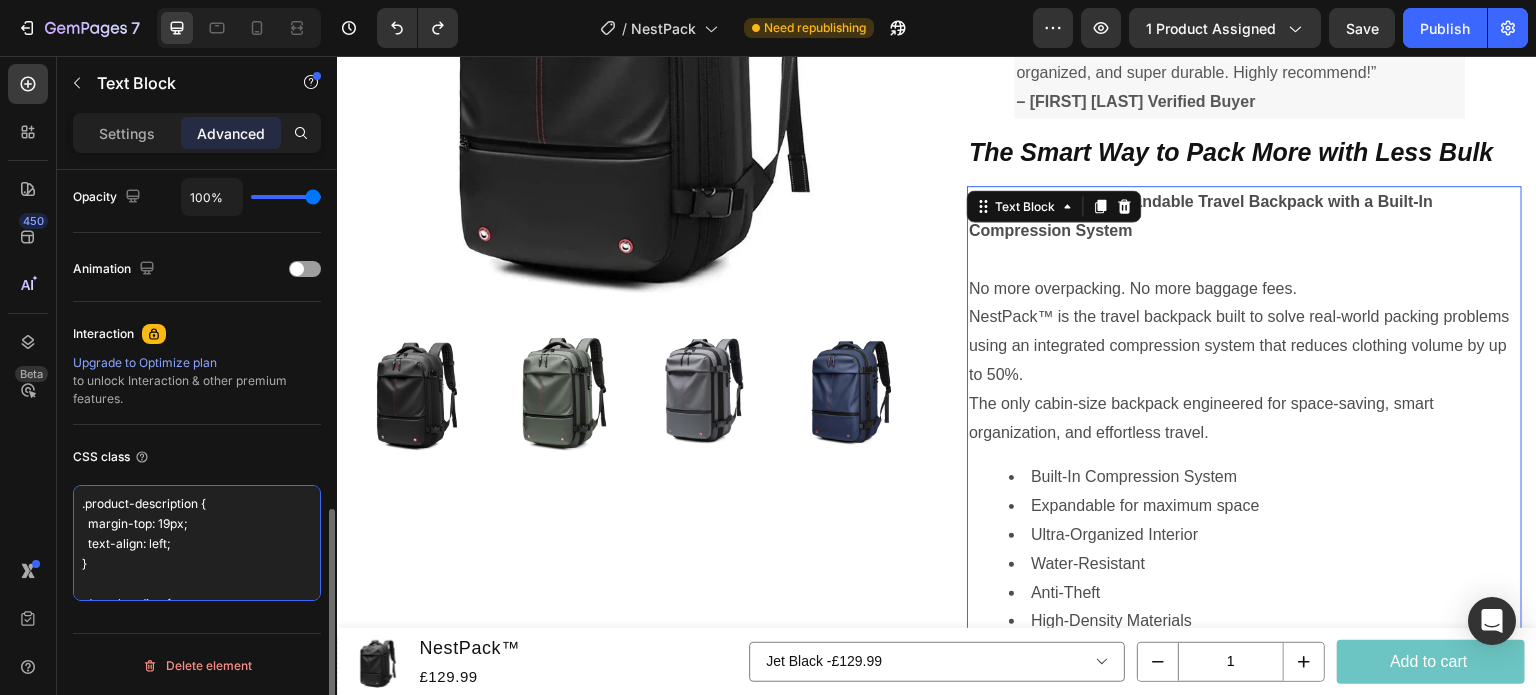 scroll, scrollTop: 652, scrollLeft: 0, axis: vertical 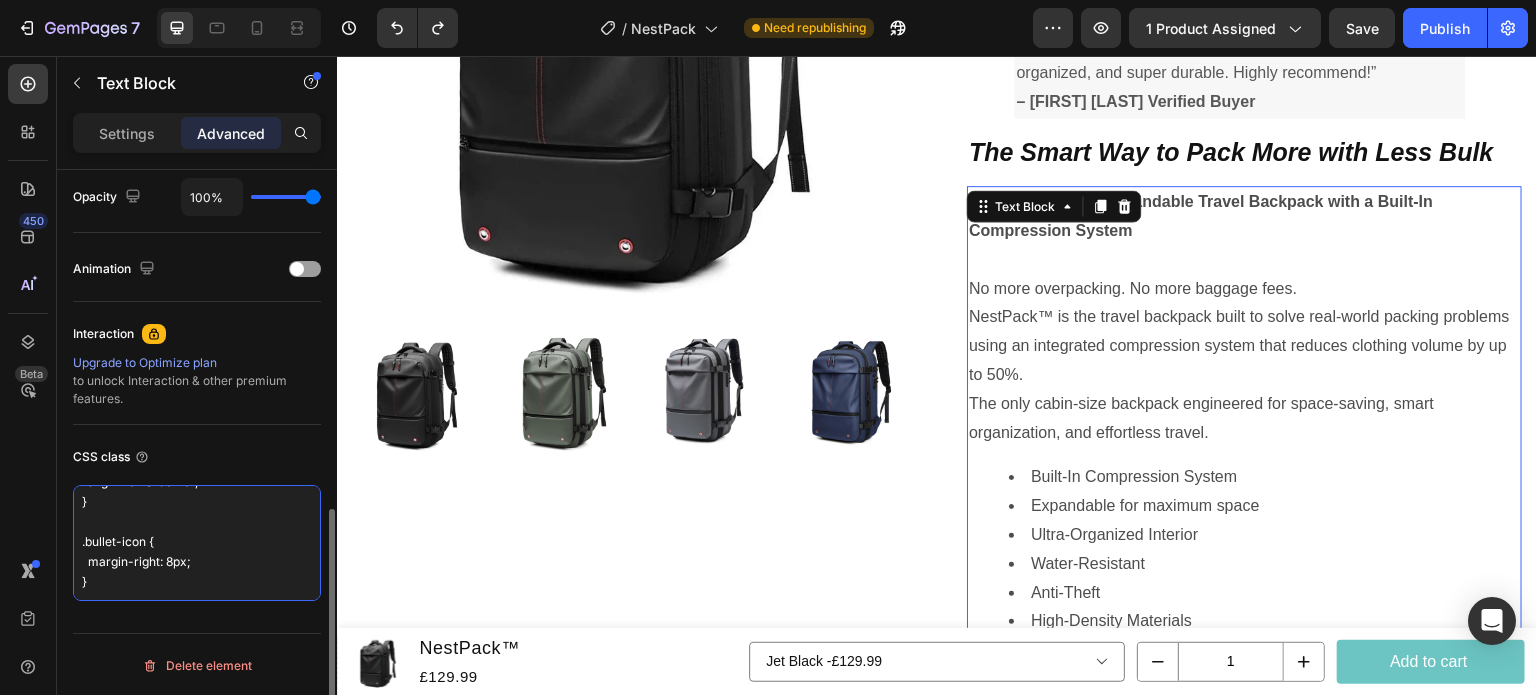 type on ".product-description {
margin-top: 19px;
text-align: left;
}
.desc-heading {
color: black;
font-weight: bold;
margin-bottom: 0;
line-height: 1.6;
}
.desc-paragraph {
color: black;
margin-top: 0;
line-height: 1.6;
}
.product-bullets {
color: black;
margin: 20px 0;
text-align: left;
}
.product-bullets ul {
padding-left: 0;
list-style-type: none;
}
.product-bullets li {
margin-bottom: 5px;
display: flex;
align-items: center;
}
.bullet-icon {
margin-right: 8px;
}" 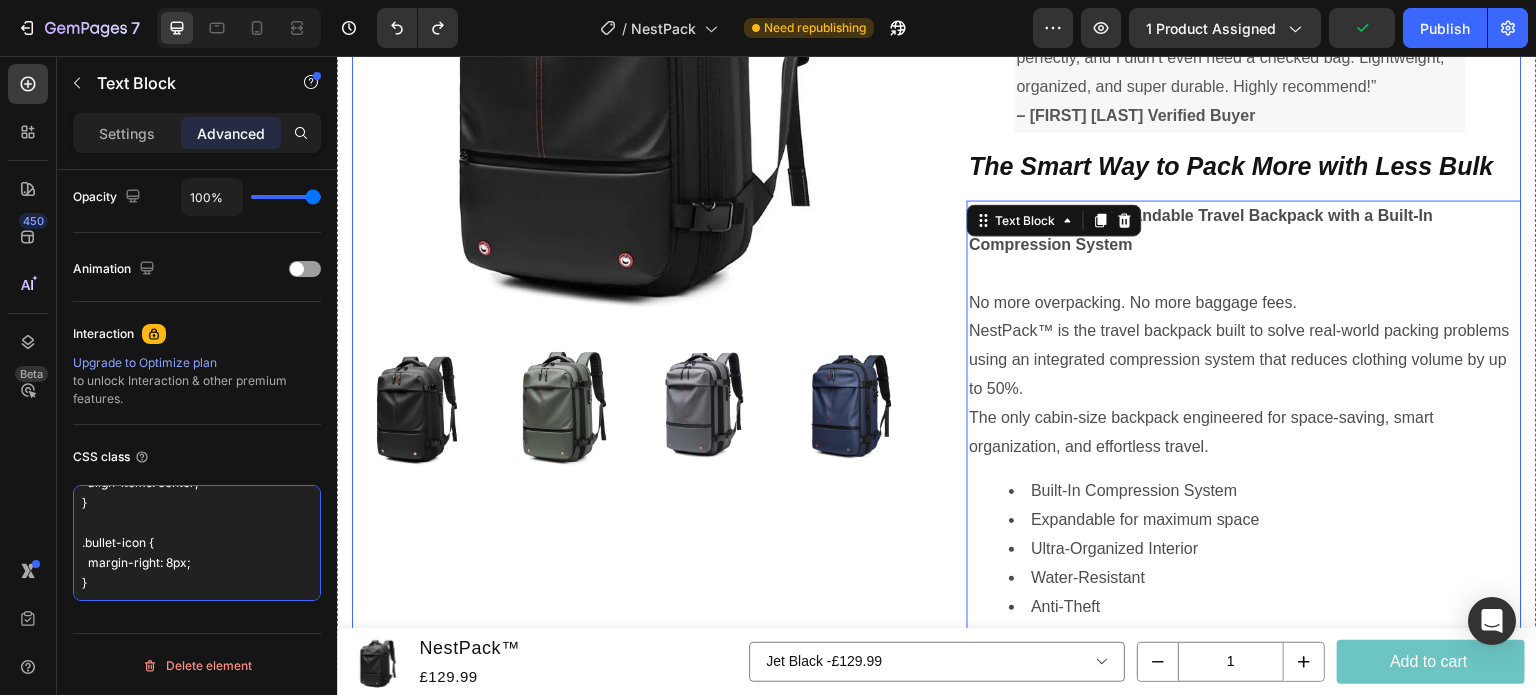 scroll, scrollTop: 397, scrollLeft: 0, axis: vertical 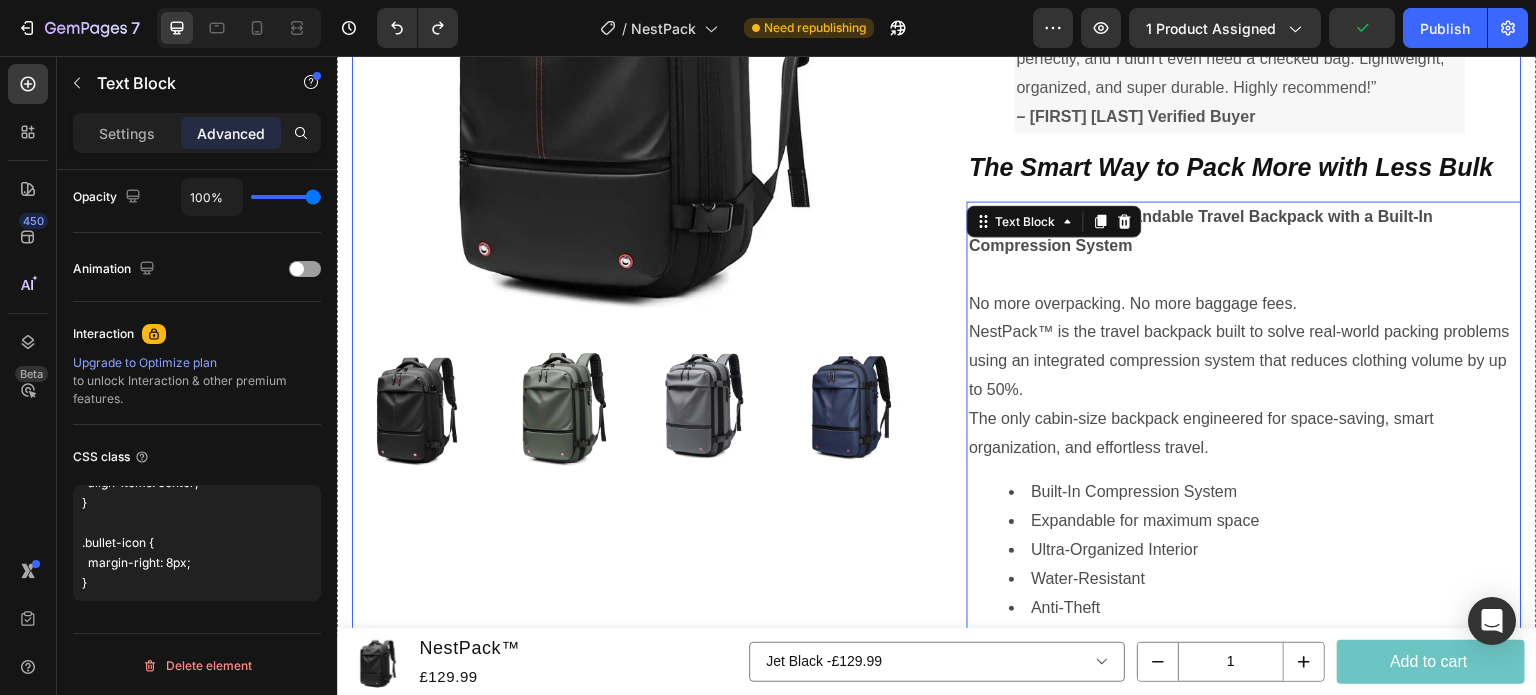 click on "Product Images" at bounding box center [629, 539] 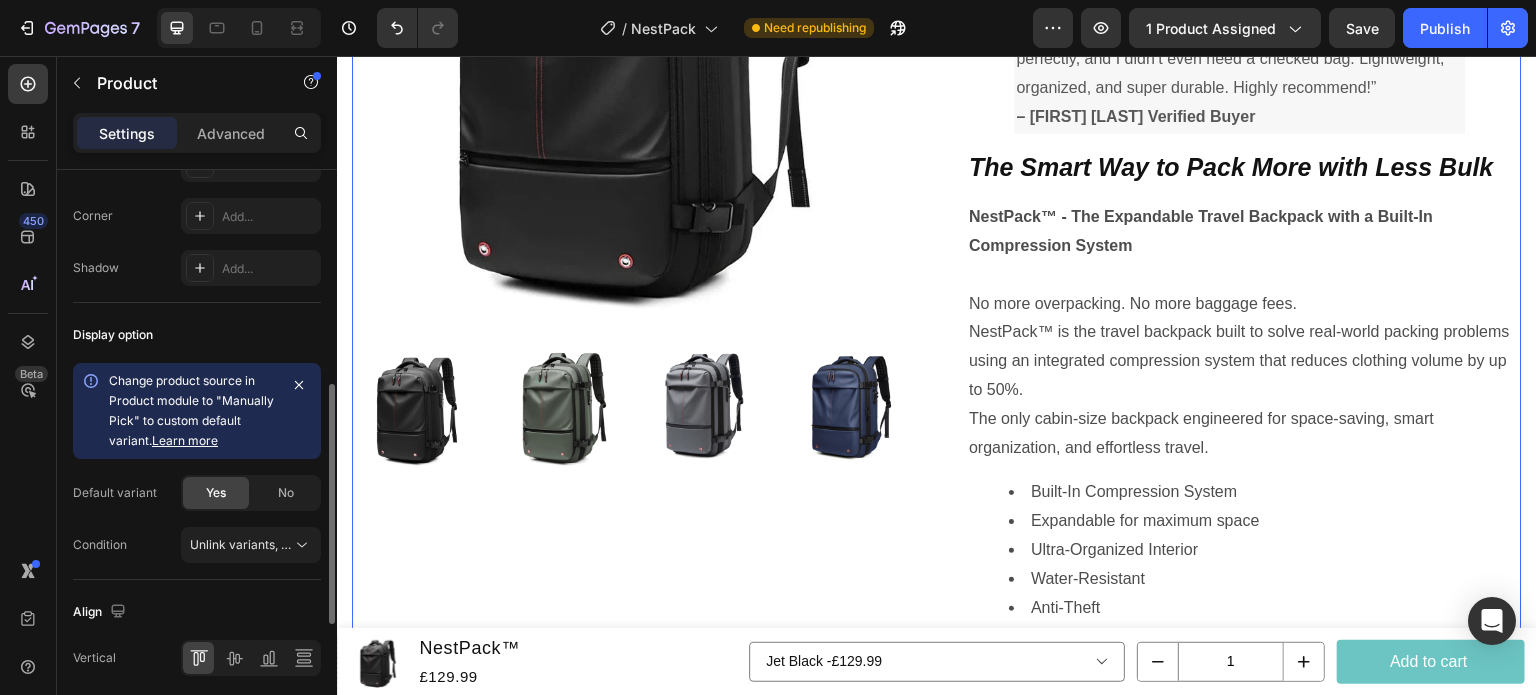 scroll, scrollTop: 827, scrollLeft: 0, axis: vertical 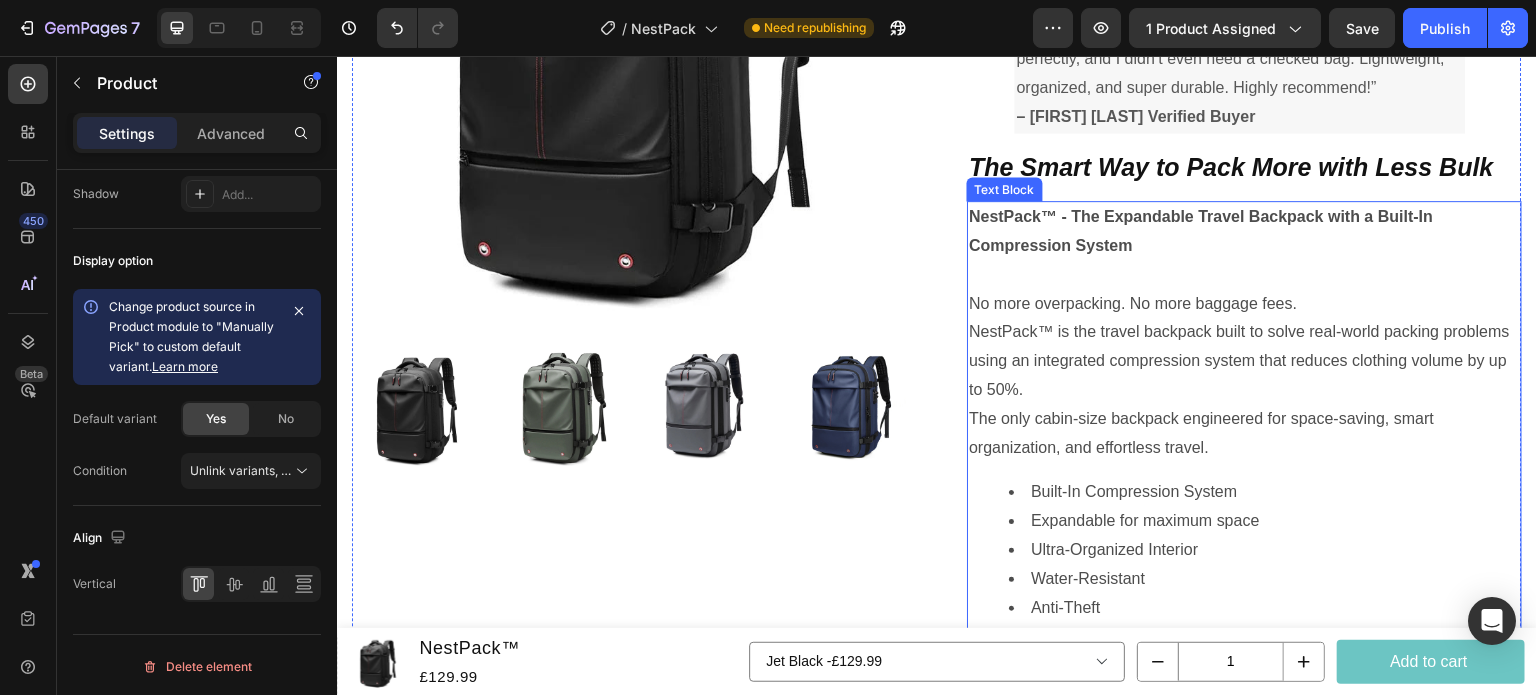 click on "No more overpacking. No more baggage fees. NestPack™ is the travel backpack built to solve real-world packing problems using an integrated compression system that reduces clothing volume by up to 50%." at bounding box center [1244, 347] 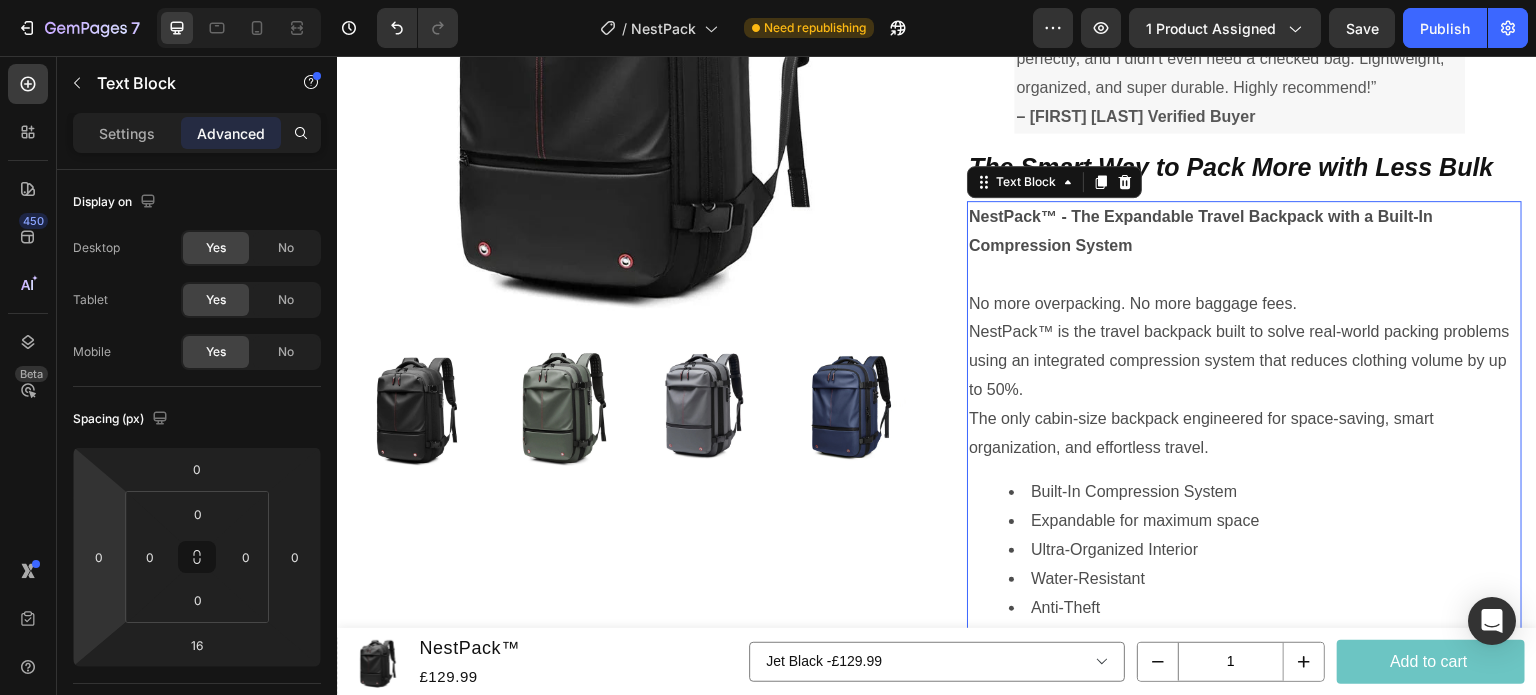 scroll, scrollTop: 808, scrollLeft: 0, axis: vertical 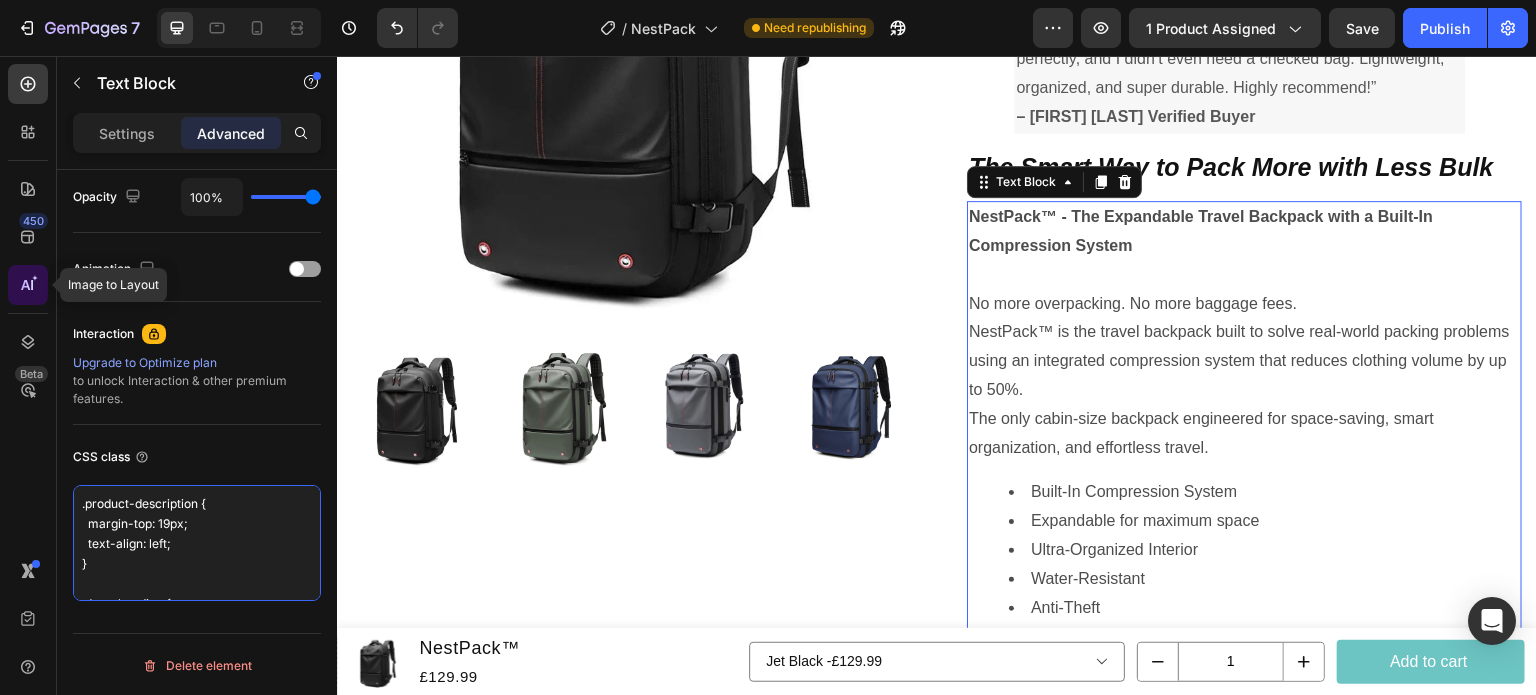 drag, startPoint x: 134, startPoint y: 589, endPoint x: 14, endPoint y: 283, distance: 328.6883 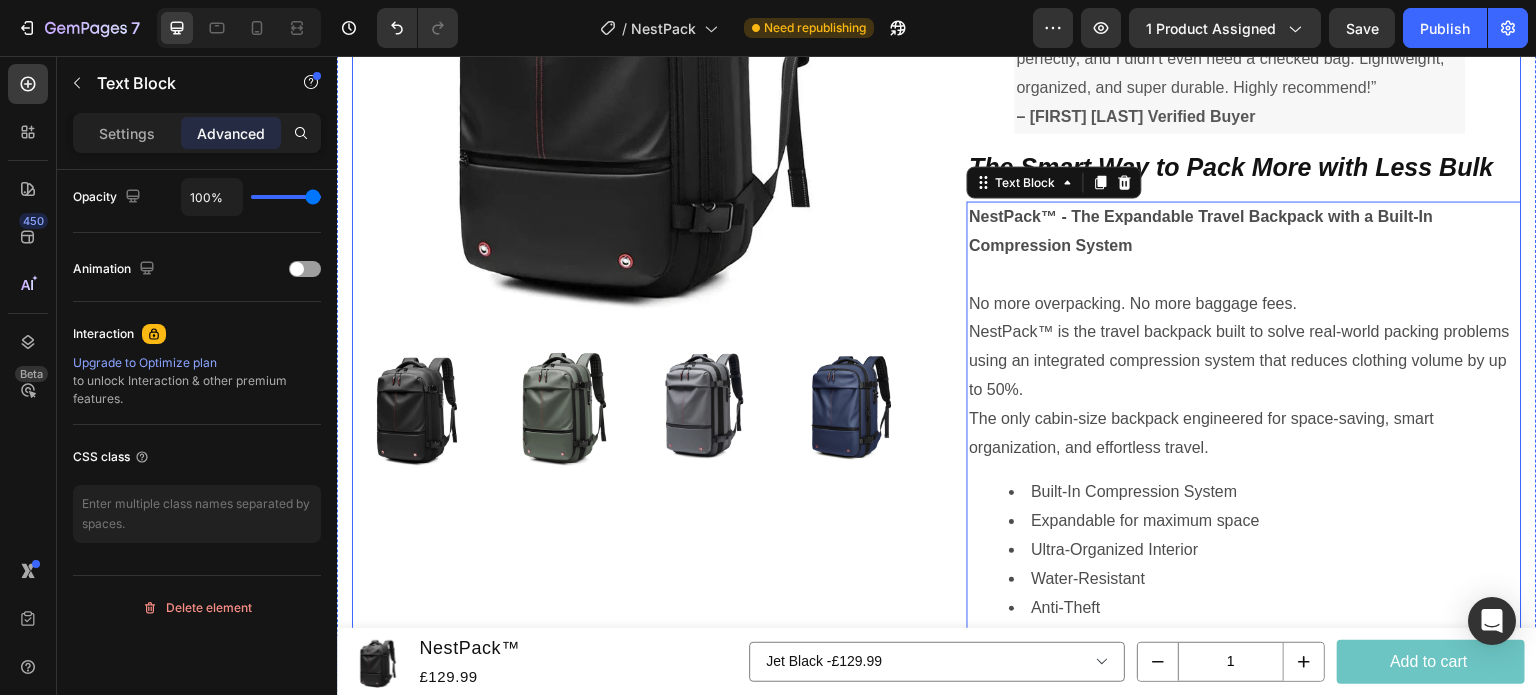 click on "Product Images" at bounding box center [629, 539] 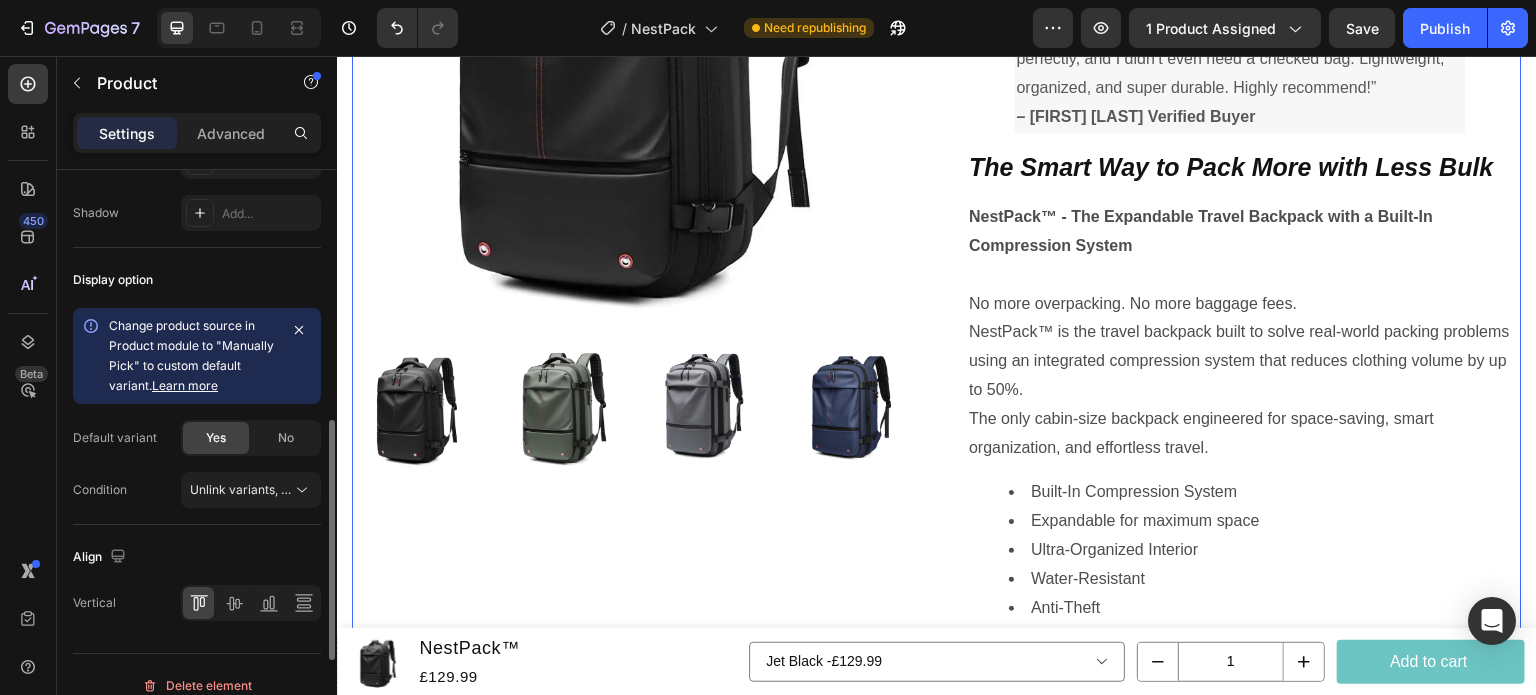 scroll, scrollTop: 0, scrollLeft: 0, axis: both 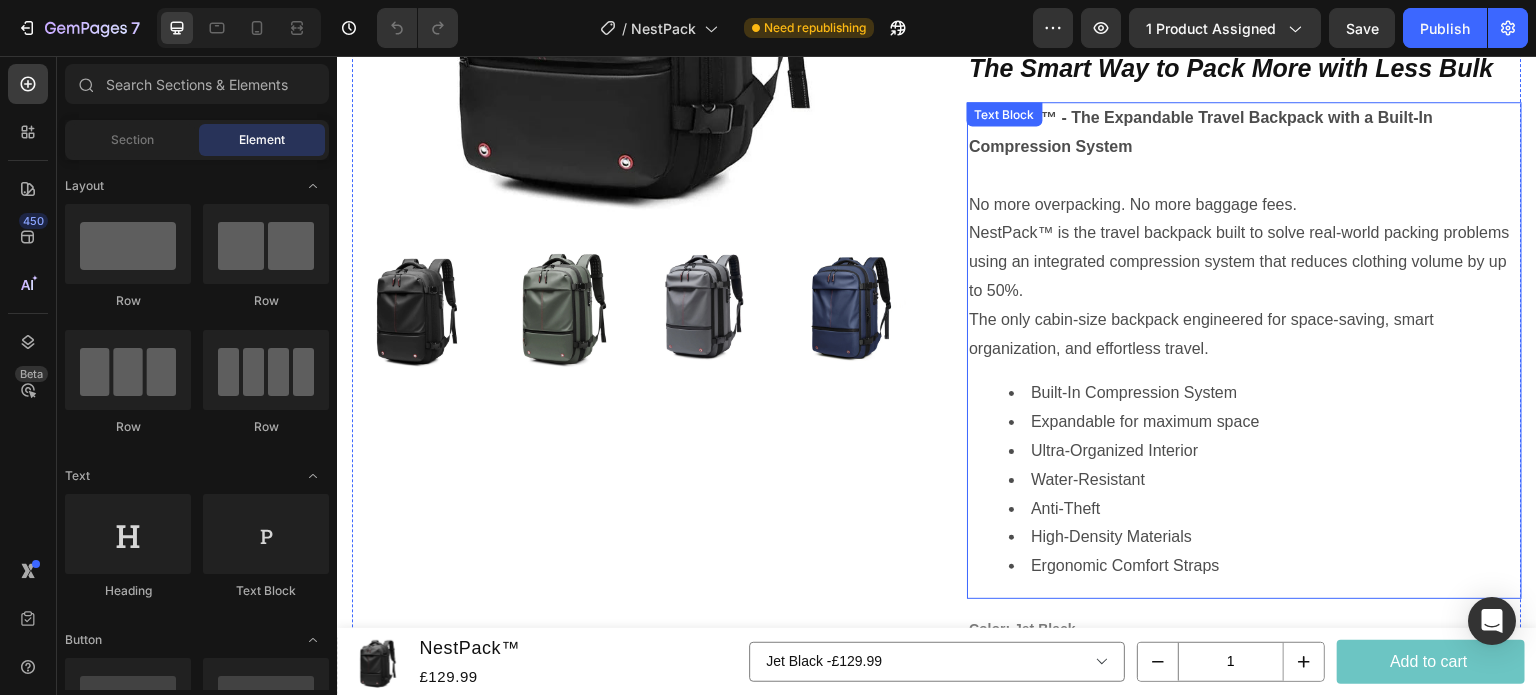 click on "No more overpacking. No more baggage fees. NestPack™ is the travel backpack built to solve real-world packing problems using an integrated compression system that reduces clothing volume by up to 50%." at bounding box center (1244, 248) 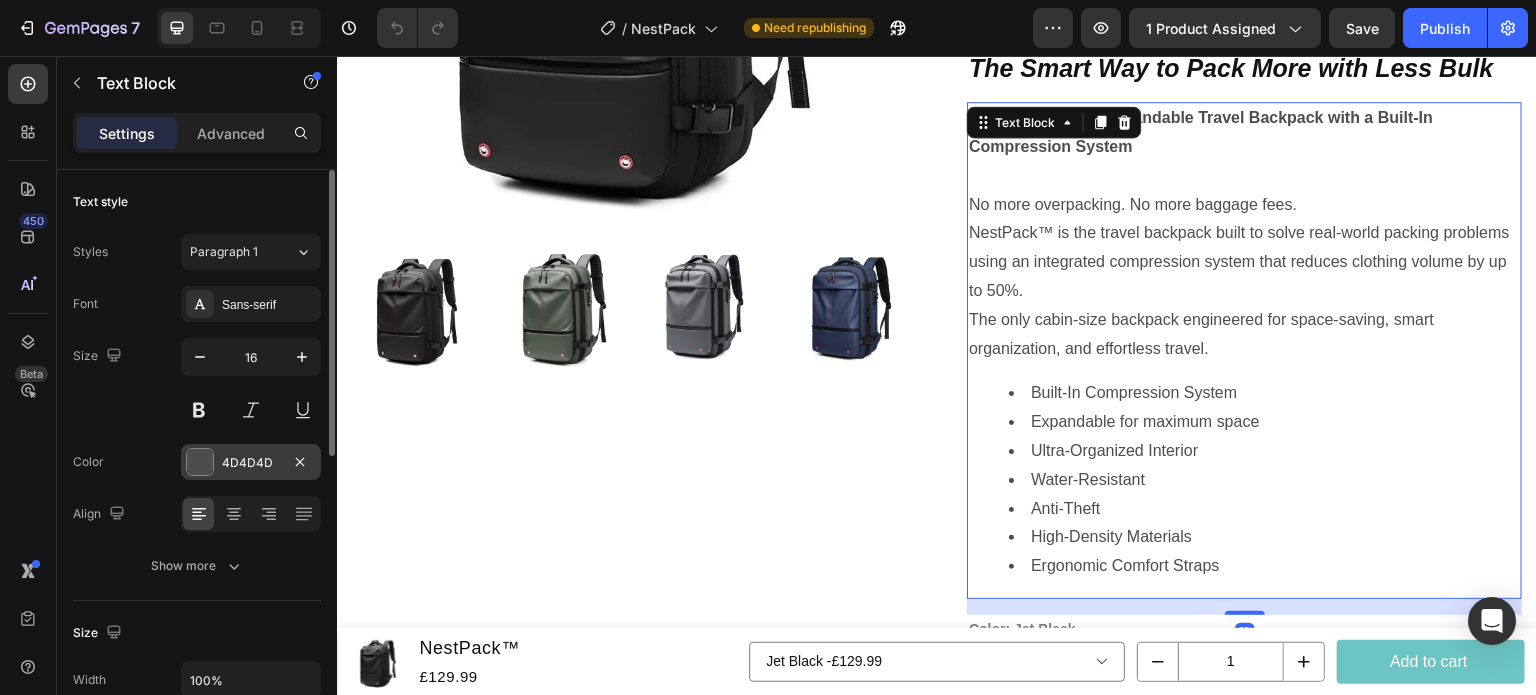 scroll, scrollTop: 600, scrollLeft: 0, axis: vertical 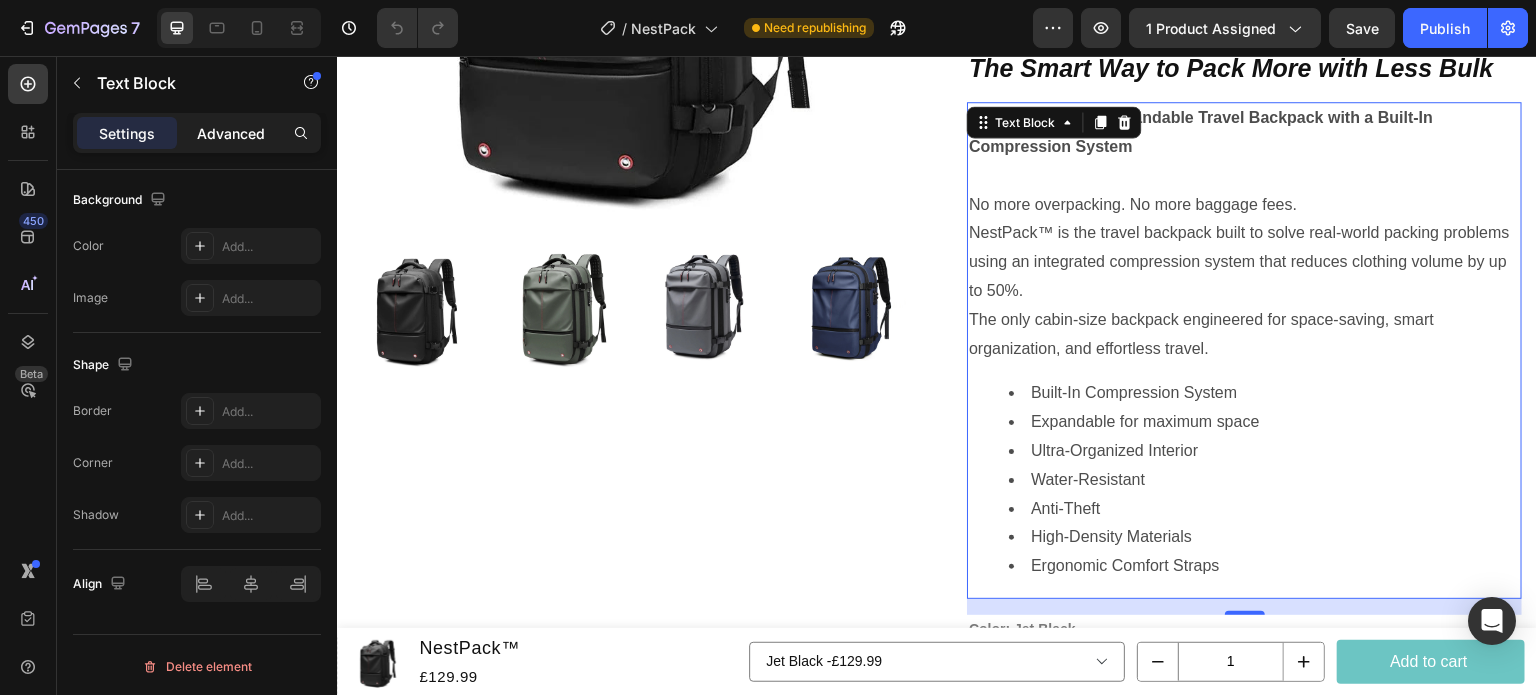 click on "Advanced" at bounding box center (231, 133) 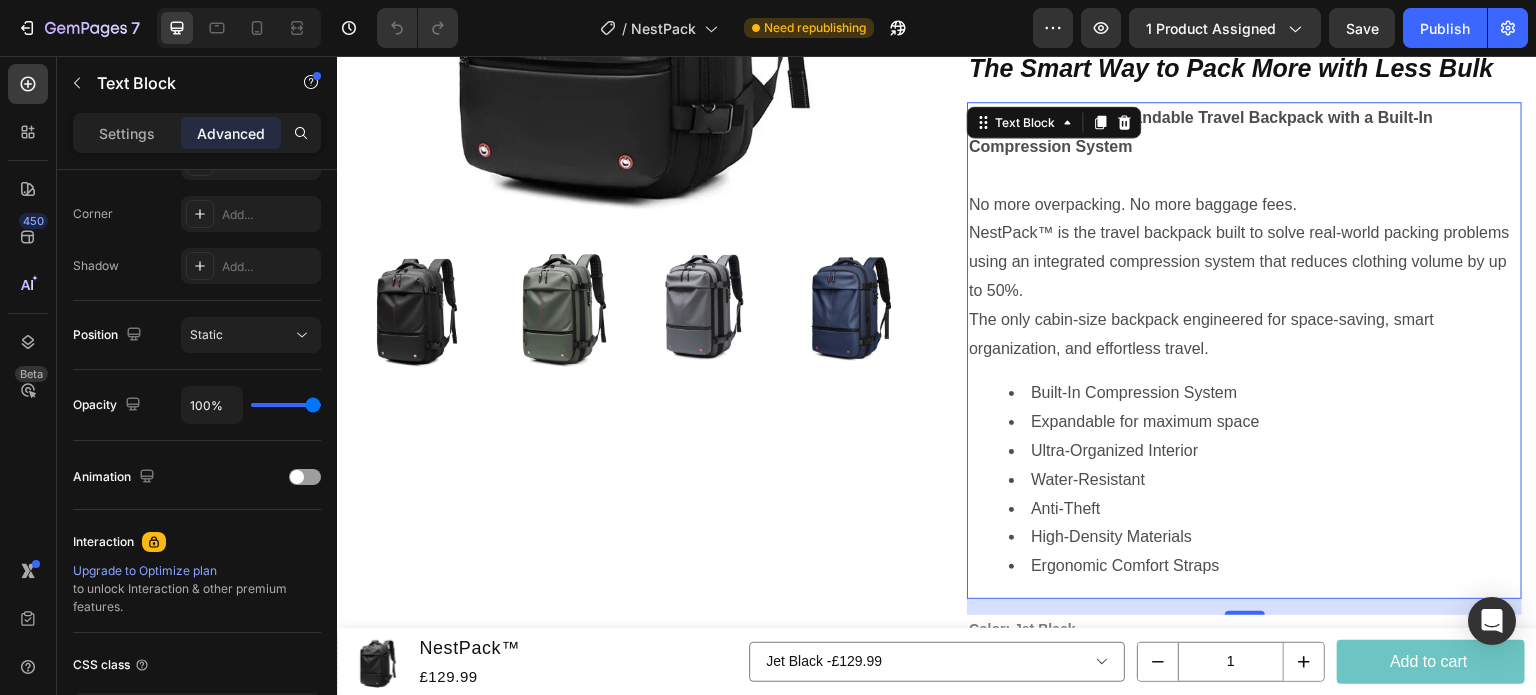 scroll, scrollTop: 749, scrollLeft: 0, axis: vertical 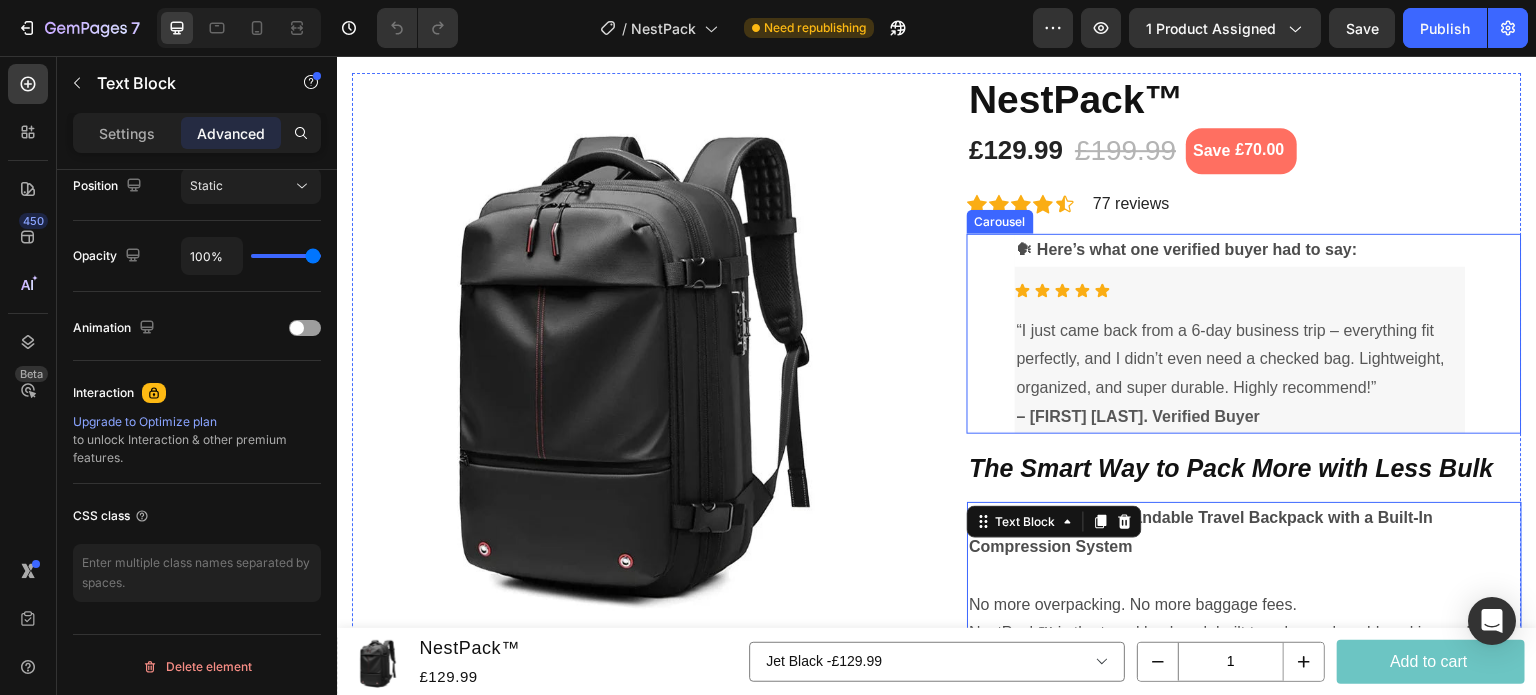 click on "🗣 Here’s what one verified buyer had to say: Text Block Icon Icon Icon Icon
Icon Icon List “I just came back from a 6-day business trip – everything fit perfectly, and I didn’t even need a checked bag. Lightweight, organized, and super durable. Highly recommend!” – [NAME]. Verified Buyer Text block Row" at bounding box center (1244, 334) 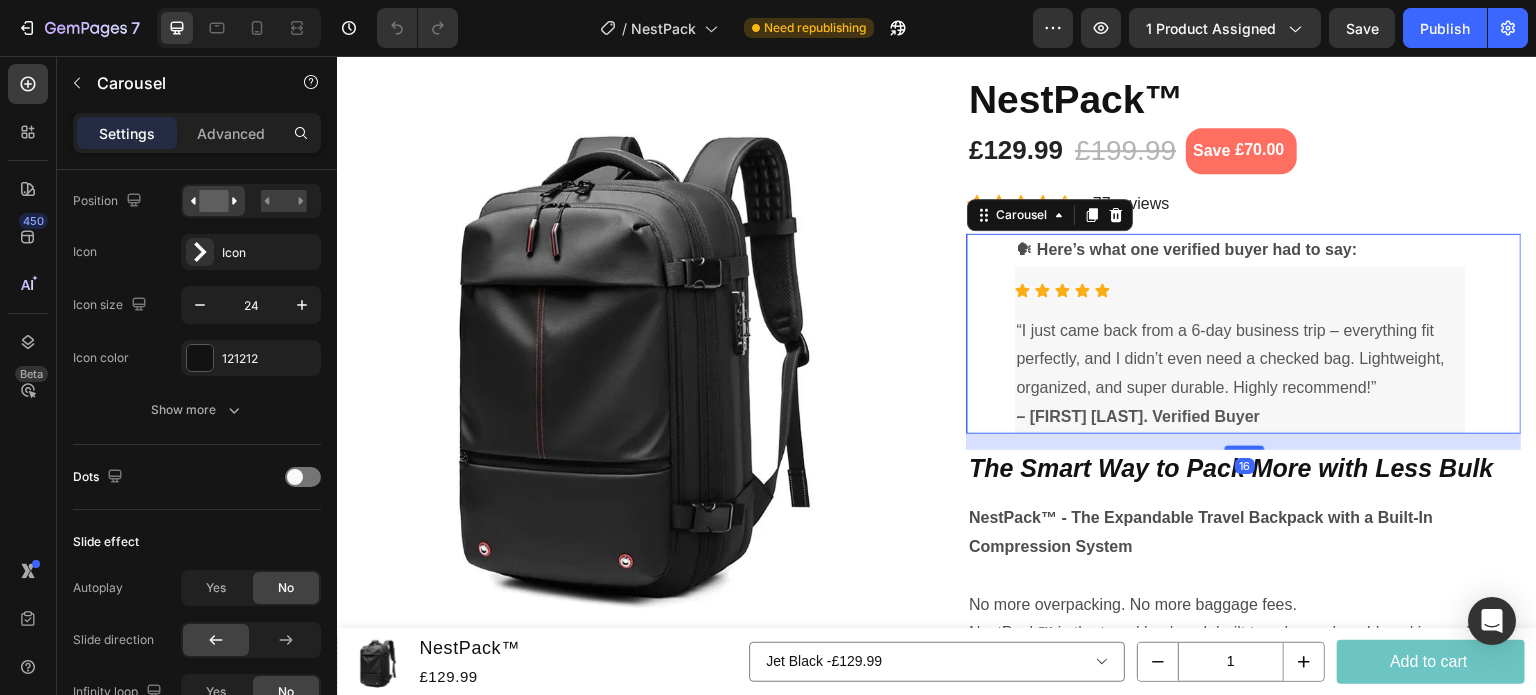 scroll, scrollTop: 0, scrollLeft: 0, axis: both 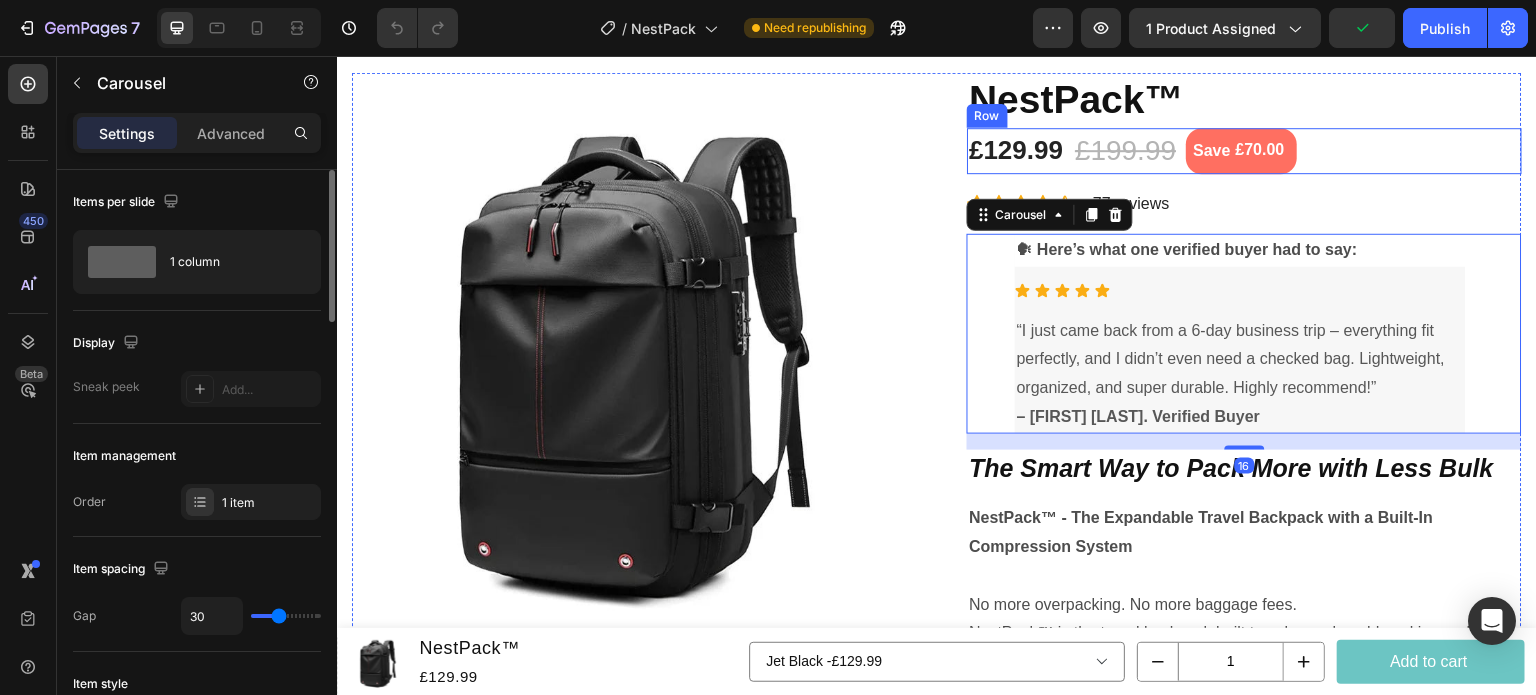 click on "£129.99 (P) Price (P) Price £199.99 (P) Price (P) Price Save £70.00 (P) Tag Row" at bounding box center [1244, 151] 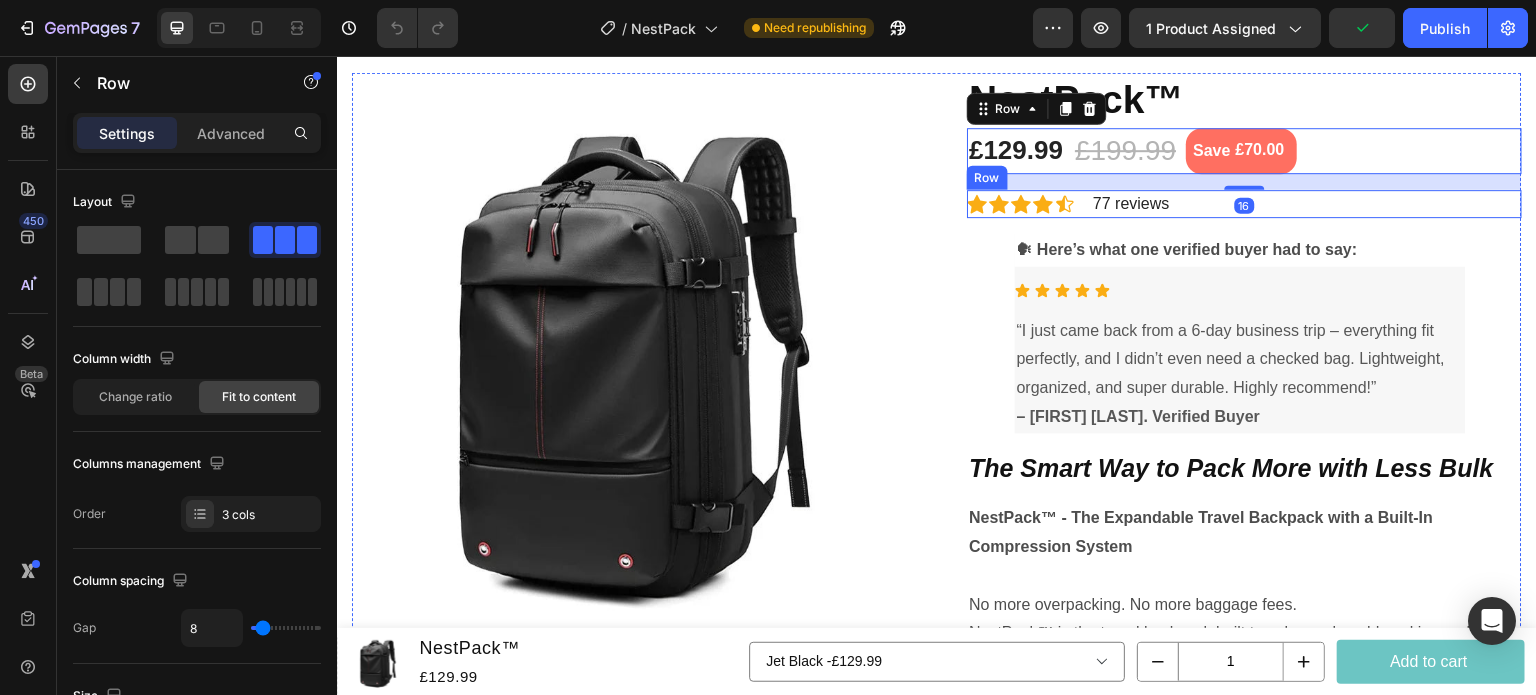 click on "Icon
Icon
Icon
Icon
Icon Icon List Hoz 77 reviews Text block Row" at bounding box center [1244, 204] 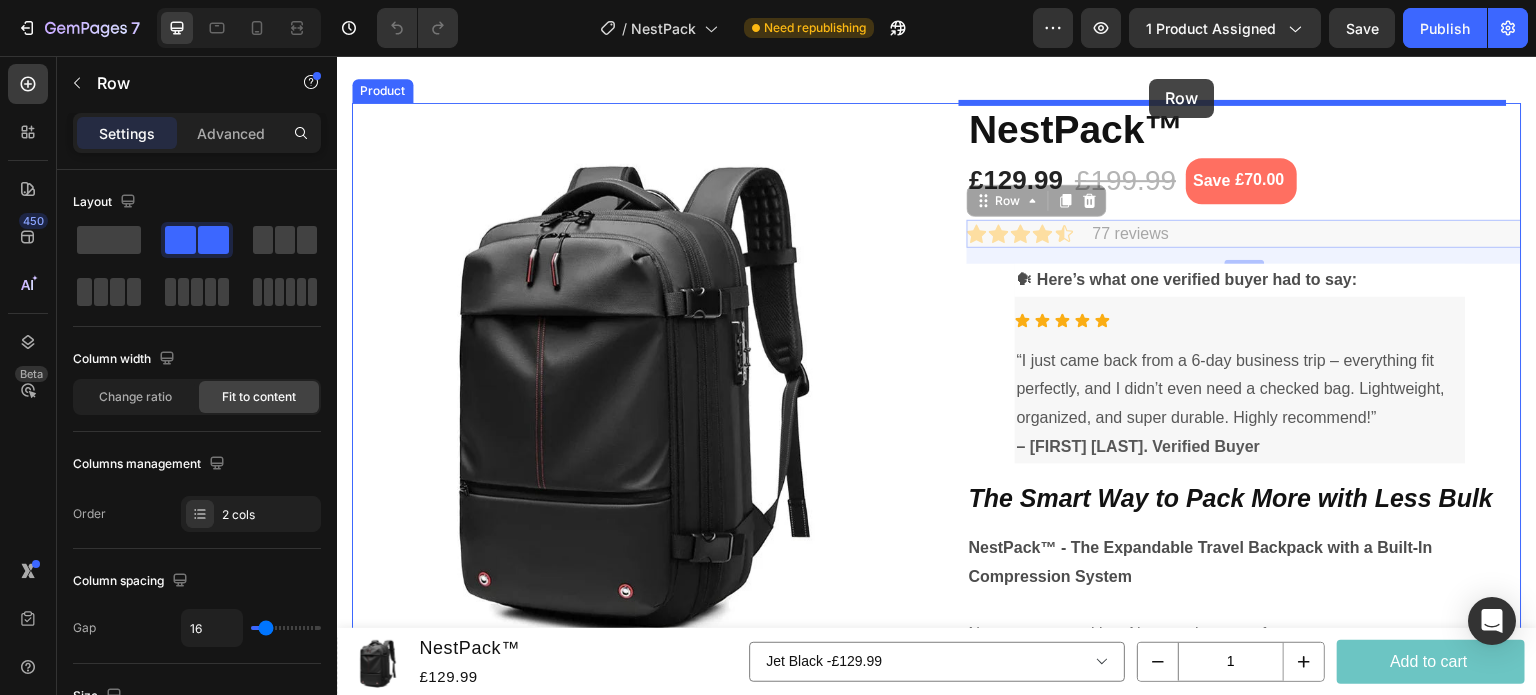 scroll, scrollTop: 0, scrollLeft: 0, axis: both 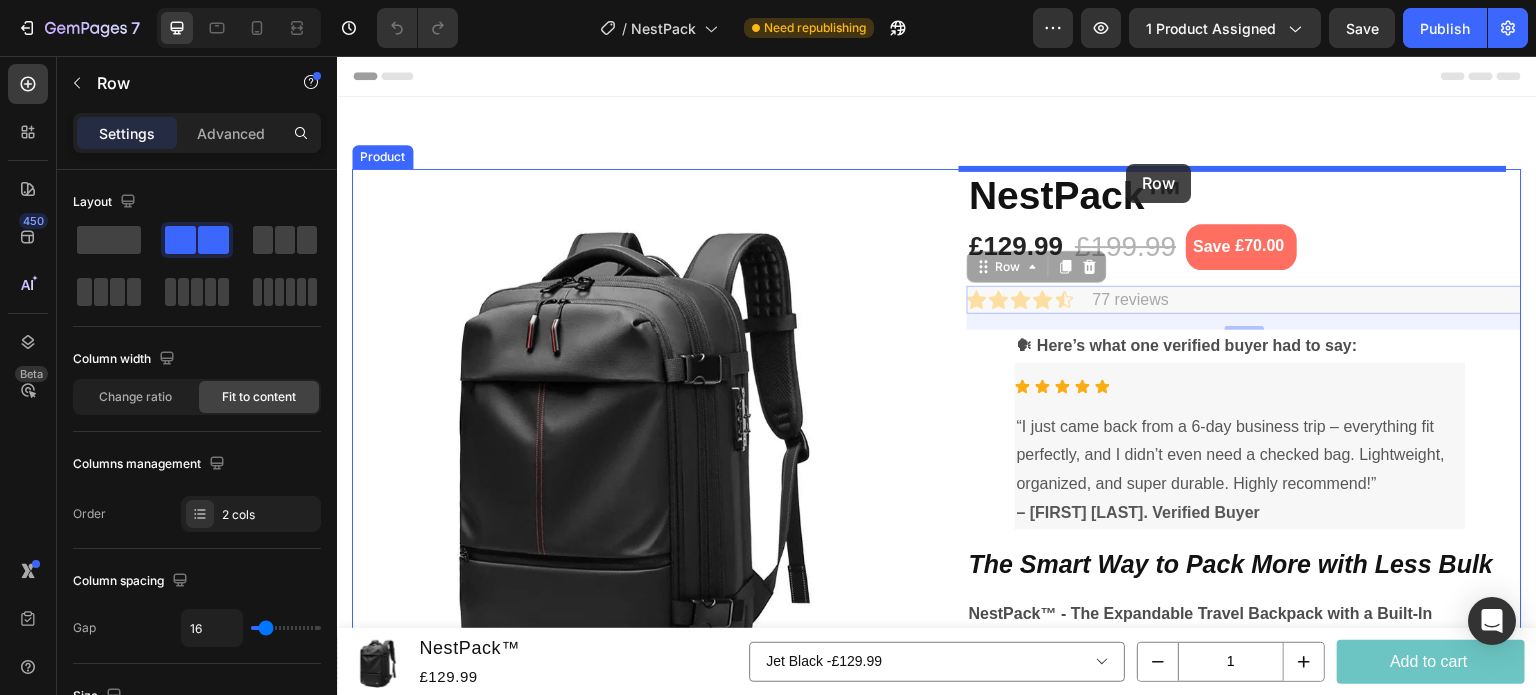 drag, startPoint x: 1259, startPoint y: 204, endPoint x: 1127, endPoint y: 164, distance: 137.92752 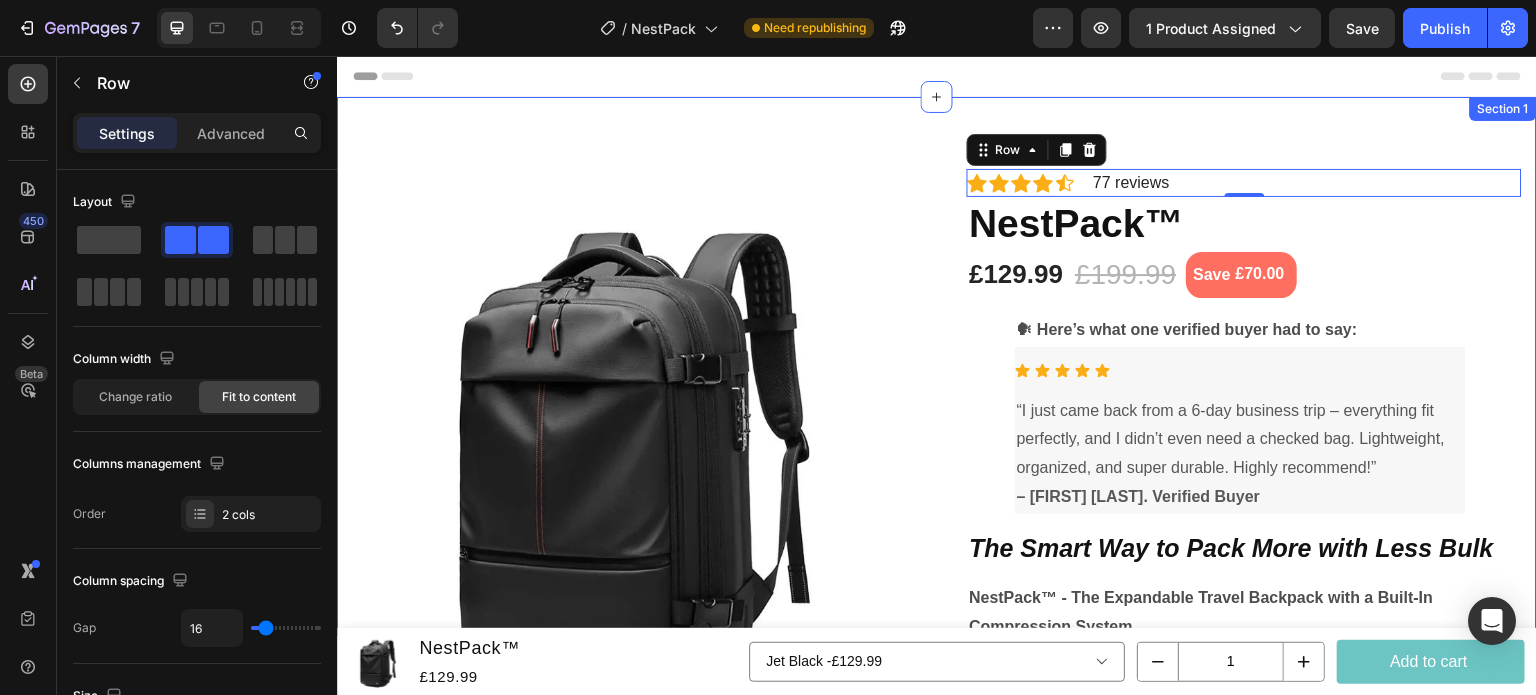 click on "“I just came back from a 6-day business trip – everything fit perfectly, and I didn’t even need a checked bag. Lightweight, organized, and super durable. Highly recommend!” – [FIRST] [LAST]. Verified Buyer" at bounding box center [937, 1052] 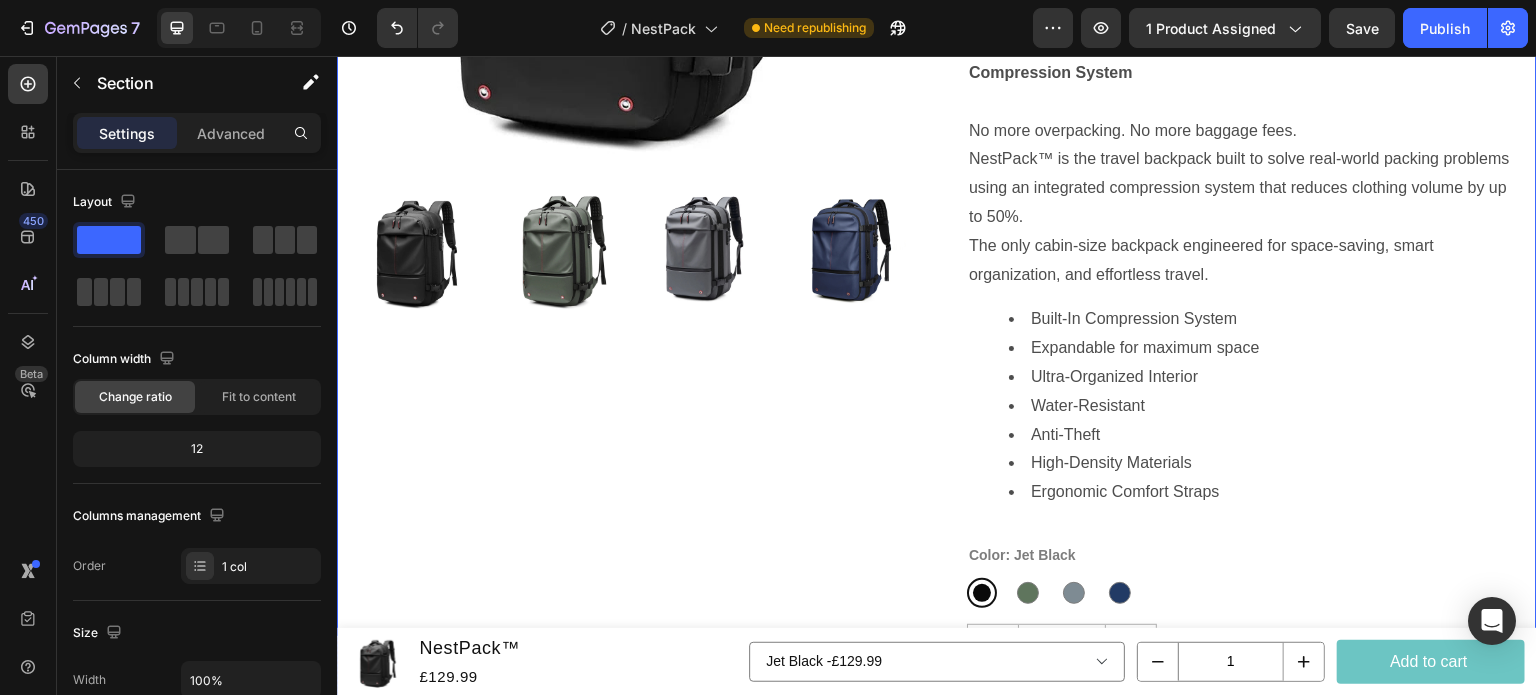 scroll, scrollTop: 560, scrollLeft: 0, axis: vertical 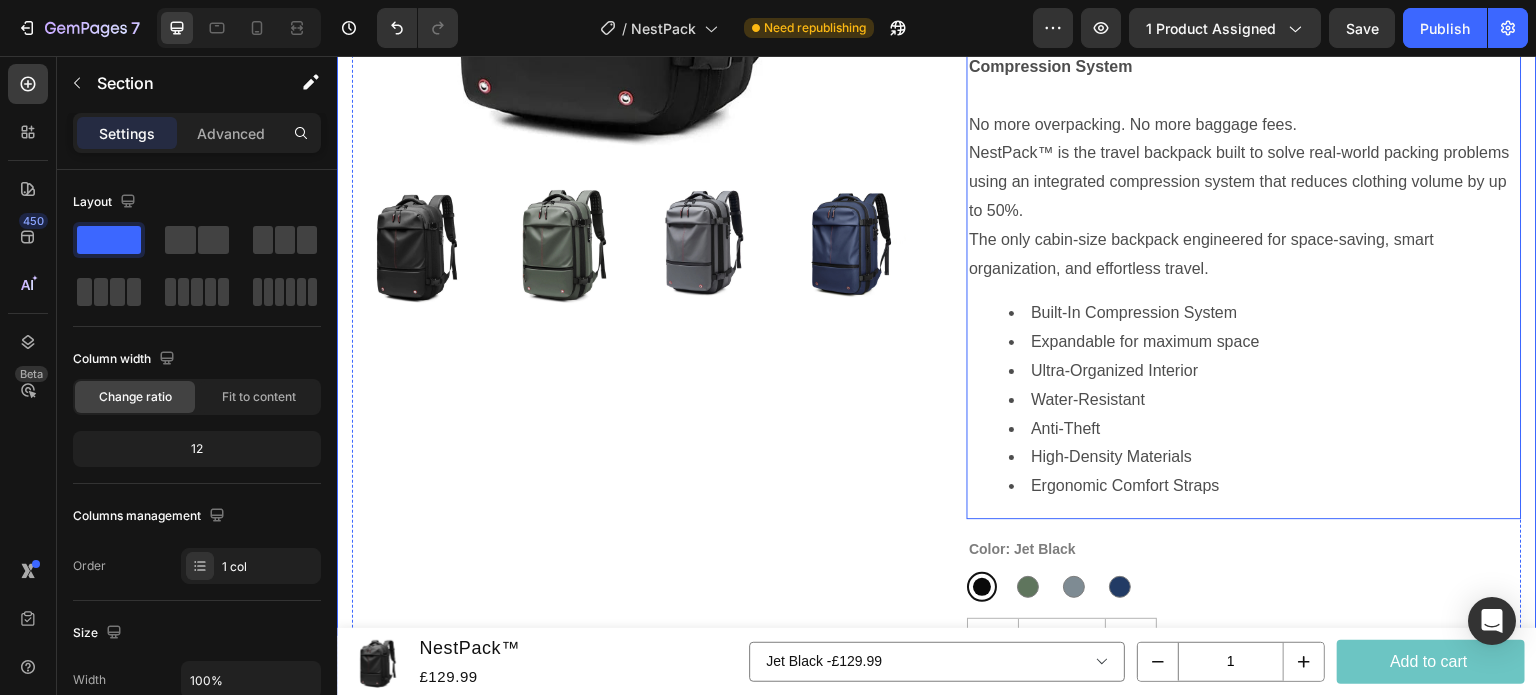 click on "Ergonomic Comfort Straps" at bounding box center [1264, 486] 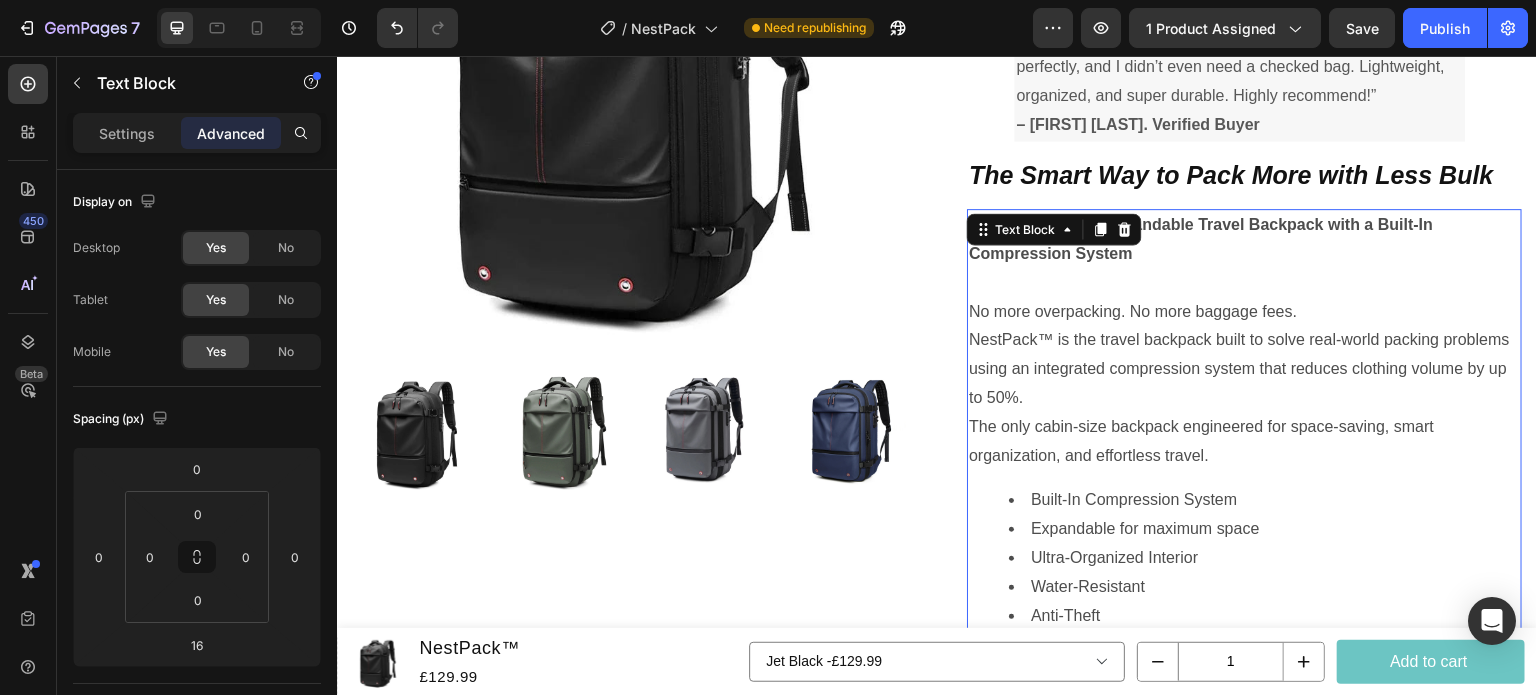 scroll, scrollTop: 369, scrollLeft: 0, axis: vertical 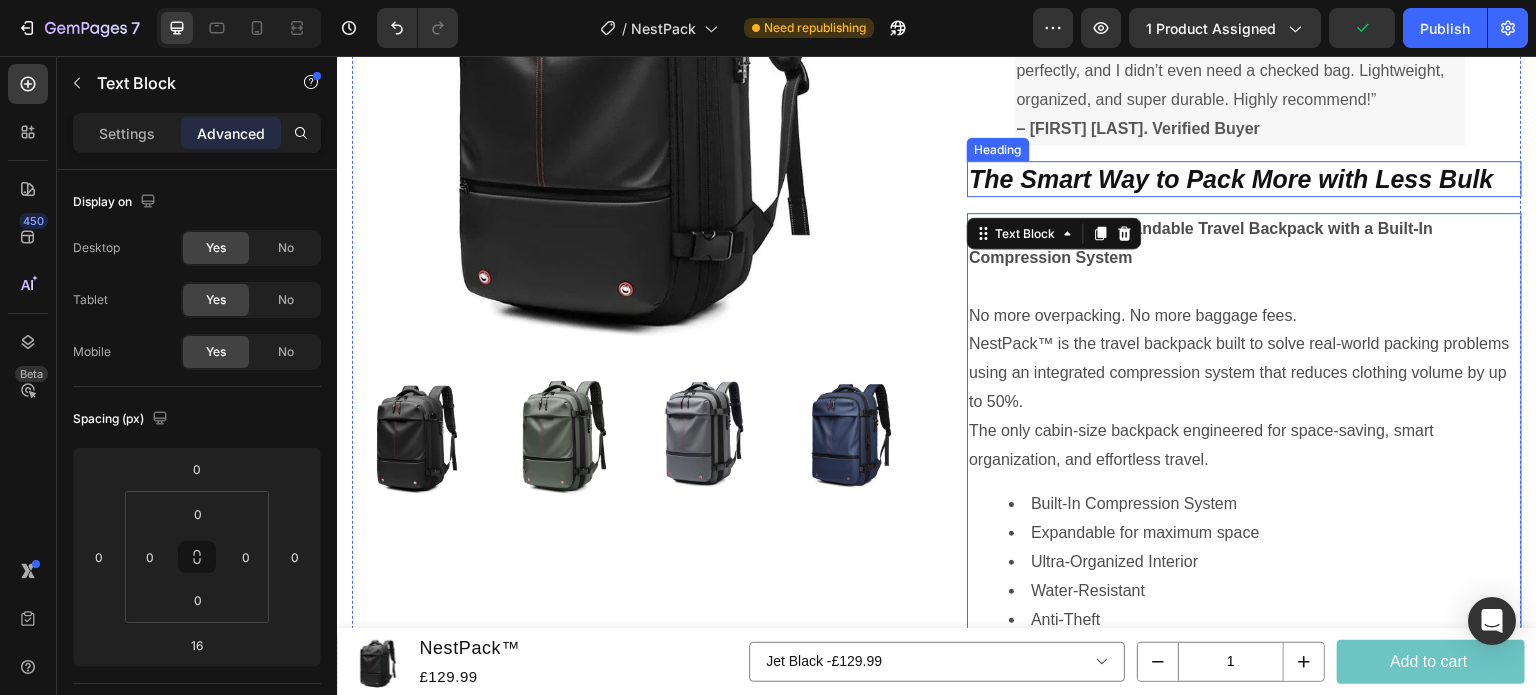 click on "The Smart Way to Pack More with Less Bulk" at bounding box center (1231, 179) 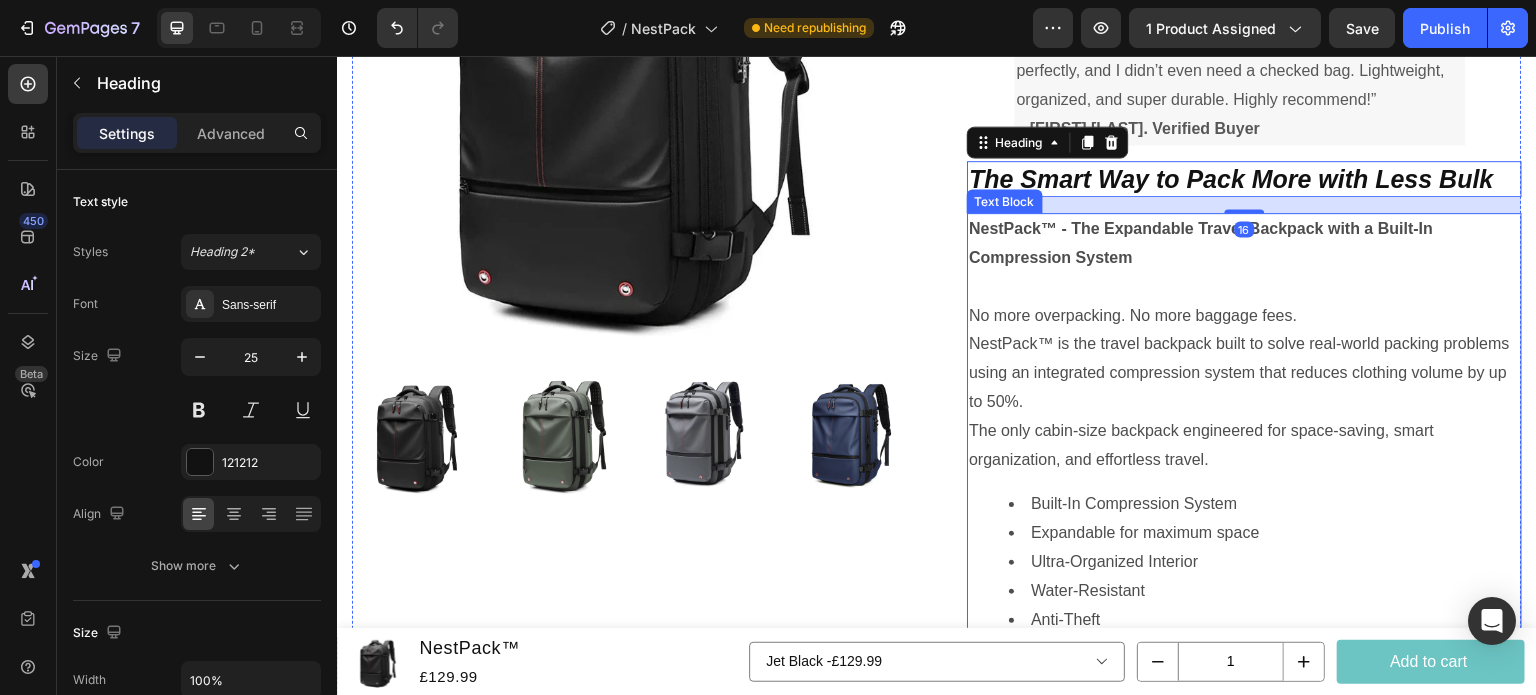 click on "NestPack™ - The Expandable Travel Backpack with a Built-In Compression System" at bounding box center [1244, 244] 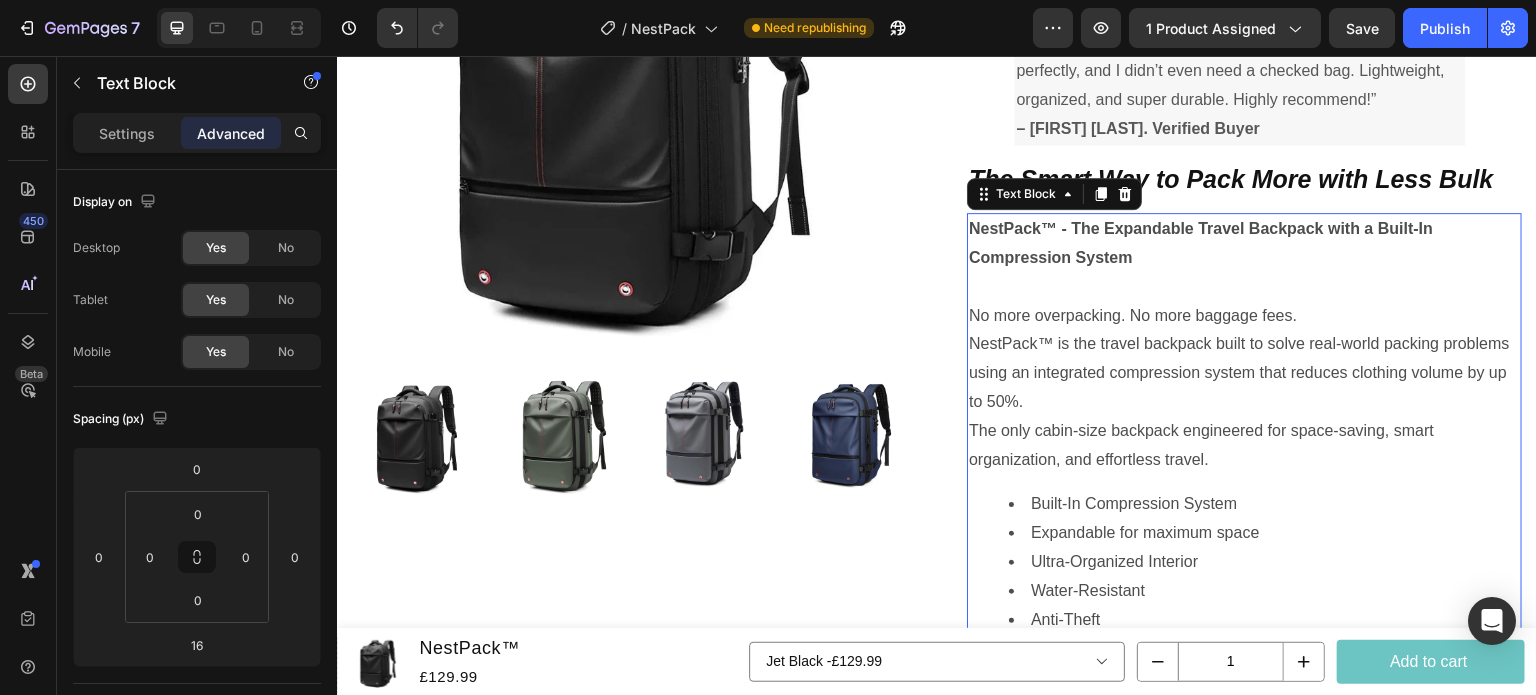 click on "NestPack™ - The Expandable Travel Backpack with a Built-In Compression System" at bounding box center [1244, 244] 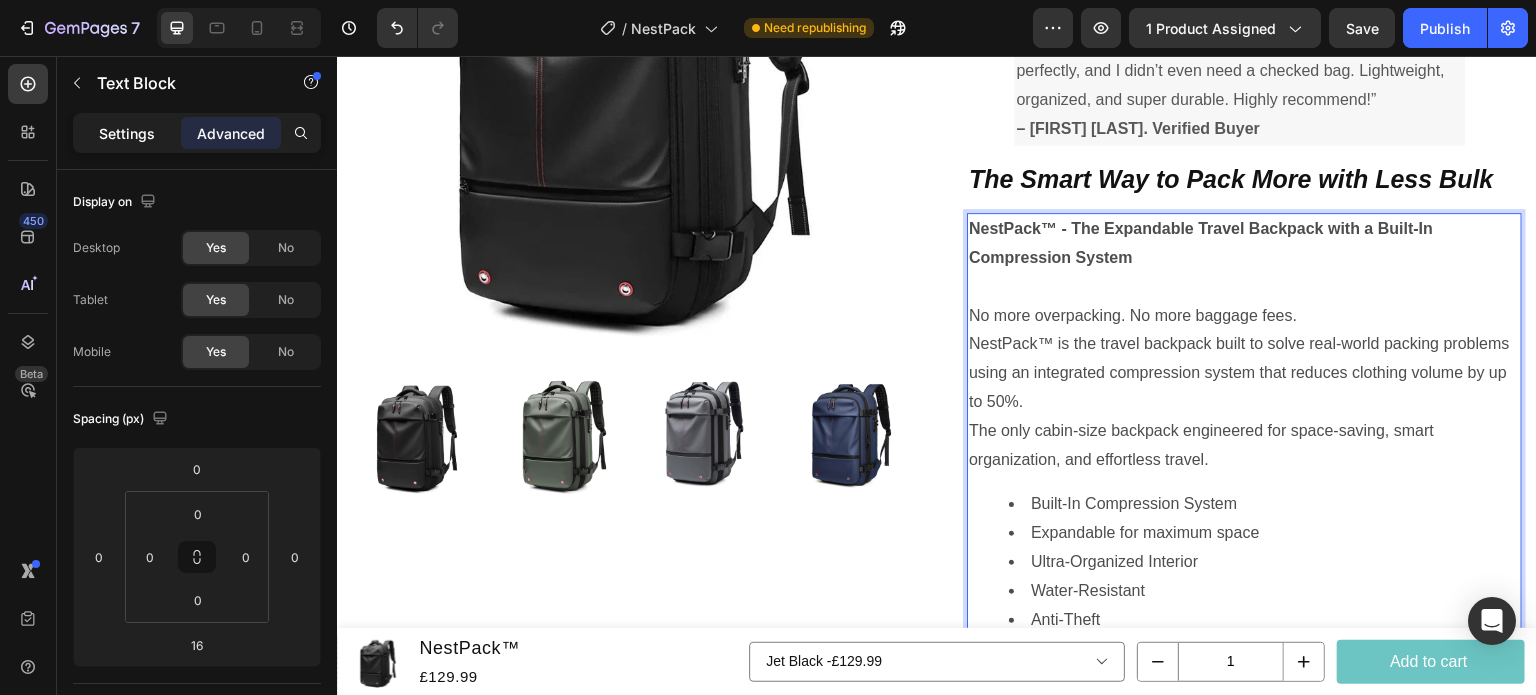 click on "Settings" at bounding box center (127, 133) 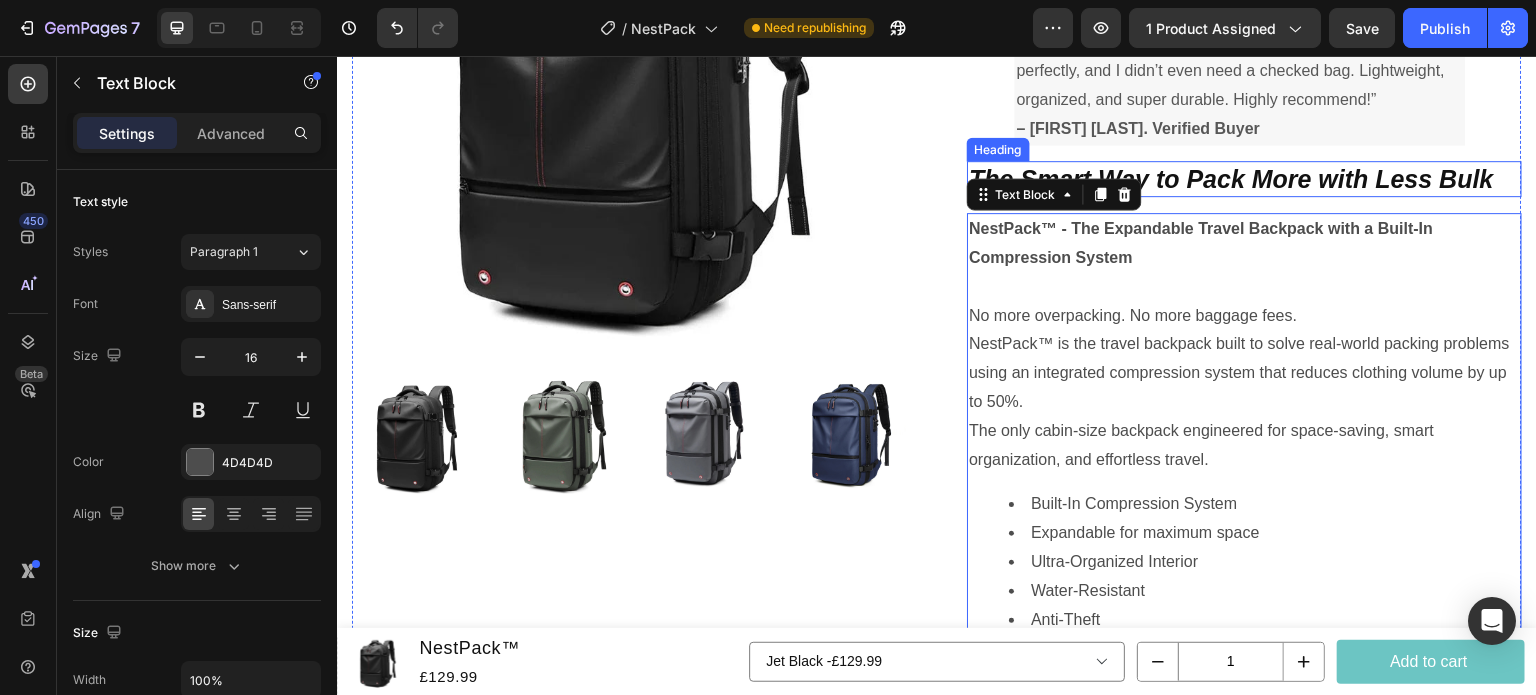 click on "The Smart Way to Pack More with Less Bulk" at bounding box center (1231, 179) 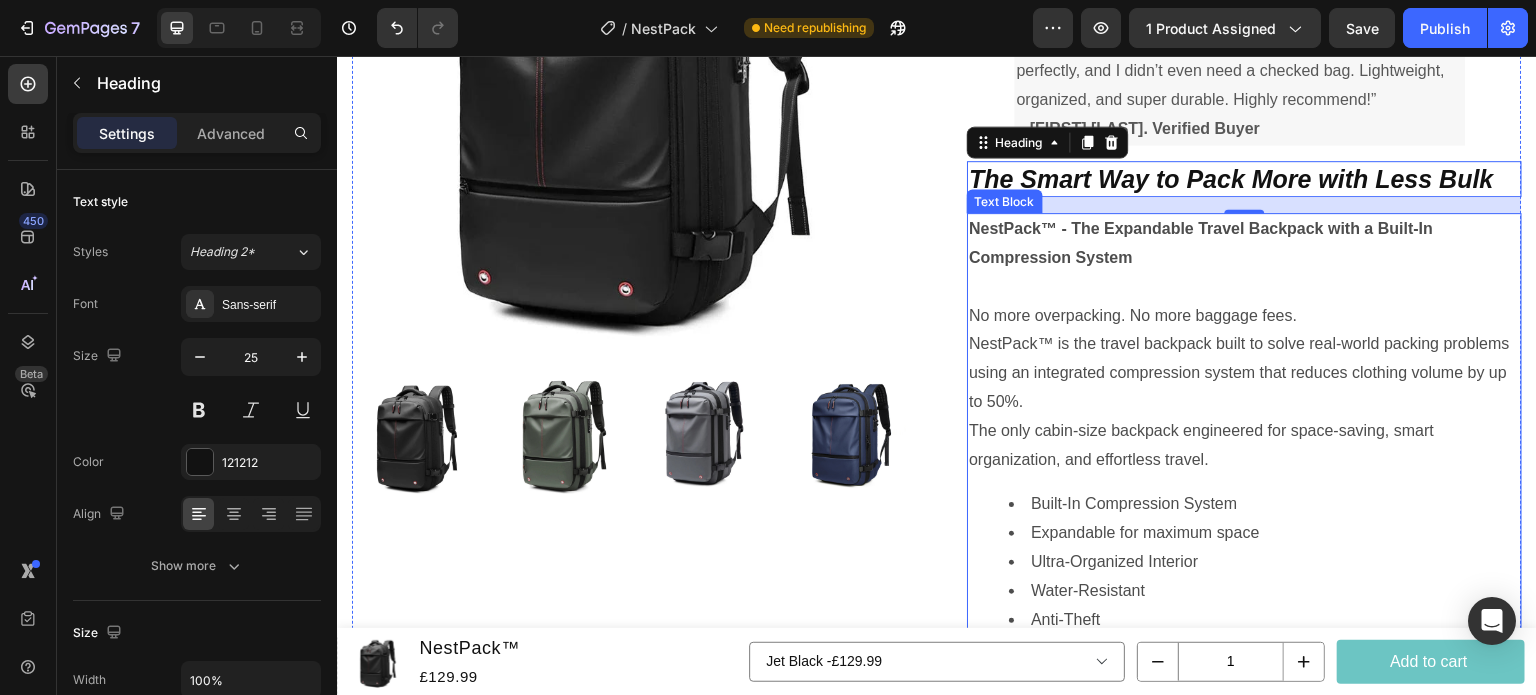 click on "NestPack™ - The Expandable Travel Backpack with a Built-In Compression System" at bounding box center (1201, 243) 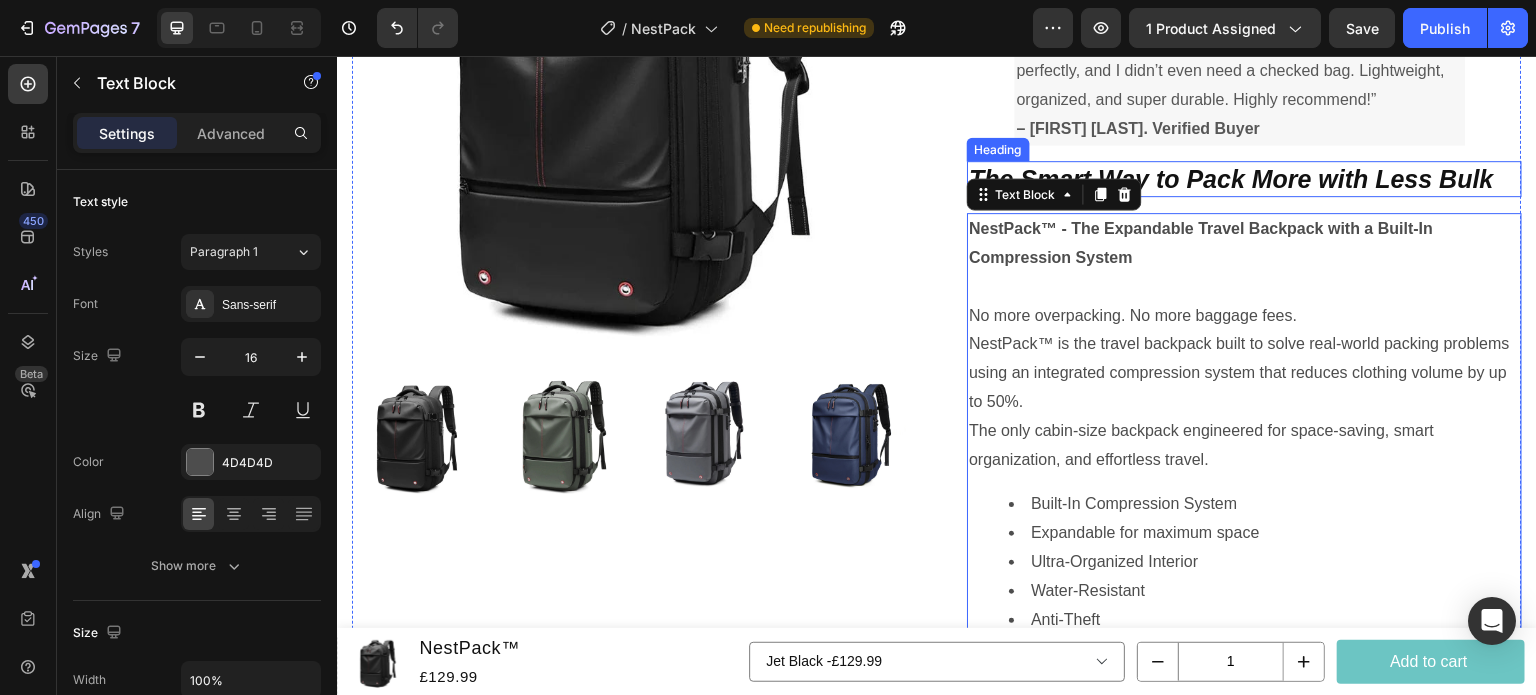 click on "The Smart Way to Pack More with Less Bulk" at bounding box center (1231, 179) 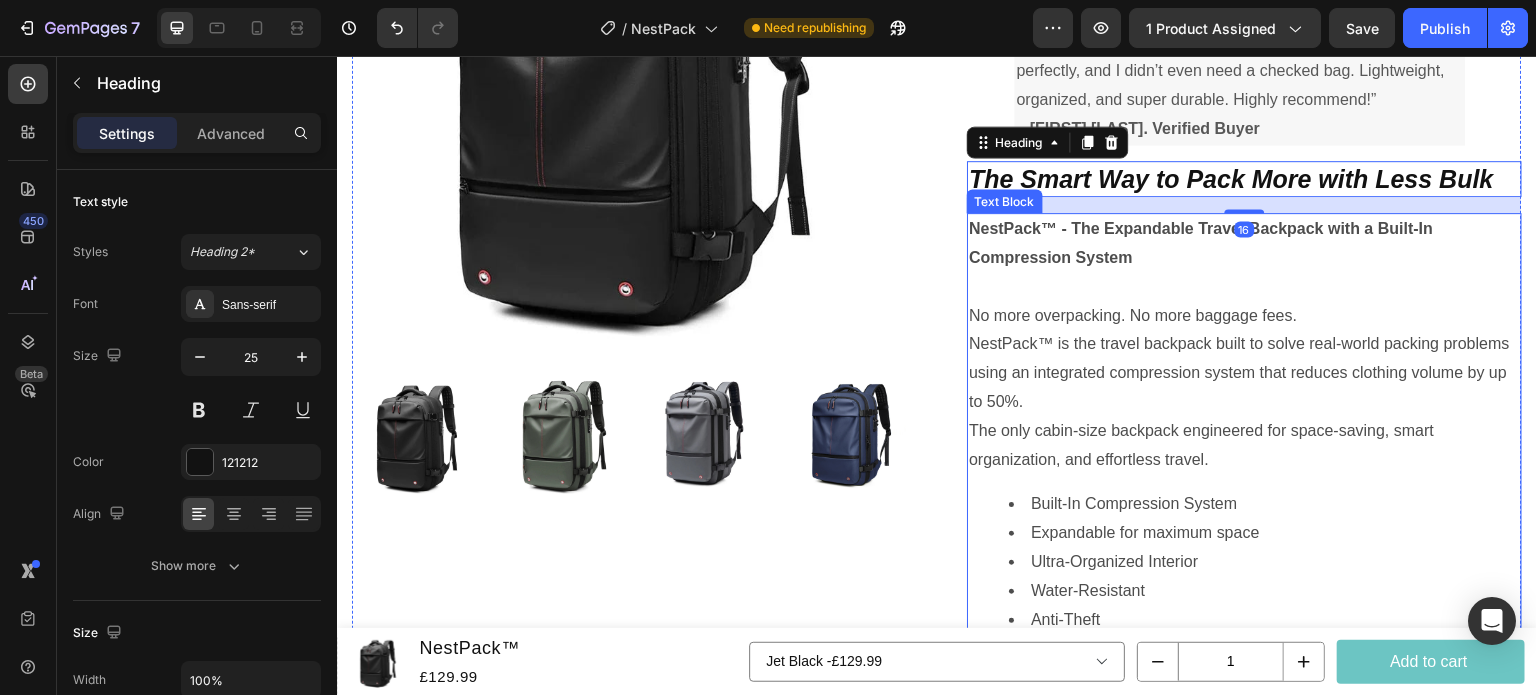 click on "NestPack™ - The Expandable Travel Backpack with a Built-In Compression System" at bounding box center (1201, 243) 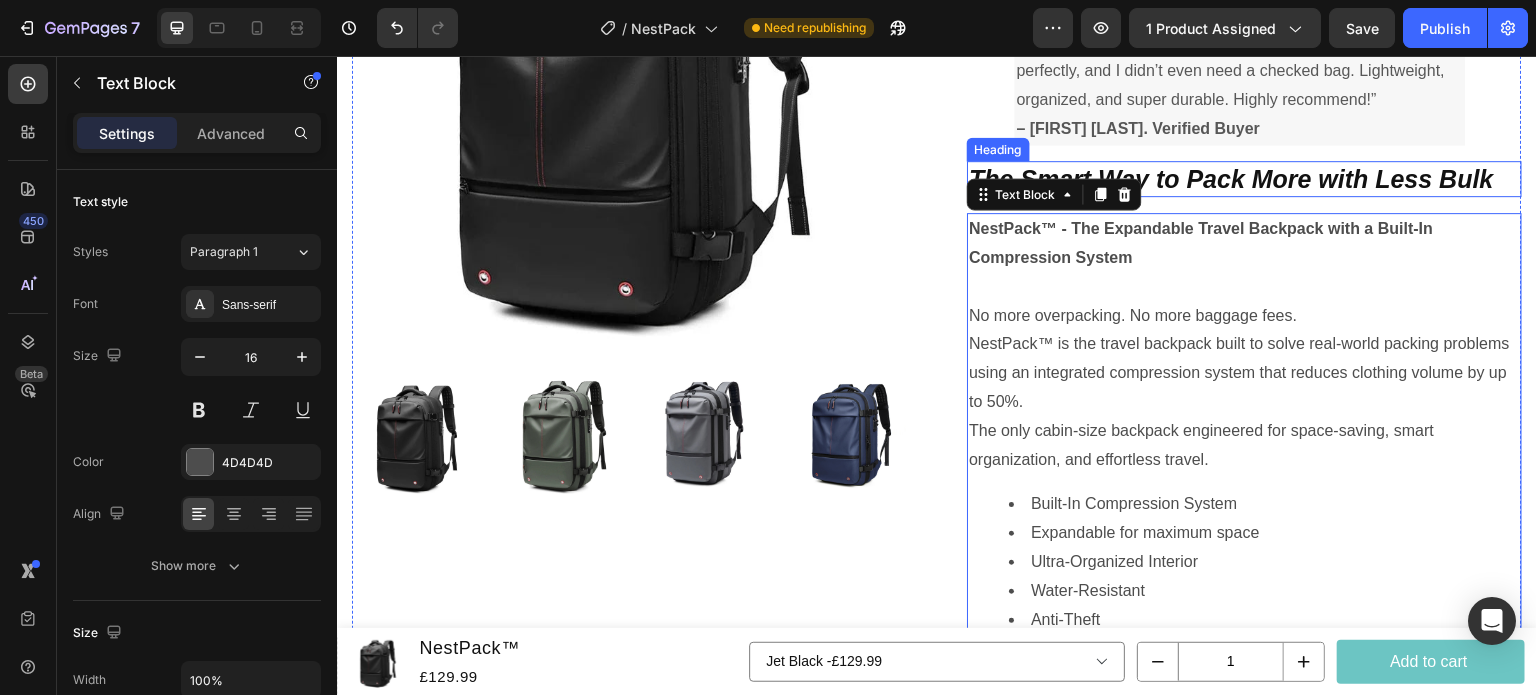 click on "The Smart Way to Pack More with Less Bulk" at bounding box center (1231, 179) 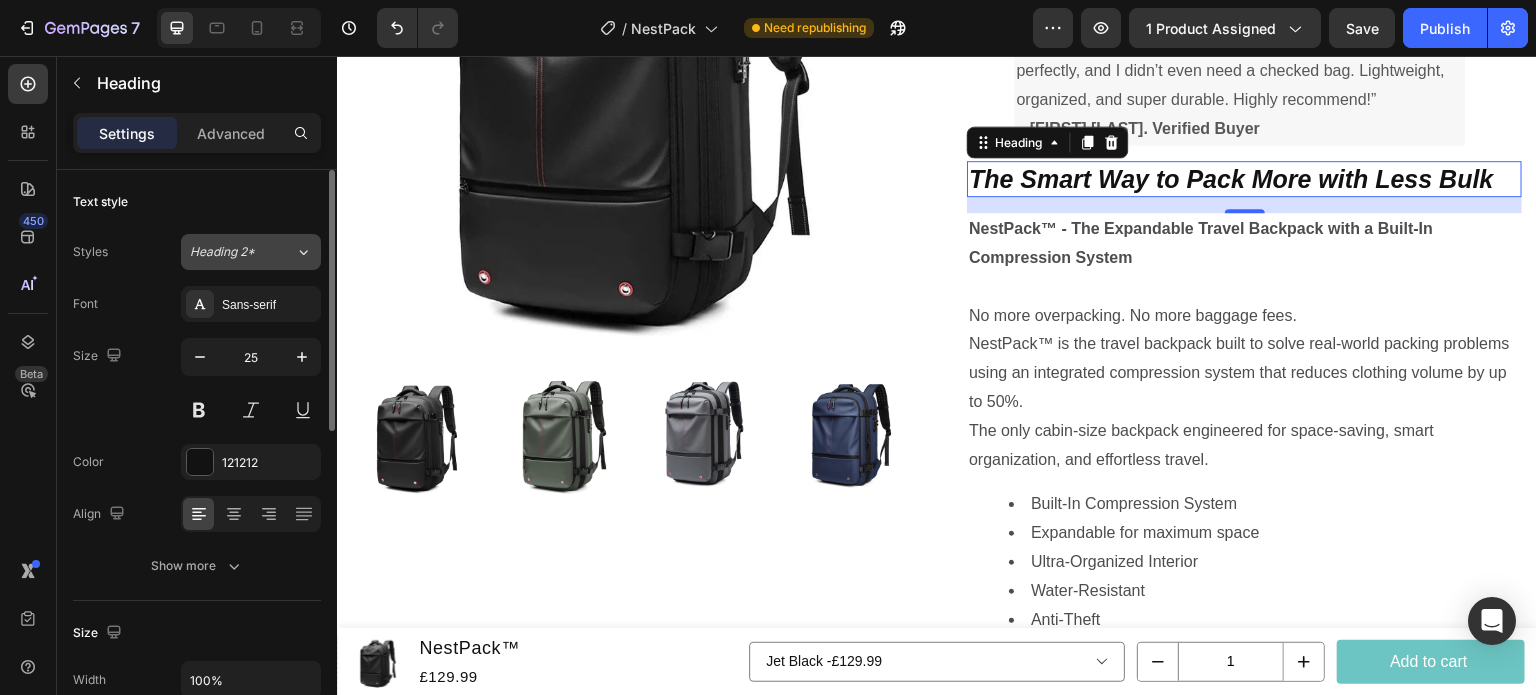 click on "Heading 2*" at bounding box center (230, 252) 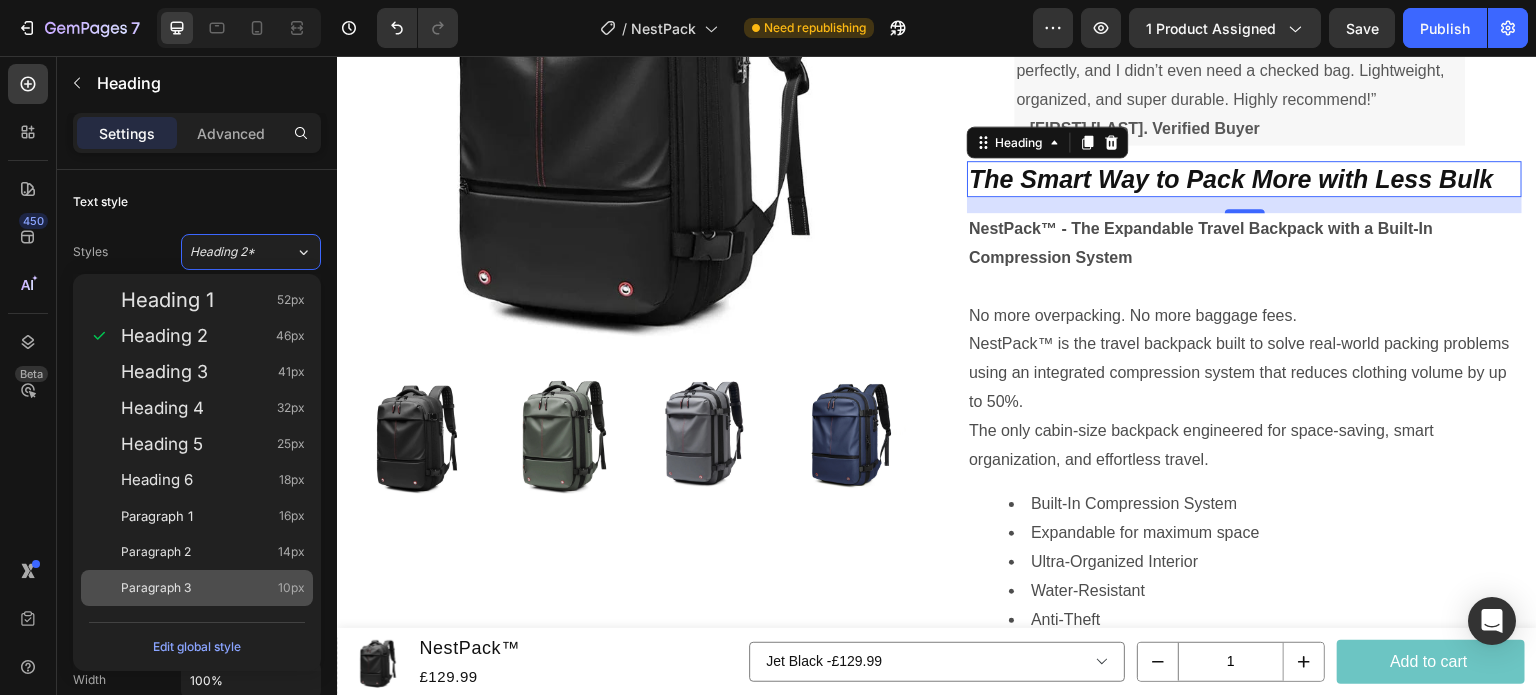 click on "Paragraph 3 10px" at bounding box center [213, 588] 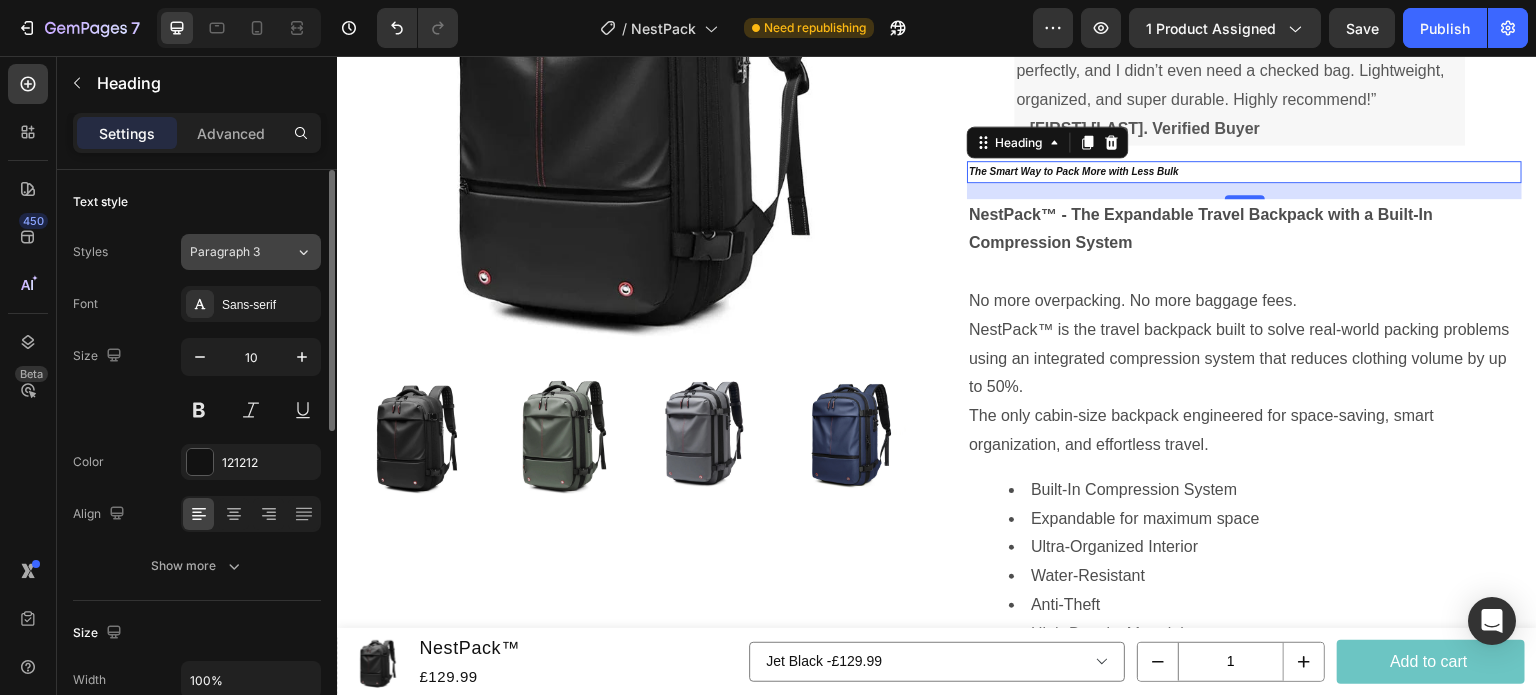 click on "Paragraph 3" 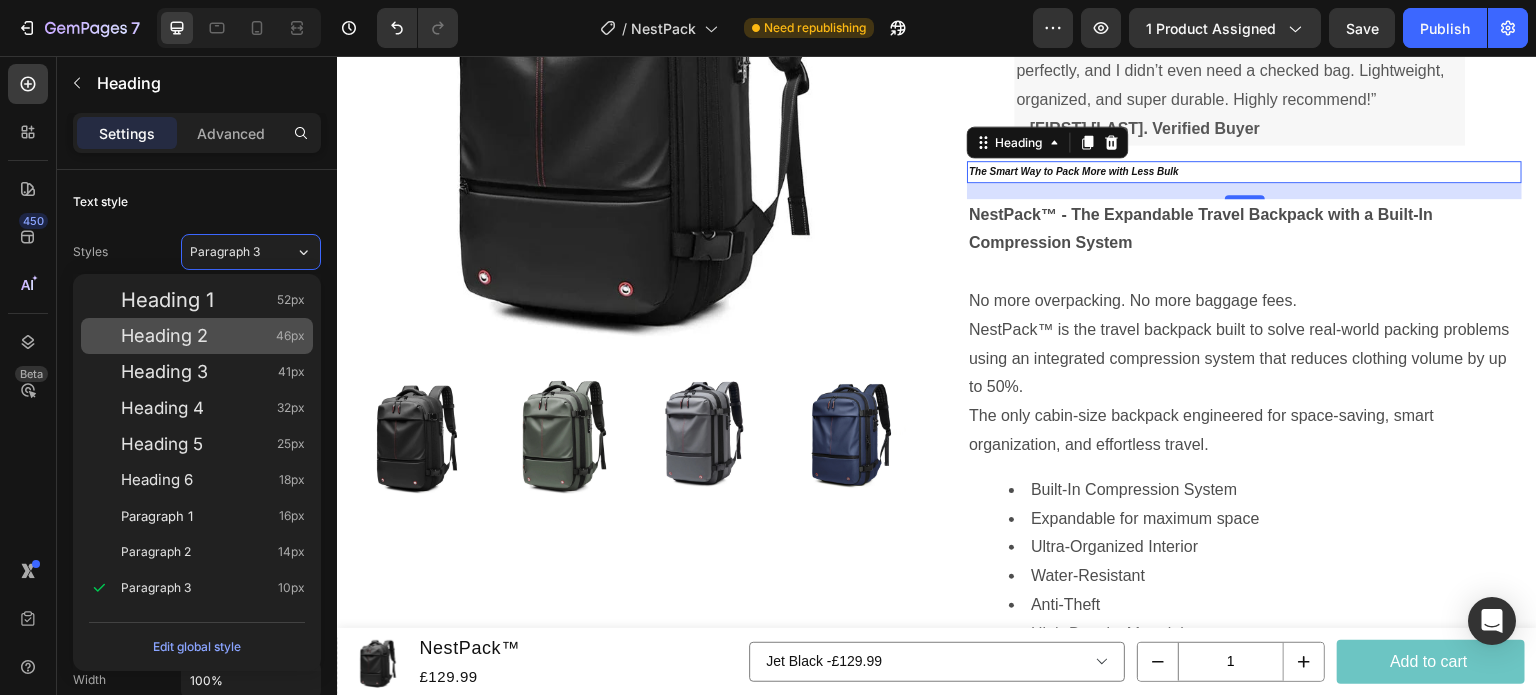click on "Heading 2 46px" at bounding box center [213, 336] 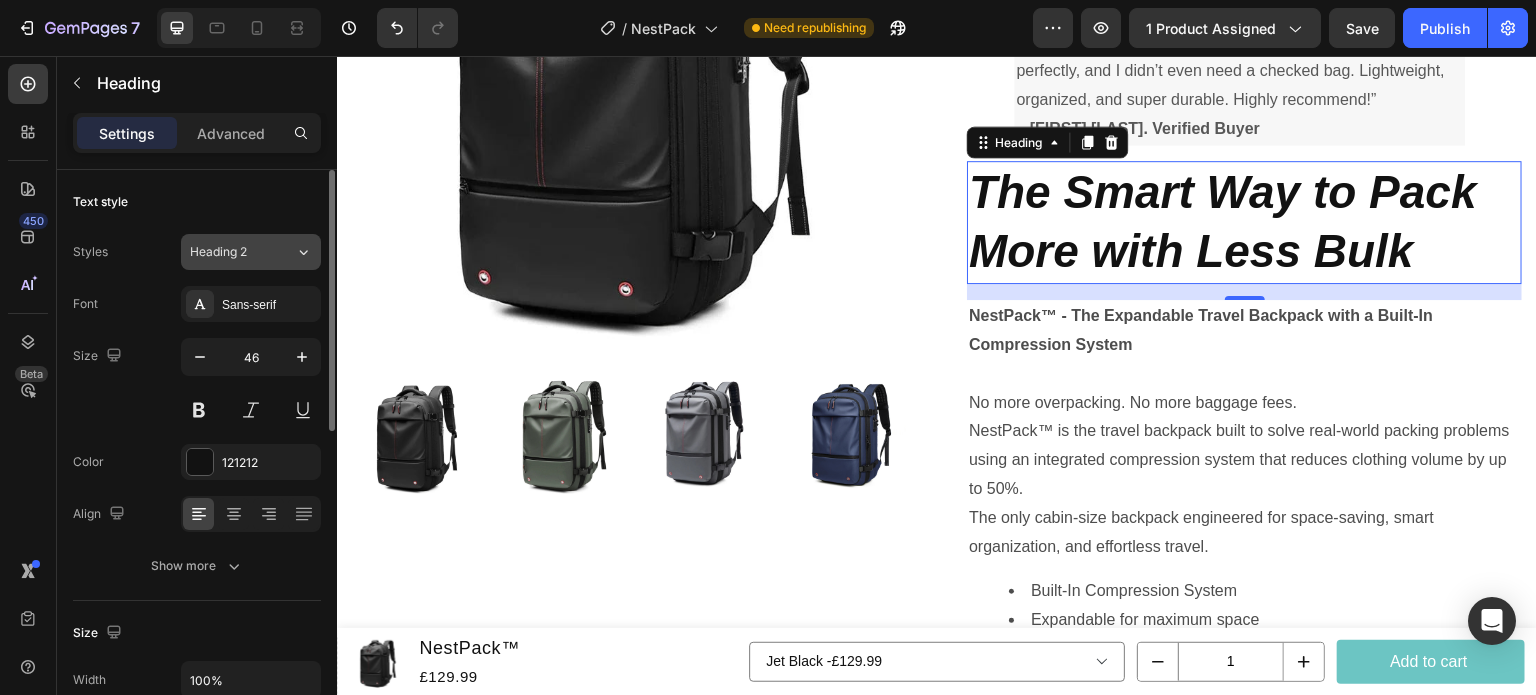 click on "Heading 2" at bounding box center (242, 252) 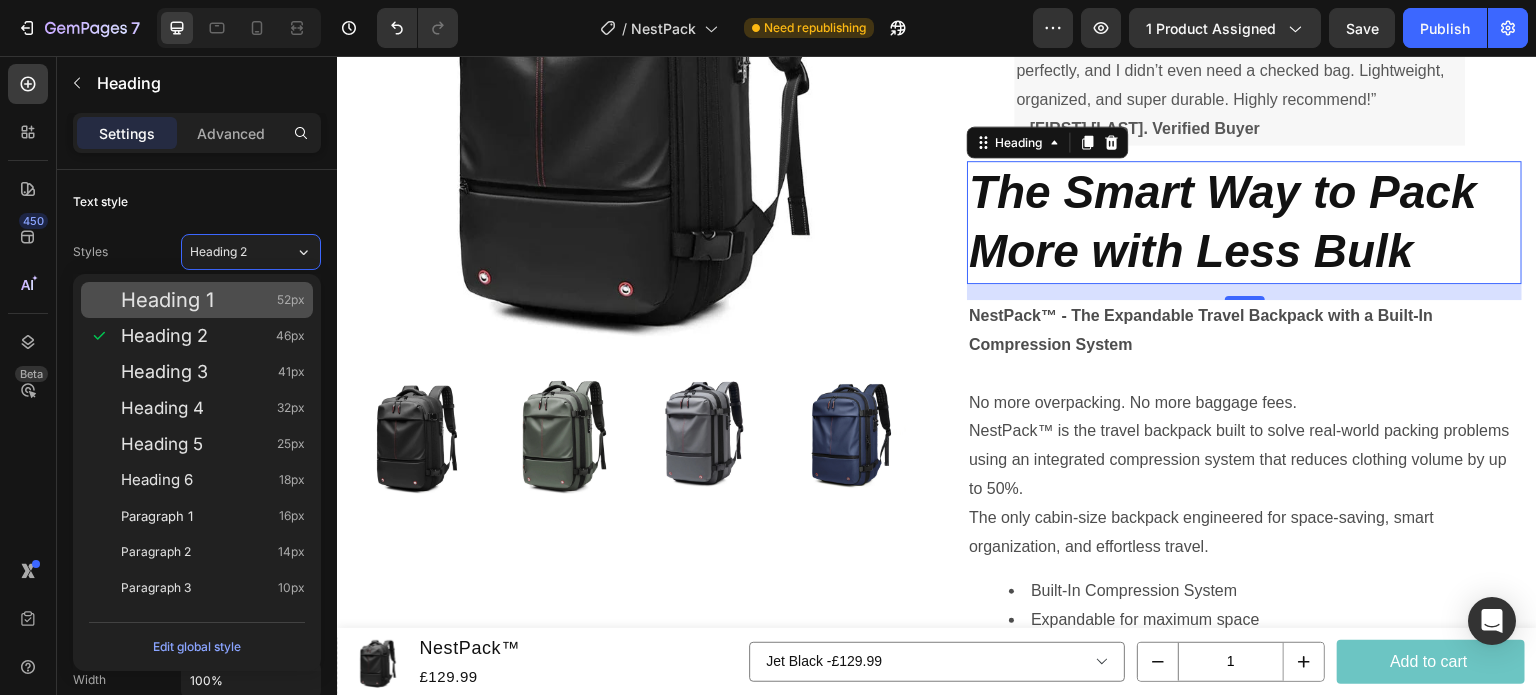 click on "Heading 1 52px" at bounding box center (213, 300) 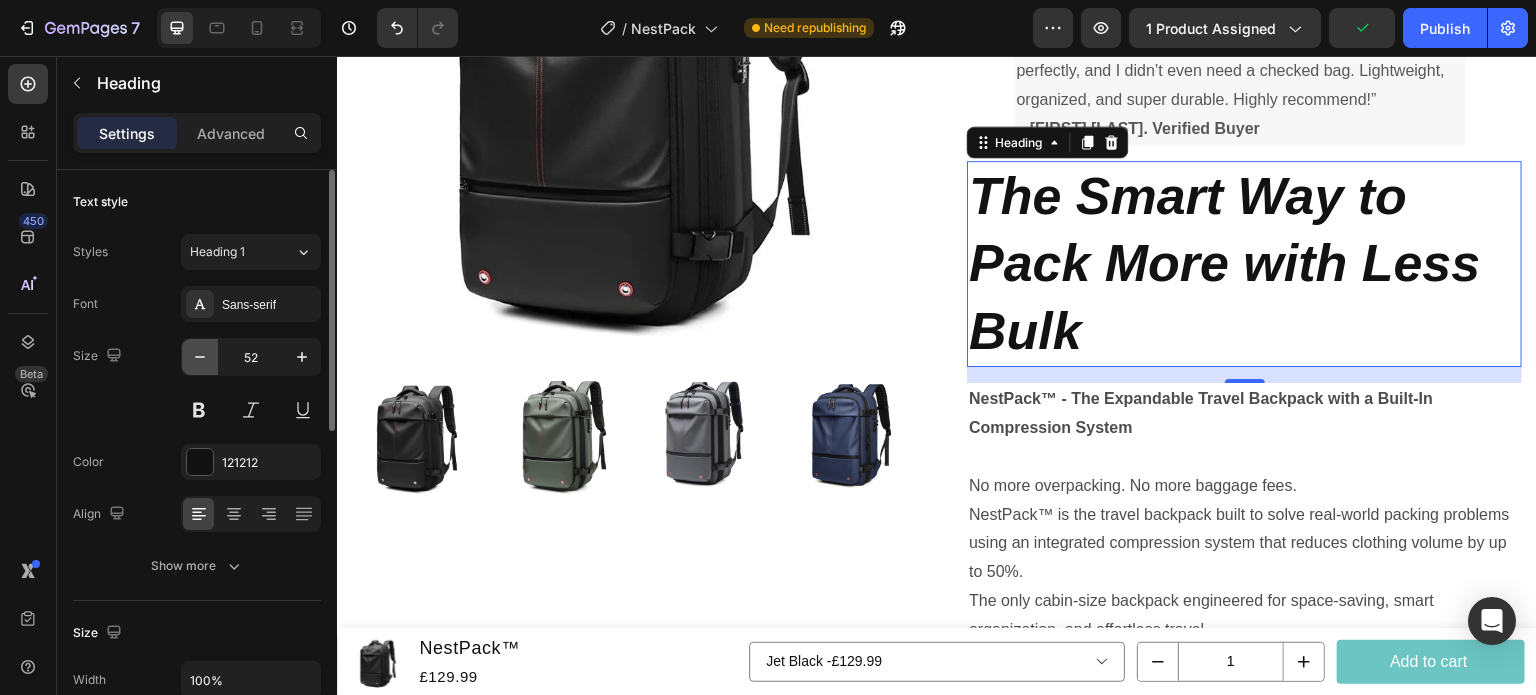 click 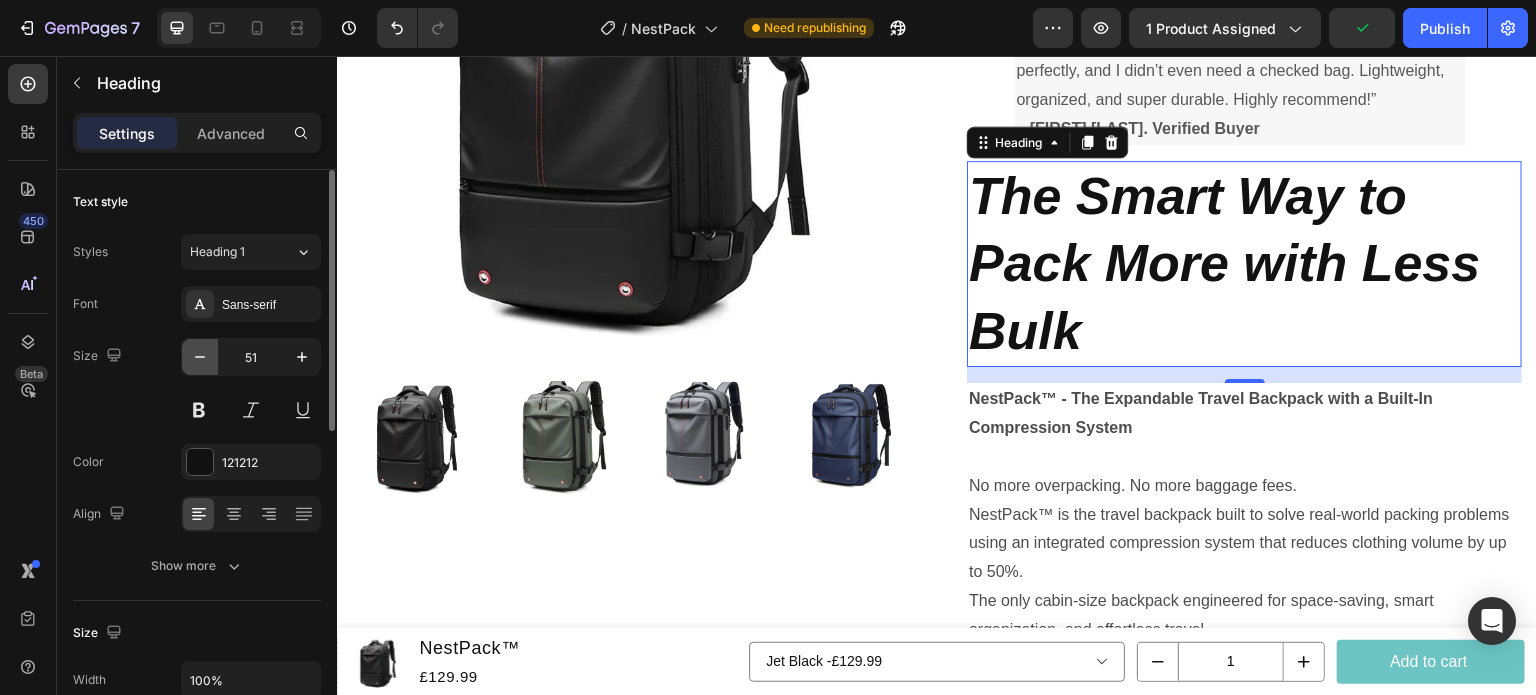 click 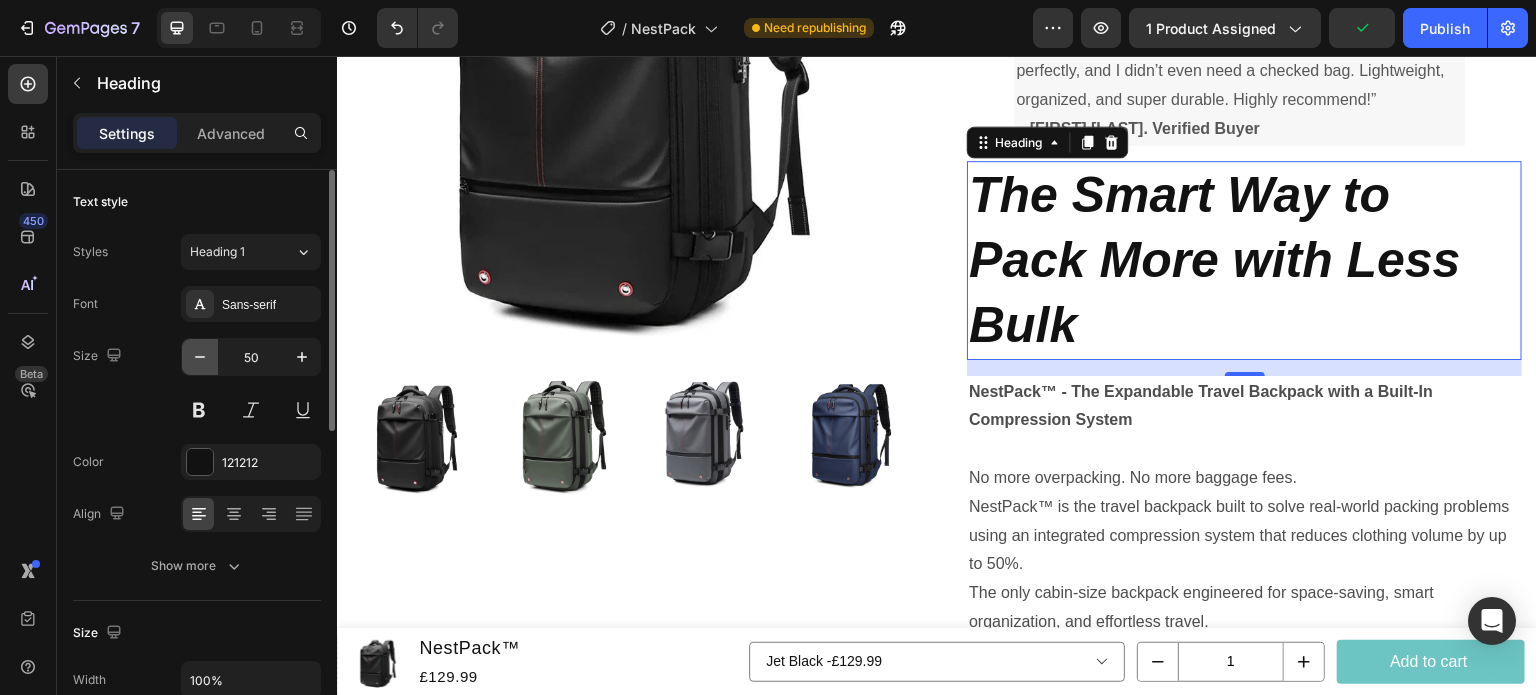 click 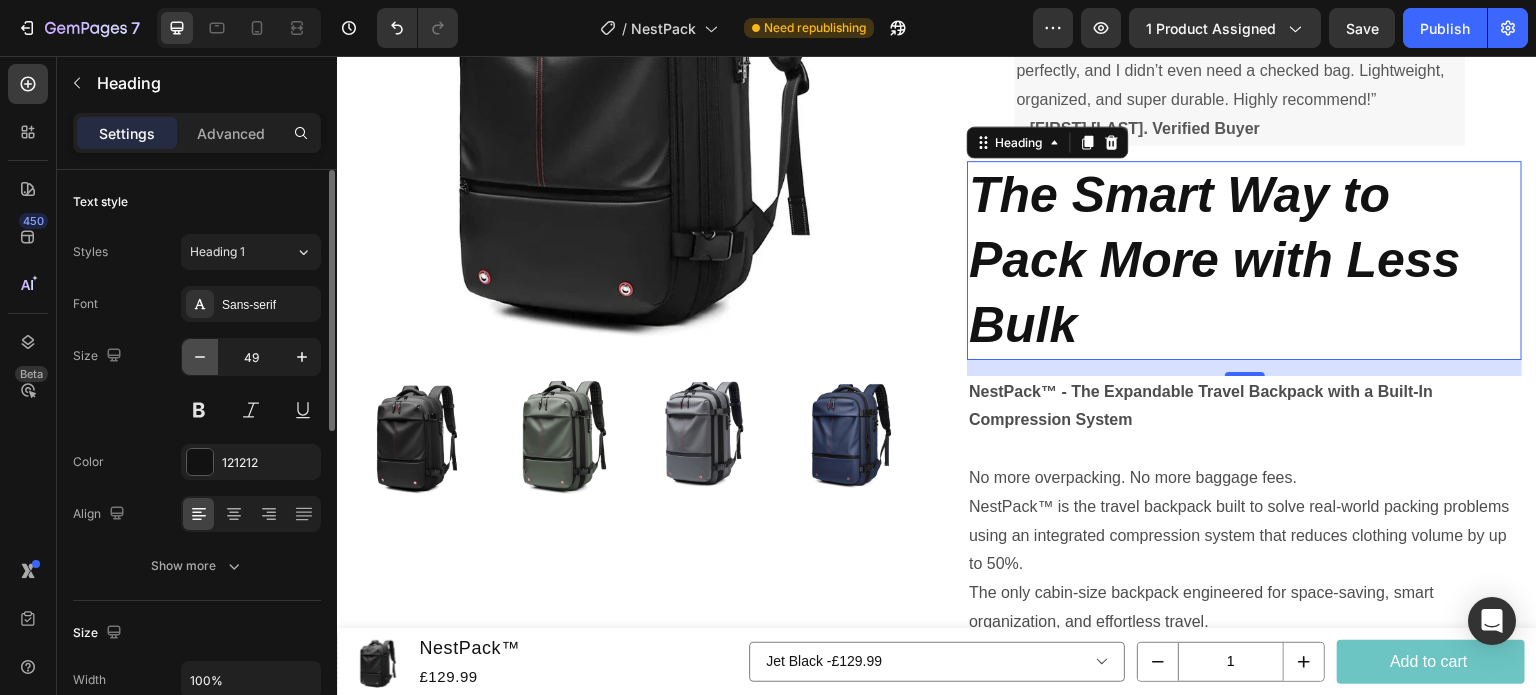 click 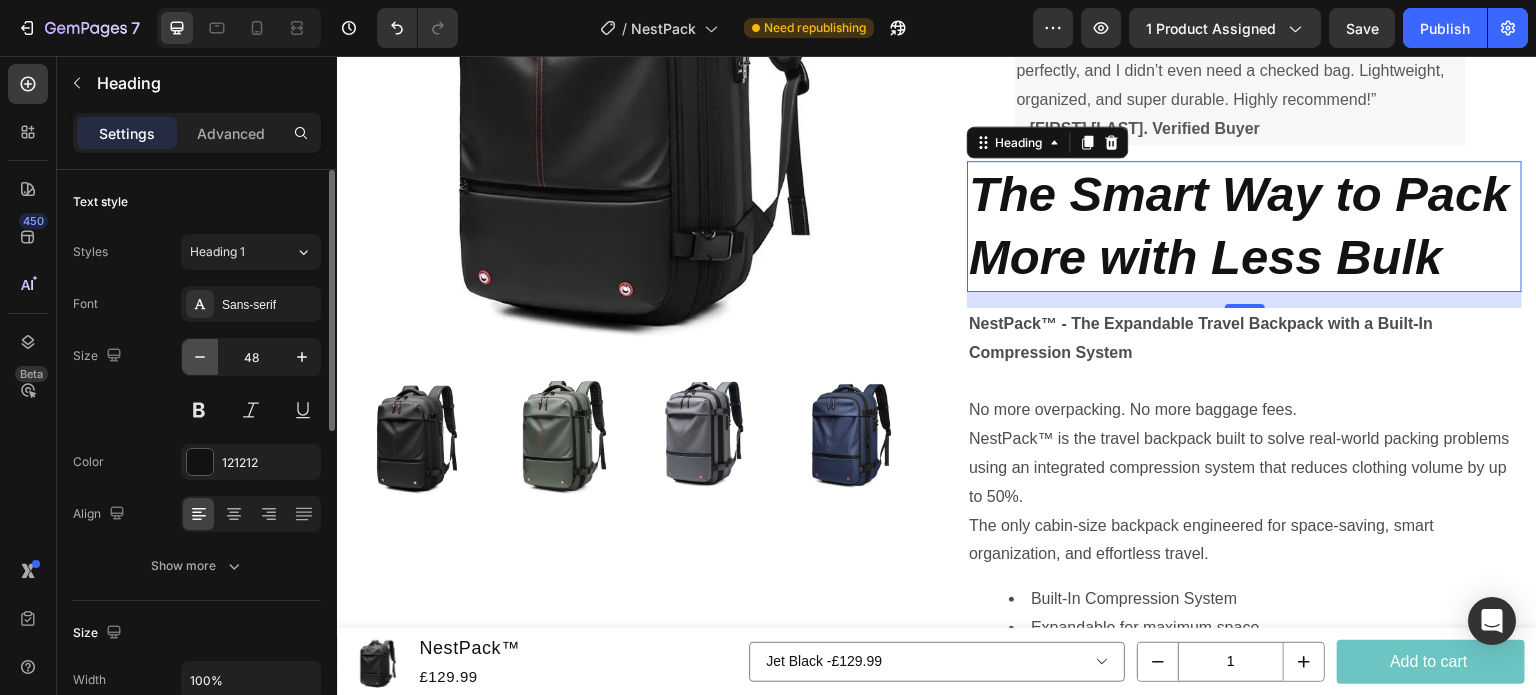 click 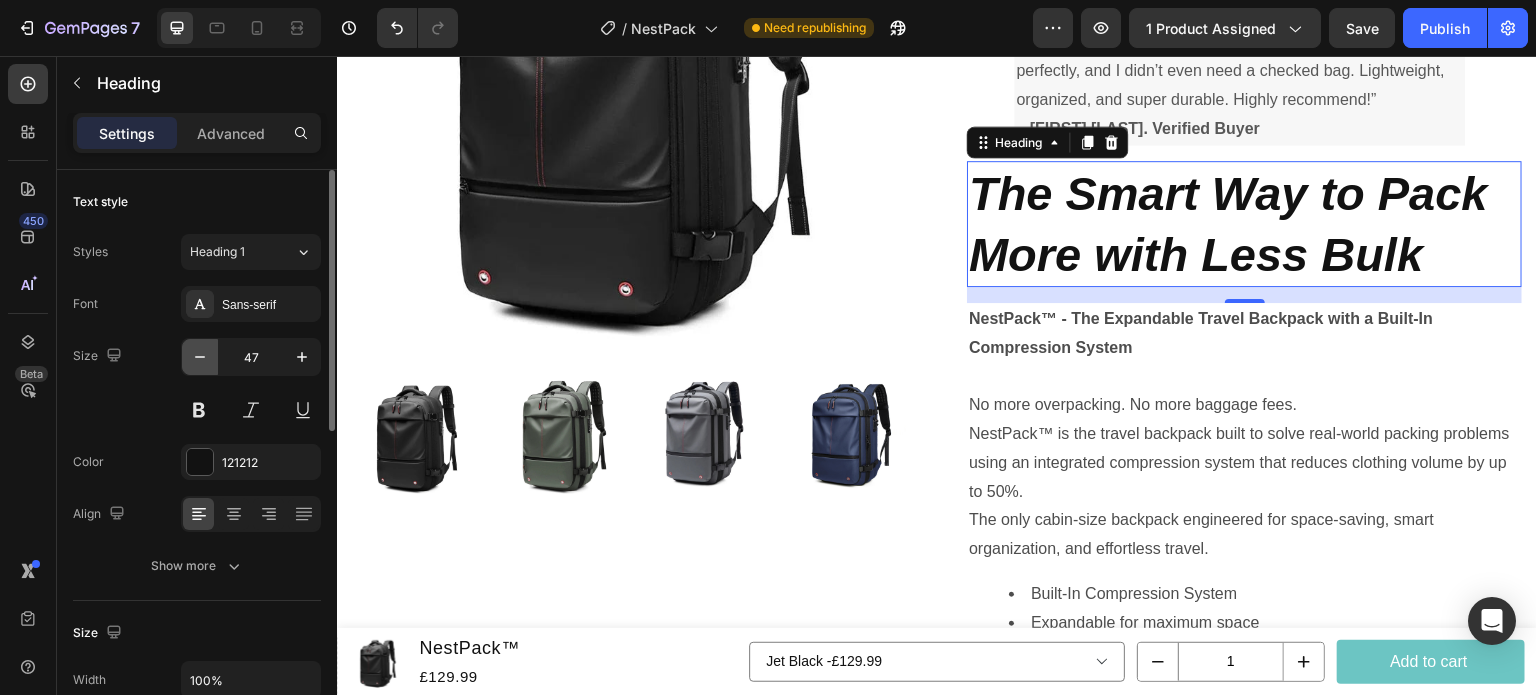 click 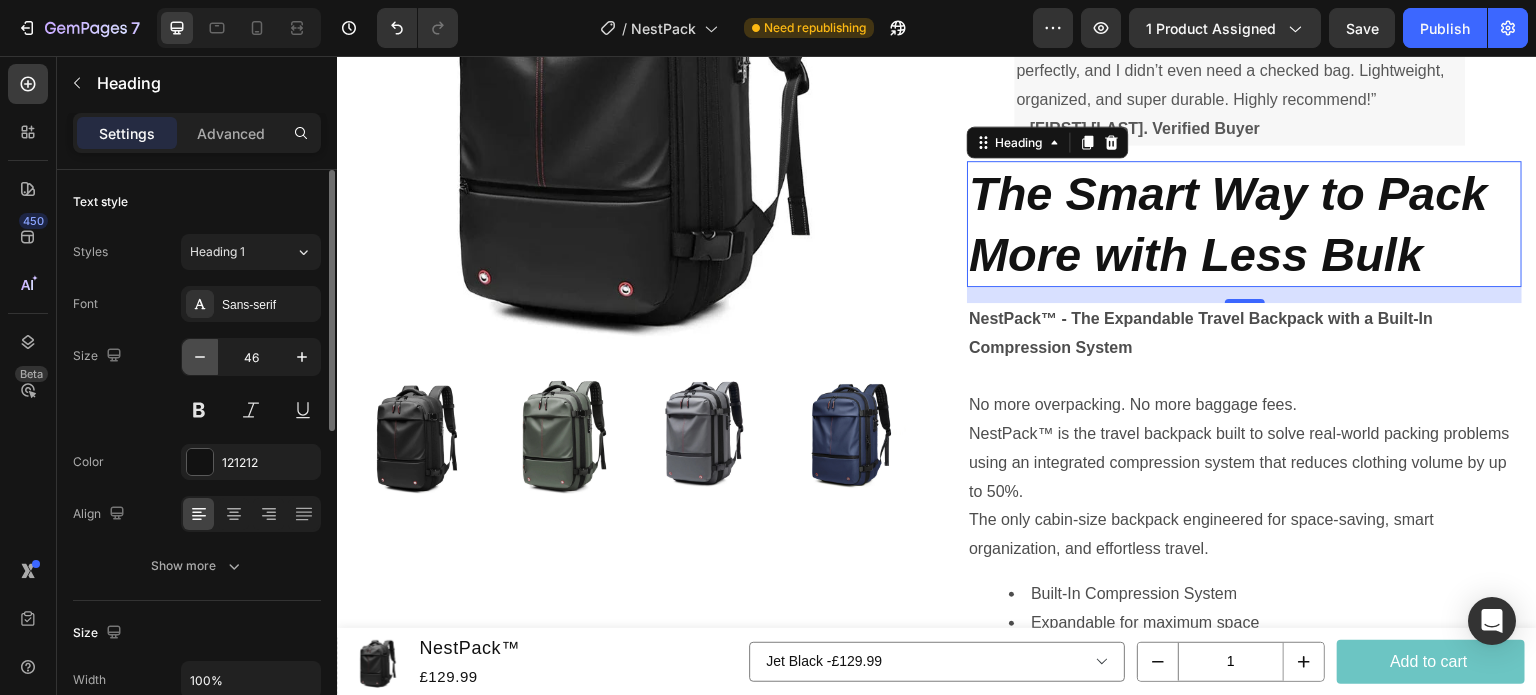 click 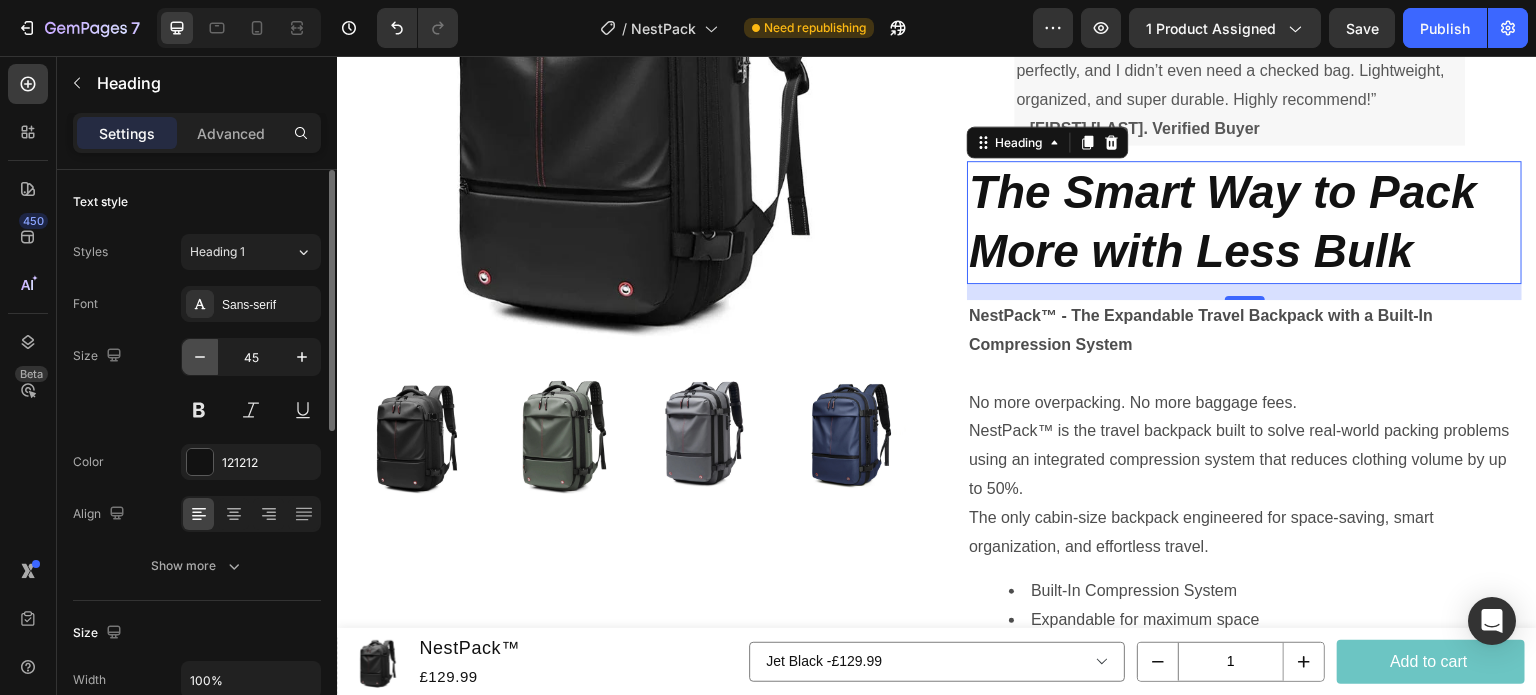 click 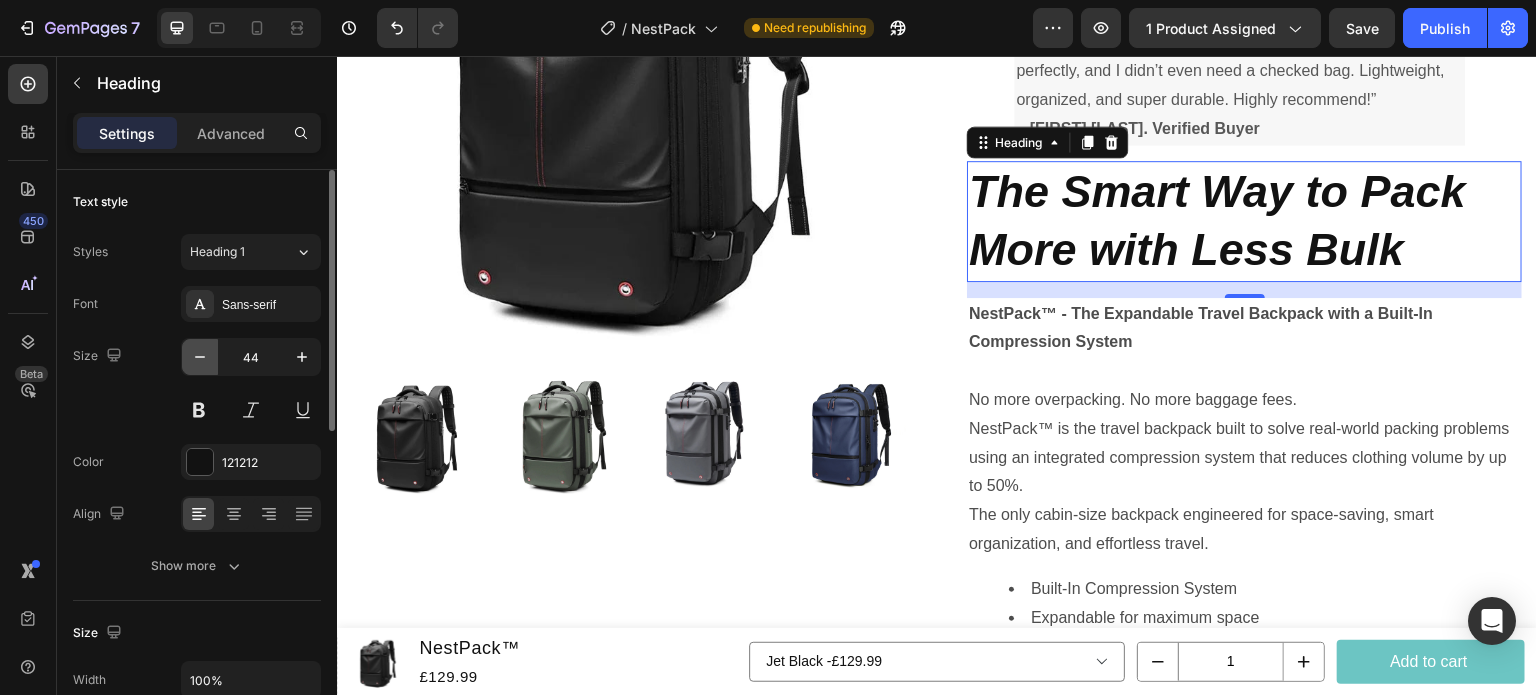 click 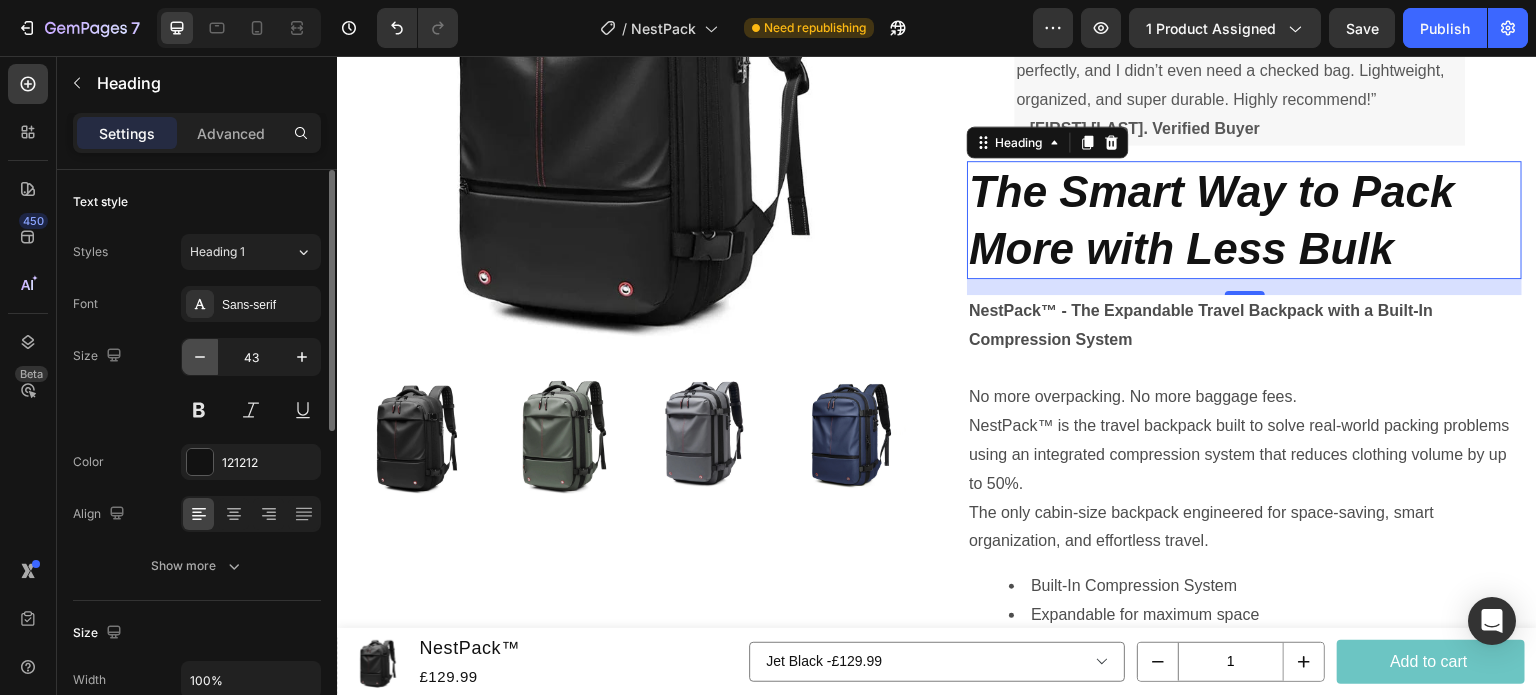 click 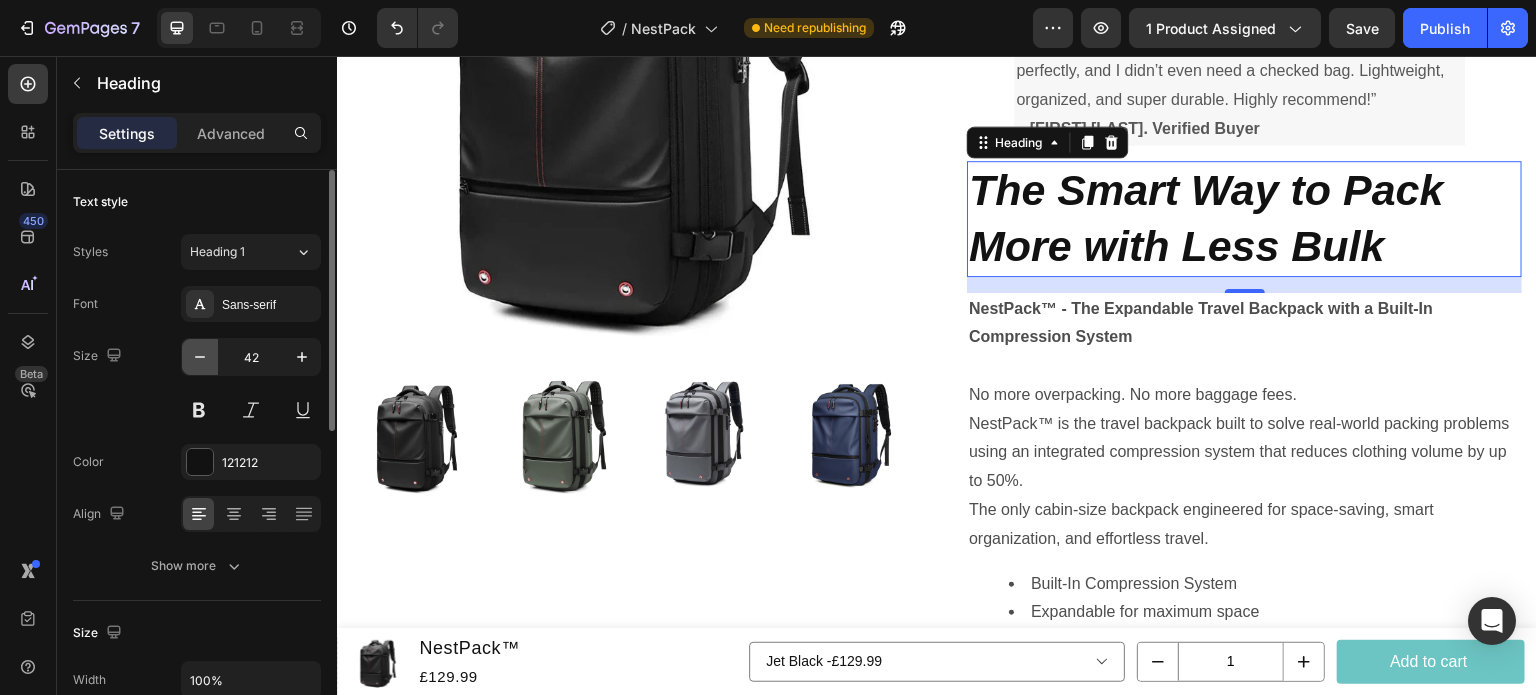click 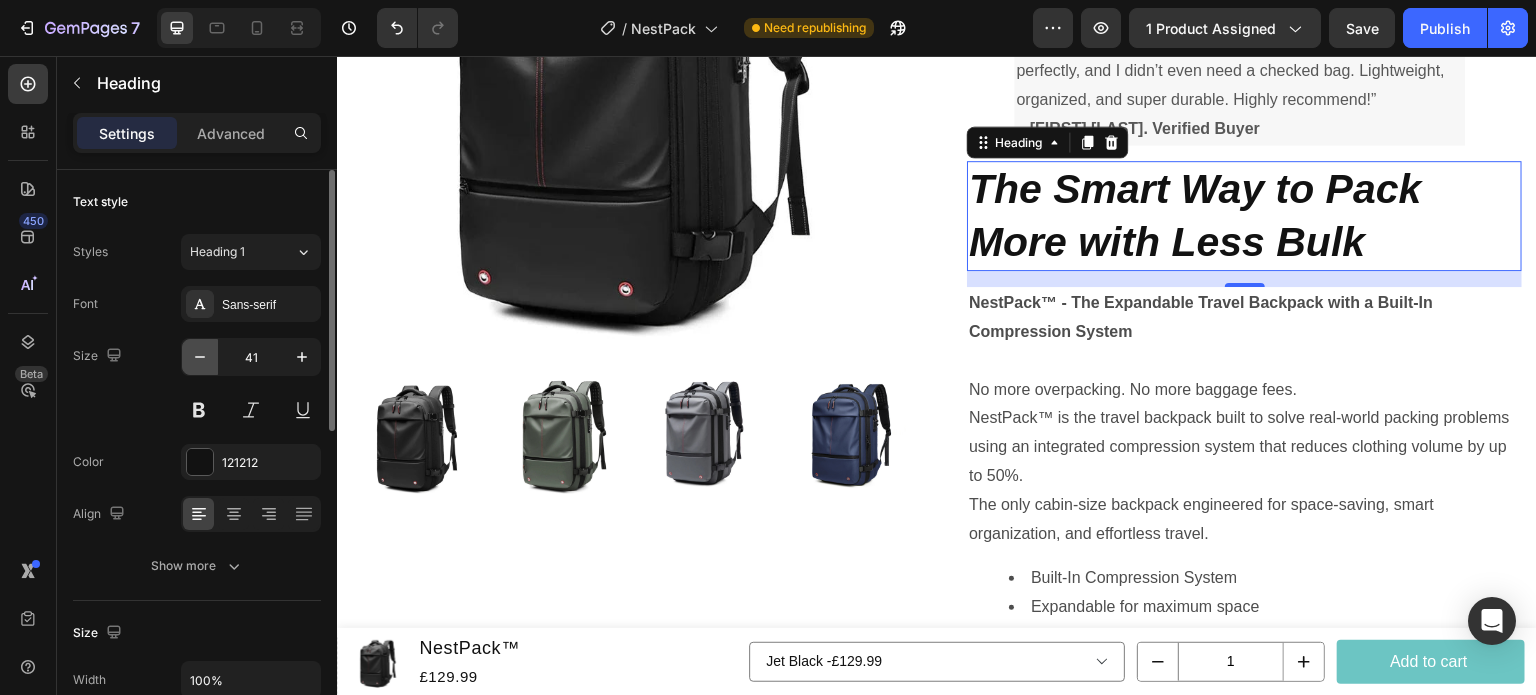 click 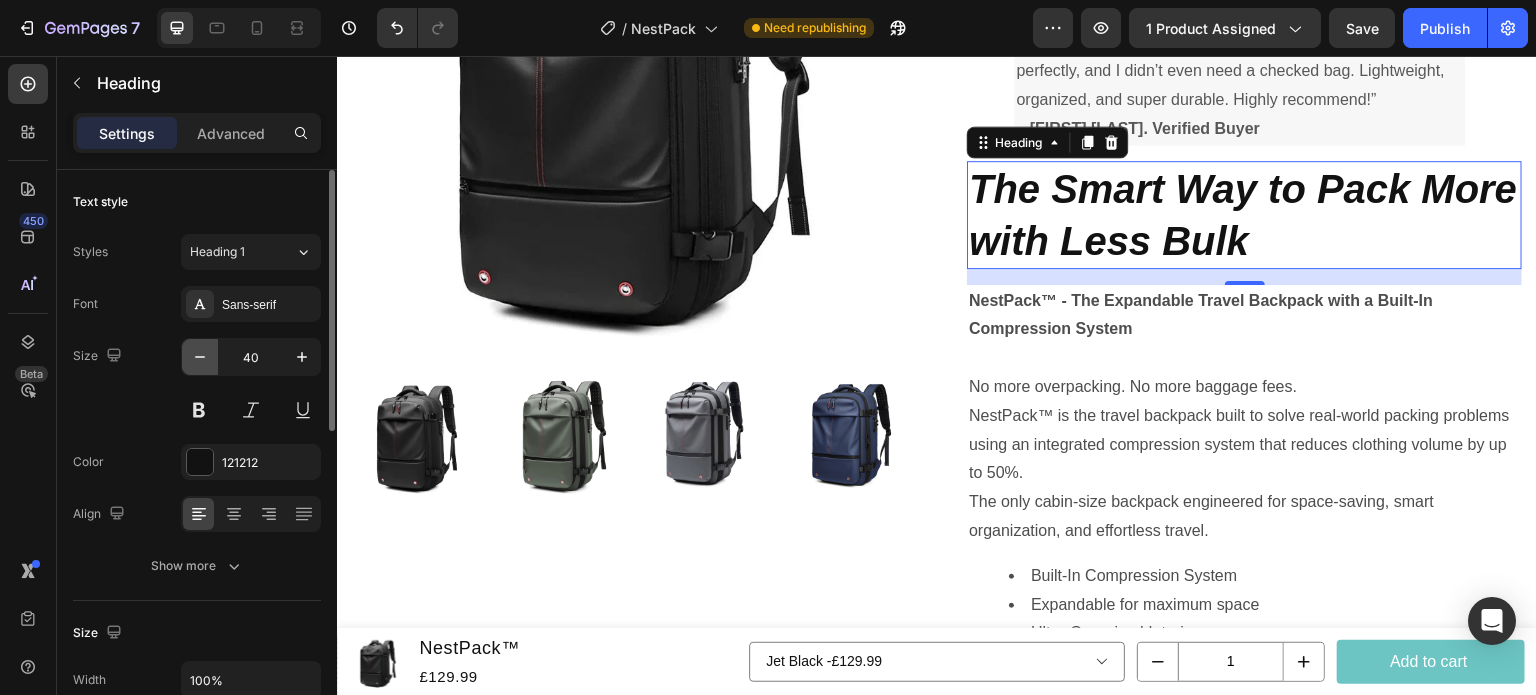 click 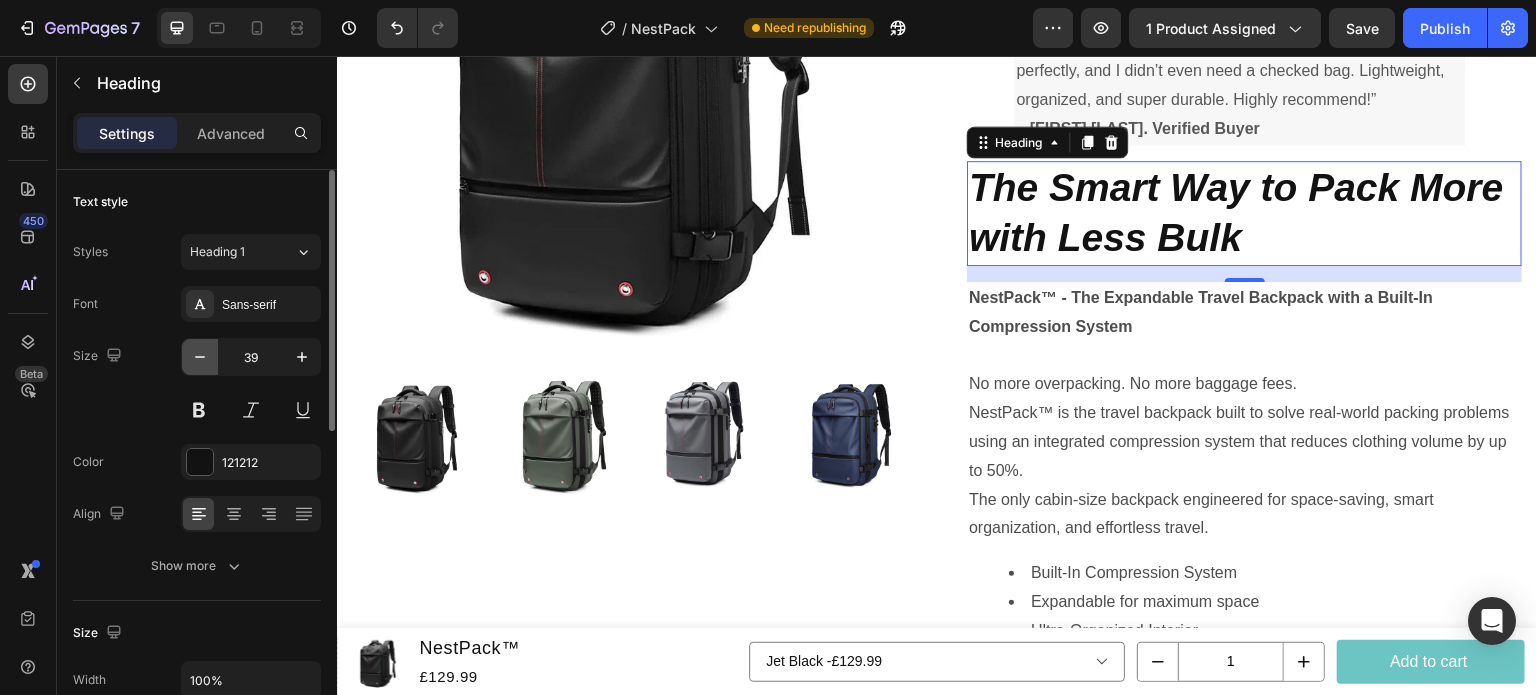 click 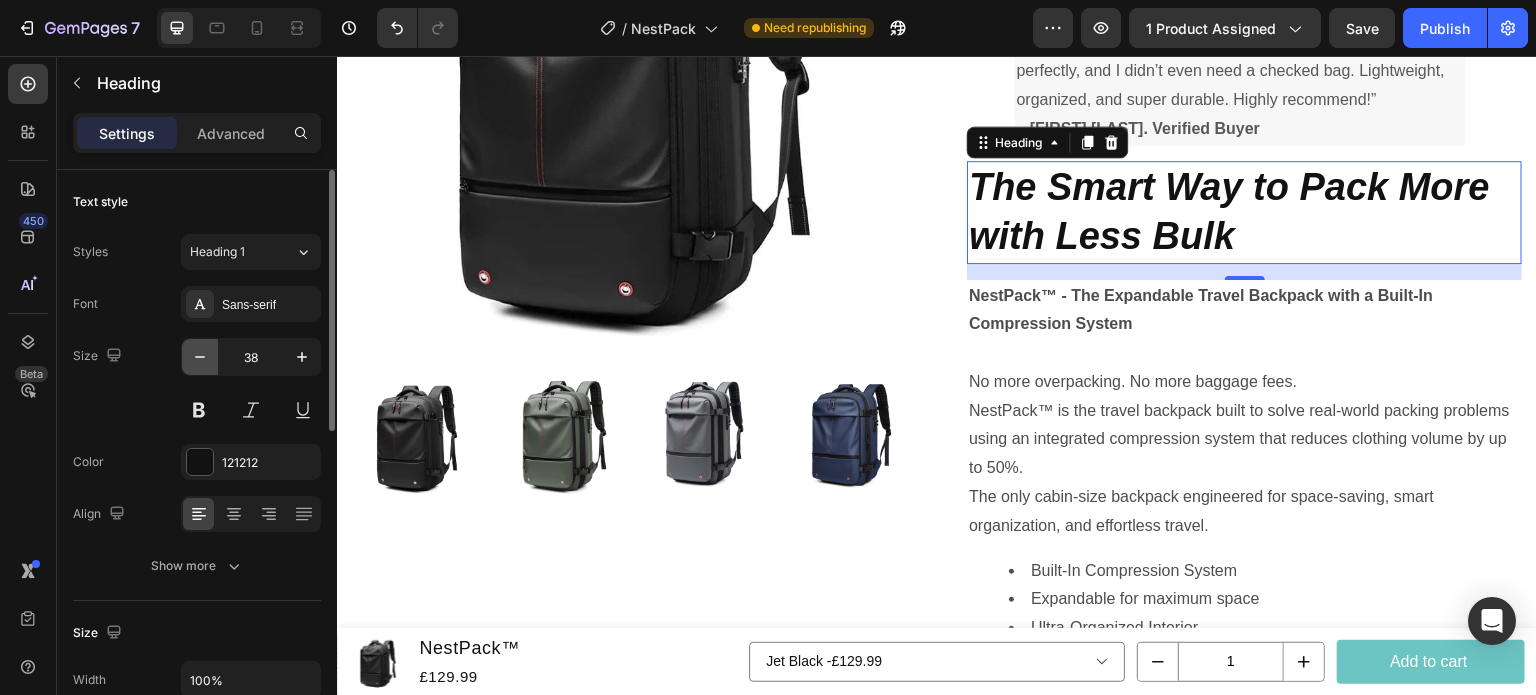 click 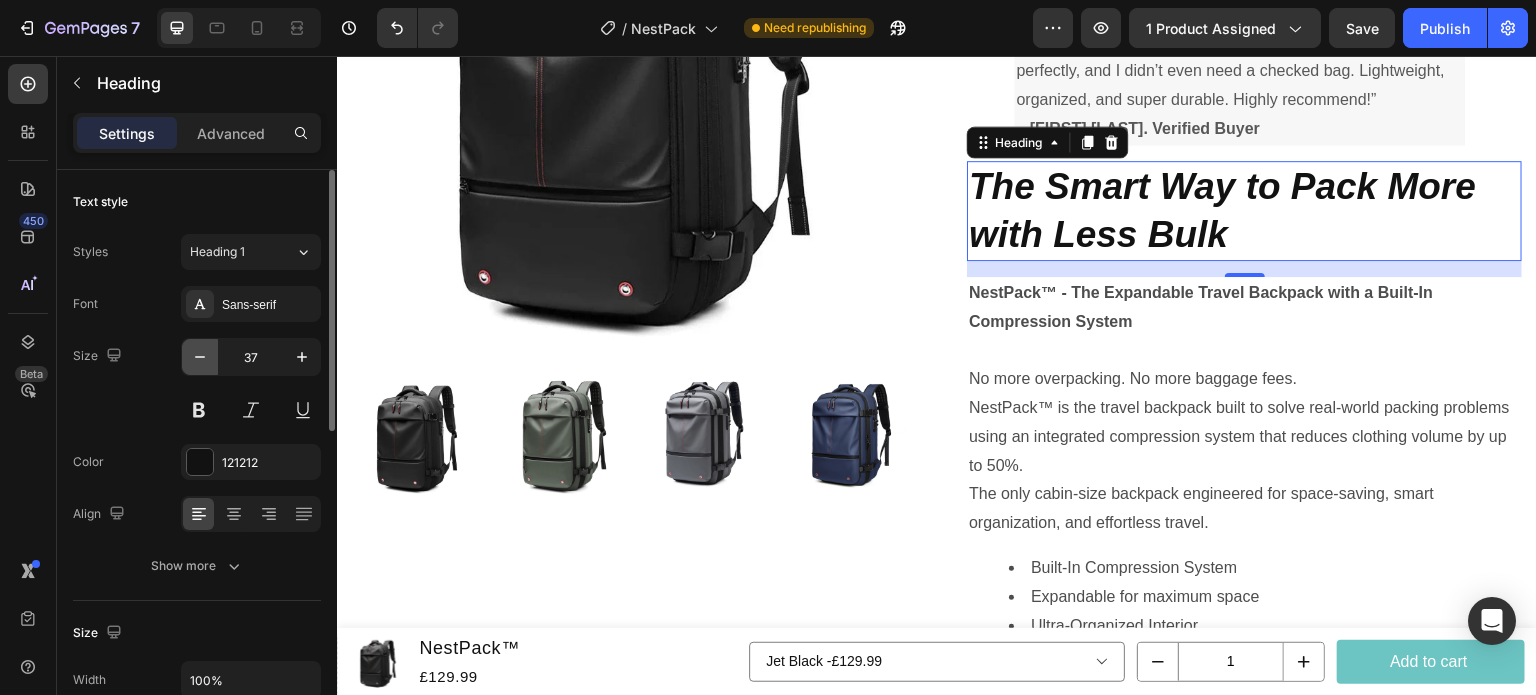 click 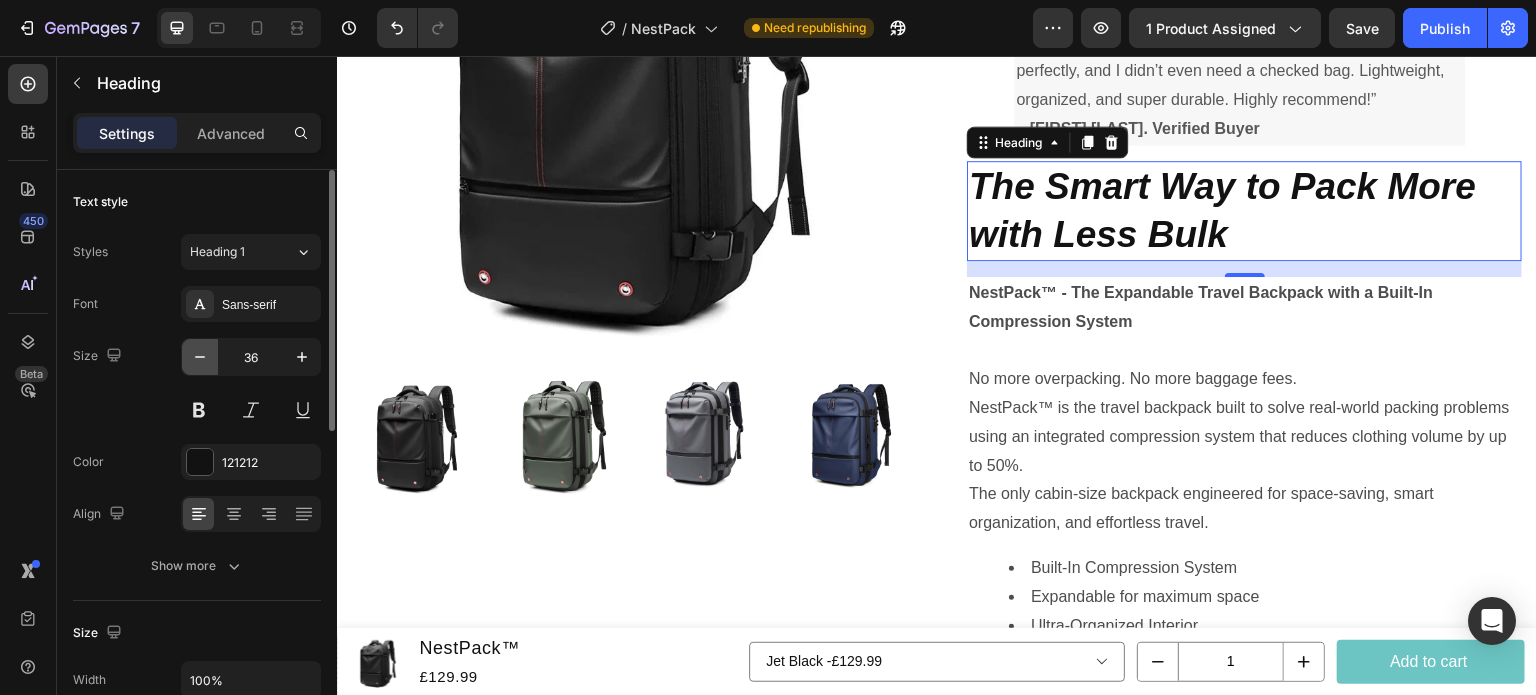 click 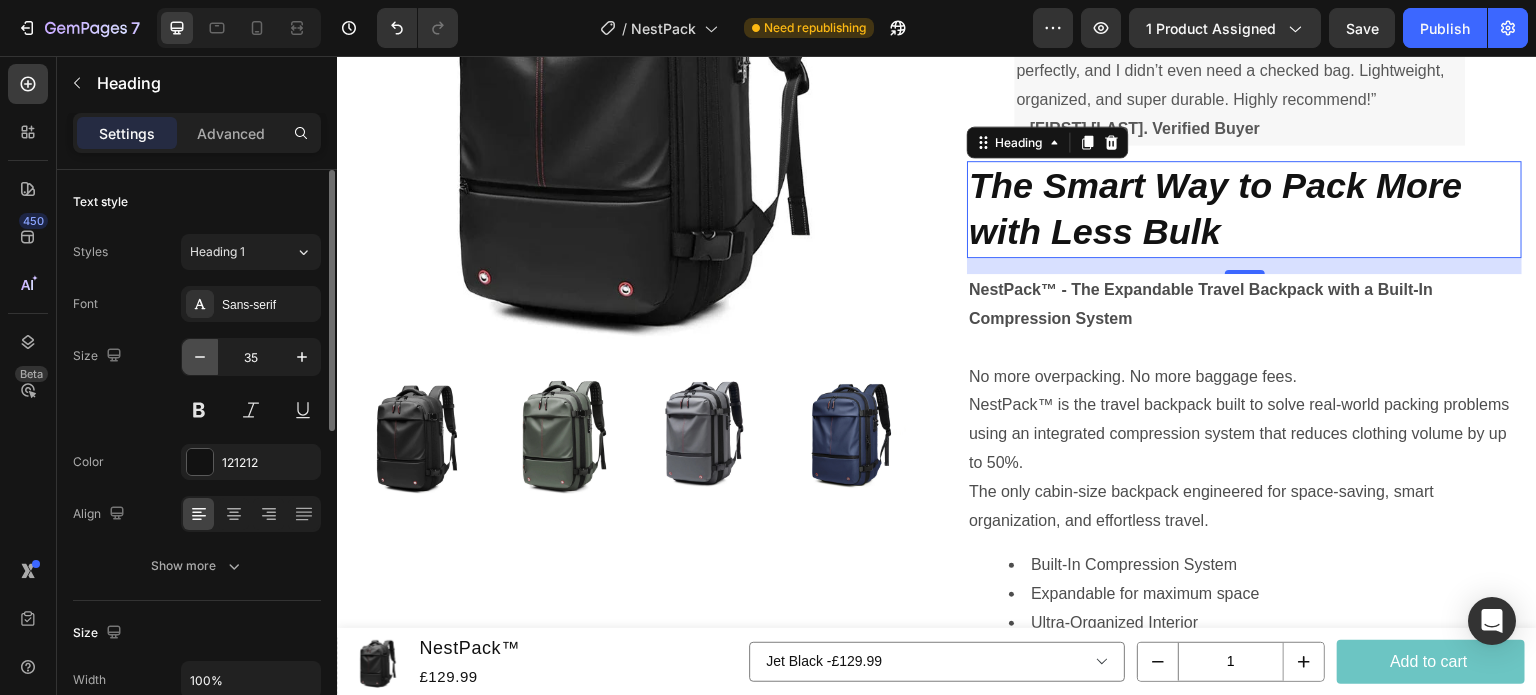click 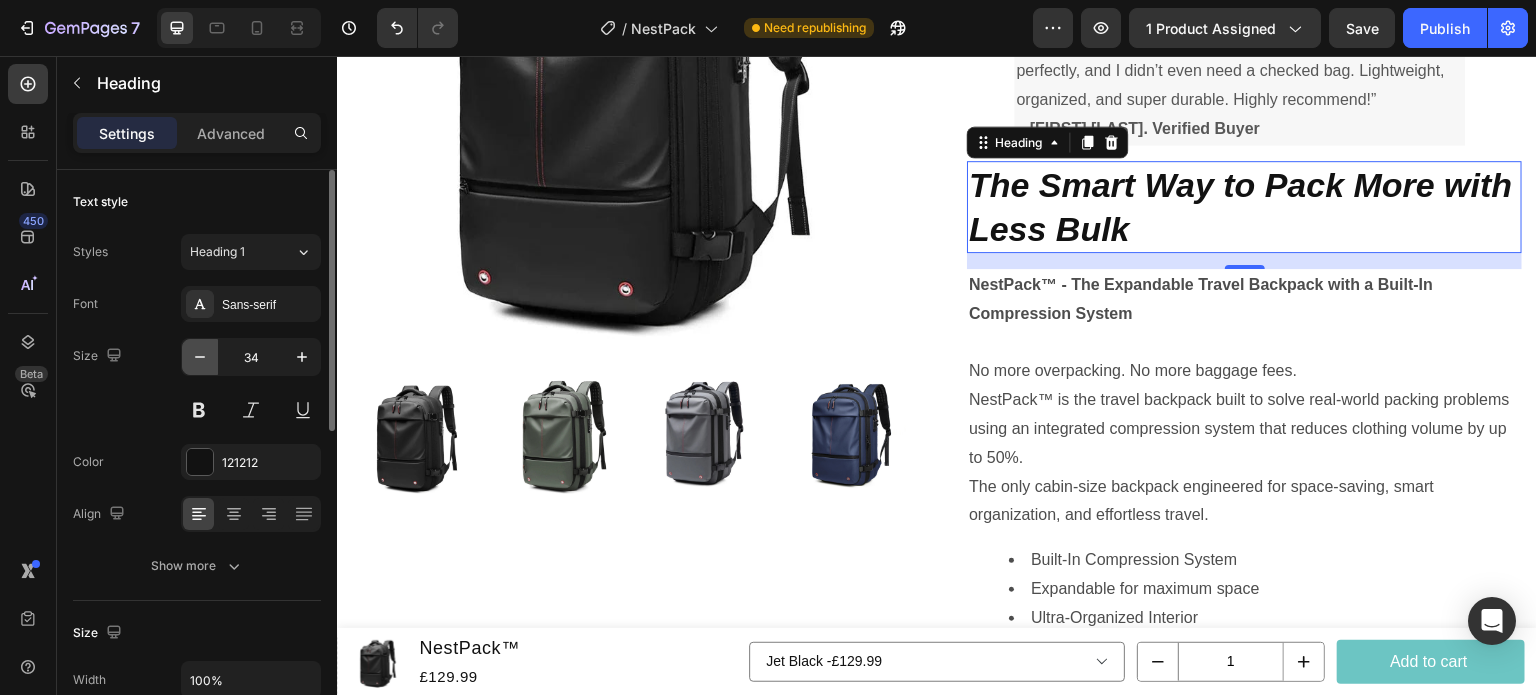 click 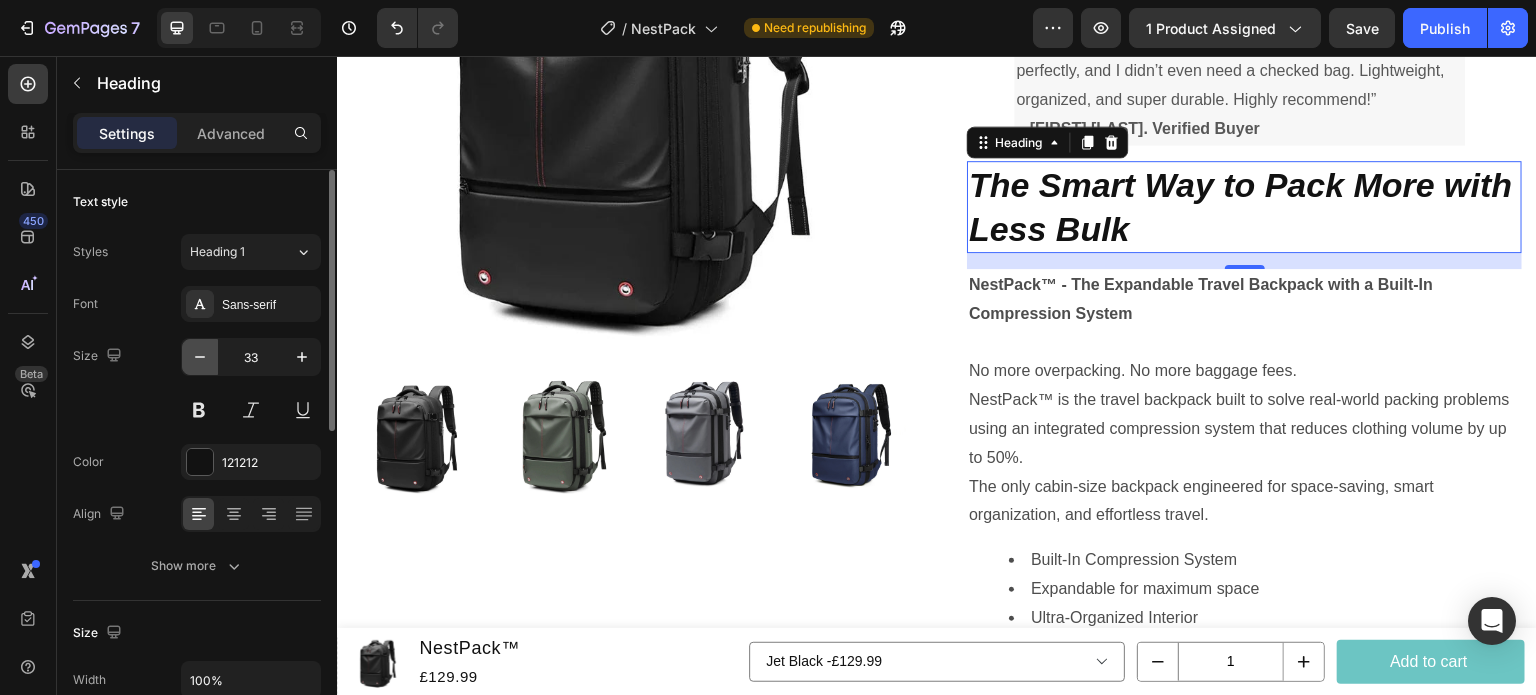 click 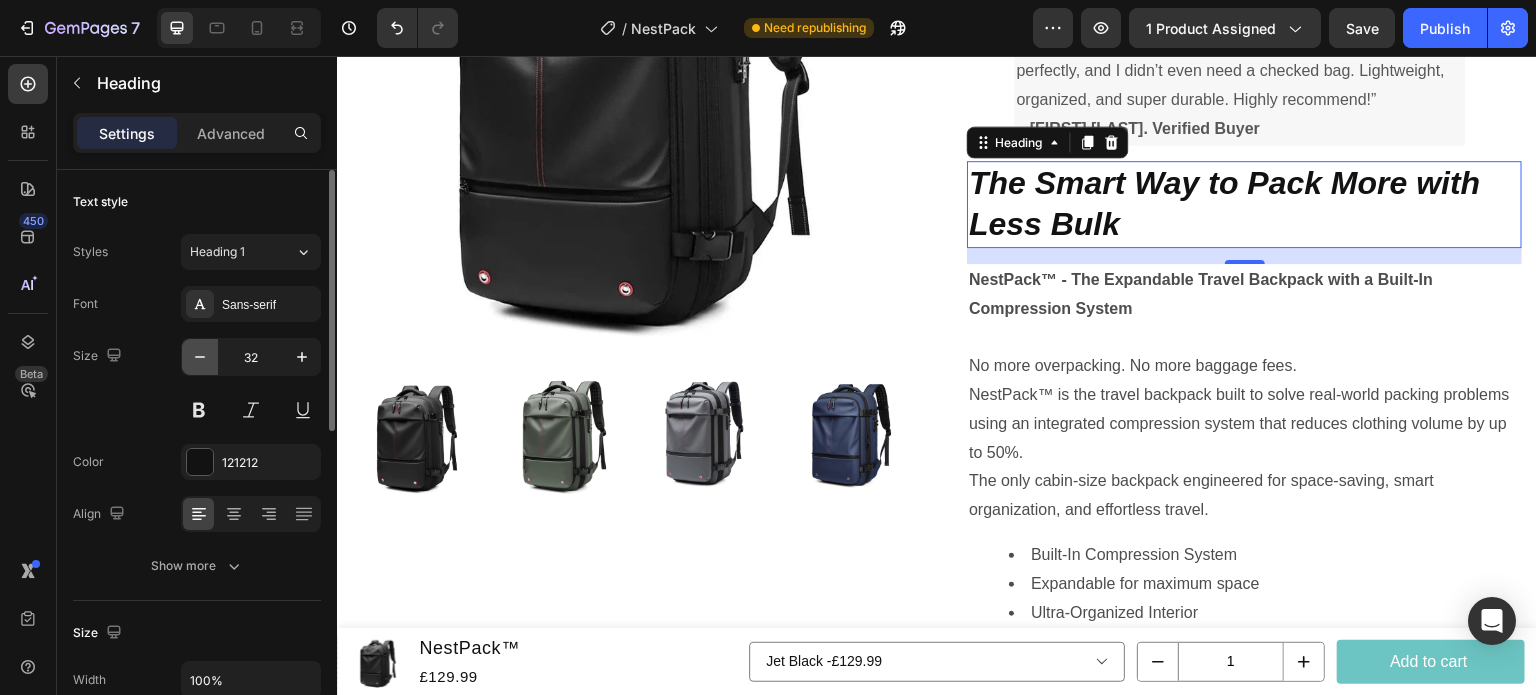 click 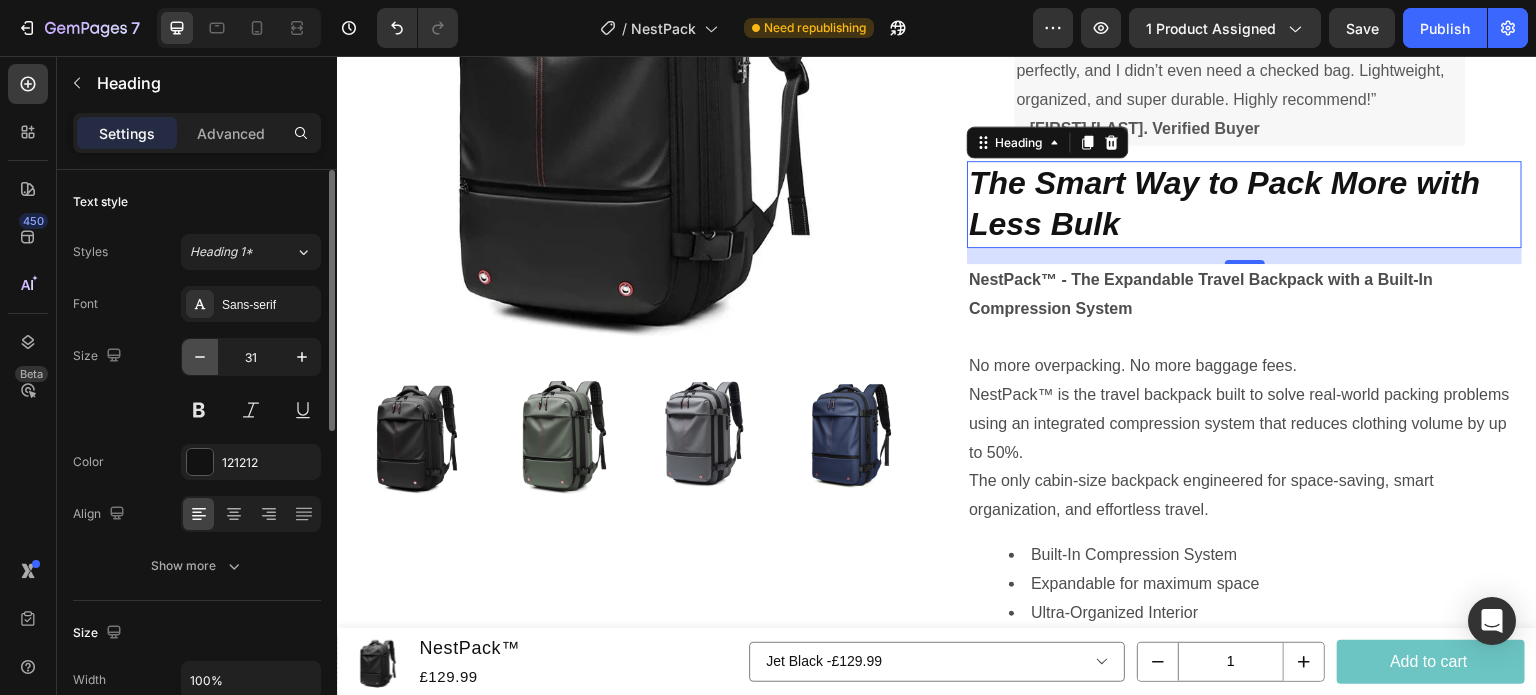 click 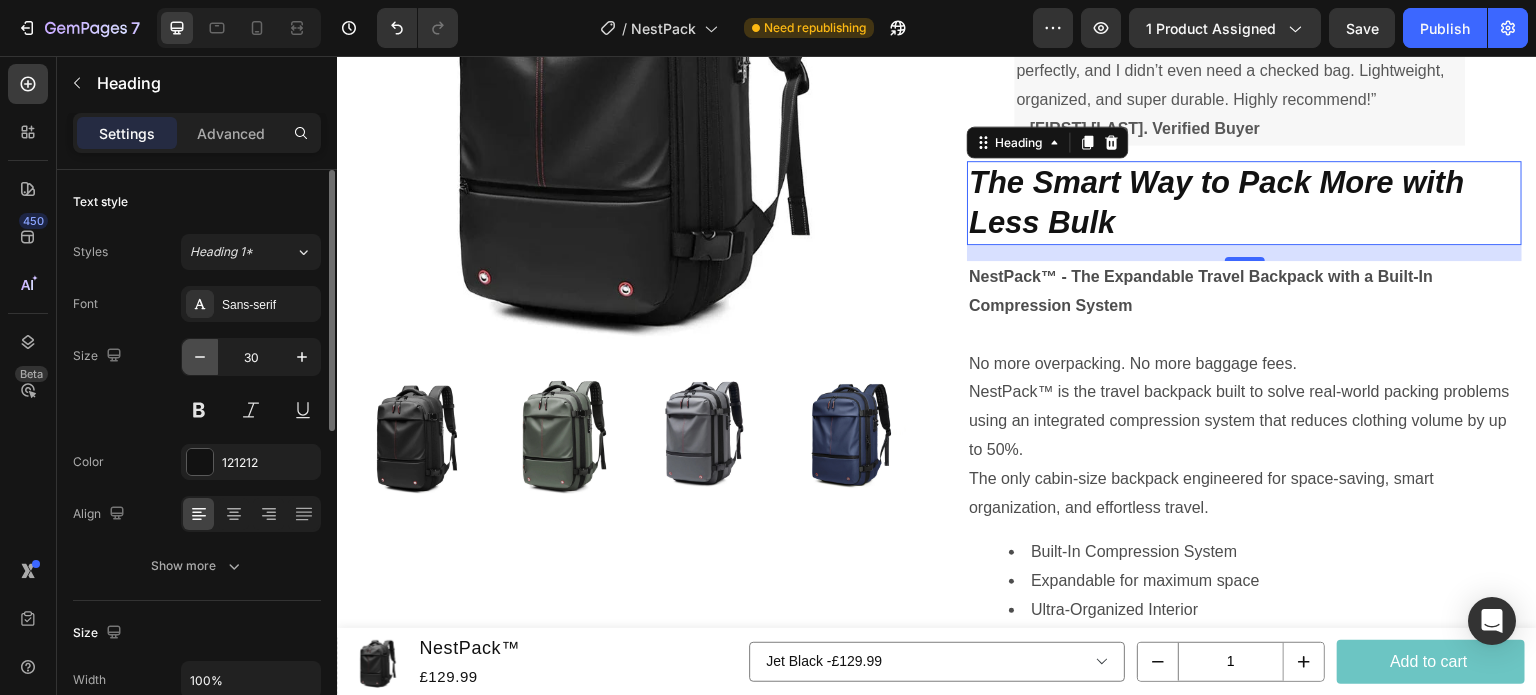 click 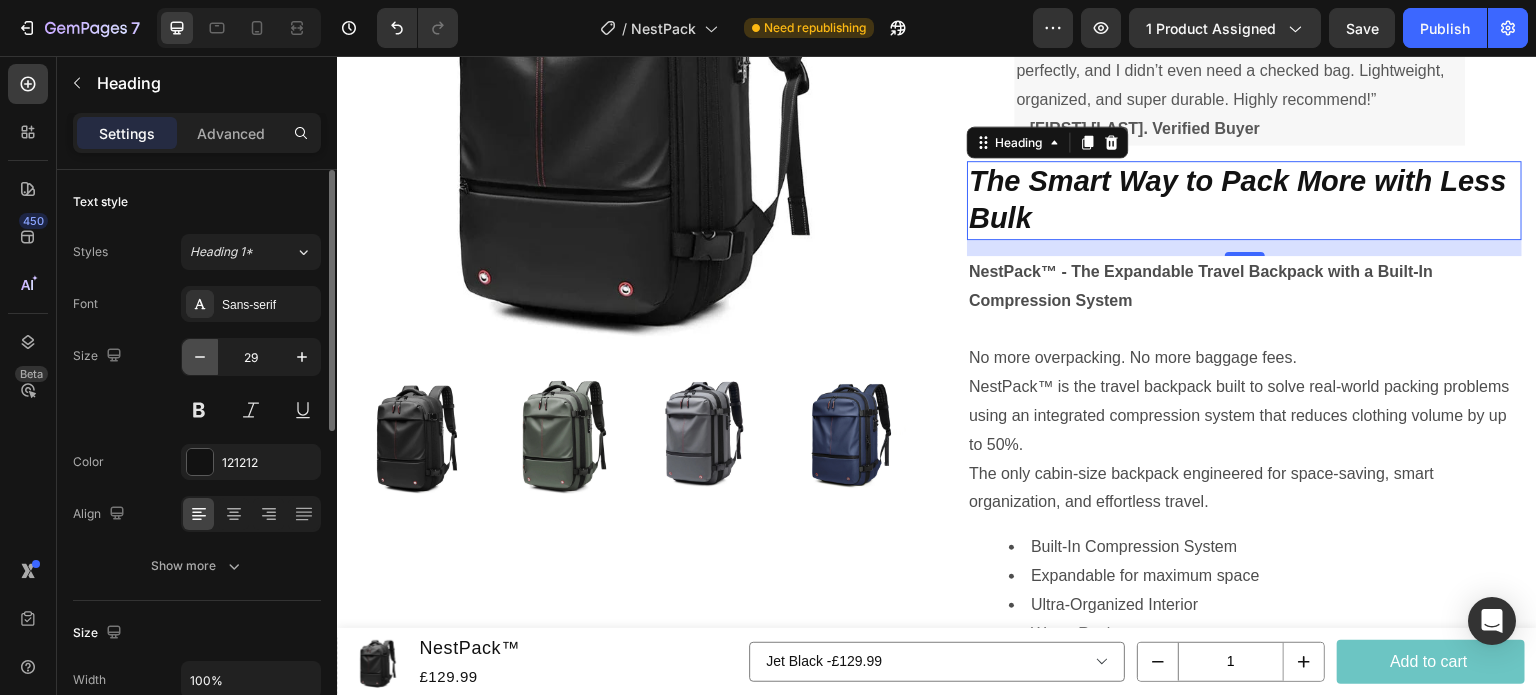 click 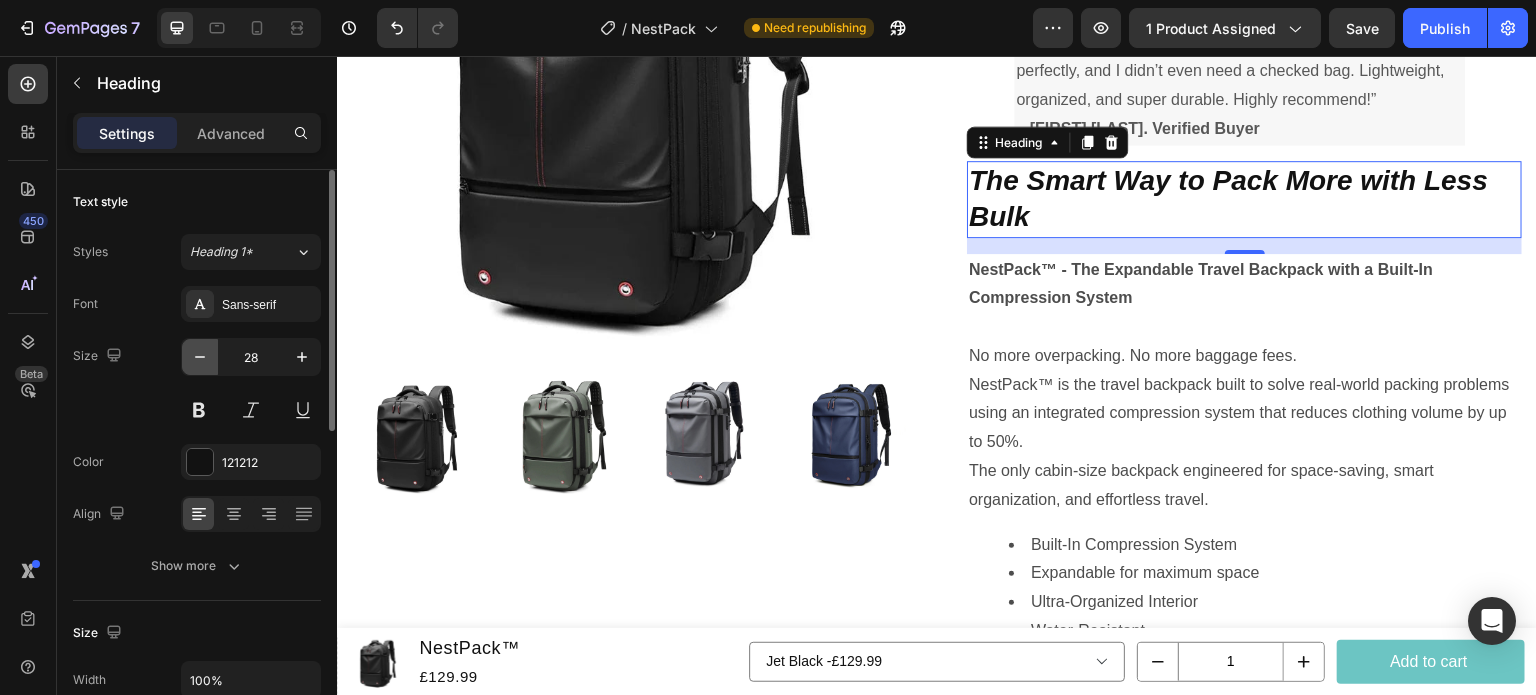 click 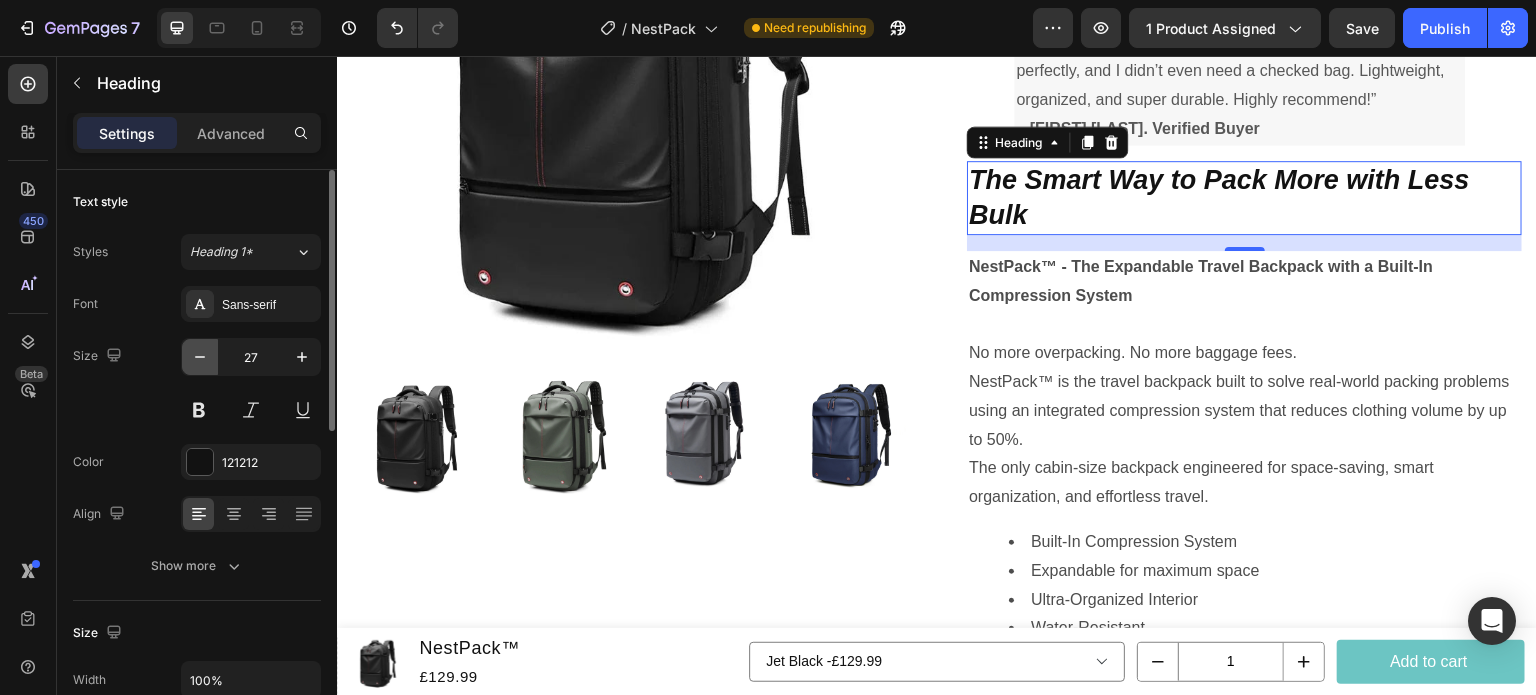 click 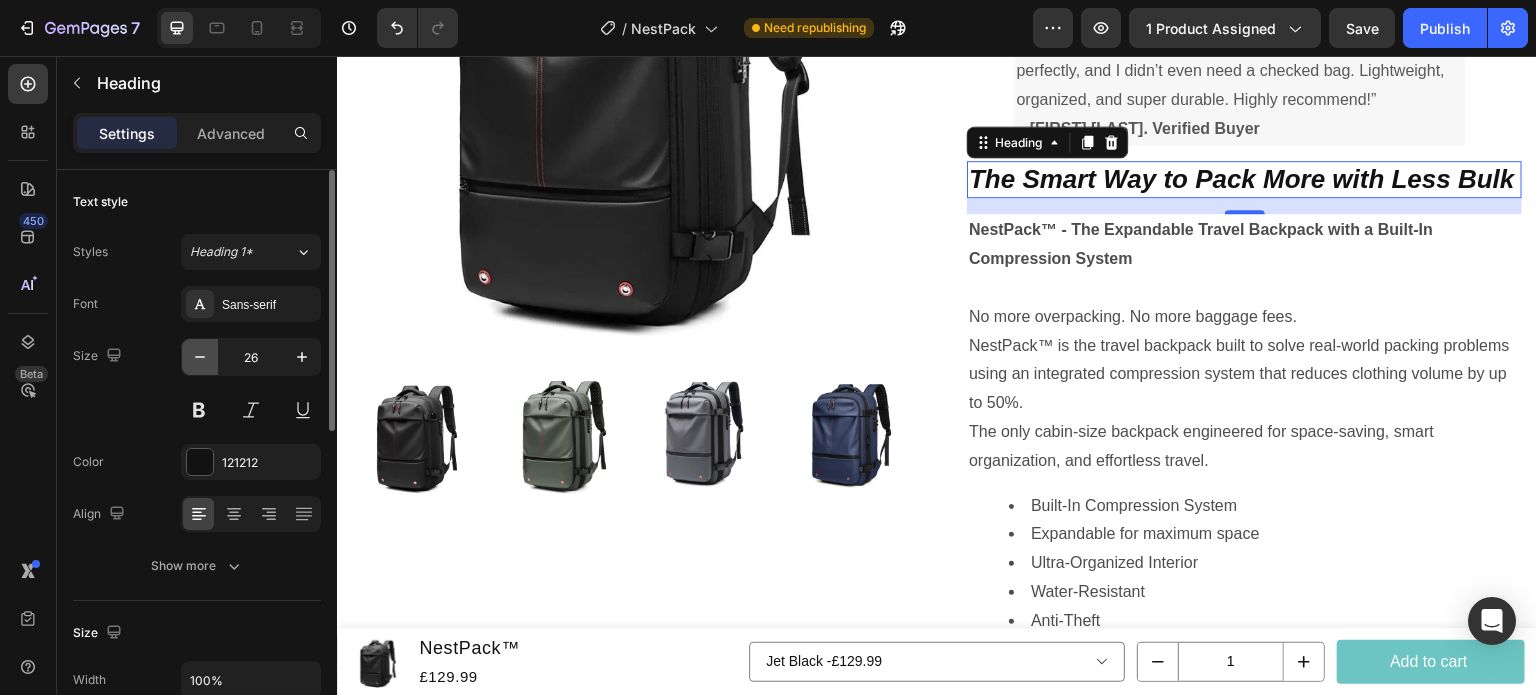 click 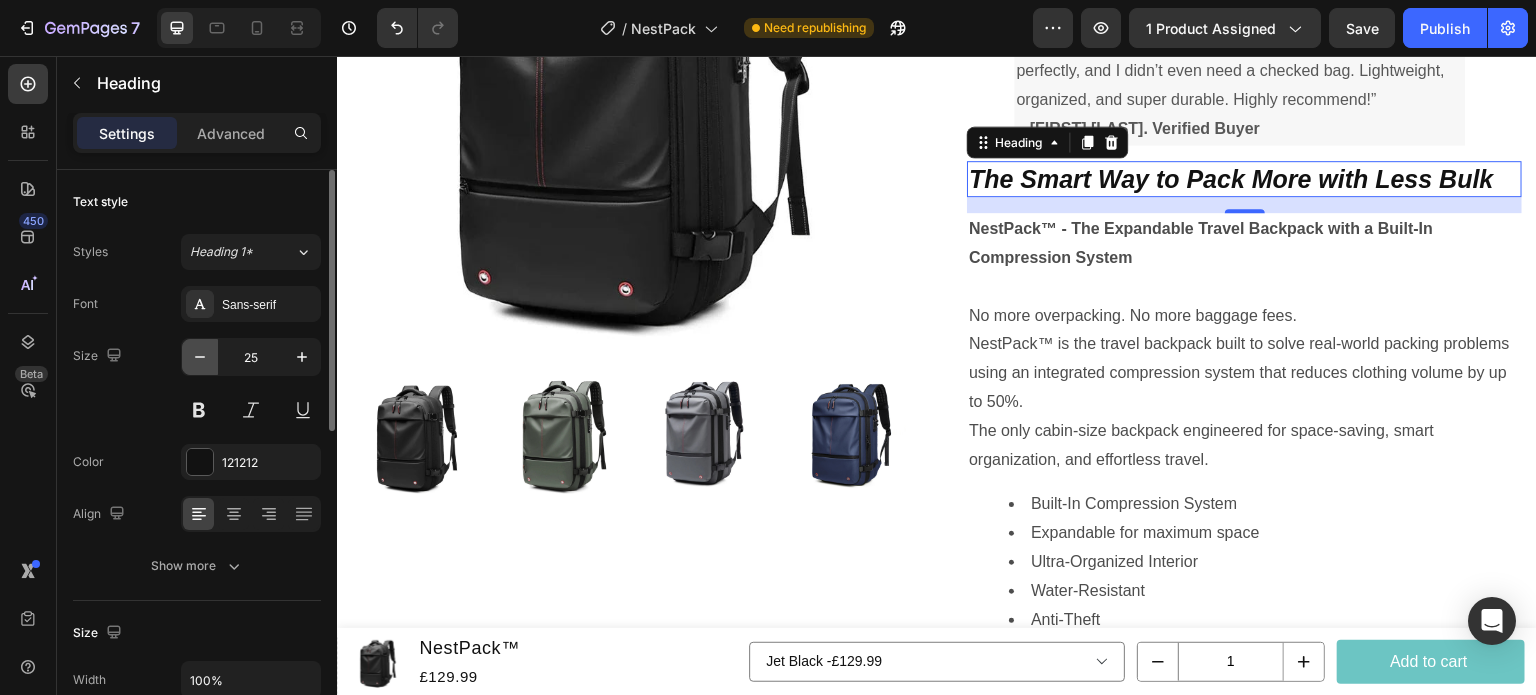 click 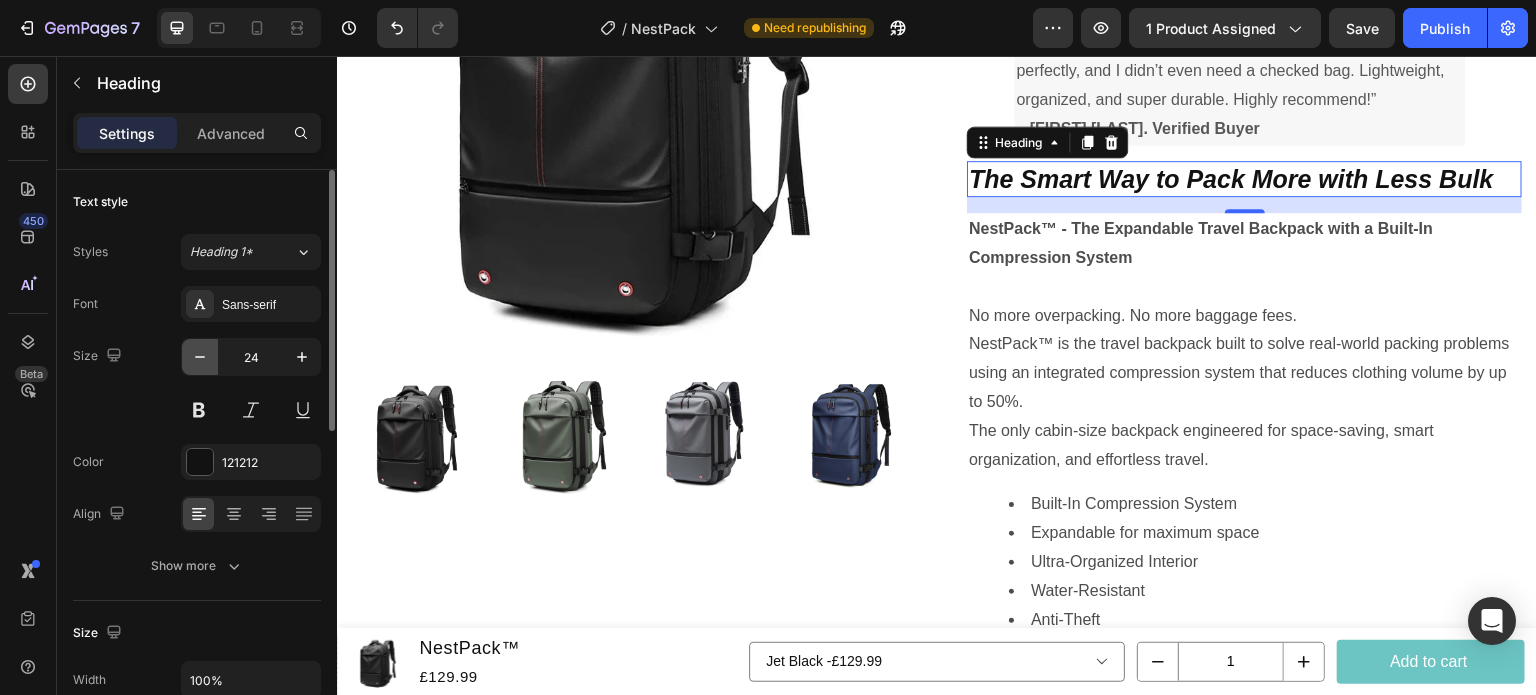 click 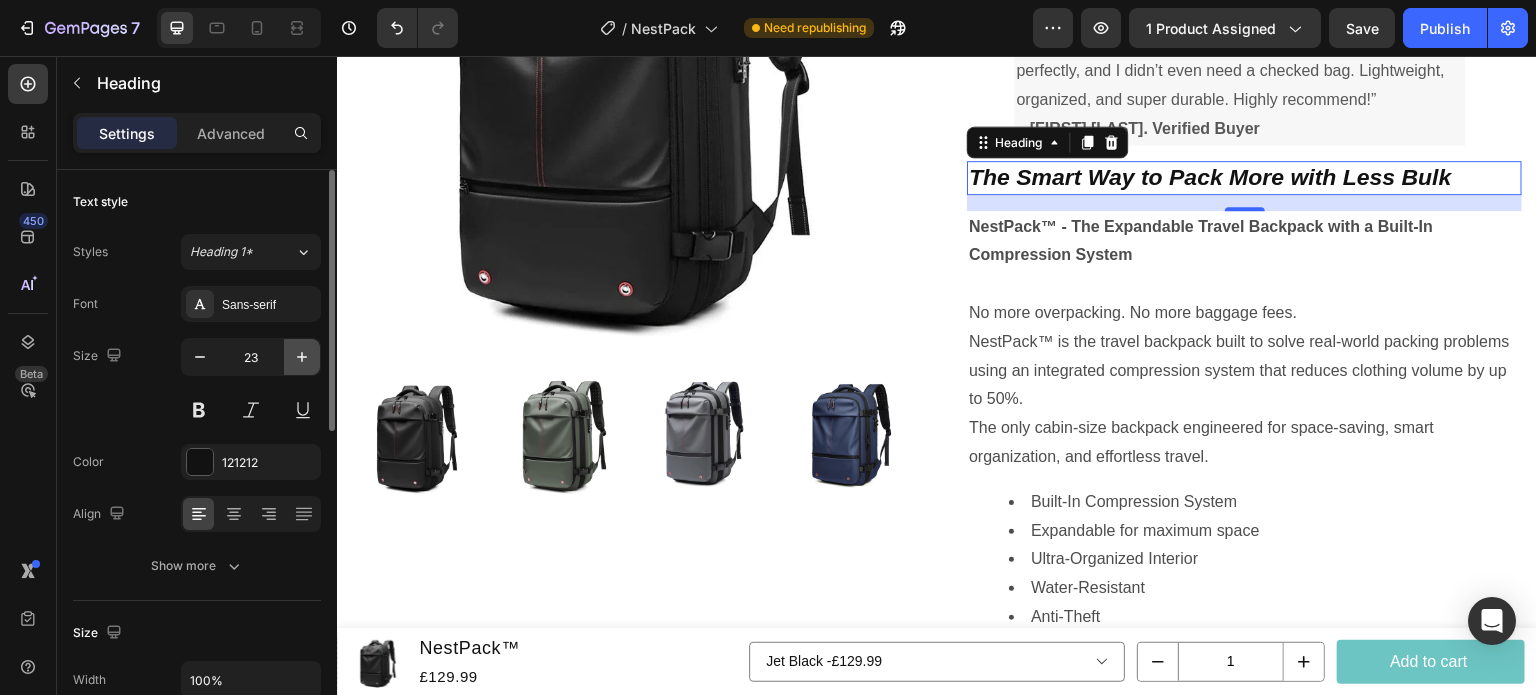click 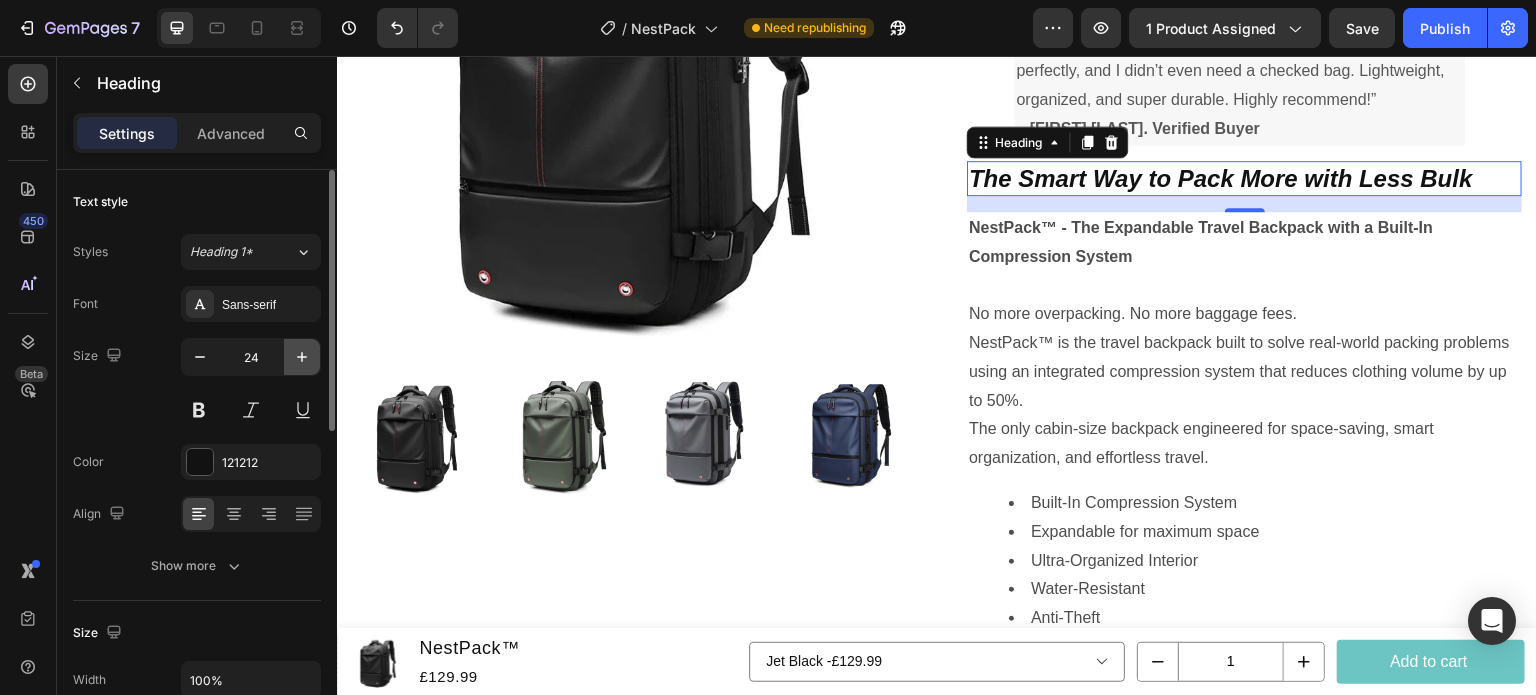 click 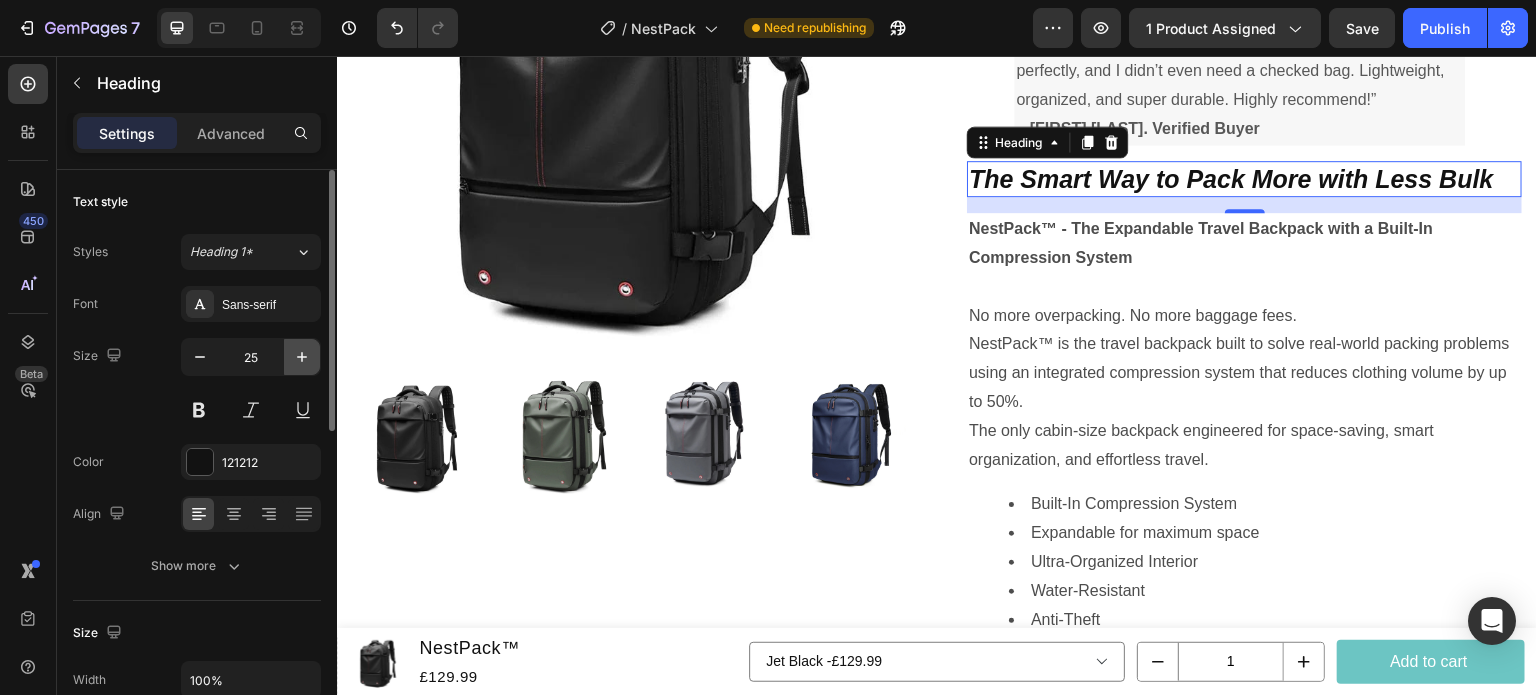 click 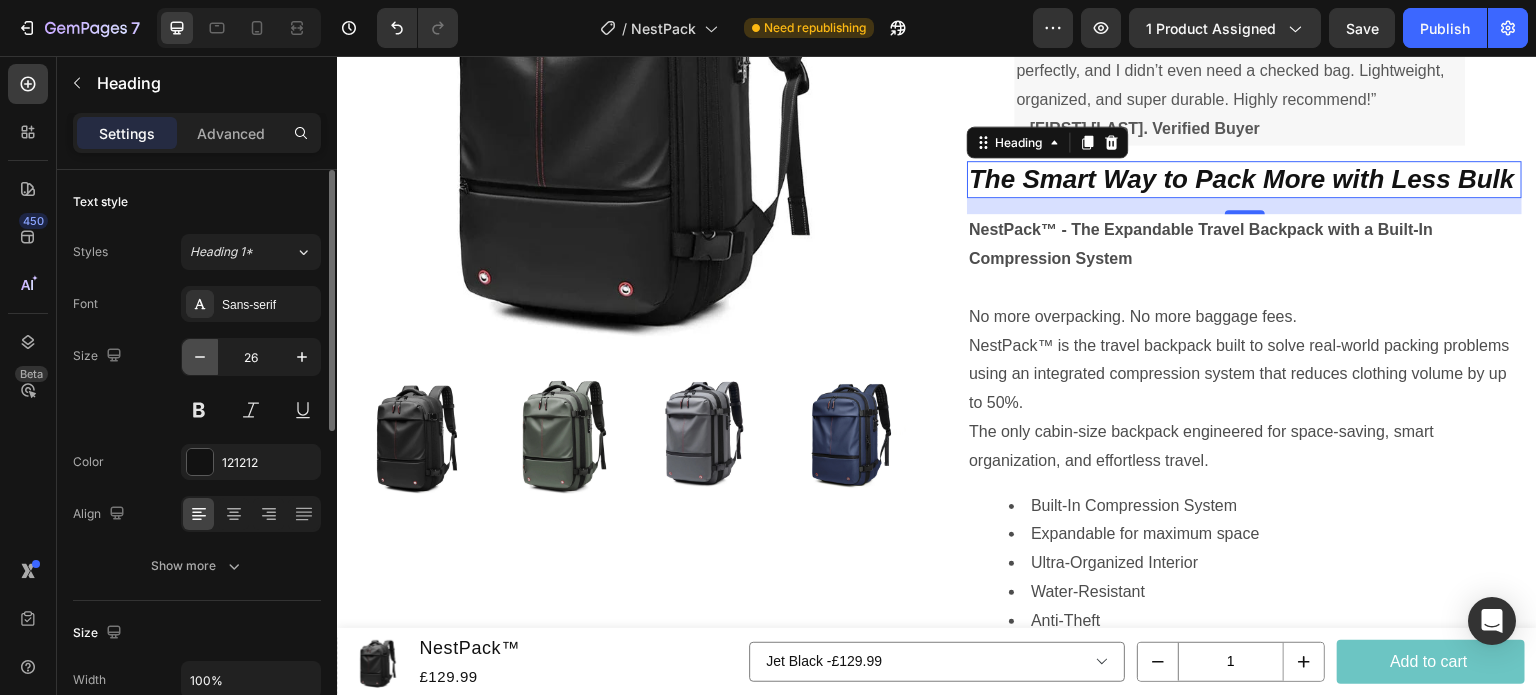 click 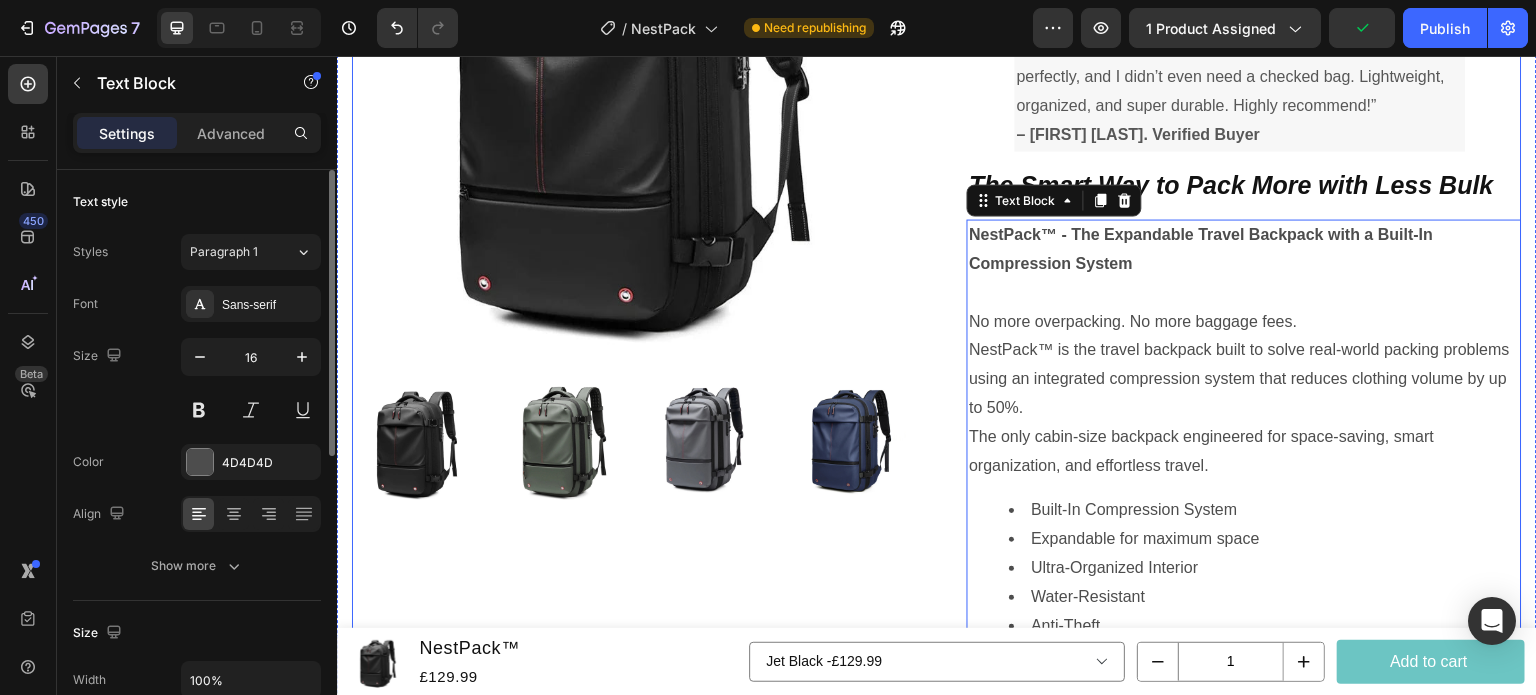 scroll, scrollTop: 366, scrollLeft: 0, axis: vertical 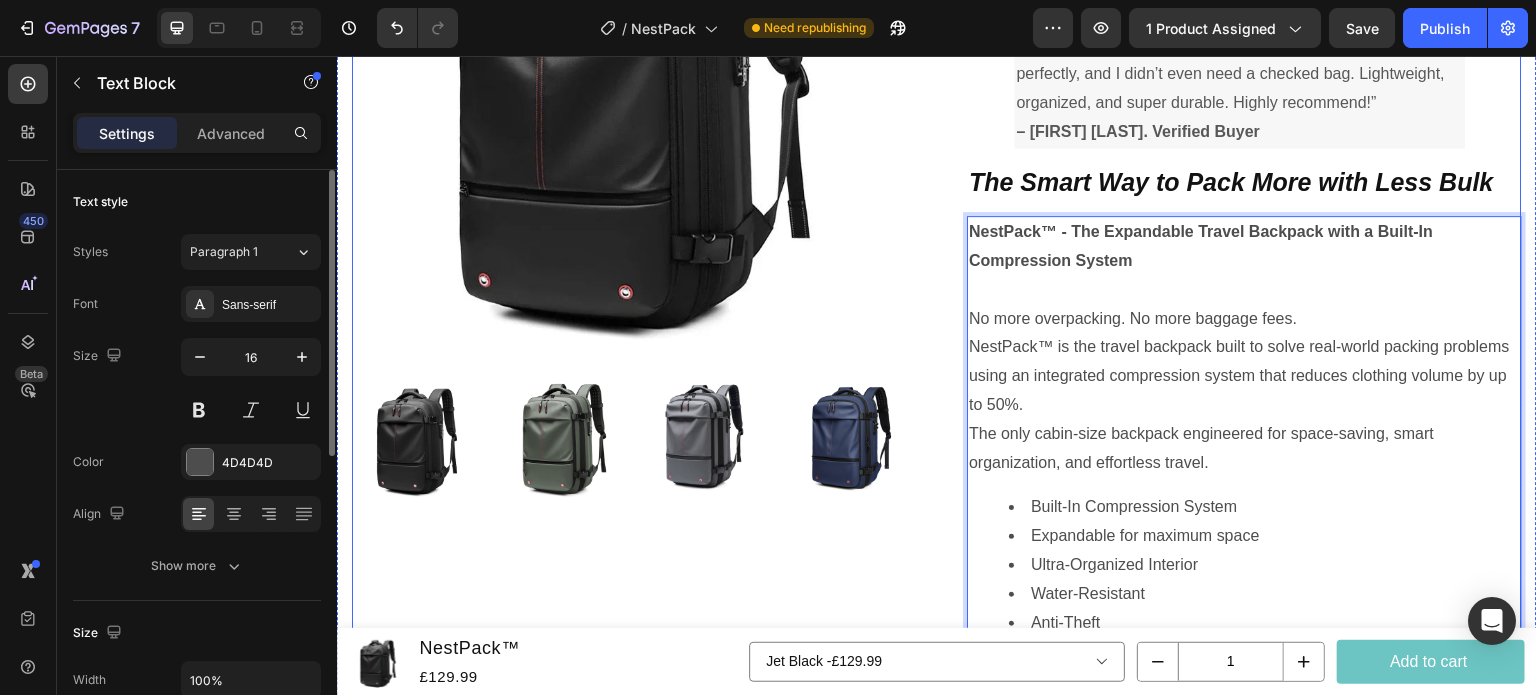 click on "“I just came back from a 6-day business trip – everything fit perfectly, and I didn’t even need a checked bag. Lightweight, organized, and super durable. Highly recommend!” – [FIRST] [LAST]. Verified Buyer" at bounding box center (1244, 562) 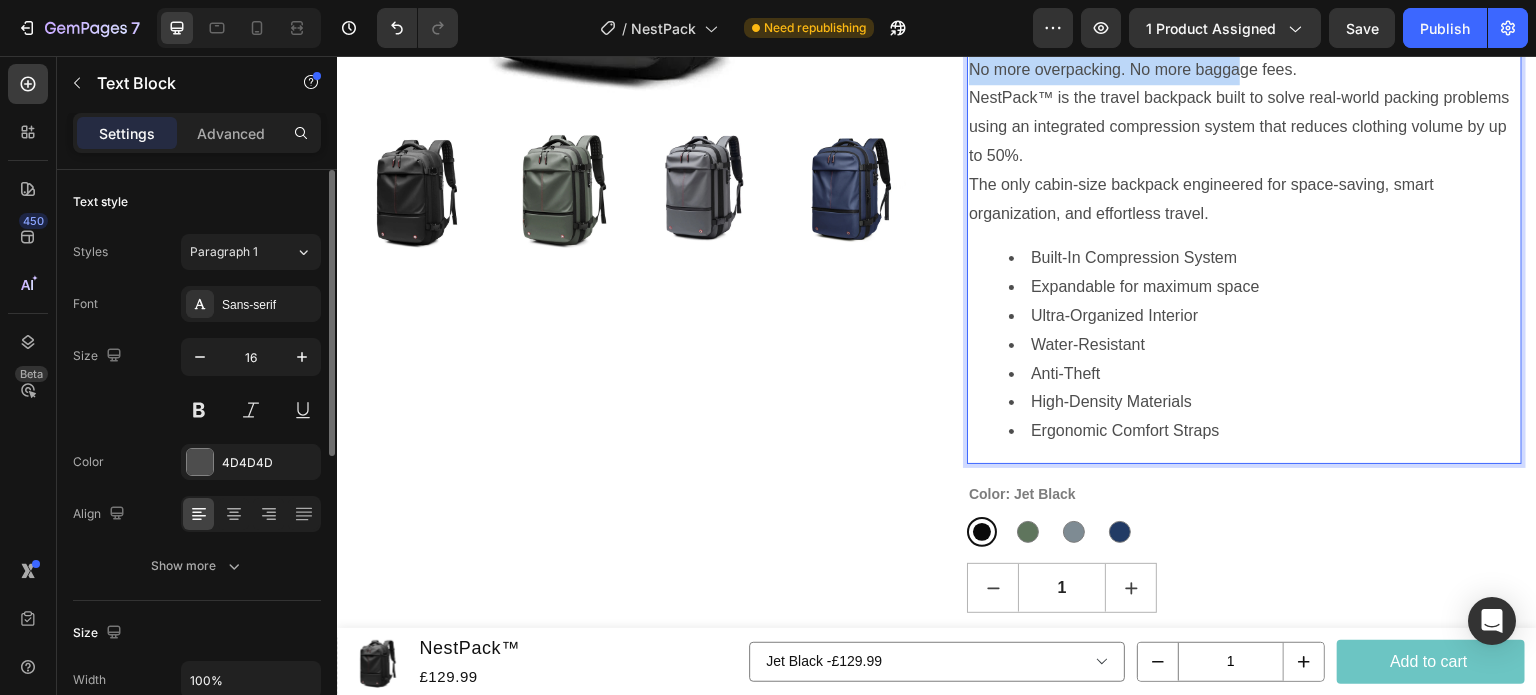 scroll, scrollTop: 464, scrollLeft: 0, axis: vertical 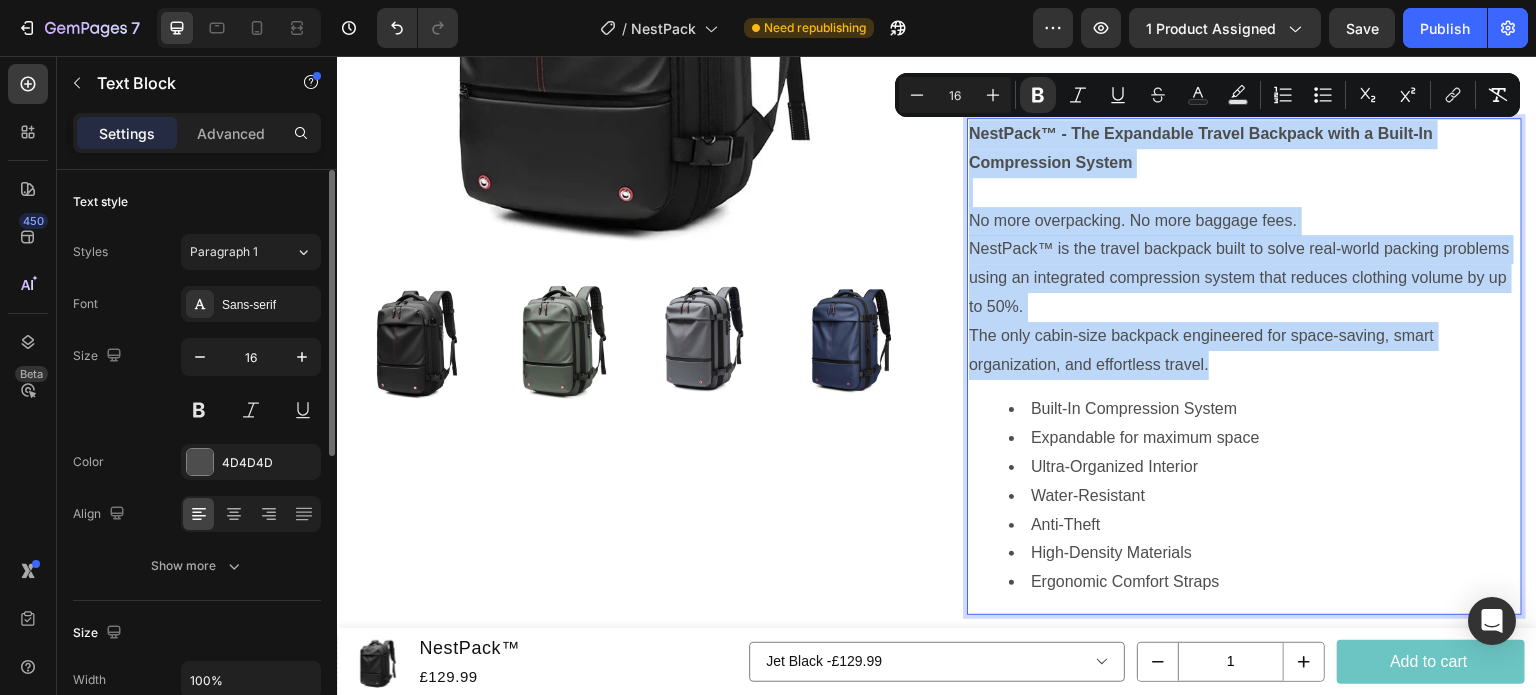 drag, startPoint x: 966, startPoint y: 228, endPoint x: 1285, endPoint y: 355, distance: 343.35114 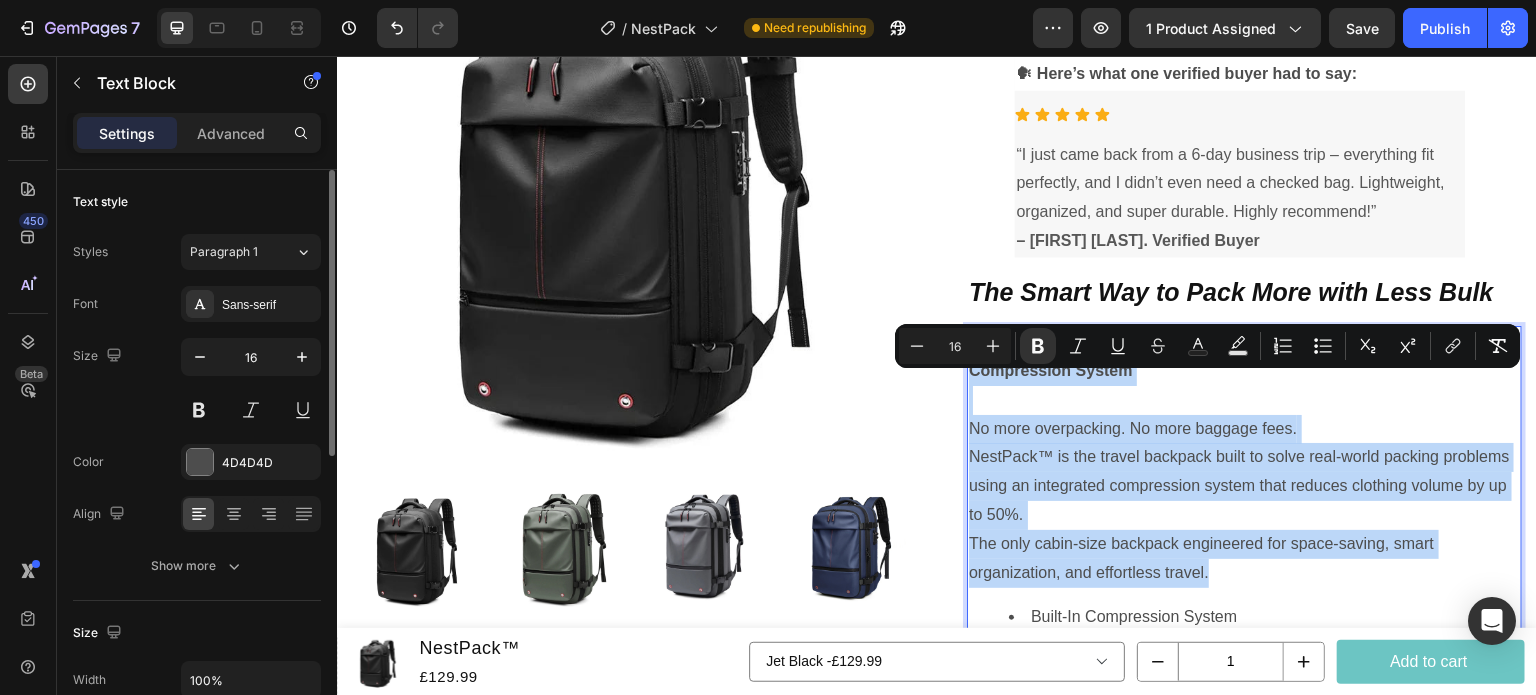 scroll, scrollTop: 378, scrollLeft: 0, axis: vertical 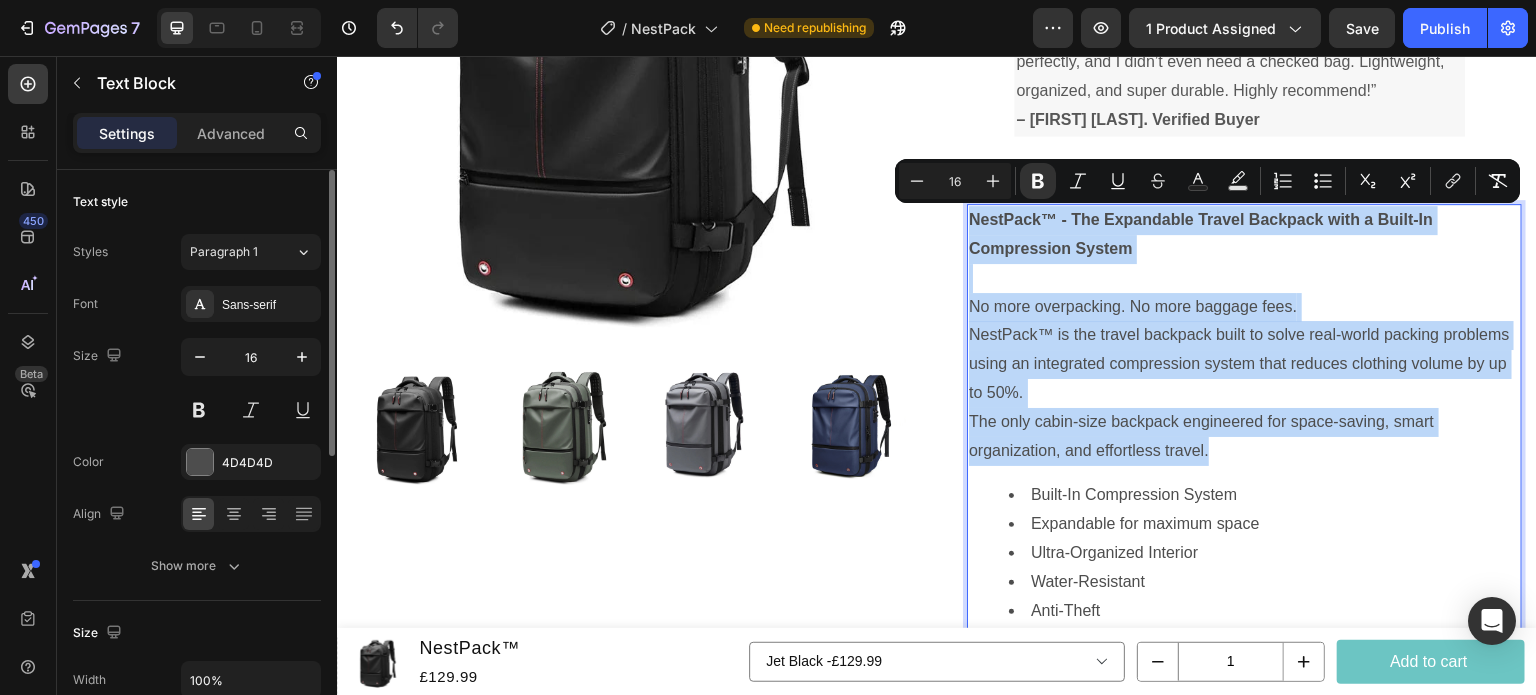 click on "Product Images
Icon
Icon
Icon
Icon
Icon Icon List Hoz 77 reviews Text block Row NestPack™ Product Title £129.99 (P) Price (P) Price £199.99 (P) Price (P) Price Save £70.00 (P) Tag Row 🗣 Here’s what one verified buyer had to say: Text Block Icon Icon Icon Icon
Icon Icon List “I just came back from a 6-day business trip – everything fit perfectly, and I didn’t even need a checked bag. Lightweight, organized, and super durable. Highly recommend!” – [NAME]. Verified Buyer Text block Row Carousel The Smart Way to Pack More with Less Bulk Heading NestPack™ - The Expandable Travel Backpack with a Built-In Compression System No more overpacking. No more baggage fees. NestPack™ is the travel backpack built to solve real-world packing problems using an integrated compression system that reduces clothing volume by up to 50%. Built-In Compression System Expandable for maximum space  Water-Resistant   1" at bounding box center (937, 550) 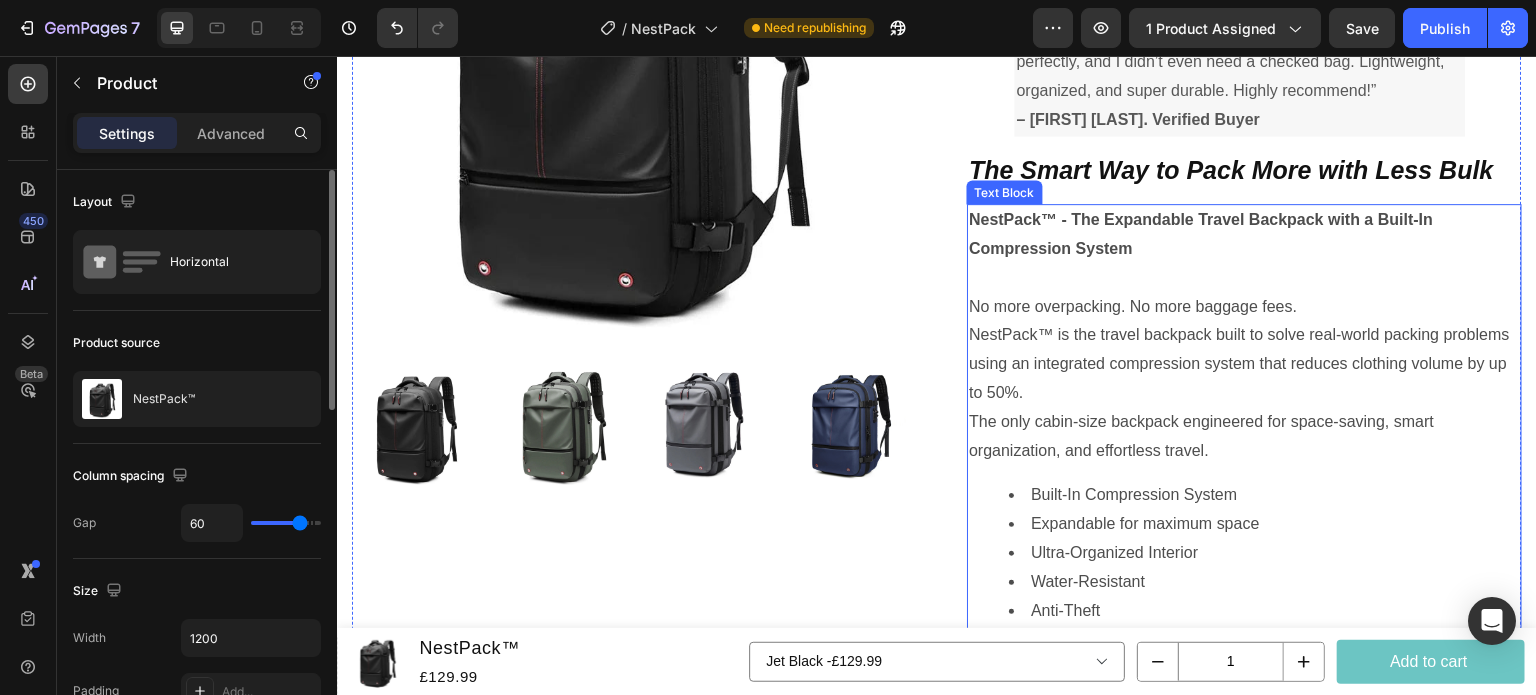 click on "NestPack™ - The Expandable Travel Backpack with a Built-In Compression System" at bounding box center [1201, 234] 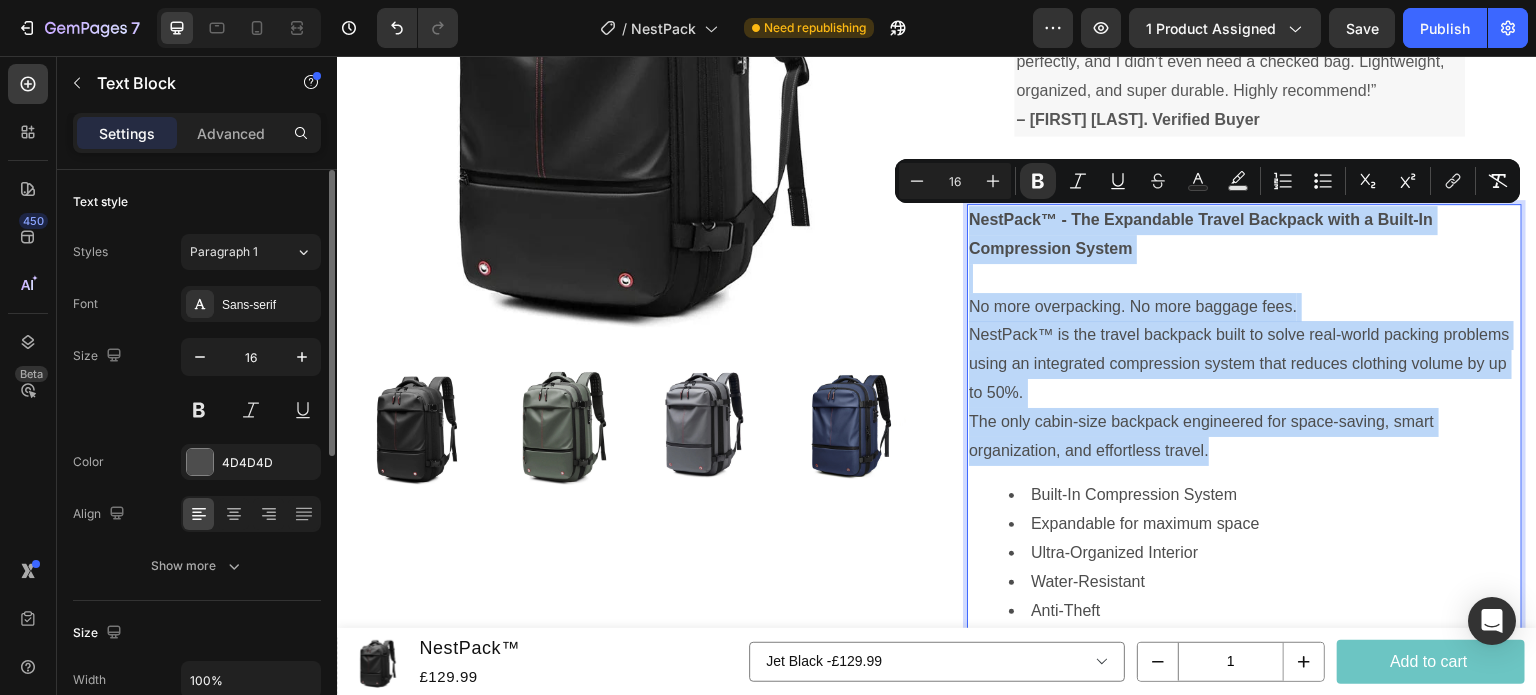 drag, startPoint x: 965, startPoint y: 215, endPoint x: 1281, endPoint y: 439, distance: 387.33963 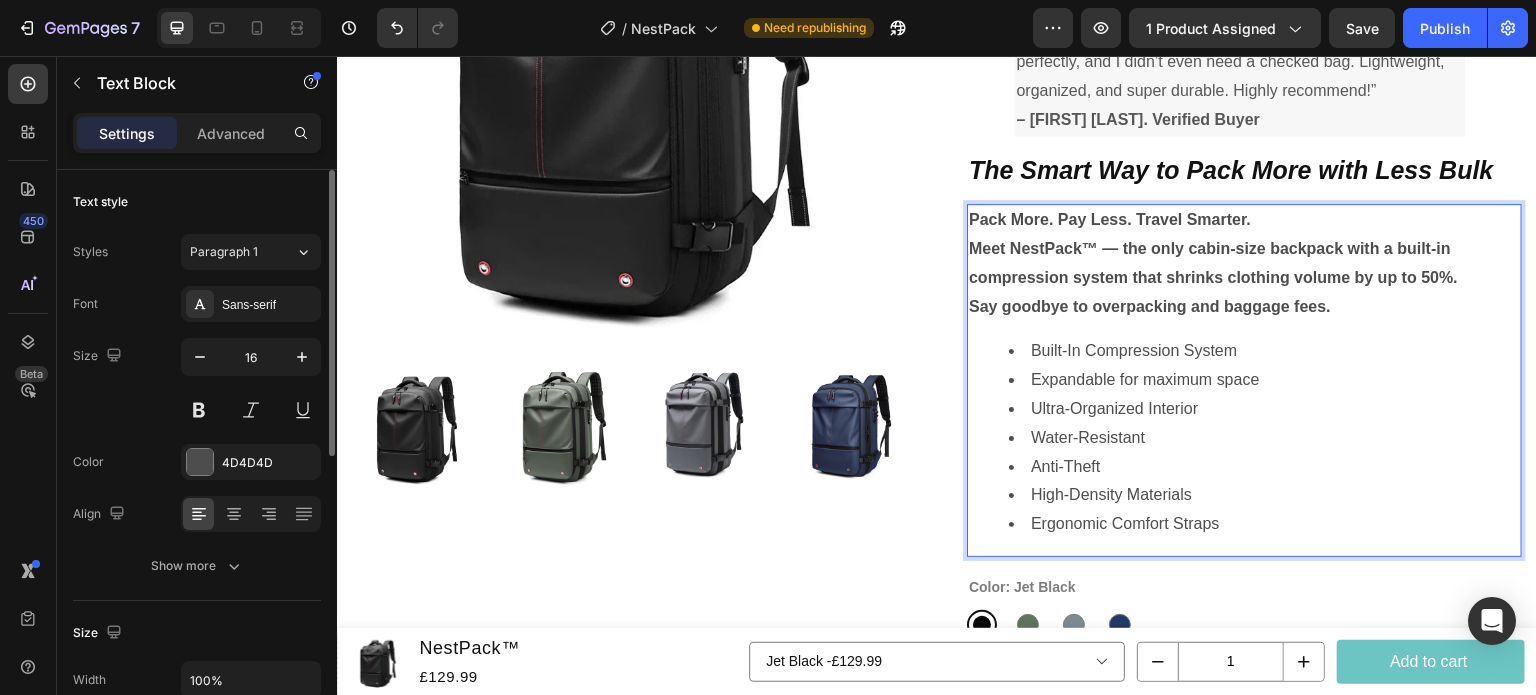 click on "Pack More. Pay Less. Travel Smarter." at bounding box center (1110, 219) 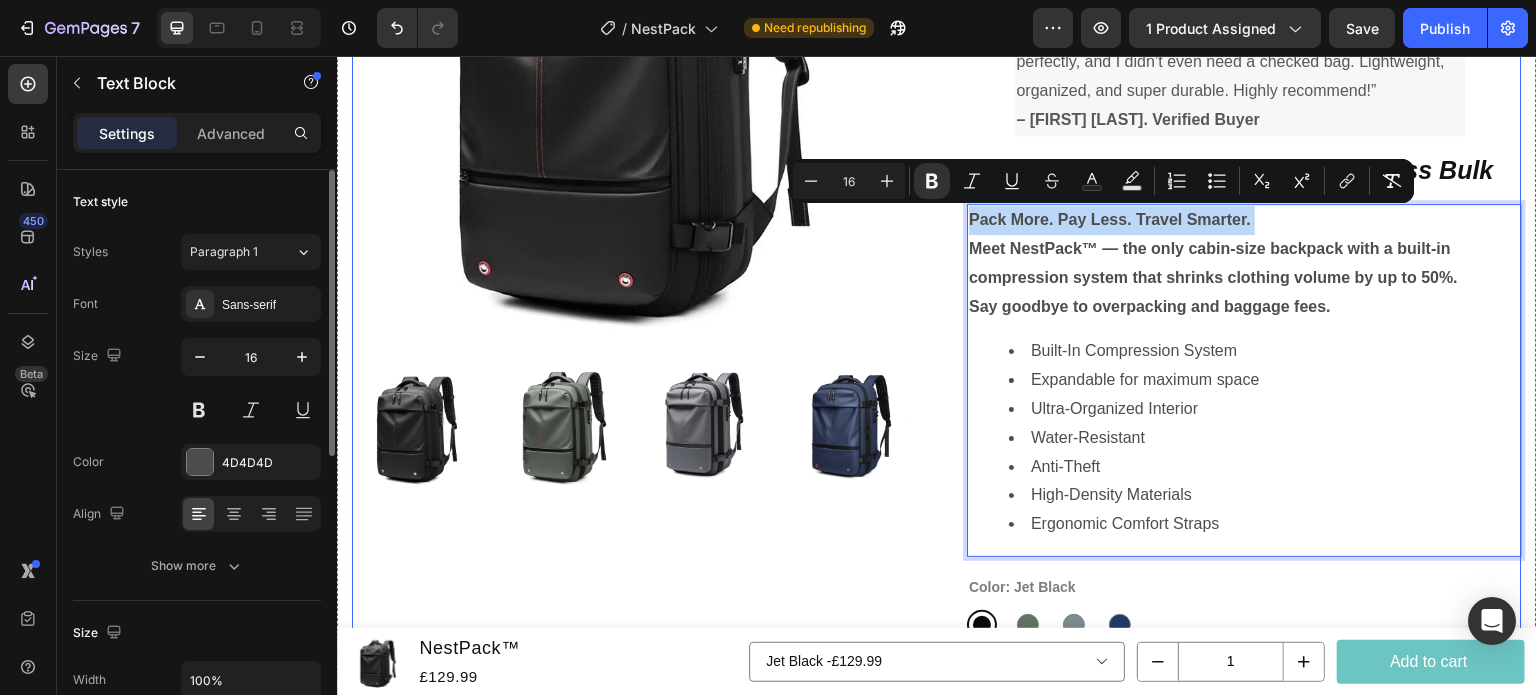 drag, startPoint x: 1274, startPoint y: 219, endPoint x: 956, endPoint y: 217, distance: 318.0063 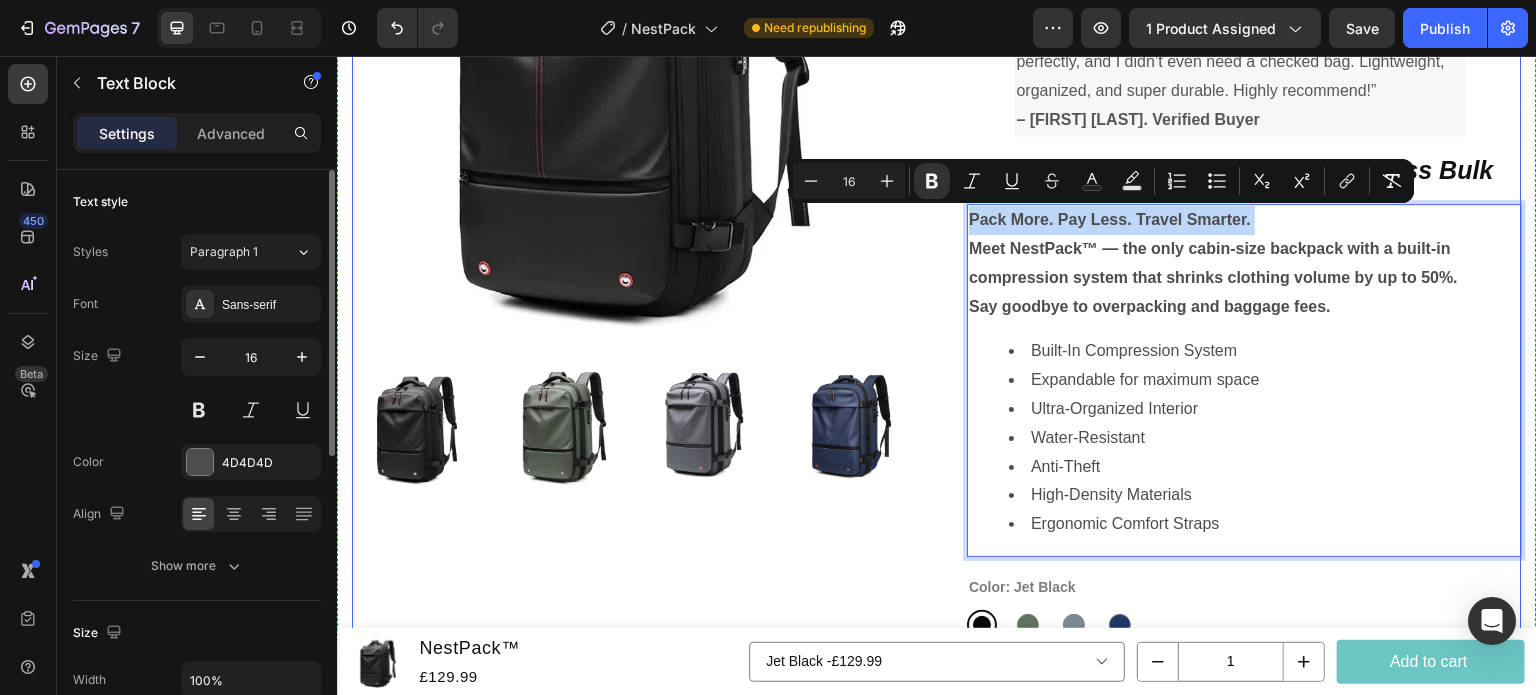 click on "“I just came back from a 6-day business trip – everything fit perfectly, and I didn’t even need a checked bag. Lightweight, organized, and super durable. Highly recommend!” – [FIRST] [LAST]. Verified Buyer" at bounding box center (937, 478) 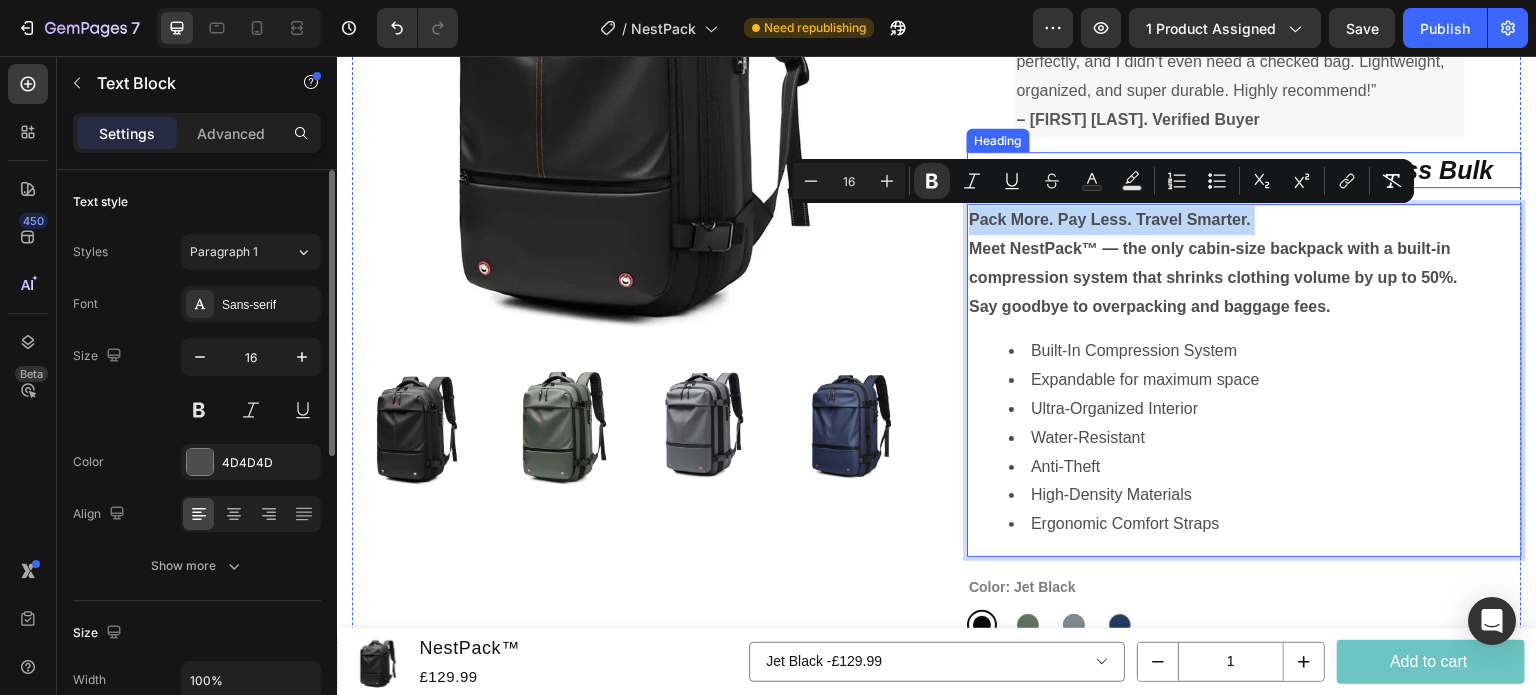 click on "The Smart Way to Pack More with Less Bulk" at bounding box center [1231, 170] 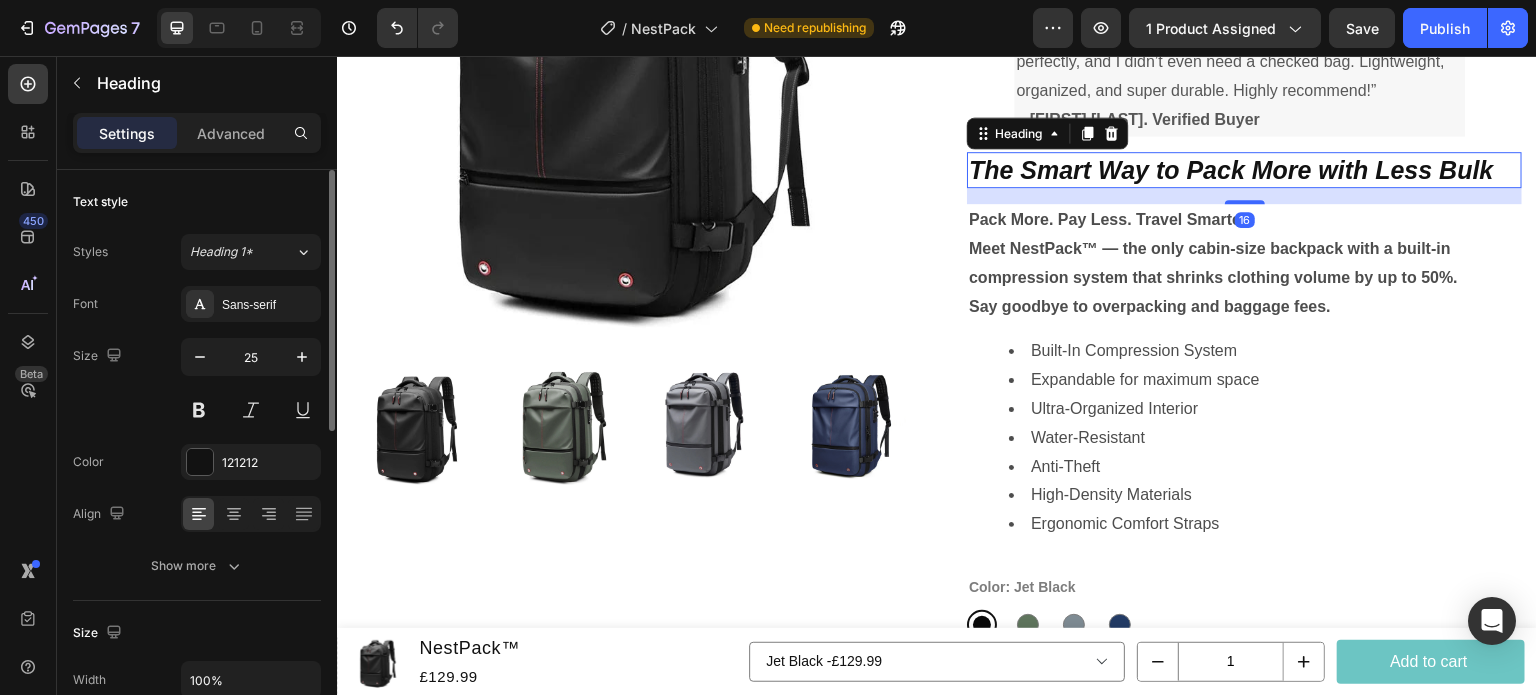 click on "The Smart Way to Pack More with Less Bulk" at bounding box center [1231, 170] 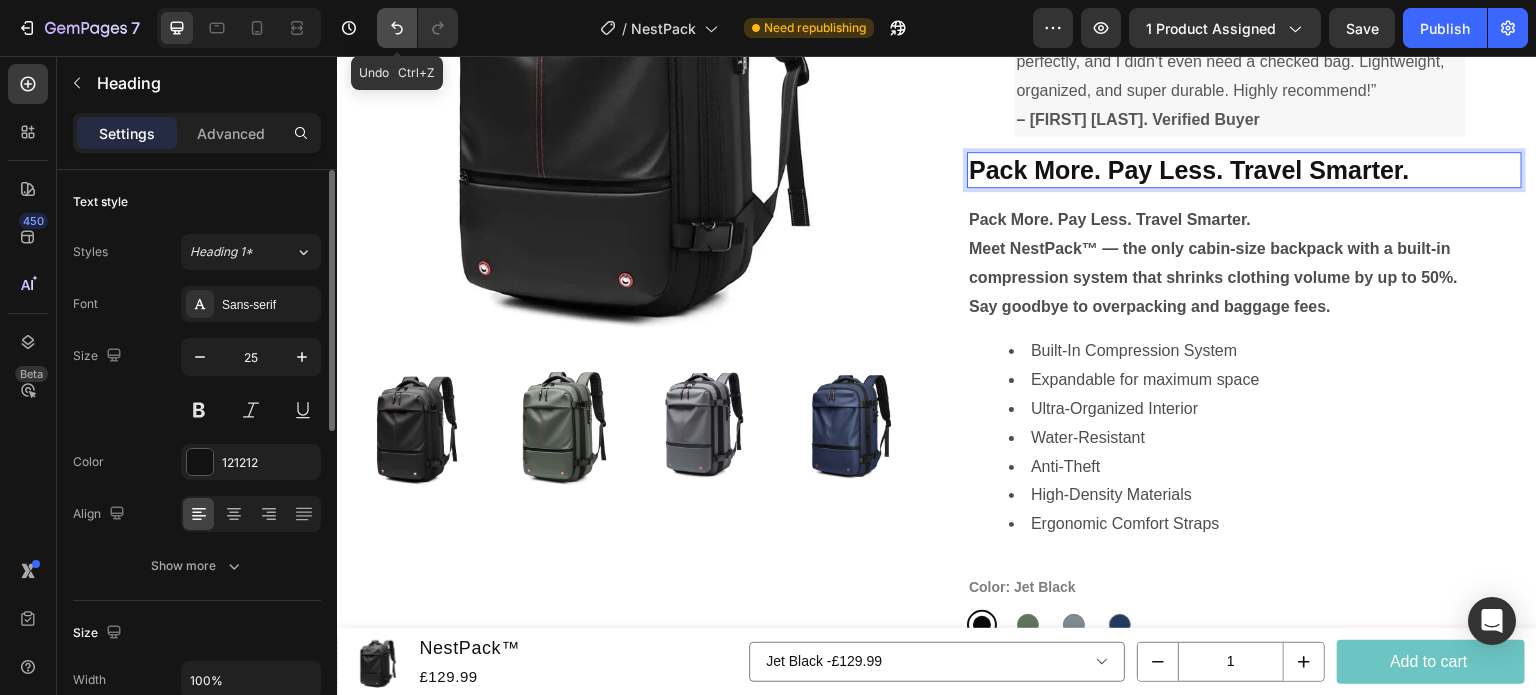 click 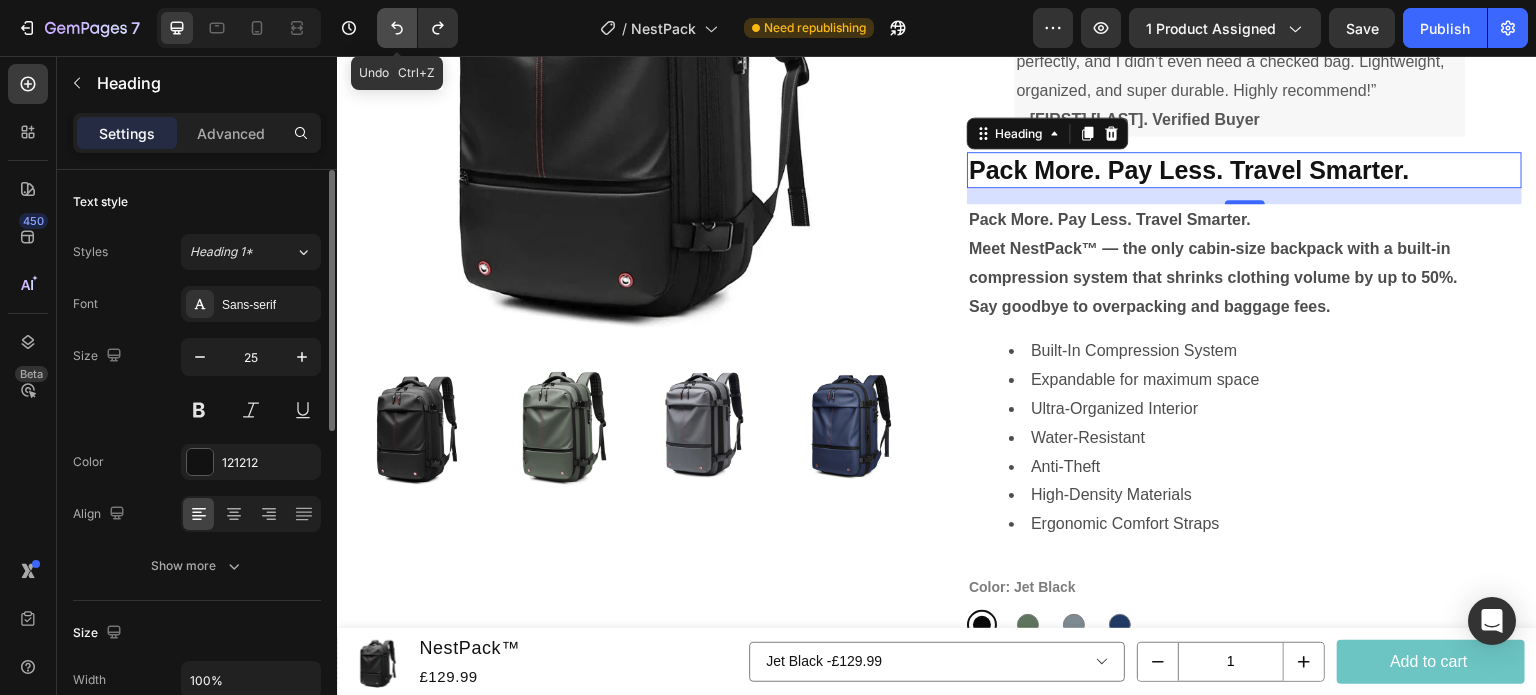 click 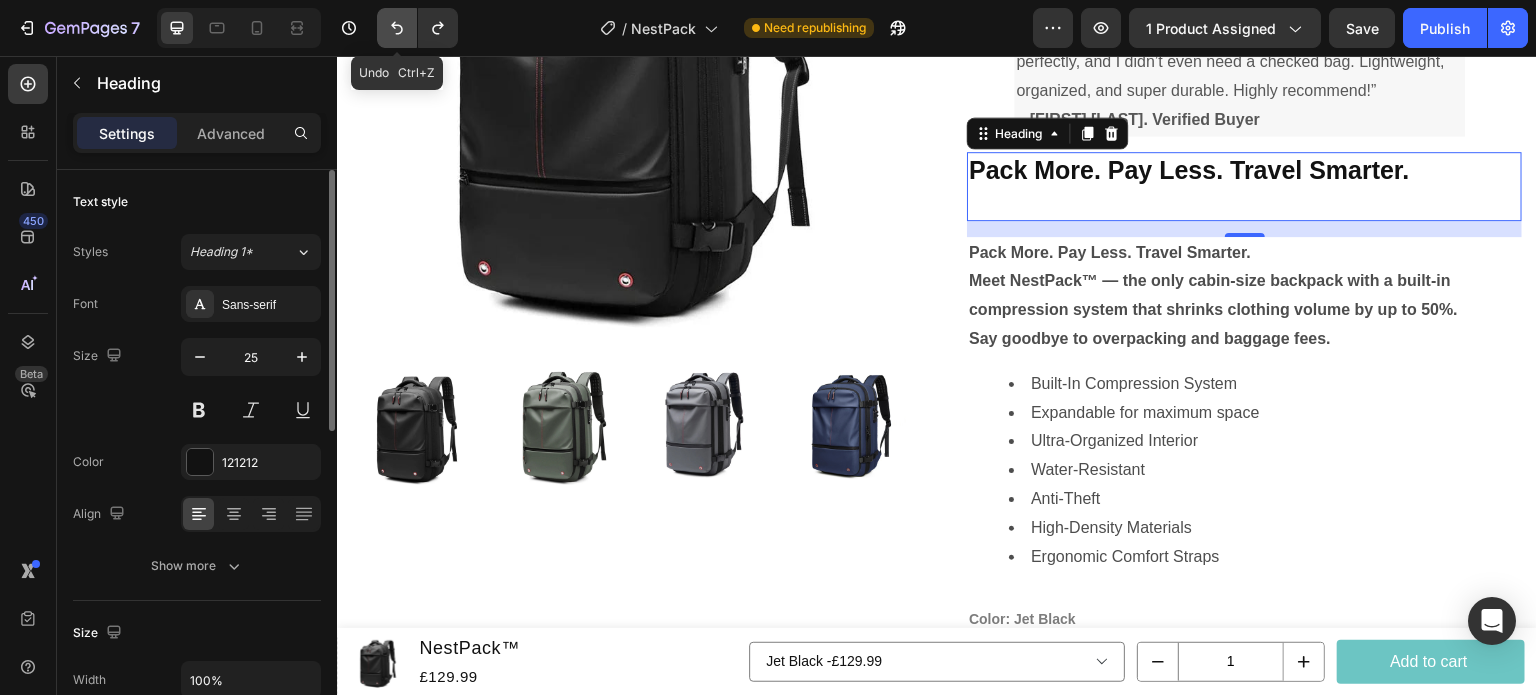 click 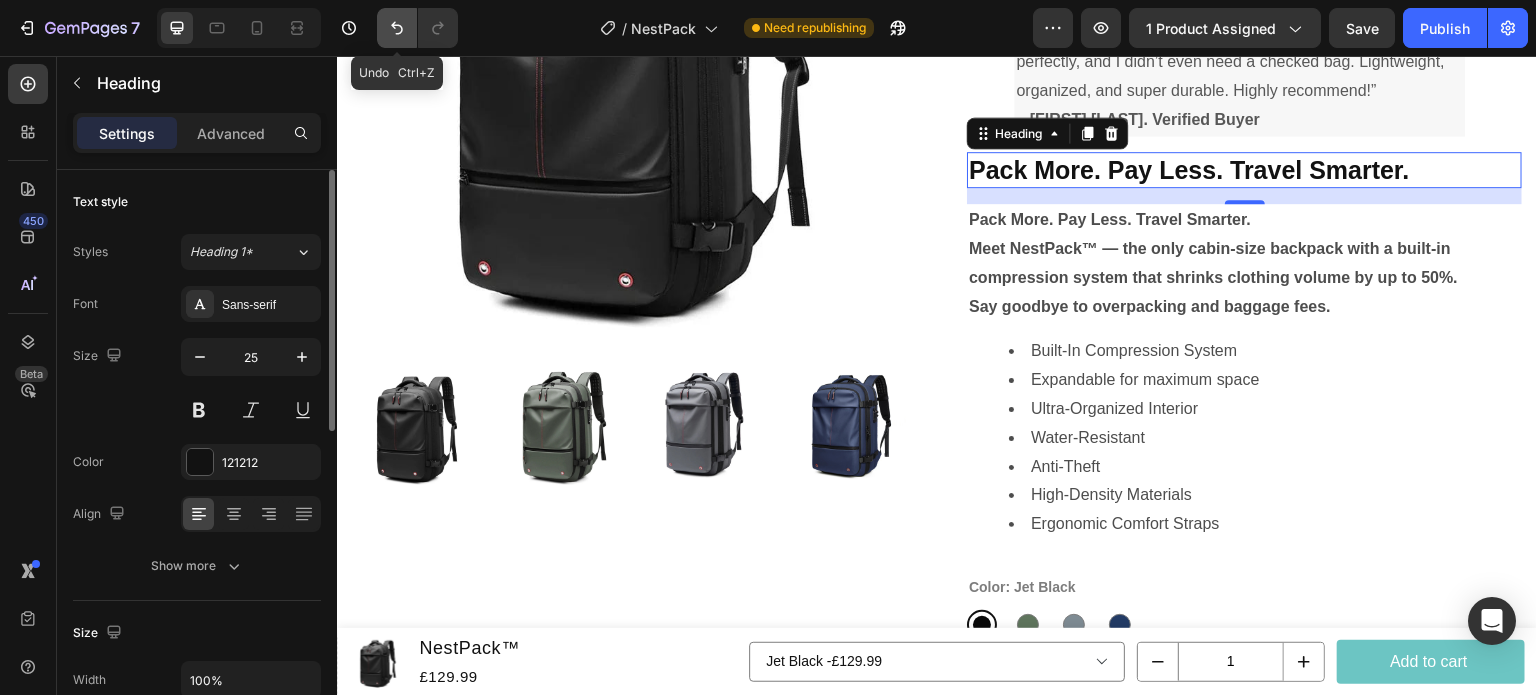 click 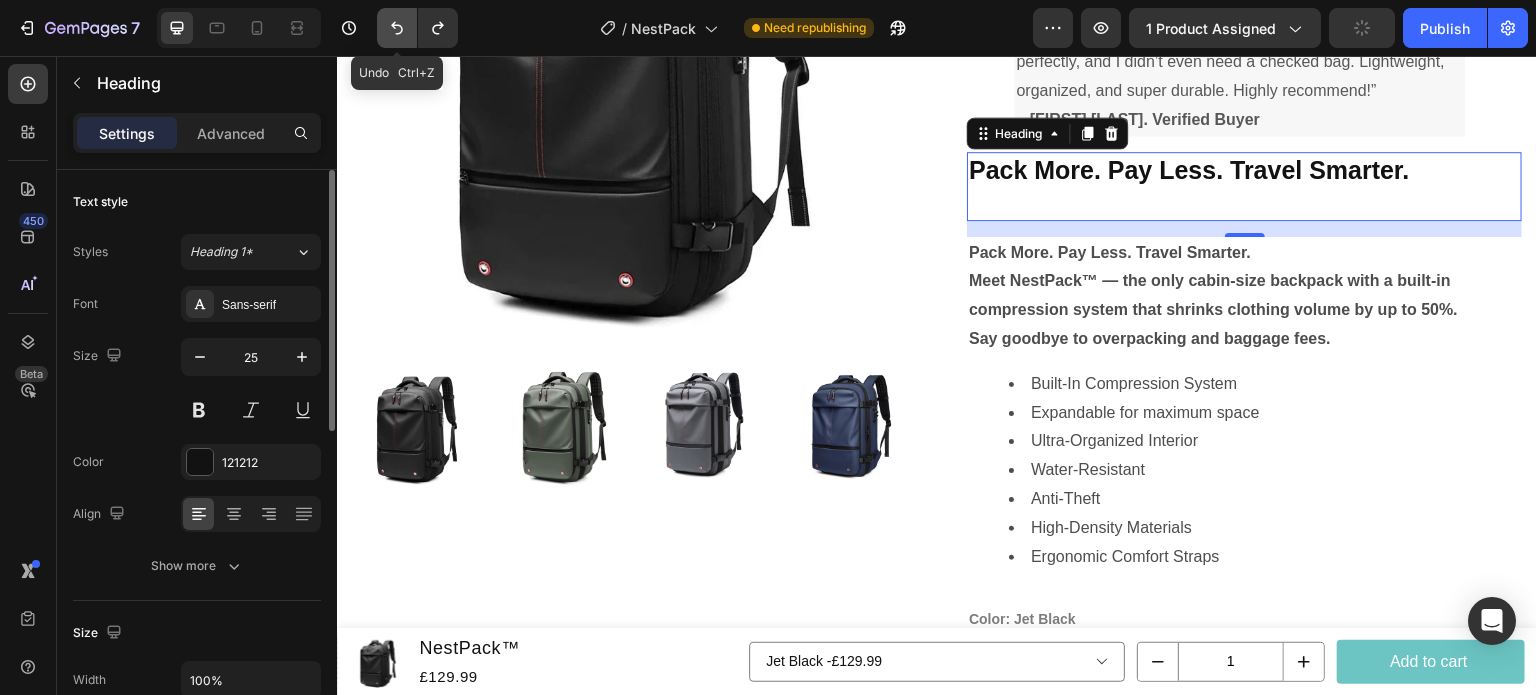 click 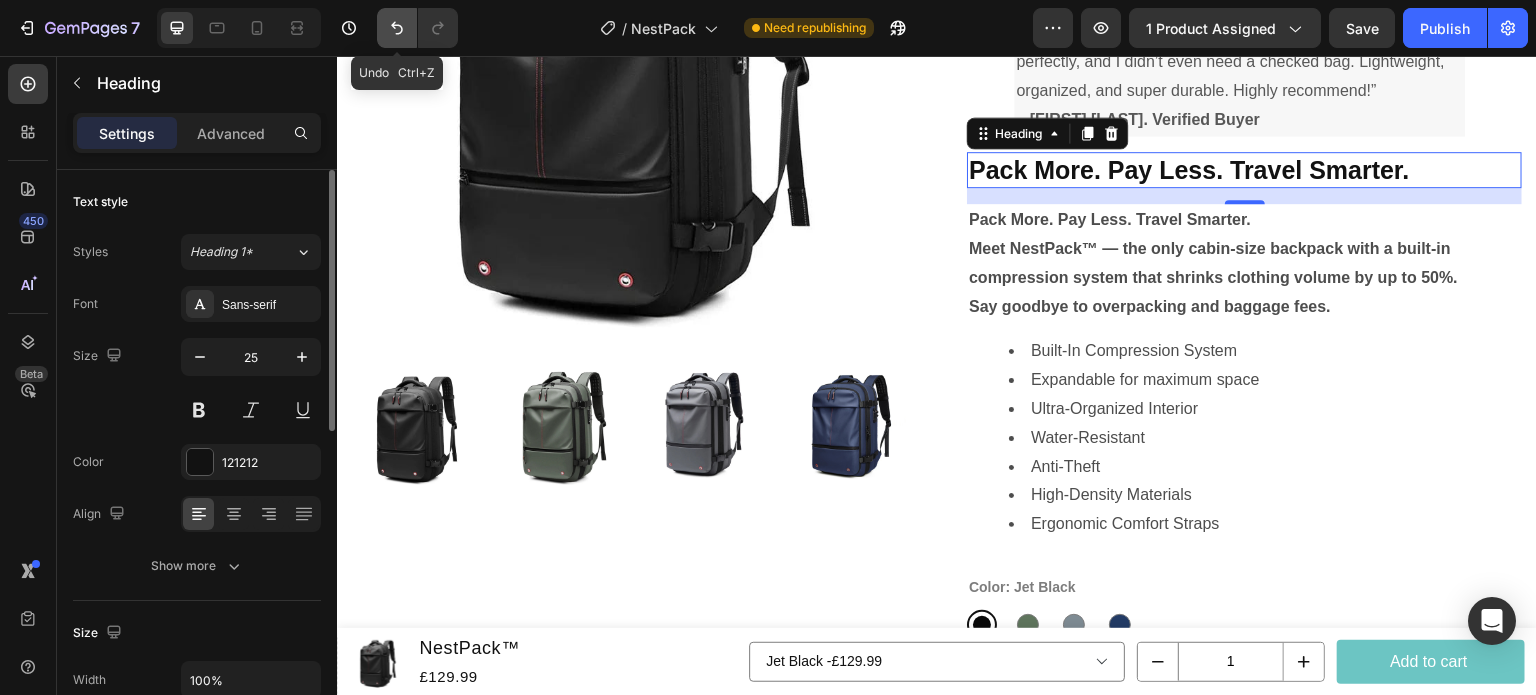 click 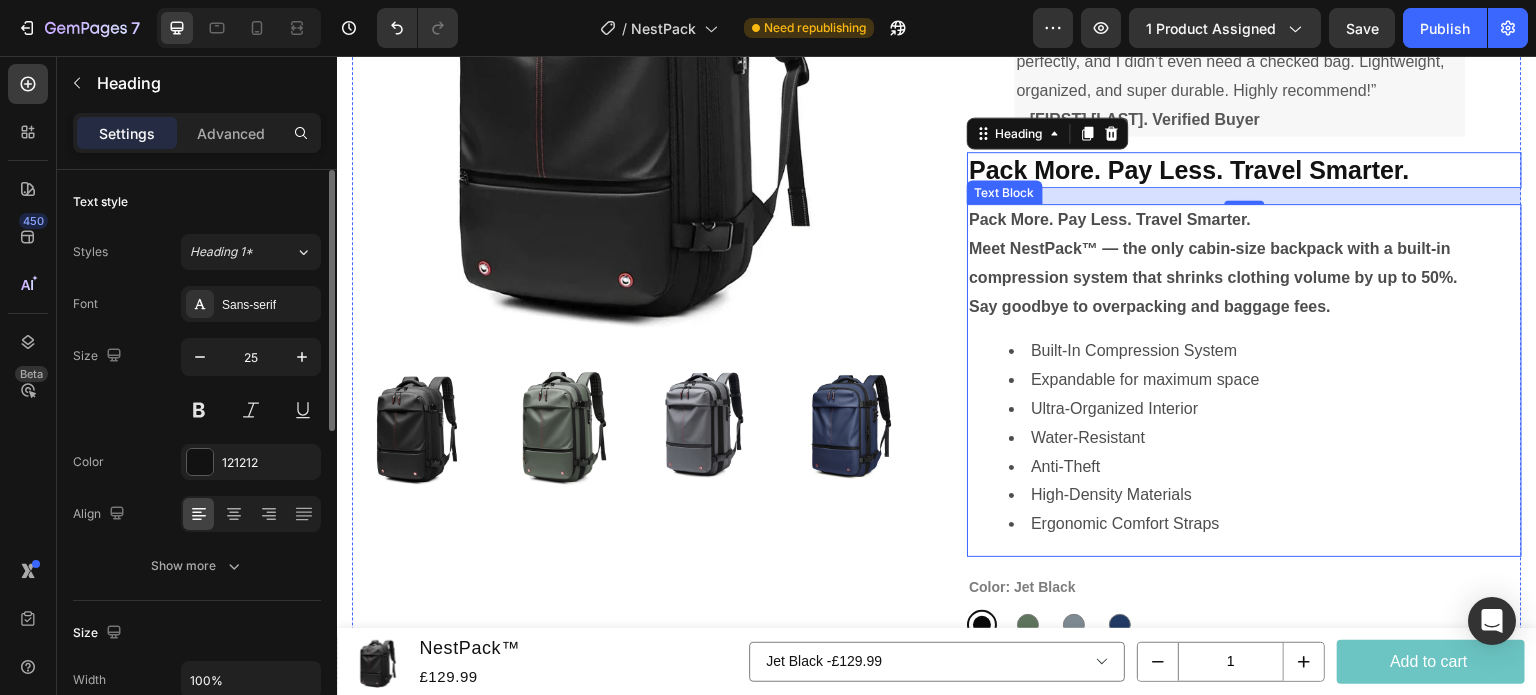 click on "Meet NestPack™ — the only cabin-size backpack with a built-in compression system that shrinks clothing volume by up to 50%." at bounding box center [1213, 263] 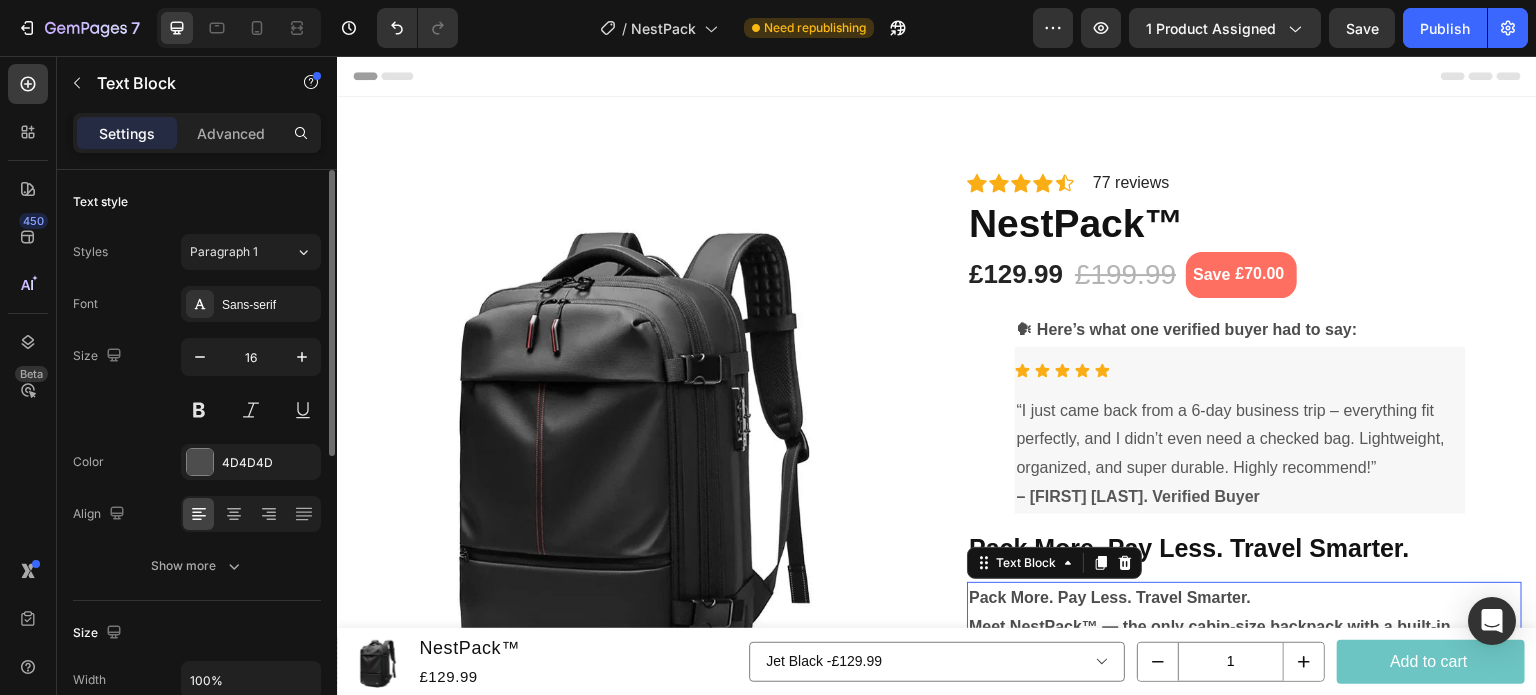 scroll, scrollTop: 148, scrollLeft: 0, axis: vertical 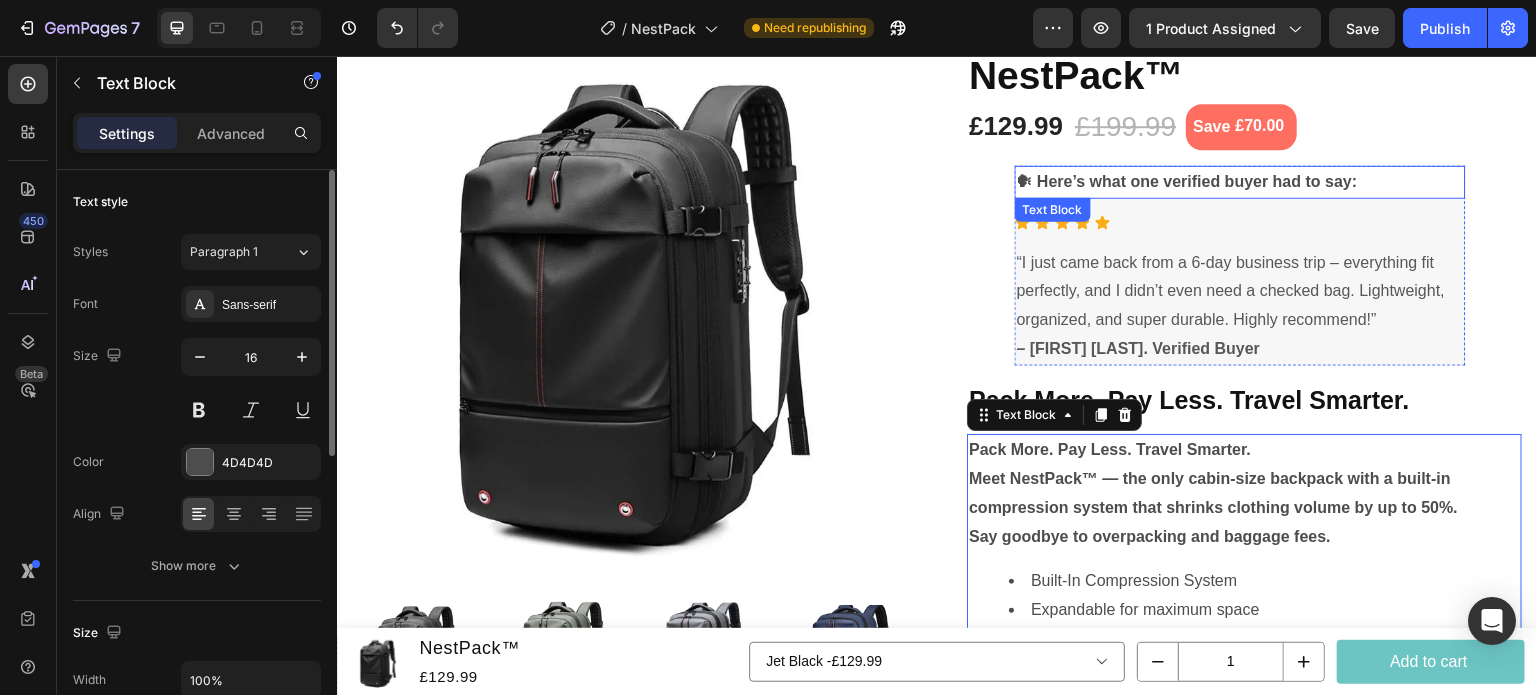 click on "🗣 Here’s what one verified buyer had to say:" at bounding box center (1240, 182) 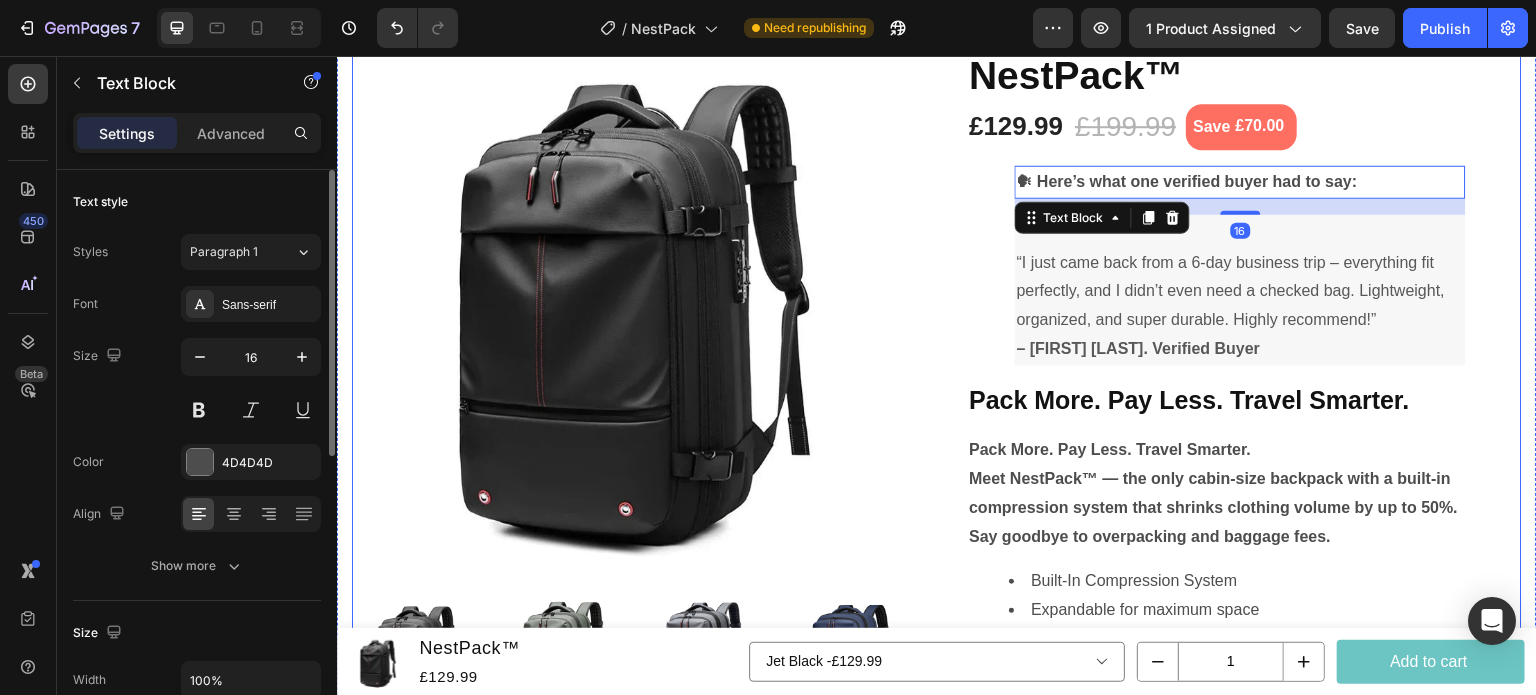 click on "“I just came back from a 6-day business trip – everything fit perfectly, and I didn’t even need a checked bag. Lightweight, organized, and super durable. Highly recommend!” – [FIRST] [LAST]. Verified Buyer" at bounding box center (1244, 708) 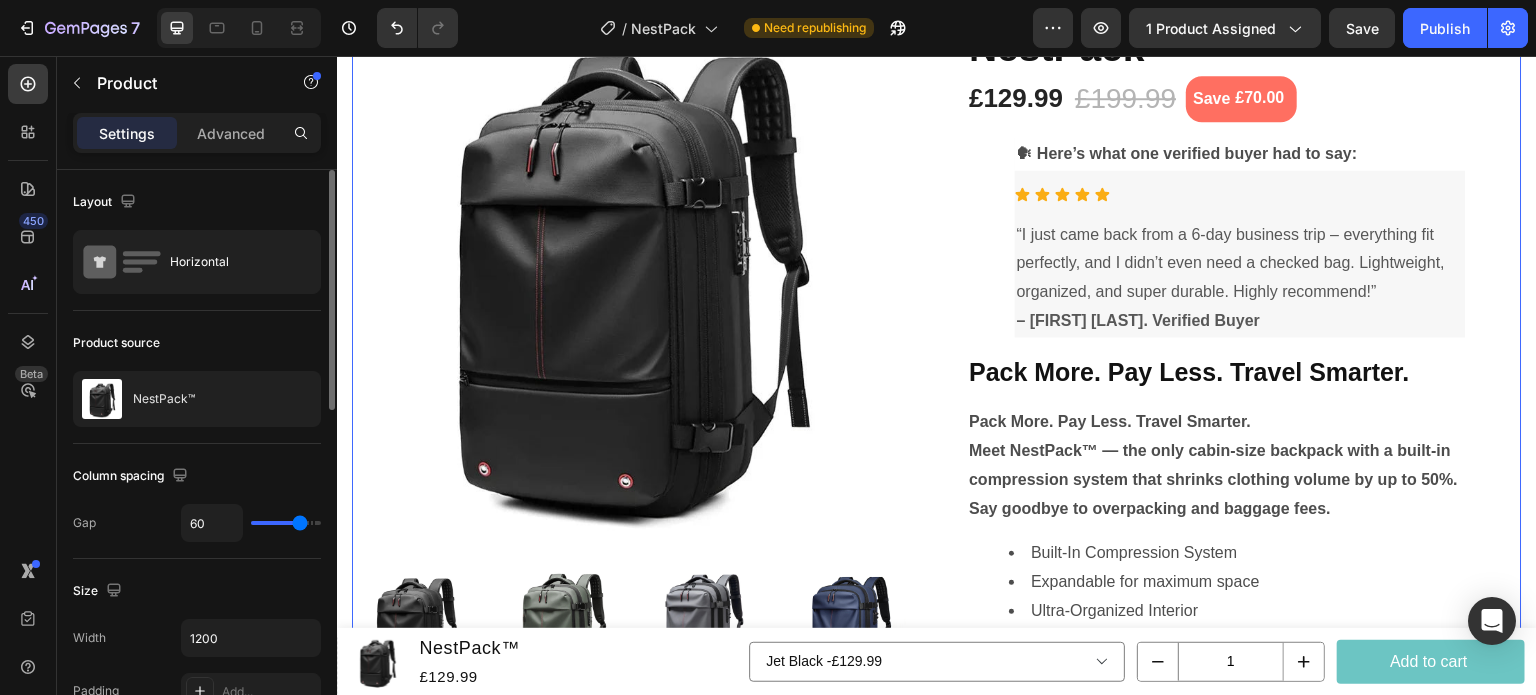scroll, scrollTop: 167, scrollLeft: 0, axis: vertical 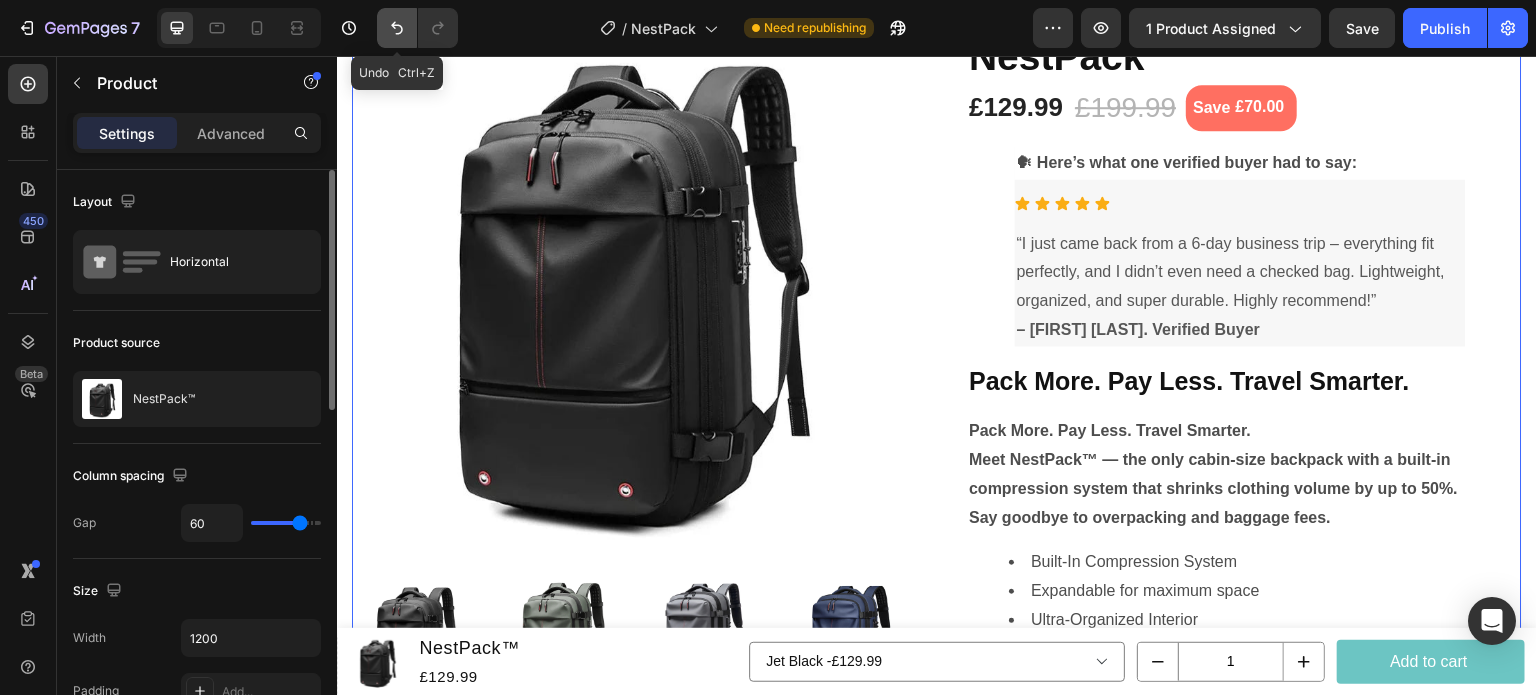 click 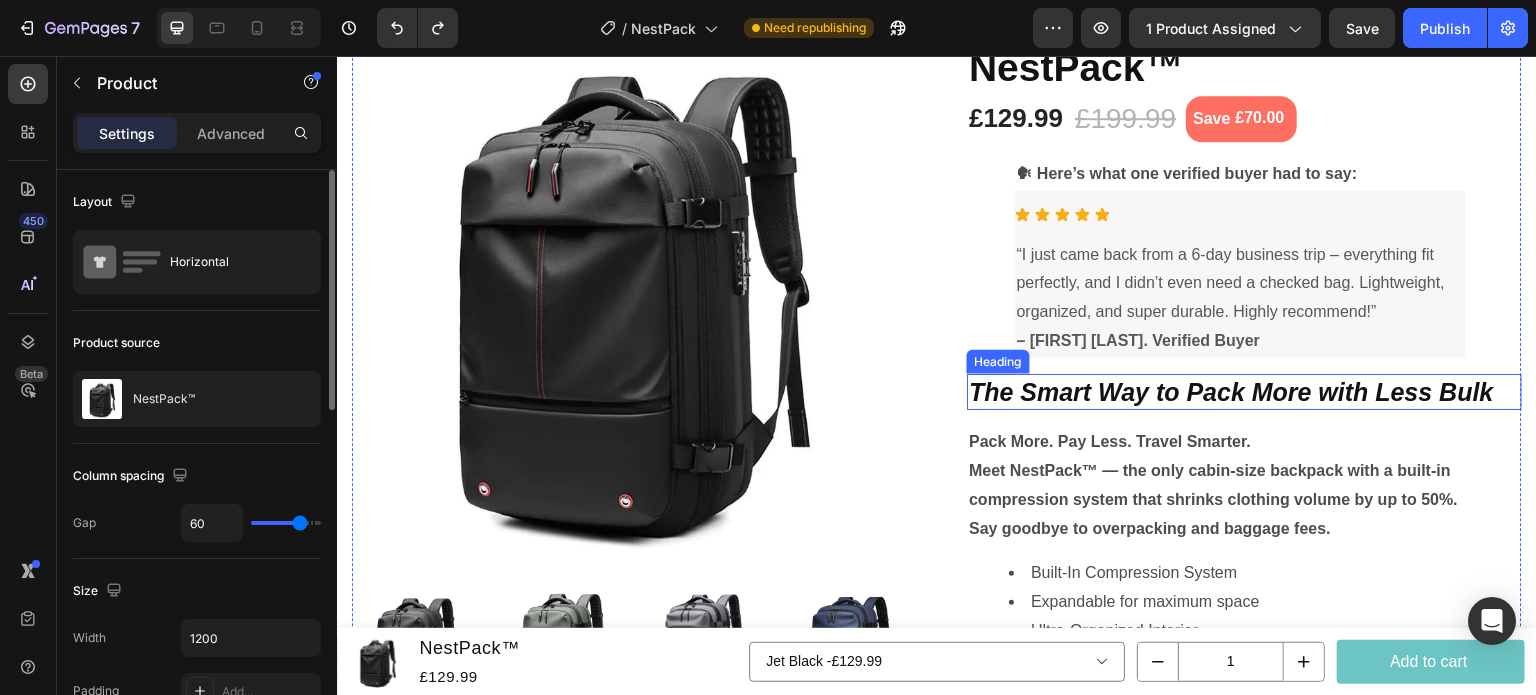 scroll, scrollTop: 195, scrollLeft: 0, axis: vertical 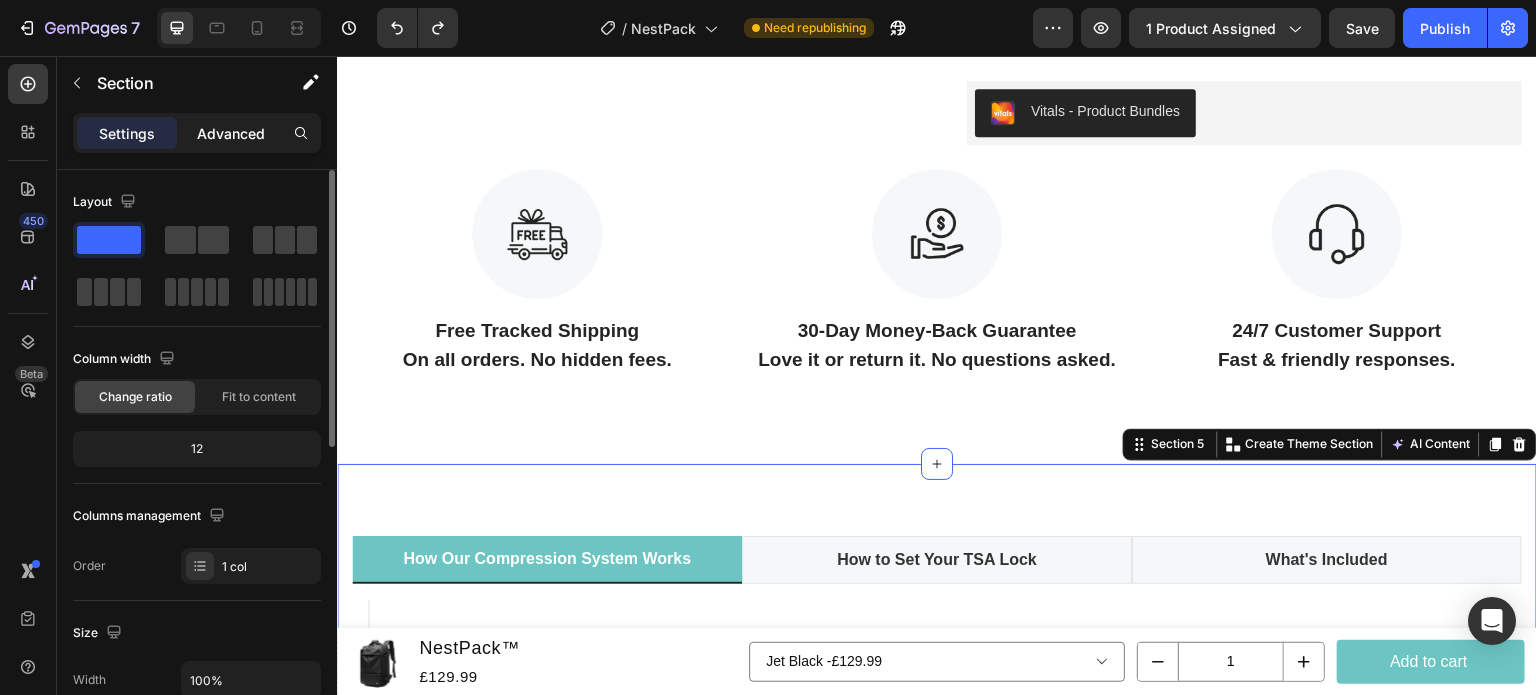 click on "Advanced" at bounding box center [231, 133] 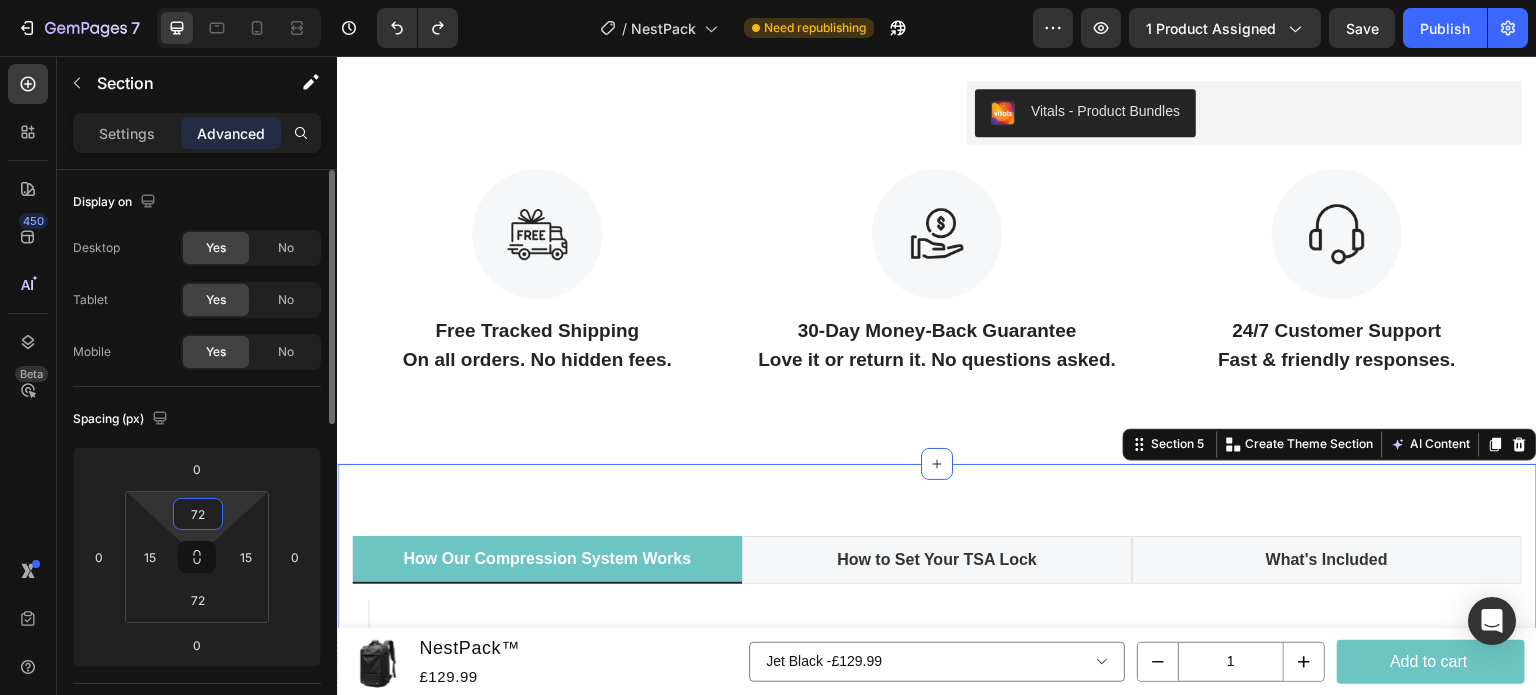 click on "72" at bounding box center [198, 514] 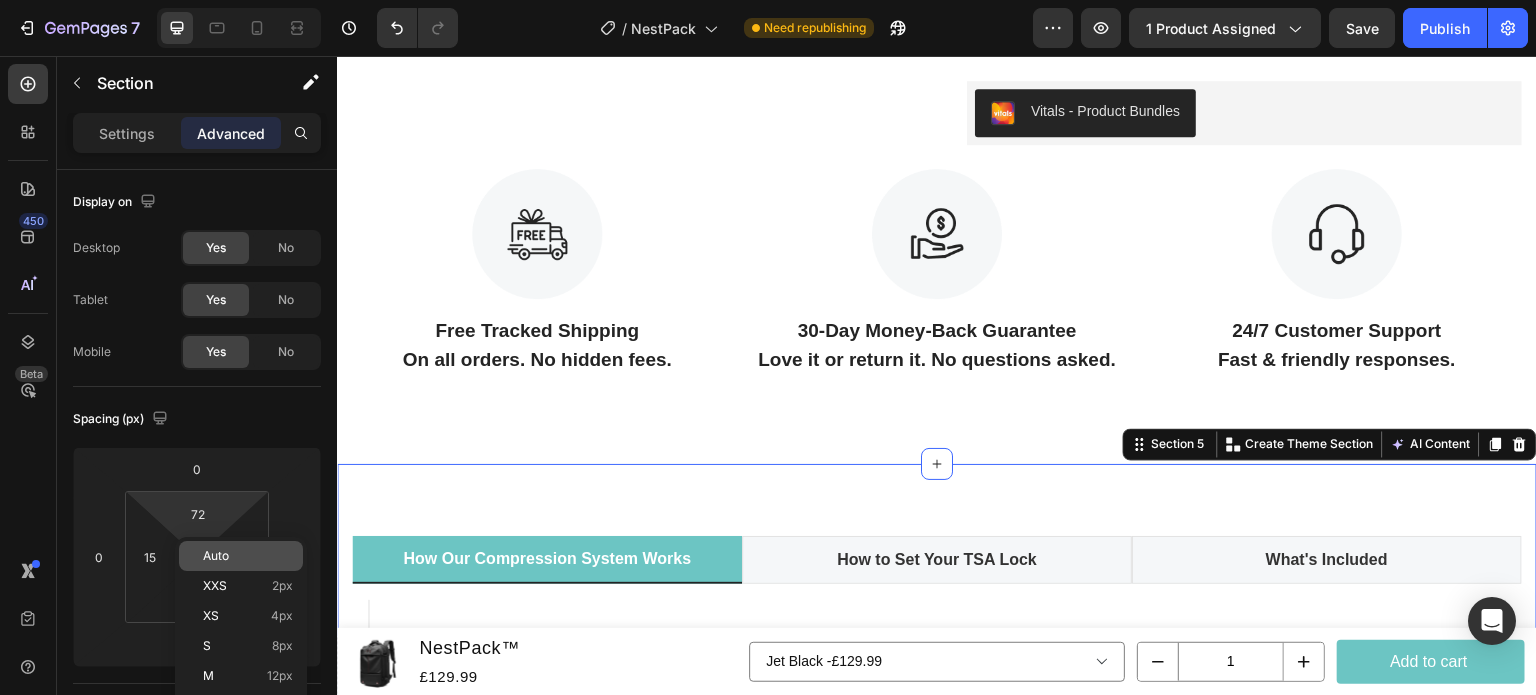 click on "Auto" 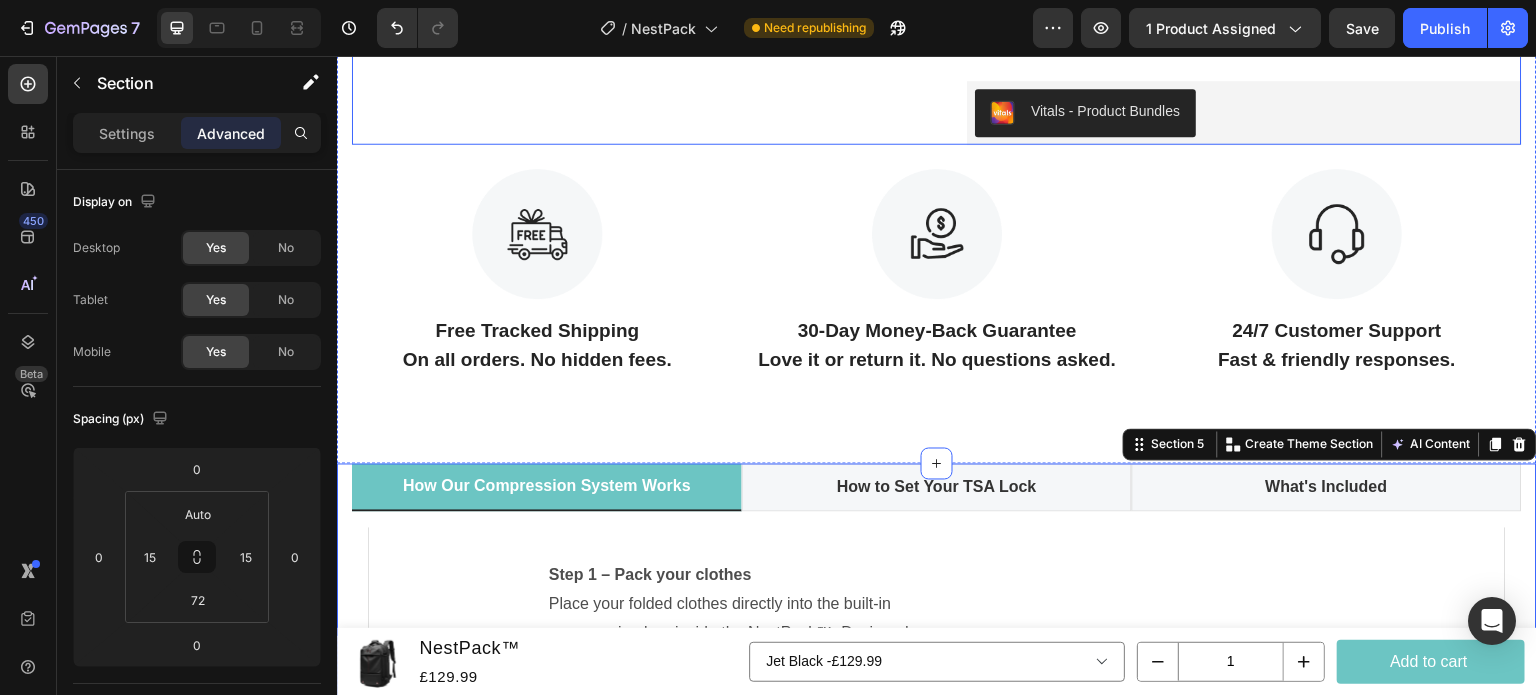 click on "Product Images" at bounding box center [629, -557] 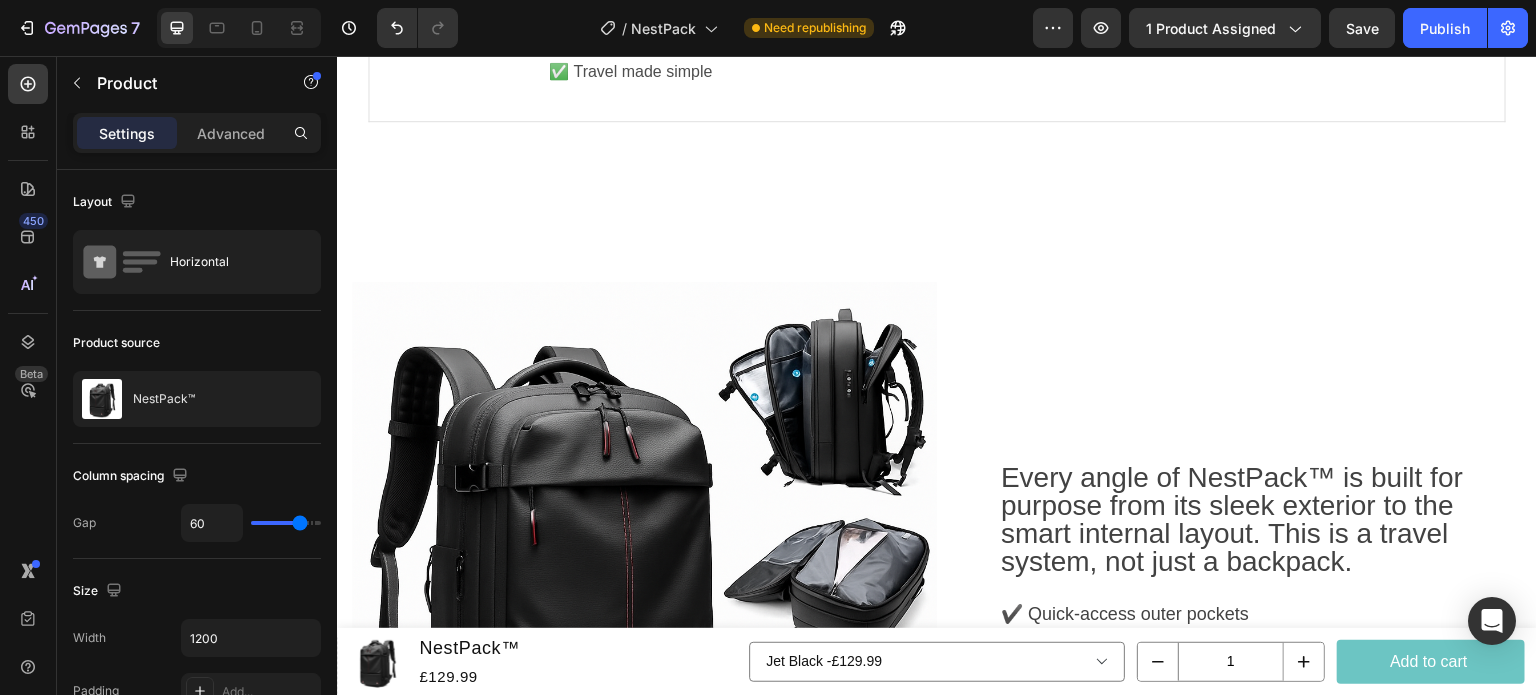 scroll, scrollTop: 2448, scrollLeft: 0, axis: vertical 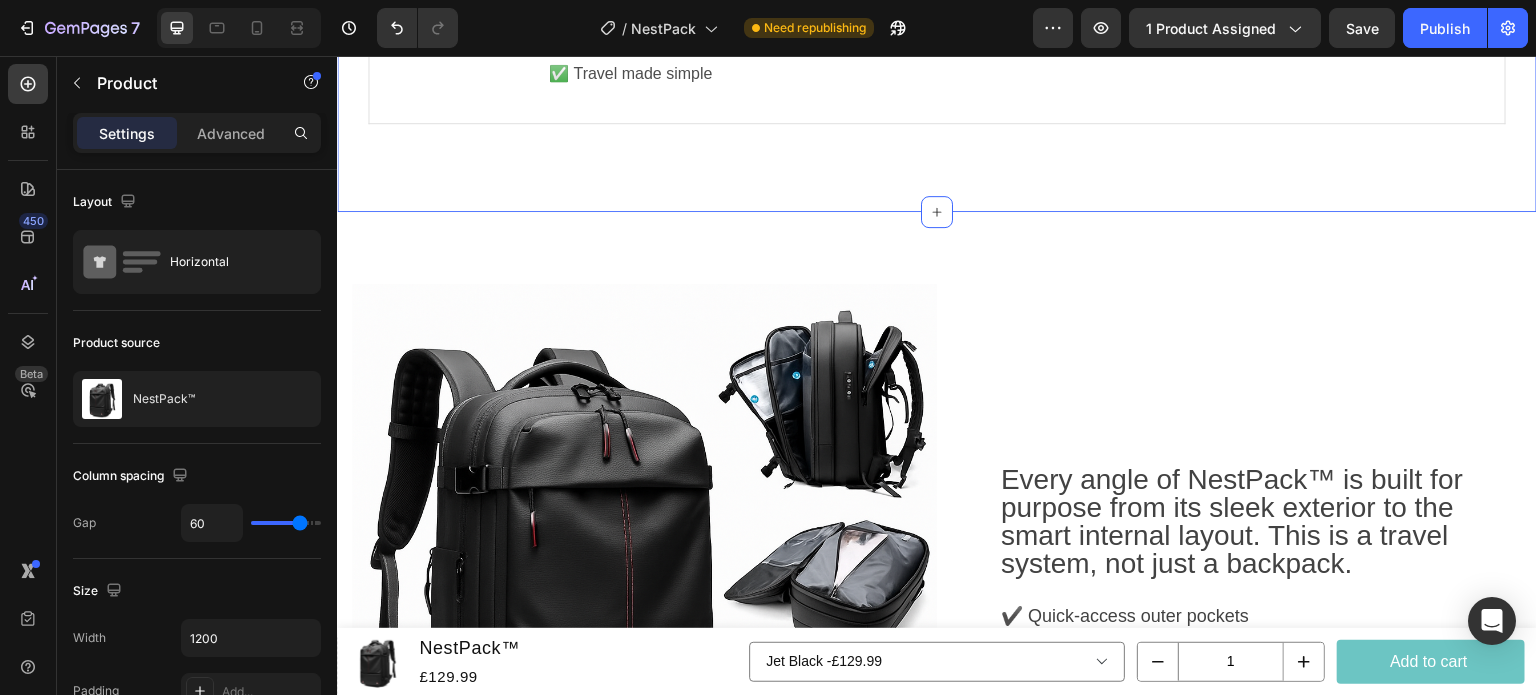 click on "How Our Compression System Works How to Set Your TSA Lock  What's Included Step 1 – Pack your clothes Place your folded clothes directly into the built-in compression bag inside the NestPack™. Designed to maximize space without extra bulk.   Step 2 – Zip it up Secure the bag with the airtight zipper to prepare for compression. No special skills needed — it’s fast and intuitive.   Step 3 – Compress with NestPump™ Attach the NestPump™ and let it remove excess air in seconds.    Your clothes shrink down, giving you significantly more space in your backpack. ✅ More space ✅ Less bulk ✅ Travel made simple Text Block Image Row Row Setting your personal code takes less than a minute:   Align the default code (000) Use a pen to press the reset button Set your custom 3-digit code (e.g. 888) Press the button again to confirm   ✅ Quick setup  ✅ Reprogrammable at any time ✅ TSA-approved   Your new password is now active — your belongings stay safe and secure. Text Block Image Row Row" at bounding box center [937, -173] 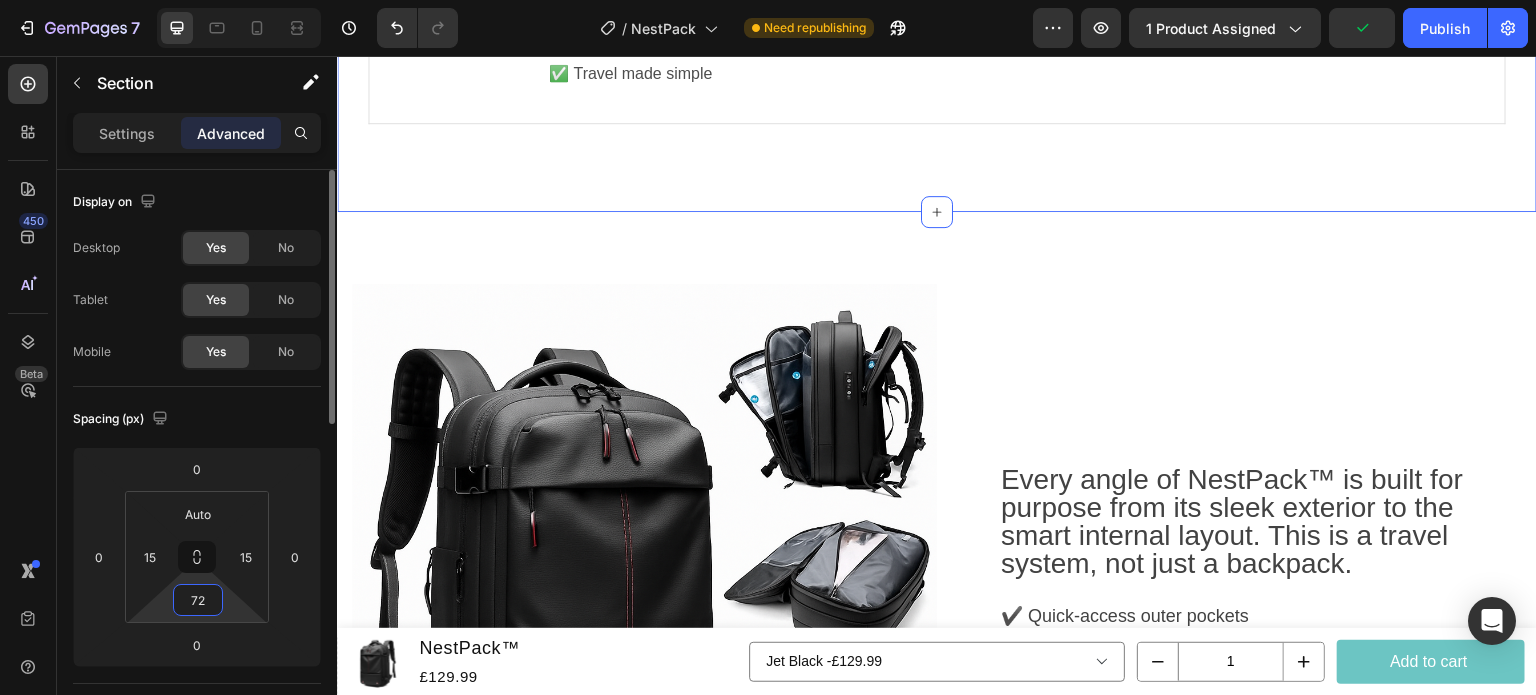 click on "72" at bounding box center (198, 600) 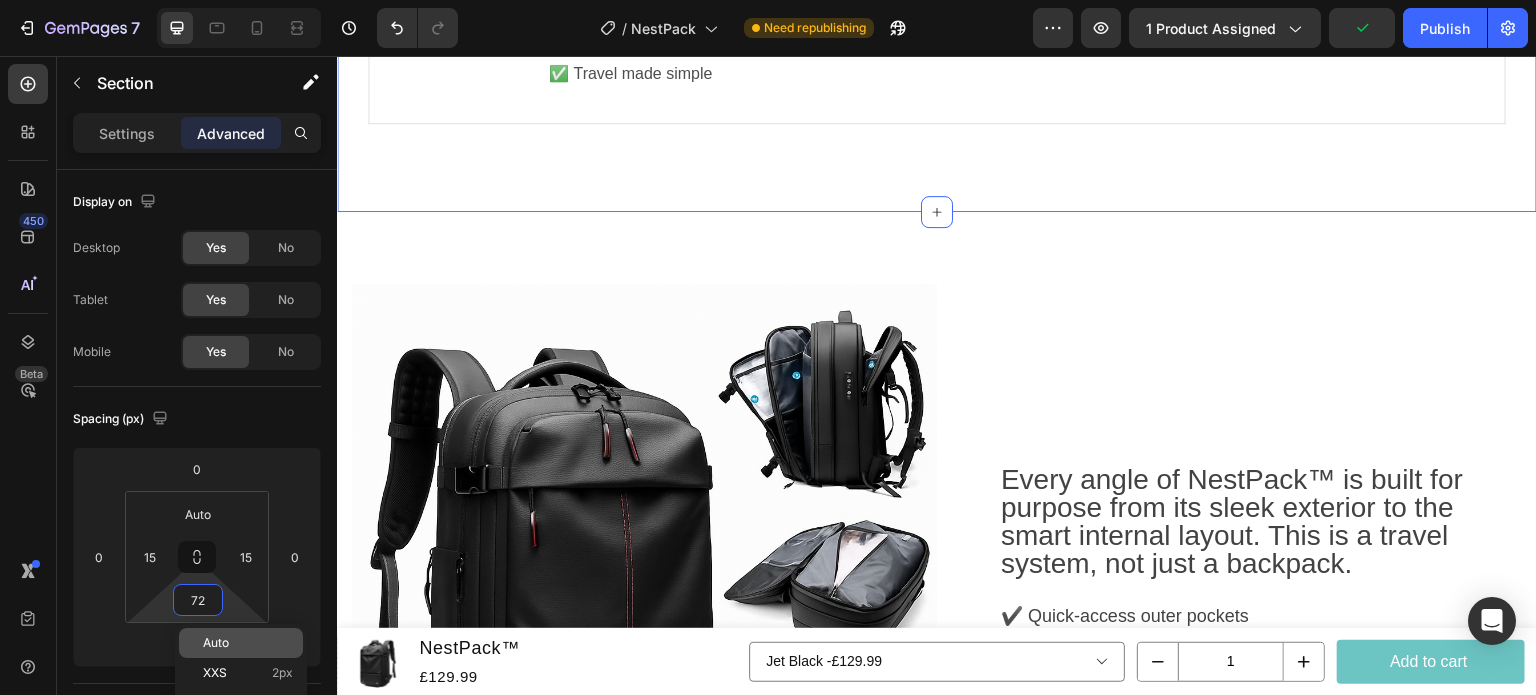 click on "Auto" at bounding box center [248, 643] 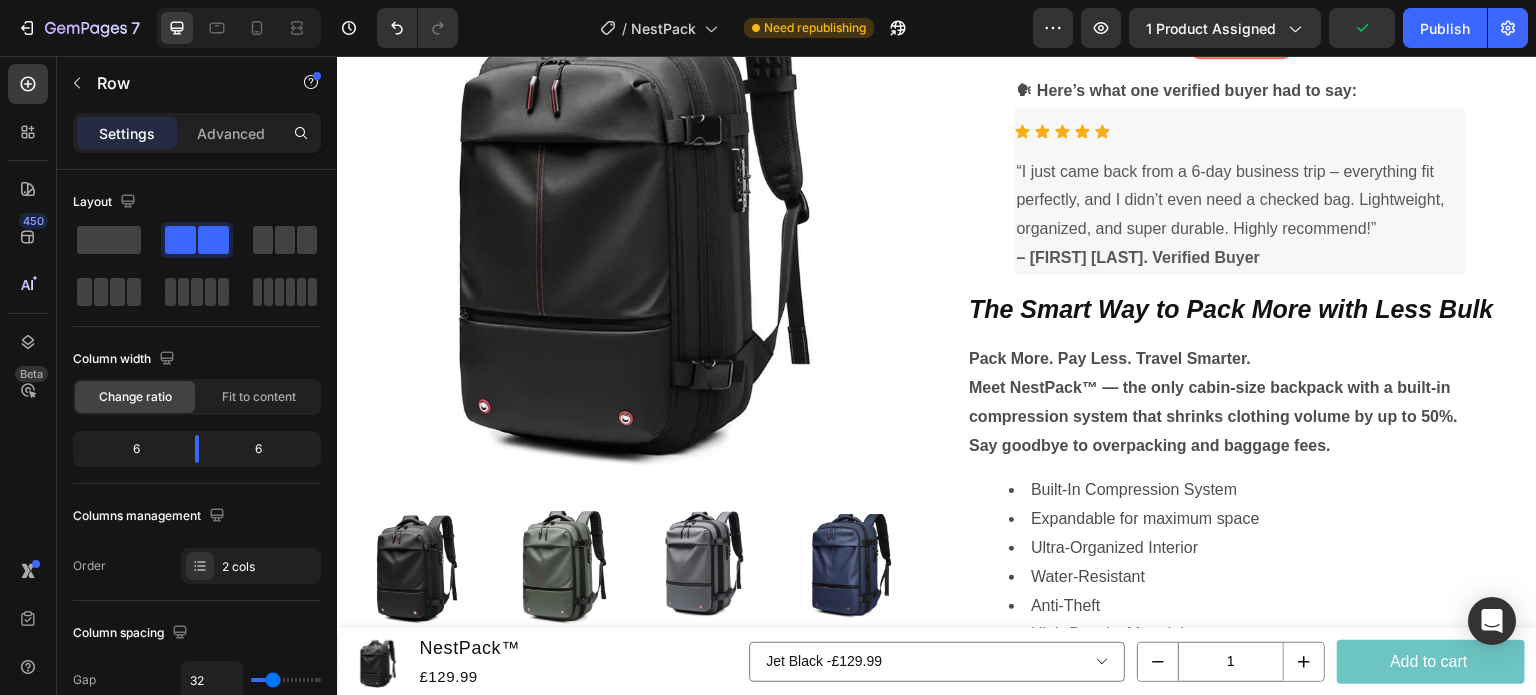 scroll, scrollTop: 240, scrollLeft: 0, axis: vertical 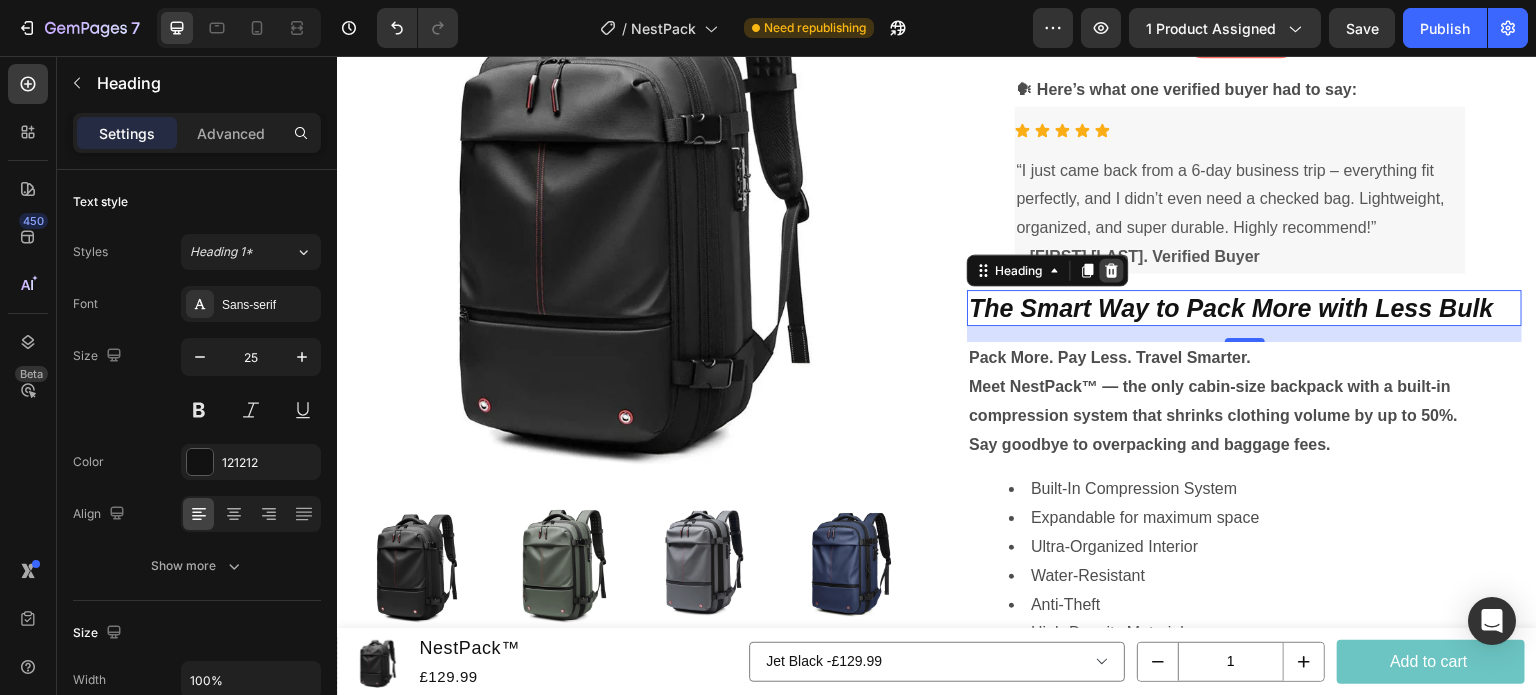 click at bounding box center (1112, 271) 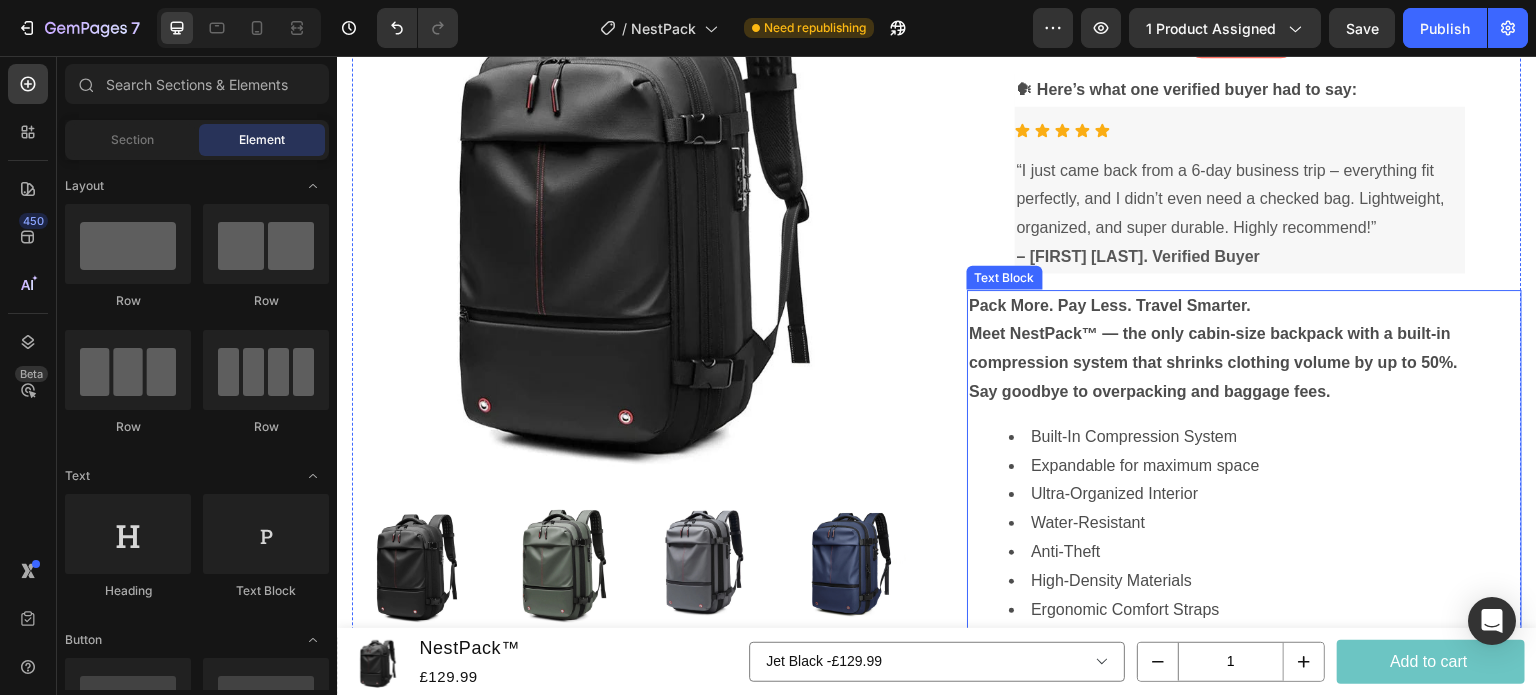 click on "Pack More. Pay Less. Travel Smarter." at bounding box center [1110, 305] 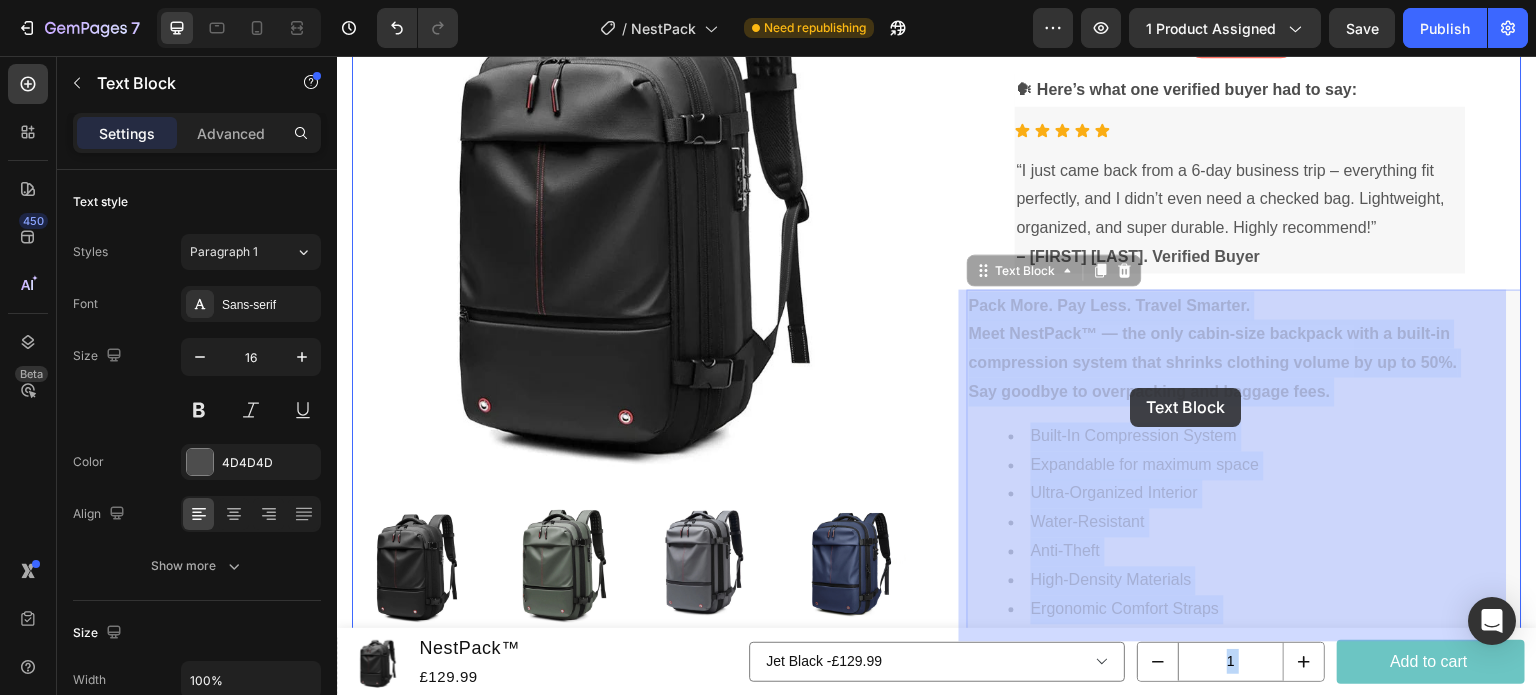 drag, startPoint x: 1250, startPoint y: 300, endPoint x: 1131, endPoint y: 388, distance: 148.00337 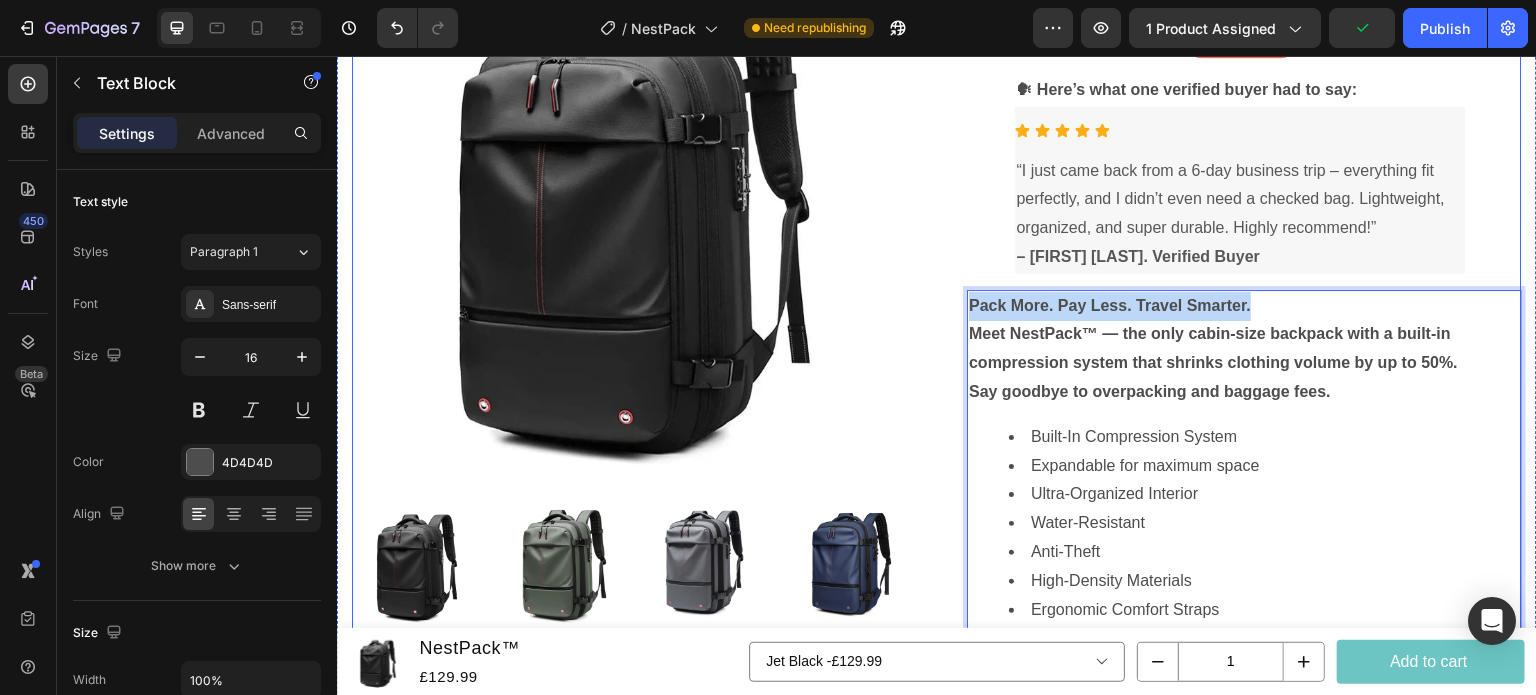 drag, startPoint x: 1248, startPoint y: 301, endPoint x: 931, endPoint y: 314, distance: 317.26645 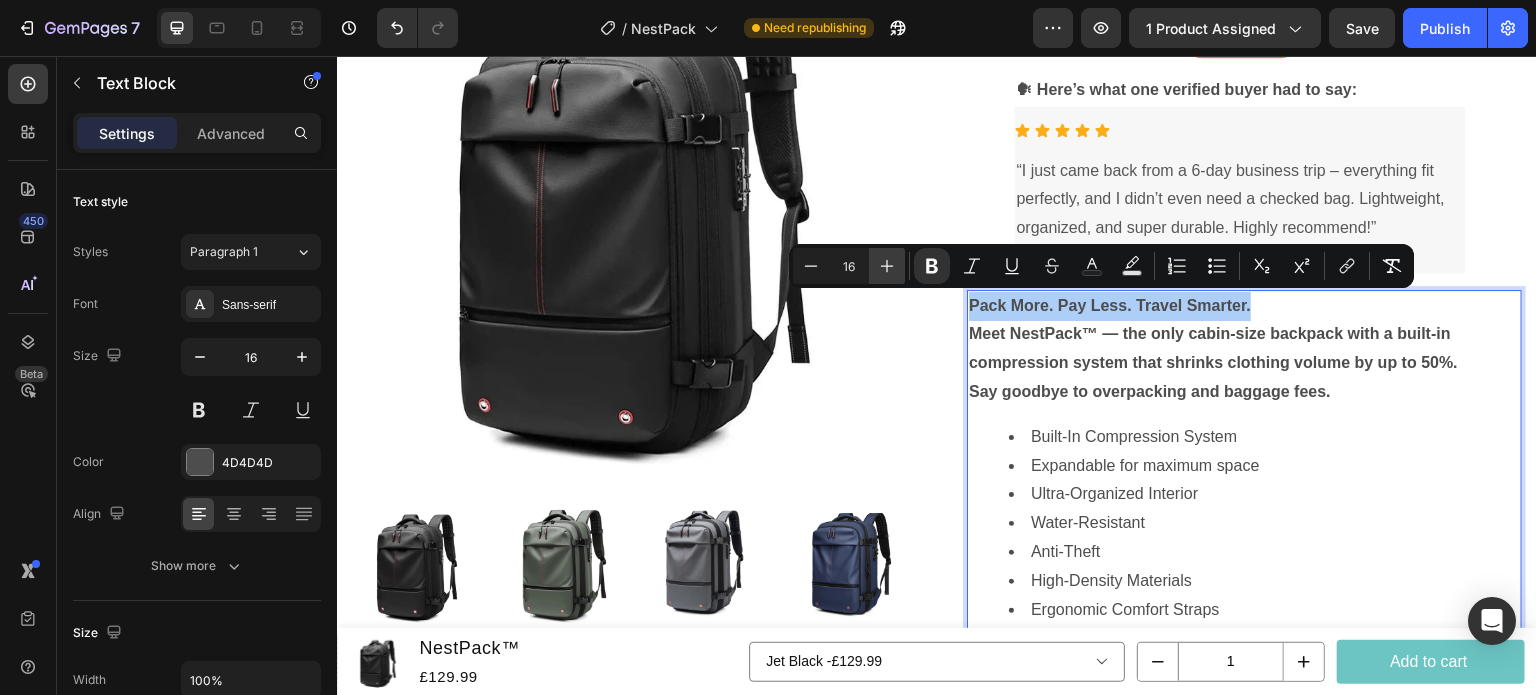 click 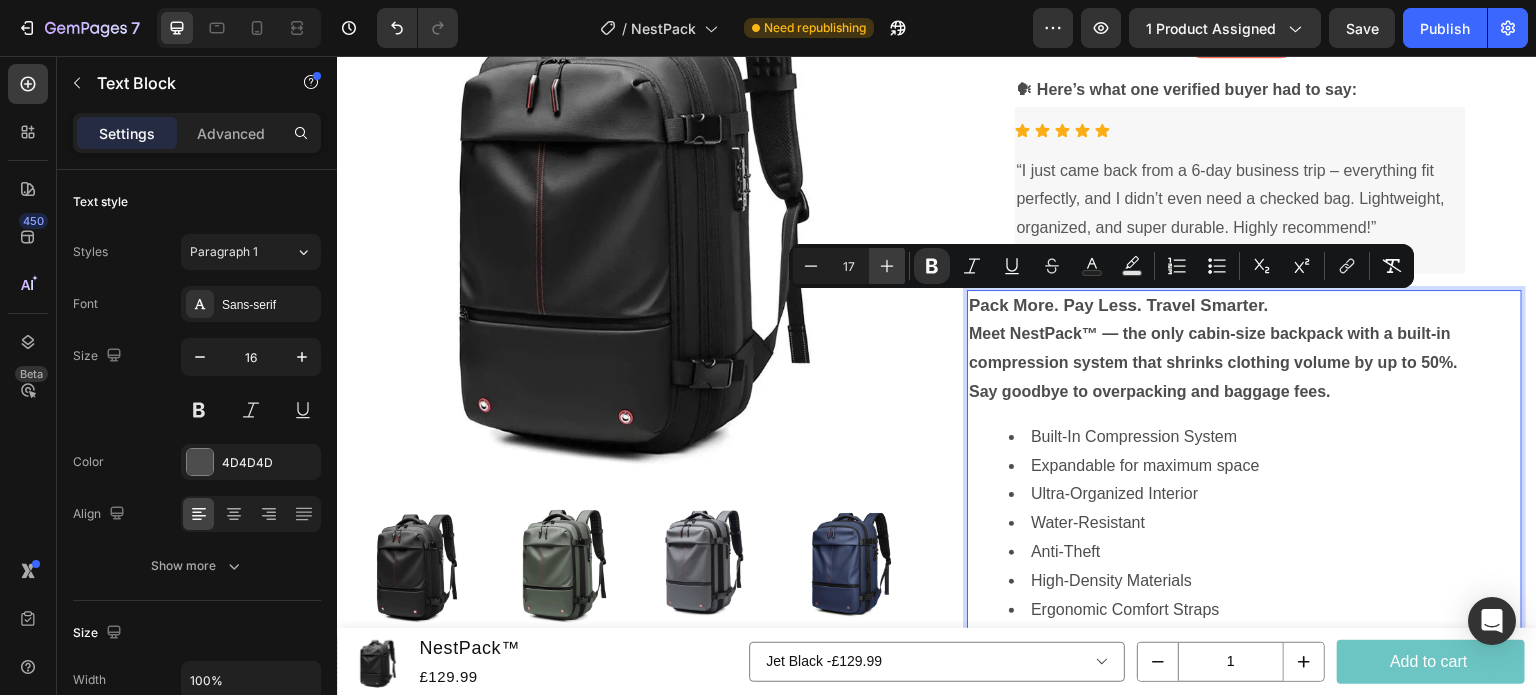 click 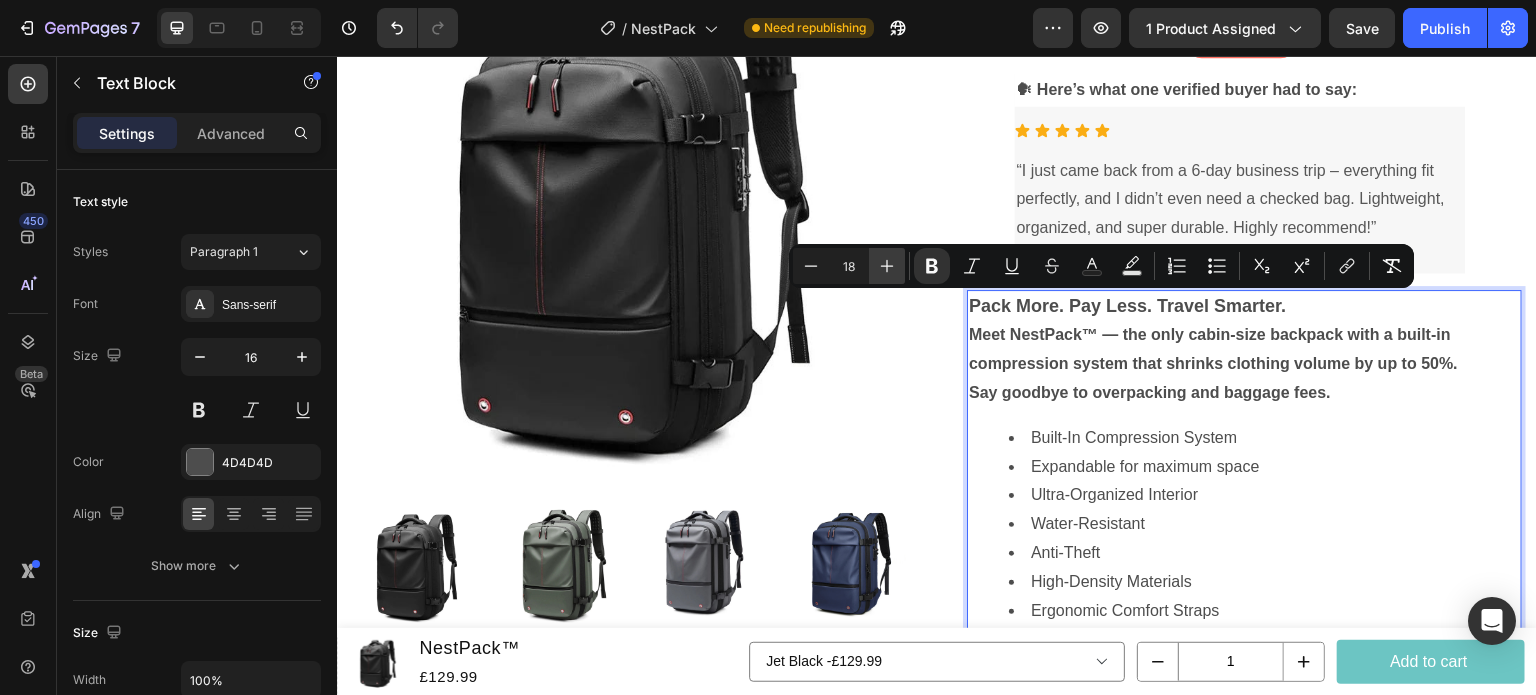 click 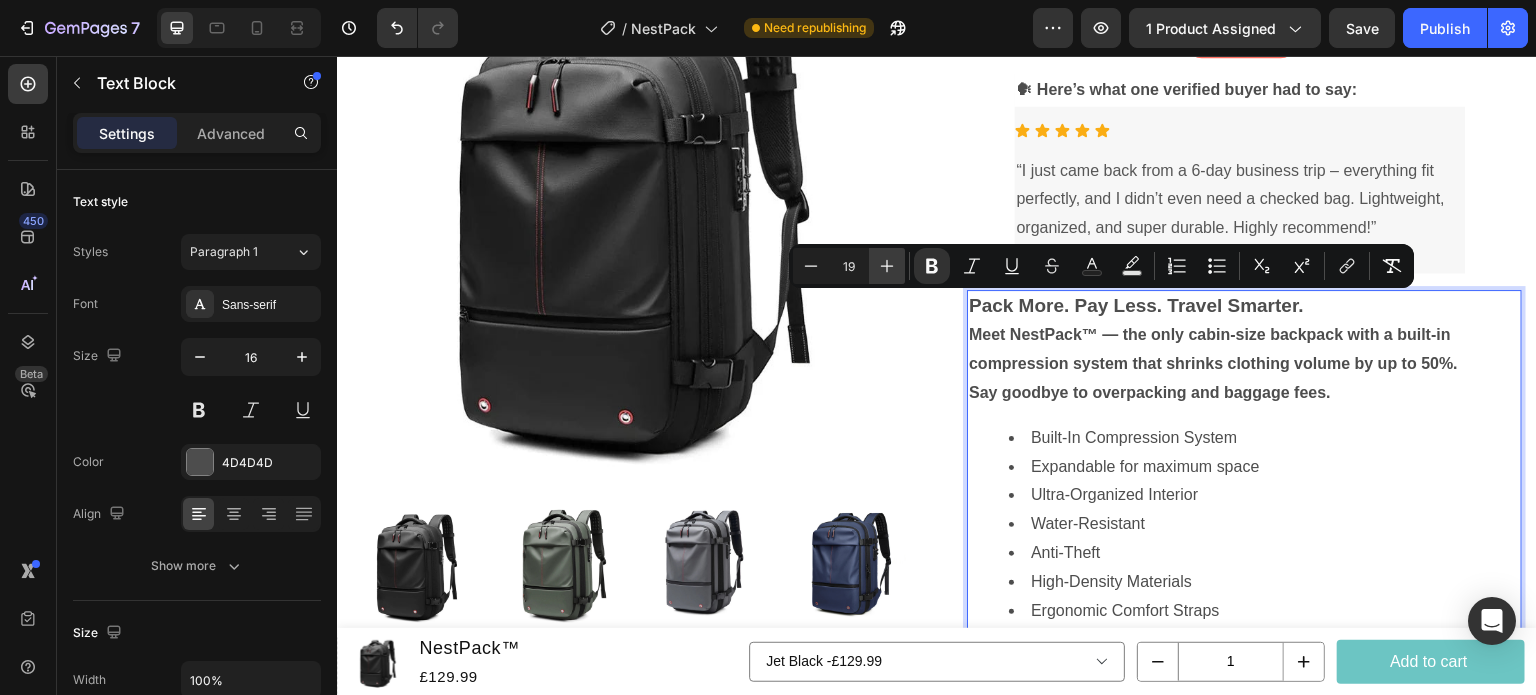 click 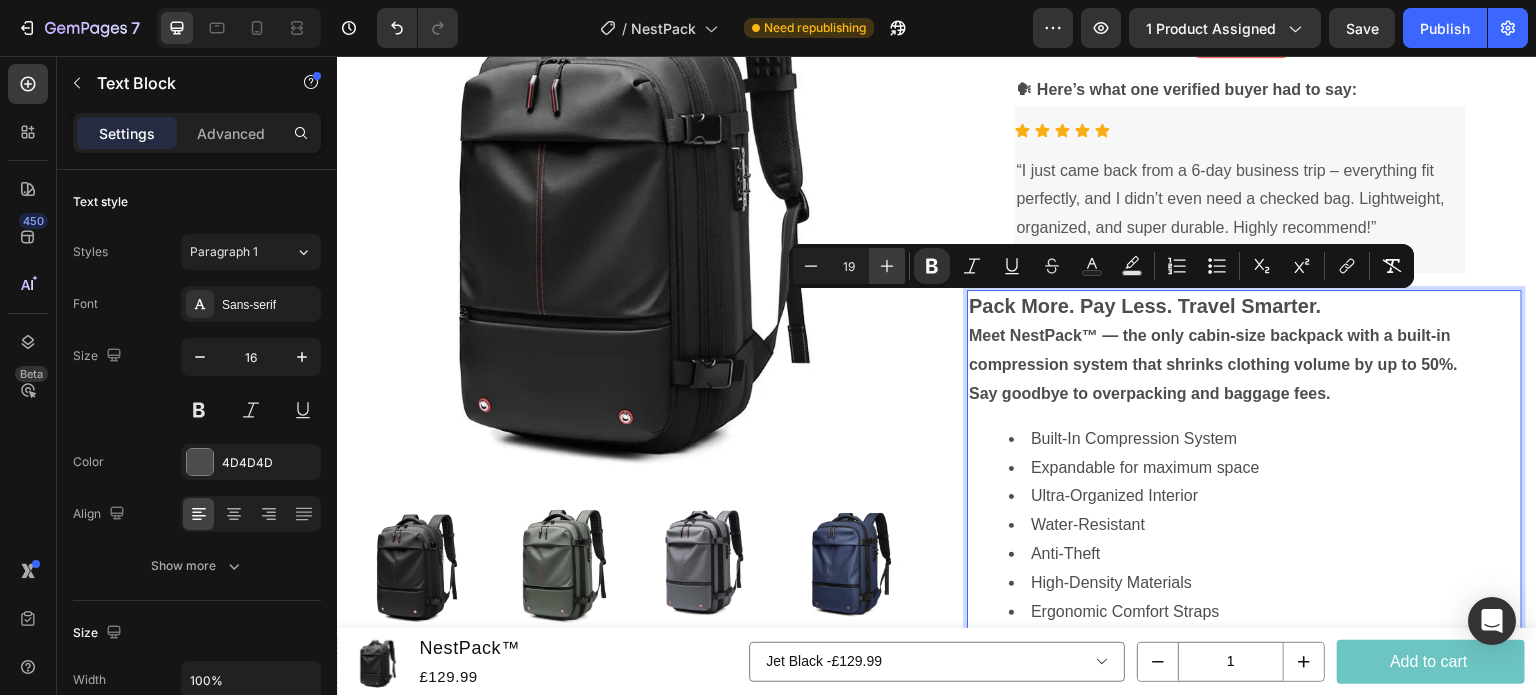 type on "20" 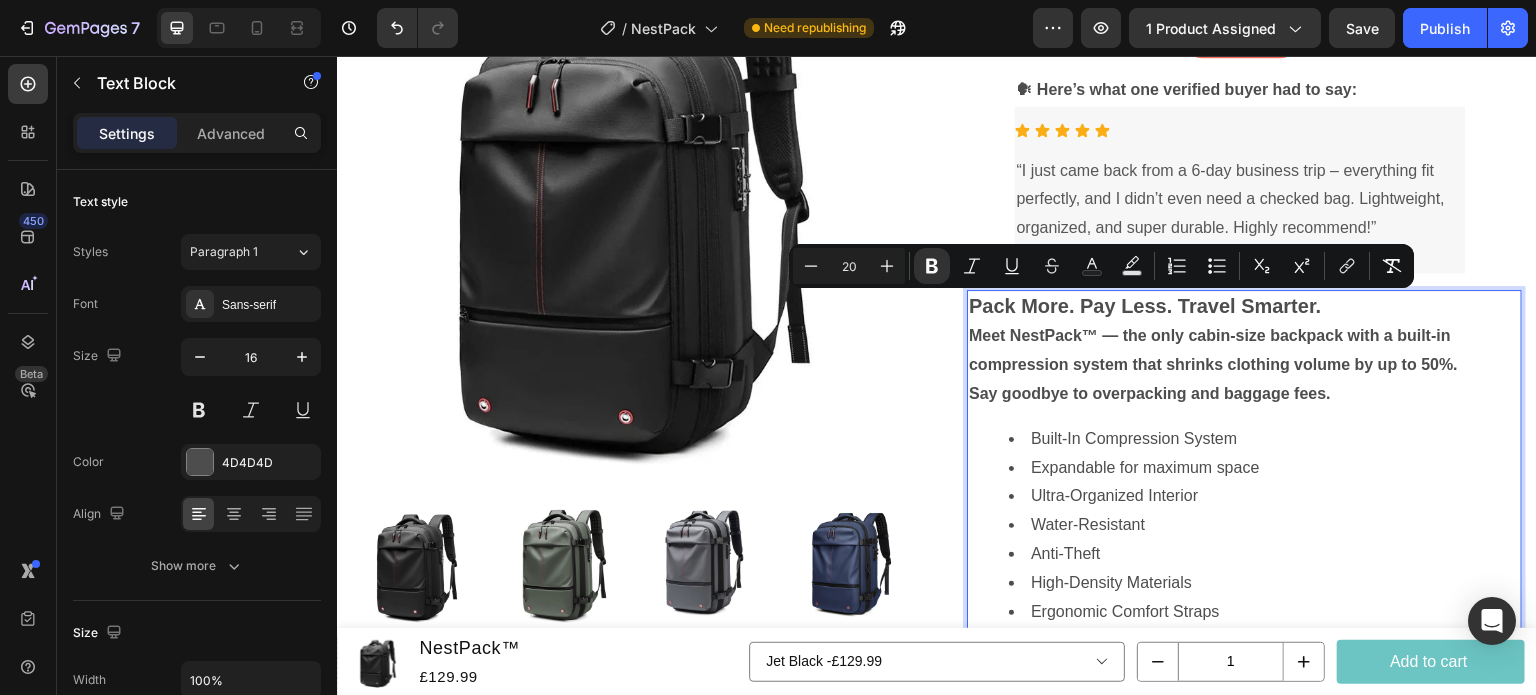 click on "Pack More. Pay Less. Travel Smarter. Meet NestPack™ — the only cabin-size backpack with a built-in compression system that shrinks clothing volume by up to 50%. Say goodbye to overpacking and baggage fees." at bounding box center [1244, 350] 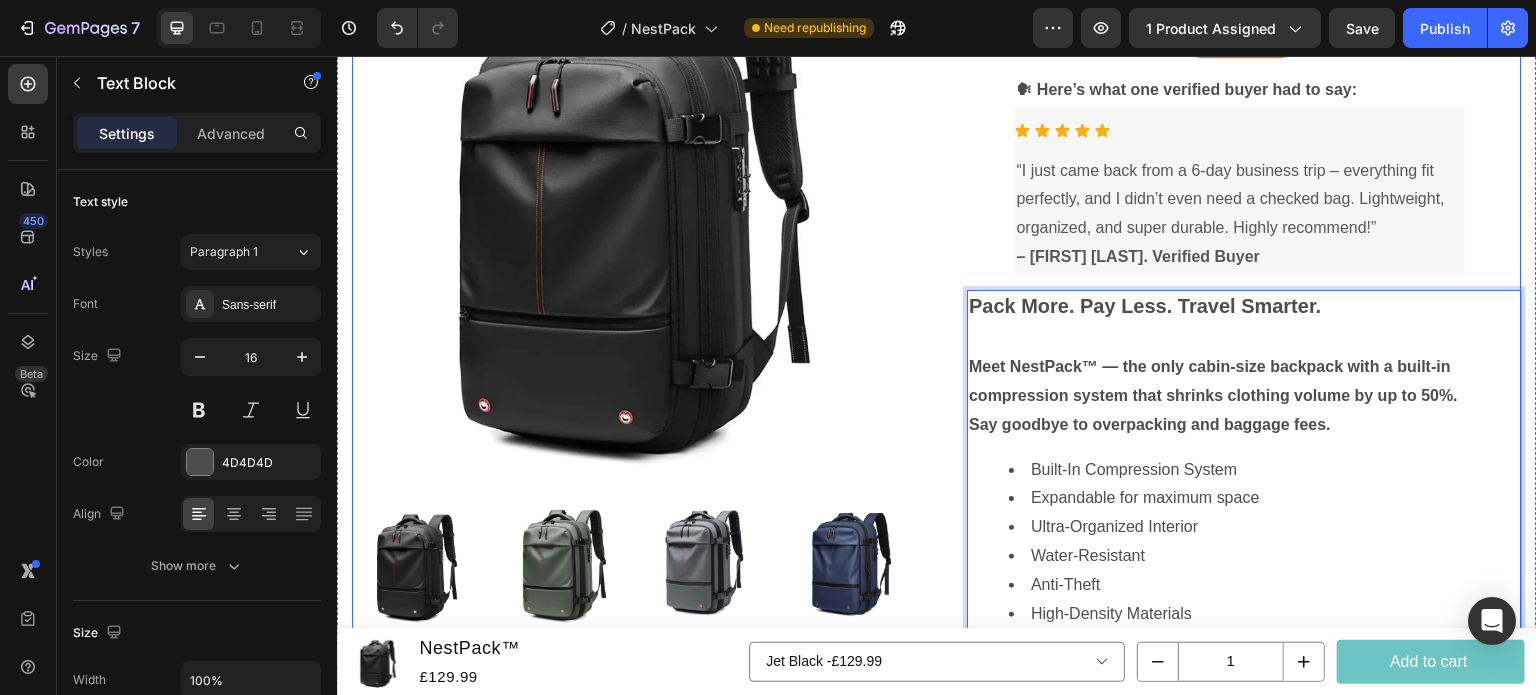 click on "“I just came back from a 6-day business trip – everything fit perfectly, and I didn’t even need a checked bag. Lightweight, organized, and super durable. Highly recommend!” – [FIRST] [LAST]. Verified Buyer" at bounding box center [937, 621] 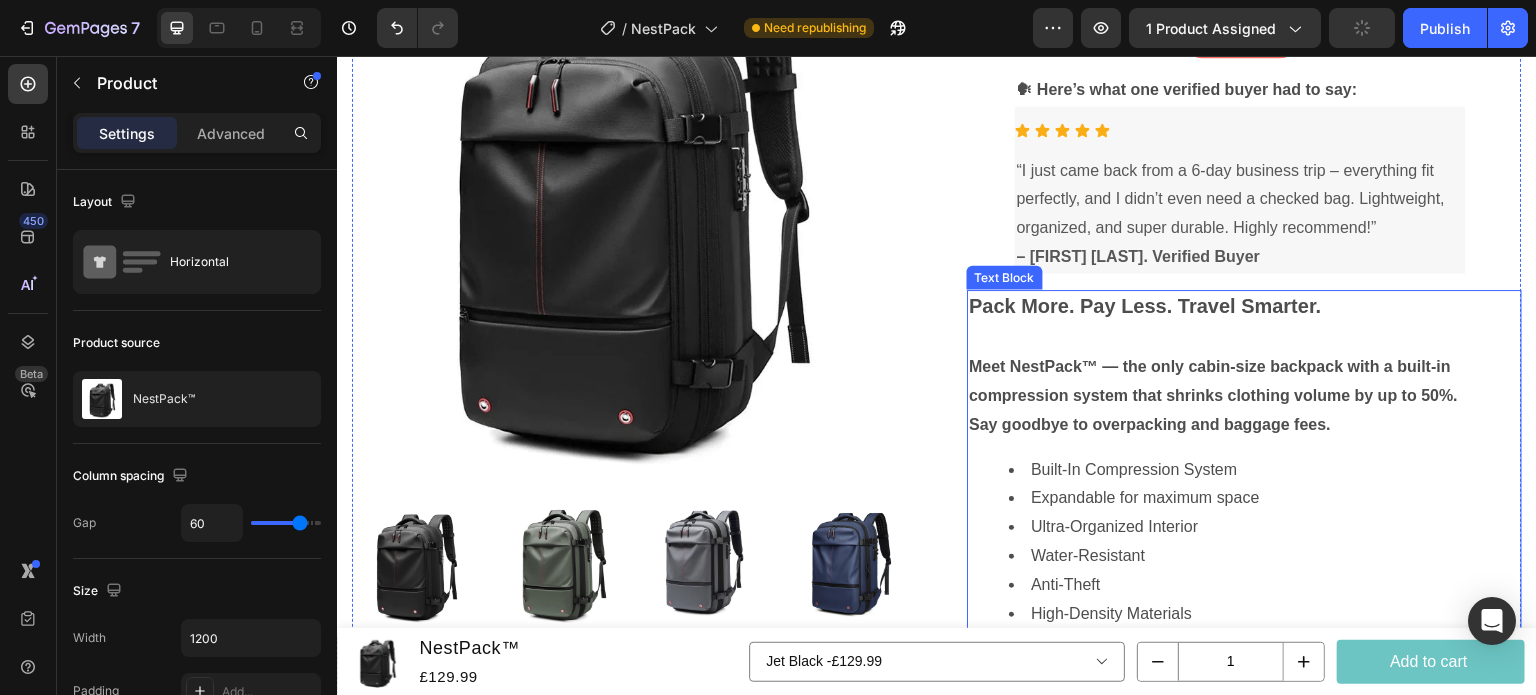 click on "Pack More. Pay Less. Travel Smarter." at bounding box center [1145, 306] 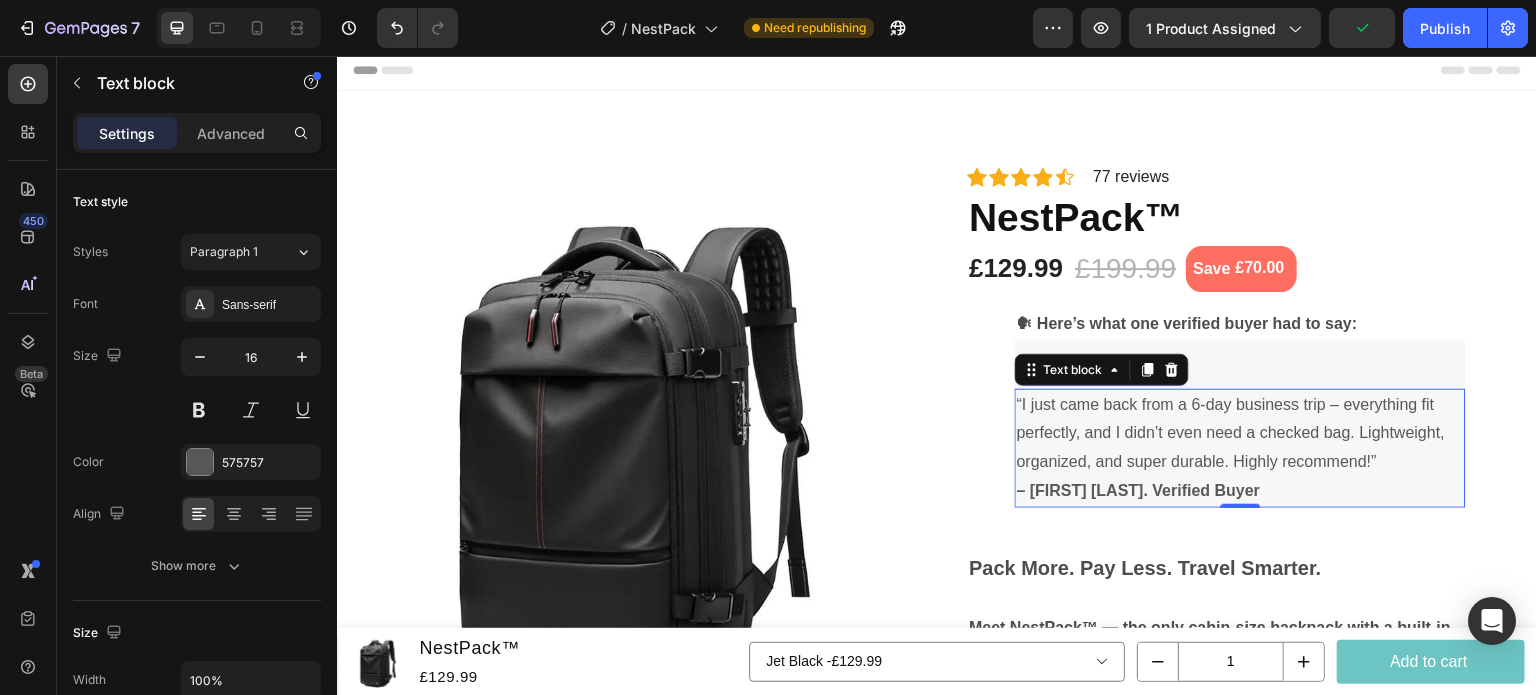 scroll, scrollTop: 0, scrollLeft: 0, axis: both 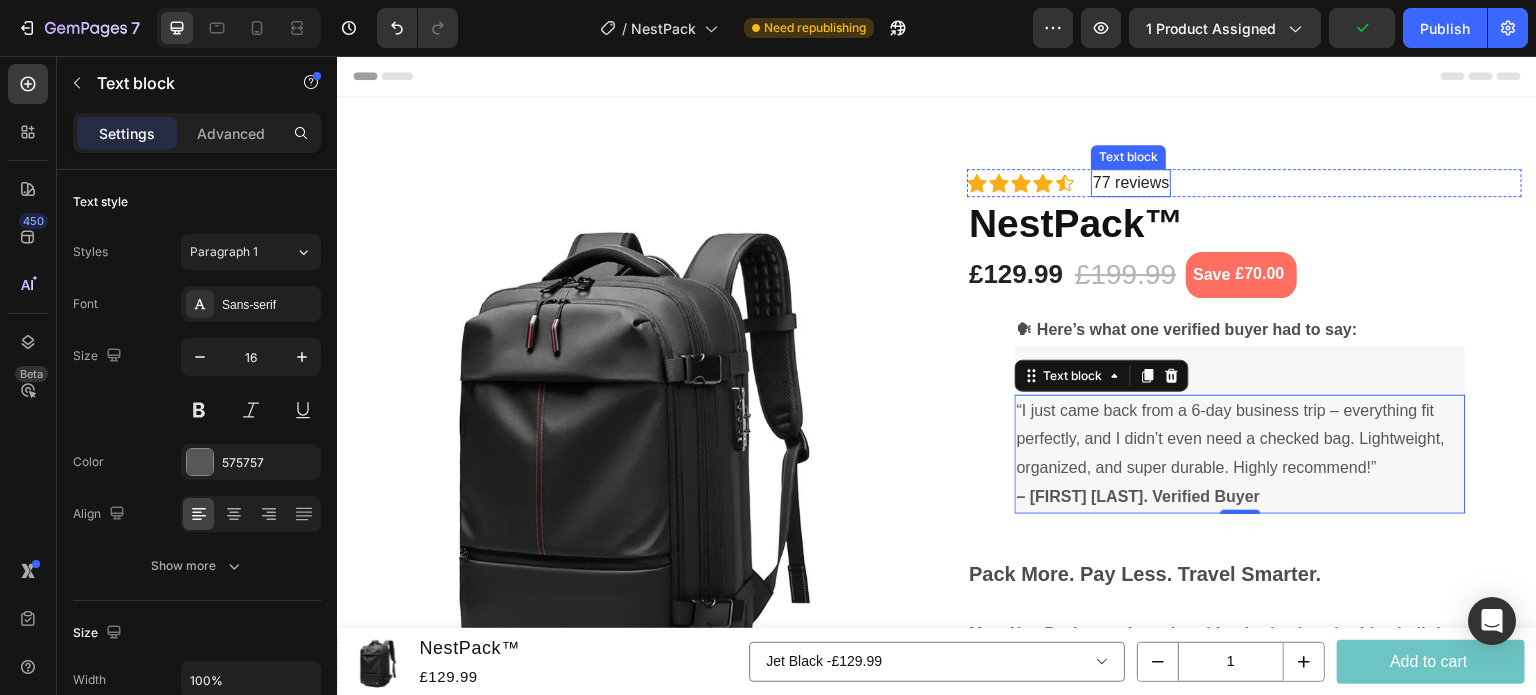 click on "77 reviews" at bounding box center (1131, 183) 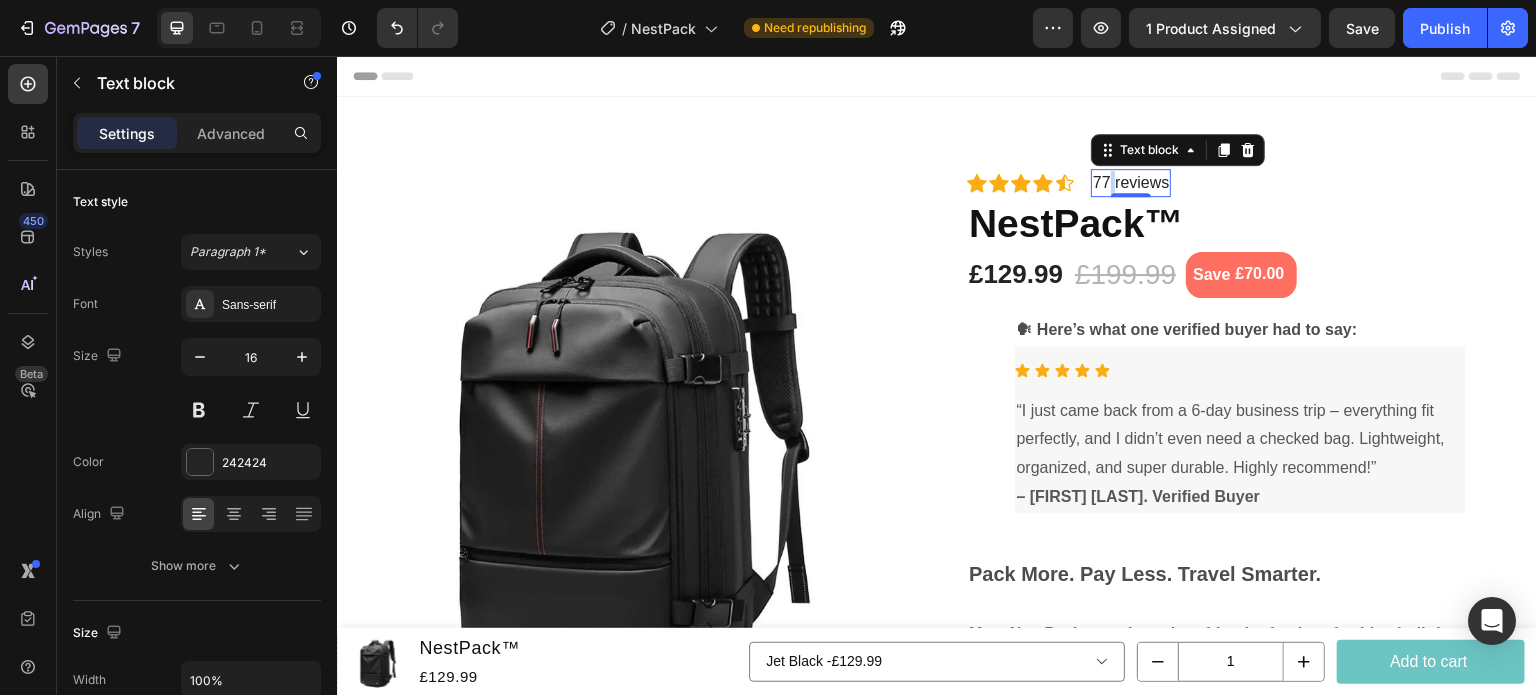 click on "77 reviews" at bounding box center [1131, 183] 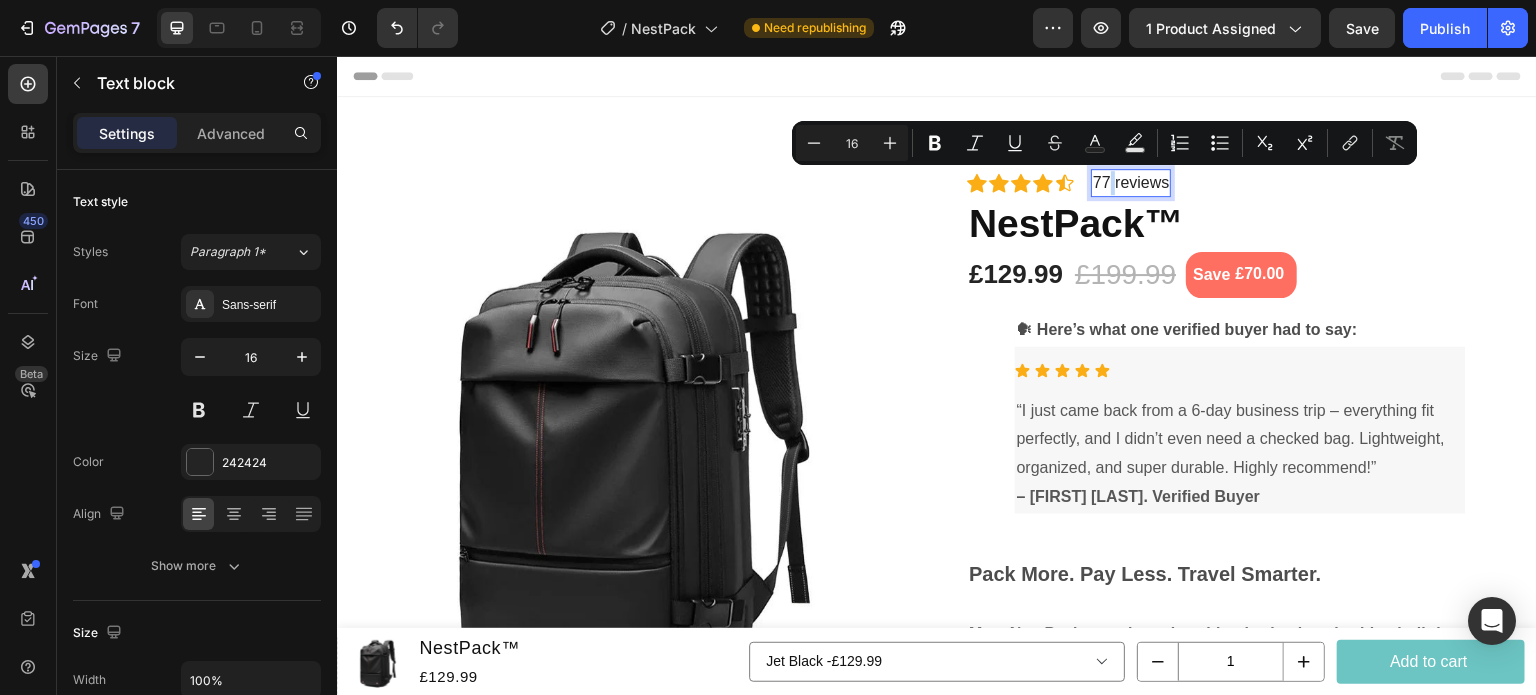 click on "77 reviews" at bounding box center (1131, 183) 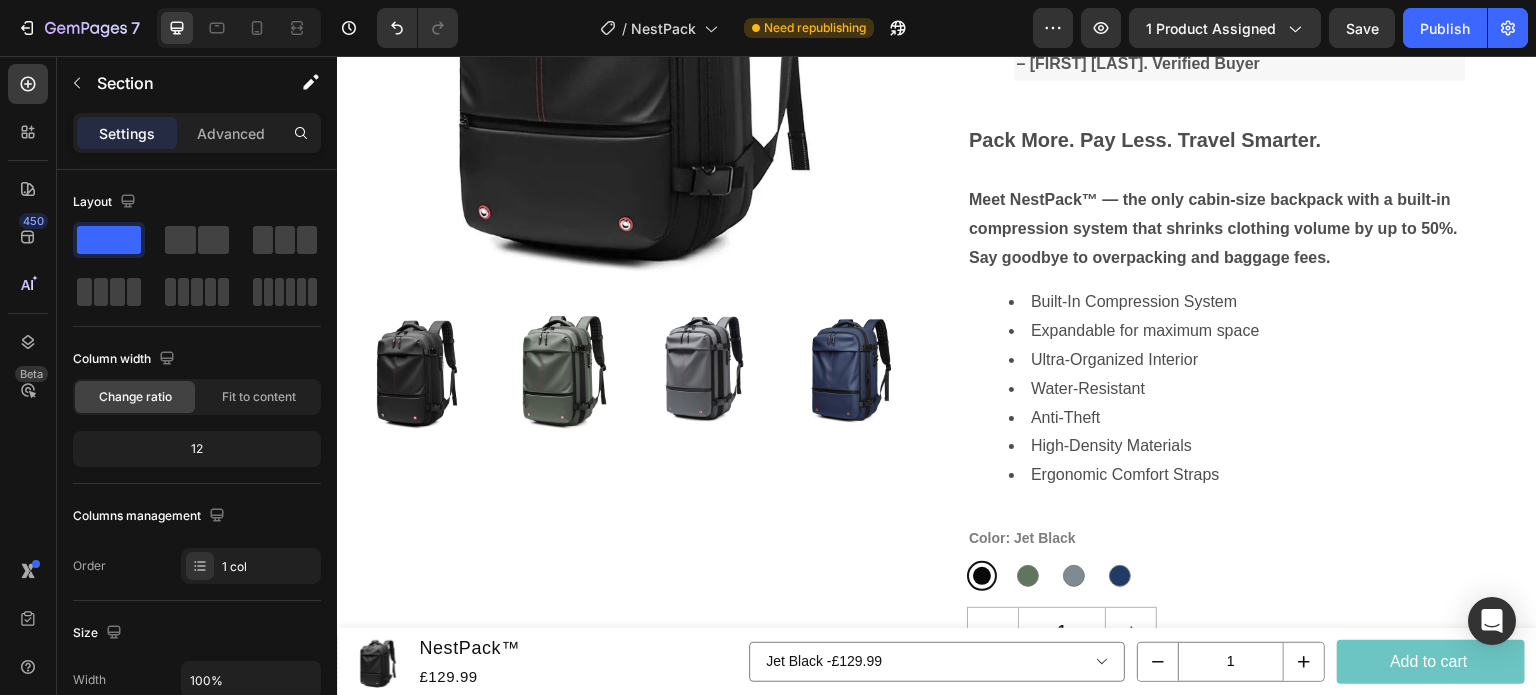 scroll, scrollTop: 459, scrollLeft: 0, axis: vertical 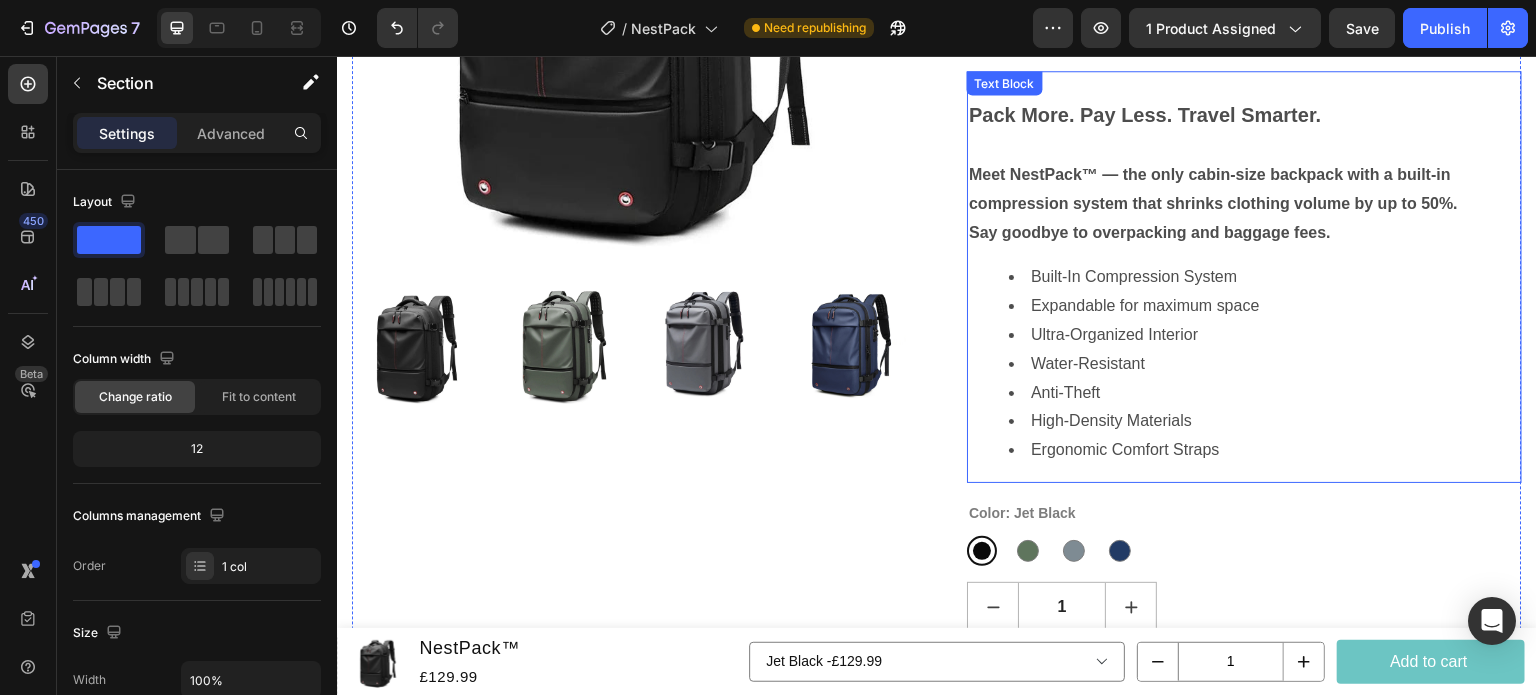 click on "Built-In Compression System" at bounding box center (1264, 277) 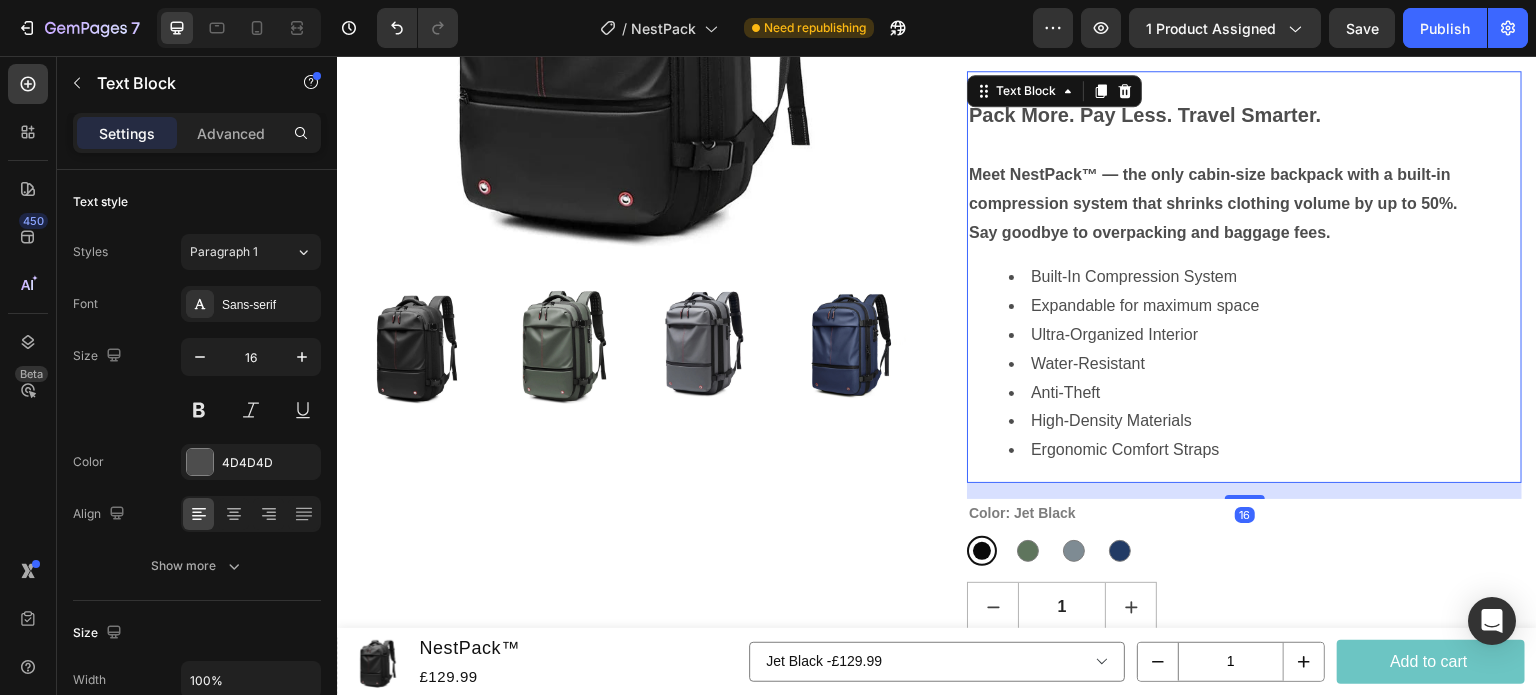 click on "Built-In Compression System" at bounding box center (1264, 277) 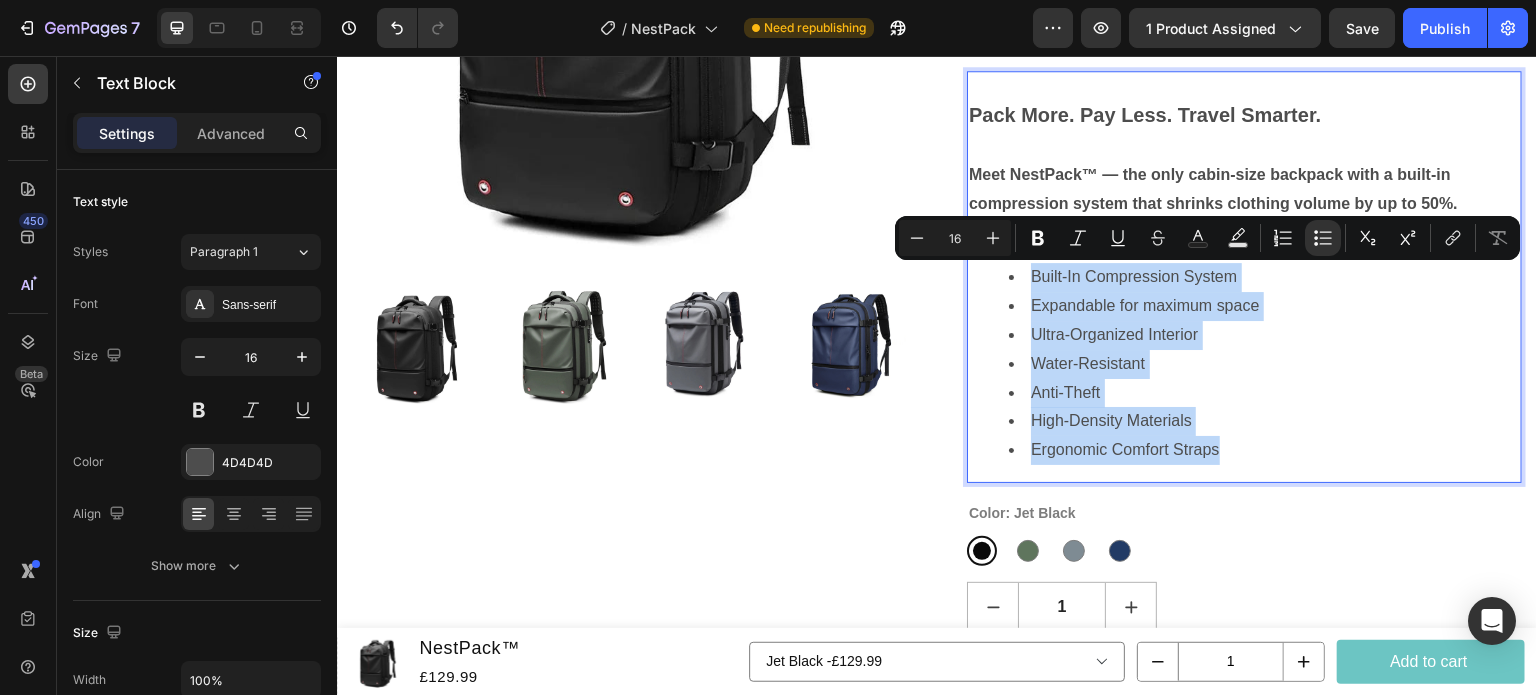 drag, startPoint x: 1019, startPoint y: 275, endPoint x: 1257, endPoint y: 460, distance: 301.44485 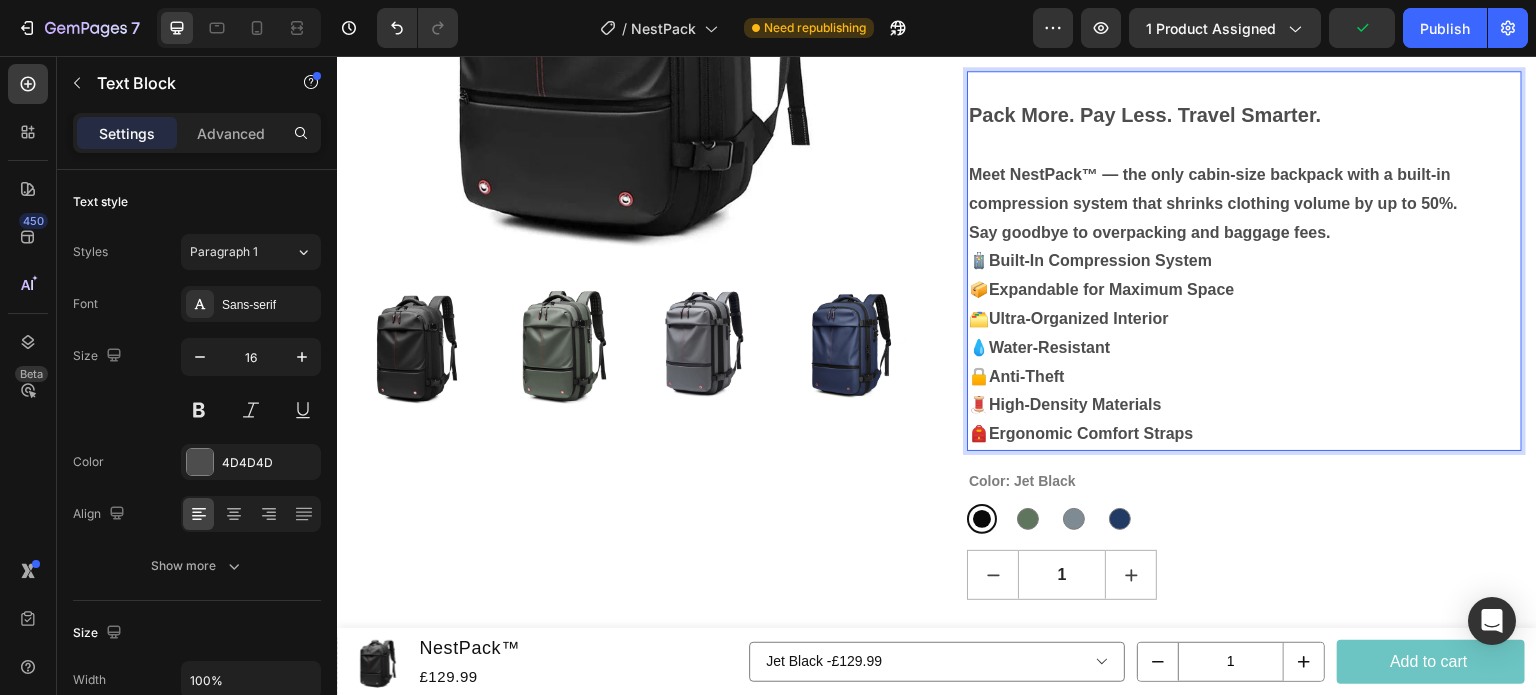 click on "Meet NestPack™ — the only cabin-size backpack with a built-in compression system that shrinks clothing volume by up to 50%. Say goodbye to overpacking and baggage fees." at bounding box center [1244, 189] 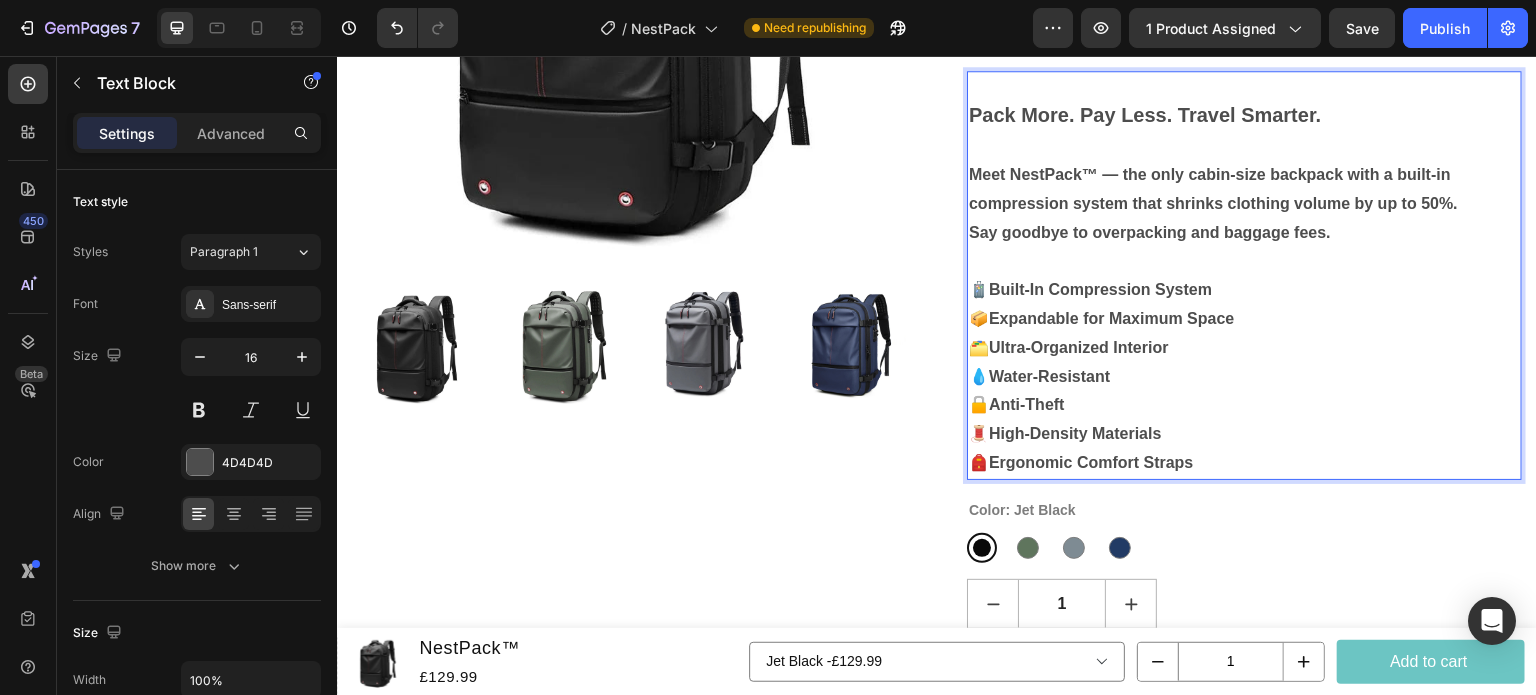 click on "Meet NestPack™ — the only cabin-size backpack with a built-in compression system that shrinks clothing volume by up to 50%. Say goodbye to overpacking and baggage fees." at bounding box center [1244, 189] 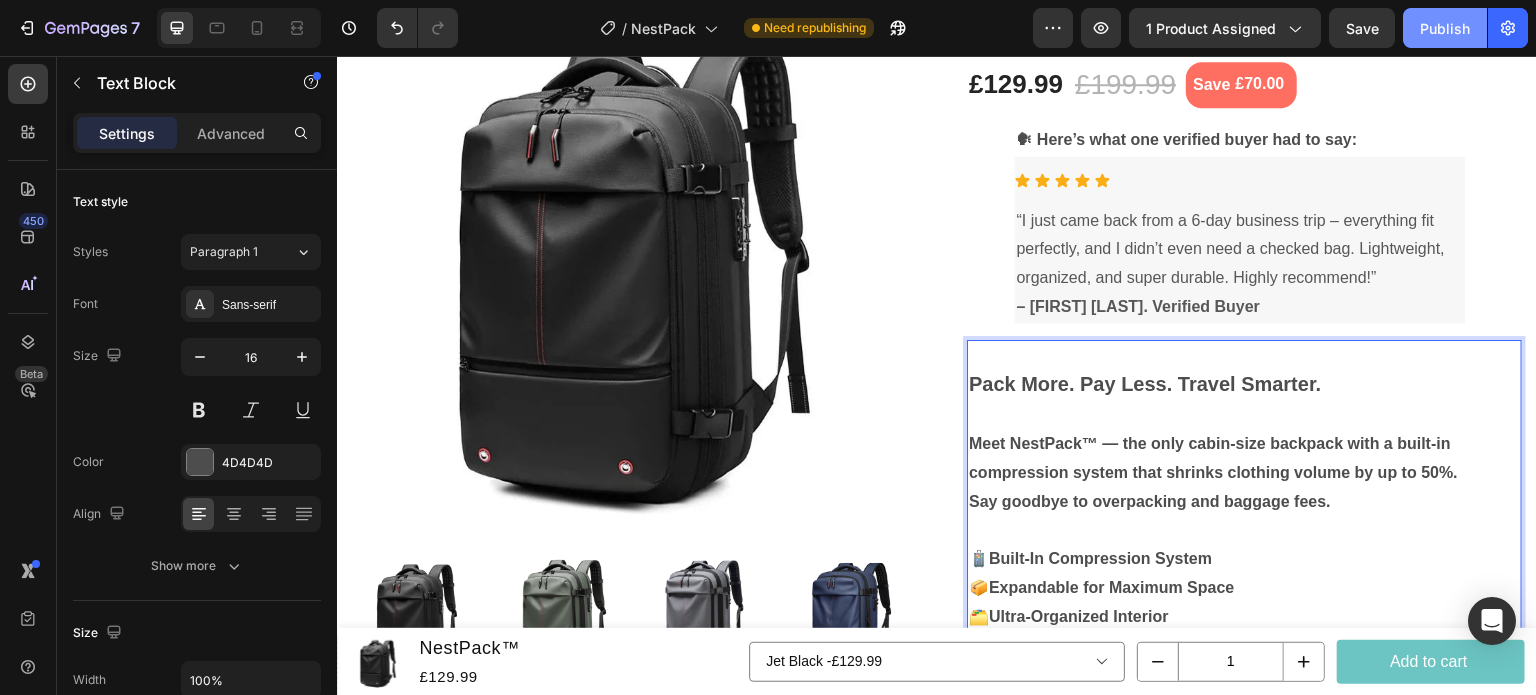 click on "Publish" at bounding box center [1445, 28] 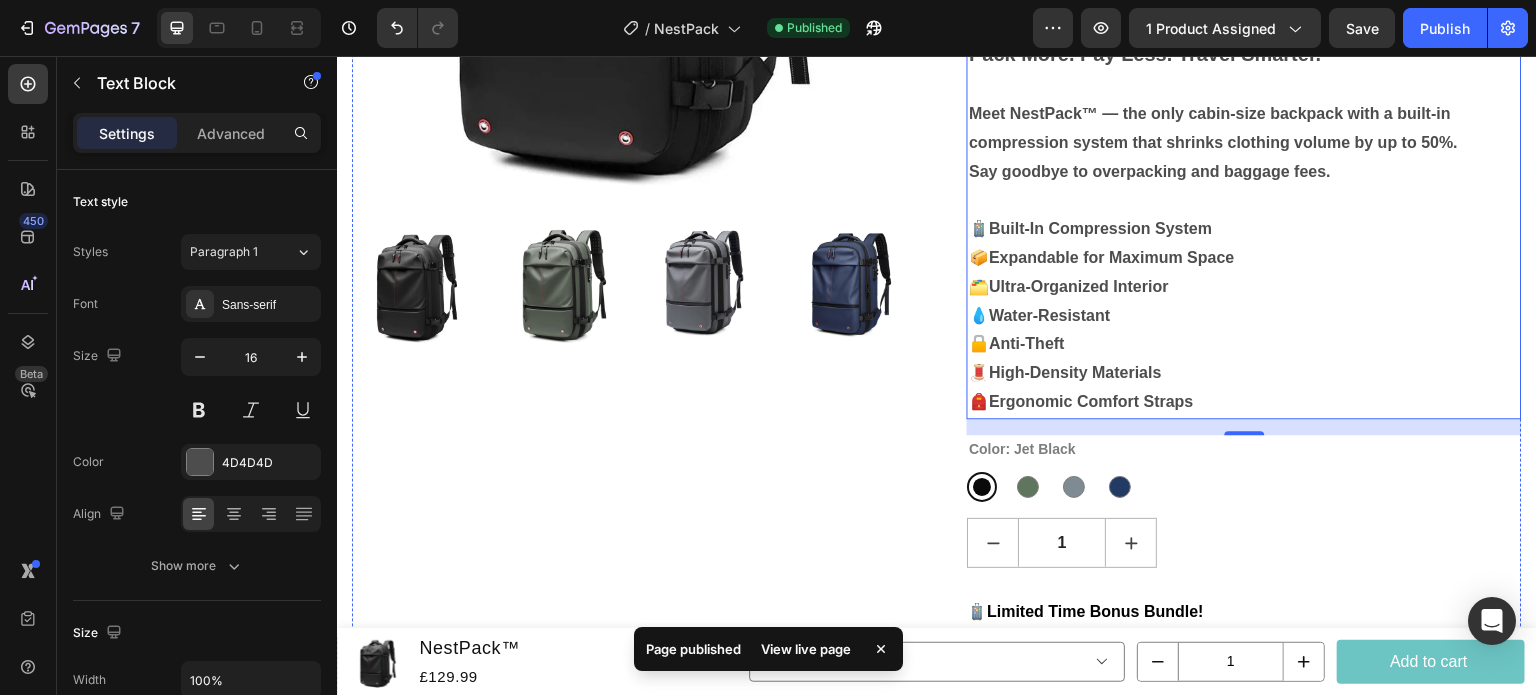 scroll, scrollTop: 534, scrollLeft: 0, axis: vertical 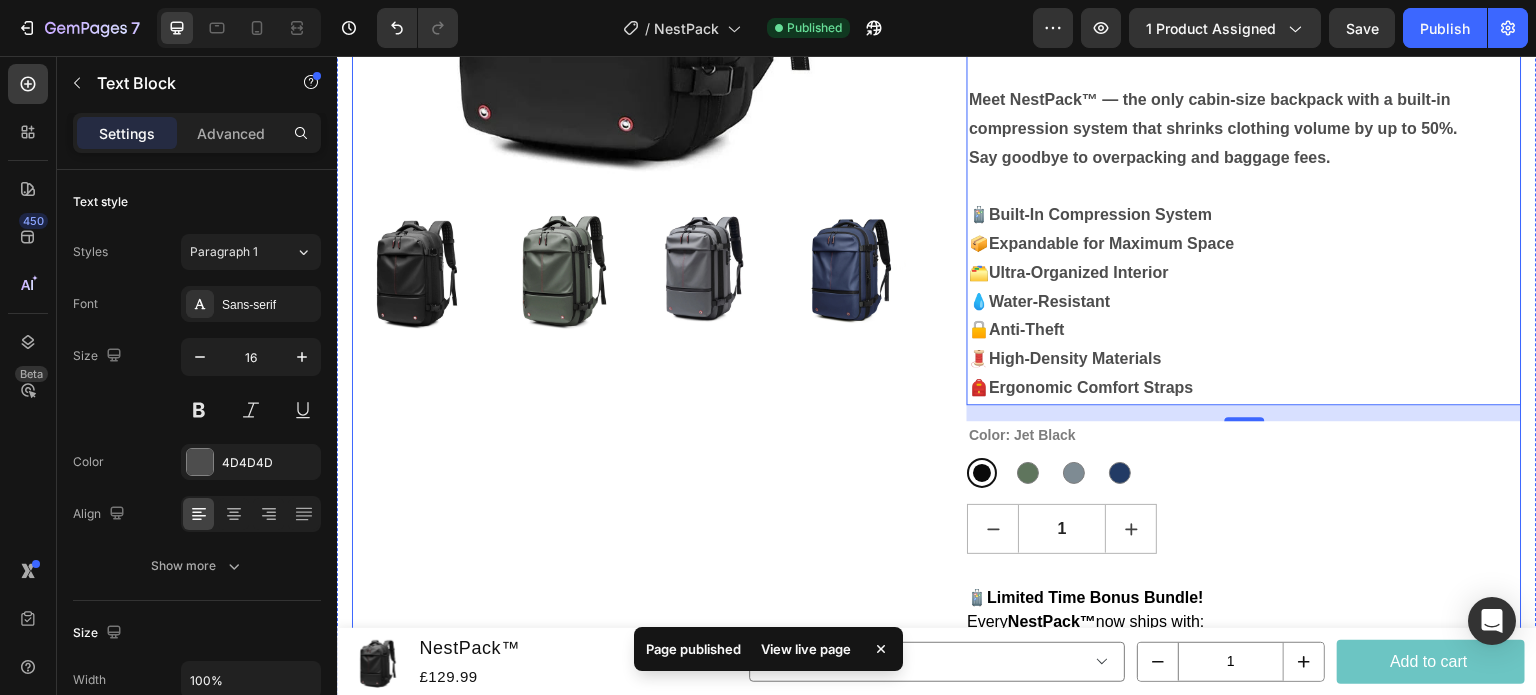 click on "Product Images" at bounding box center (629, 338) 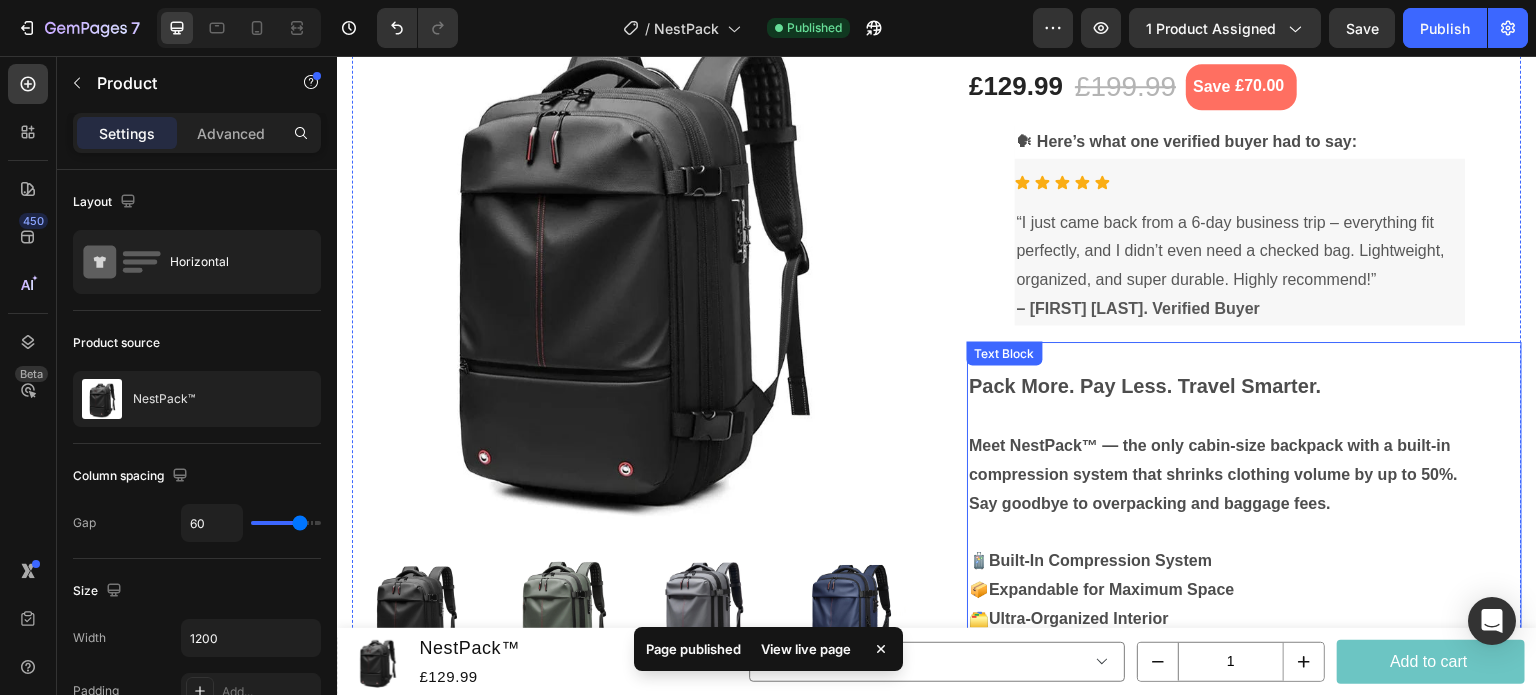 scroll, scrollTop: 160, scrollLeft: 0, axis: vertical 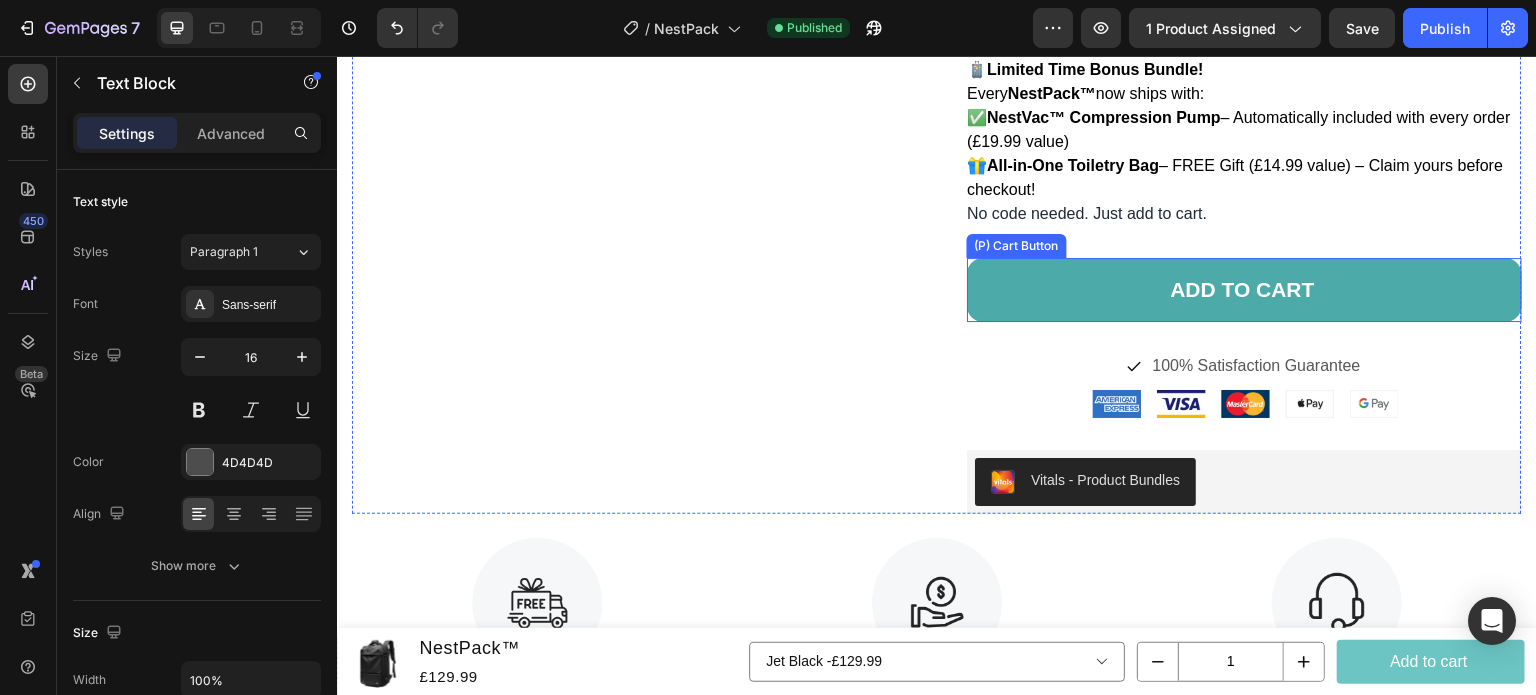 click on "ADD TO CART" at bounding box center [1244, 290] 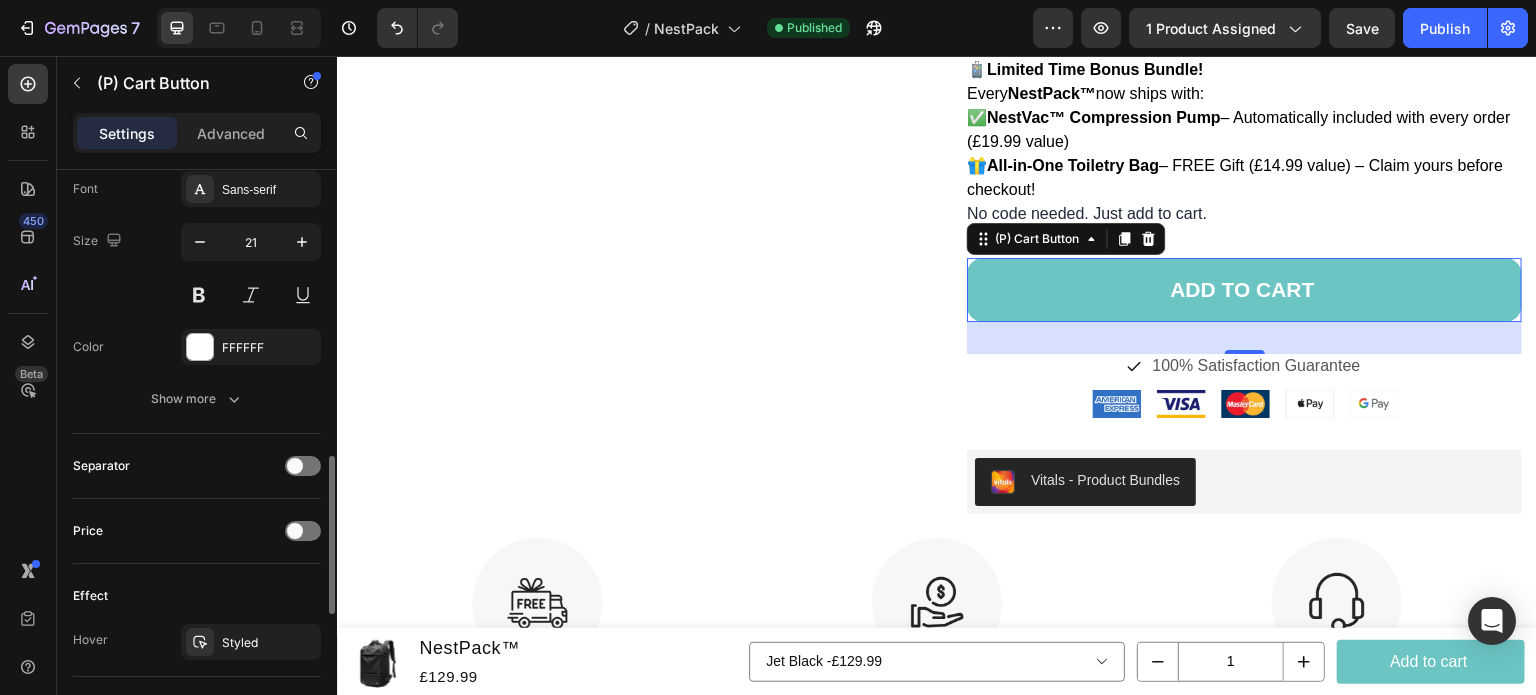 scroll, scrollTop: 1050, scrollLeft: 0, axis: vertical 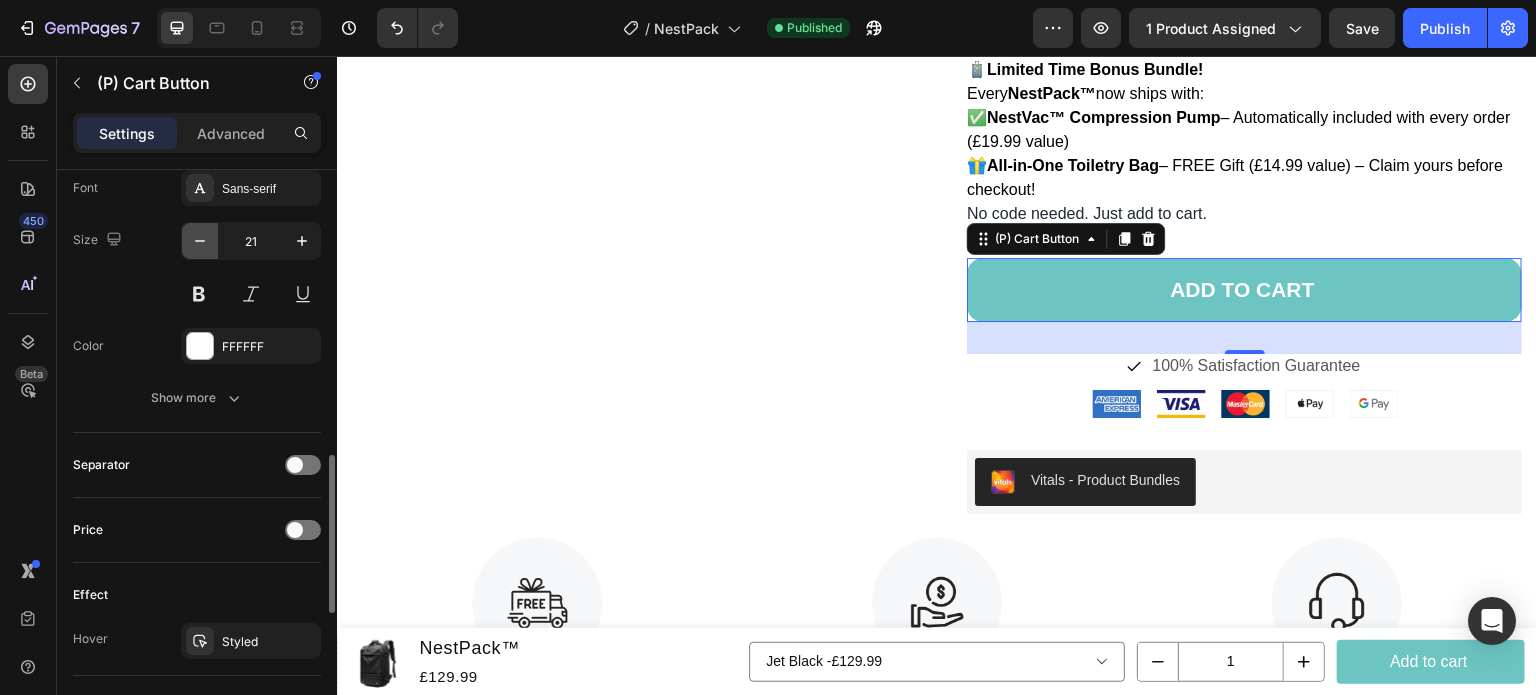 click 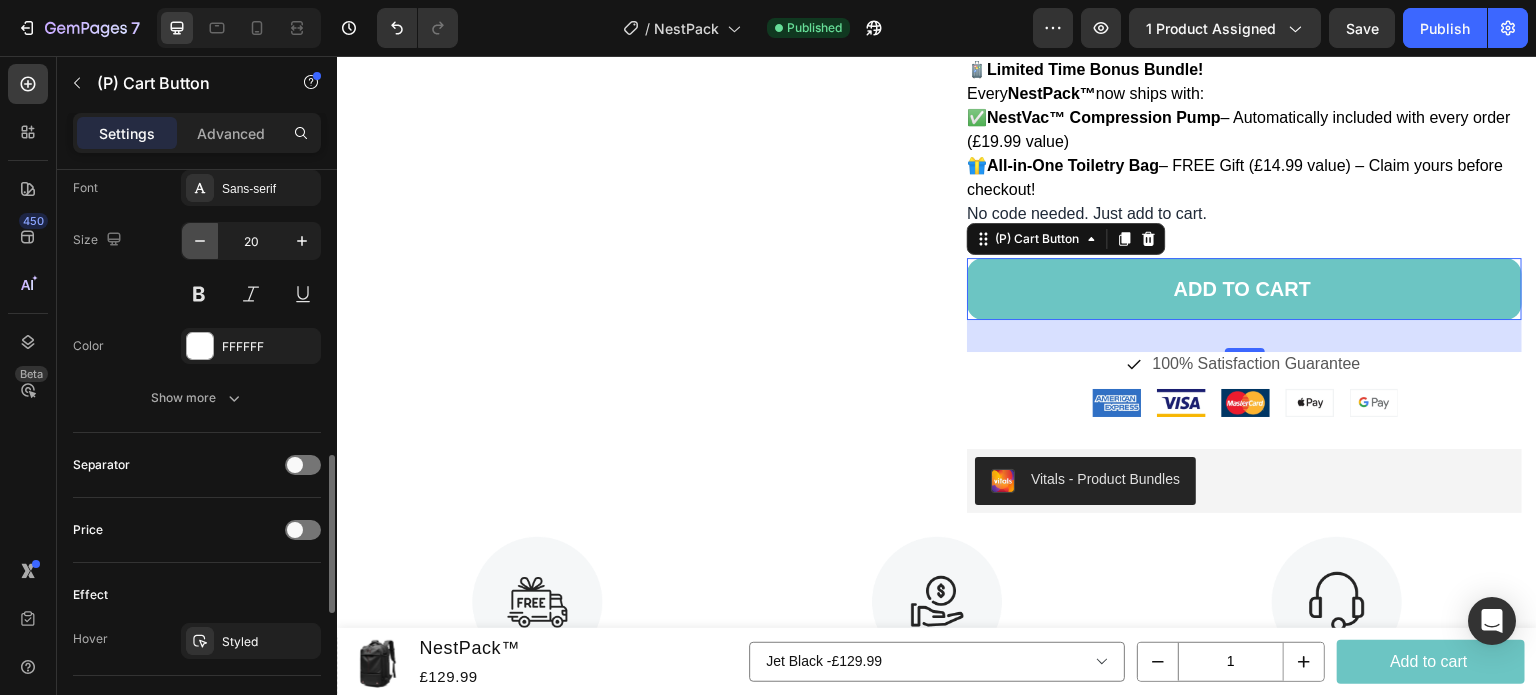 click 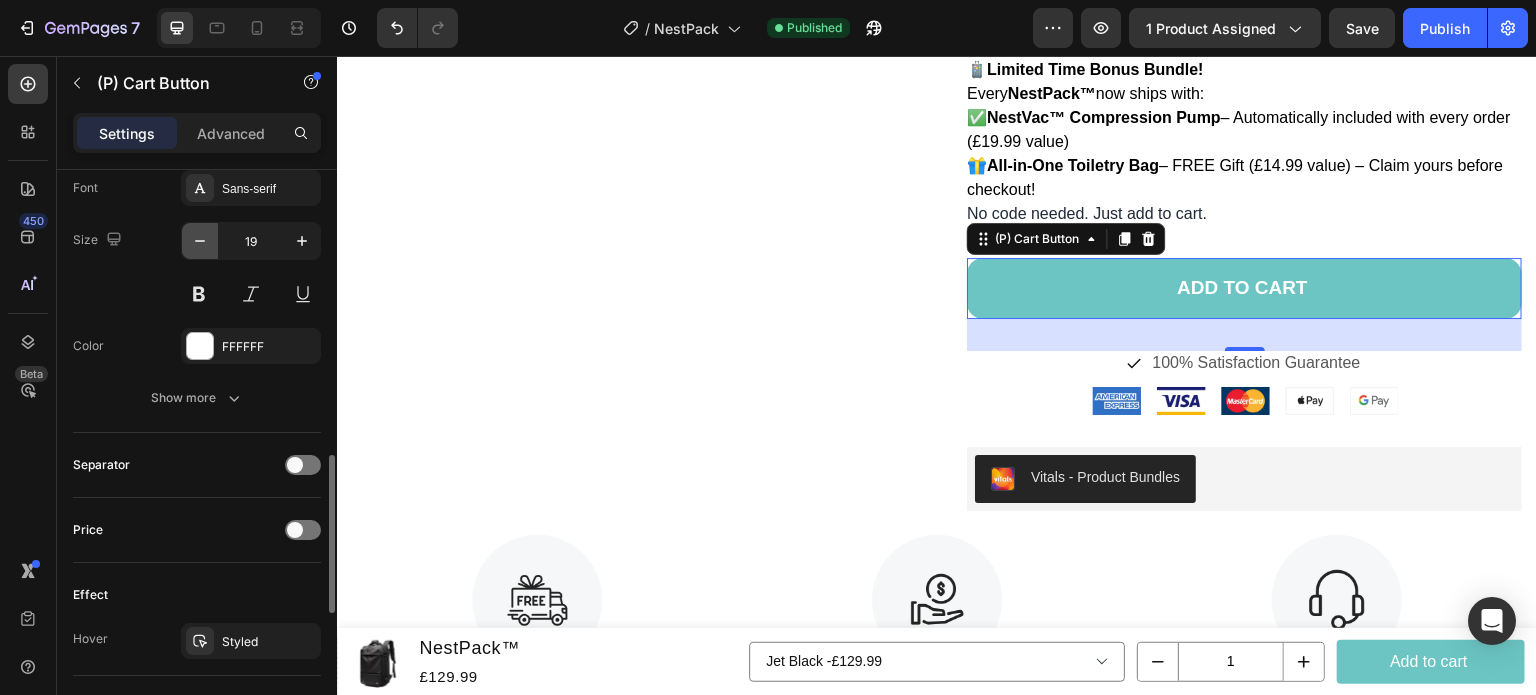 click 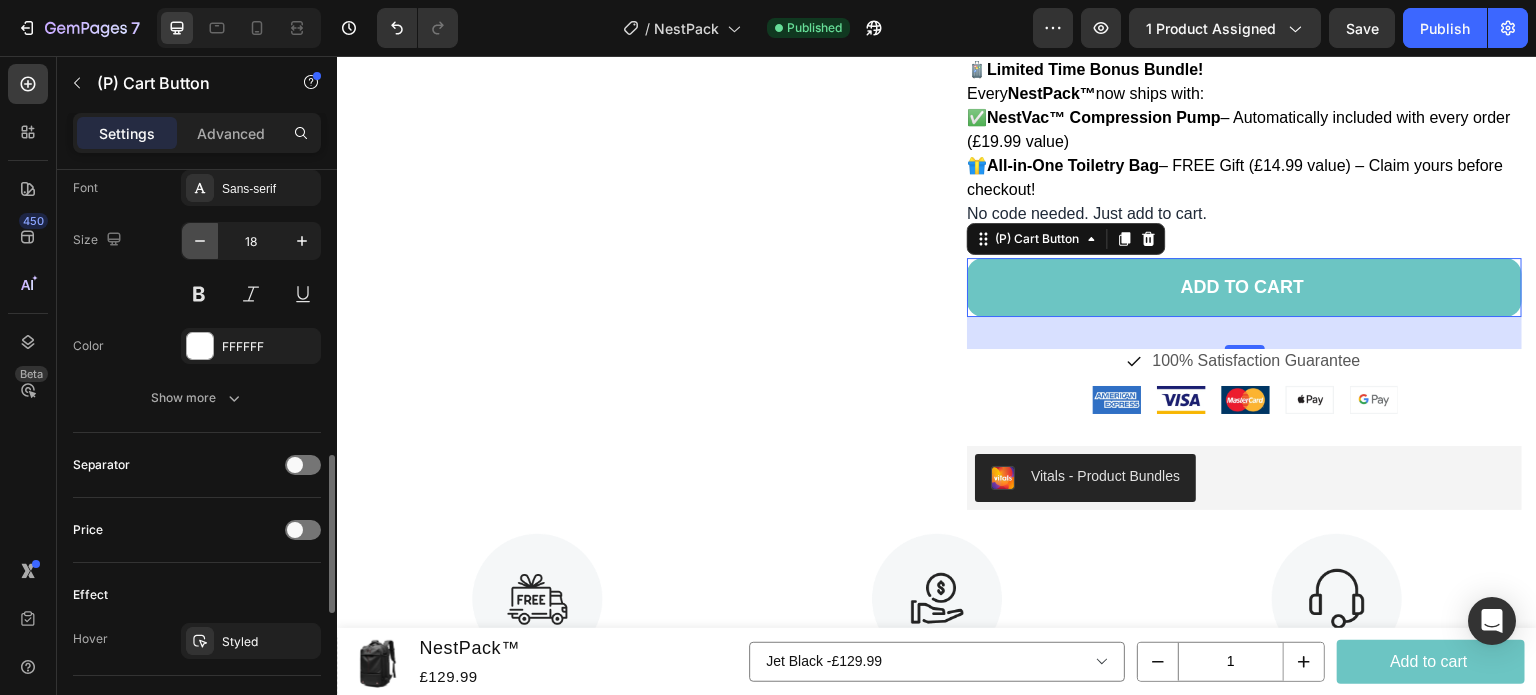 click 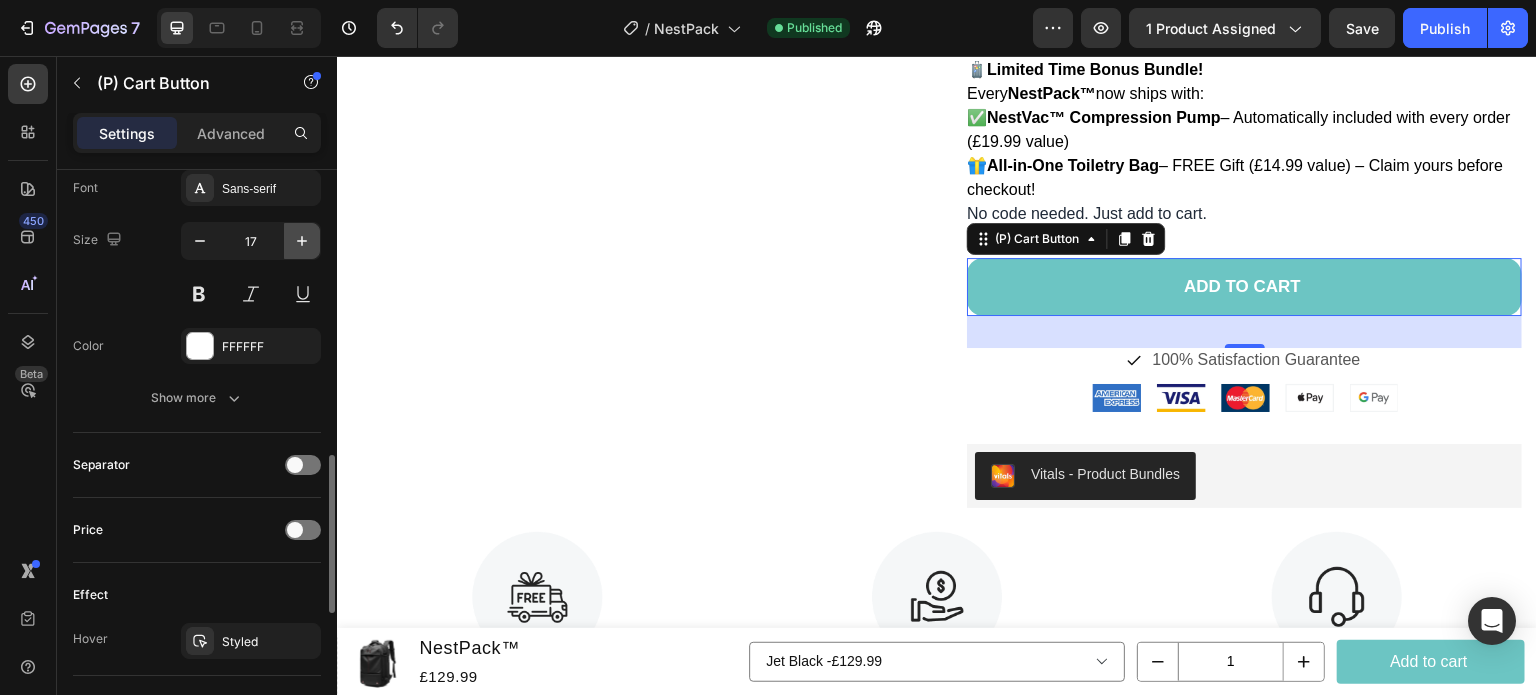 click 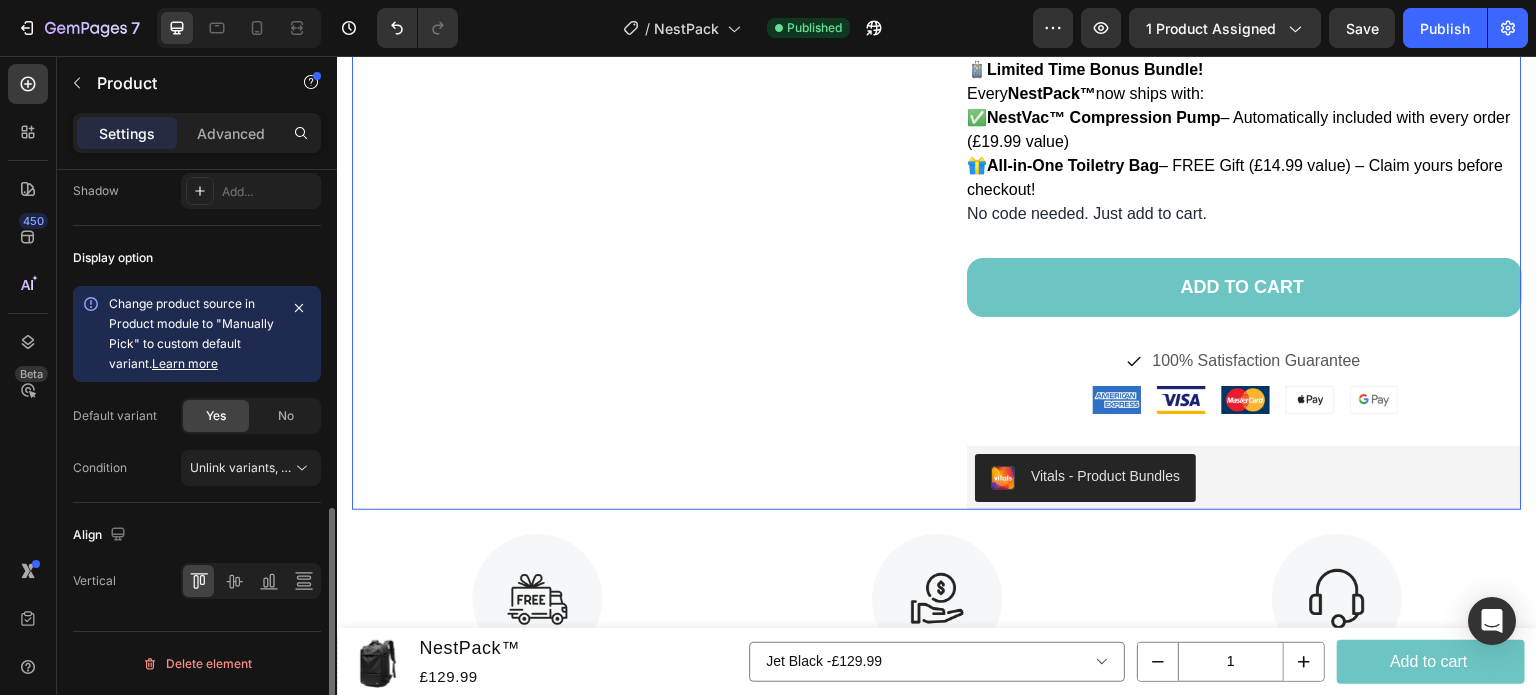 click on "Product Images" at bounding box center (629, -192) 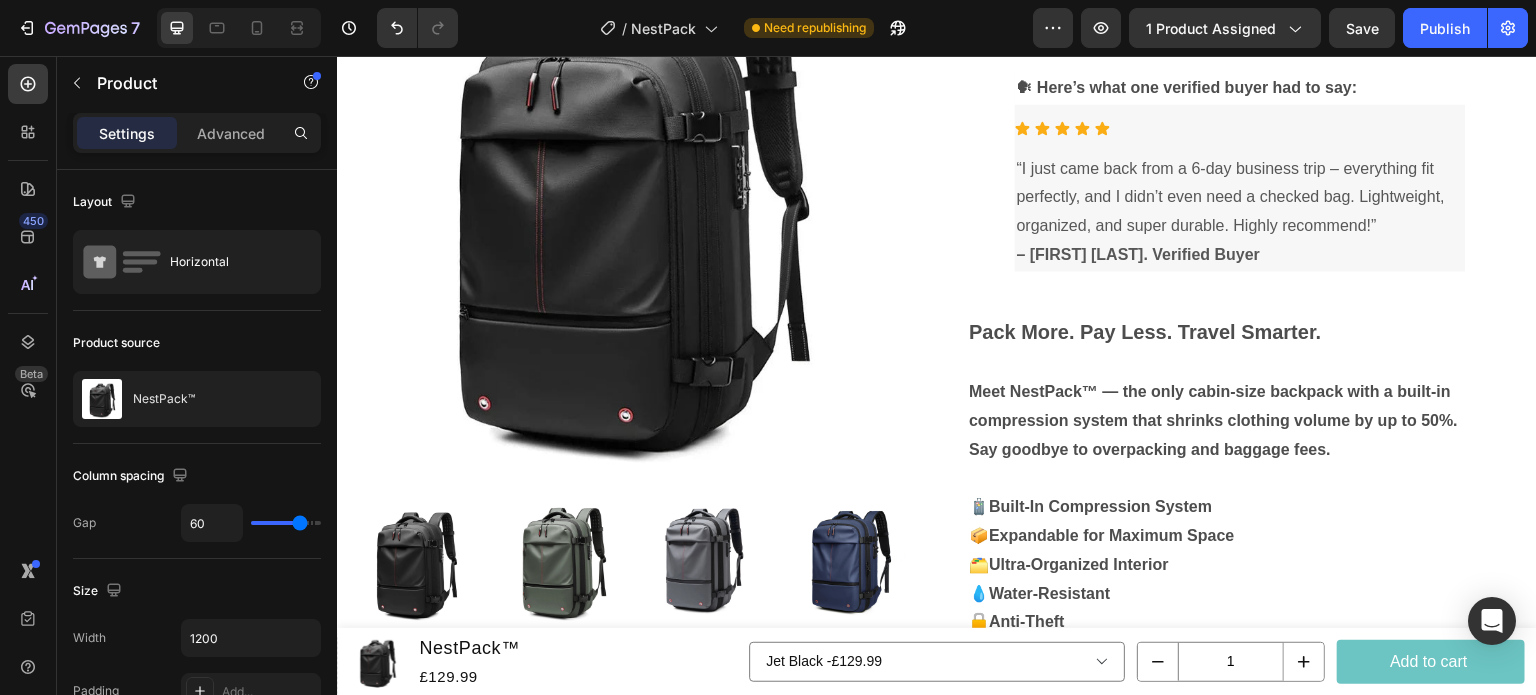 scroll, scrollTop: 238, scrollLeft: 0, axis: vertical 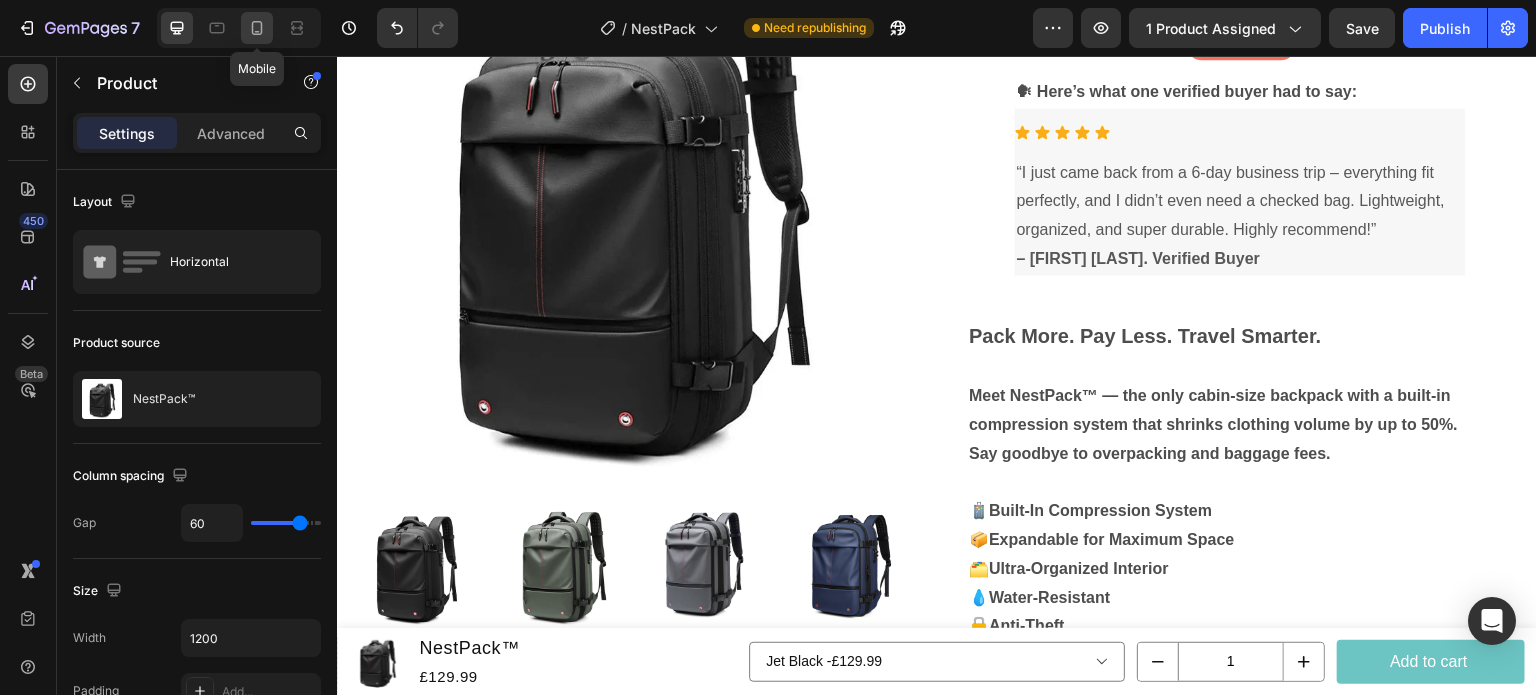 click 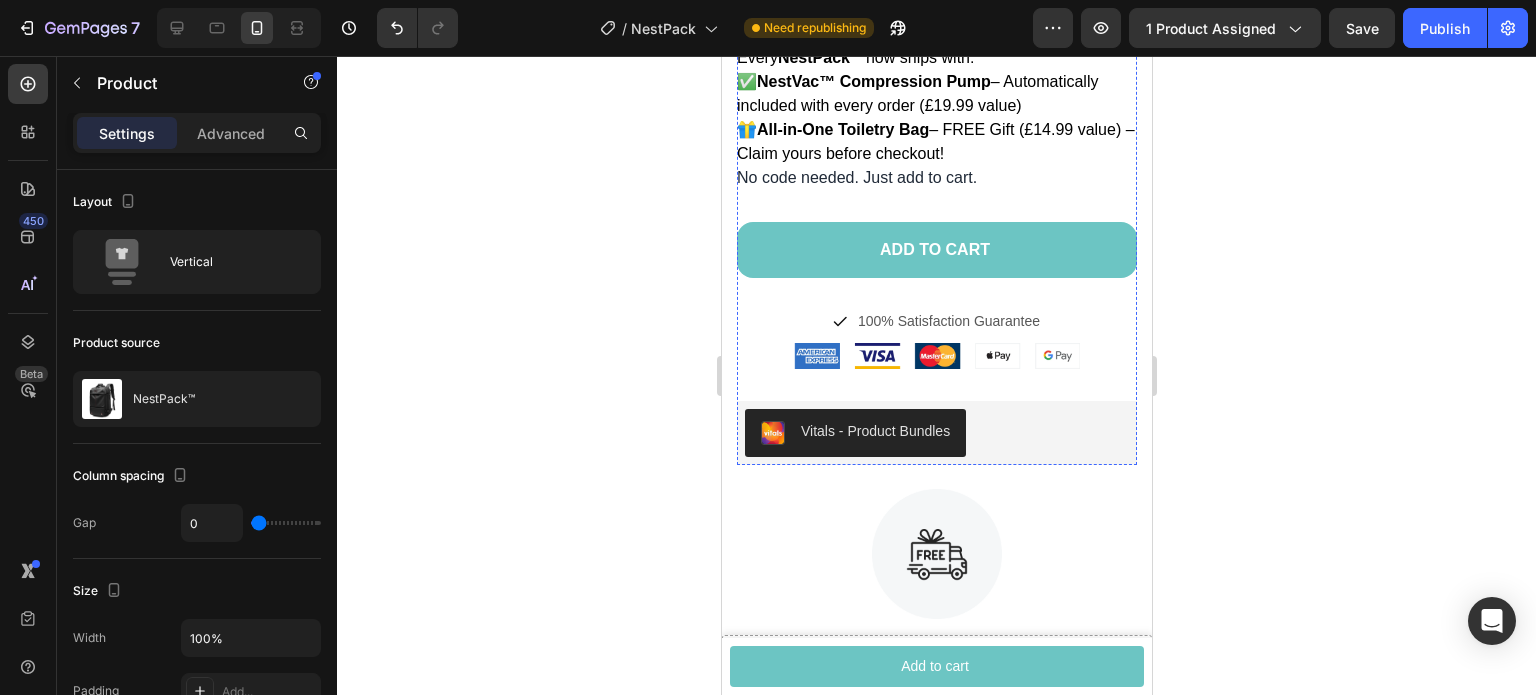 scroll, scrollTop: 1626, scrollLeft: 0, axis: vertical 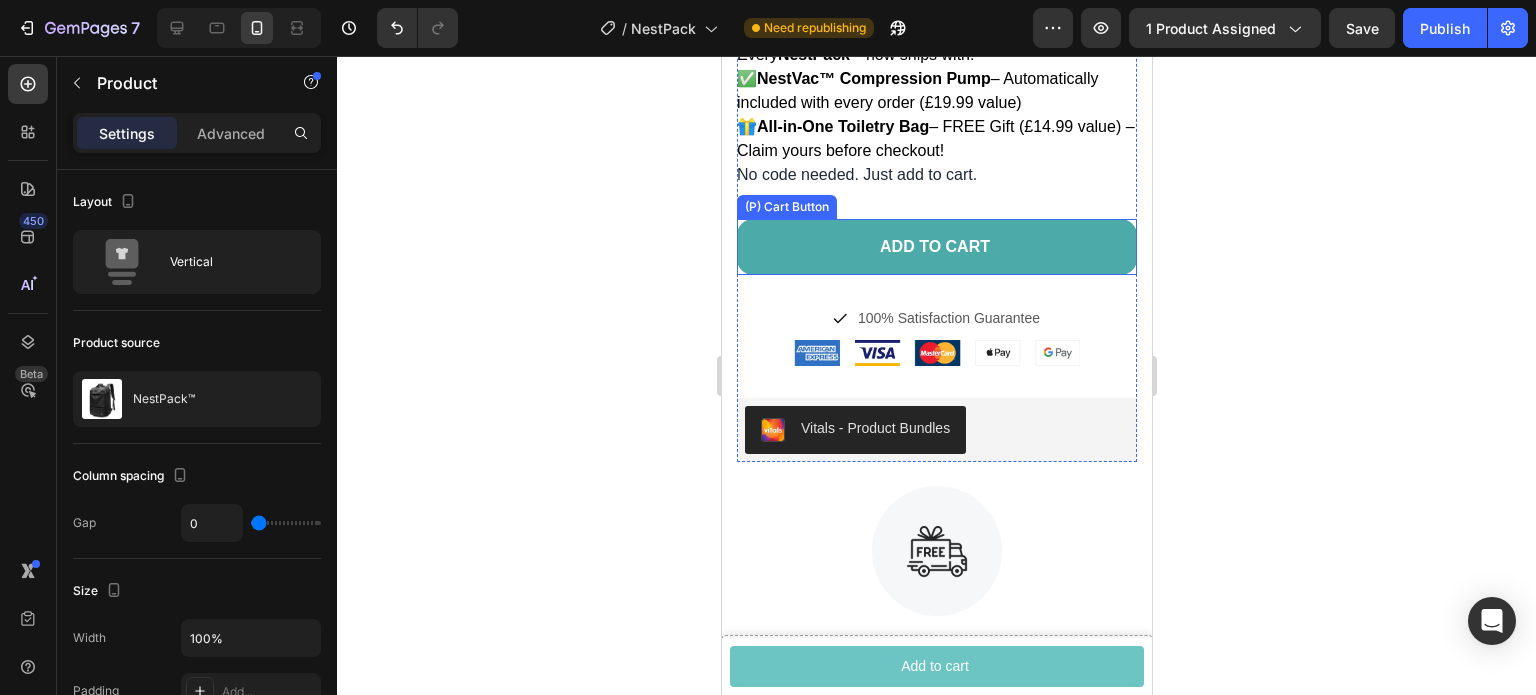 click on "ADD TO CART" at bounding box center (936, 247) 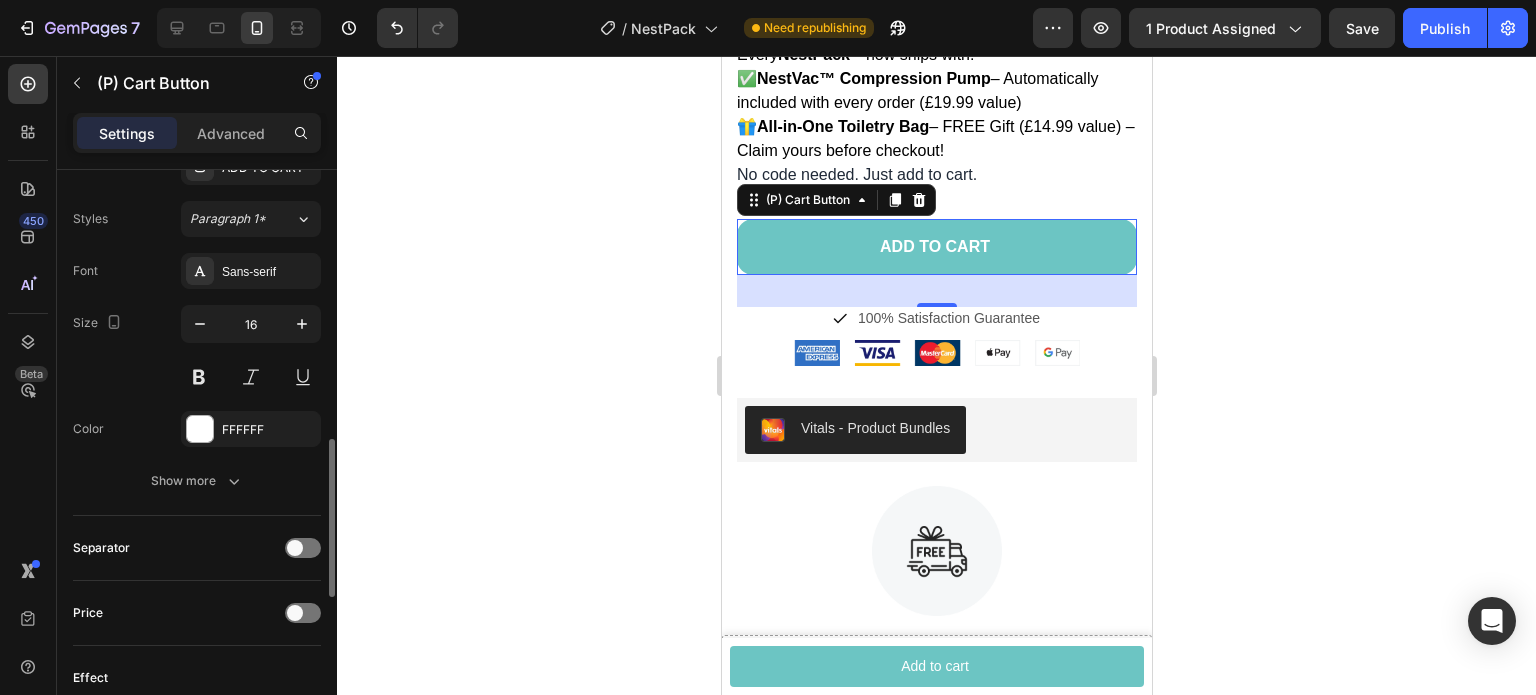 scroll, scrollTop: 972, scrollLeft: 0, axis: vertical 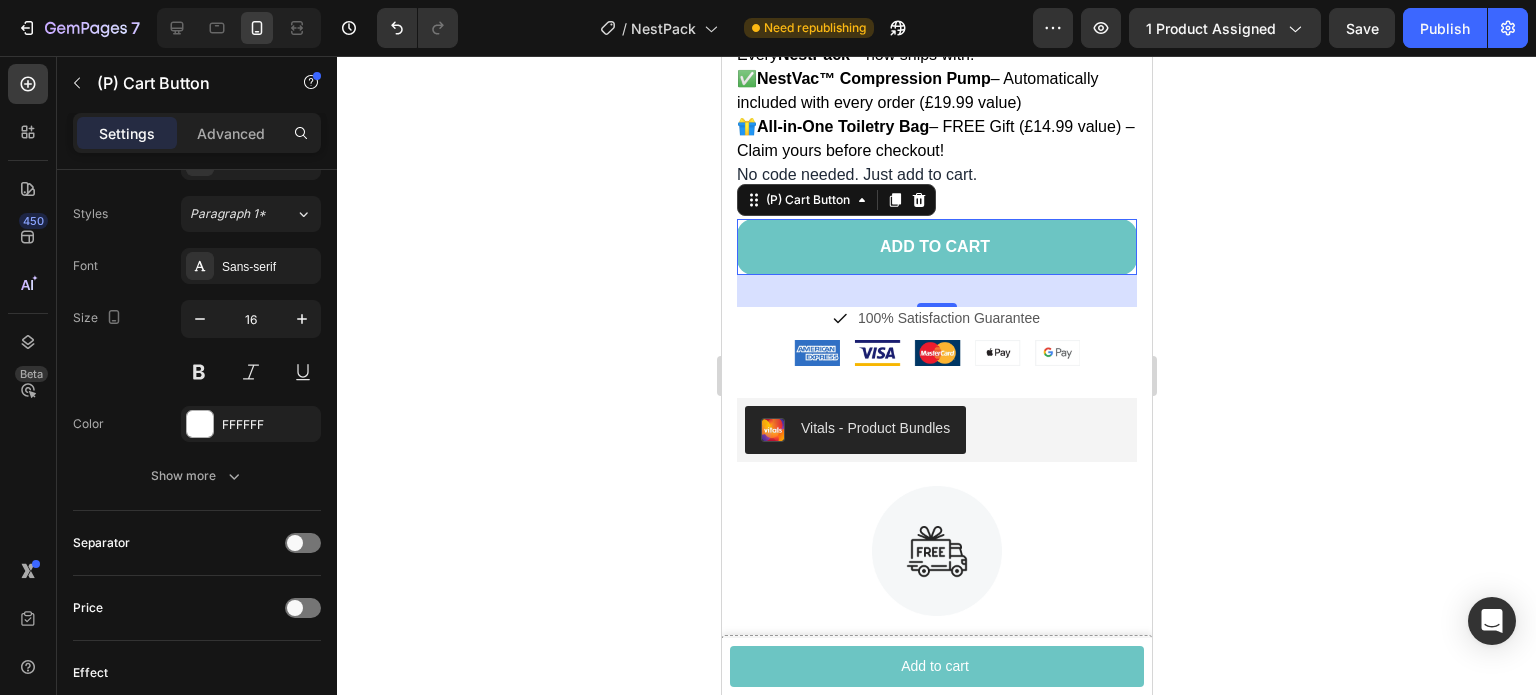 click 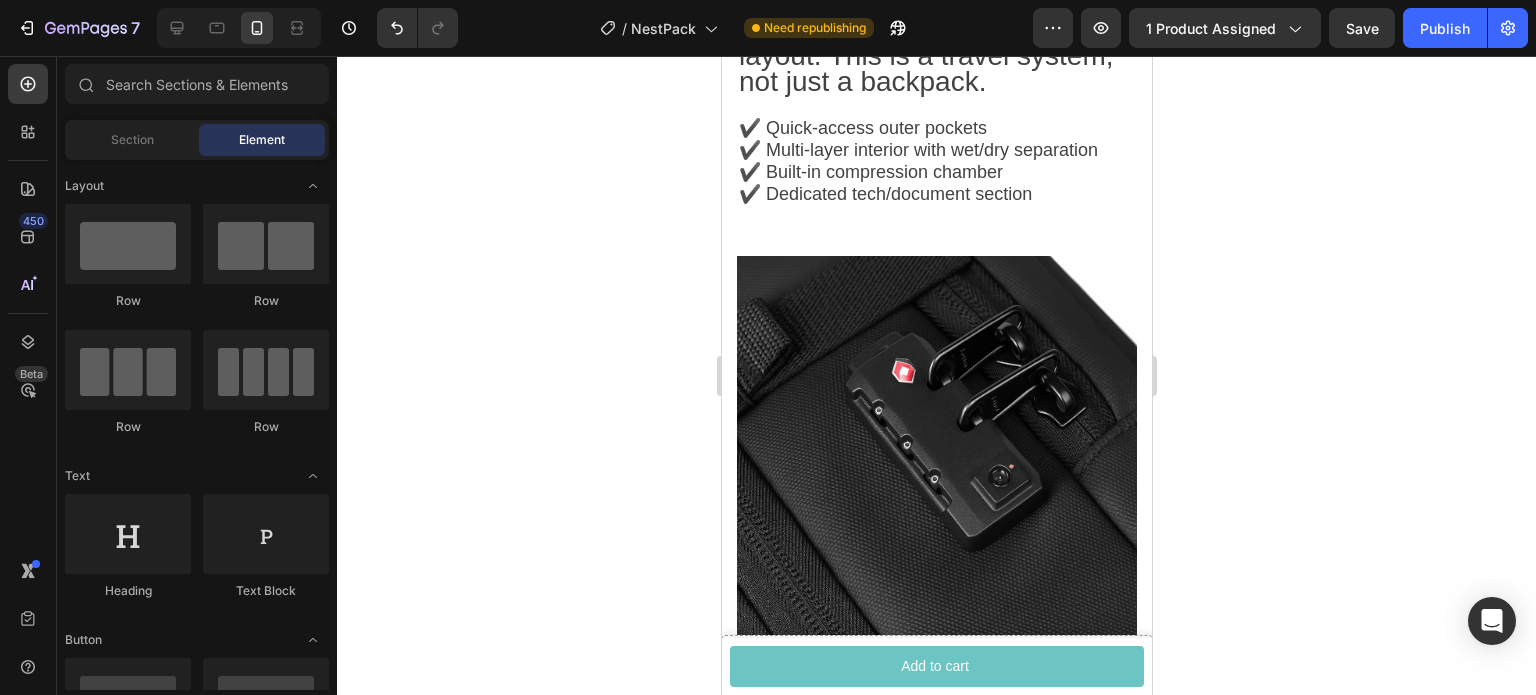 scroll, scrollTop: 3773, scrollLeft: 0, axis: vertical 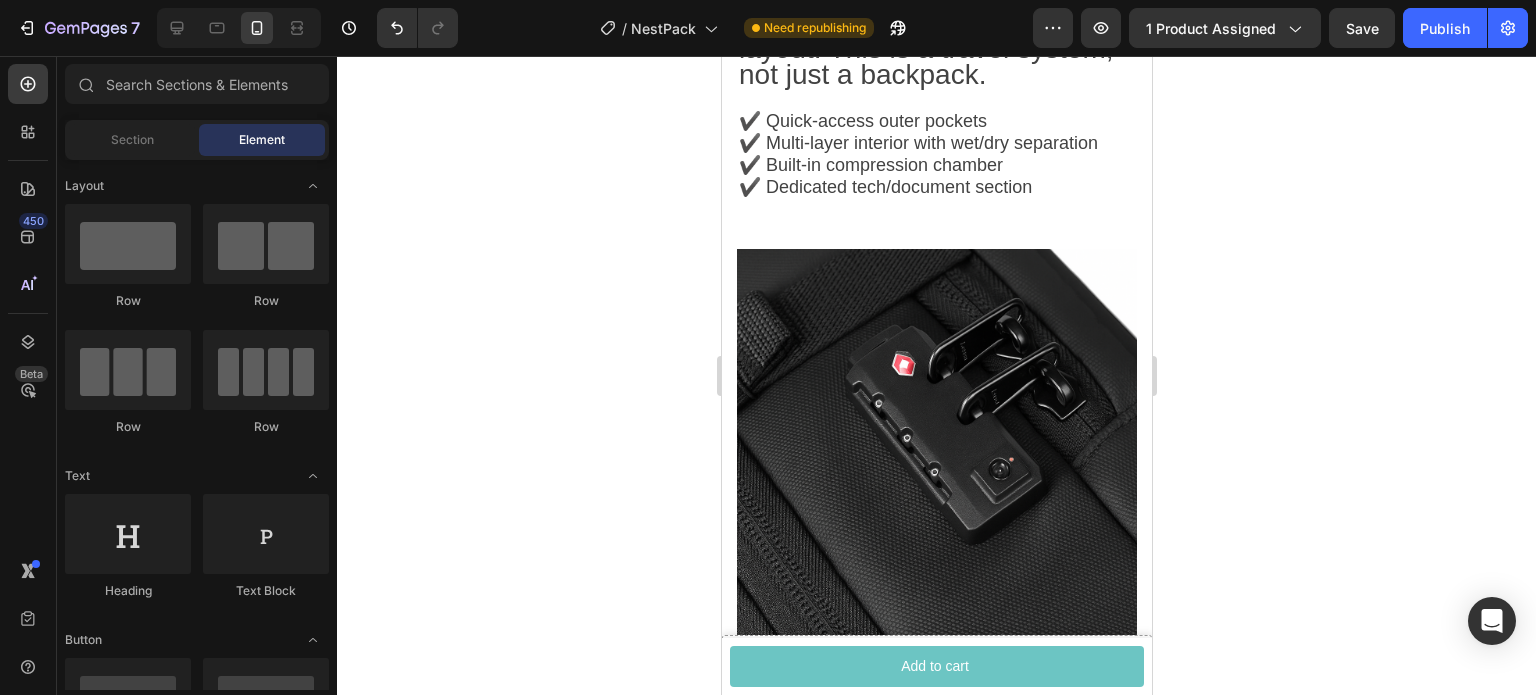 click on "How Our Compression System Works How to Set Your TSA Lock  What's Included Step 1 – Pack your clothes Place your folded clothes directly into the built-in compression bag inside the NestPack™. Designed to maximize space without extra bulk.   Step 2 – Zip it up Secure the bag with the airtight zipper to prepare for compression. No special skills needed — it’s fast and intuitive.   Step 3 – Compress with NestPump™ Attach the NestPump™ and let it remove excess air in seconds.    Your clothes shrink down, giving you significantly more space in your backpack. ✅ More space ✅ Less bulk ✅ Travel made simple Text Block Image Row Row Setting your personal code takes less than a minute:   Align the default code (000) Use a pen to press the reset button Set your custom 3-digit code (e.g. 888) Press the button again to confirm   ✅ Quick setup  ✅ Reprogrammable at any time ✅ TSA-approved   Your new password is now active — your belongings stay safe and secure. Text Block Image Row Row" at bounding box center [936, -567] 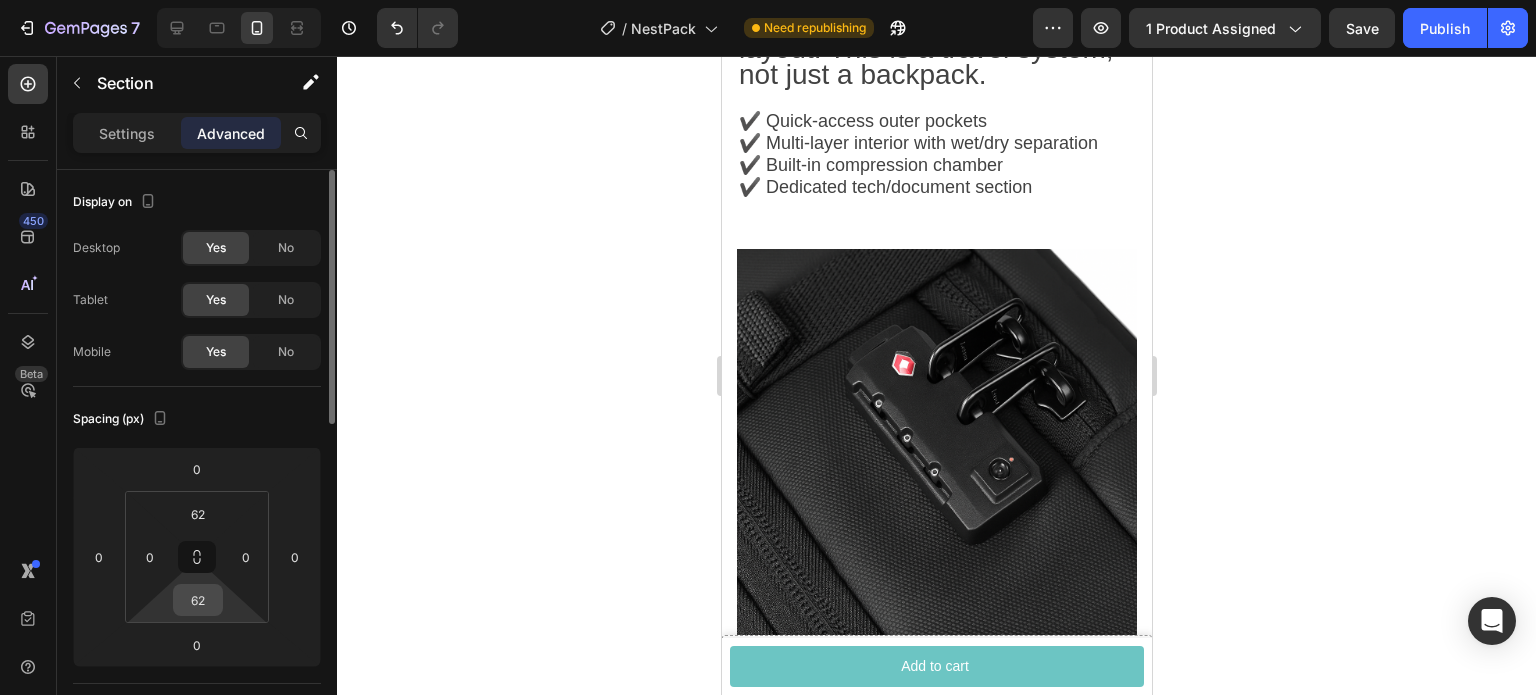 click on "62" at bounding box center [198, 600] 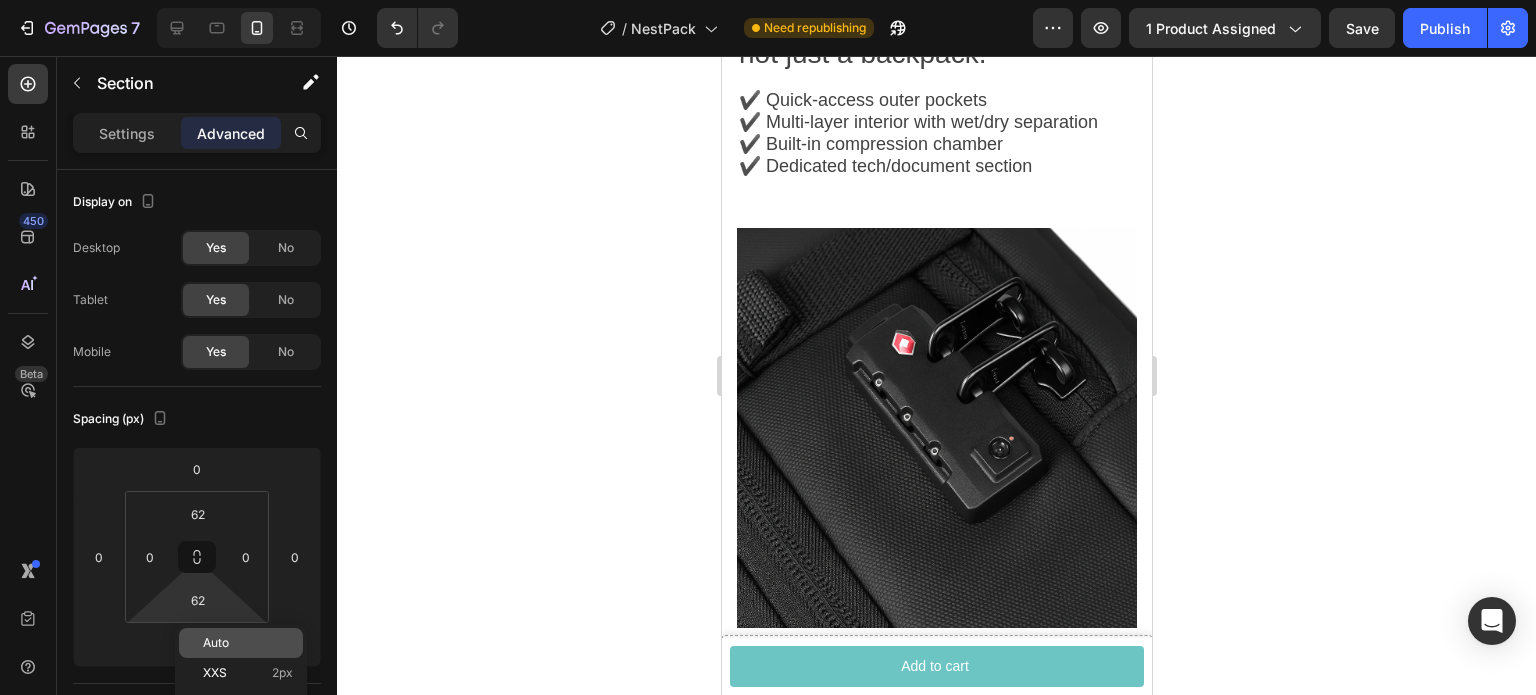 click on "Auto" at bounding box center [216, 643] 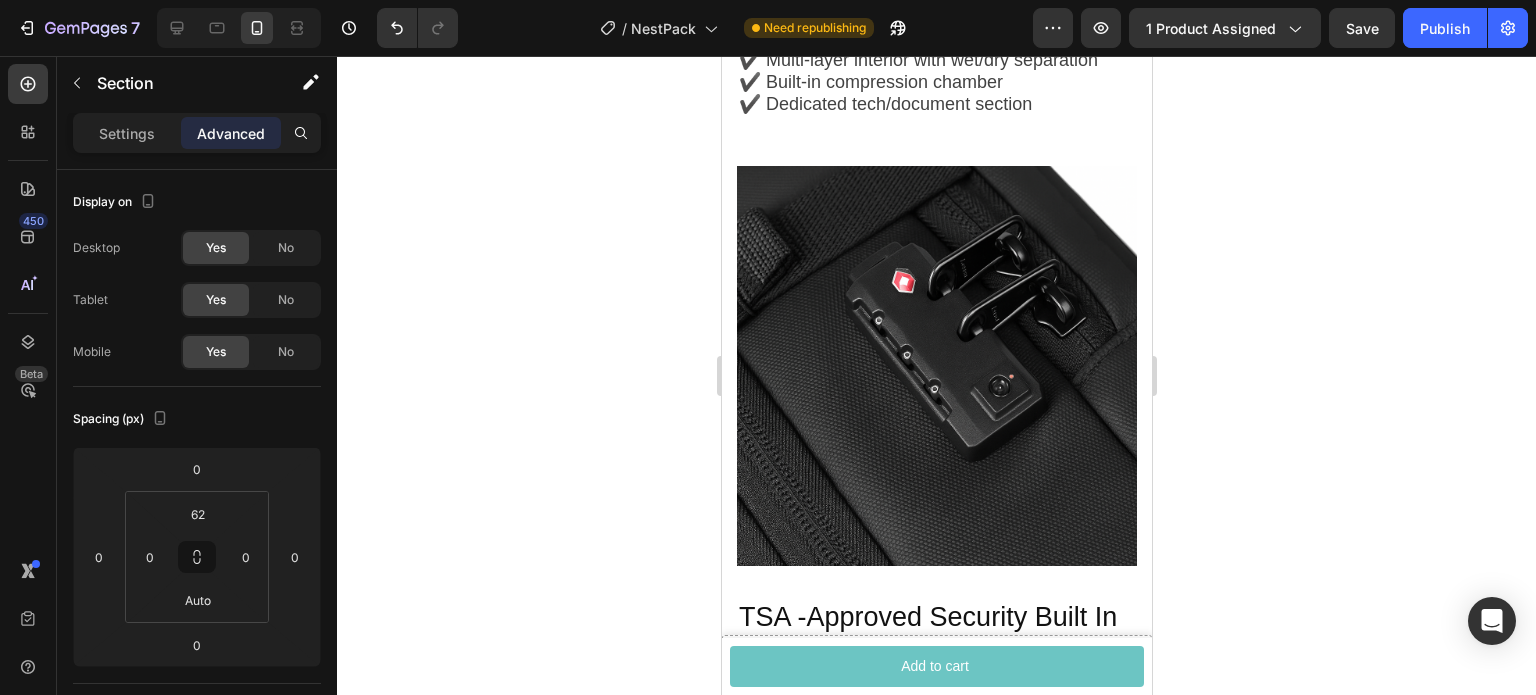 click 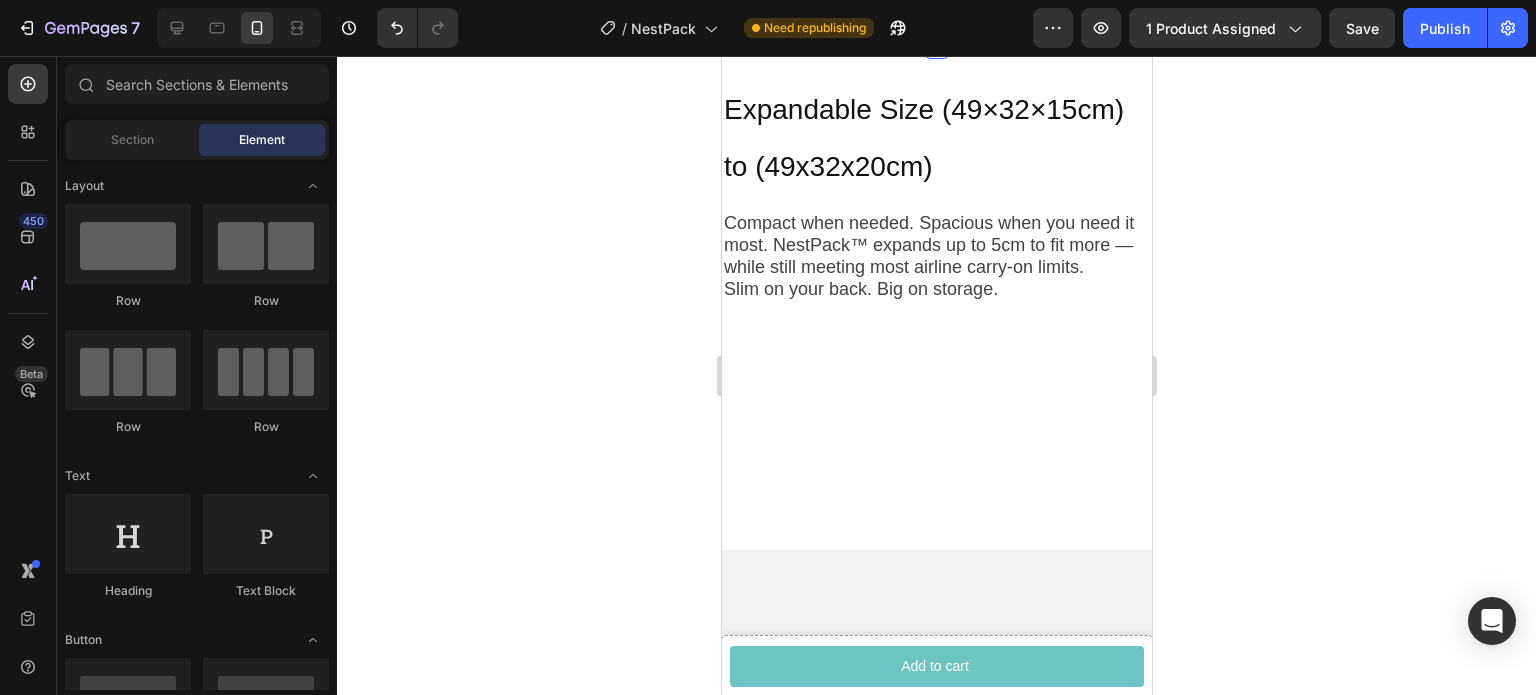 scroll, scrollTop: 6196, scrollLeft: 0, axis: vertical 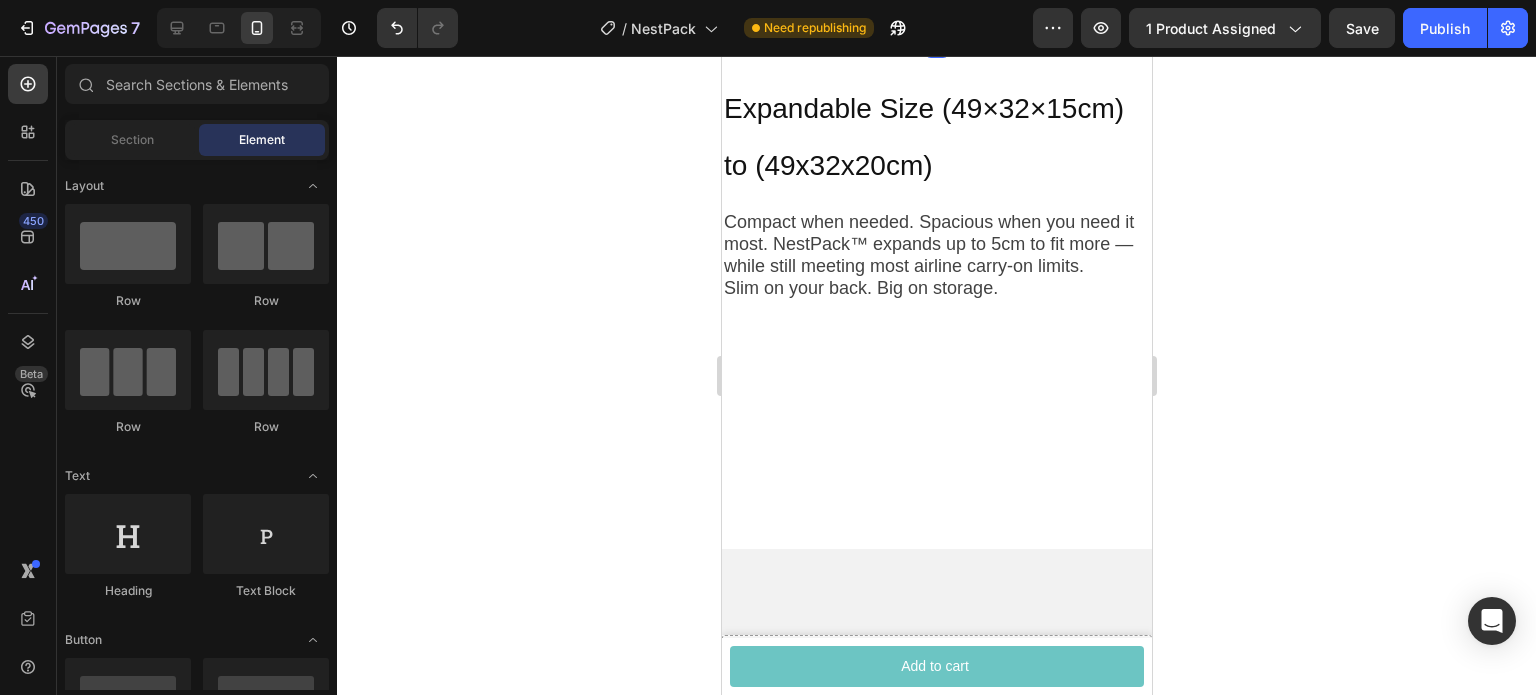 click on "Image Heading Every angle of NestPack™ is built for purpose from its sleek exterior to the smart internal layout. This is a travel system, not just a backpack.   ✔️ Quick-access outer pockets ✔️ Multi-layer interior with wet/dry separation ✔️ Built-in compression chamber ✔️ Dedicated tech/document section Text block Row Row TSA -Approved Security Built In Heading Travel with peace of mind. NestPack™ is equipped with a  TSA-certified combination lock , keeping your belongings safe from theft while remaining fully compliant with airport security standards. No extra locks or accessories needed — just set your code and go.   ✅ Secure your zippers in seconds ✅ TSA agents can inspect without damaging your bag ✅ Designed for worry-free international travel Text block Row Image Row Image Maximum Functionality, Zero Compromise Heading Maximum Functionality, Zero Compromise   ✔️ Main expandable compartment with compression zone ✔️ TSA-approved anti-theft code lock   Text block" at bounding box center (936, -1031) 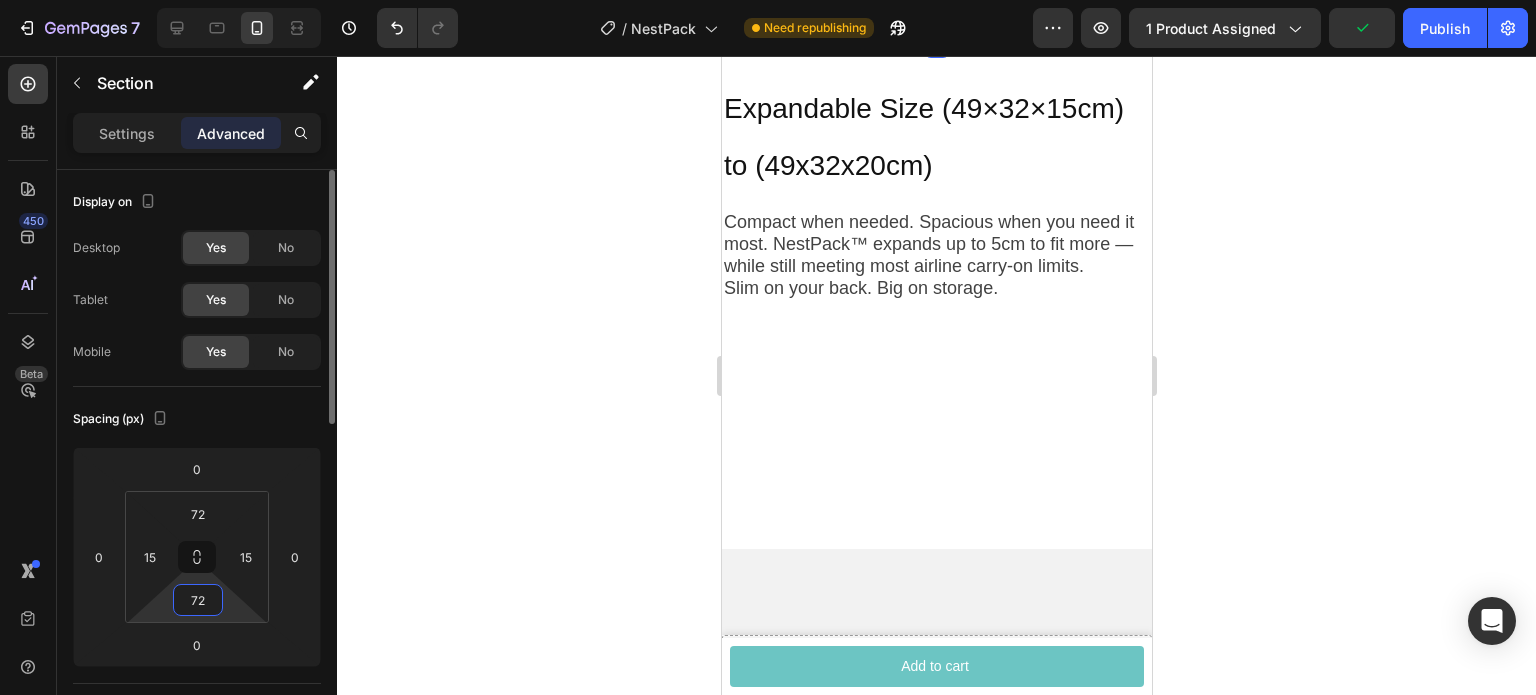 click on "72" at bounding box center [198, 600] 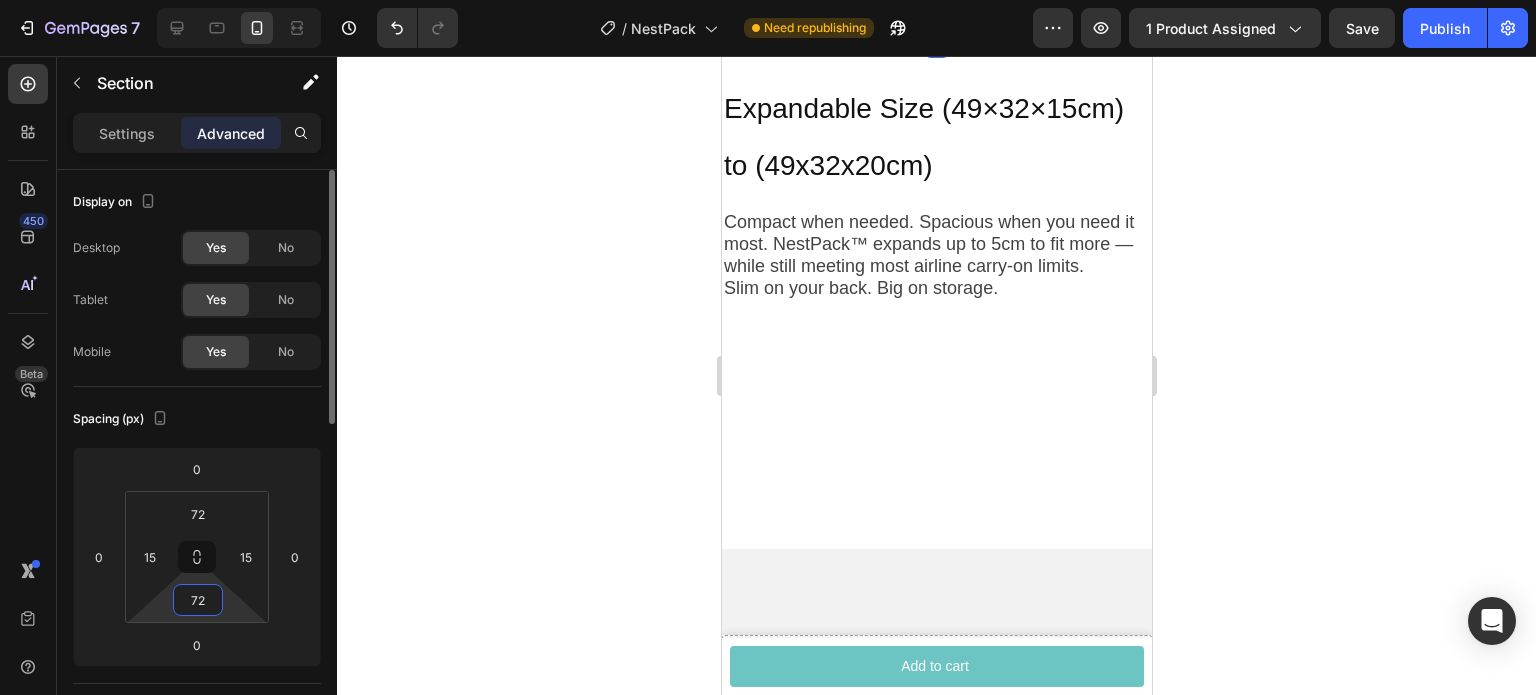click on "72" at bounding box center [198, 600] 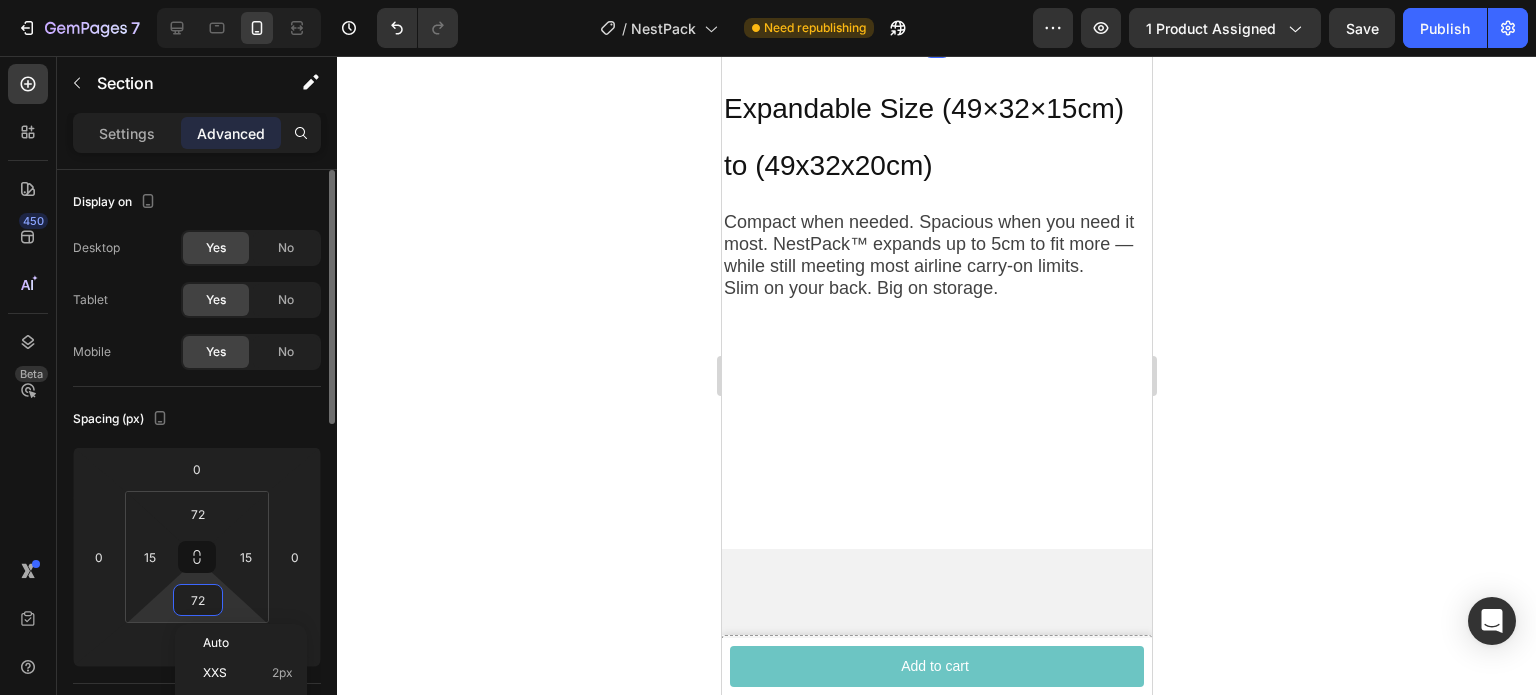 click on "72" at bounding box center (198, 600) 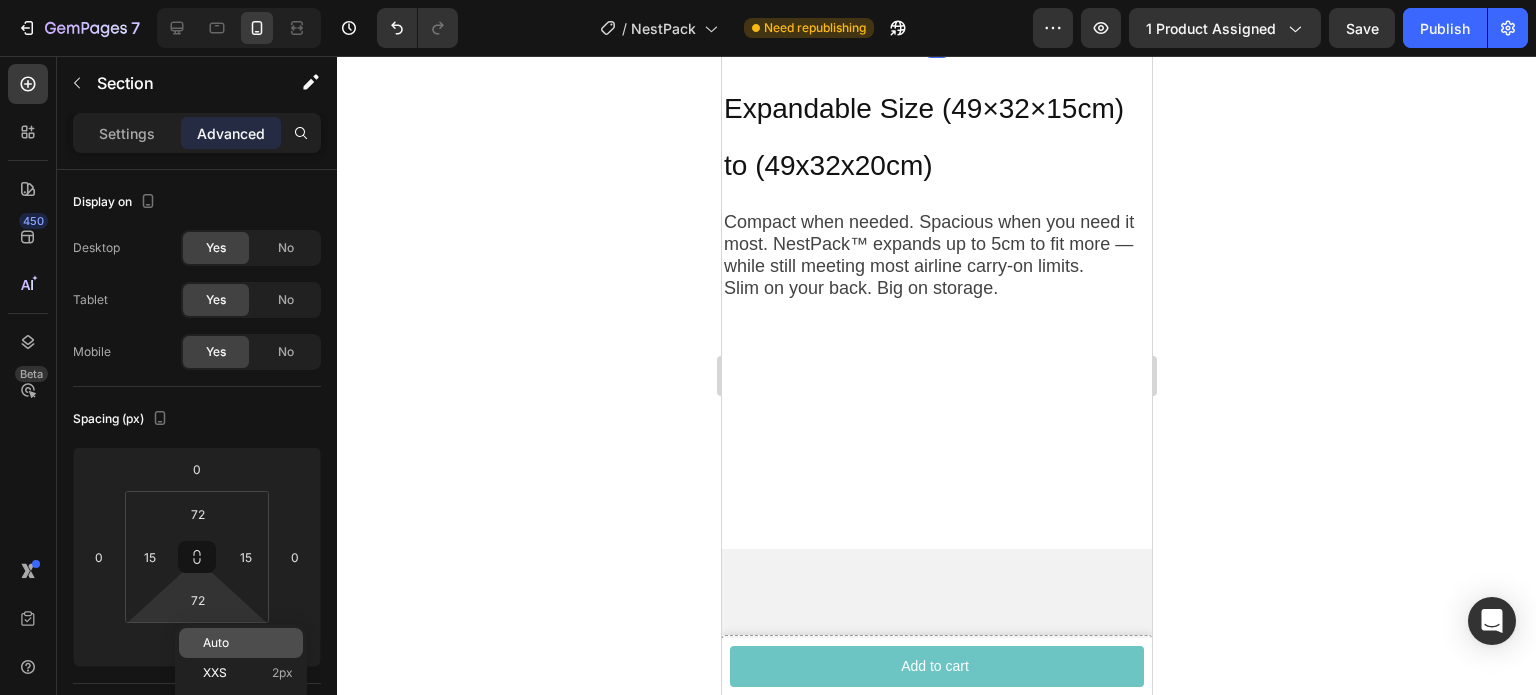 click on "Auto" at bounding box center (248, 643) 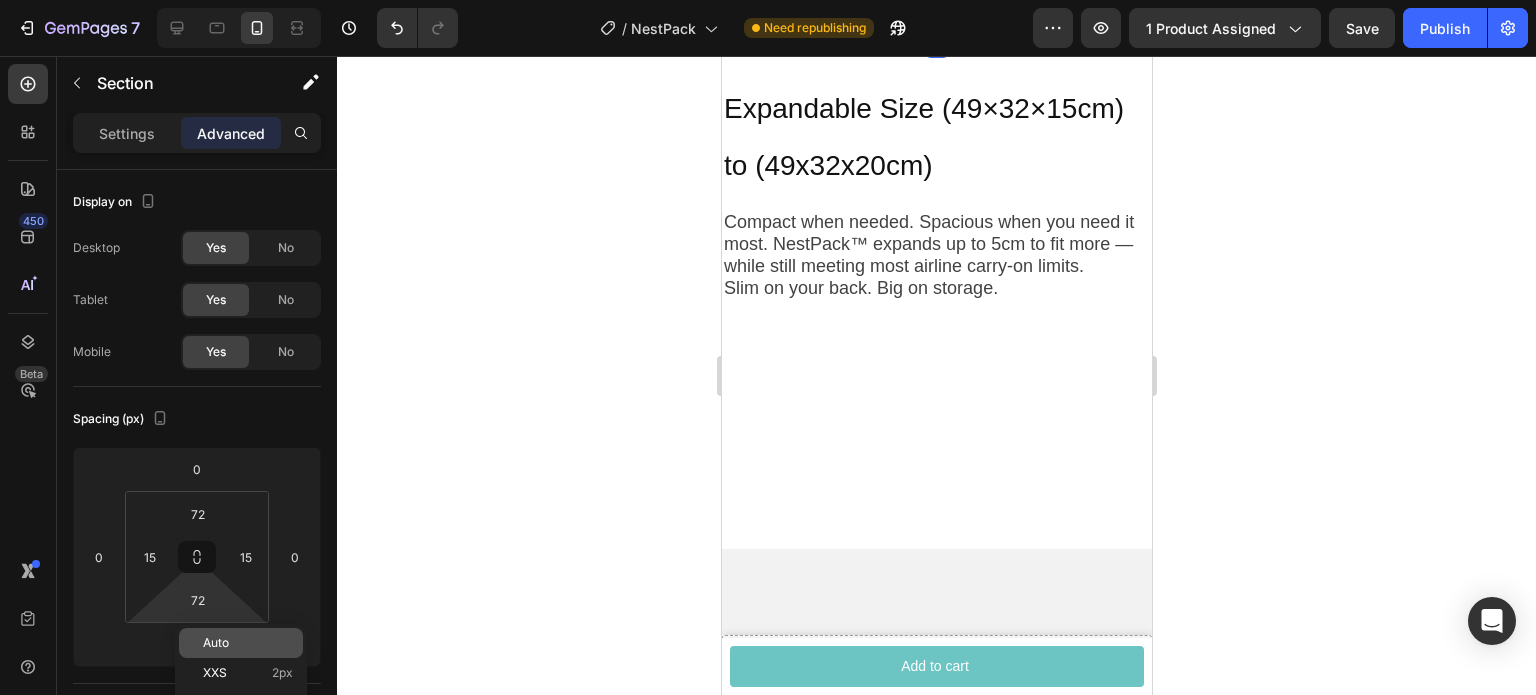 type on "Auto" 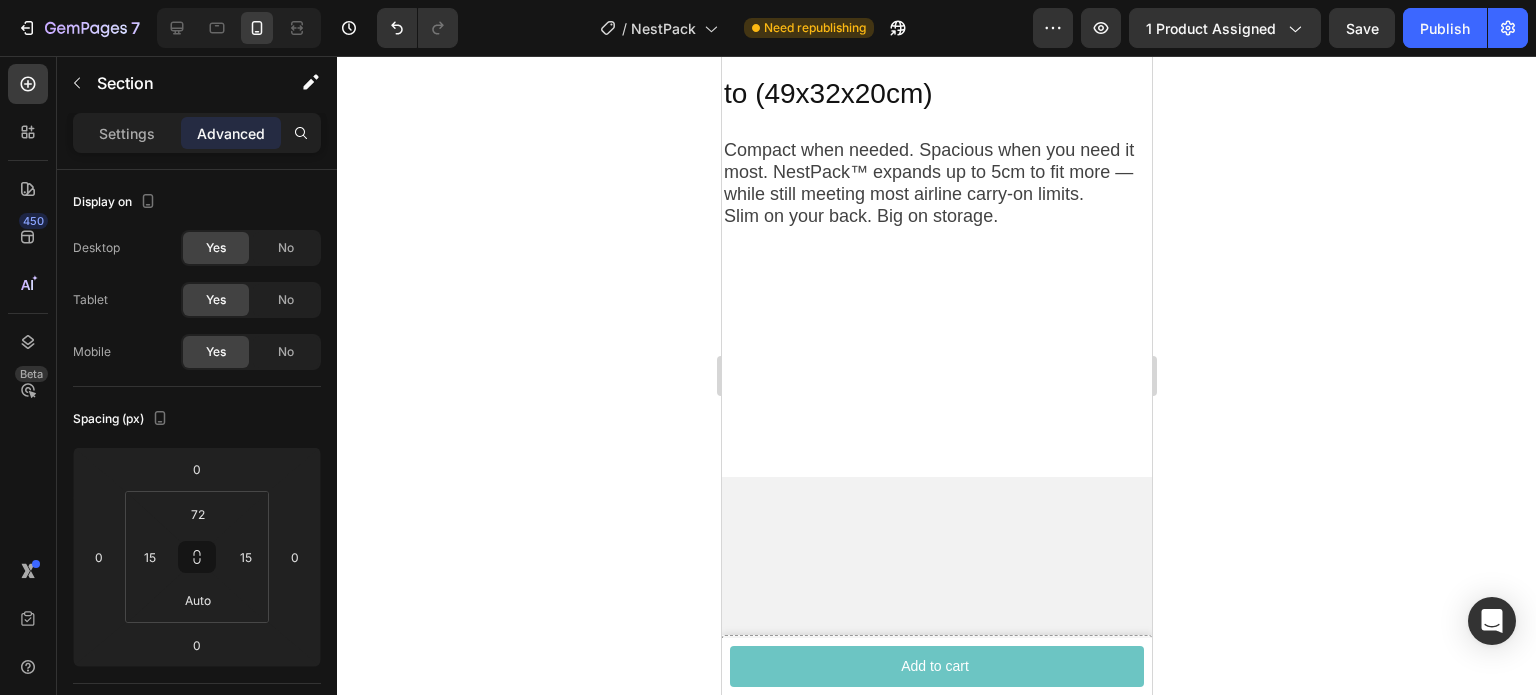 click 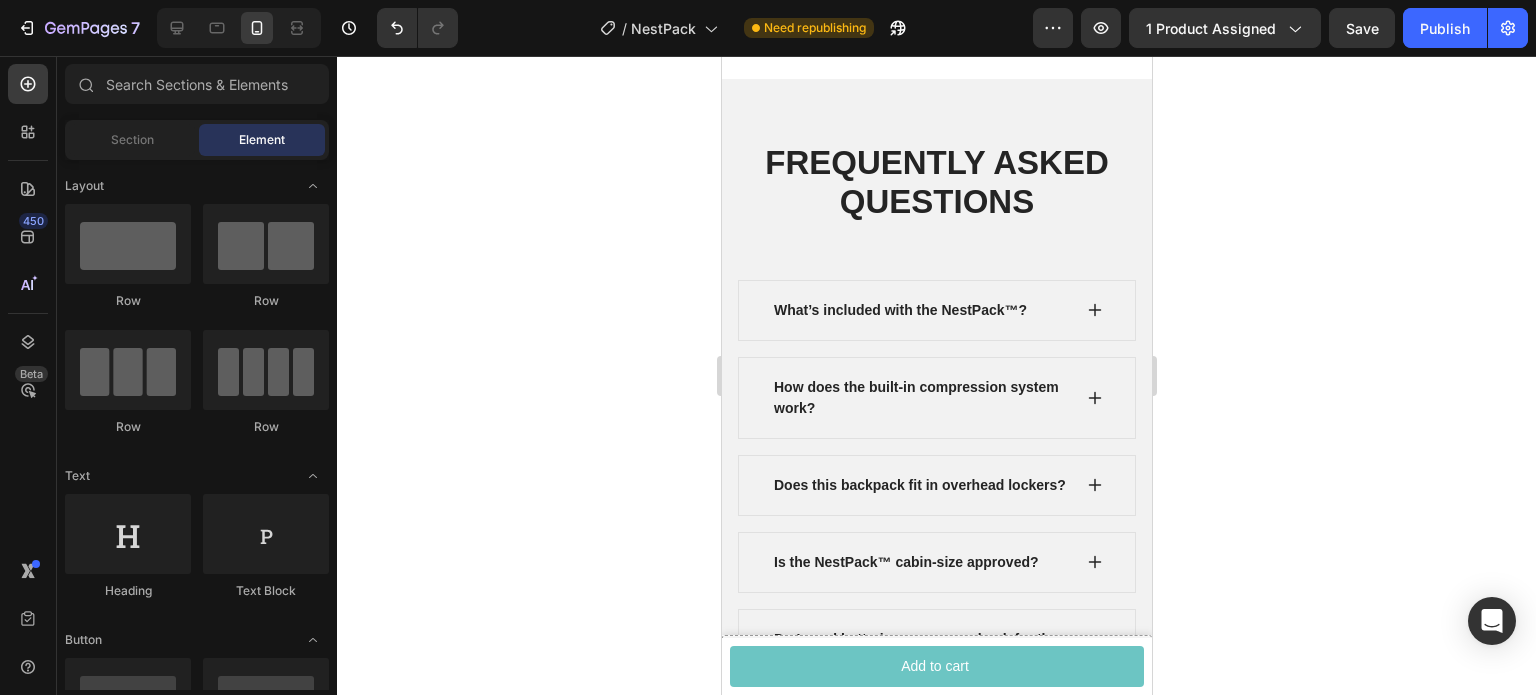scroll, scrollTop: 7017, scrollLeft: 0, axis: vertical 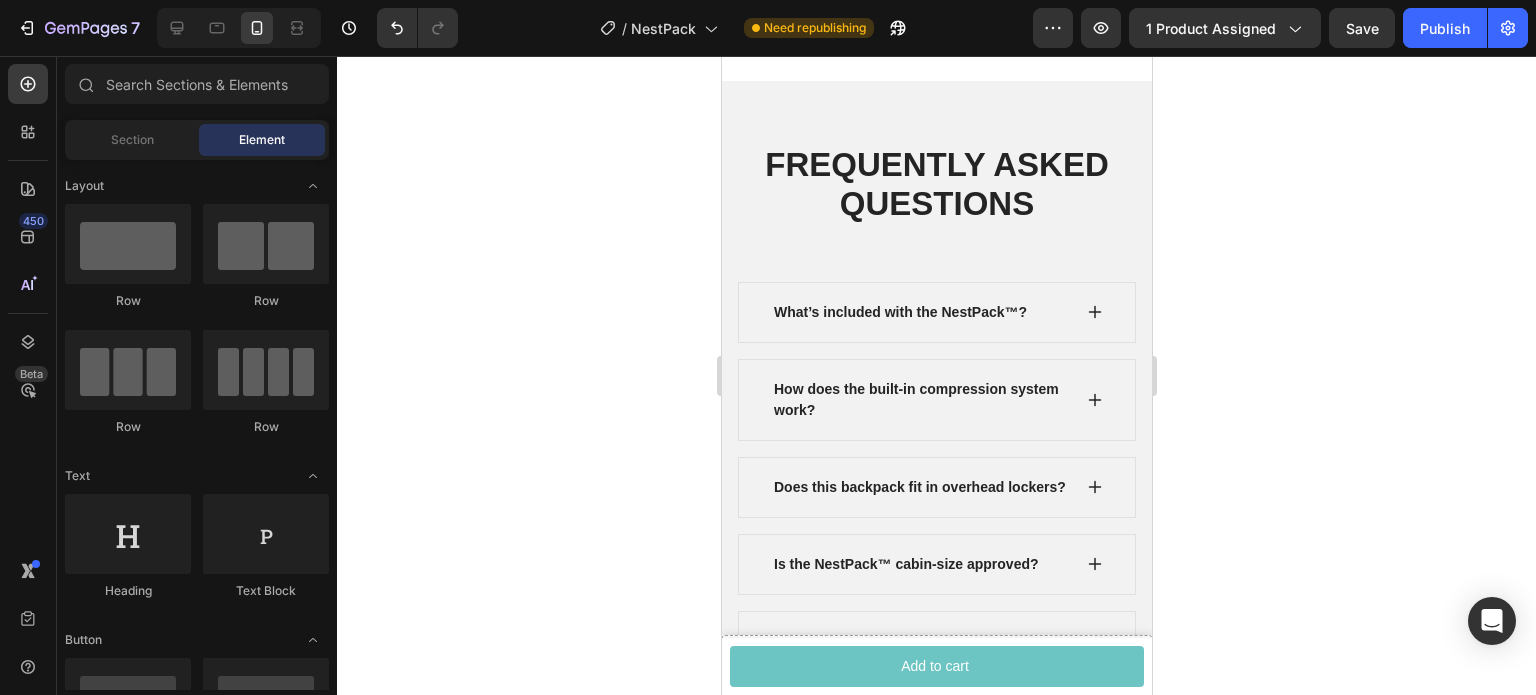 click on "Expandable Size (49×32×15cm) to (49x32x20cm)" at bounding box center [923, -364] 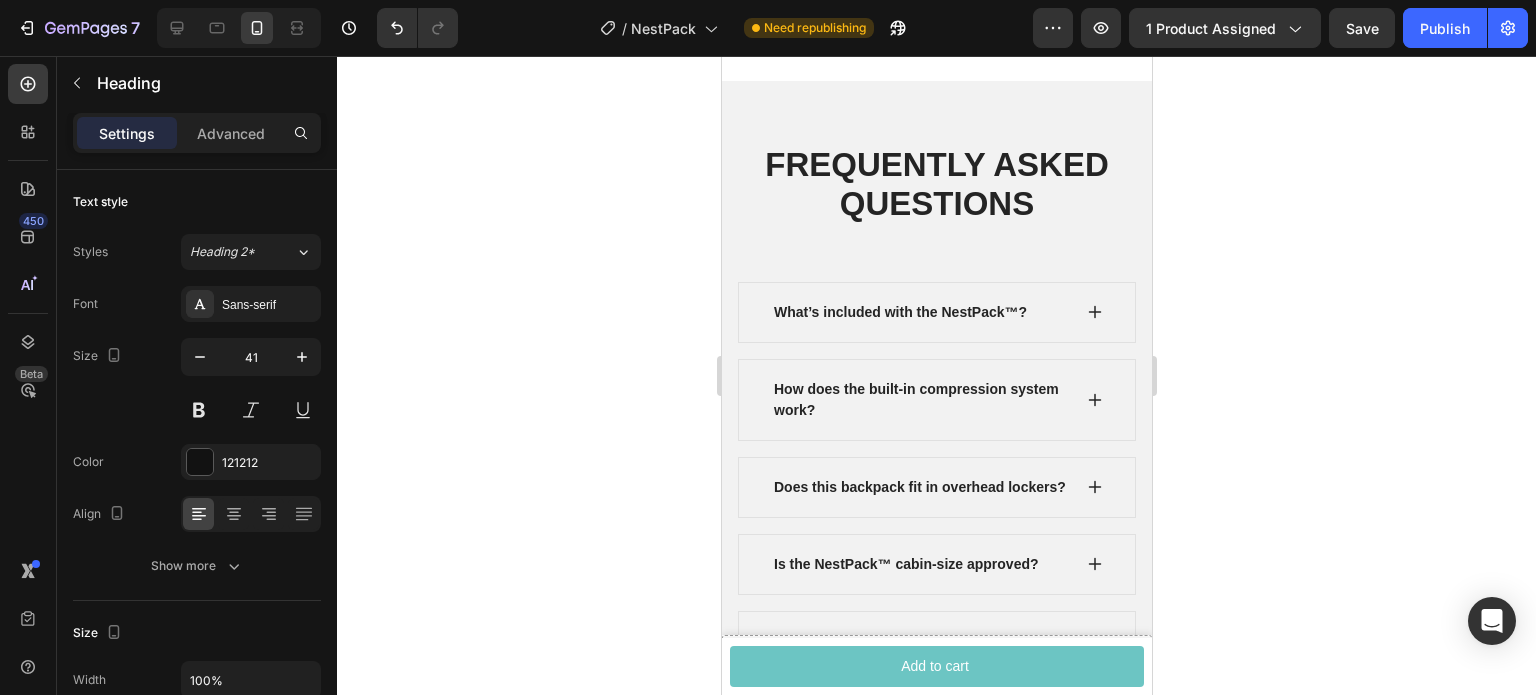 click on "Expandable Size (49×32×15cm) to (49x32x20cm)" at bounding box center [936, -366] 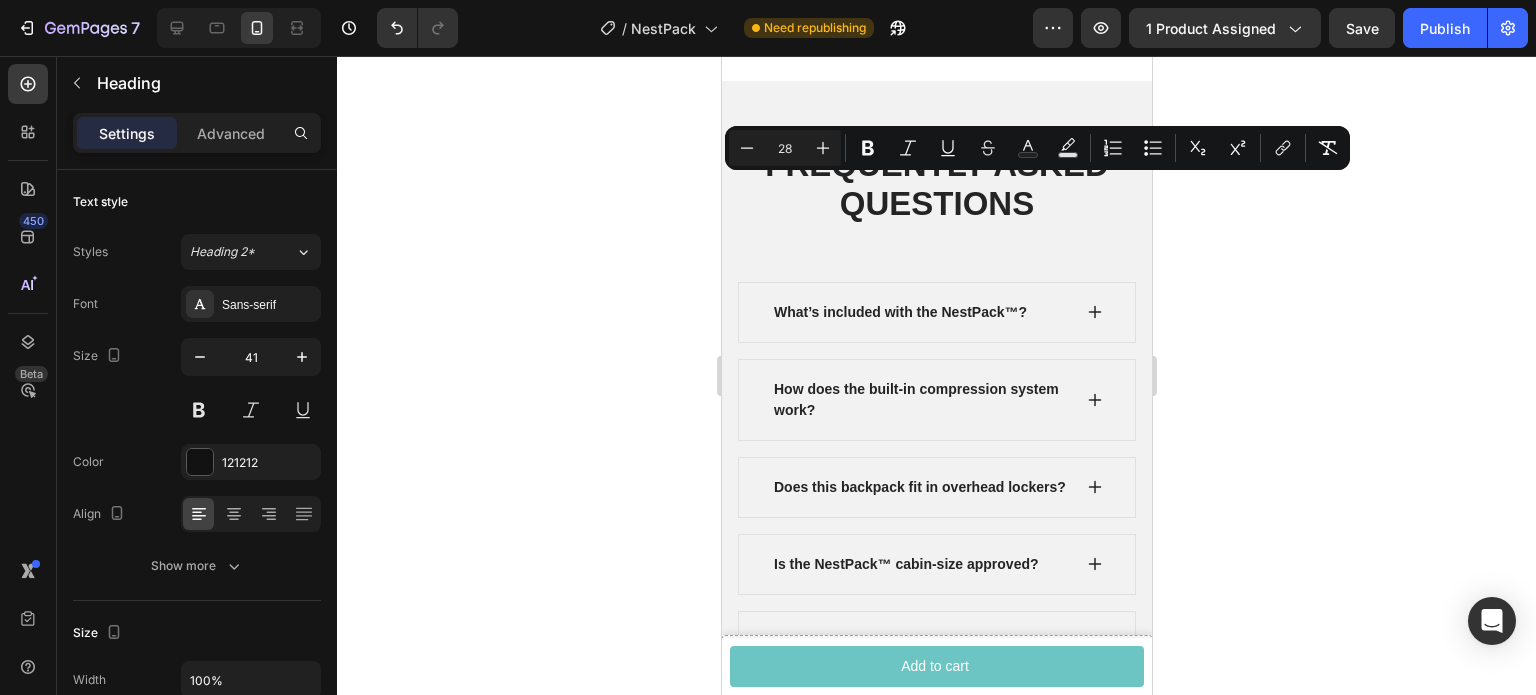 drag, startPoint x: 961, startPoint y: 266, endPoint x: 714, endPoint y: 208, distance: 253.71835 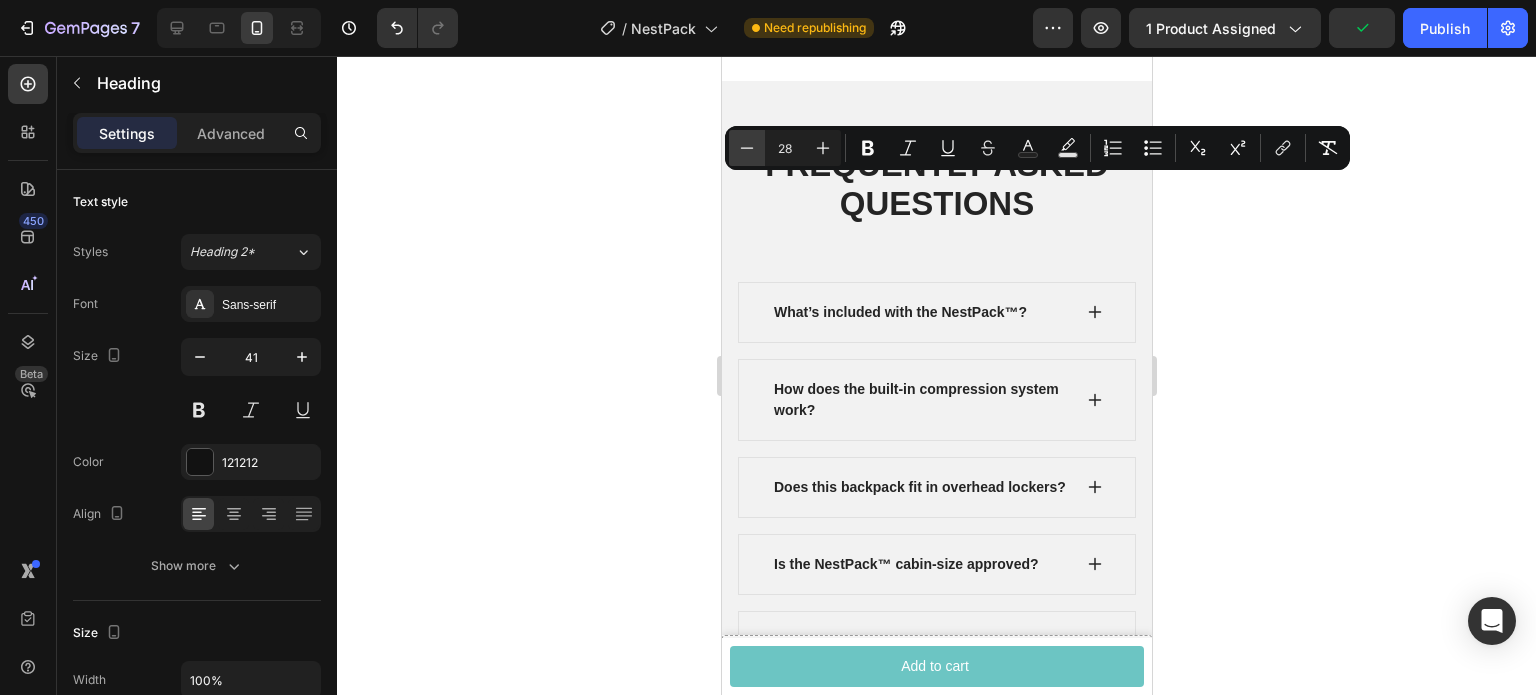 click 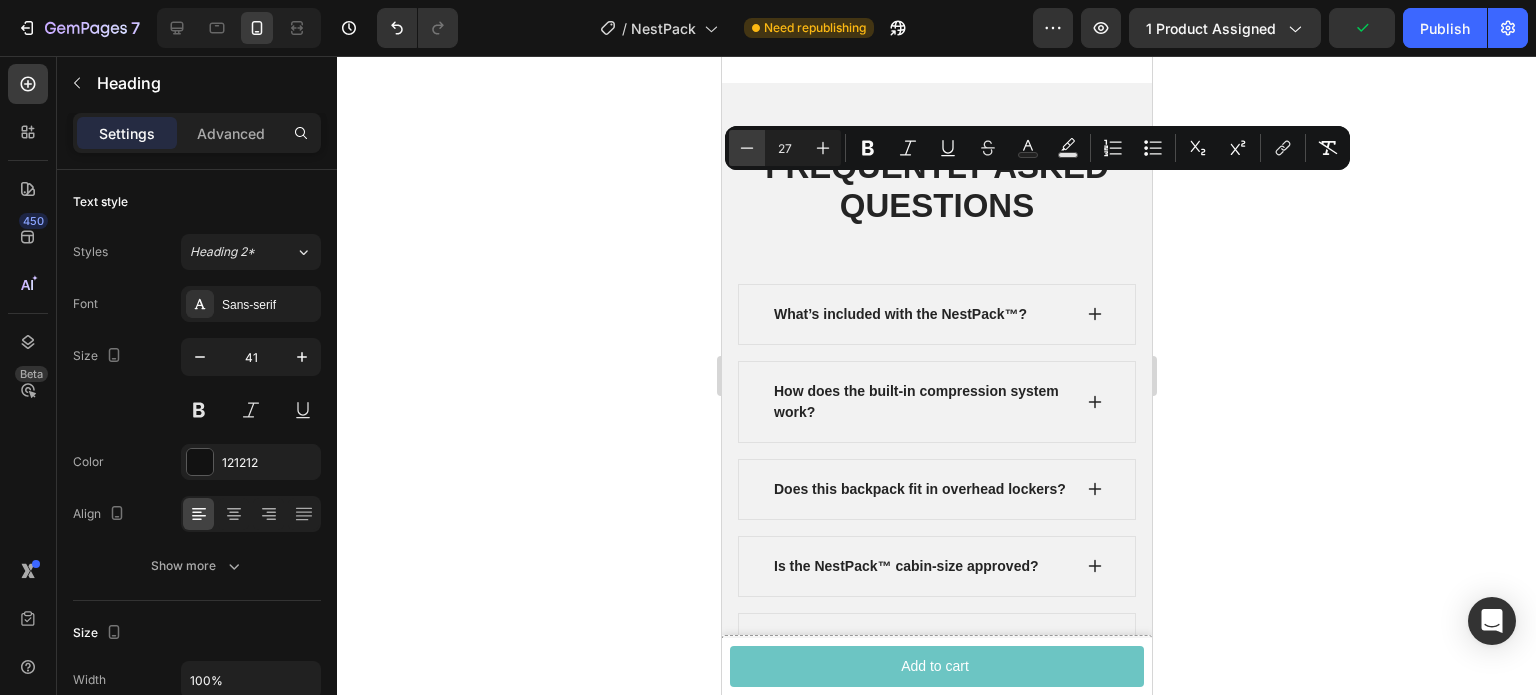 click 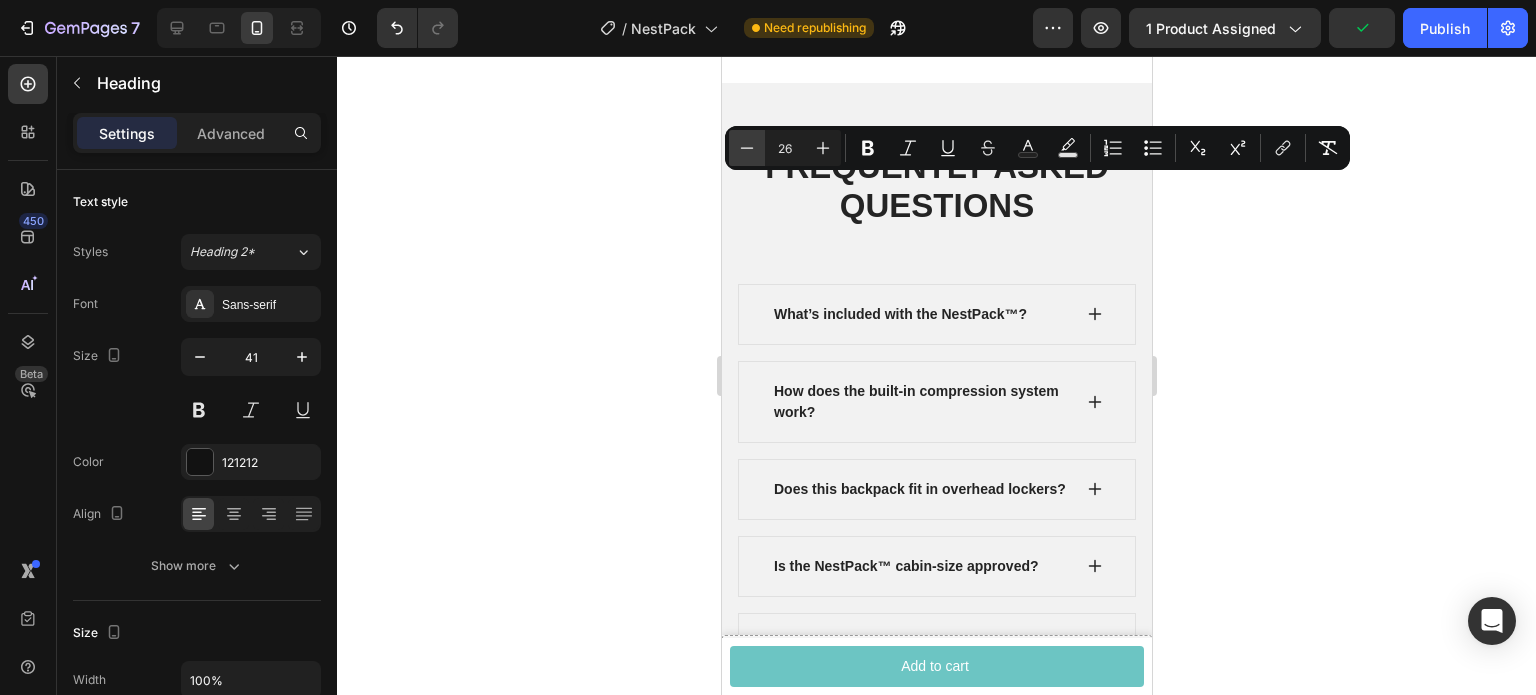 click 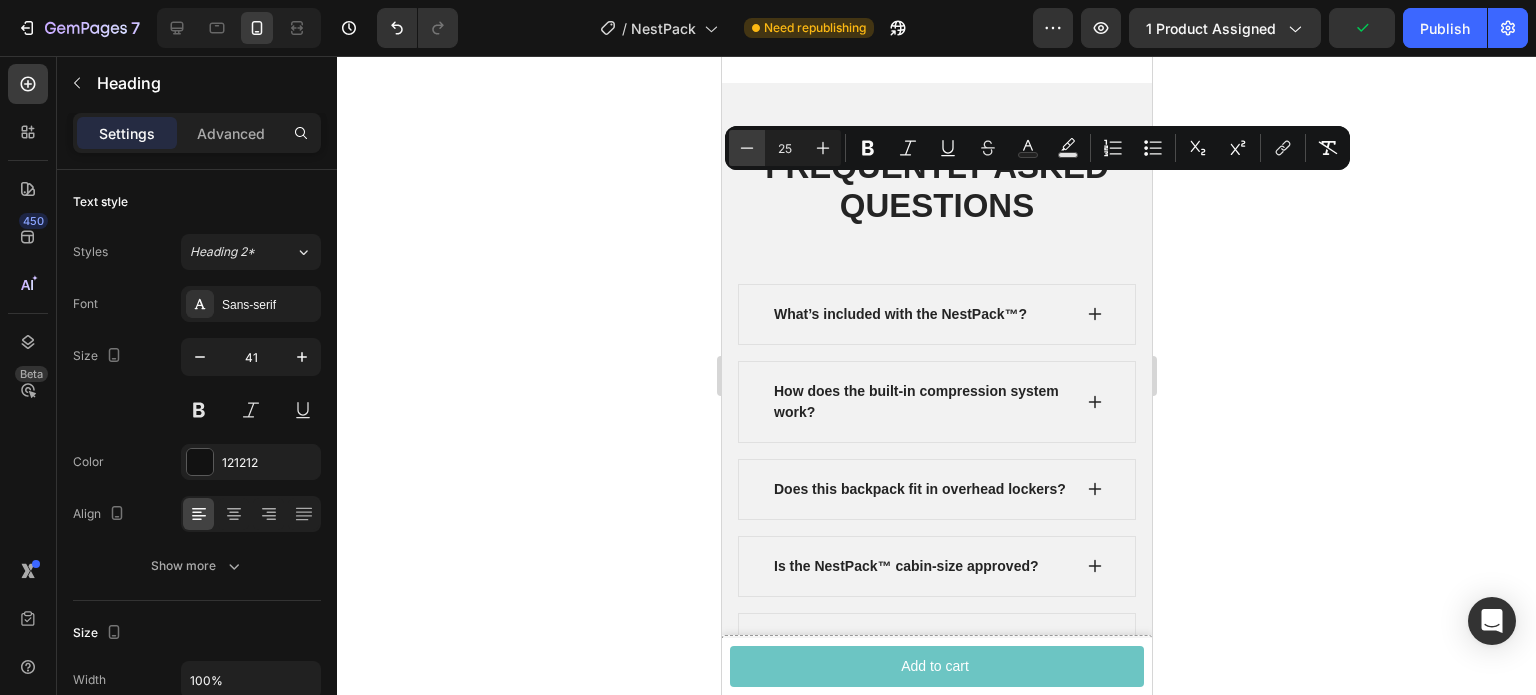 click 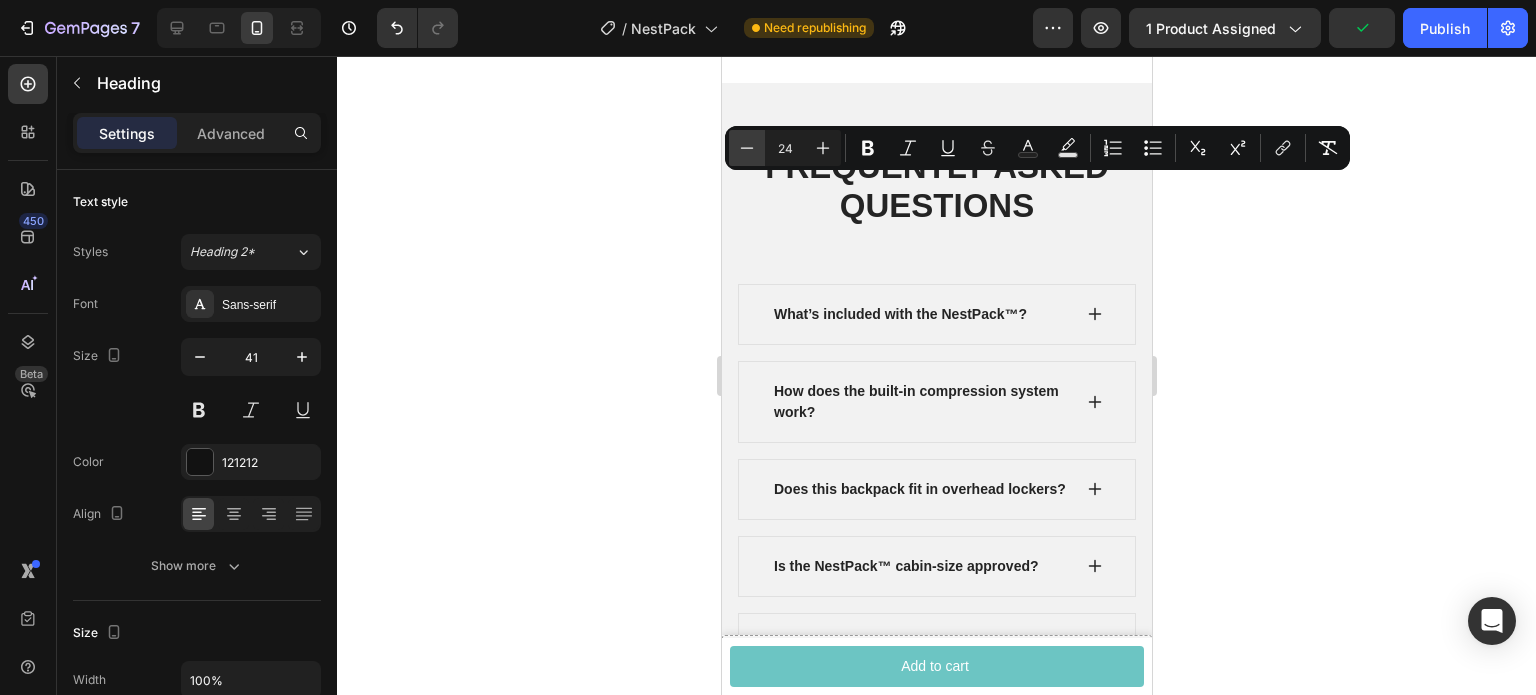 click 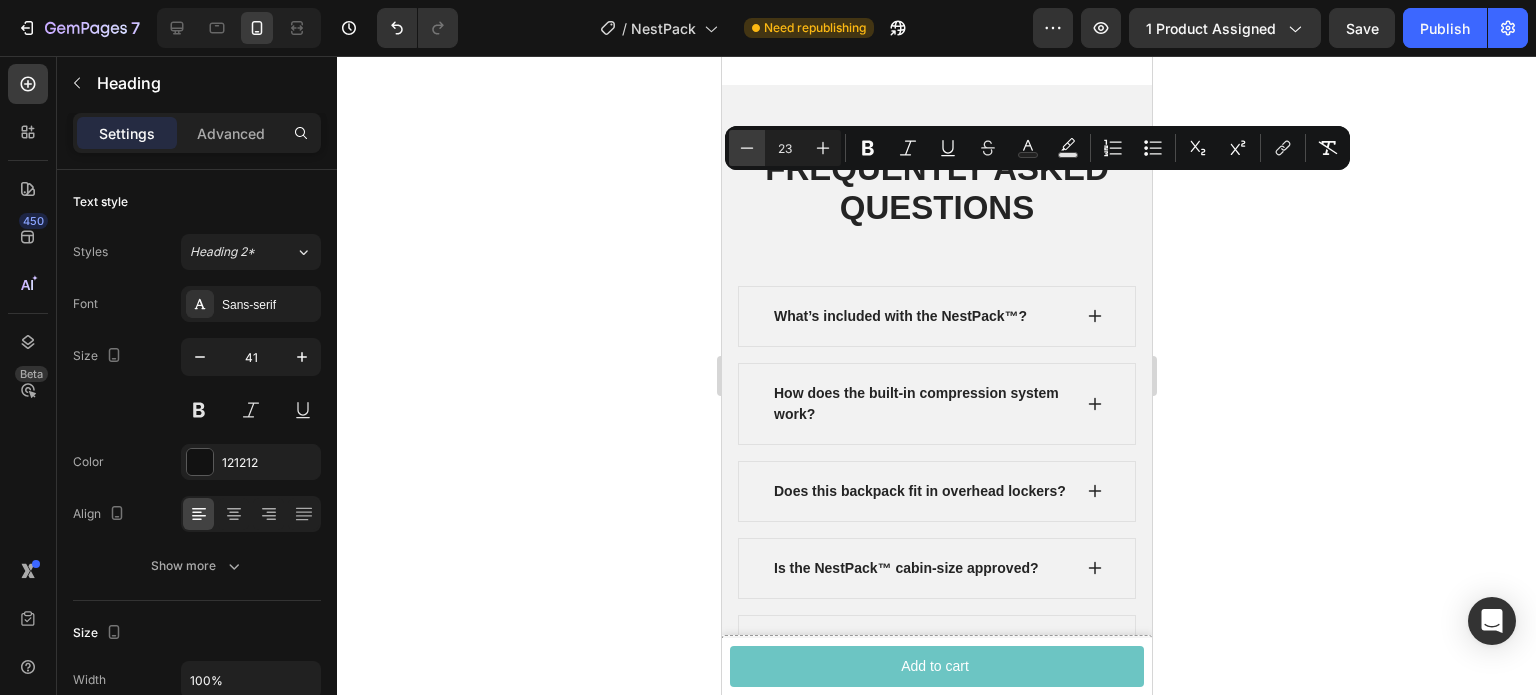 click 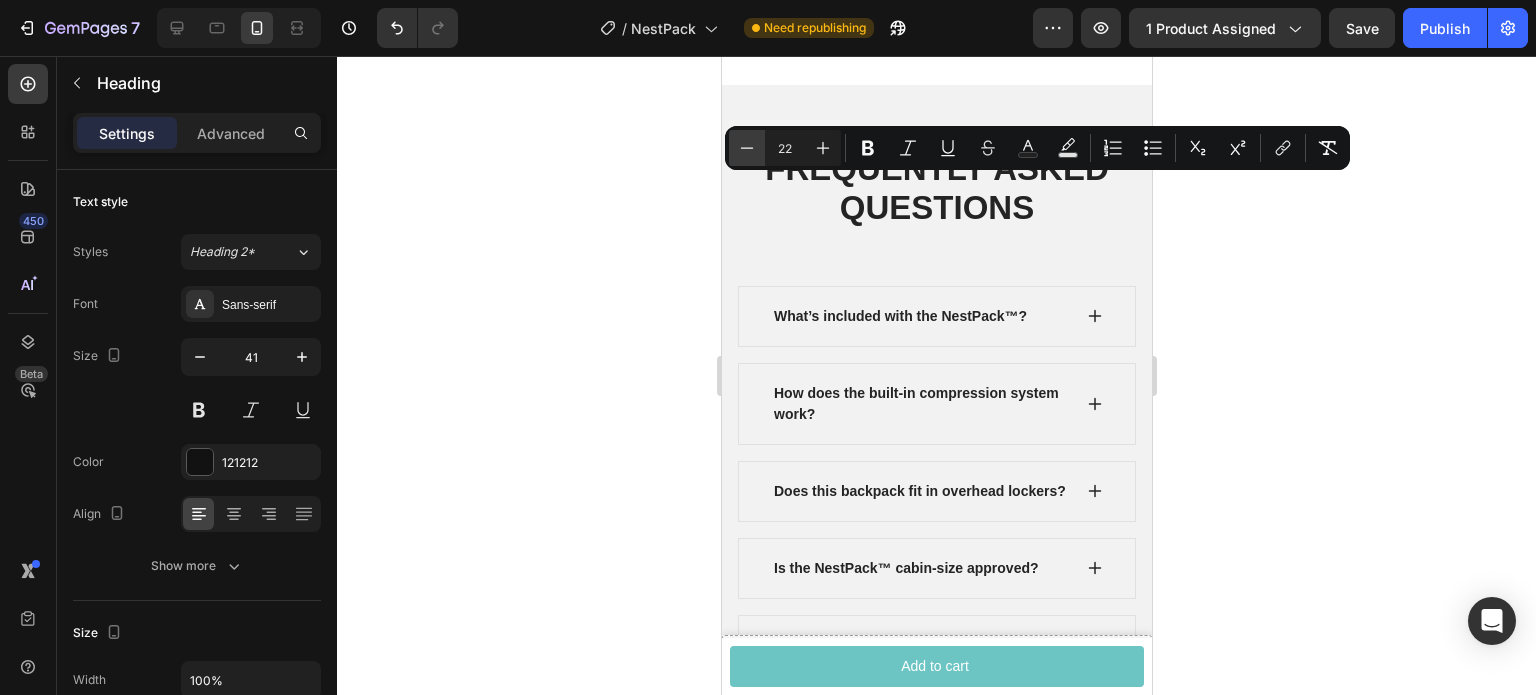 click 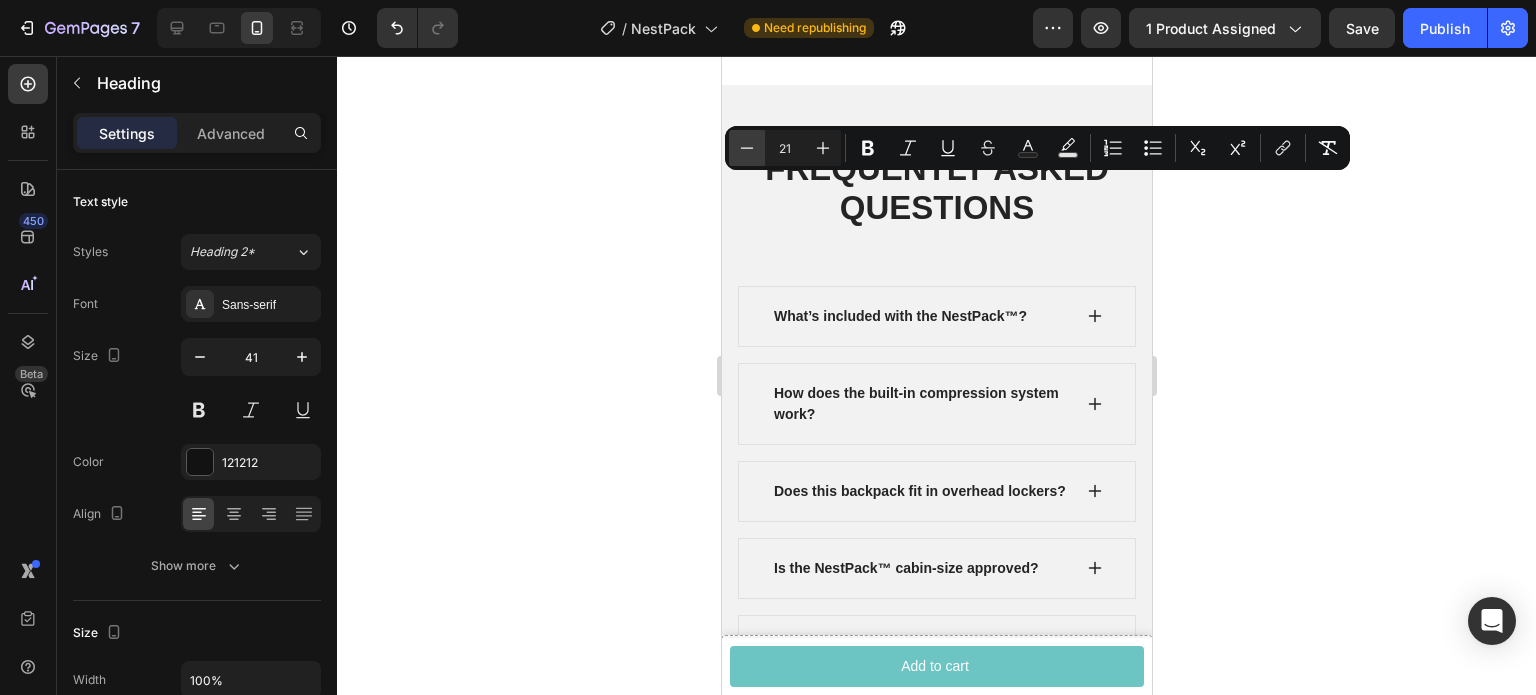 click 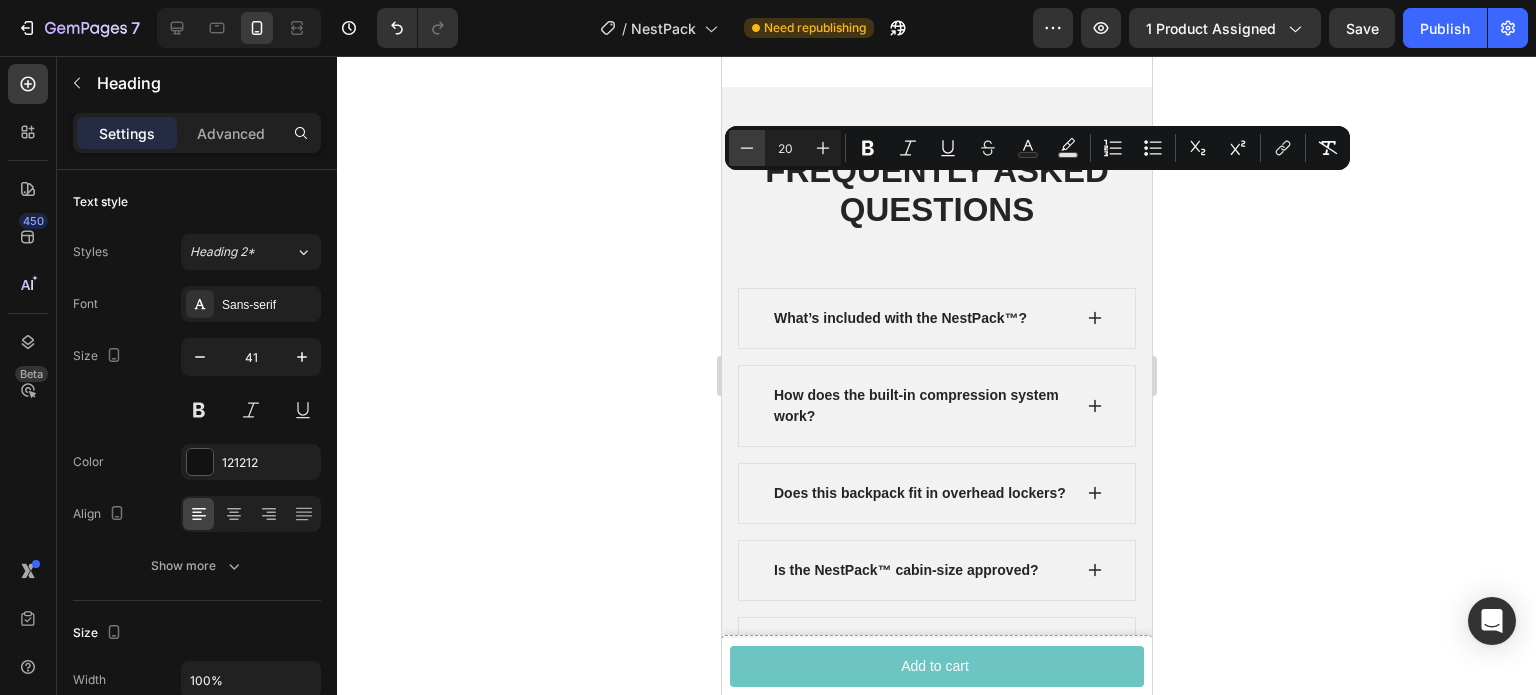 click 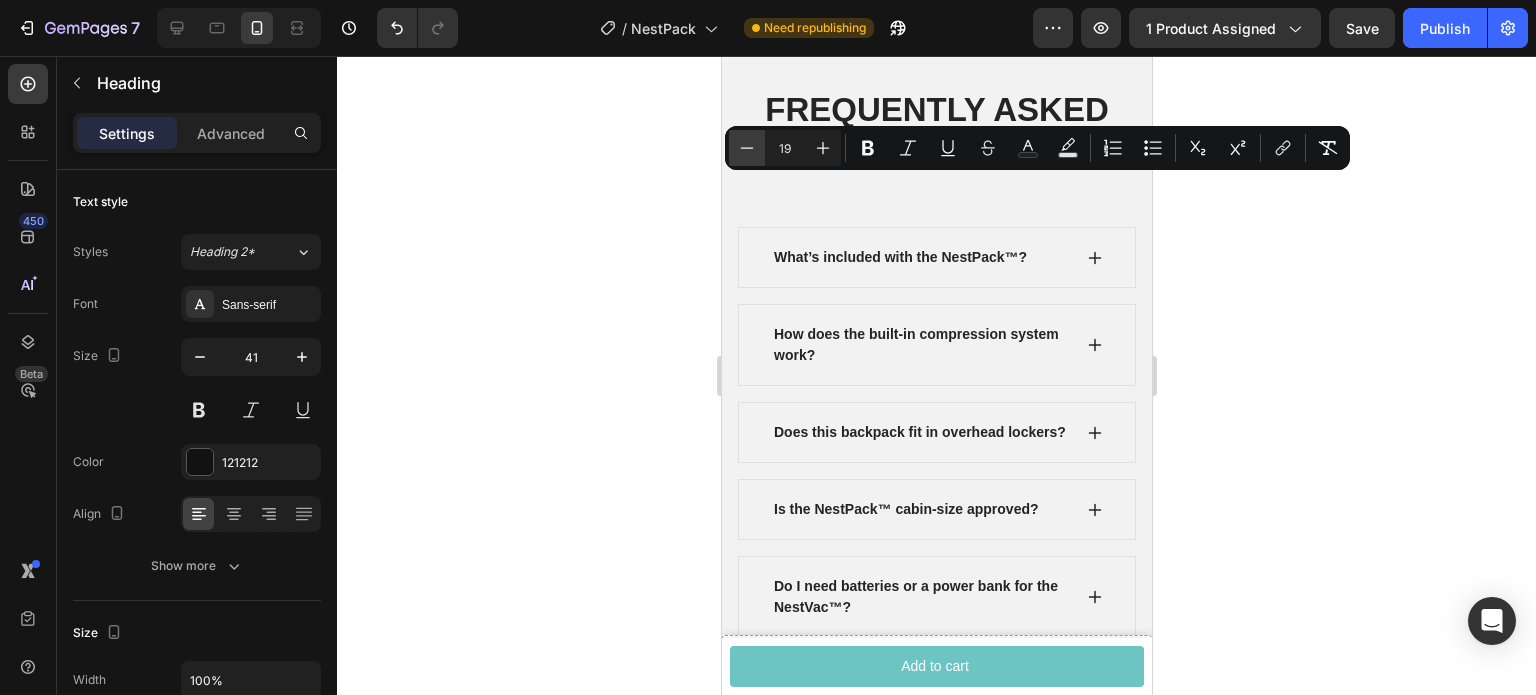 click 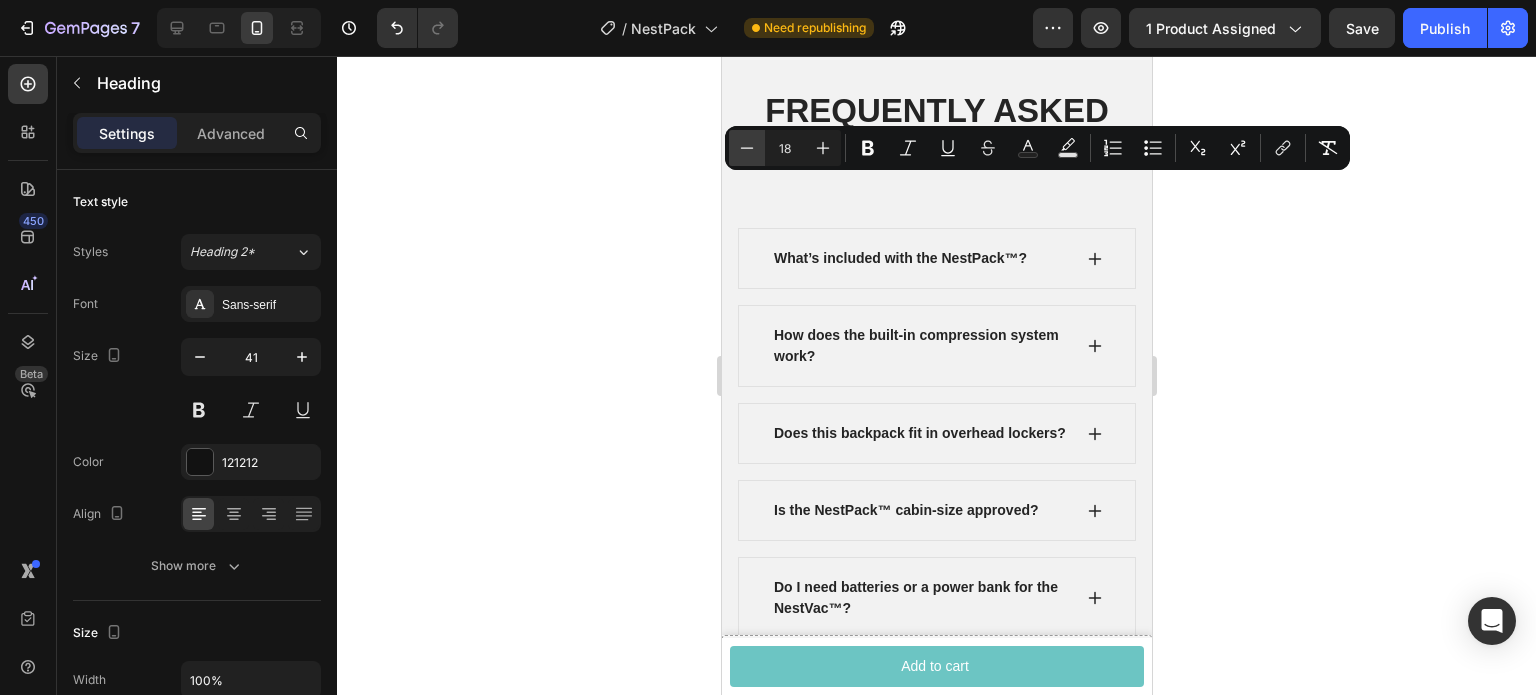 click 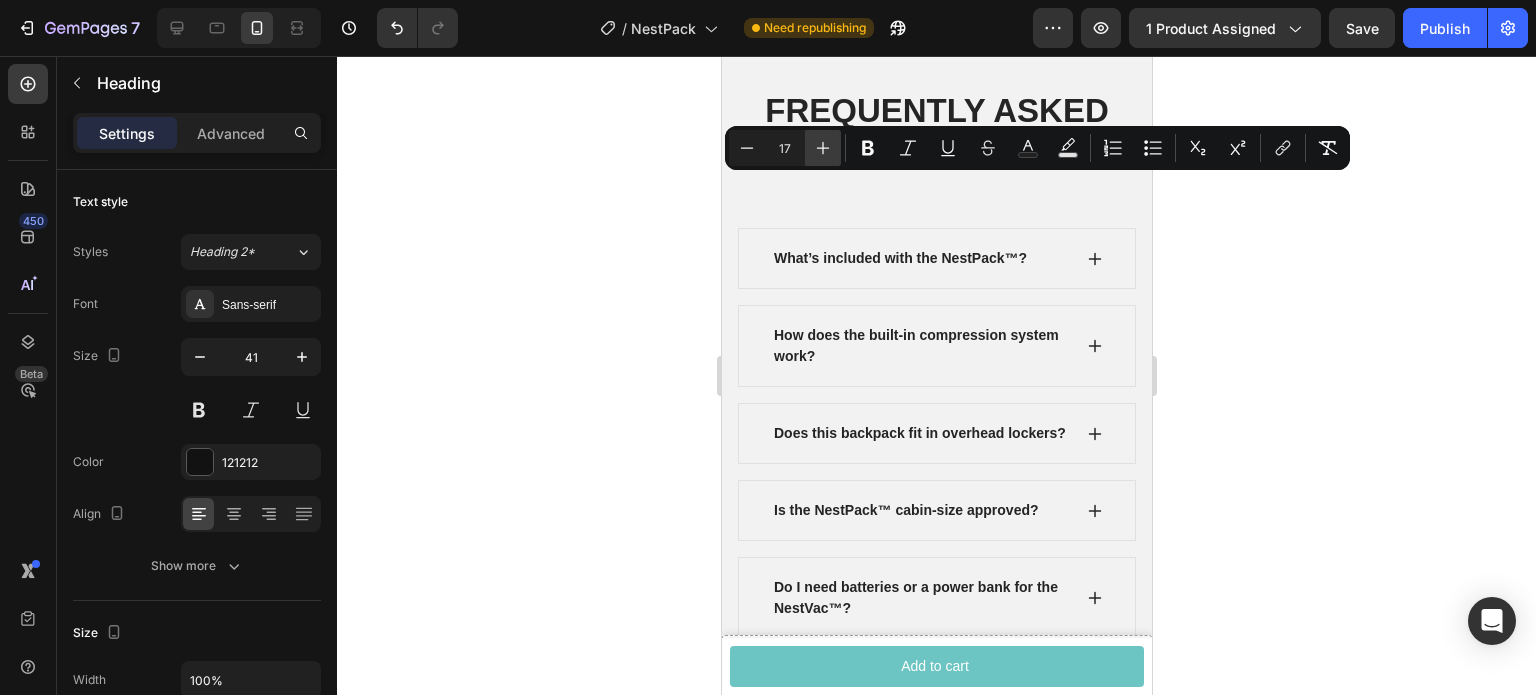 click 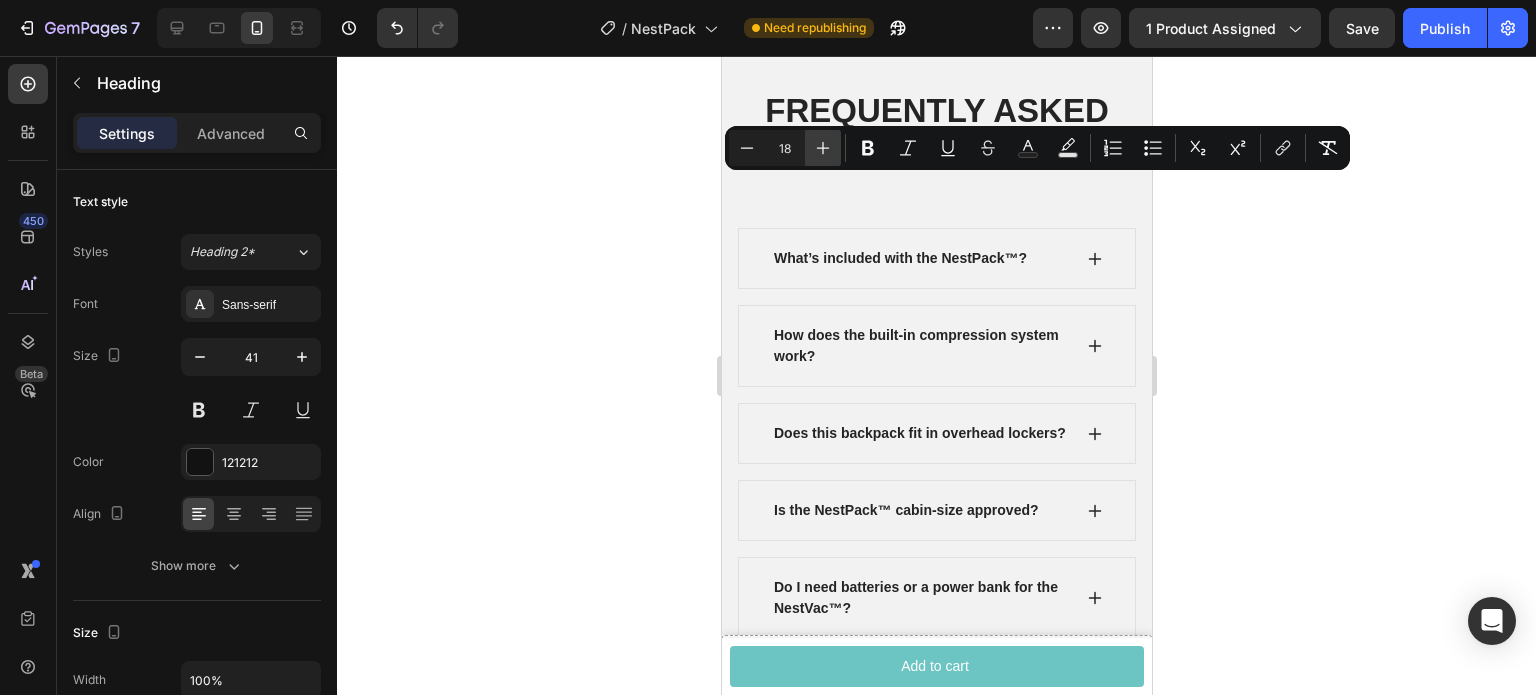 click 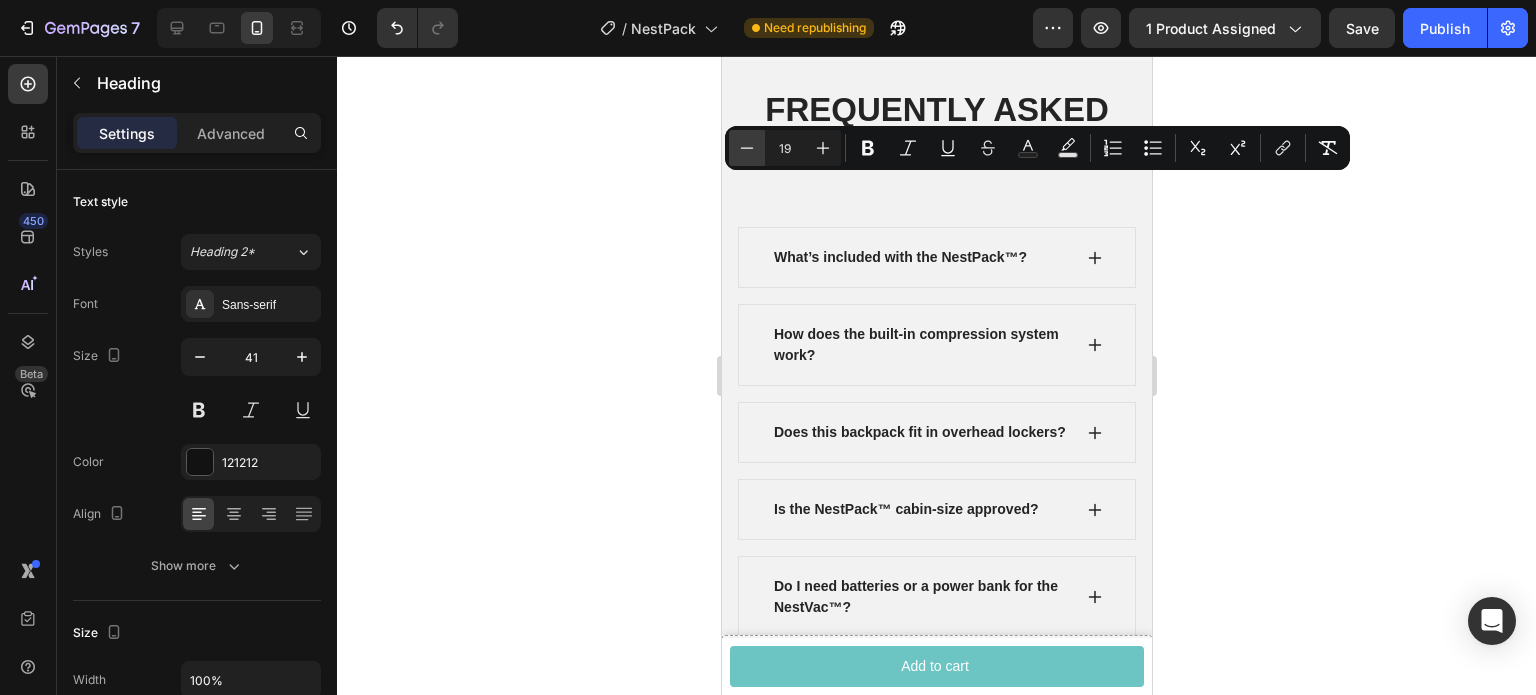 click 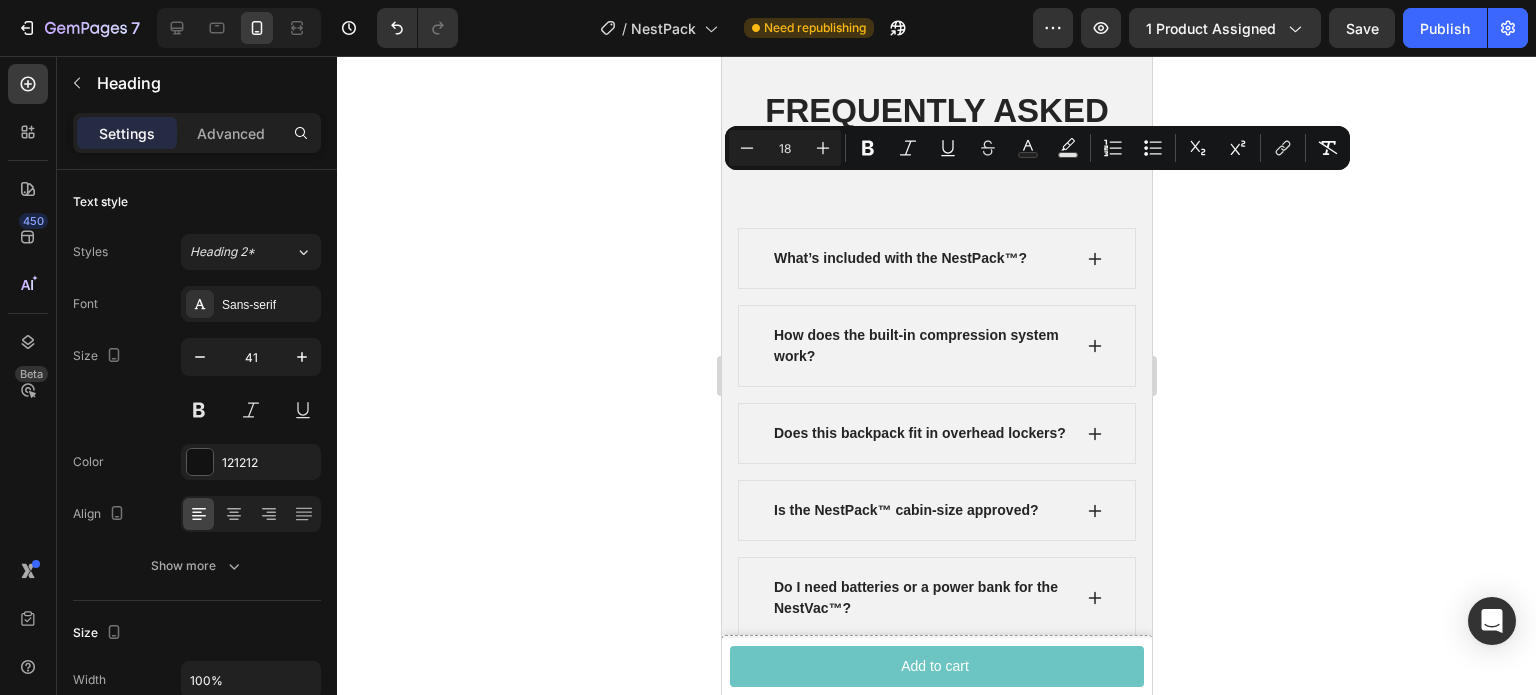 click 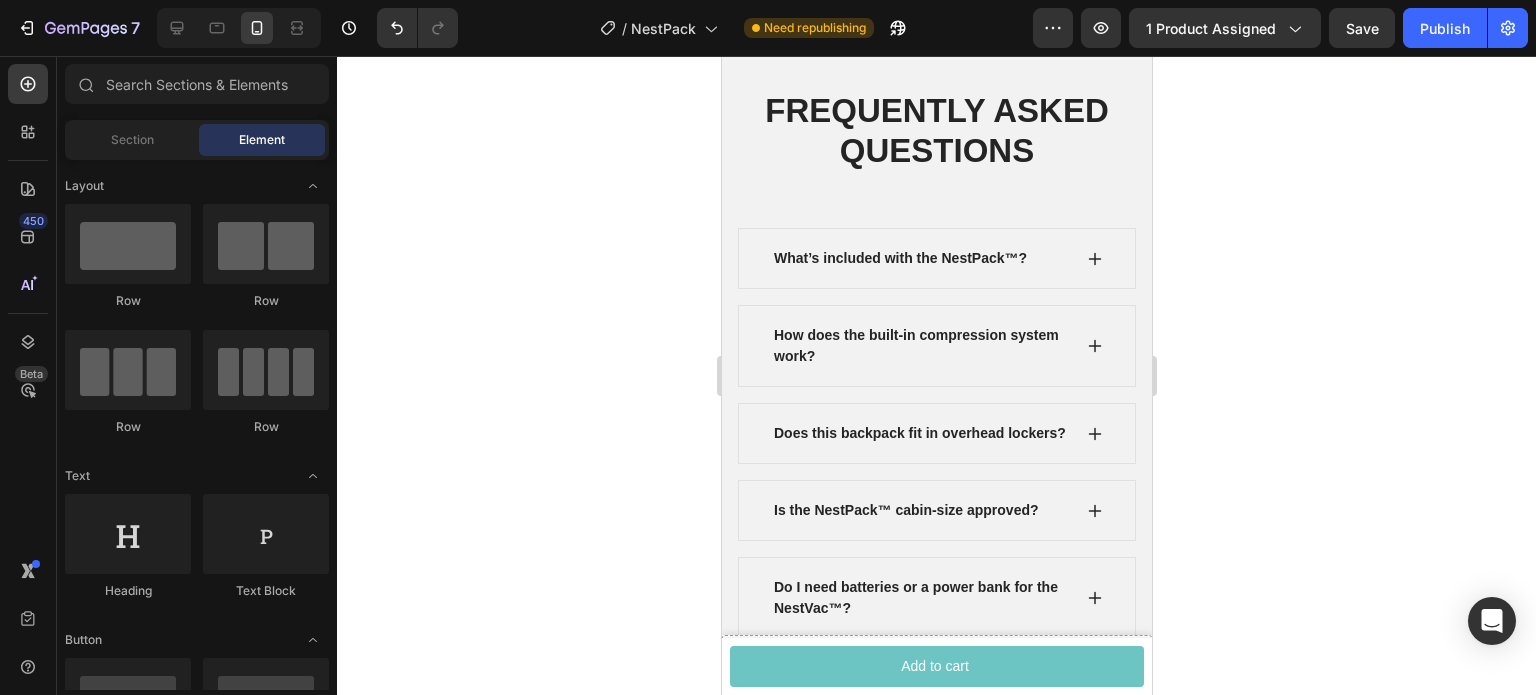 click on "Compact when needed. Spacious when you need it most. NestPack™ expands up to 5cm to fit more — while still meeting most airline carry-on limits." at bounding box center [928, -310] 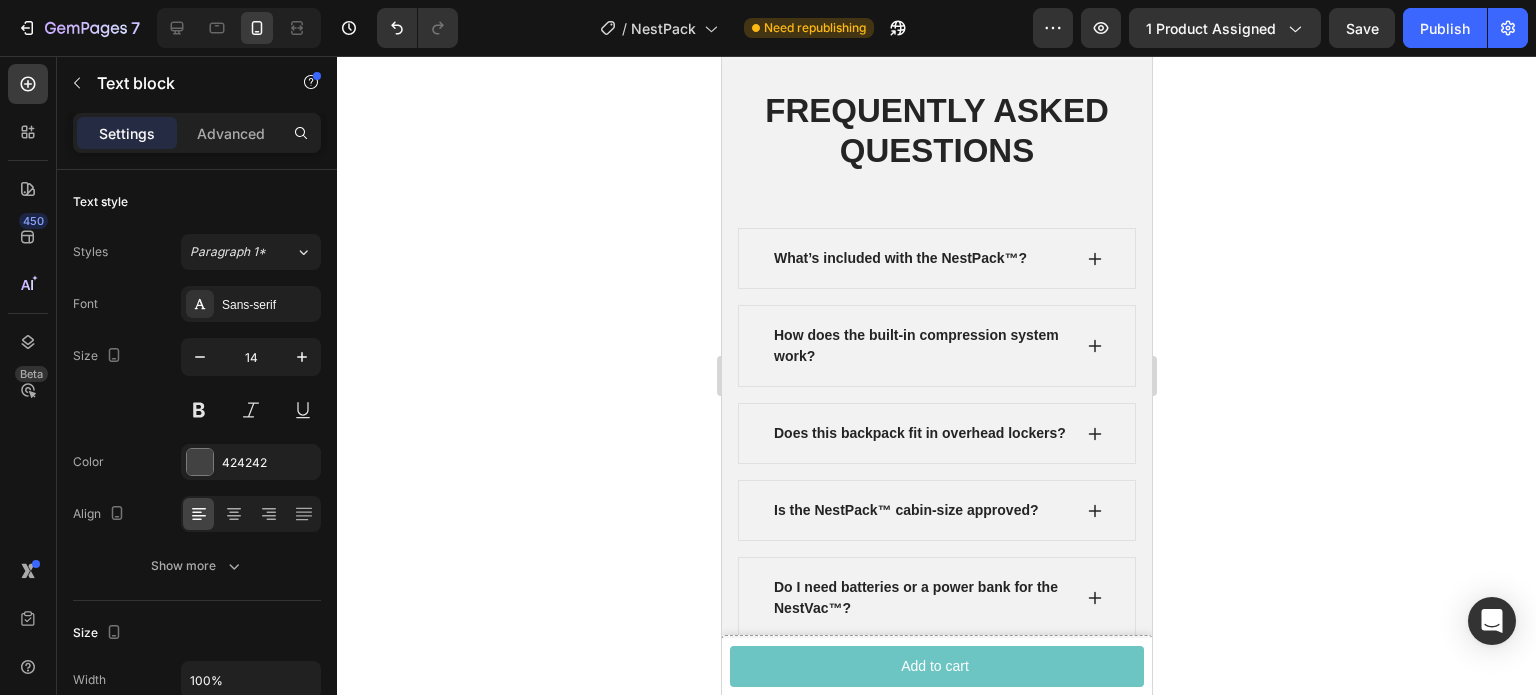 click on "⁠⁠⁠⁠⁠⁠⁠ Expandable Size (49×32×15cm) to (49x32x20cm)" at bounding box center [936, -393] 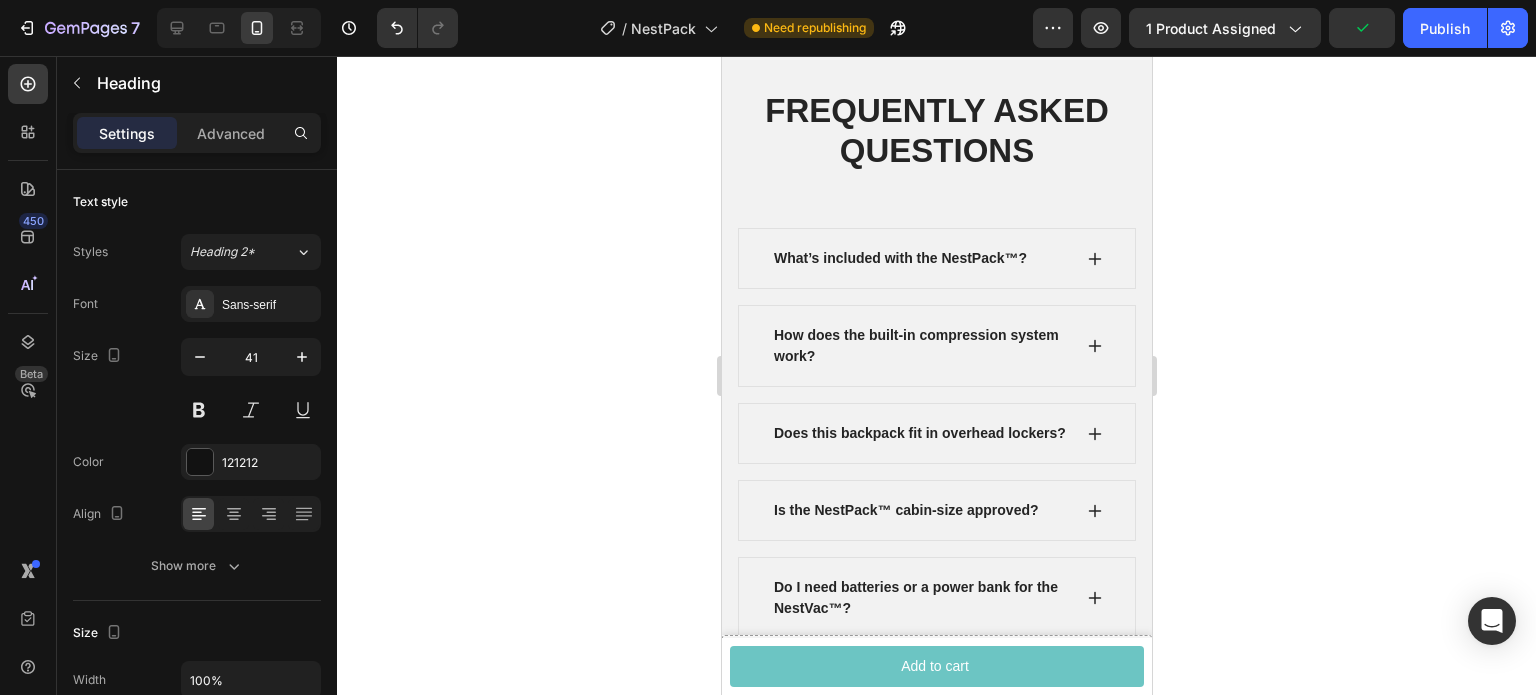 click on "Expandable Size (49×32×15cm) to (49x32x20cm)" at bounding box center (921, -389) 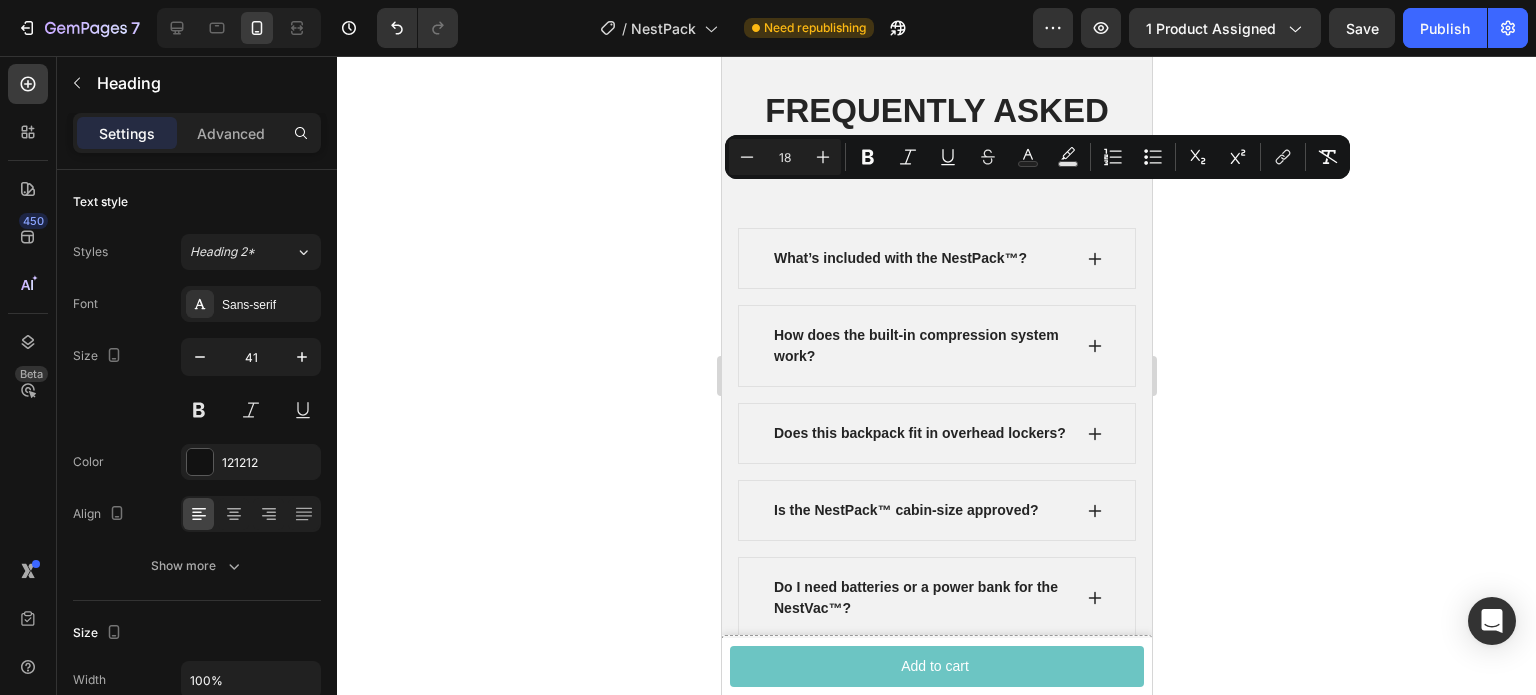 click on "Compact when needed. Spacious when you need it most. NestPack™ expands up to 5cm to fit more — while still meeting most airline carry-on limits." at bounding box center (928, -310) 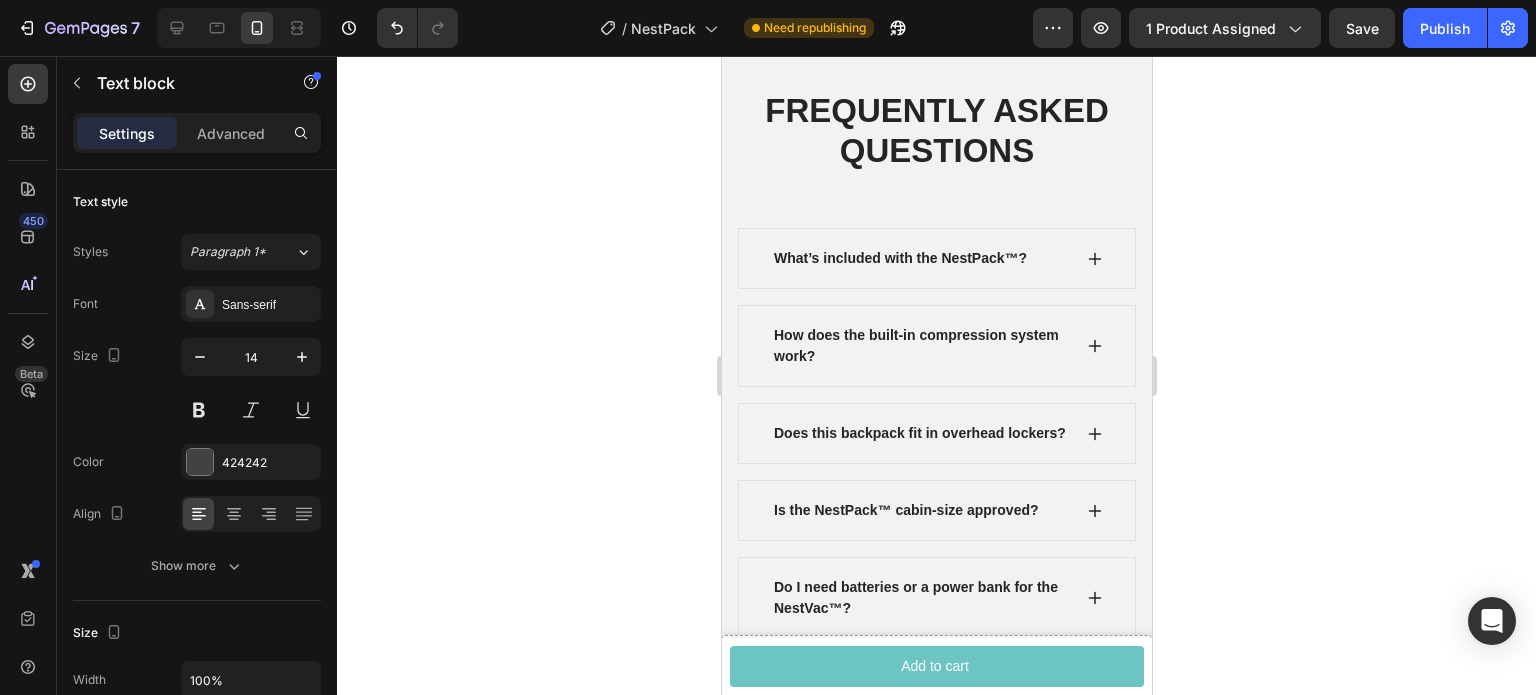 click on "Compact when needed. Spacious when you need it most. NestPack™ expands up to 5cm to fit more — while still meeting most airline carry-on limits." at bounding box center [928, -310] 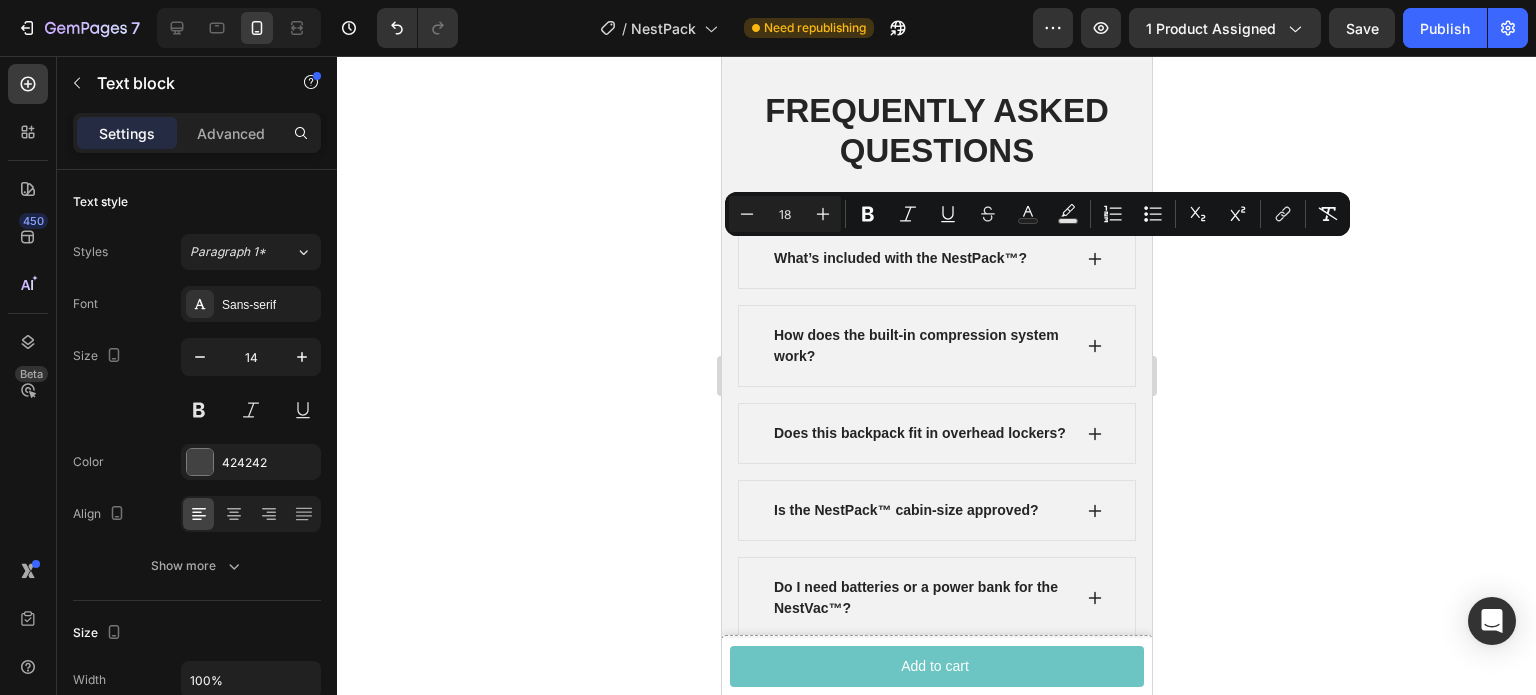 click on "Compact when needed. Spacious when you need it most. NestPack™ expands up to 5cm to fit more — while still meeting most airline carry-on limits." at bounding box center (928, -310) 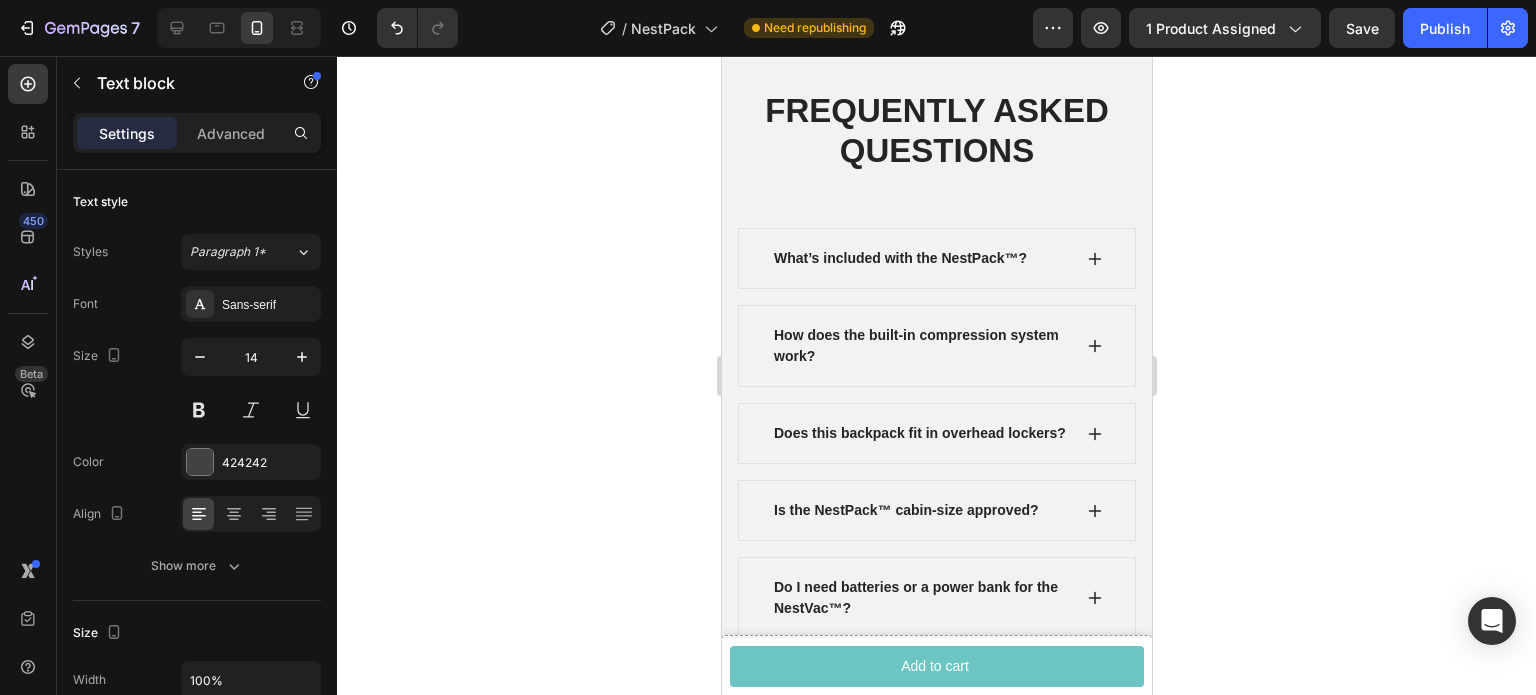 drag, startPoint x: 857, startPoint y: 278, endPoint x: 753, endPoint y: 273, distance: 104.120125 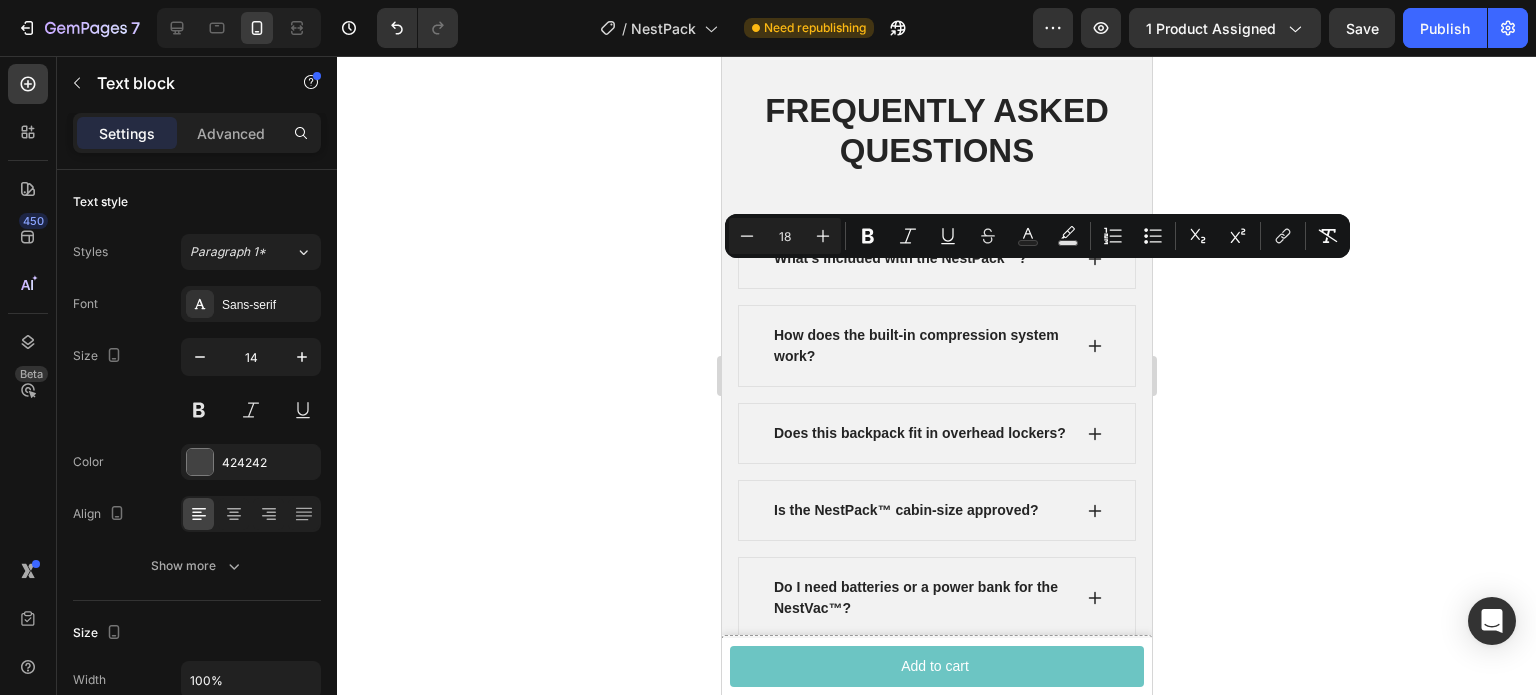 click 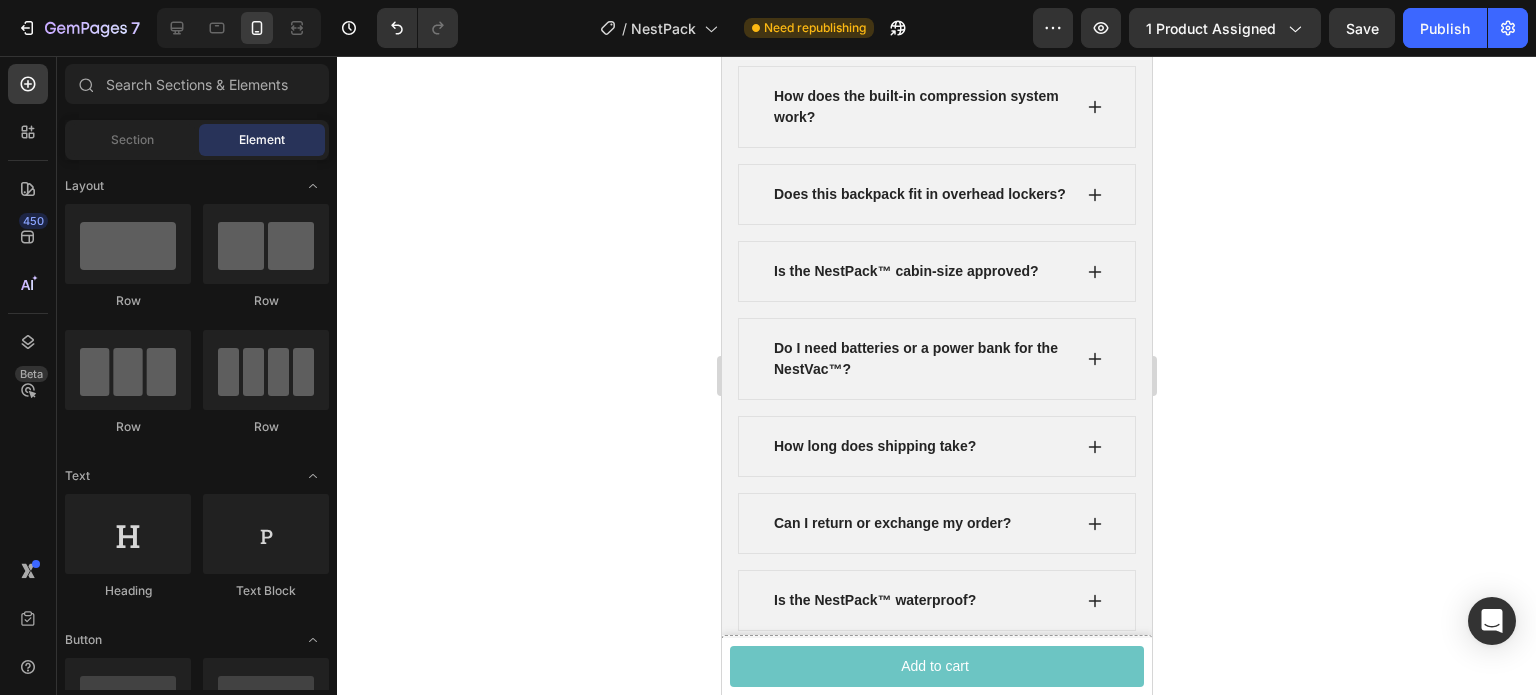 scroll, scrollTop: 7261, scrollLeft: 0, axis: vertical 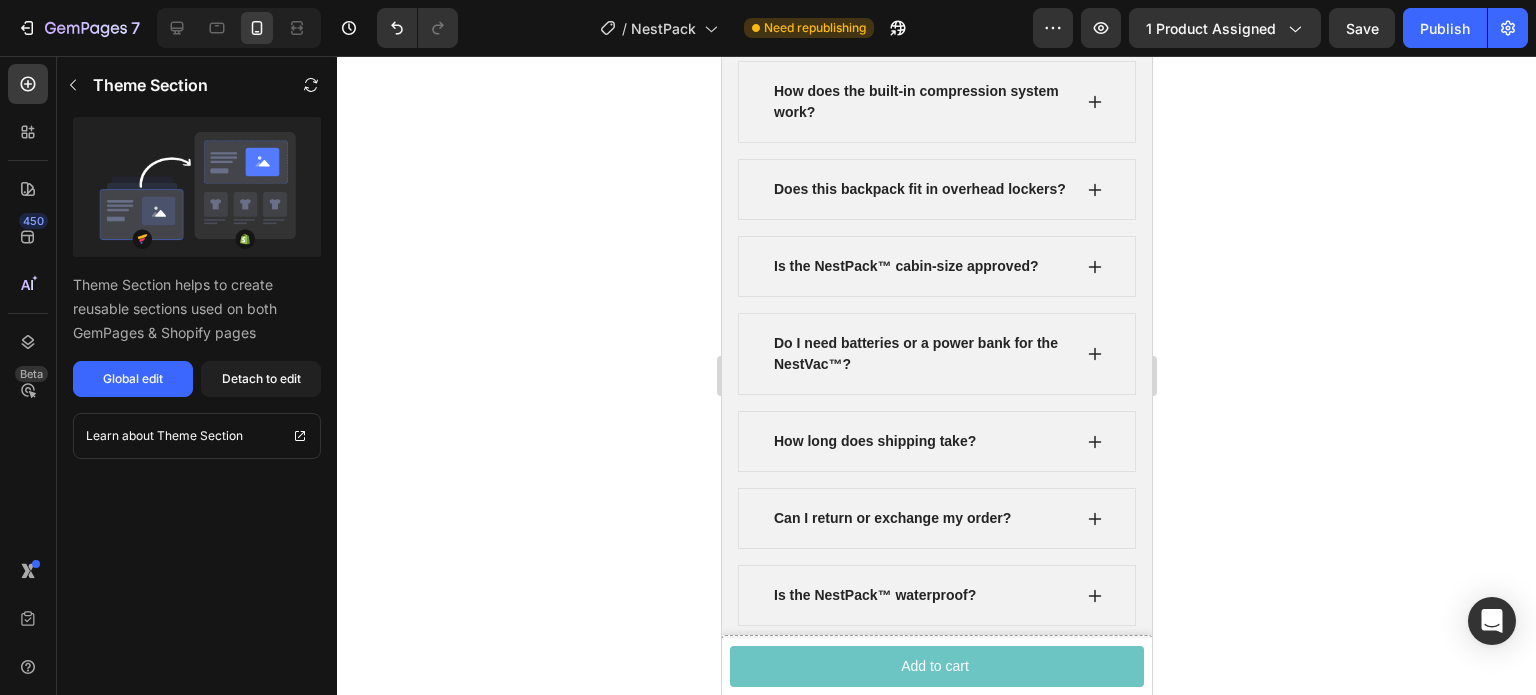 click on "Why Buy From Nestomia?" at bounding box center [961, -410] 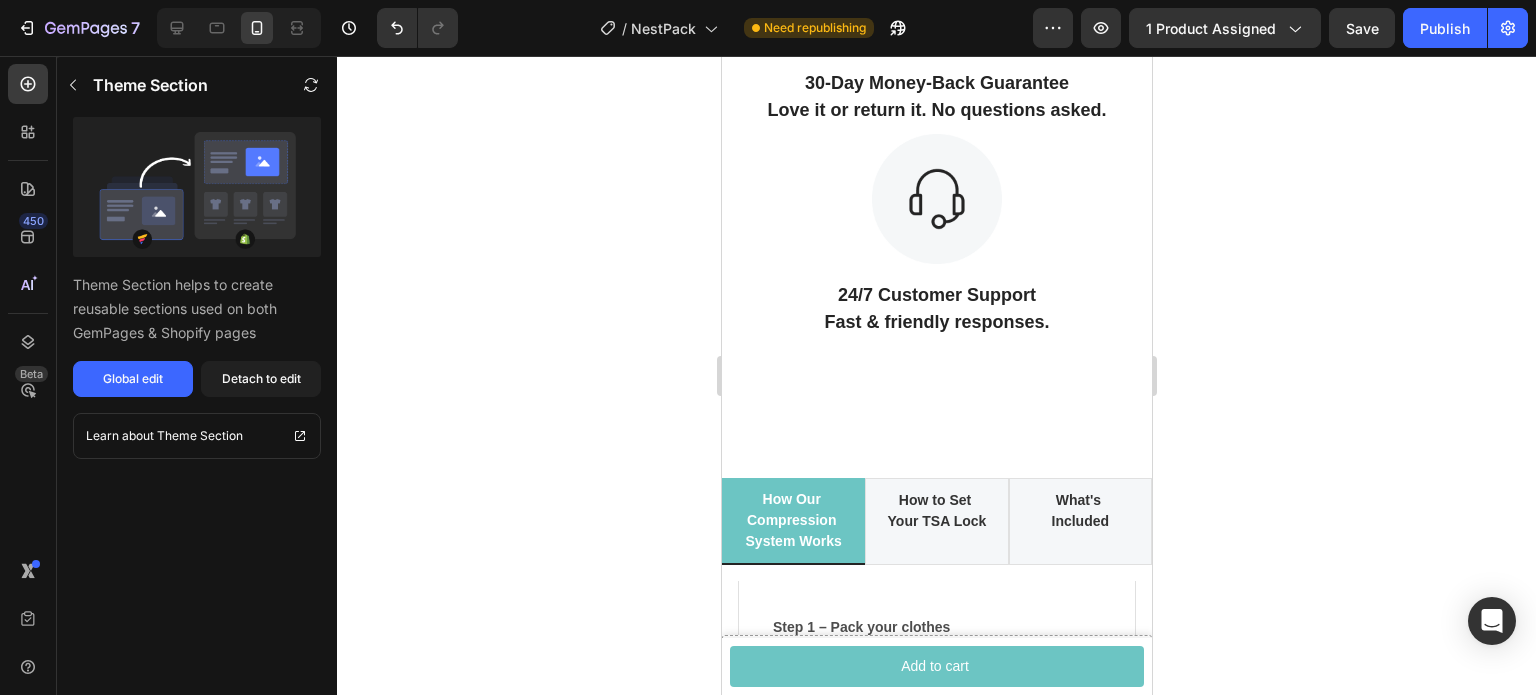 scroll, scrollTop: 2408, scrollLeft: 0, axis: vertical 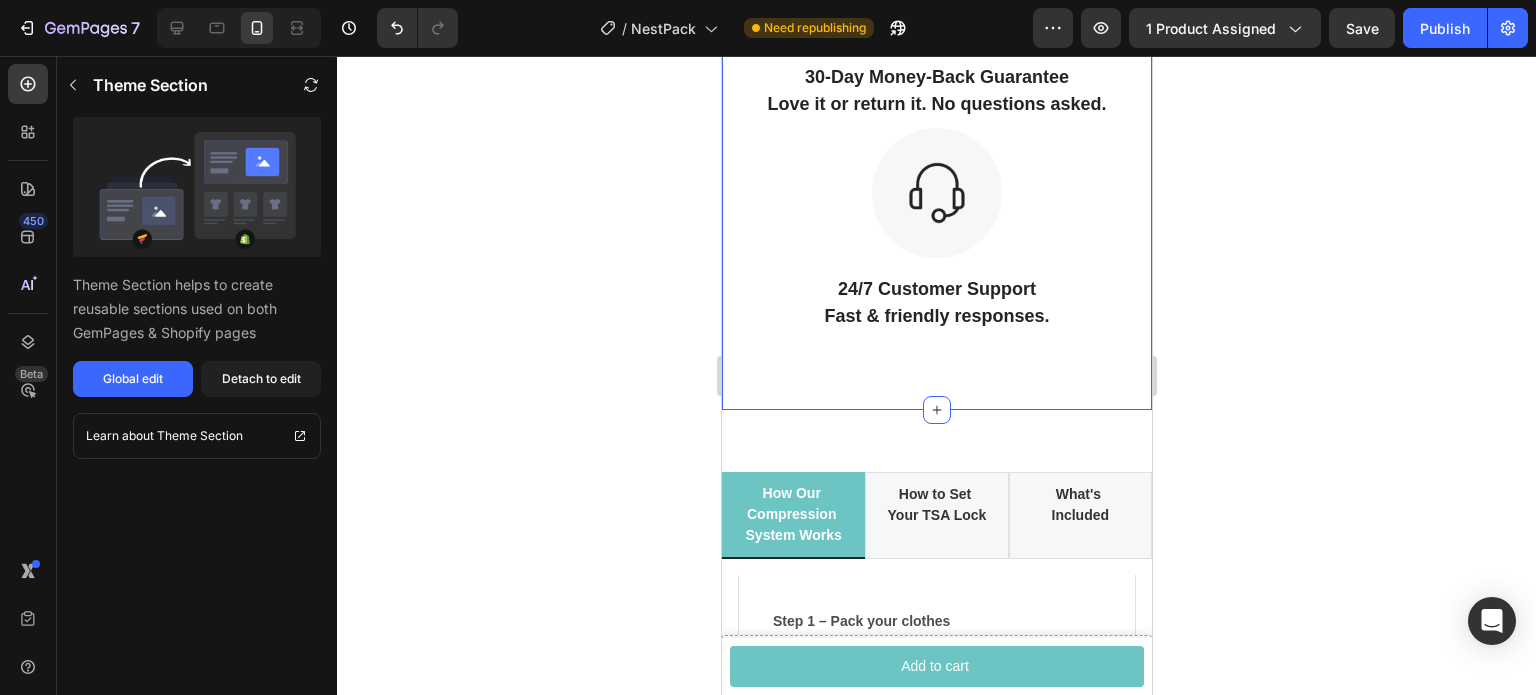 click on "“I just came back from a 6-day business trip – everything fit perfectly, and I didn’t even need a checked bag. Lightweight, organized, and super durable. Highly recommend!” – [FIRST] [LAST]. Verified Buyer" at bounding box center [936, -951] 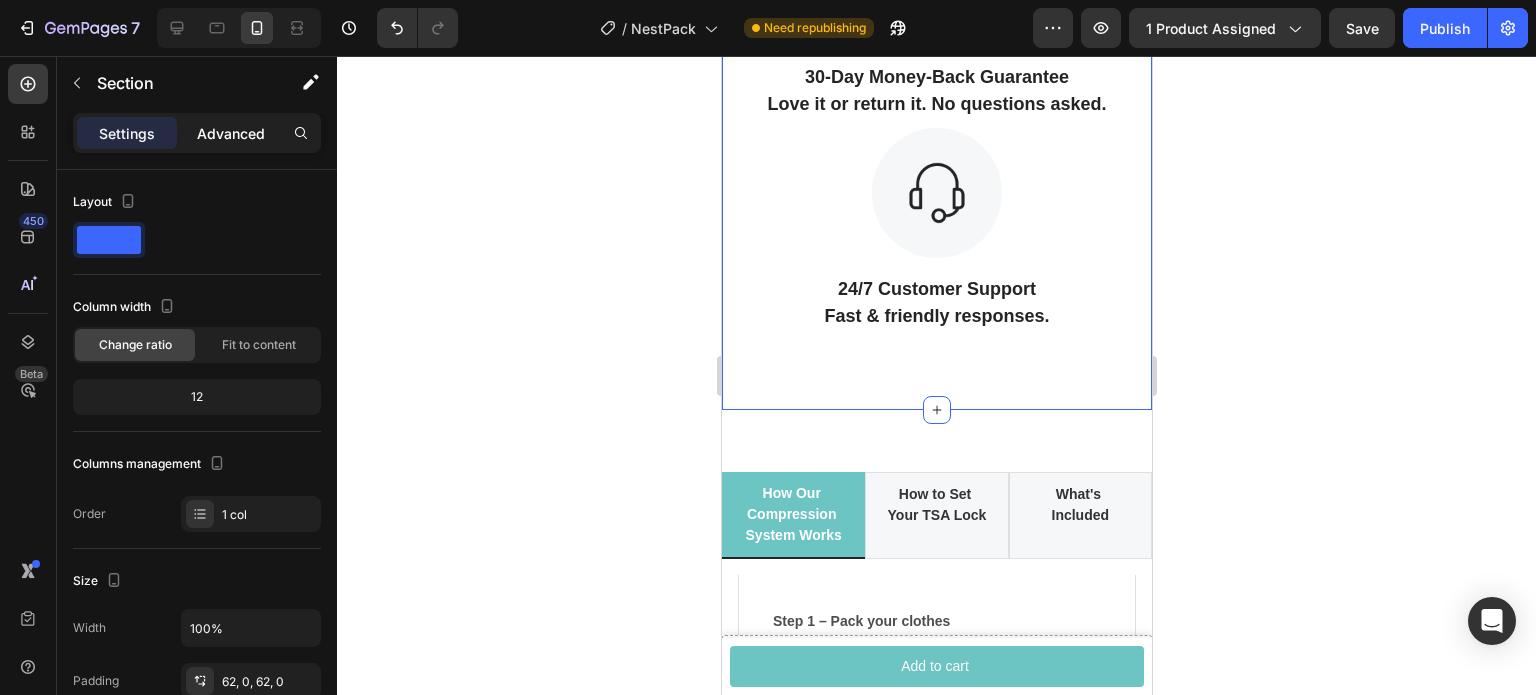 click on "Advanced" at bounding box center (231, 133) 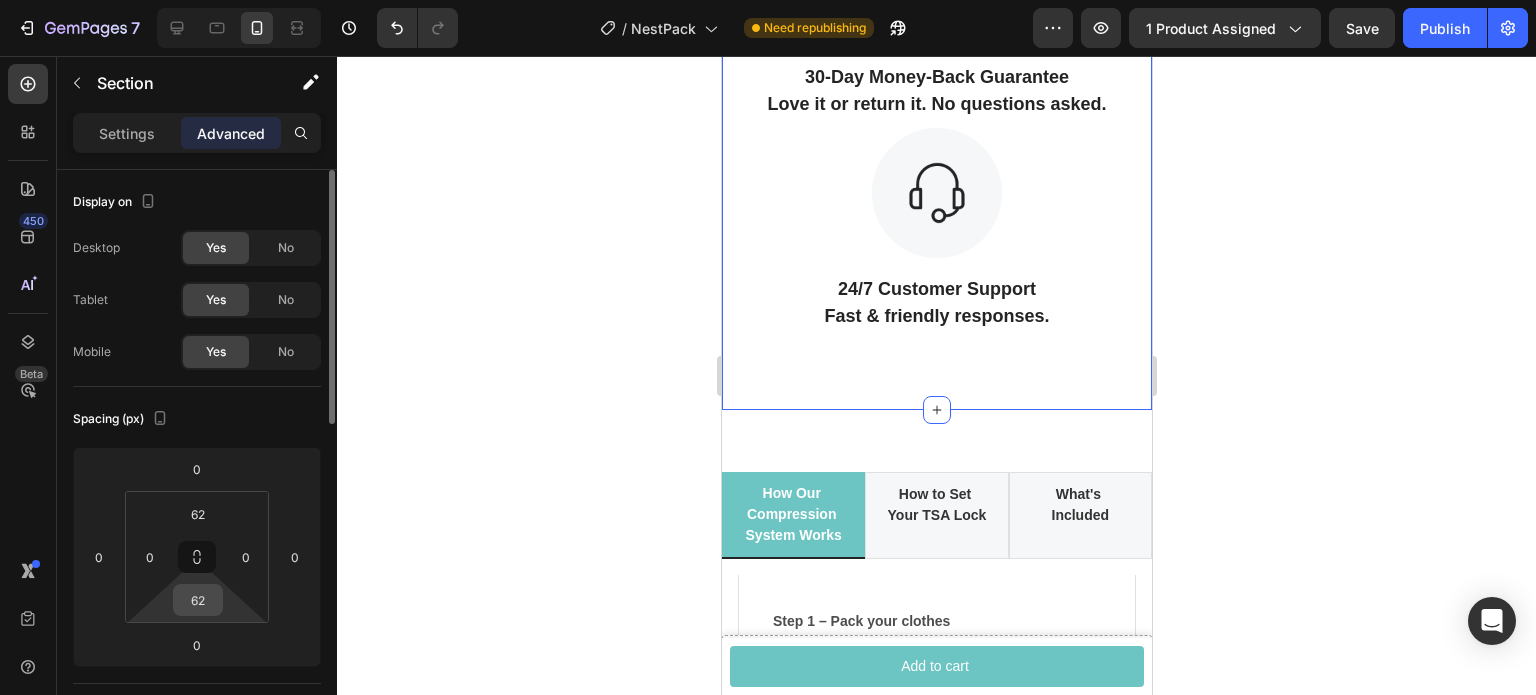 click on "62" at bounding box center [198, 600] 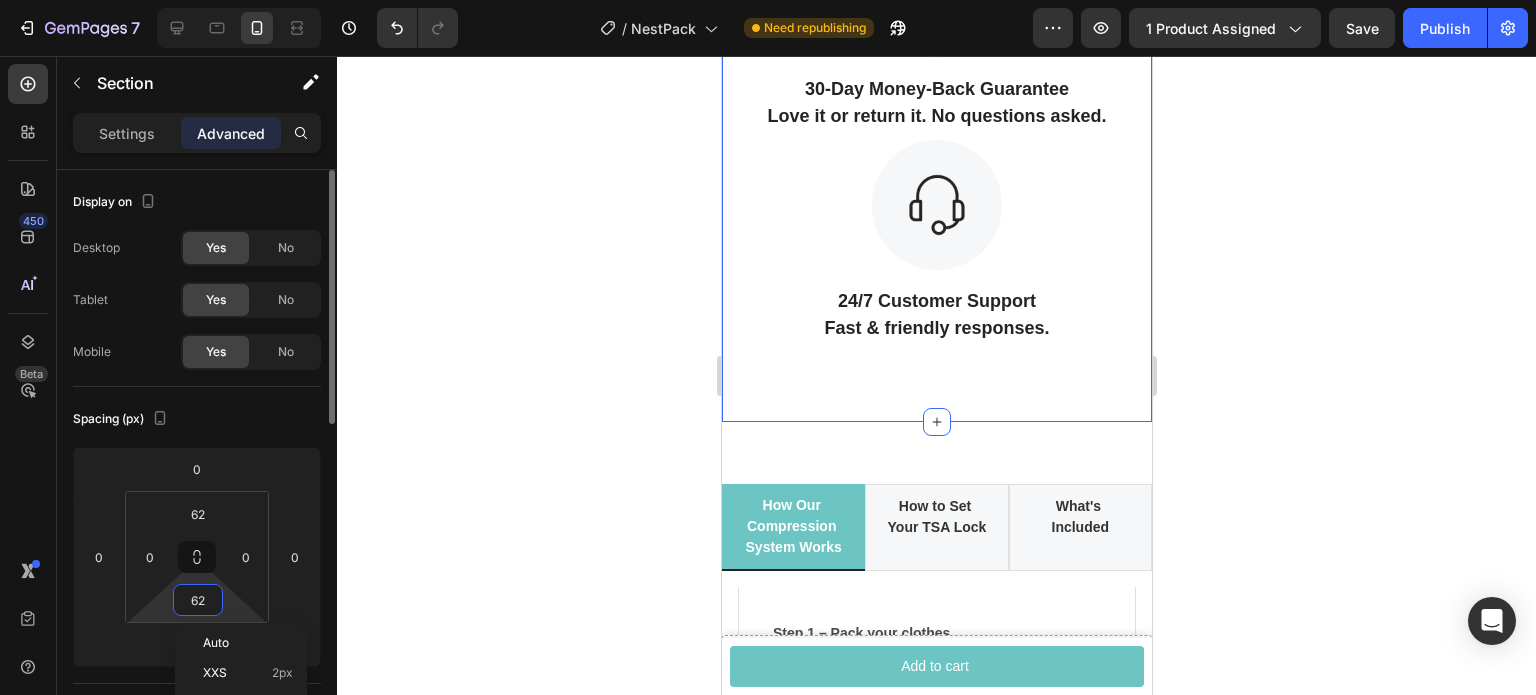 scroll, scrollTop: 2383, scrollLeft: 0, axis: vertical 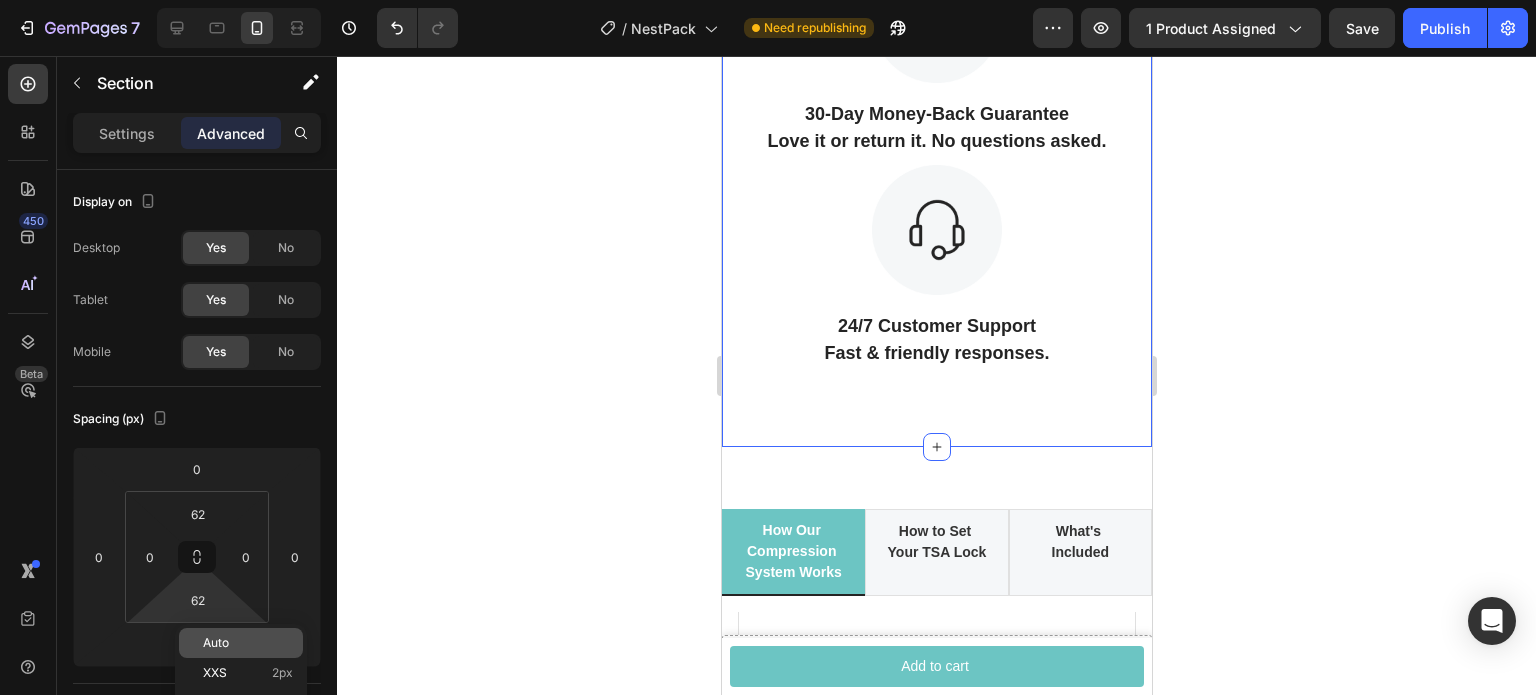 click on "Auto" at bounding box center [248, 643] 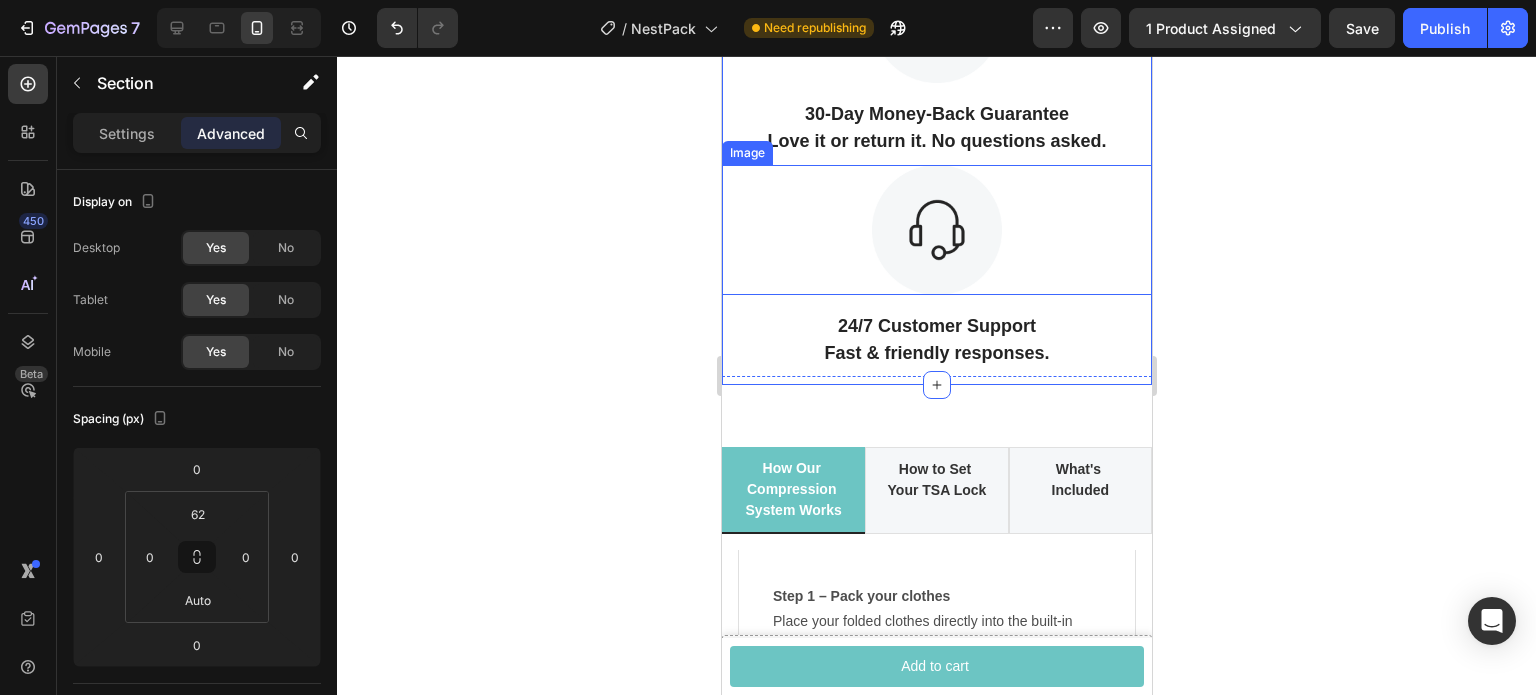 click 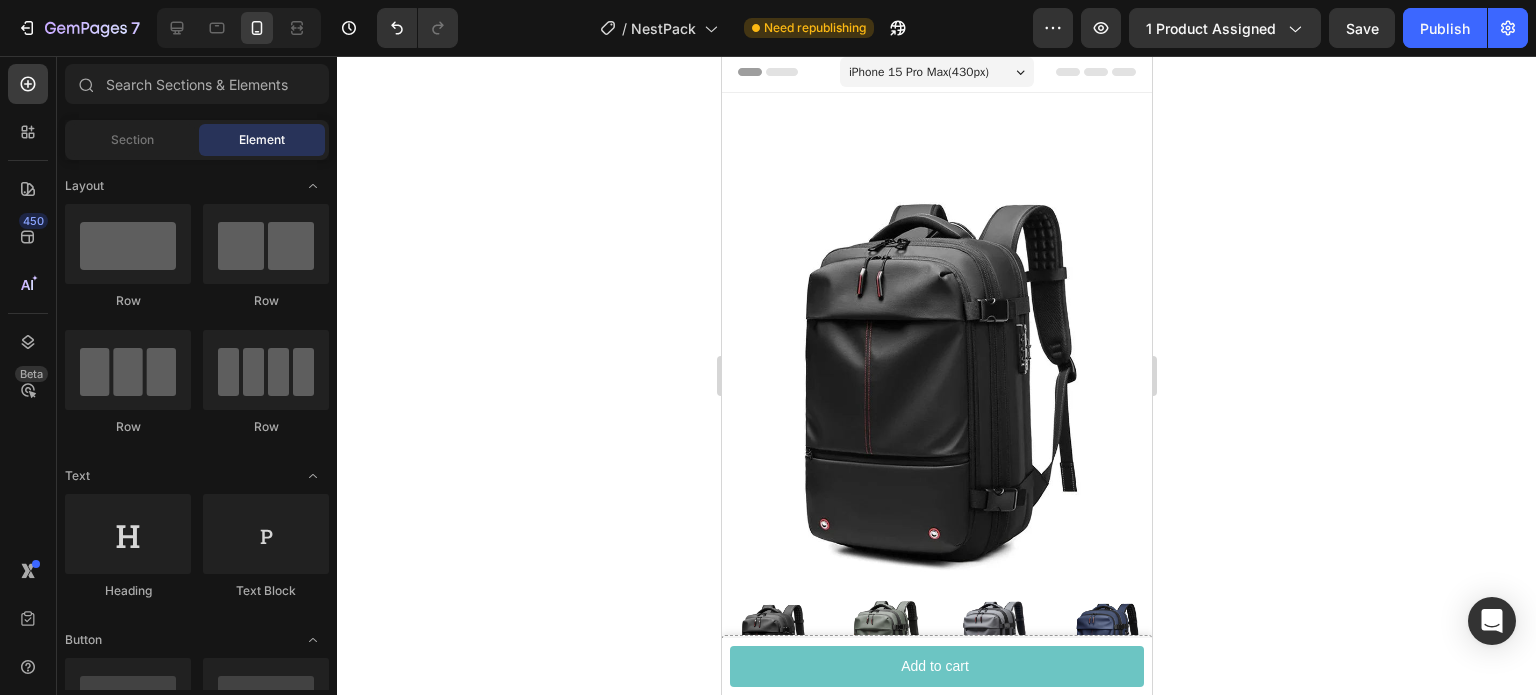 scroll, scrollTop: 0, scrollLeft: 0, axis: both 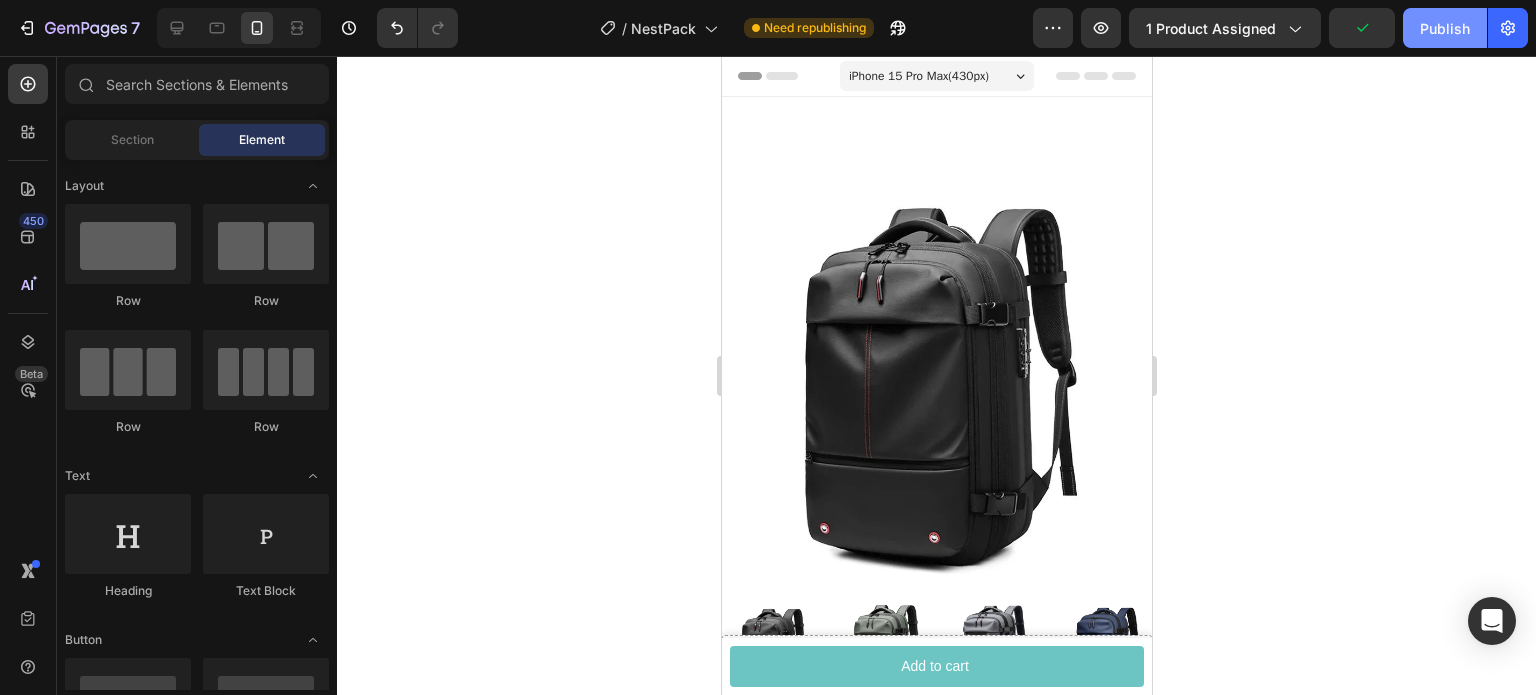 click on "Publish" at bounding box center [1445, 28] 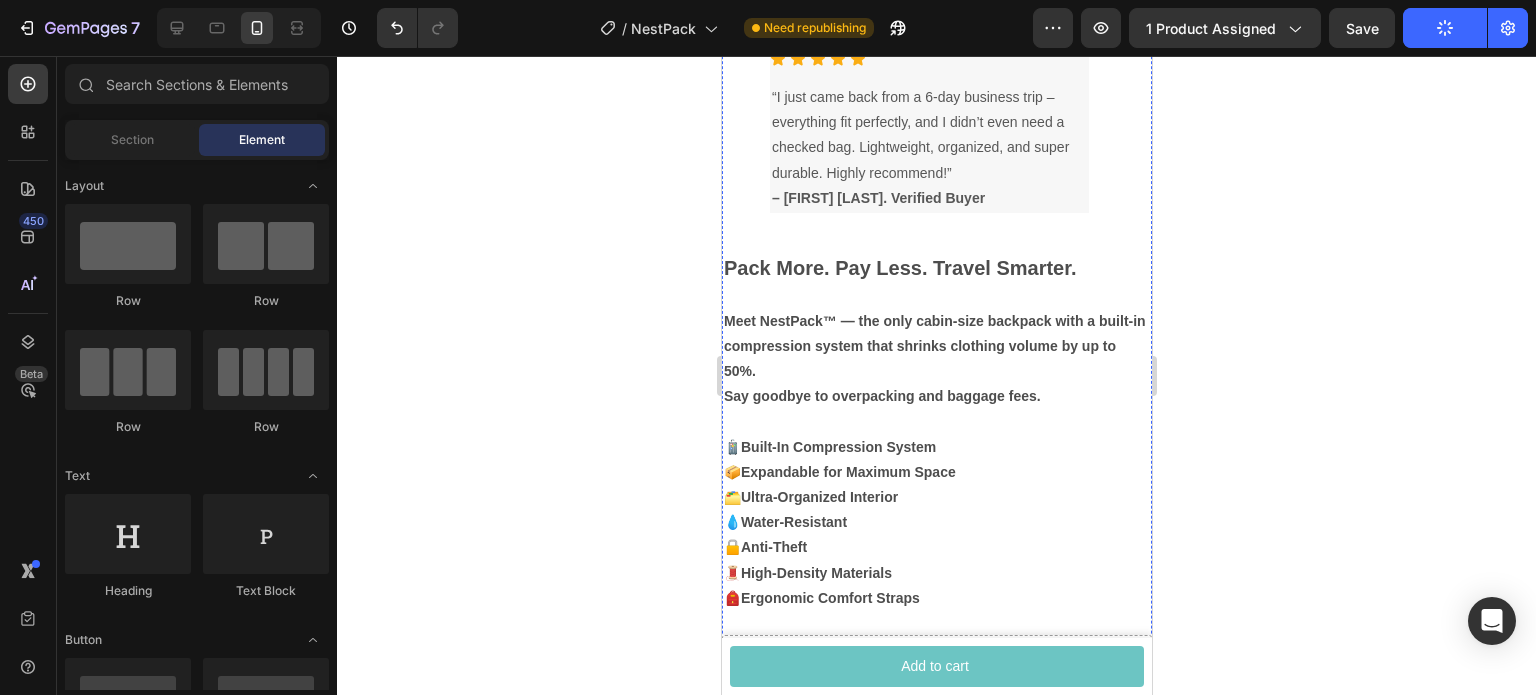 scroll, scrollTop: 868, scrollLeft: 0, axis: vertical 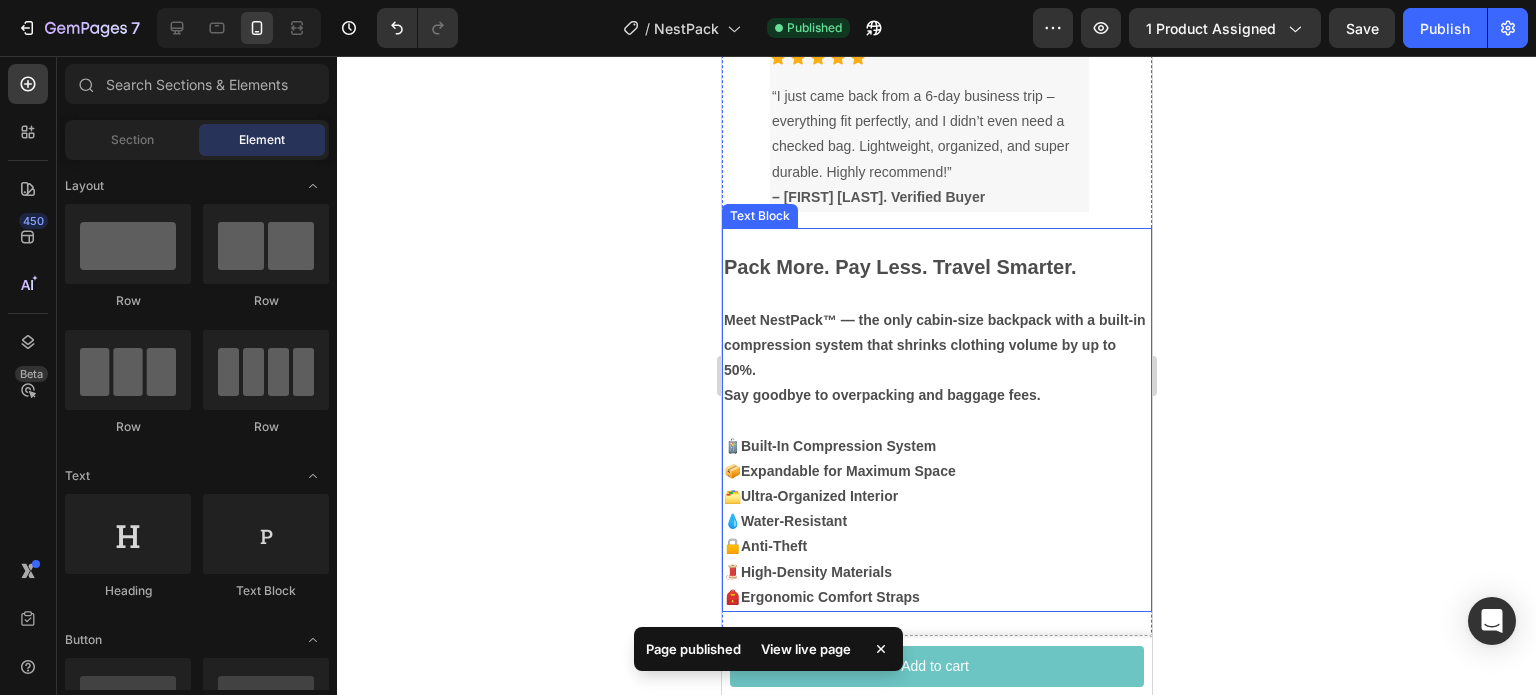 click on "Meet NestPack™ — the only cabin-size backpack with a built-in compression system that shrinks clothing volume by up to 50%." at bounding box center [934, 345] 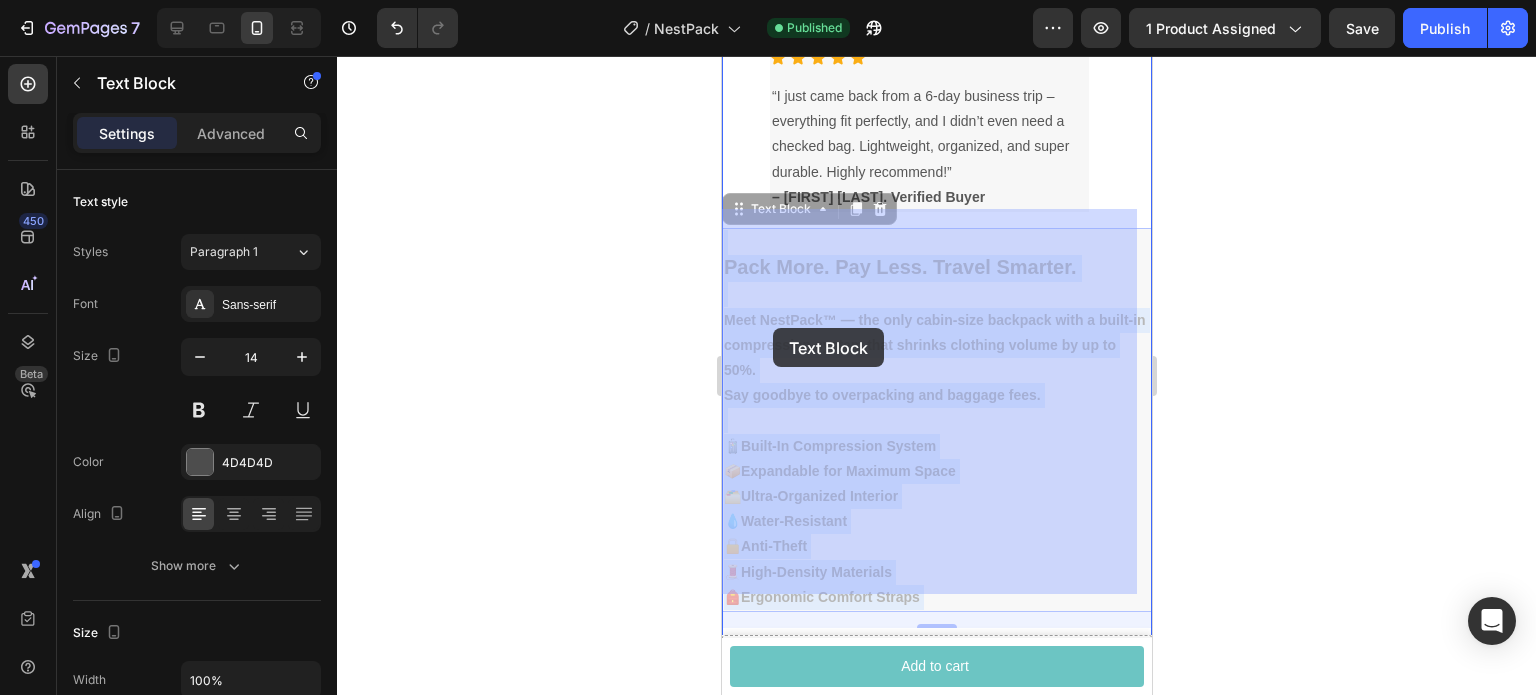 drag, startPoint x: 768, startPoint y: 351, endPoint x: 772, endPoint y: 328, distance: 23.345236 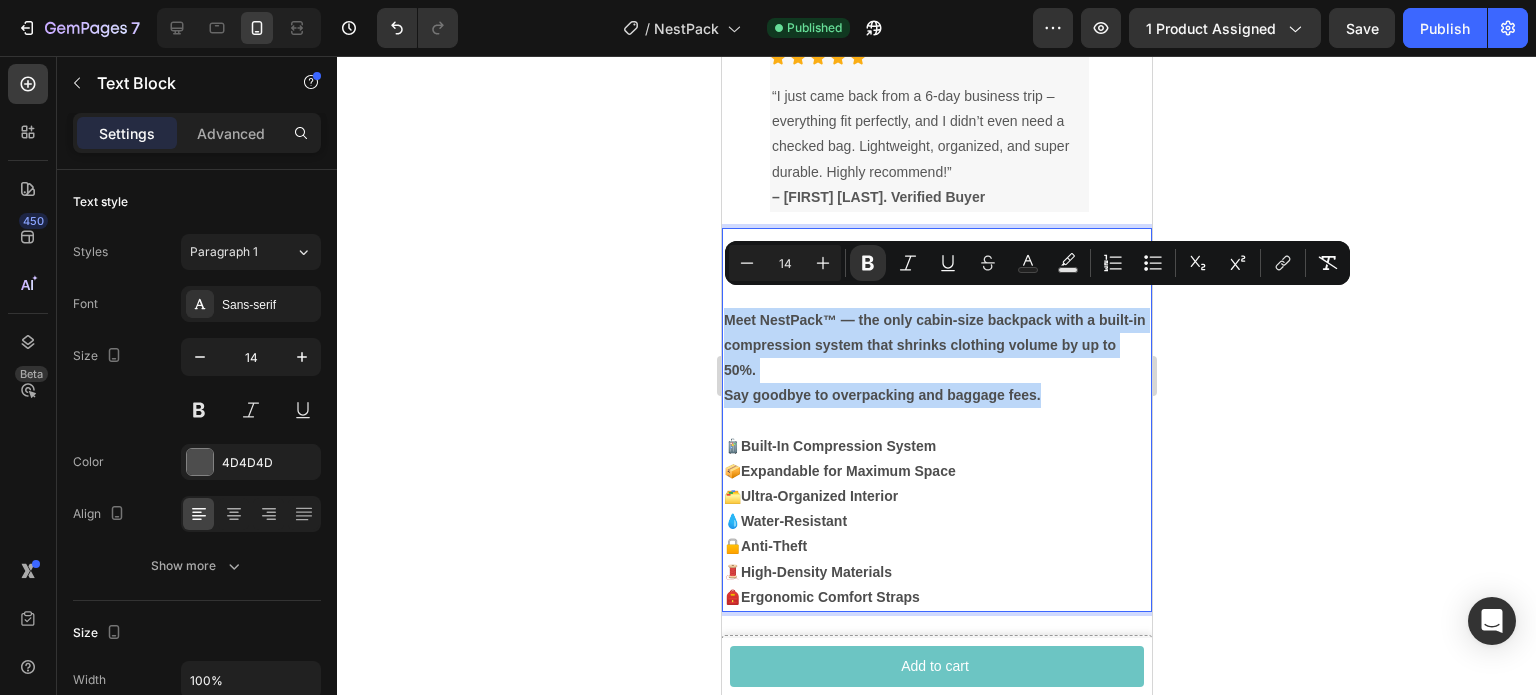 drag, startPoint x: 1046, startPoint y: 376, endPoint x: 721, endPoint y: 311, distance: 331.43628 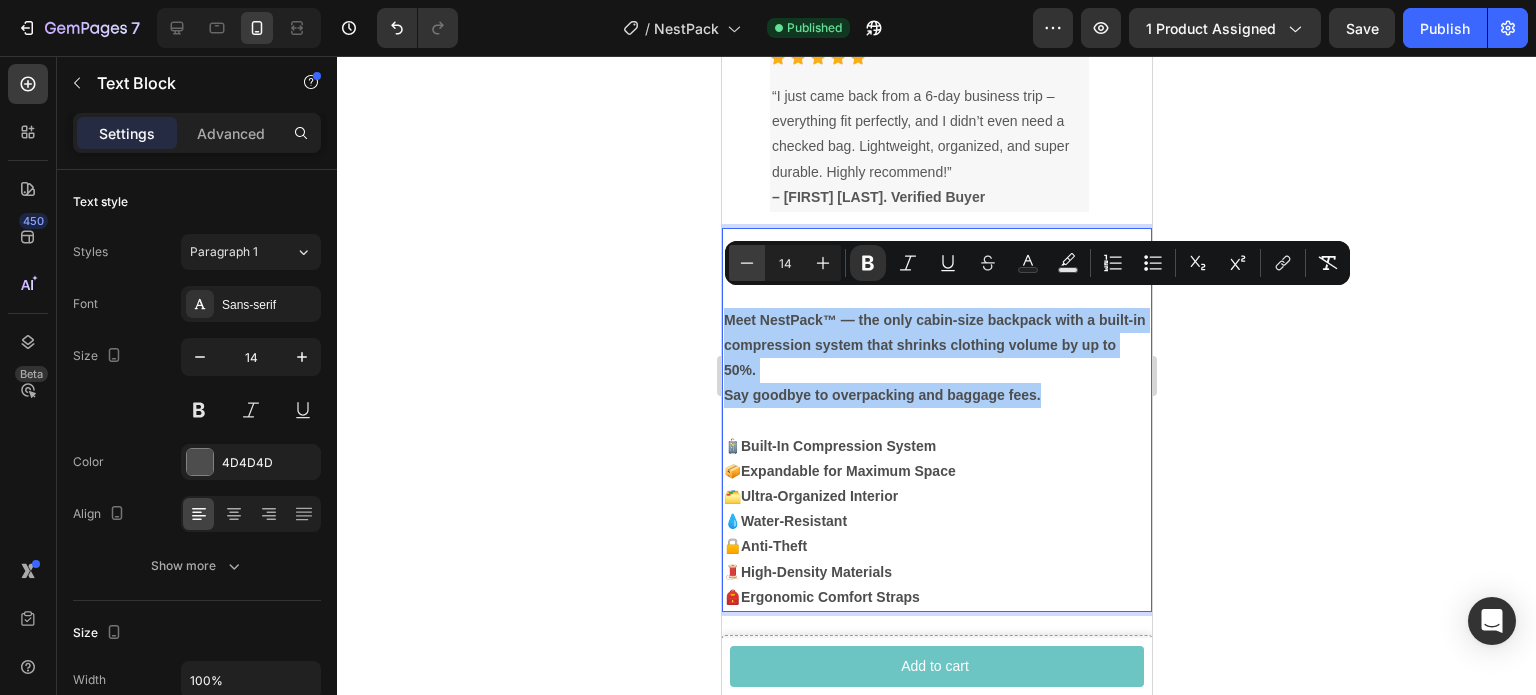 click 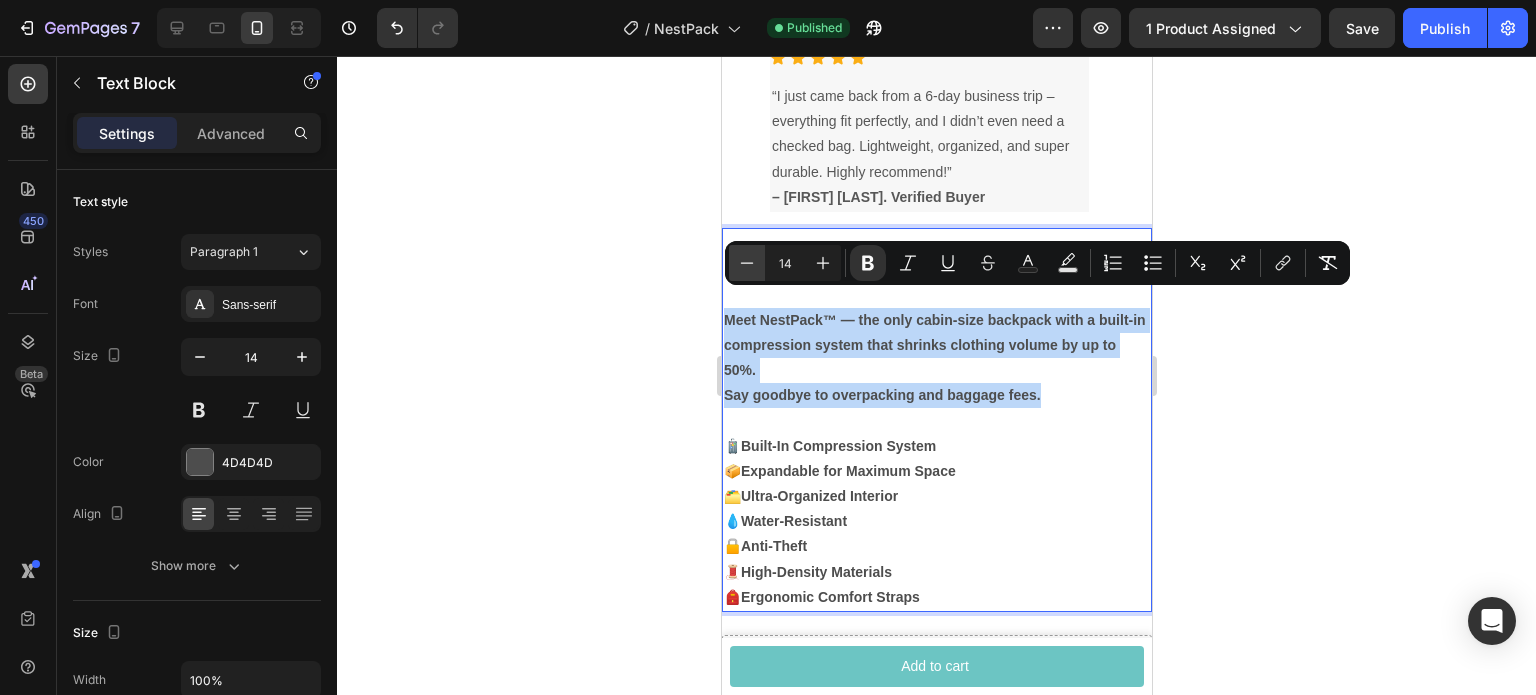 type on "13" 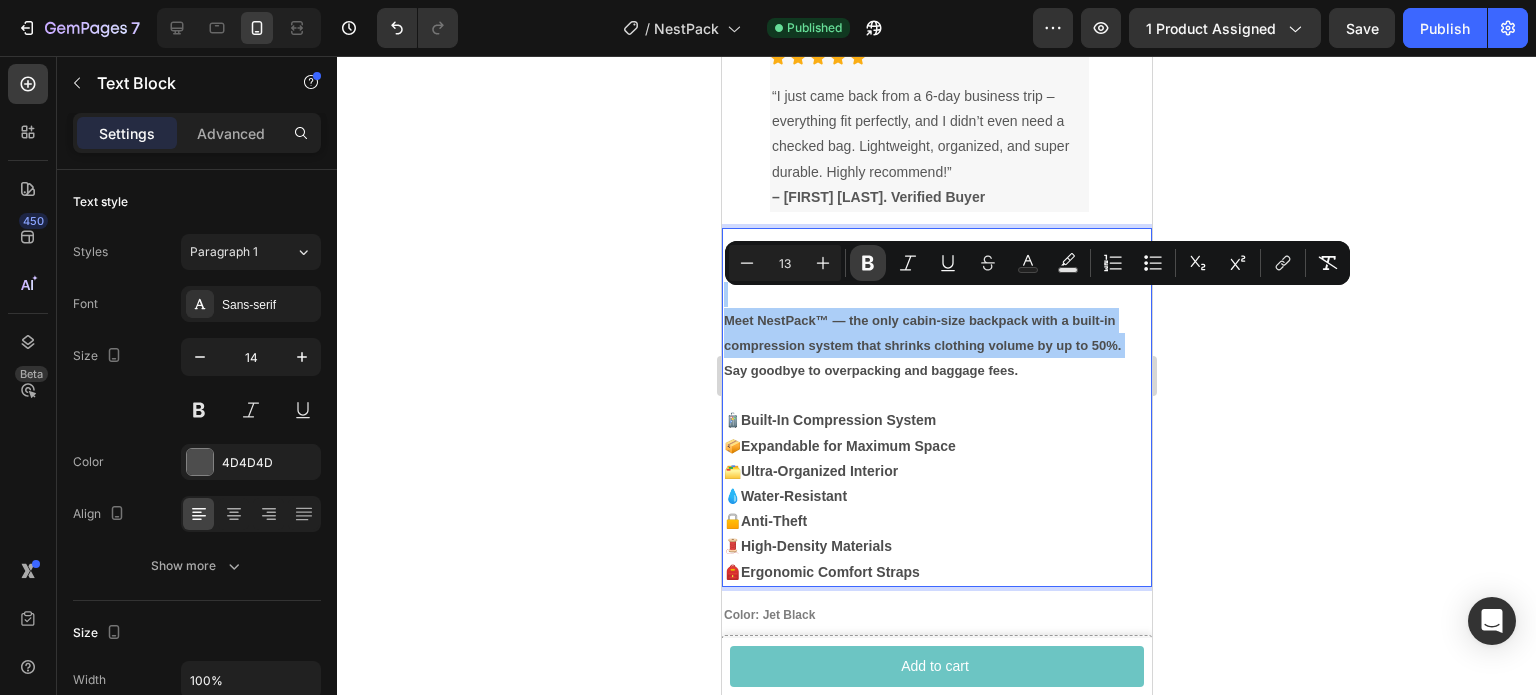 click on "Bold" at bounding box center [868, 263] 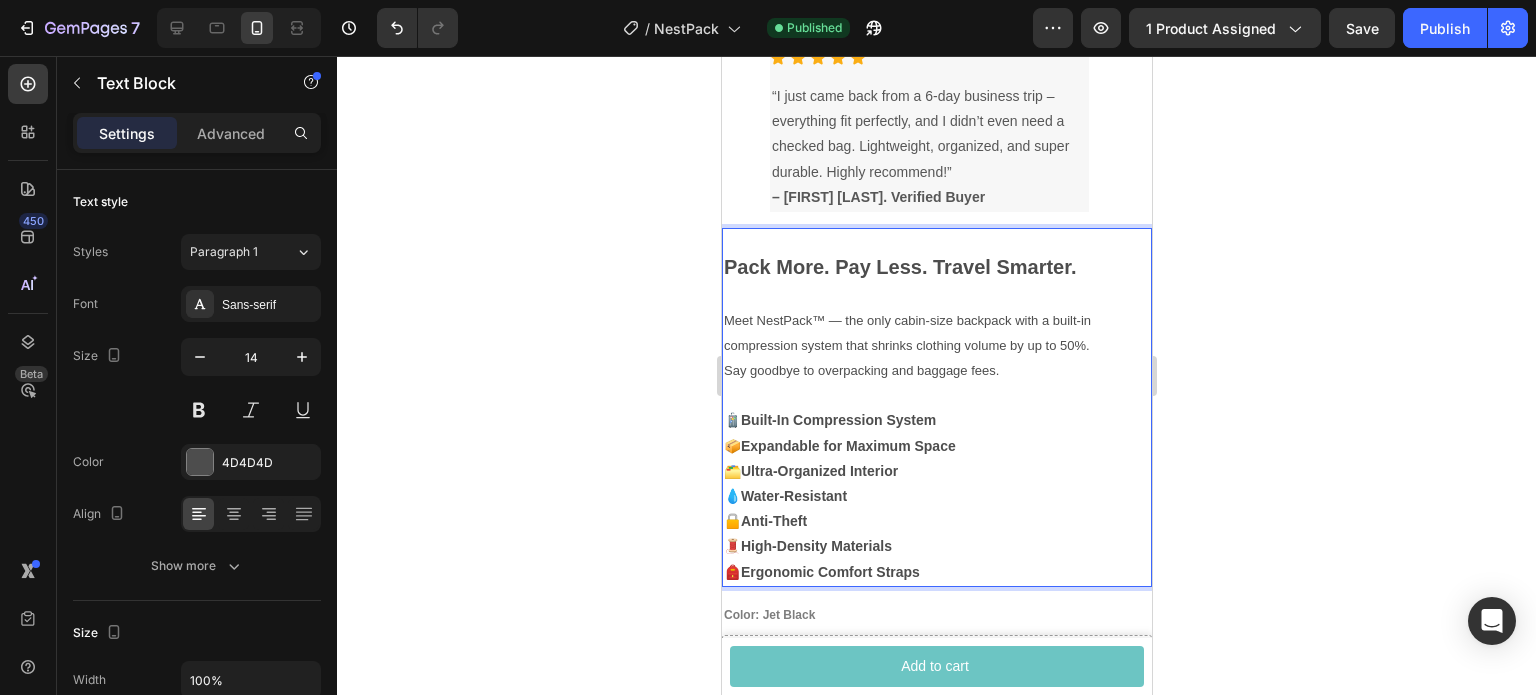 click on "Meet NestPack™ — the only cabin-size backpack with a built-in compression system that shrinks clothing volume by up to 50%. Say goodbye to overpacking and baggage fees." at bounding box center (936, 332) 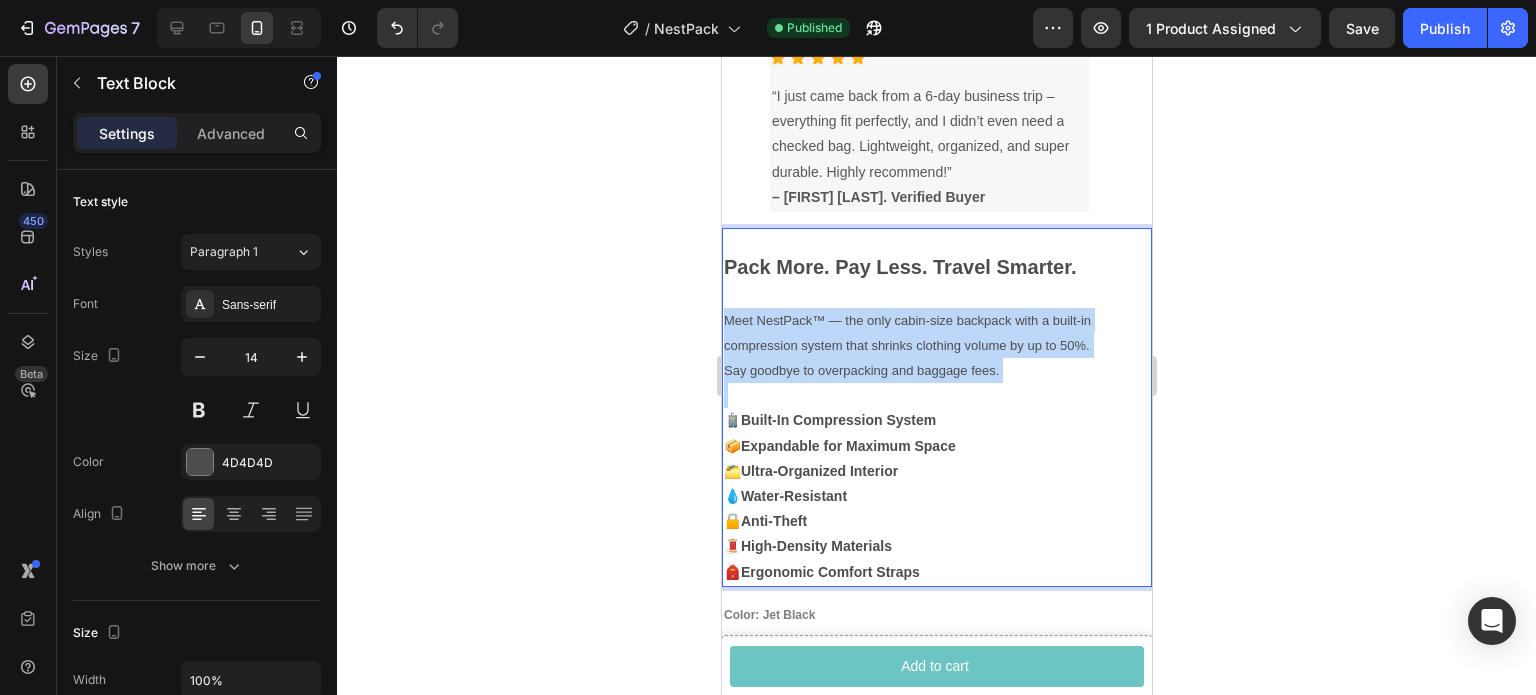 drag, startPoint x: 1025, startPoint y: 353, endPoint x: 736, endPoint y: 306, distance: 292.79684 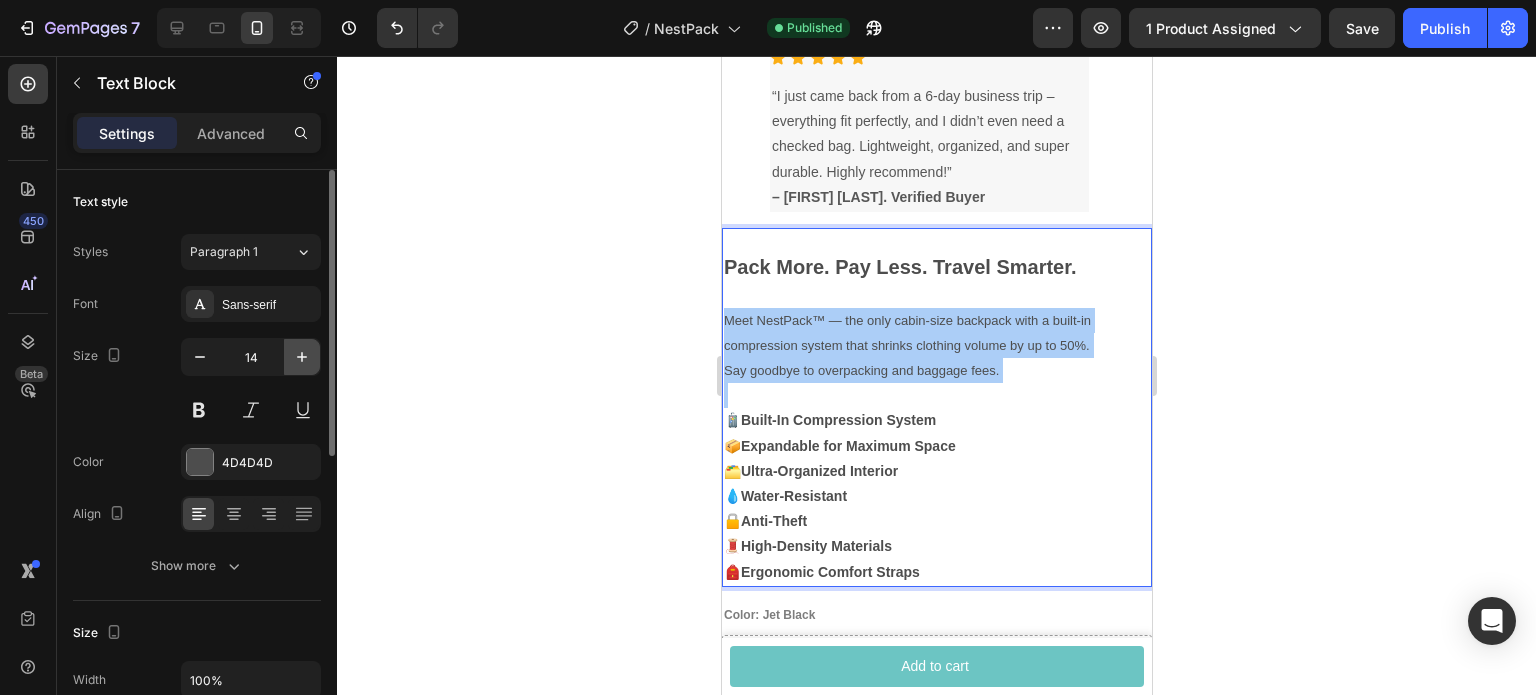 click 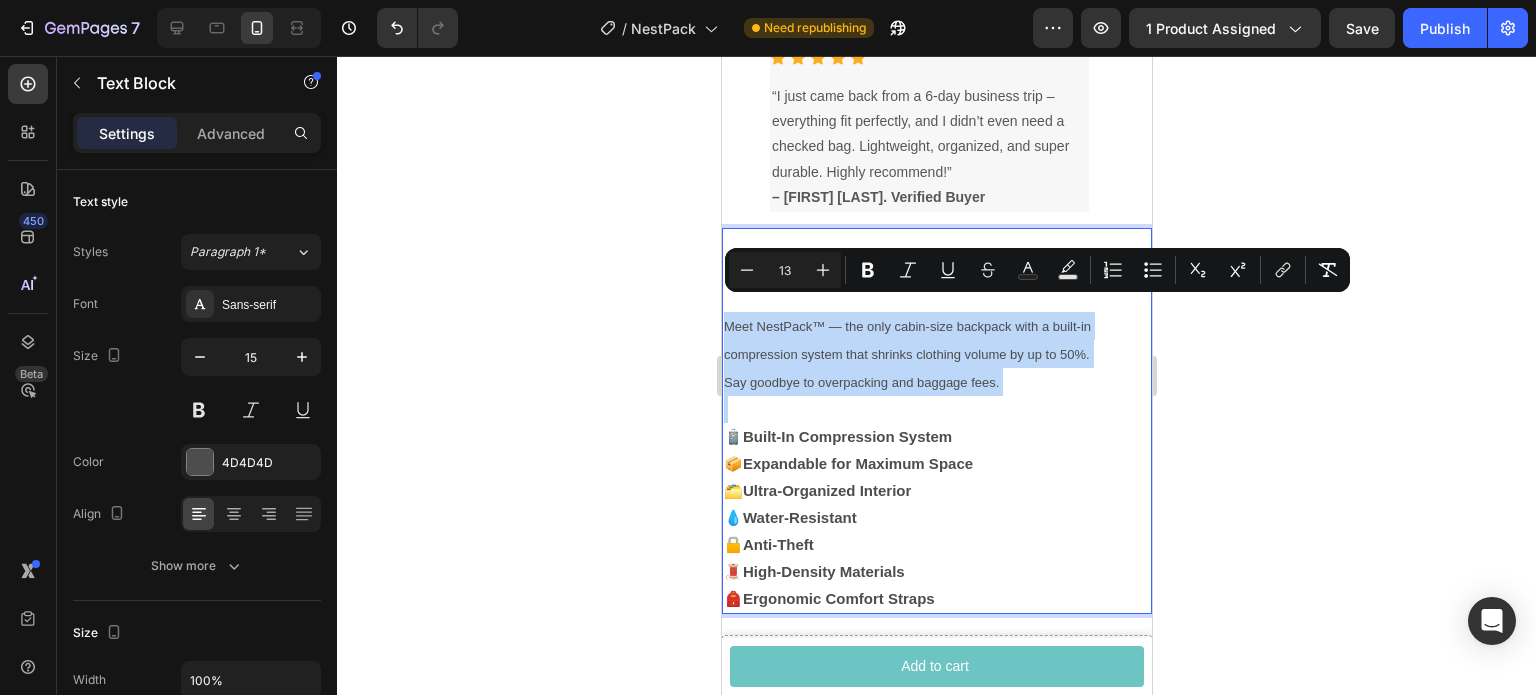 drag, startPoint x: 1027, startPoint y: 359, endPoint x: 737, endPoint y: 307, distance: 294.62518 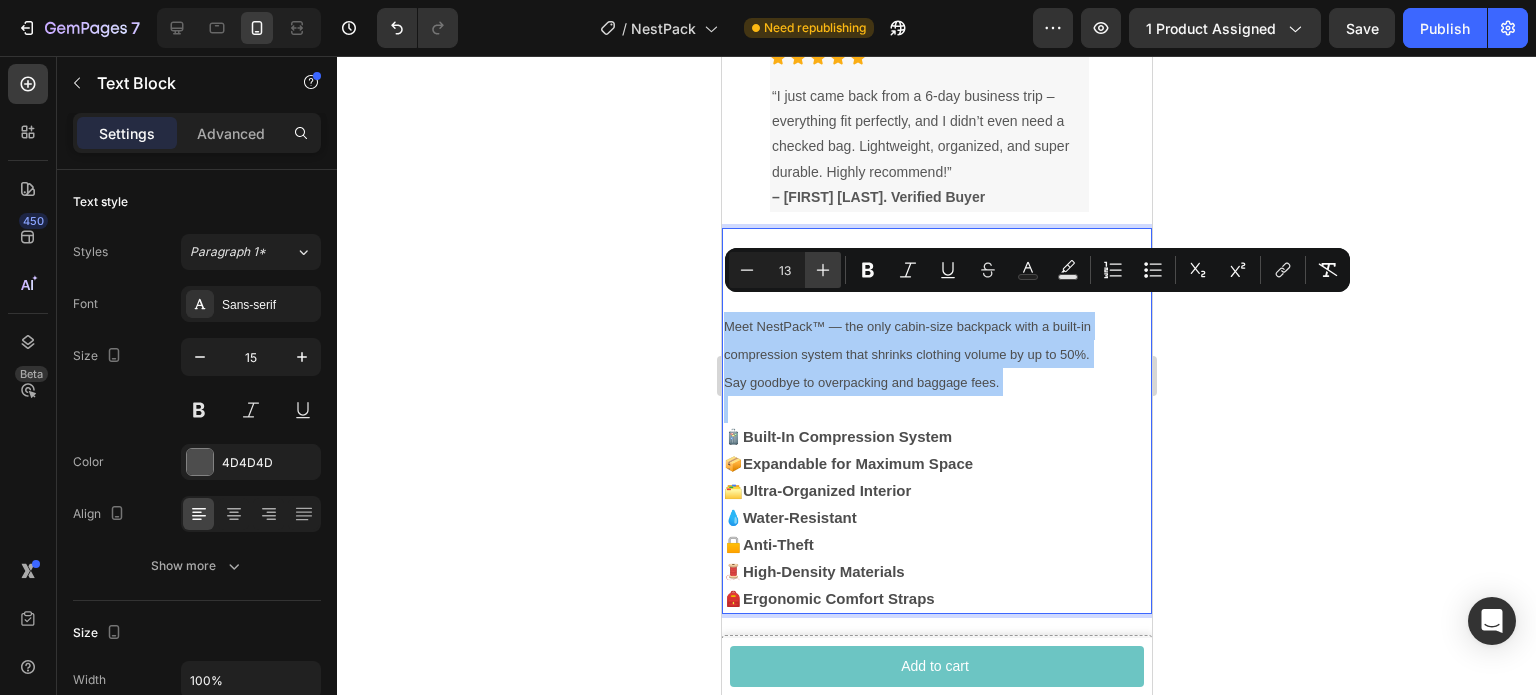 click 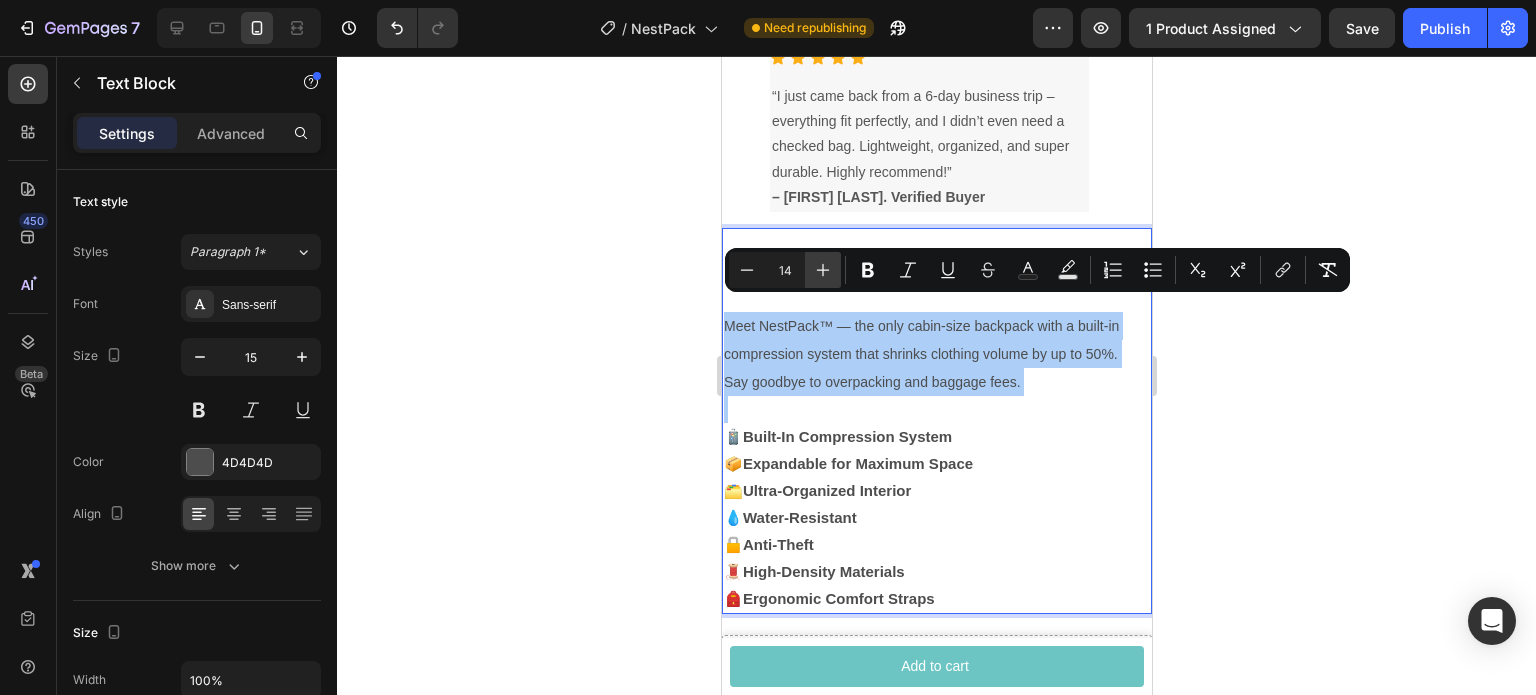 click 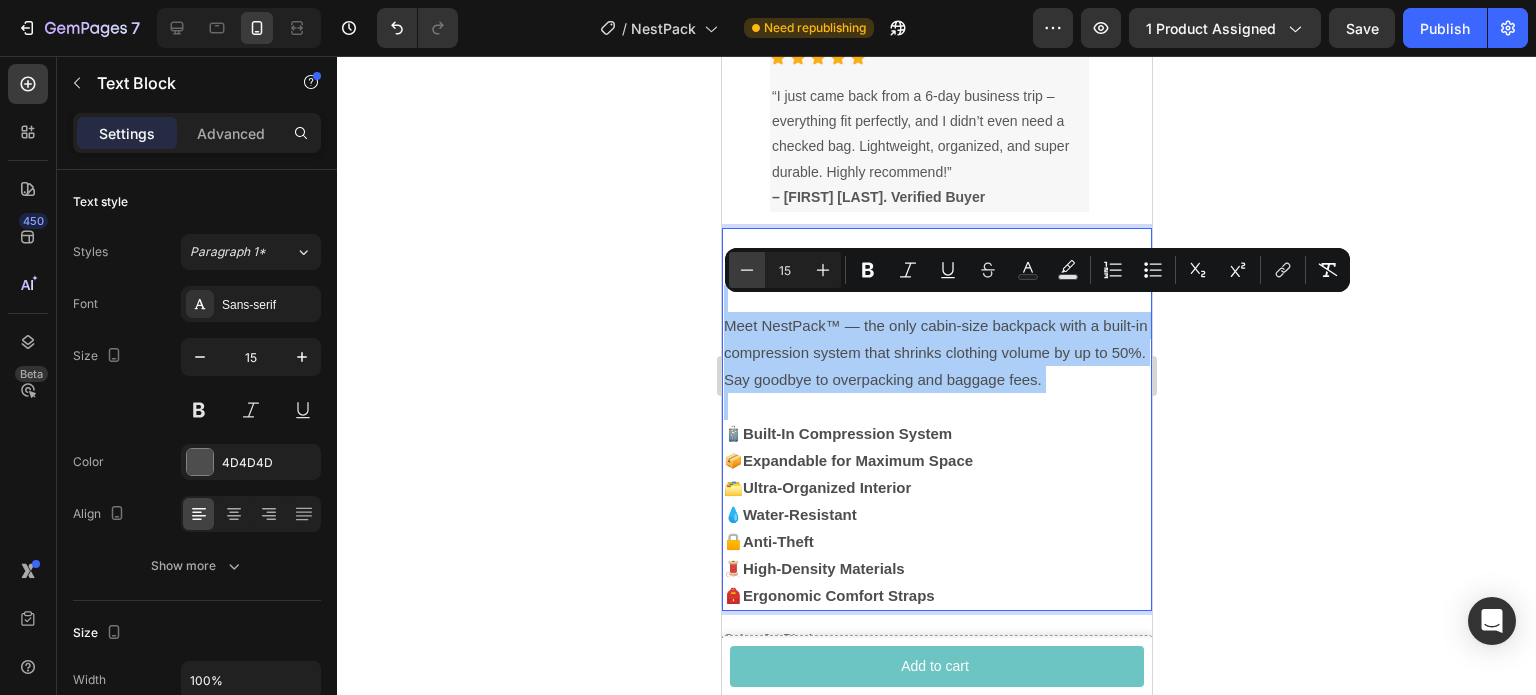 click 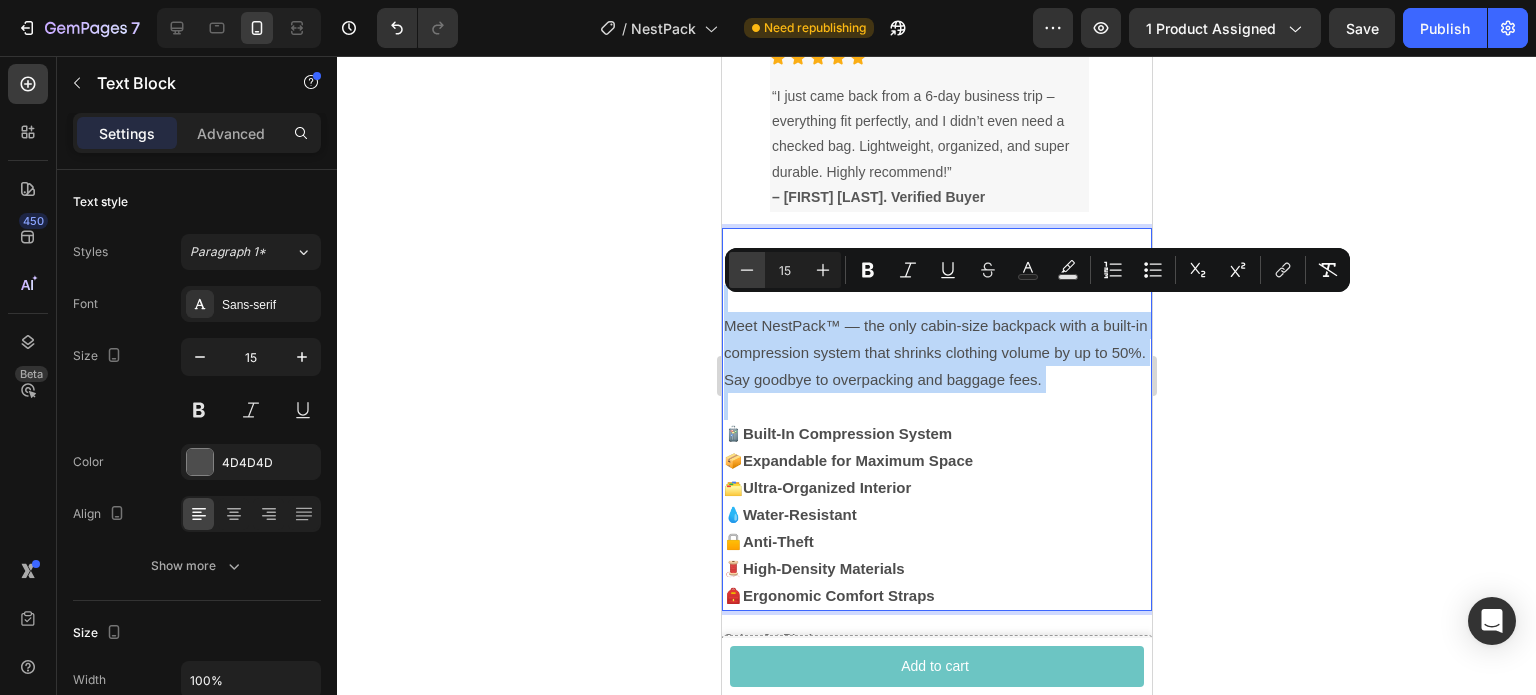type on "14" 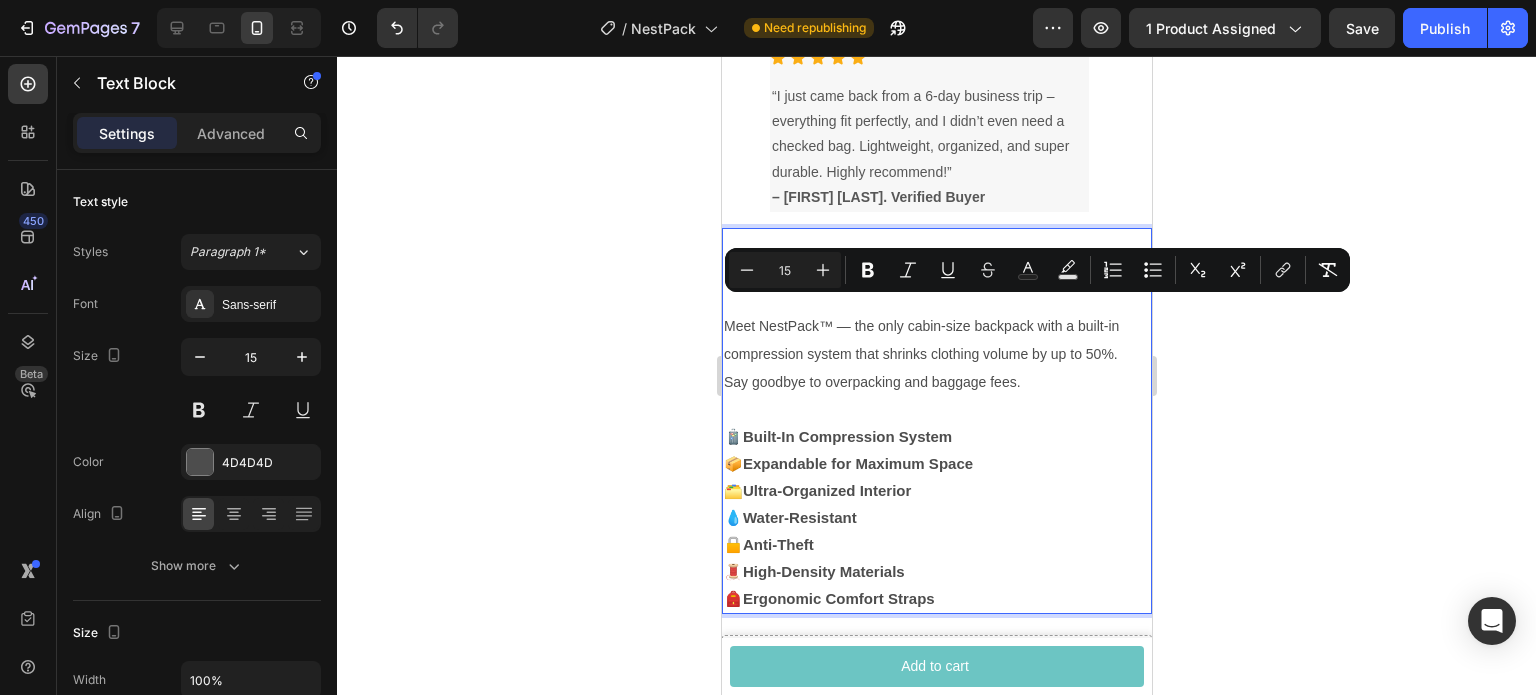 click on "📦  Expandable for Maximum Space" at bounding box center (936, 463) 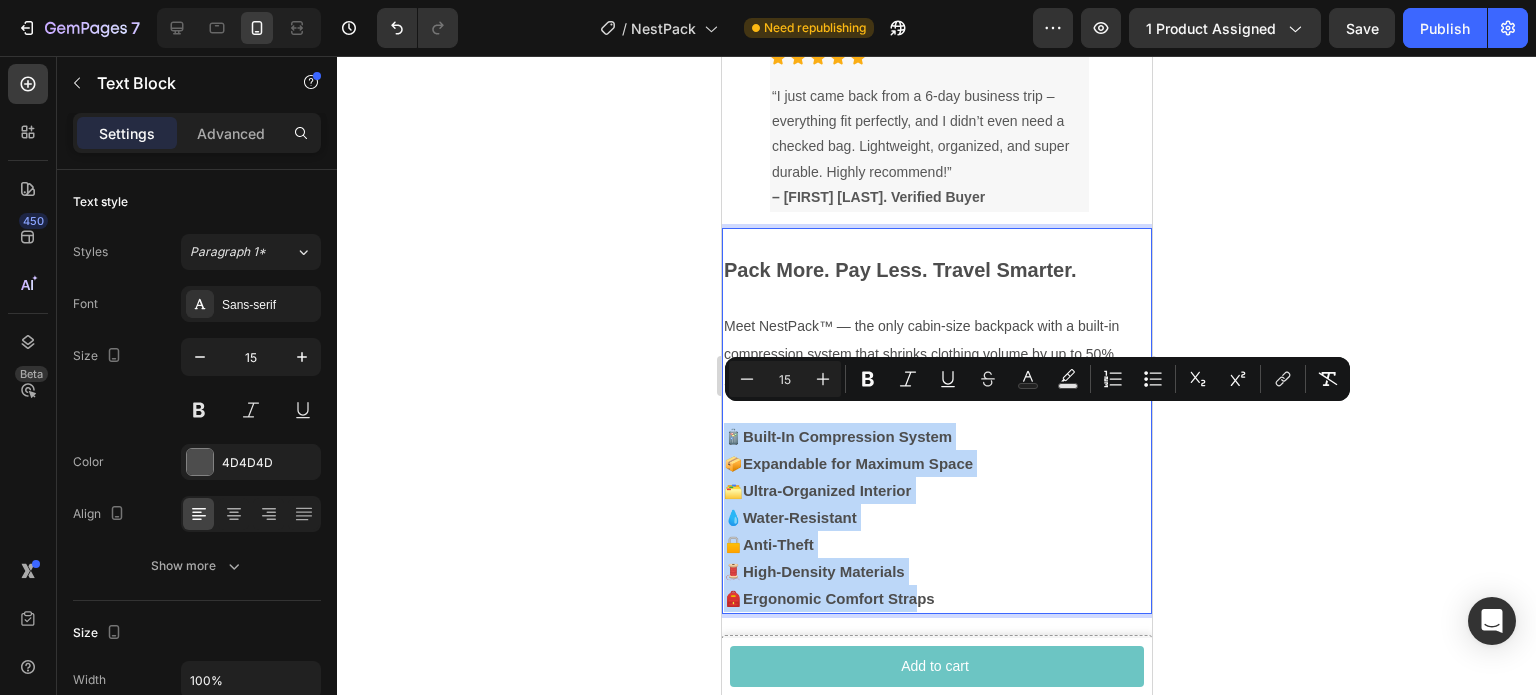 drag, startPoint x: 724, startPoint y: 413, endPoint x: 924, endPoint y: 567, distance: 252.42029 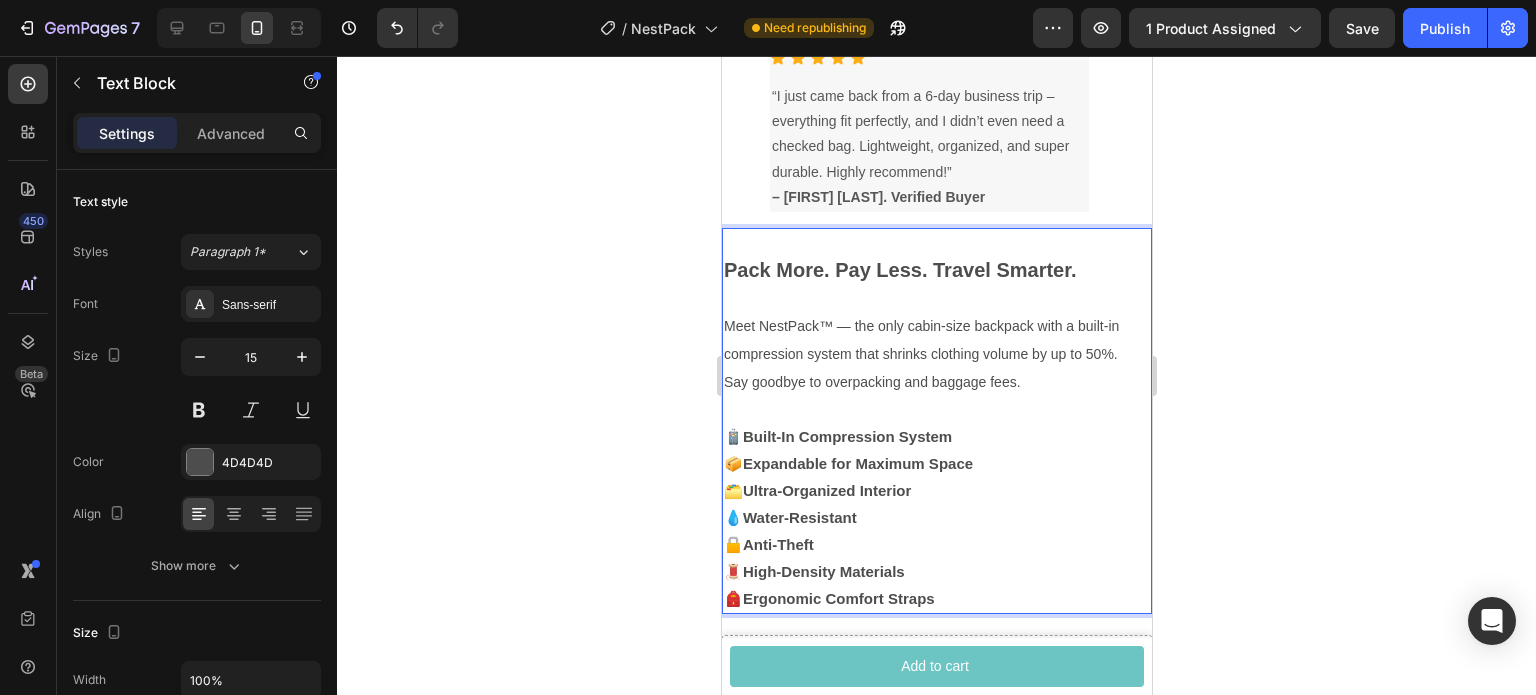 drag, startPoint x: 923, startPoint y: 573, endPoint x: 957, endPoint y: 573, distance: 34 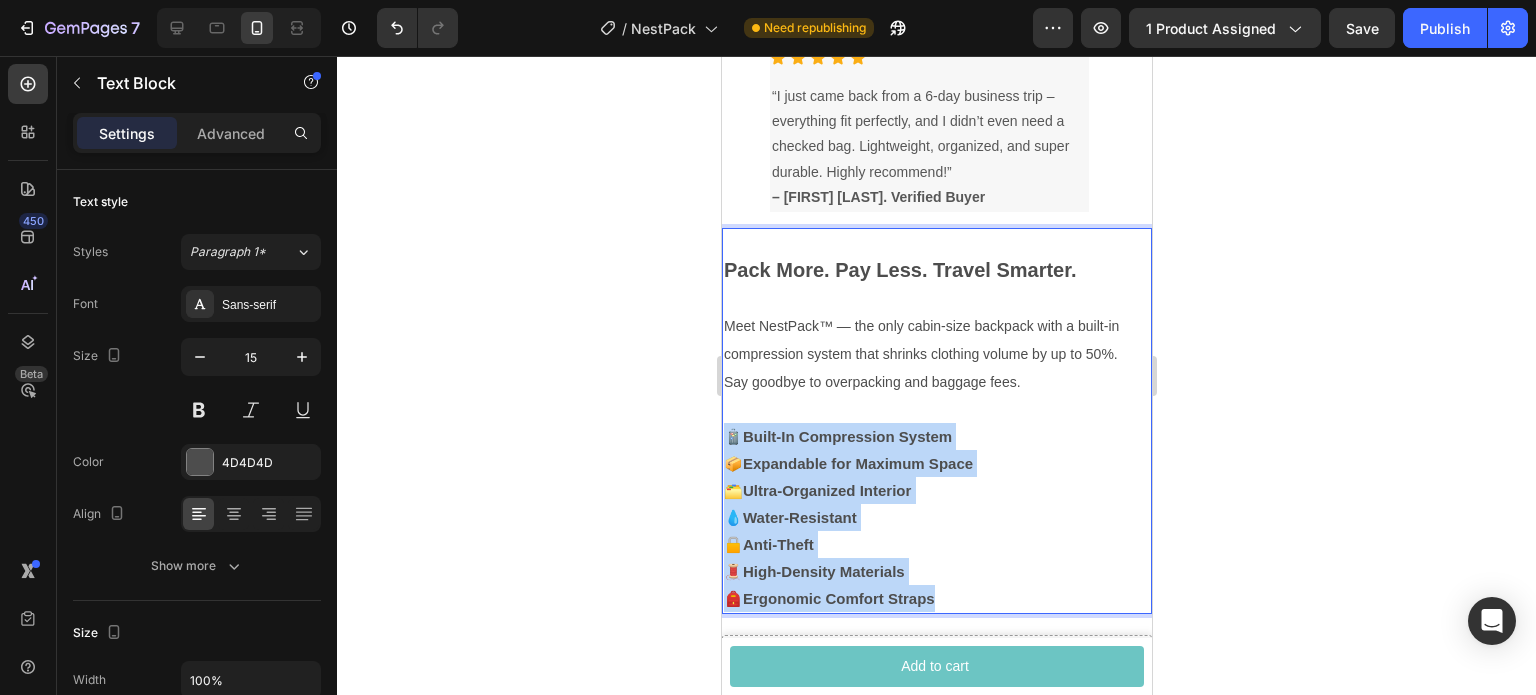 drag, startPoint x: 957, startPoint y: 573, endPoint x: 732, endPoint y: 415, distance: 274.93454 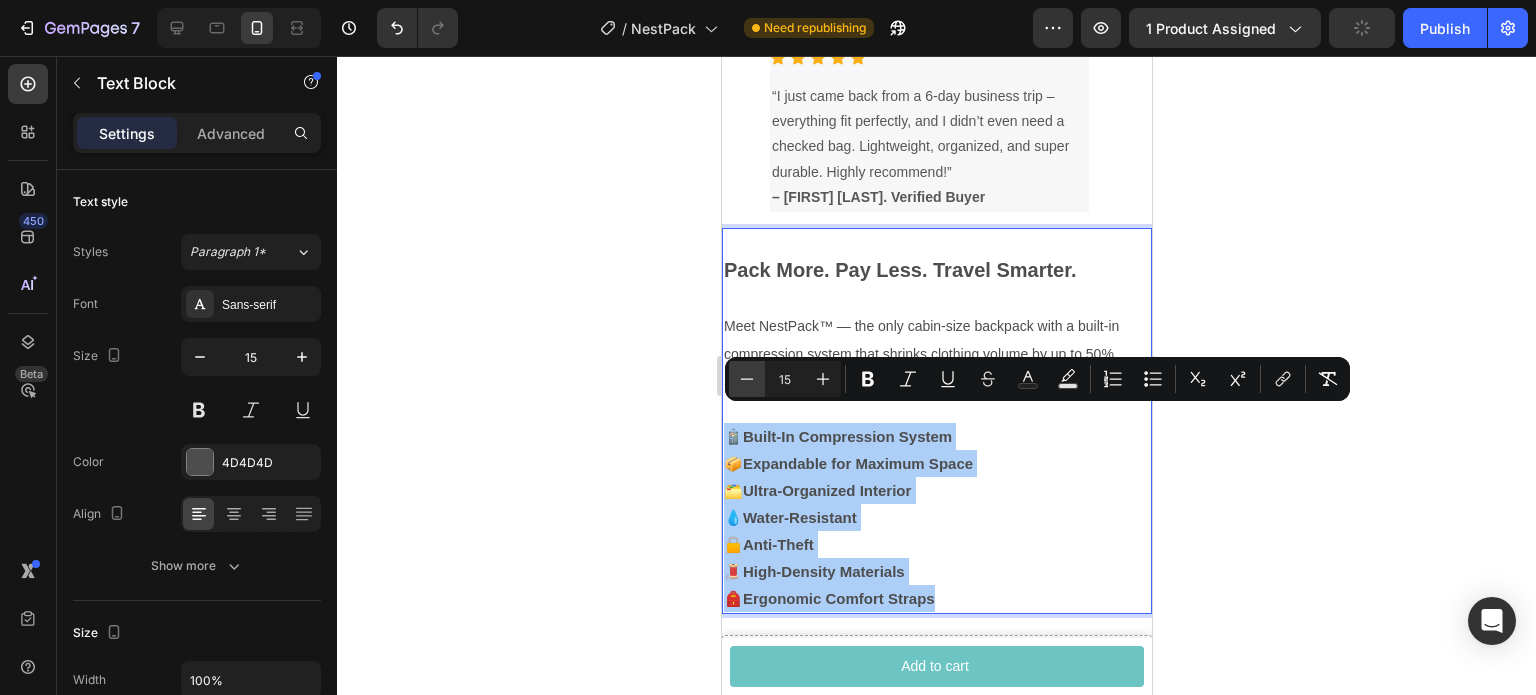 click 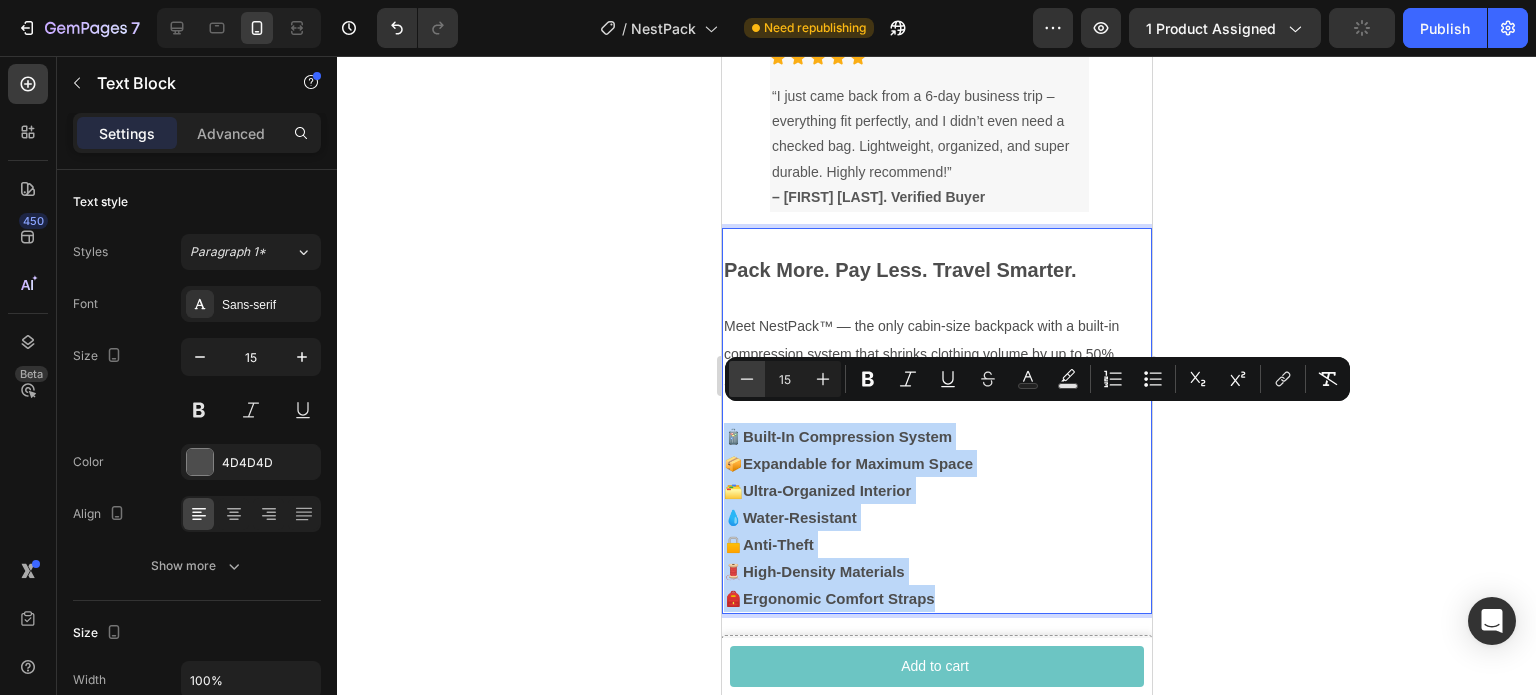 type on "14" 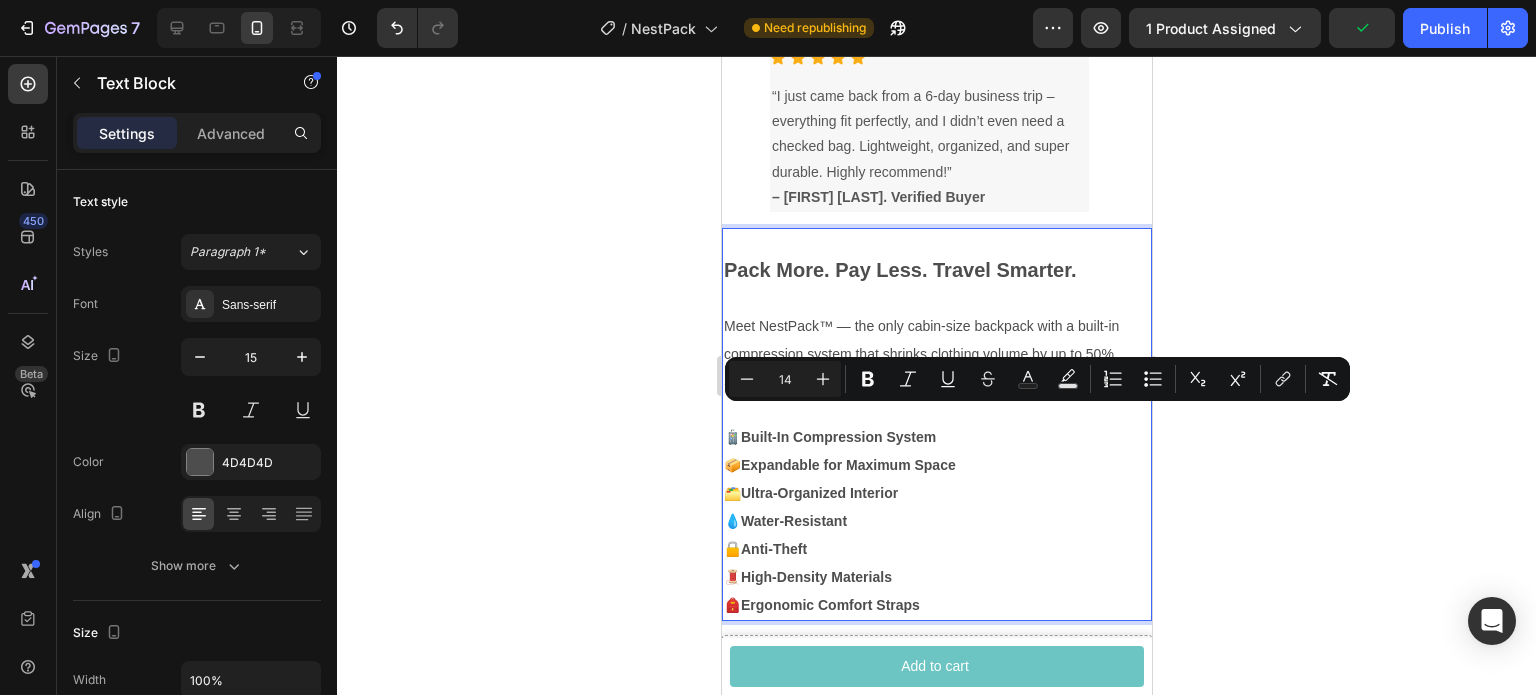 click 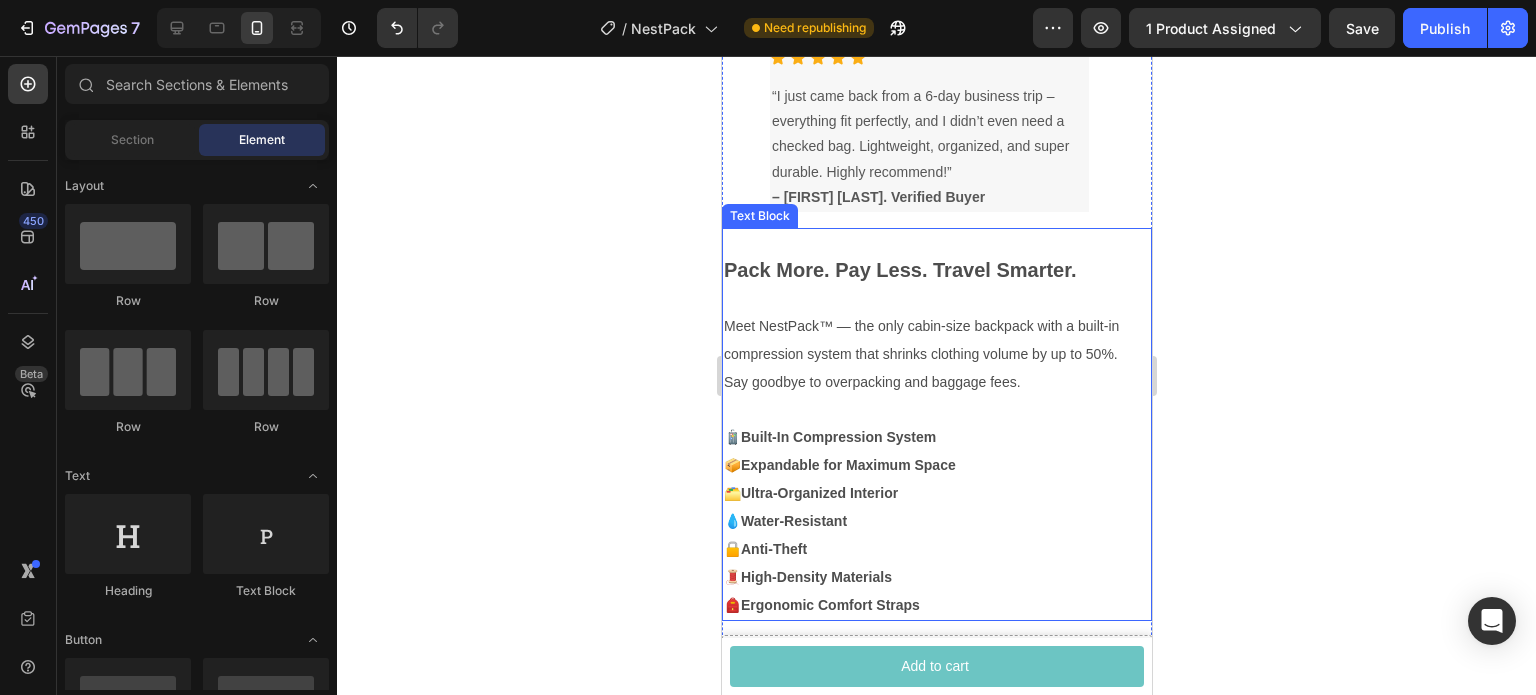 click on "Pack More. Pay Less. Travel Smarter." at bounding box center [899, 270] 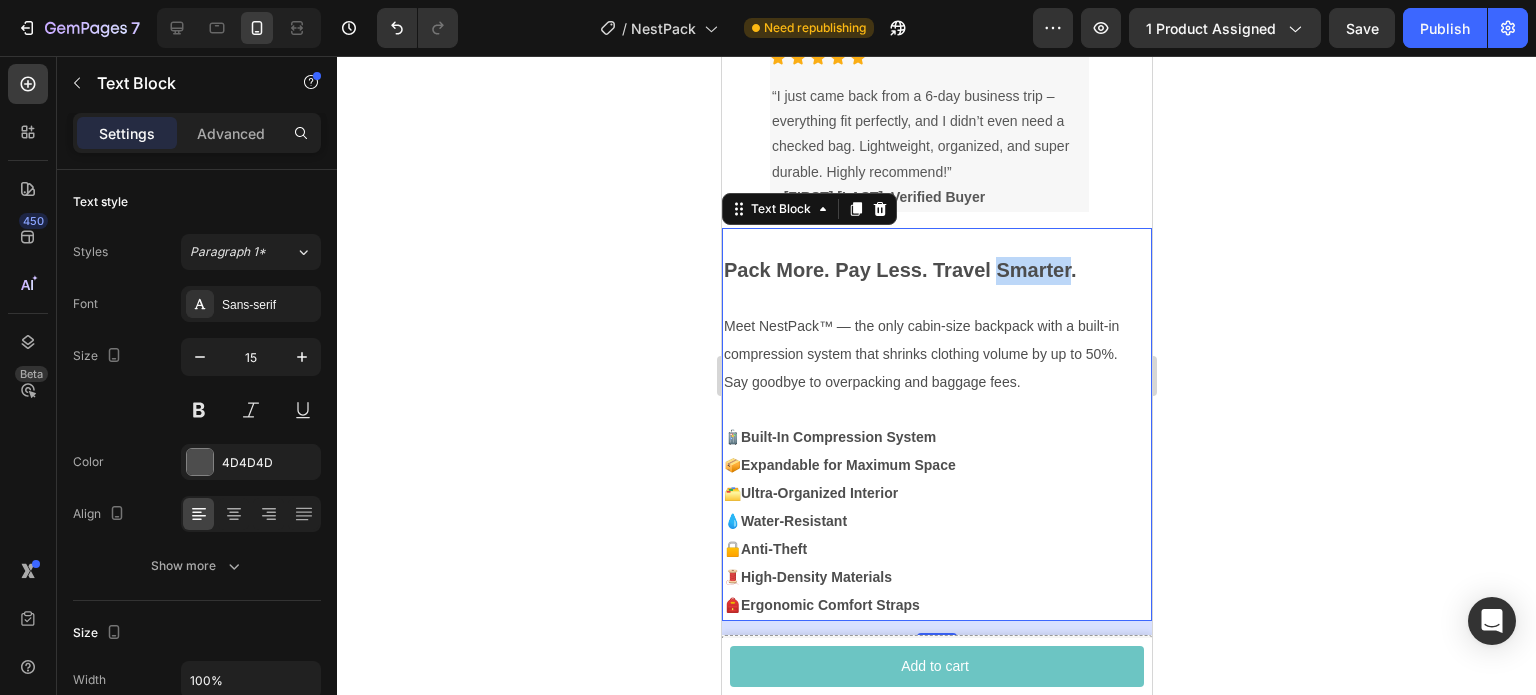 click on "Pack More. Pay Less. Travel Smarter." at bounding box center (899, 270) 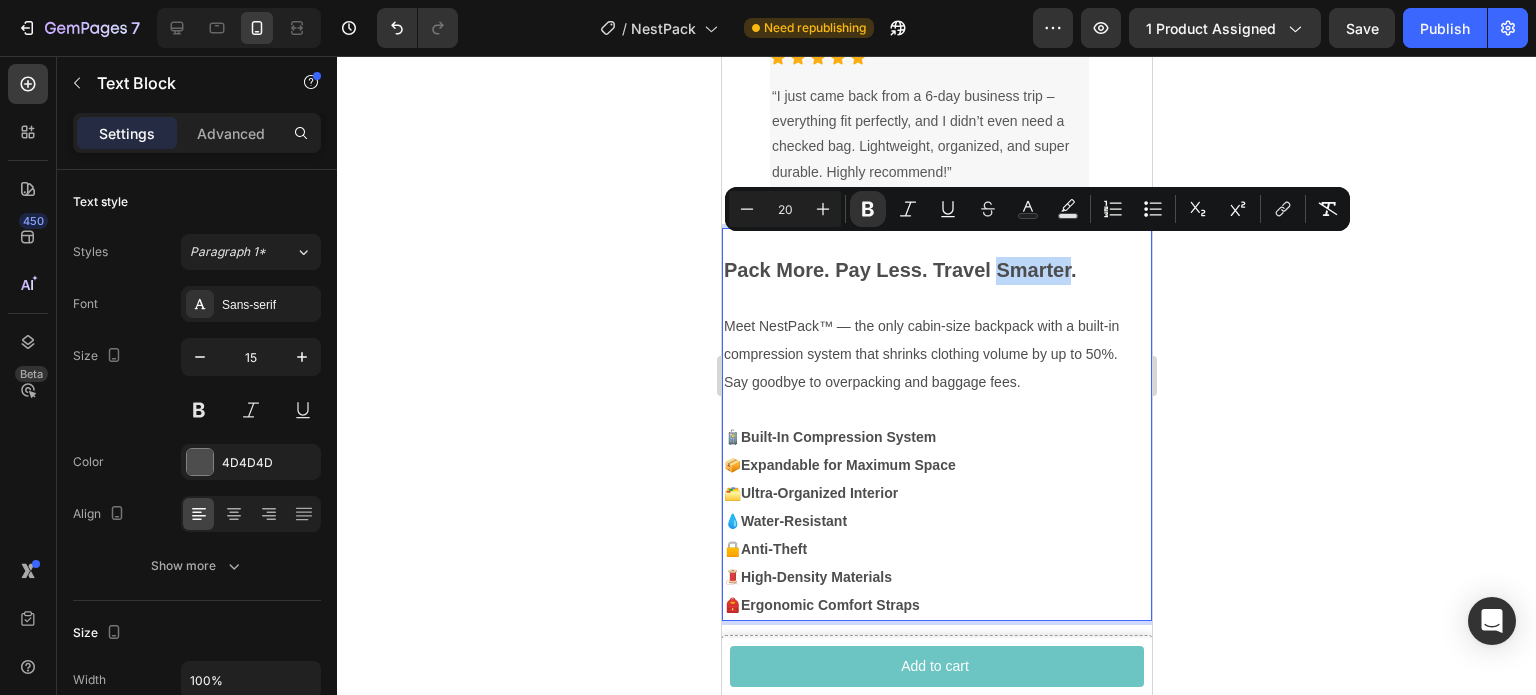 click on "Pack More. Pay Less. Travel Smarter." at bounding box center (899, 270) 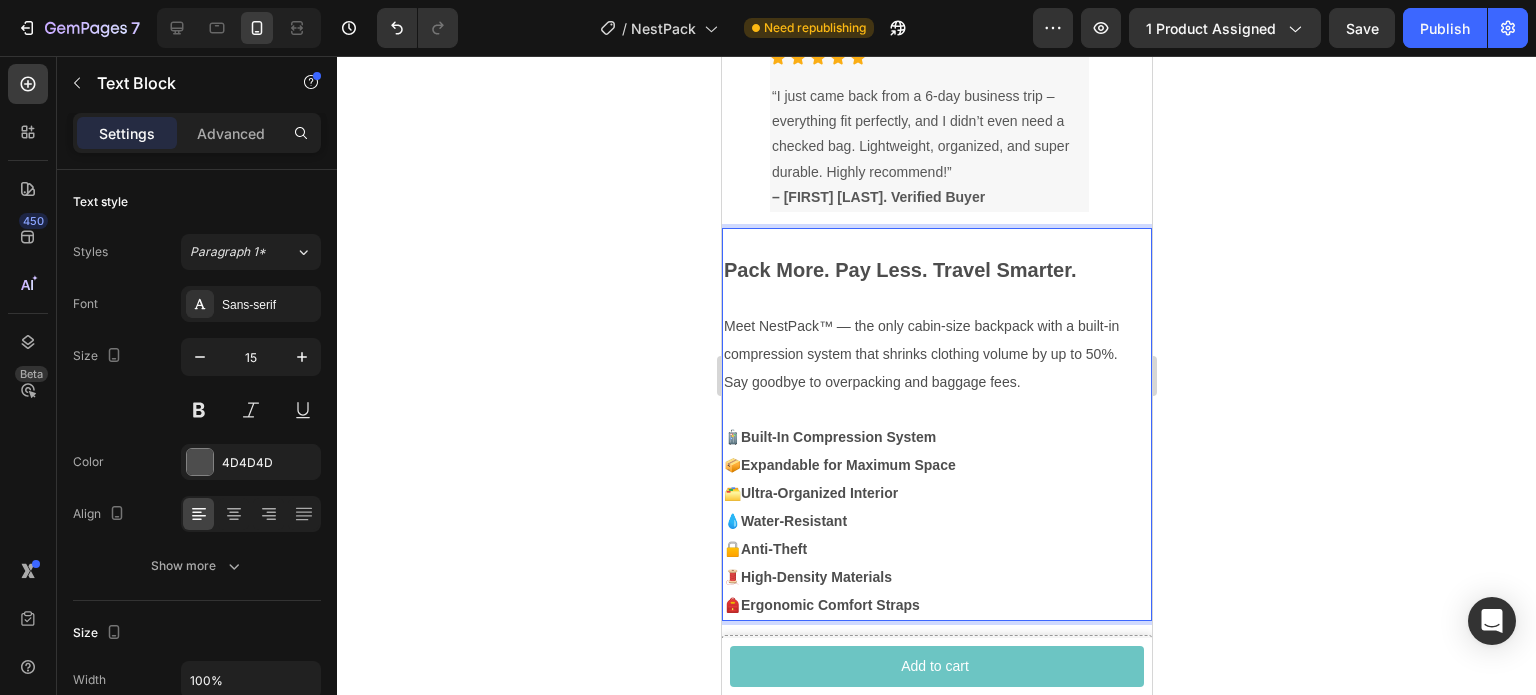 click on "Pack More. Pay Less. Travel Smarter." at bounding box center (936, 271) 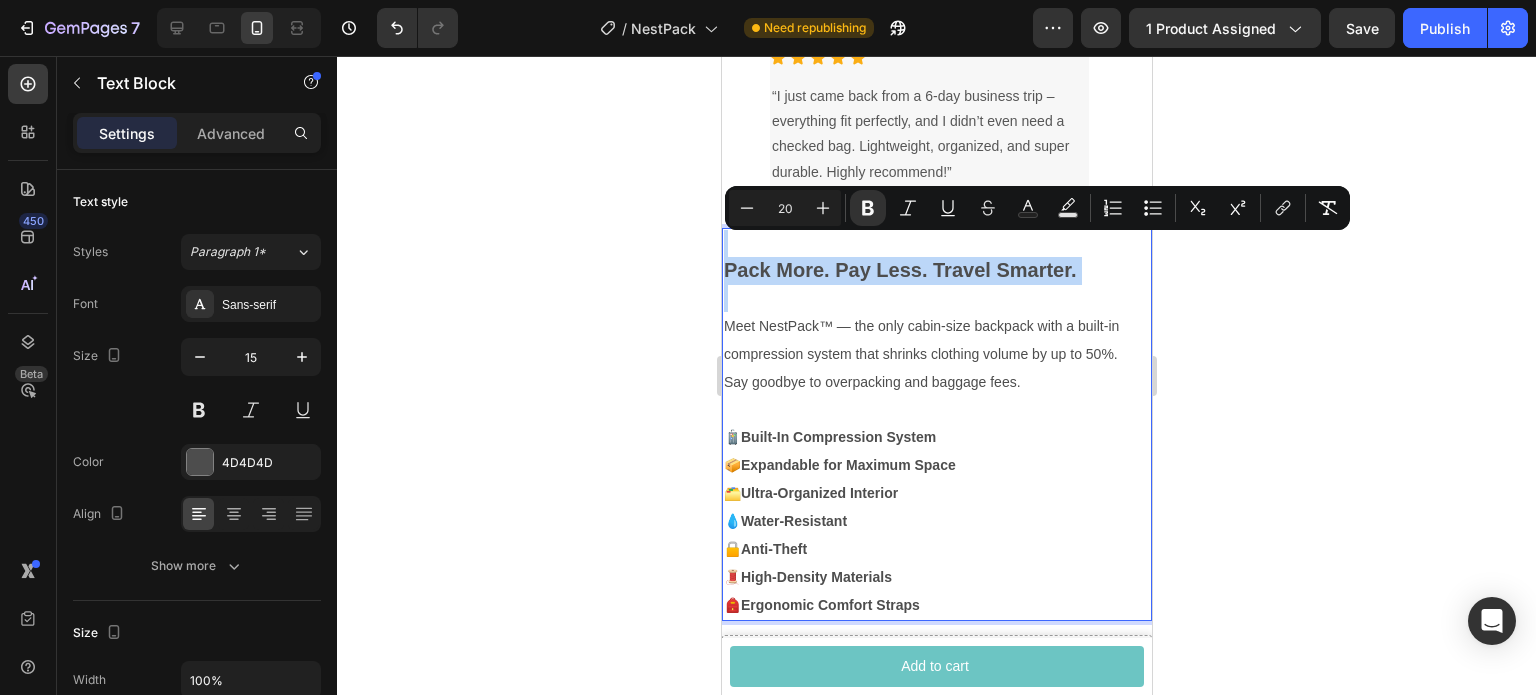 drag, startPoint x: 1087, startPoint y: 253, endPoint x: 723, endPoint y: 231, distance: 364.6642 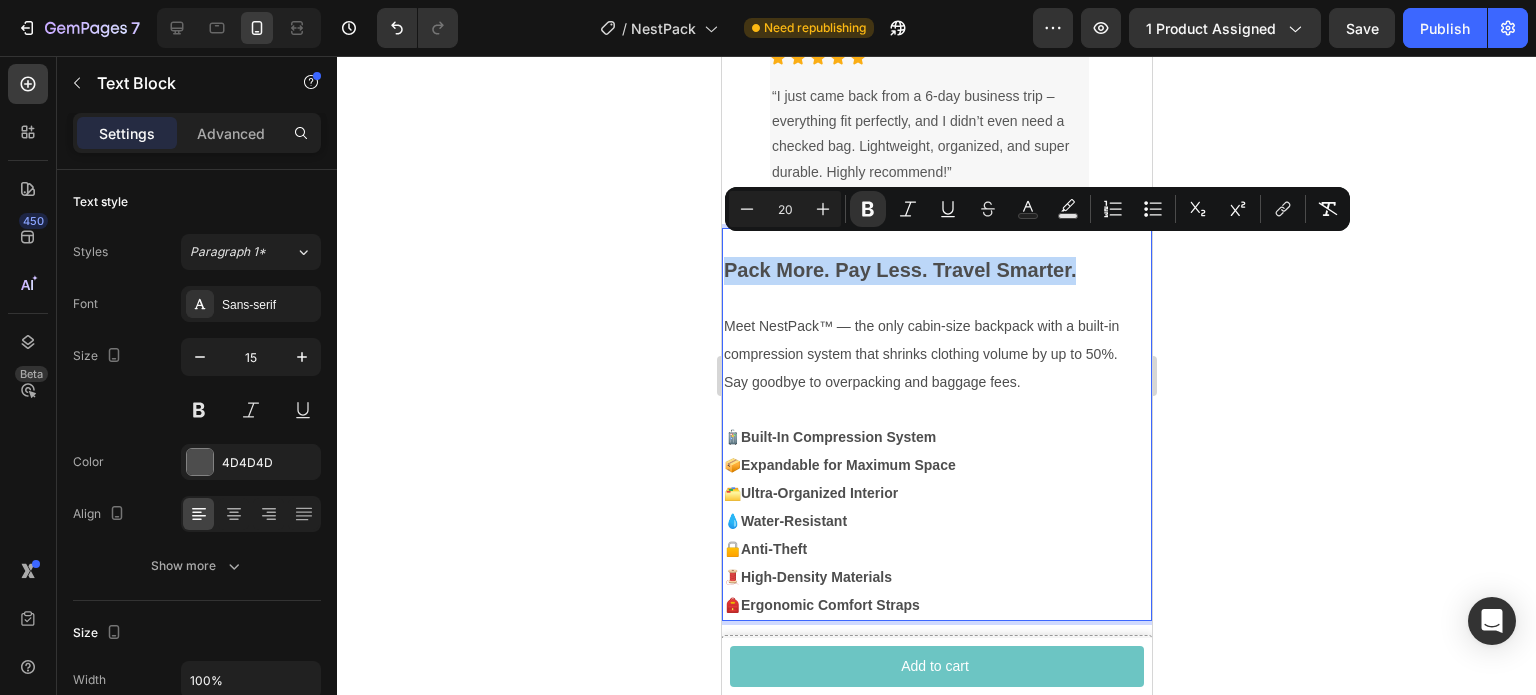 drag, startPoint x: 725, startPoint y: 247, endPoint x: 1081, endPoint y: 239, distance: 356.08987 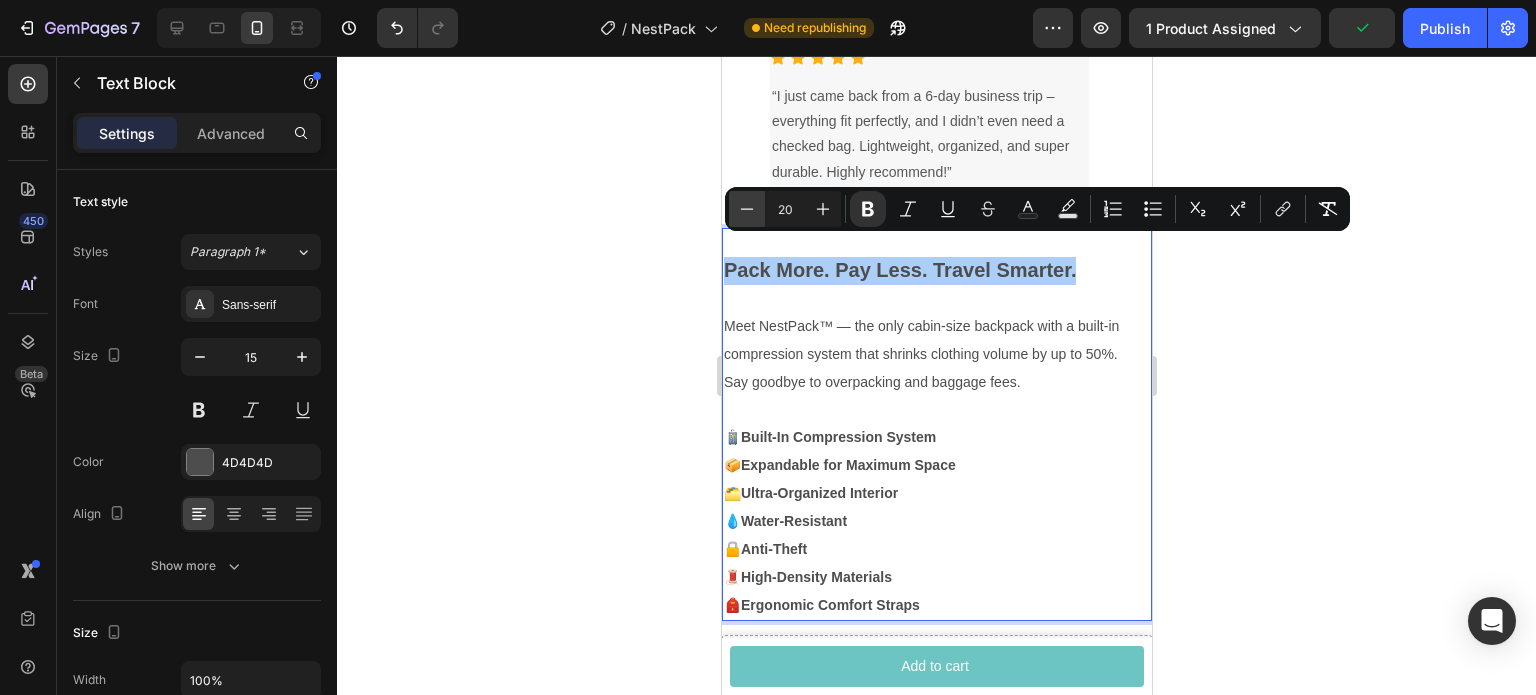 click on "Minus" at bounding box center [747, 209] 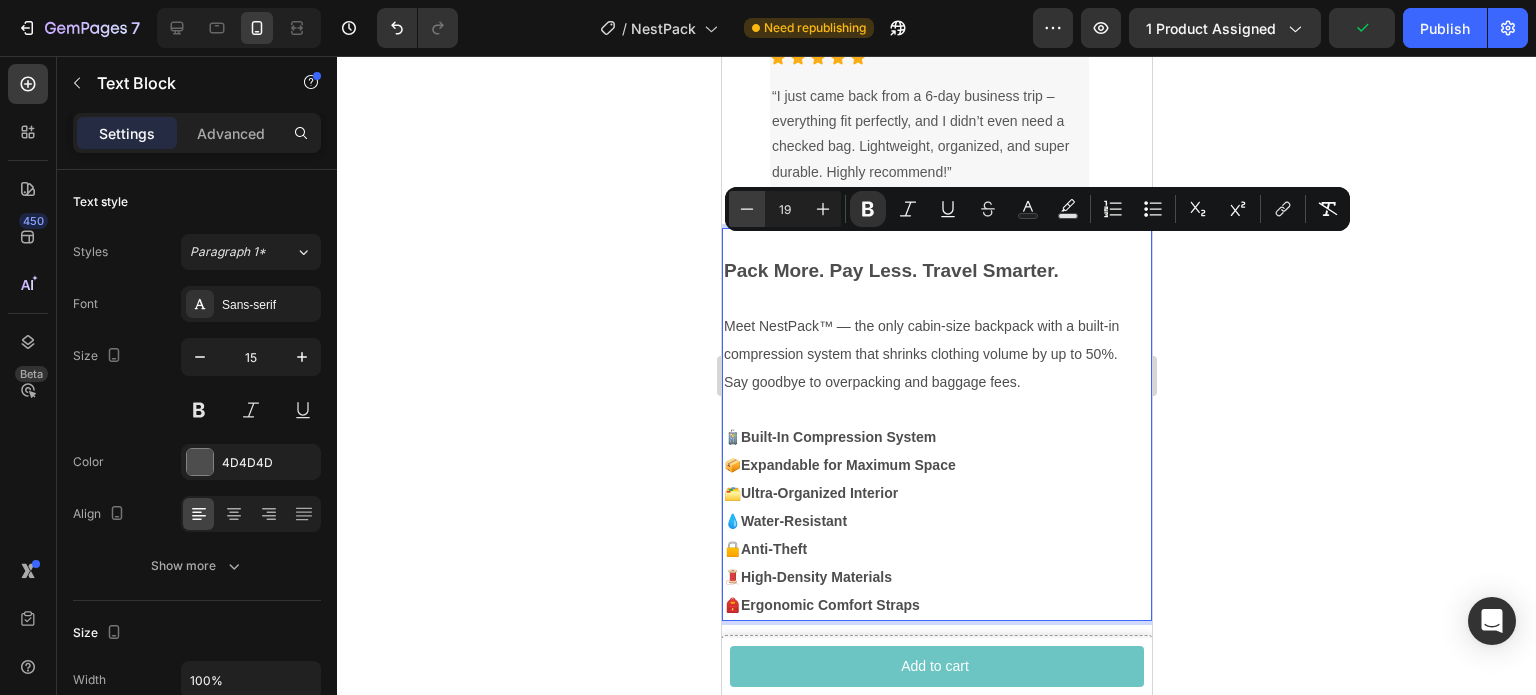 click on "Minus" at bounding box center (747, 209) 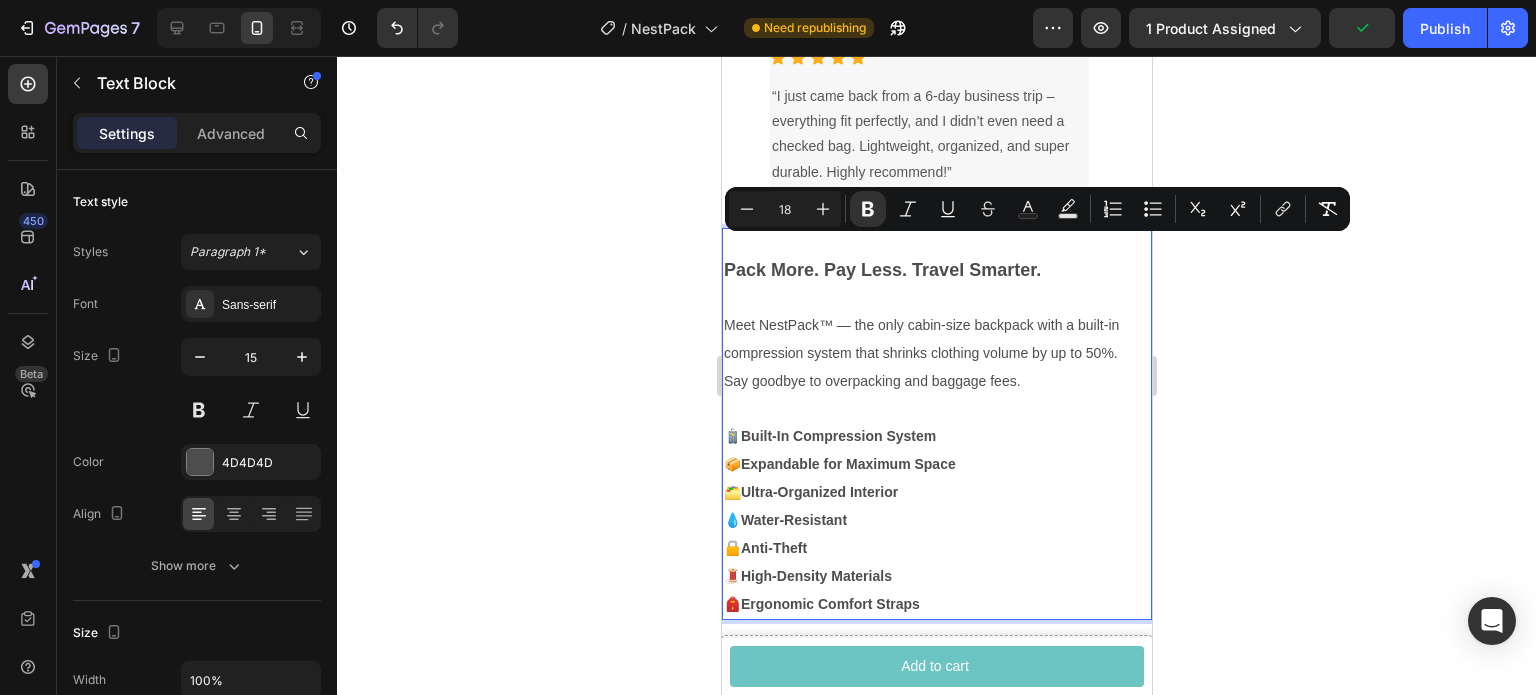 click 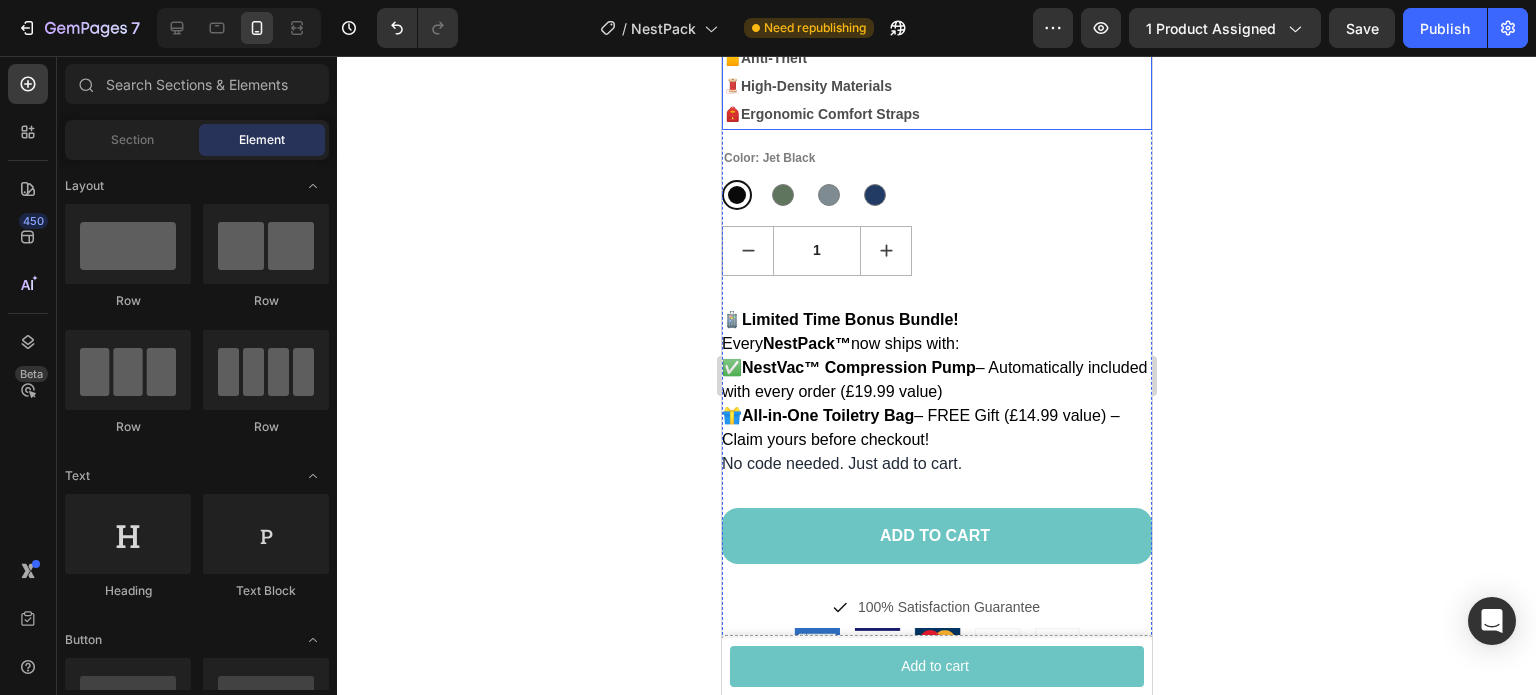 scroll, scrollTop: 1396, scrollLeft: 0, axis: vertical 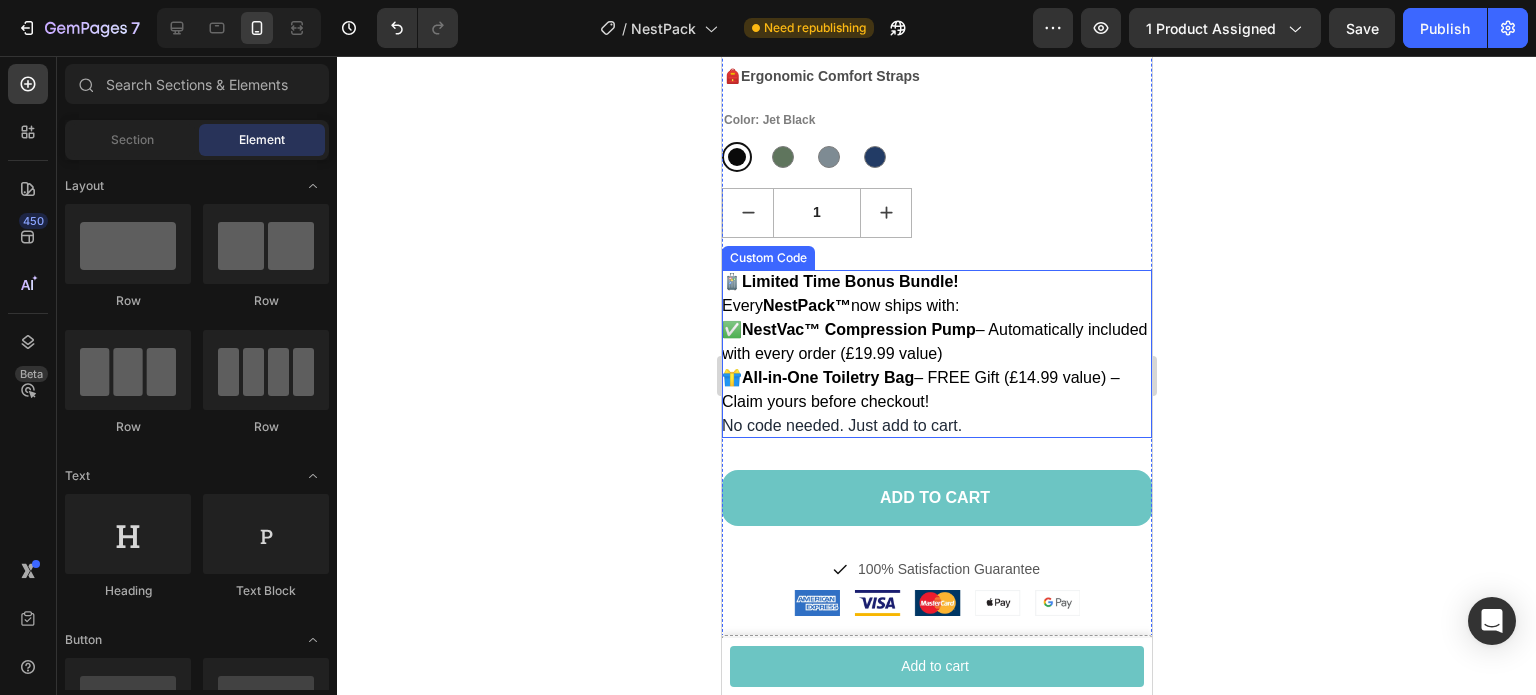 click on "🧳  Limited Time Bonus Bundle!
Every  NestPack™  now ships with:
✅  NestVac™ Compression Pump  – Automatically included with every order (£19.99 value)
🎁  All-in-One Toiletry Bag  – FREE Gift (£14.99 value) – Claim yours before checkout!
No code needed. Just add to cart." at bounding box center (936, 354) 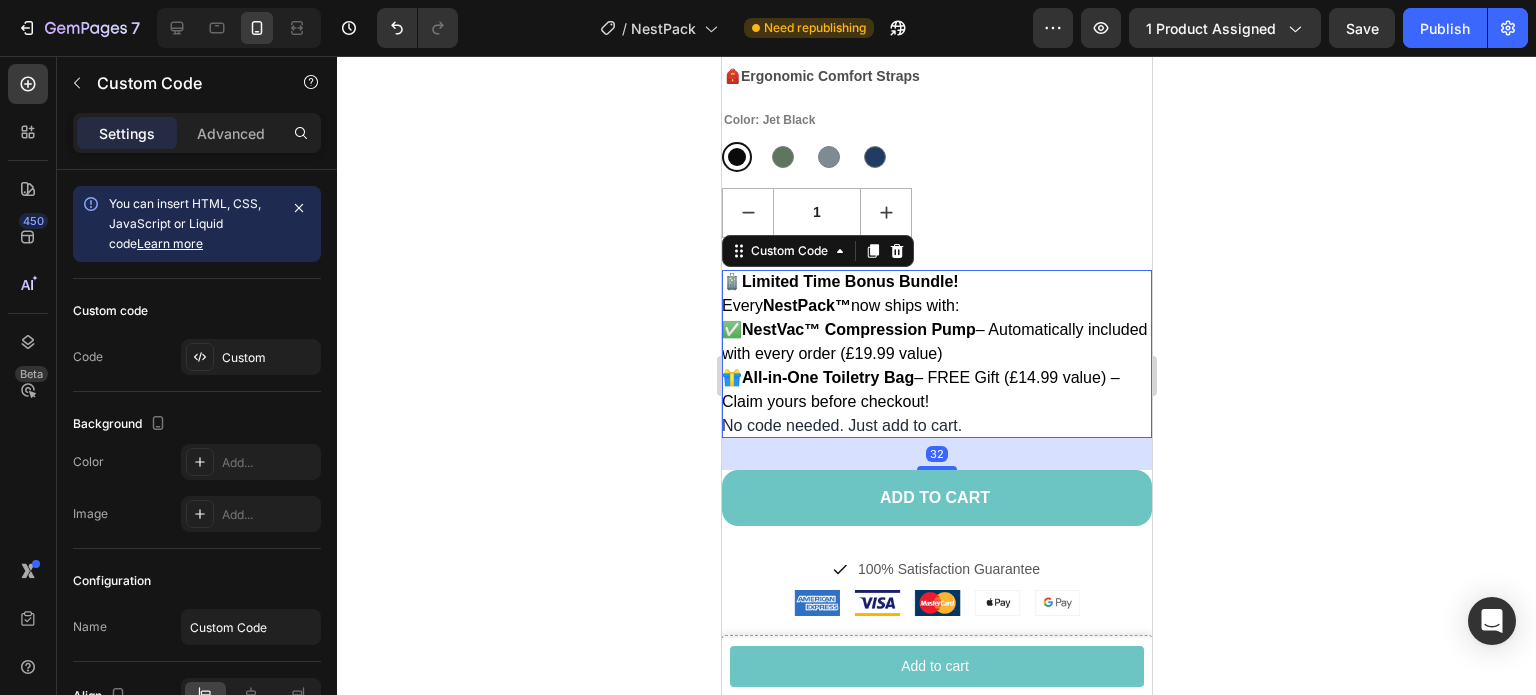 click on "🧳  Limited Time Bonus Bundle!
Every  NestPack™  now ships with:
✅  NestVac™ Compression Pump  – Automatically included with every order (£19.99 value)
🎁  All-in-One Toiletry Bag  – FREE Gift (£14.99 value) – Claim yours before checkout!
No code needed. Just add to cart." at bounding box center (936, 354) 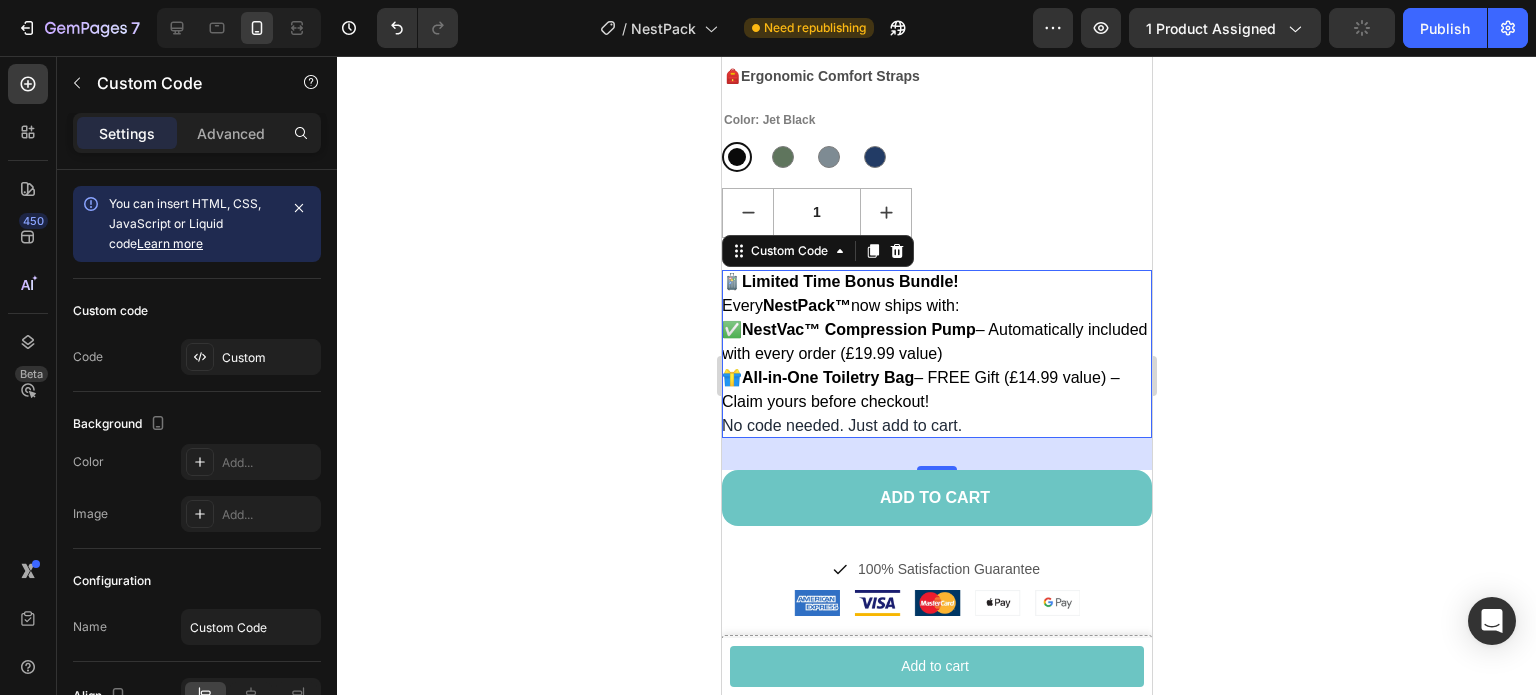 click on "🧳  Limited Time Bonus Bundle!
Every  NestPack™  now ships with:
✅  NestVac™ Compression Pump  – Automatically included with every order (£19.99 value)
🎁  All-in-One Toiletry Bag  – FREE Gift (£14.99 value) – Claim yours before checkout!
No code needed. Just add to cart." at bounding box center (936, 354) 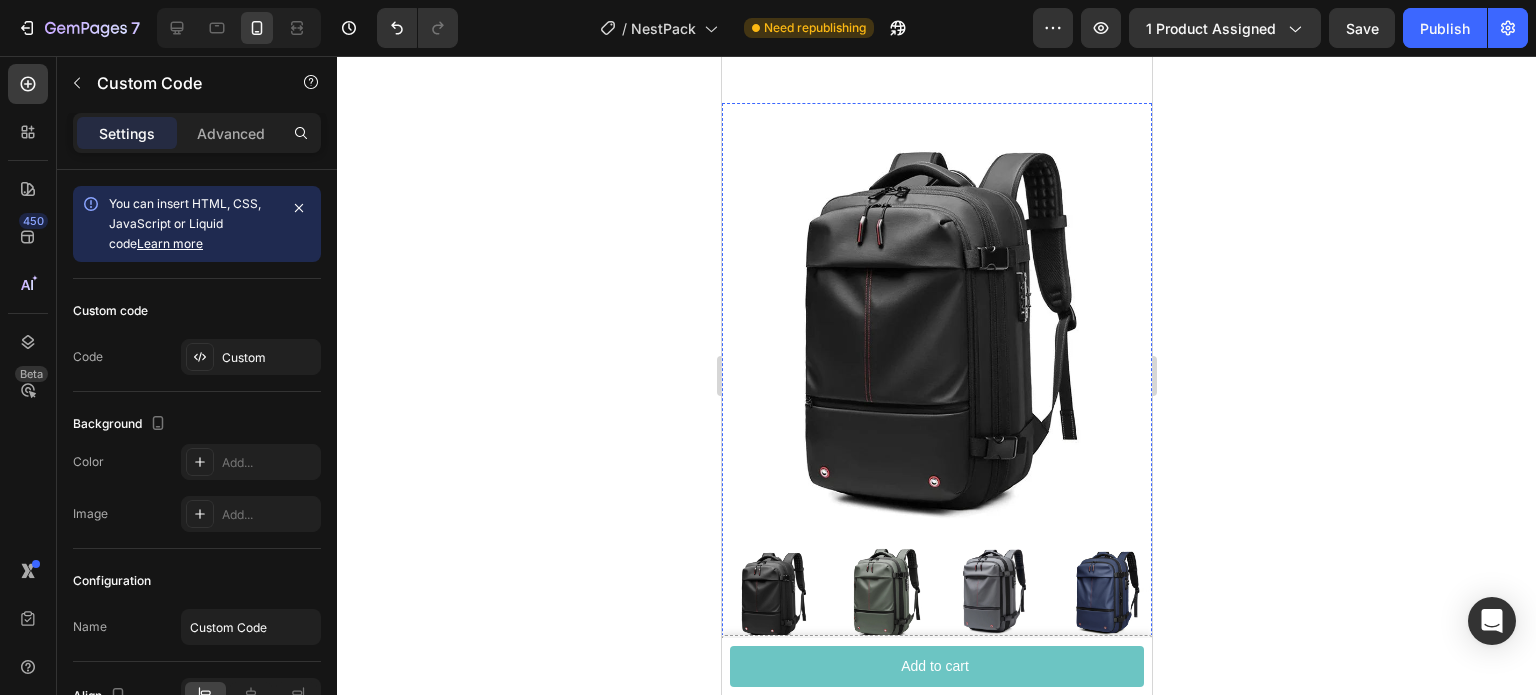 scroll, scrollTop: 0, scrollLeft: 0, axis: both 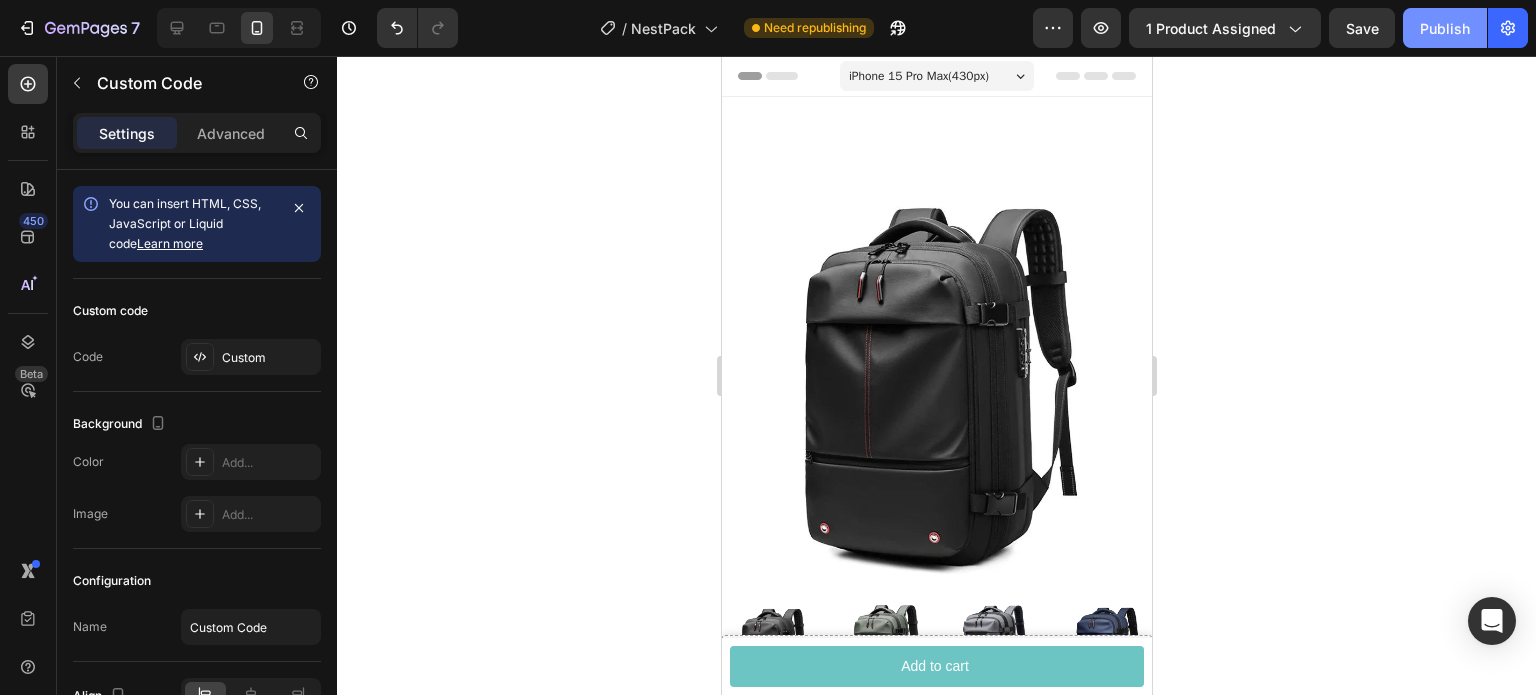 click on "Publish" at bounding box center (1445, 28) 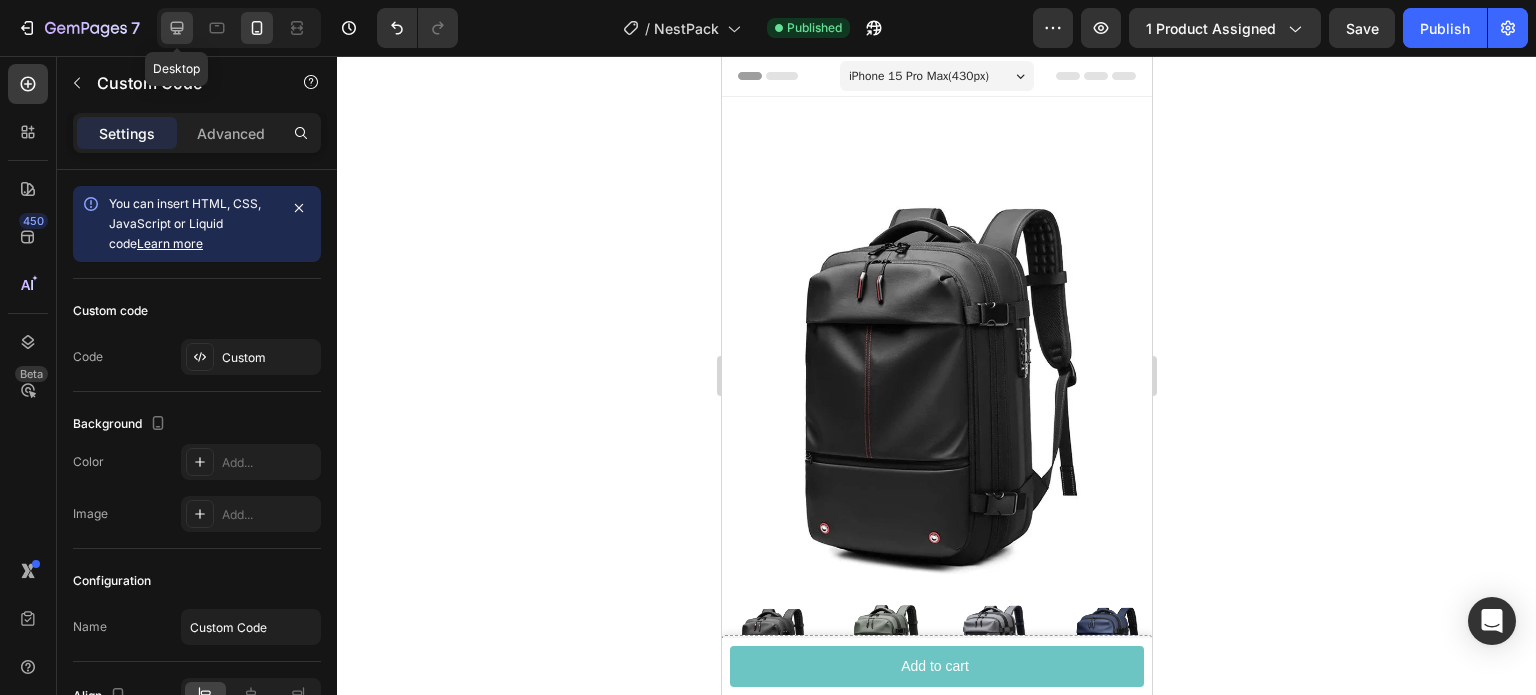 click 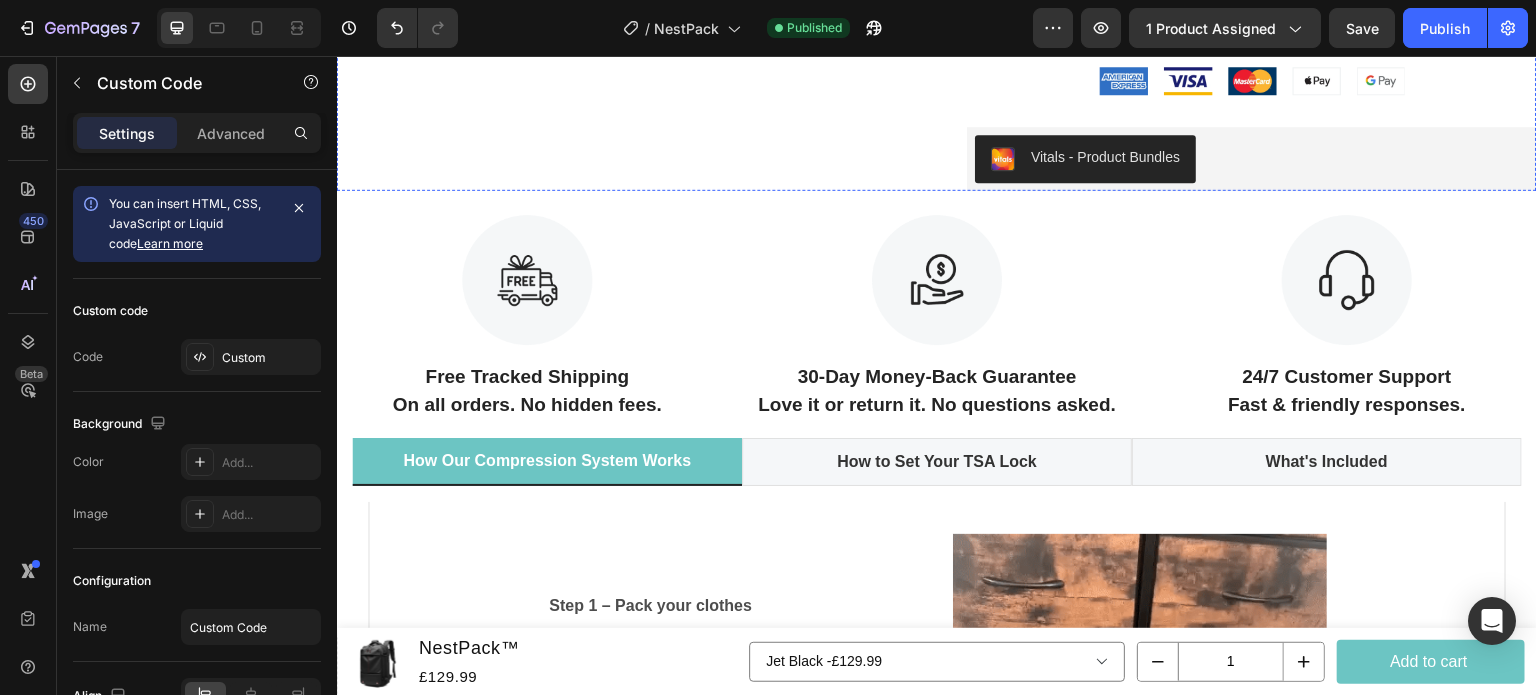 scroll, scrollTop: 1352, scrollLeft: 0, axis: vertical 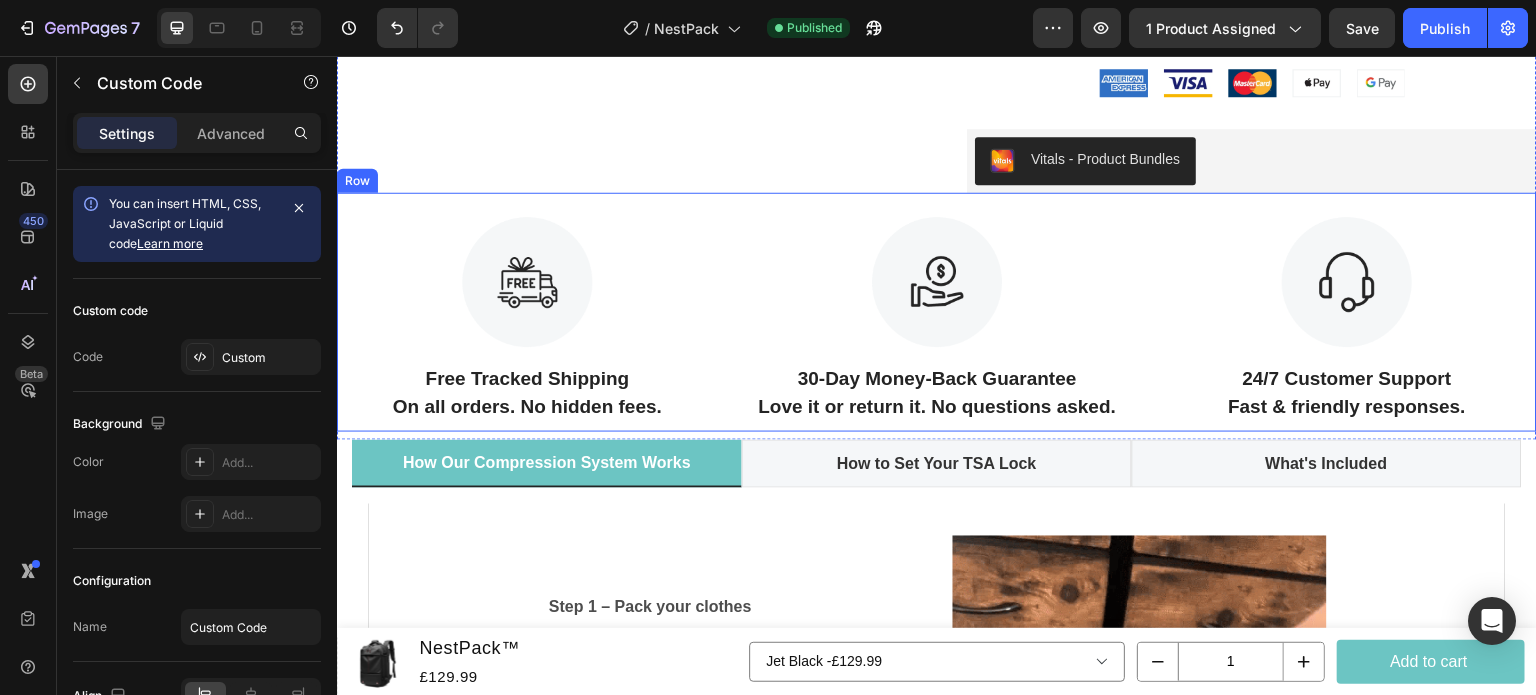 click on "Image Free Tracked Shipping On all orders. No hidden fees. Text Block Image 30-Day Money-Back Guarantee Love it or return it. No questions asked. Text Block Image 24/7 Customer Support Fast & friendly responses. Text Block Row" at bounding box center [937, 312] 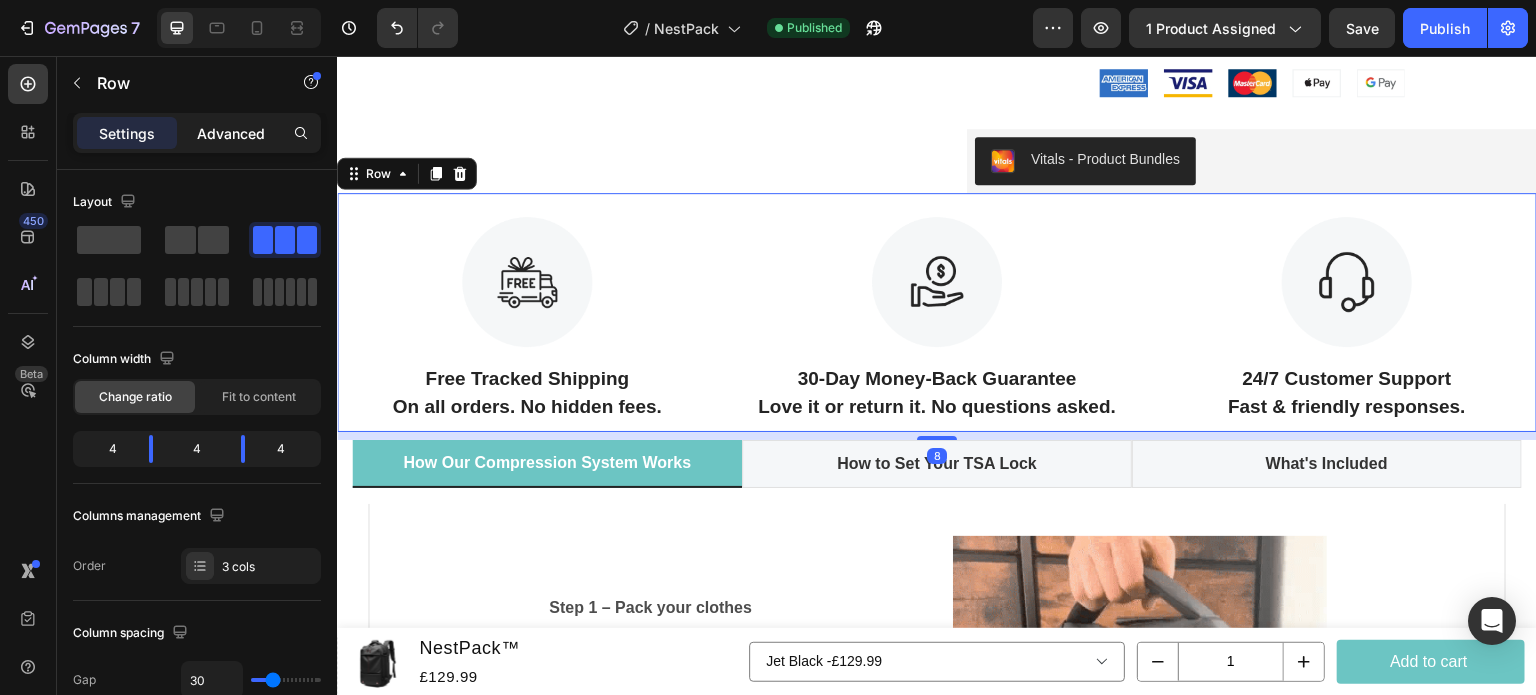 click on "Advanced" at bounding box center [231, 133] 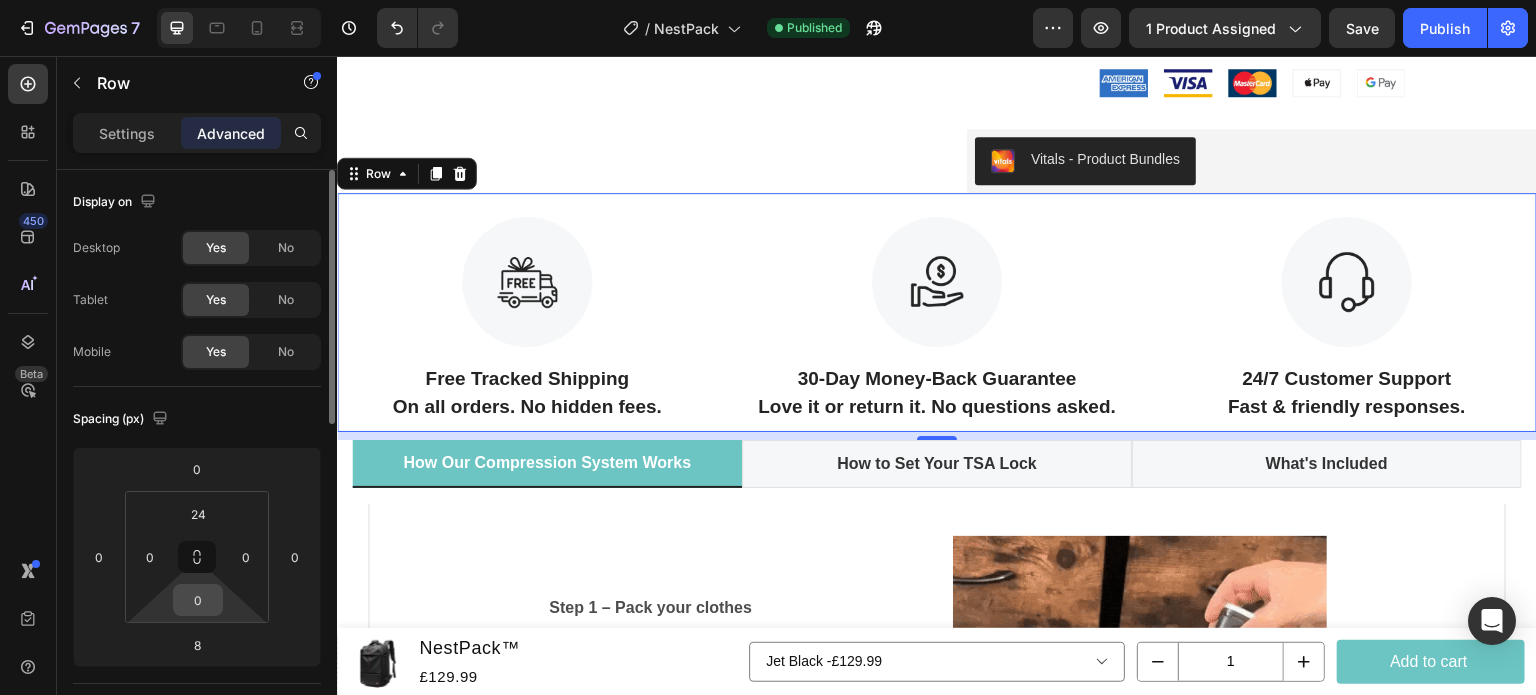 click on "0" at bounding box center [198, 600] 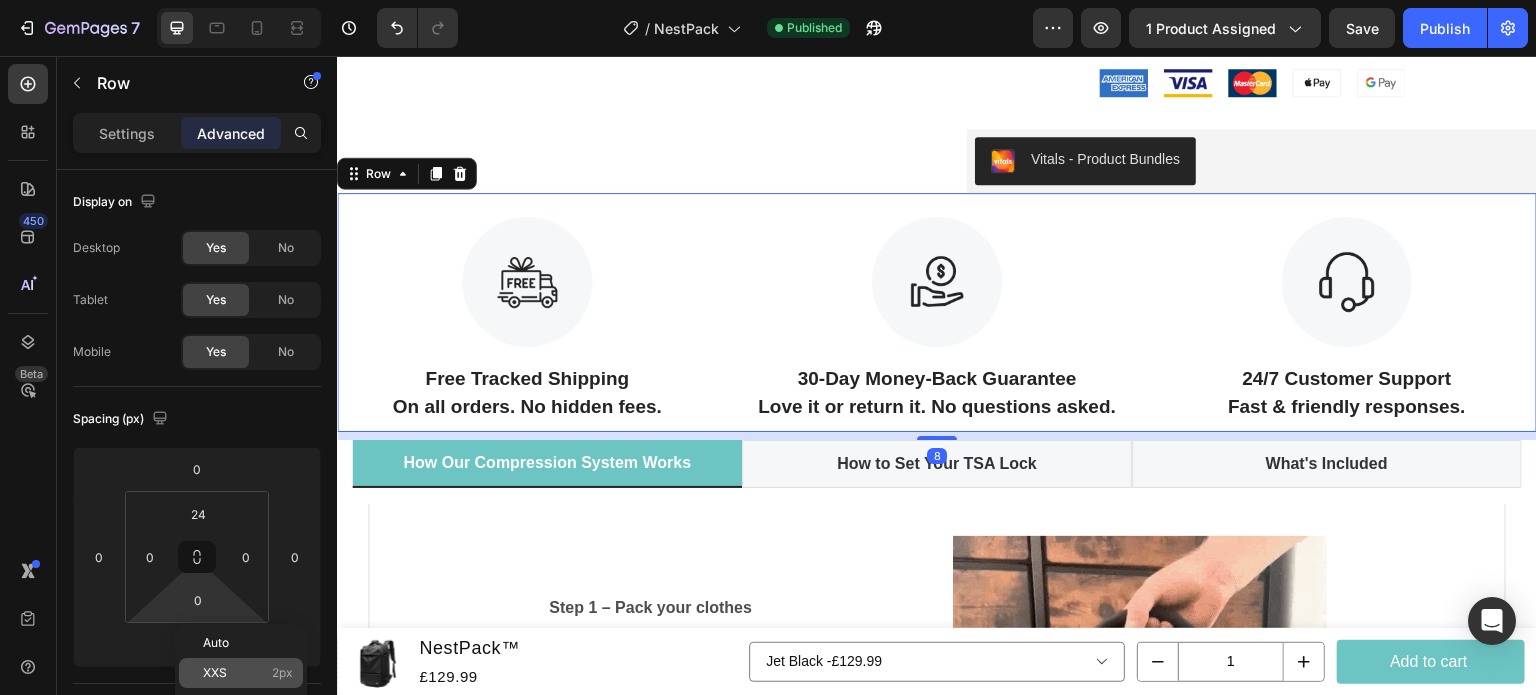 click on "XXS 2px" 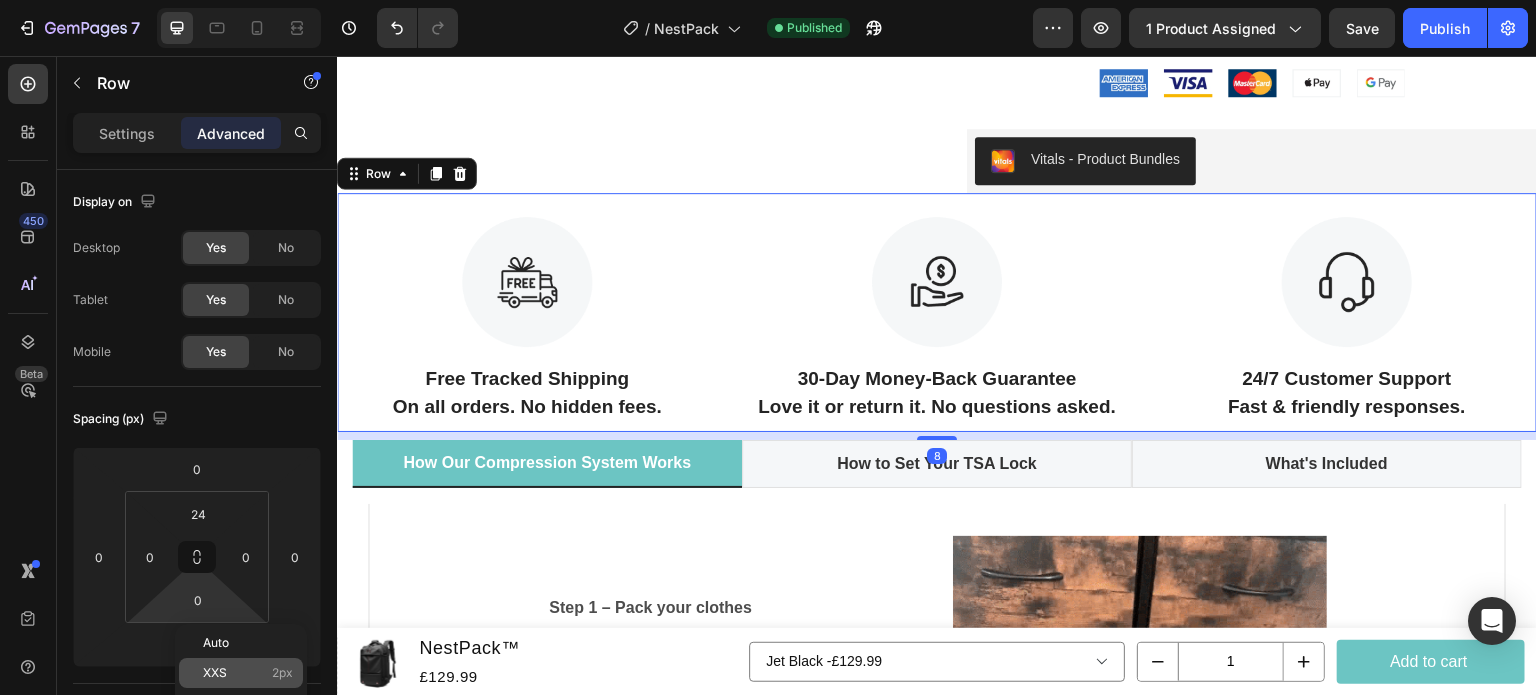 type on "2" 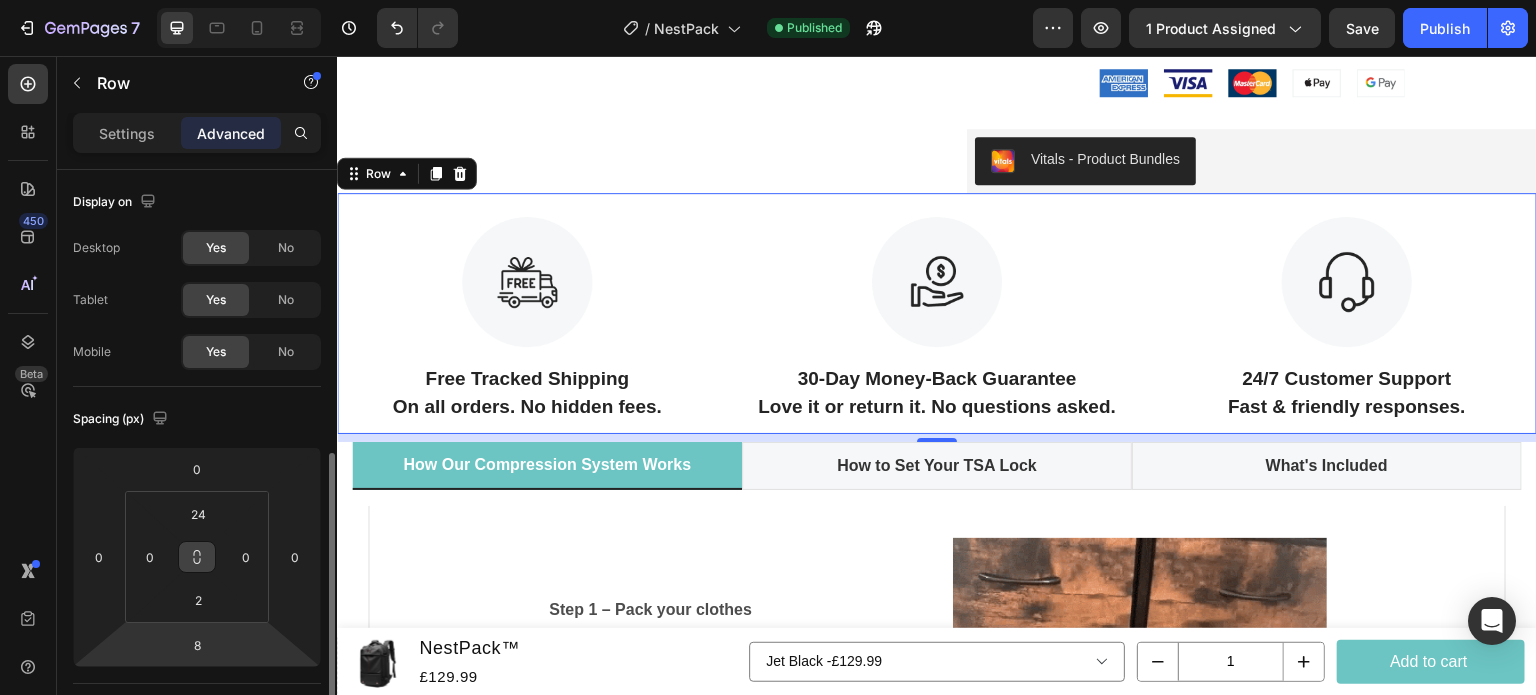 scroll, scrollTop: 216, scrollLeft: 0, axis: vertical 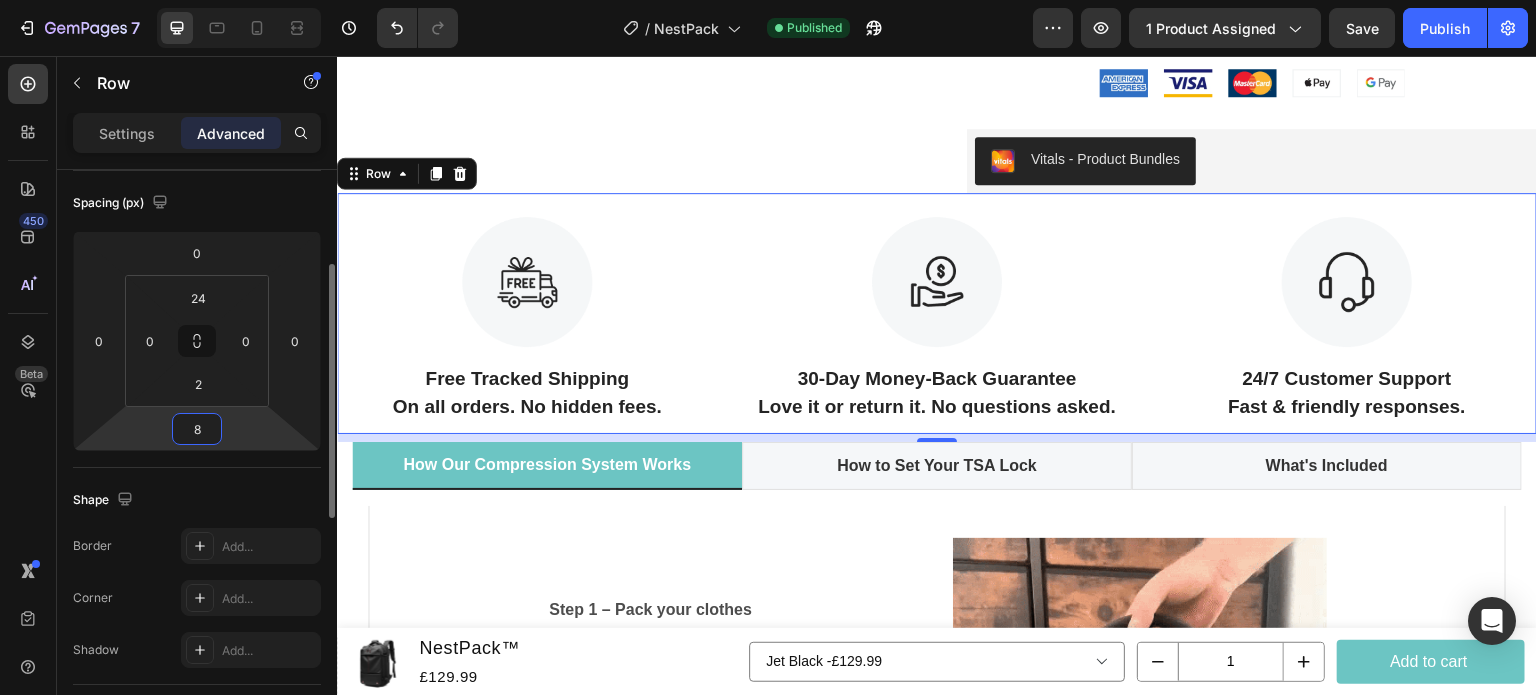 click on "8" at bounding box center (197, 429) 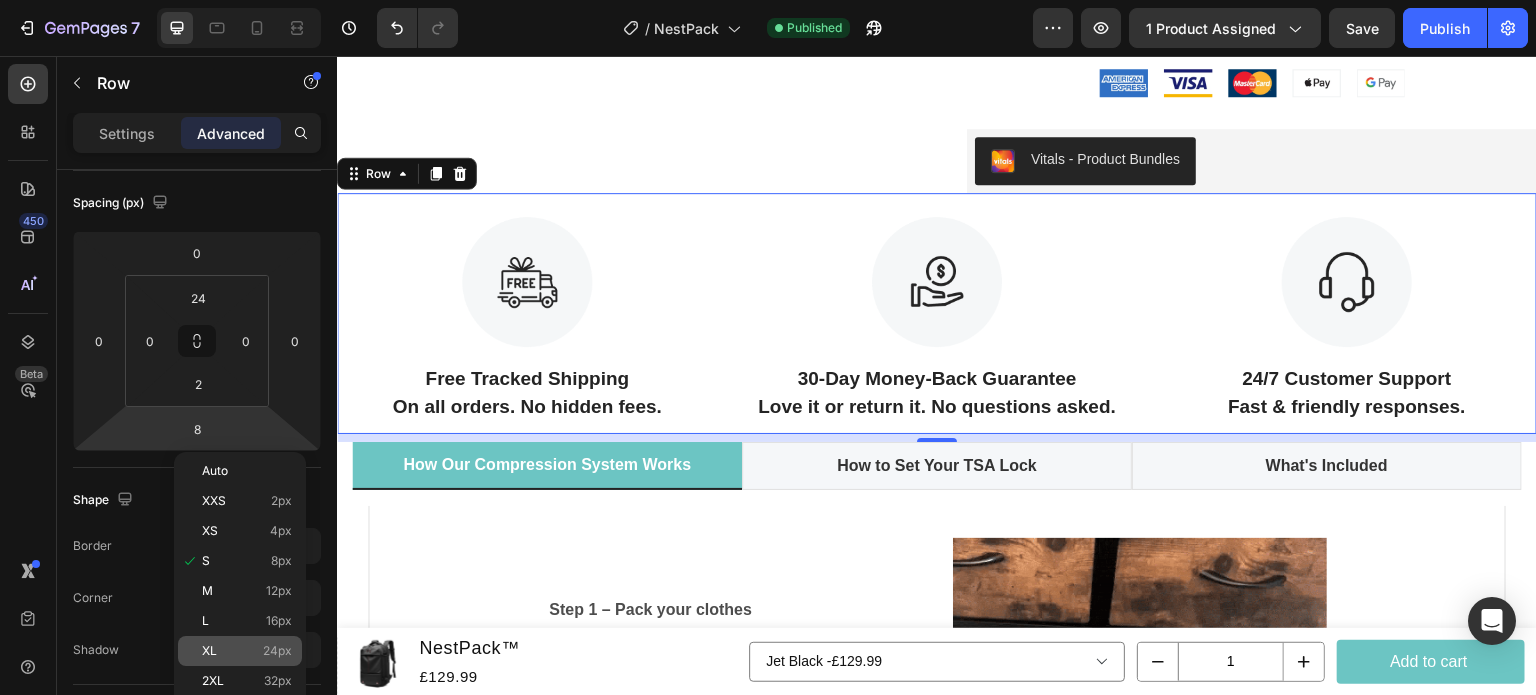 click on "XL 24px" 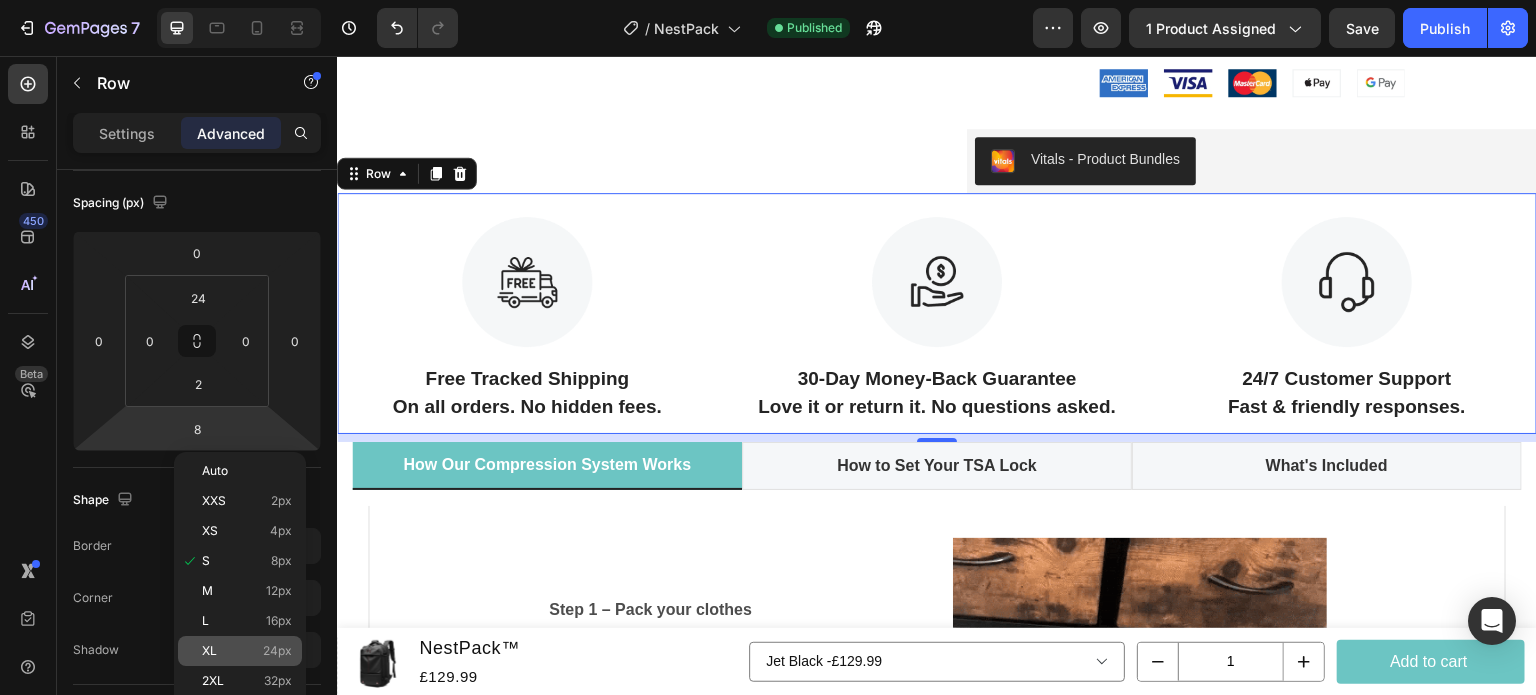 type on "24" 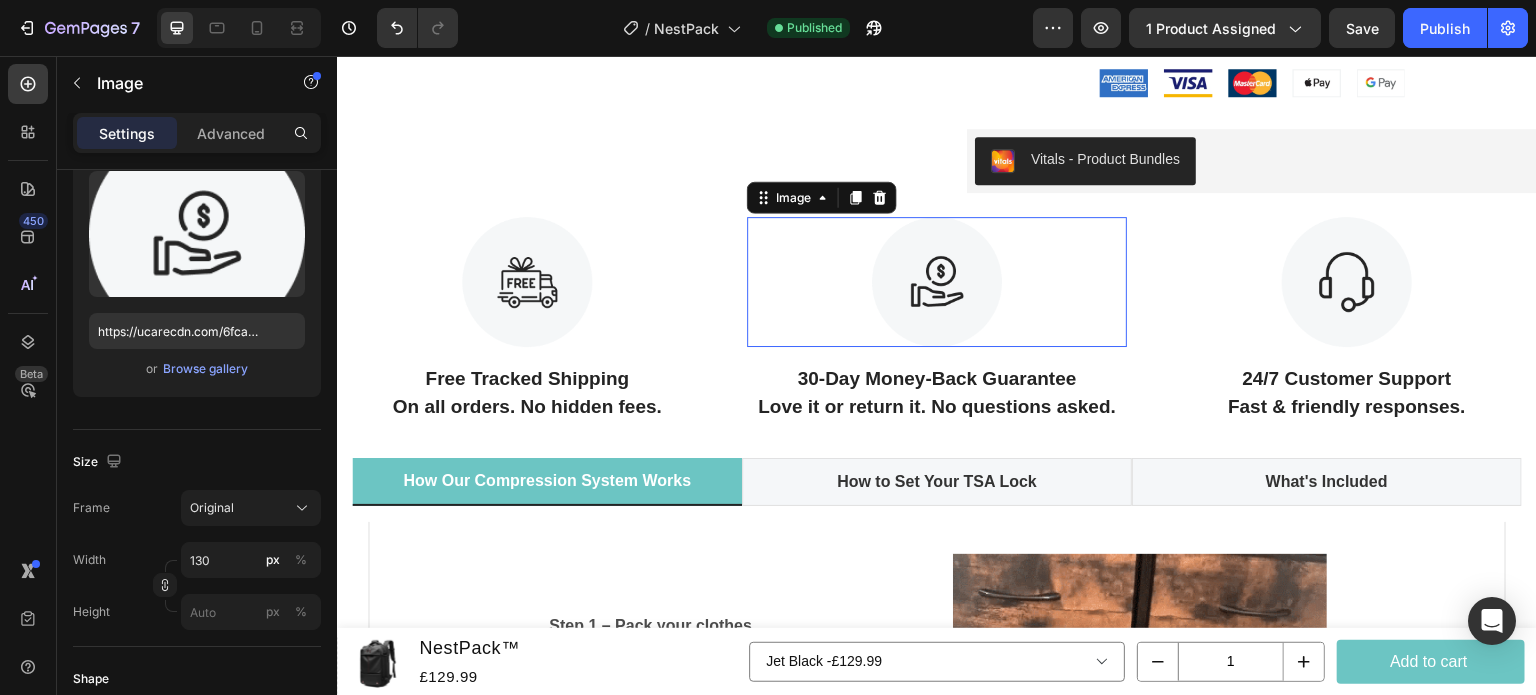 click at bounding box center [937, 282] 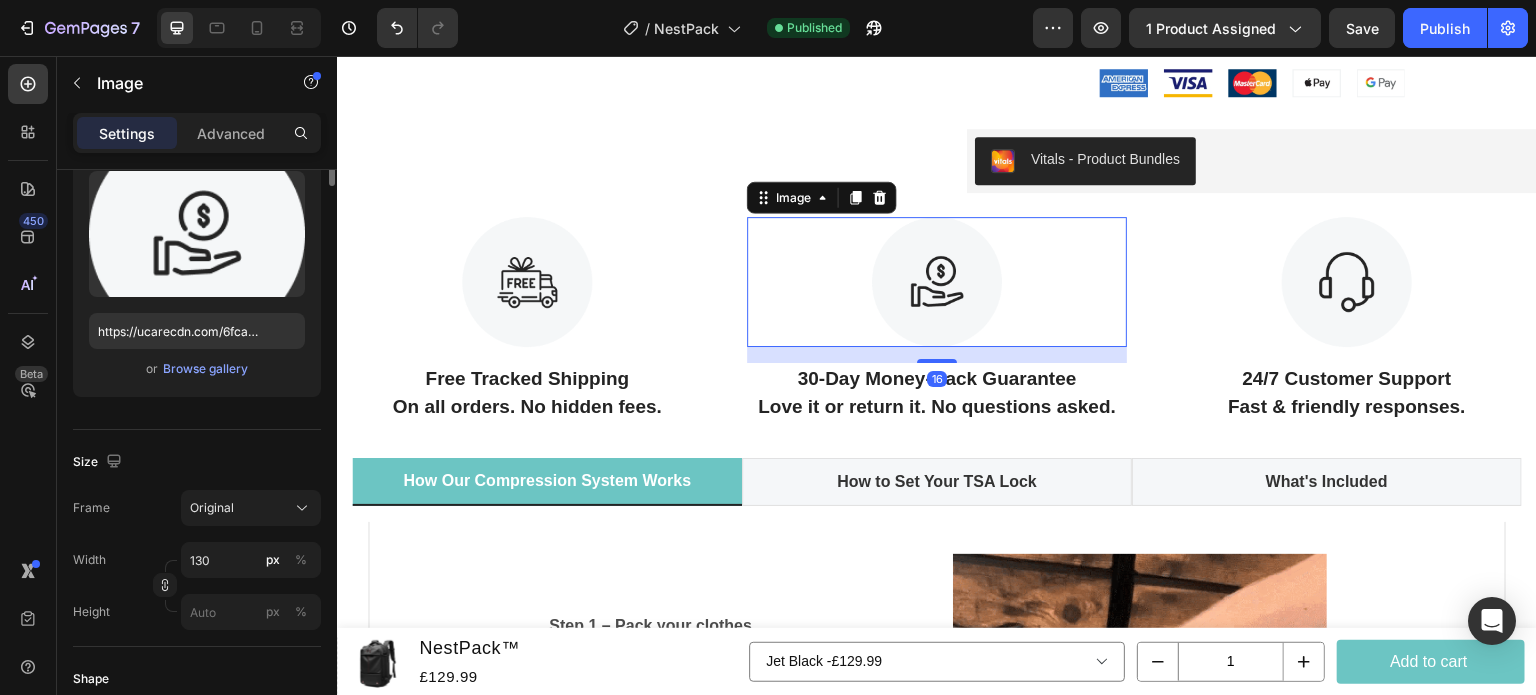 scroll, scrollTop: 0, scrollLeft: 0, axis: both 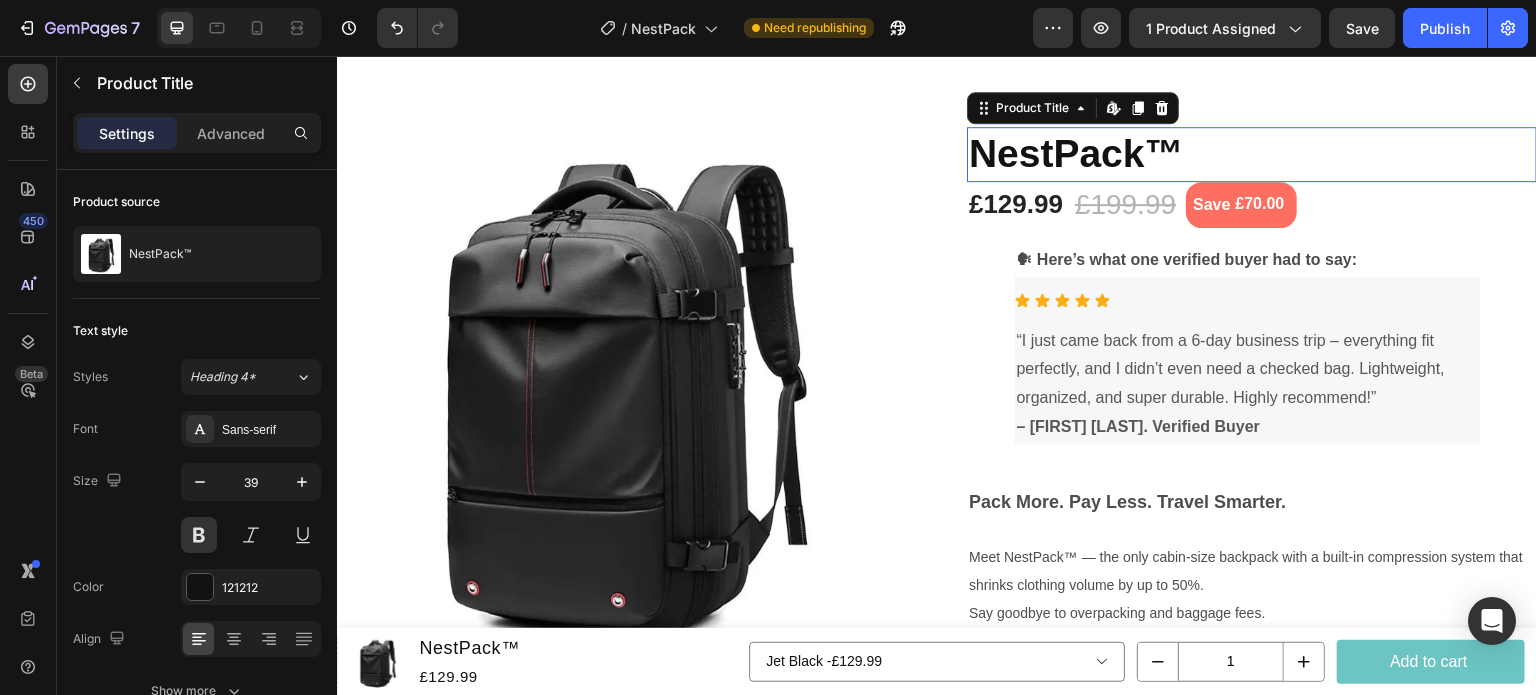 click on "NestPack™" at bounding box center [1252, 154] 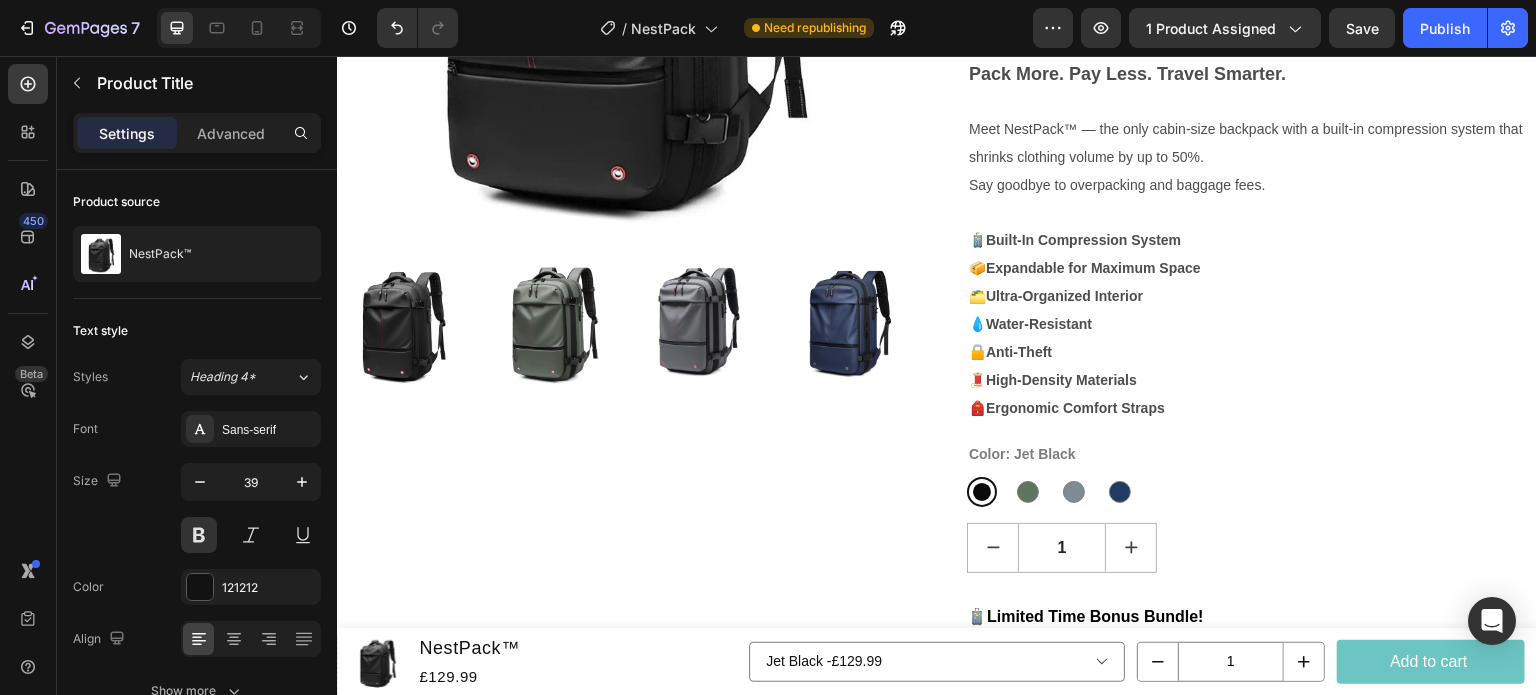 scroll, scrollTop: 488, scrollLeft: 0, axis: vertical 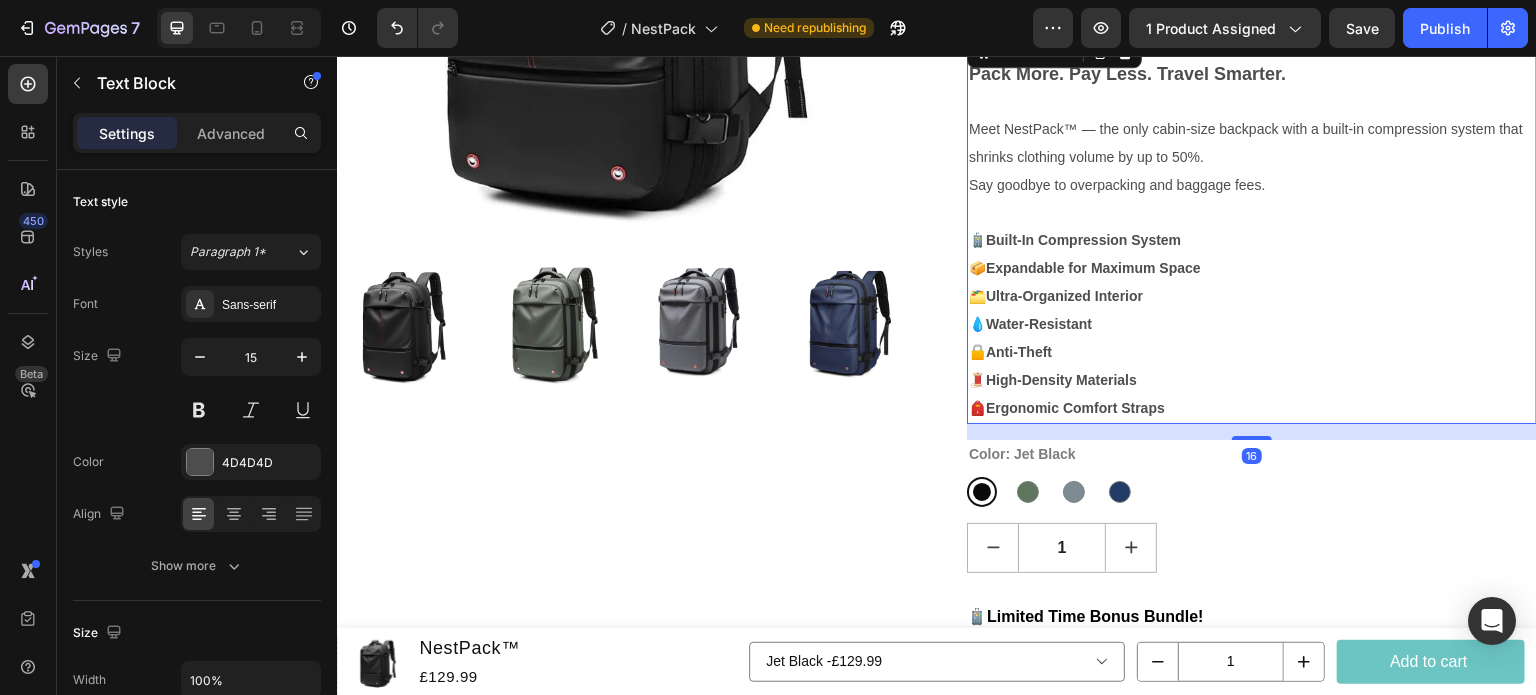 click on "Meet NestPack™ — the only cabin-size backpack with a built-in compression system that shrinks clothing volume by up to 50%." at bounding box center [1246, 143] 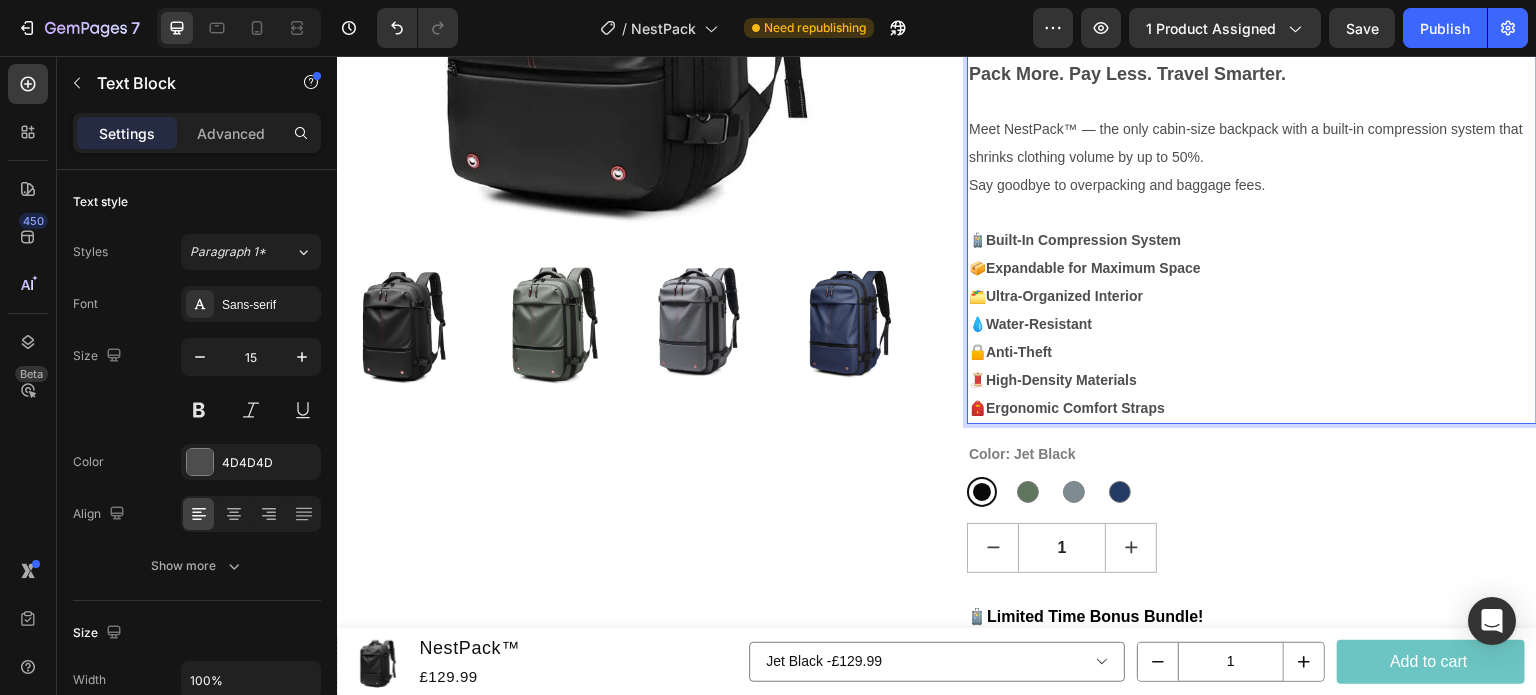 click on "Meet NestPack™ — the only cabin-size backpack with a built-in compression system that shrinks clothing volume by up to 50%." at bounding box center [1246, 143] 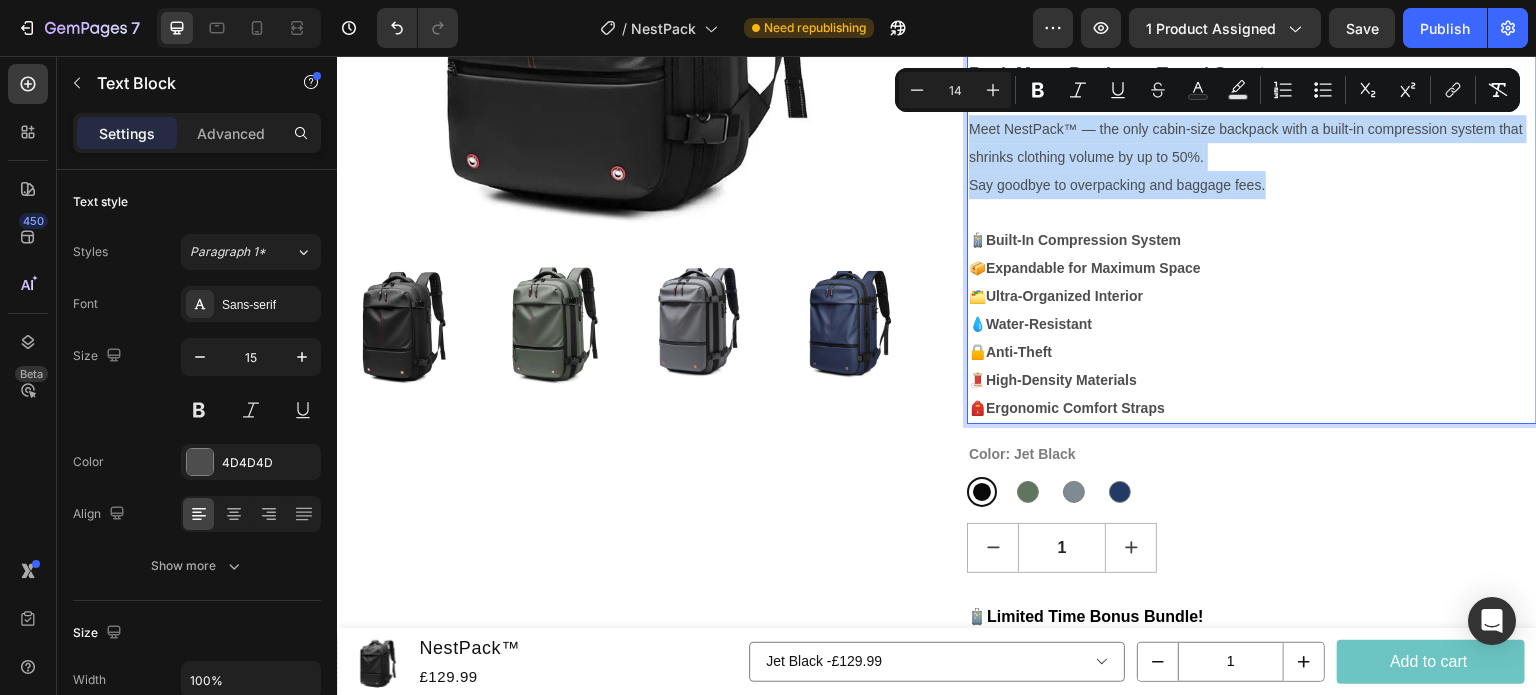 drag, startPoint x: 965, startPoint y: 124, endPoint x: 1279, endPoint y: 184, distance: 319.6811 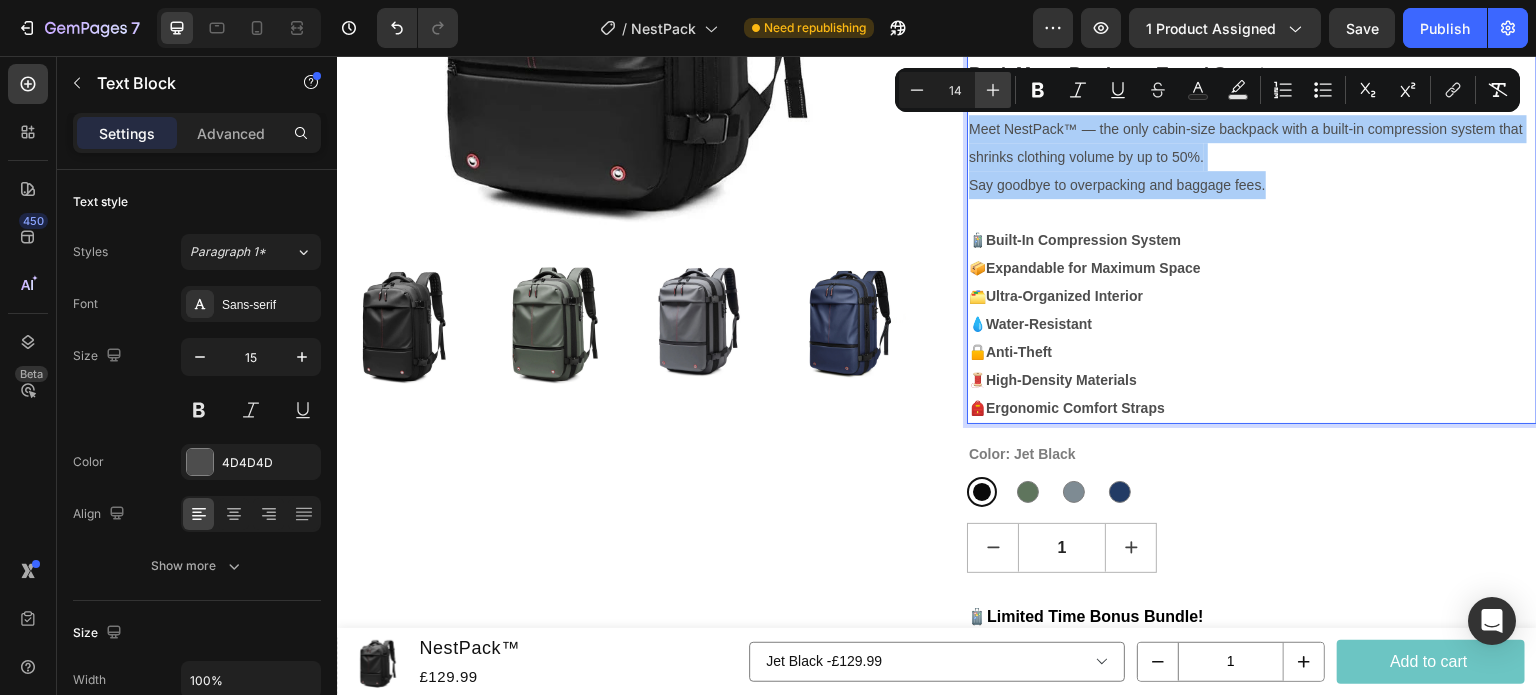 click 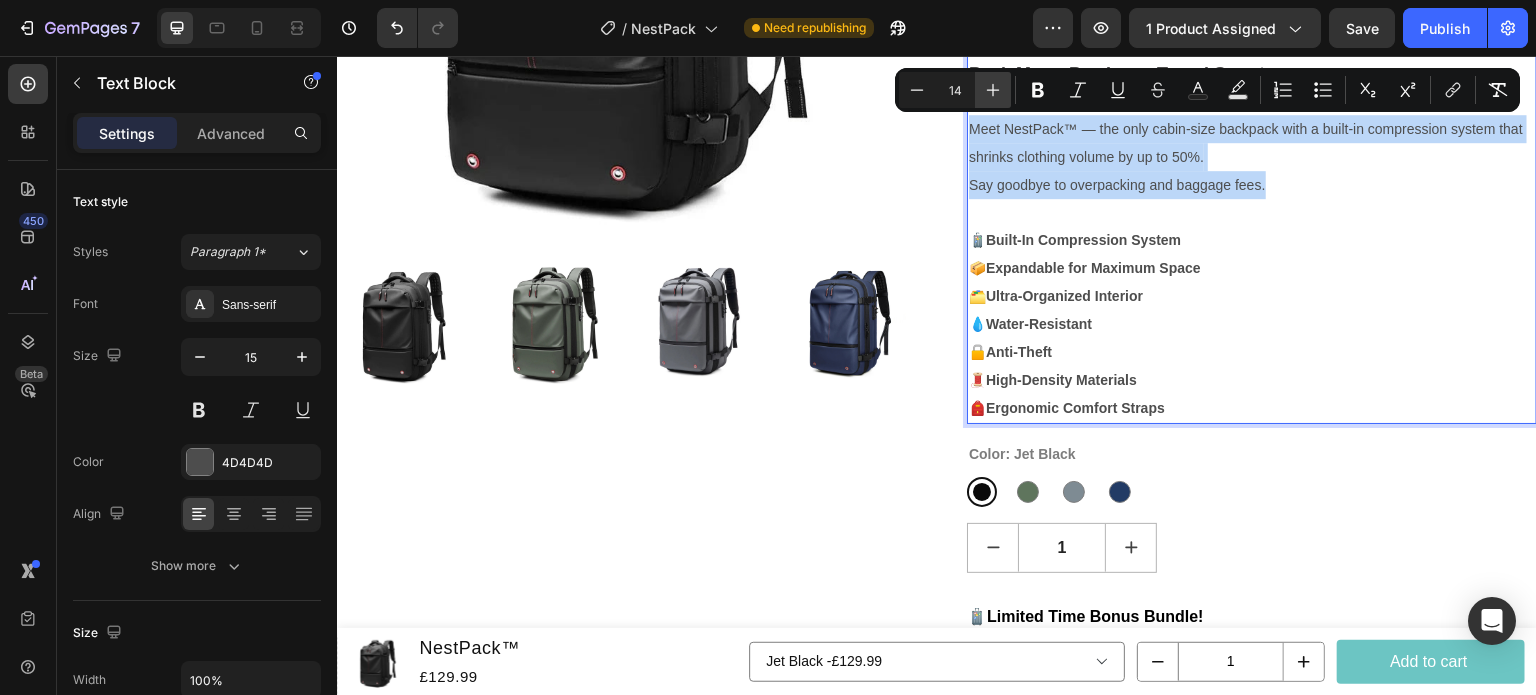 type on "15" 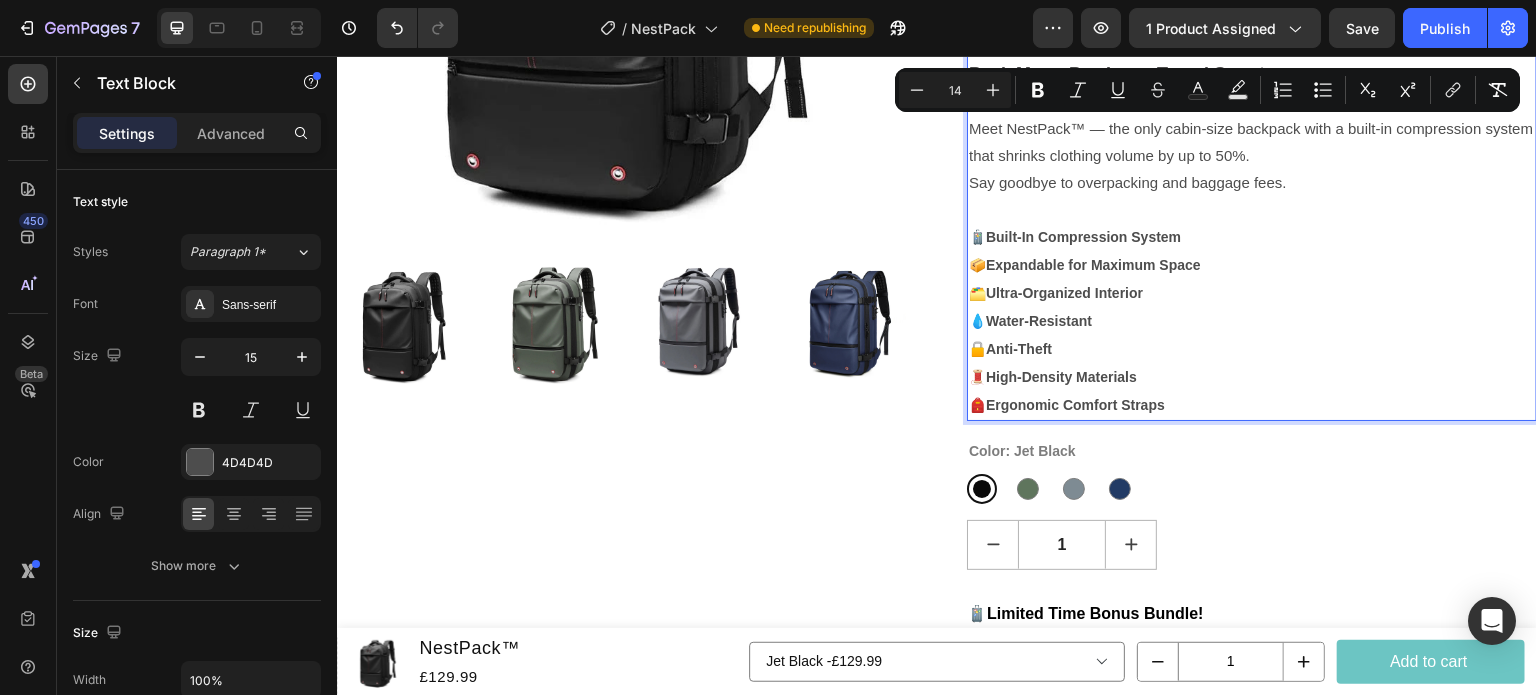 click on "Built-In Compression System" at bounding box center [1083, 237] 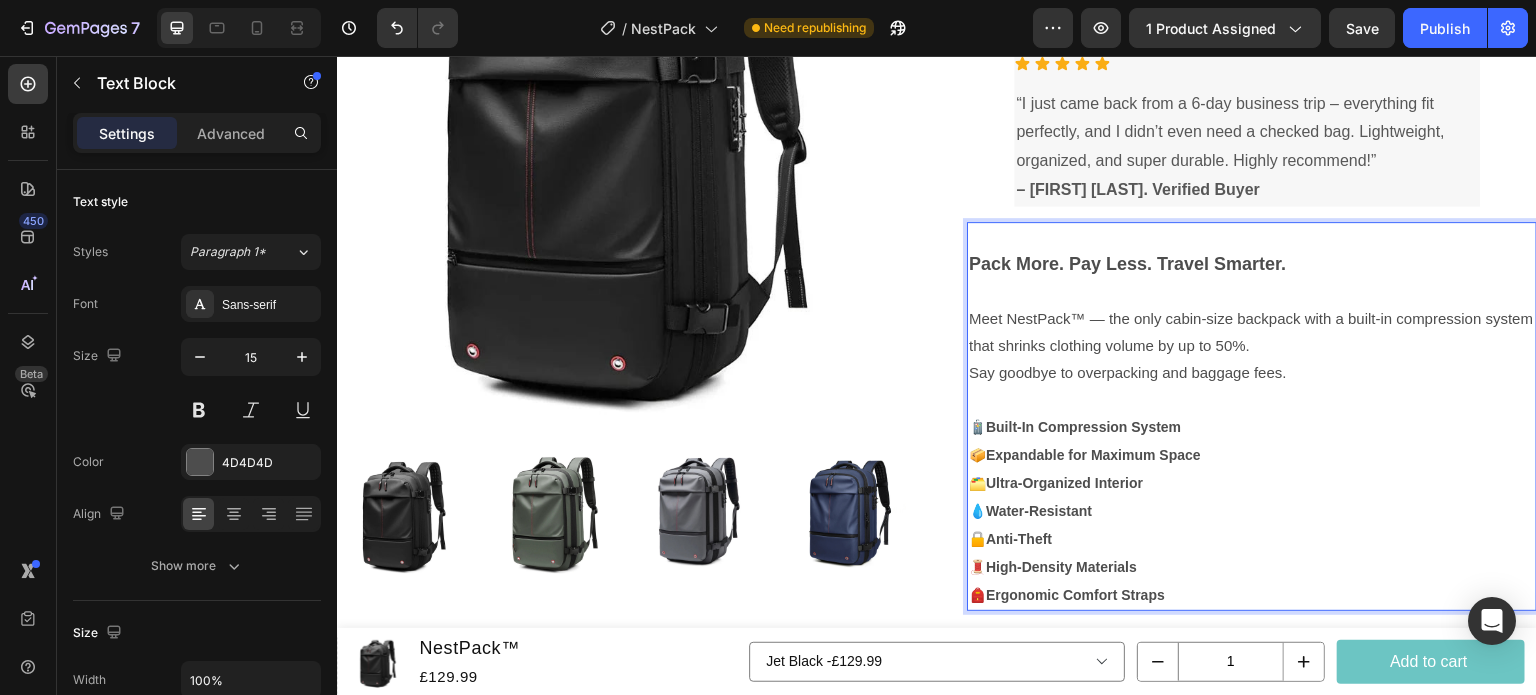 scroll, scrollTop: 296, scrollLeft: 0, axis: vertical 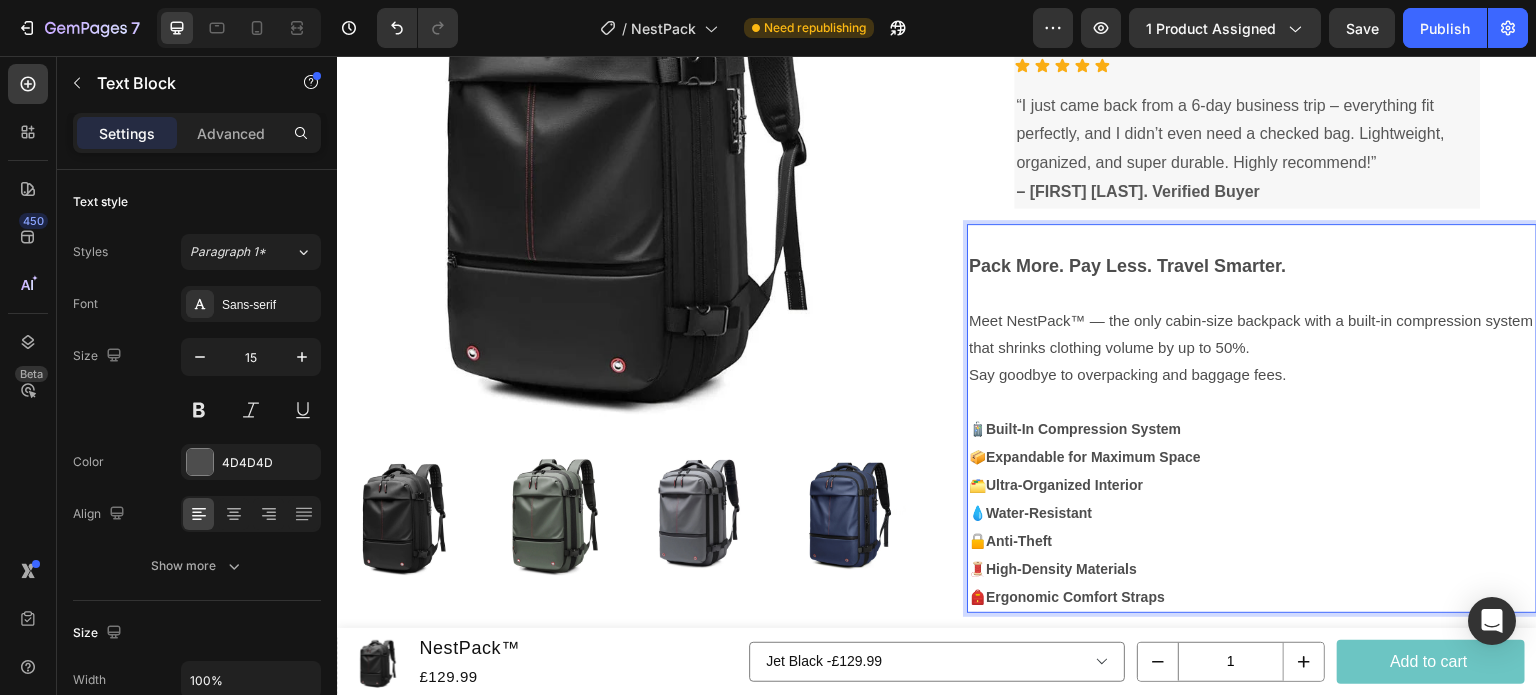 click on "Expandable for Maximum Space" at bounding box center [1093, 457] 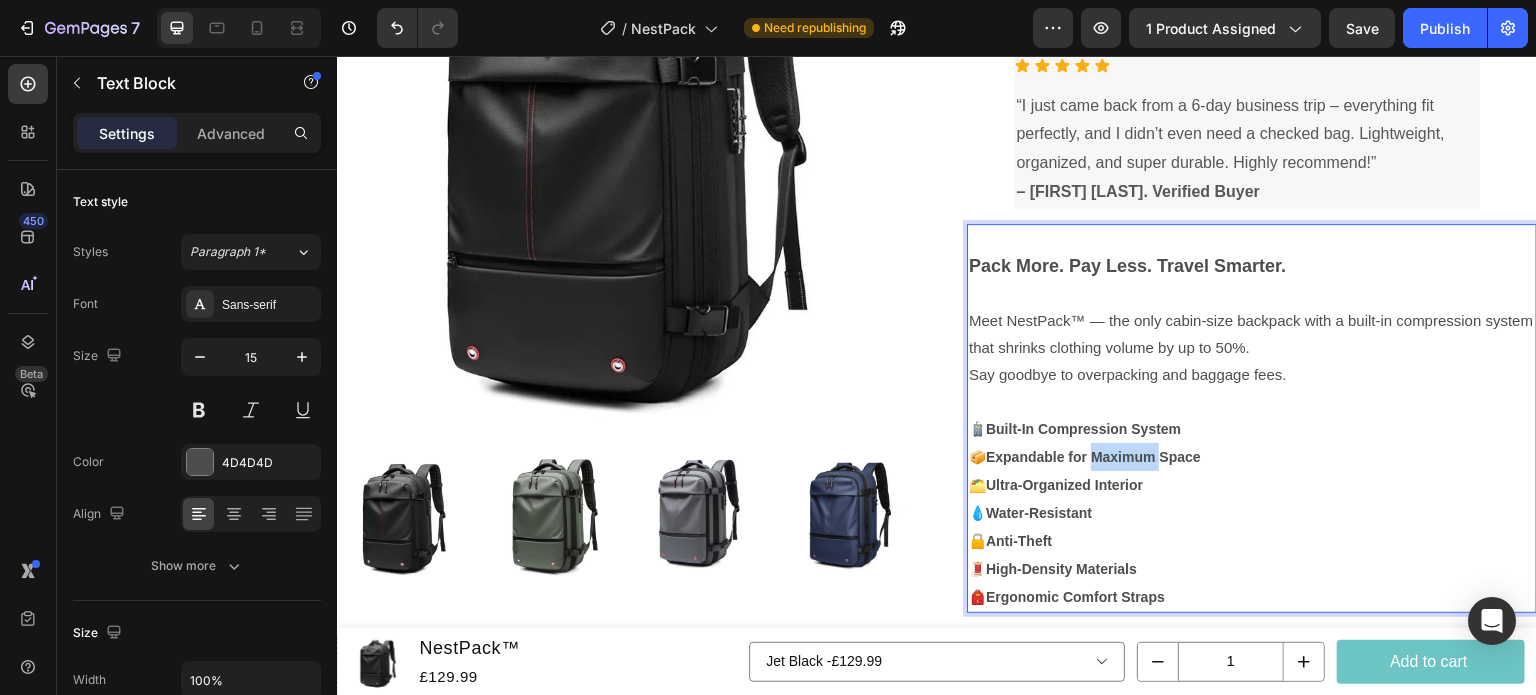 click on "Expandable for Maximum Space" at bounding box center [1093, 457] 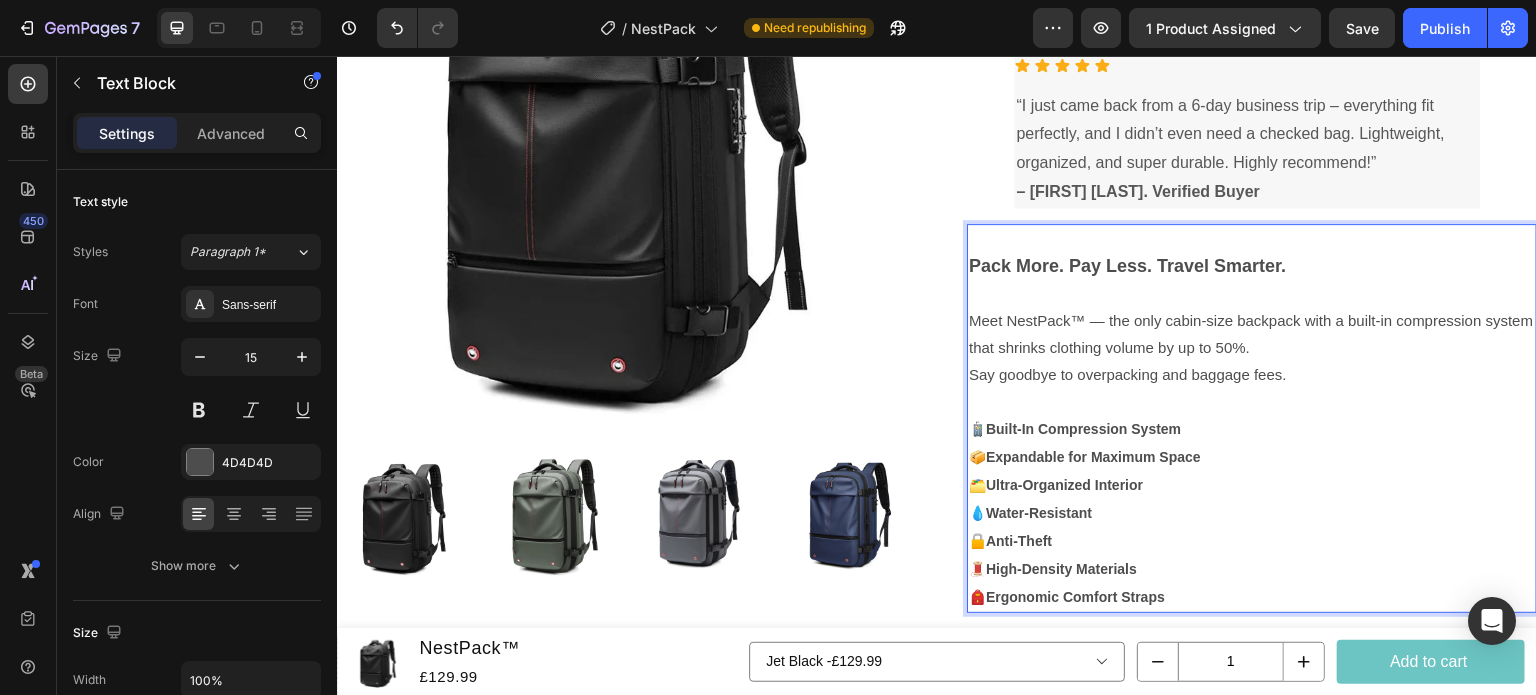 click on "💧  Water-Resistant" at bounding box center [1252, 513] 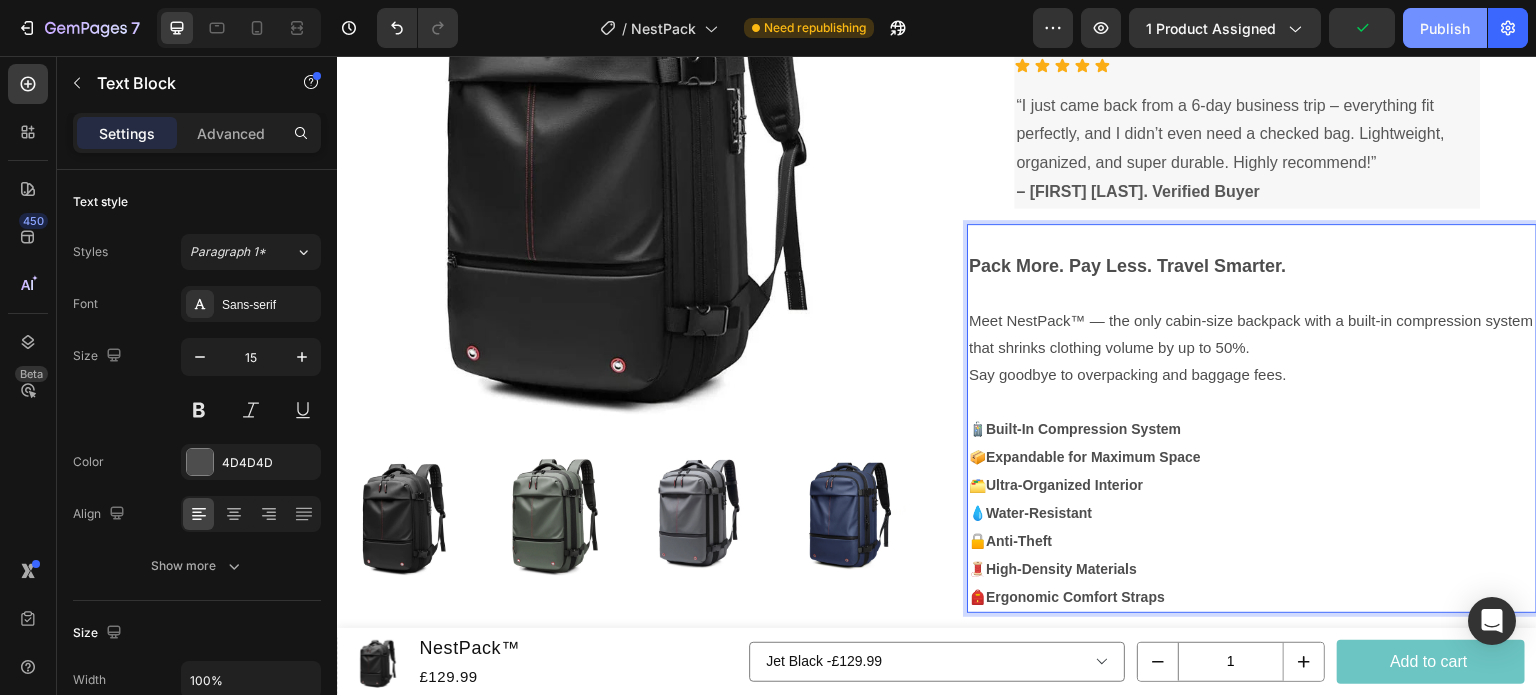 click on "Publish" at bounding box center (1445, 28) 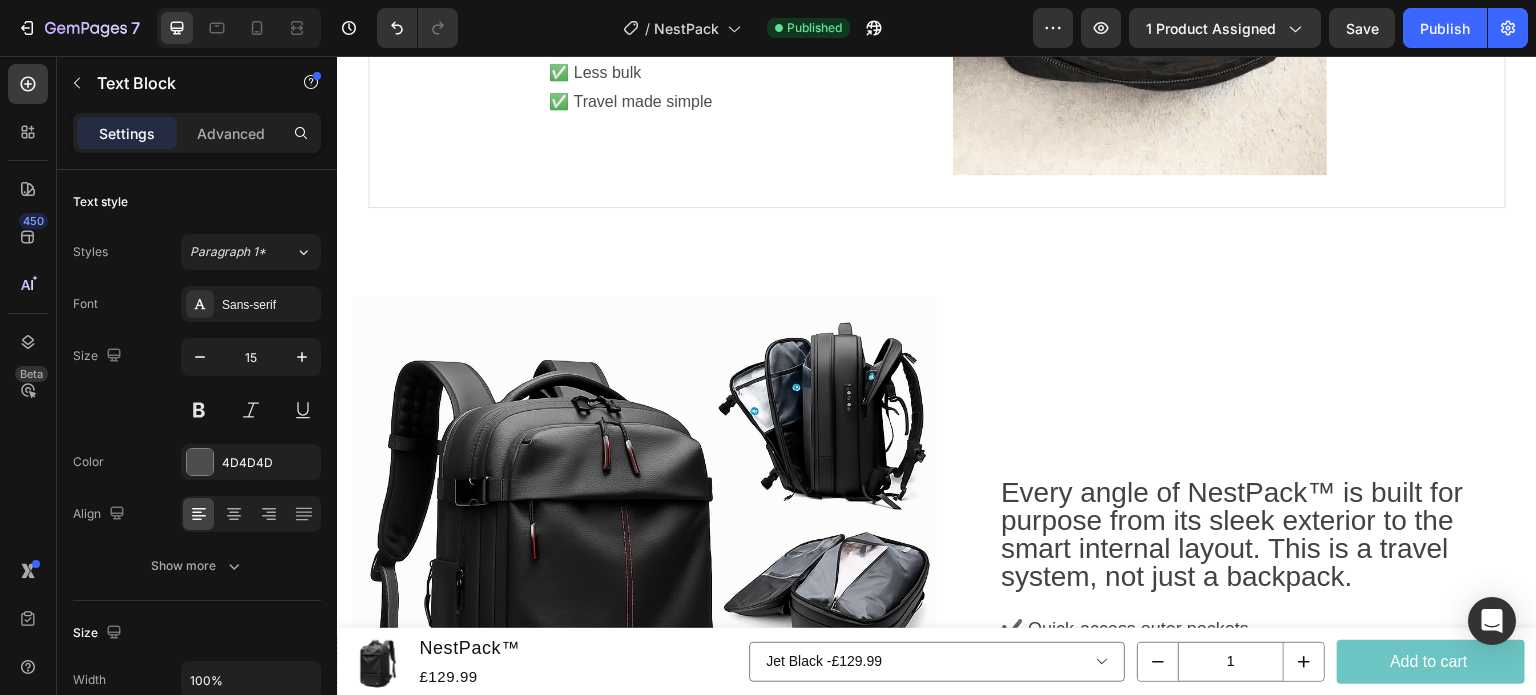 scroll, scrollTop: 2388, scrollLeft: 0, axis: vertical 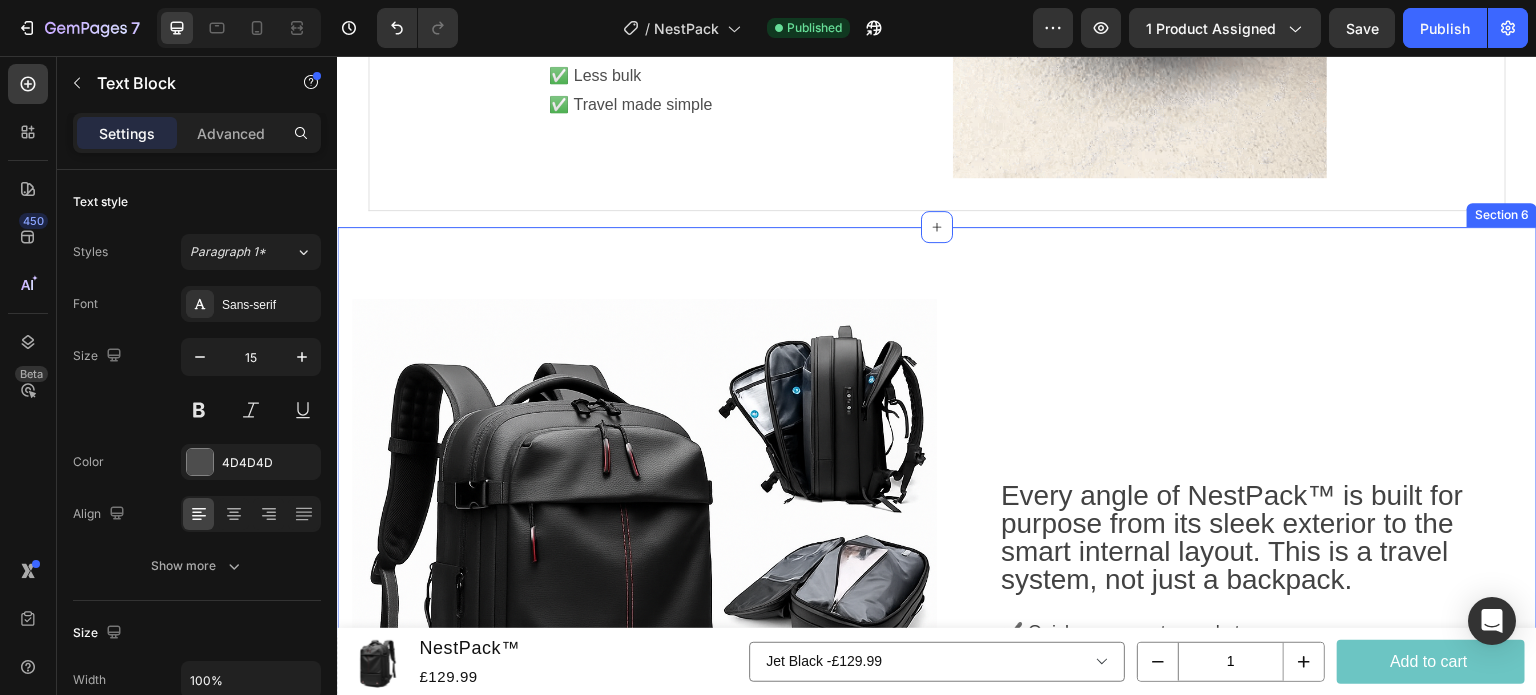 click on "Image Heading Every angle of NestPack™ is built for purpose from its sleek exterior to the smart internal layout. This is a travel system, not just a backpack.   ✔️ Quick-access outer pockets ✔️ Multi-layer interior with wet/dry separation ✔️ Built-in compression chamber ✔️ Dedicated tech/document section Text block Row Row TSA -Approved Security Built In Heading Travel with peace of mind. NestPack™ is equipped with a  TSA-certified combination lock , keeping your belongings safe from theft while remaining fully compliant with airport security standards. No extra locks or accessories needed — just set your code and go.   ✅ Secure your zippers in seconds ✅ TSA agents can inspect without damaging your bag ✅ Designed for worry-free international travel Text block Row Image Row Image Maximum Functionality, Zero Compromise Heading Maximum Functionality, Zero Compromise   ✔️ Main expandable compartment with compression zone ✔️ TSA-approved anti-theft code lock   Text block" at bounding box center [937, 1007] 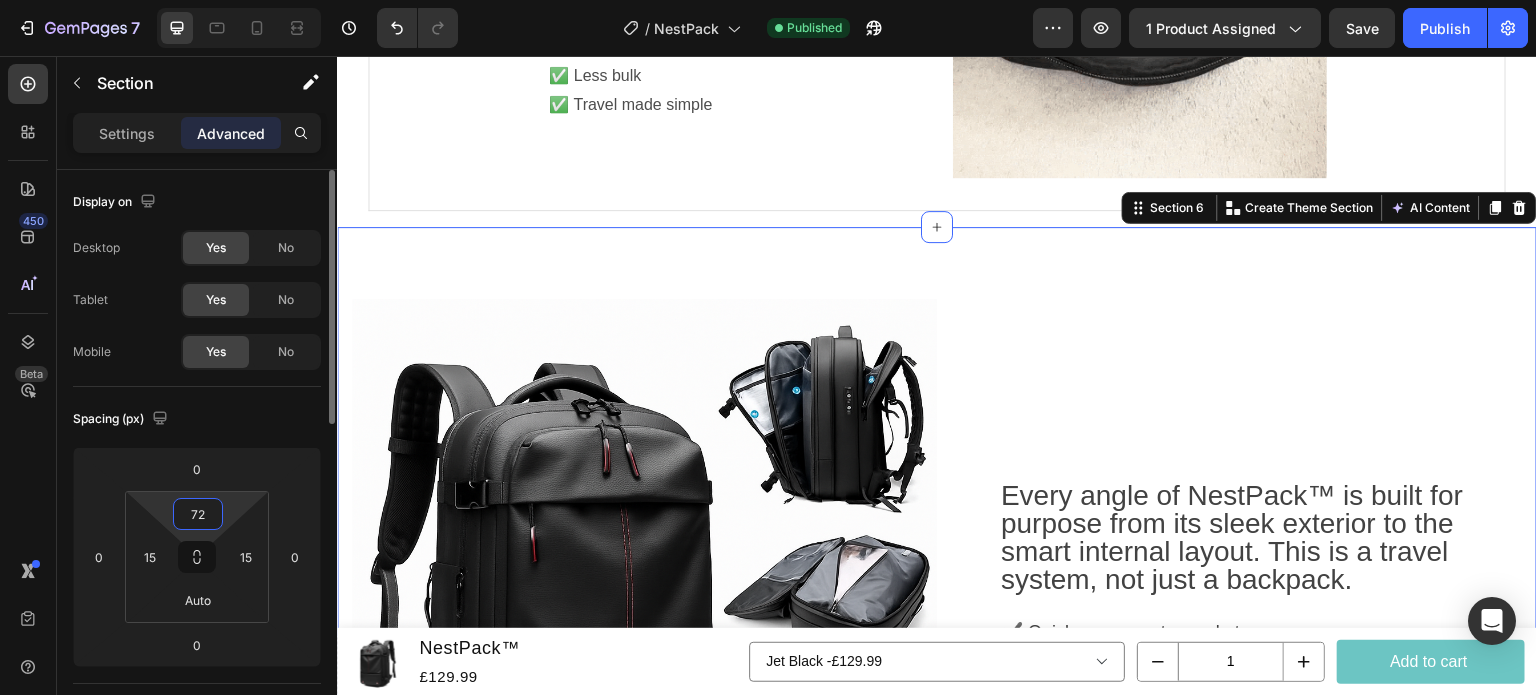 click on "7  Version history  /  NestPack Published Preview 1 product assigned  Save   Publish  450 Beta Sections(18) Elements(84) Section Element Hero Section Product Detail Brands Trusted Badges Guarantee Product Breakdown How to use Testimonials Compare Bundle FAQs Social Proof Brand Story Product List Collection Blog List Contact Sticky Add to Cart Custom Footer Browse Library 450 Layout
Row
Row
Row
Row Text
Heading
Text Block Button
Button
Button Media
Image
Image" at bounding box center [768, 0] 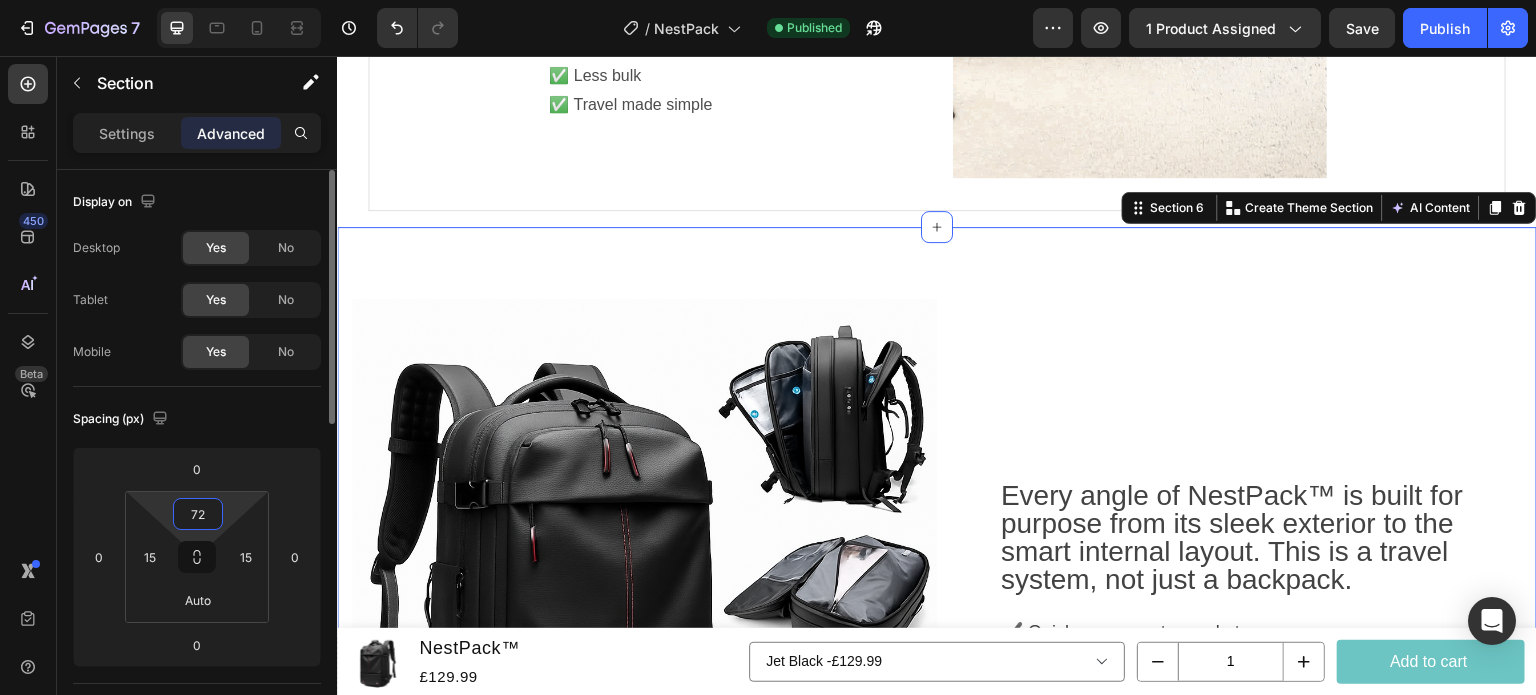 click on "72" at bounding box center [198, 514] 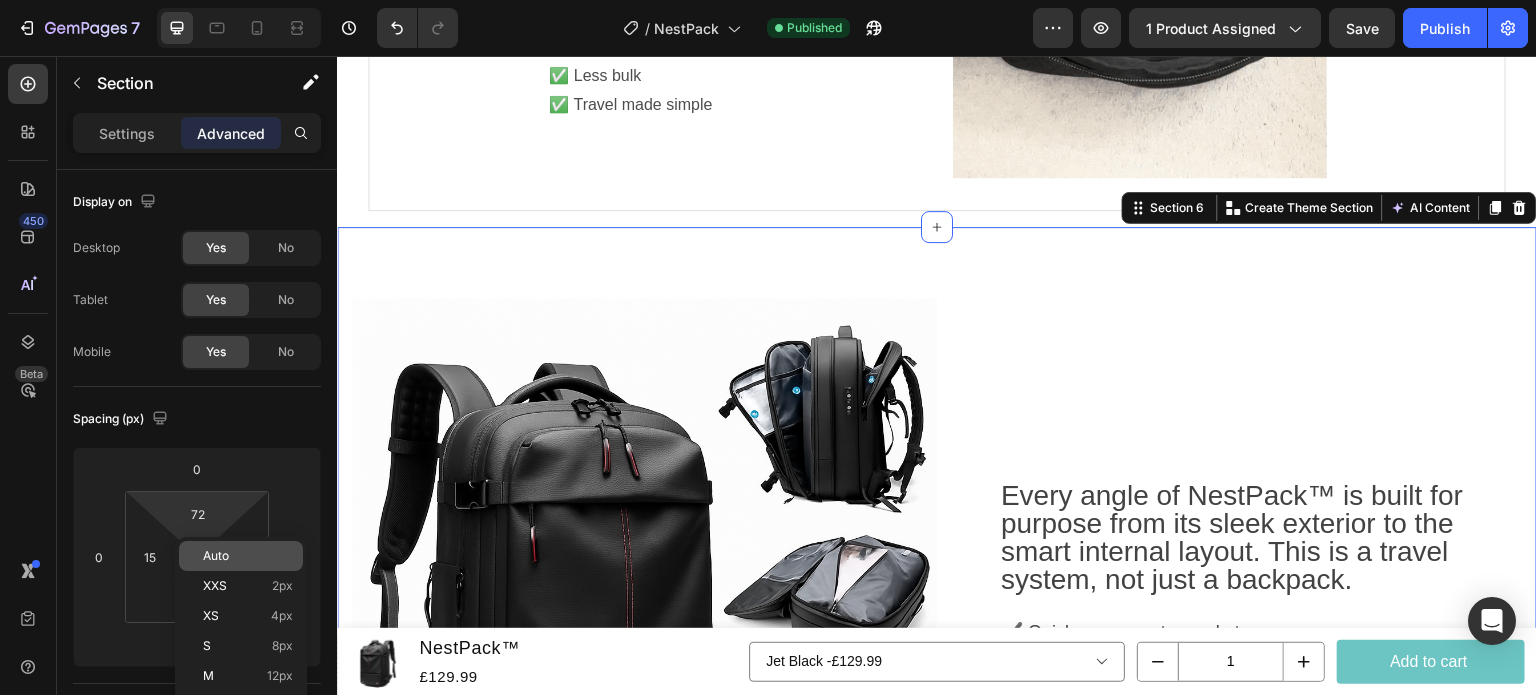 click on "Auto" 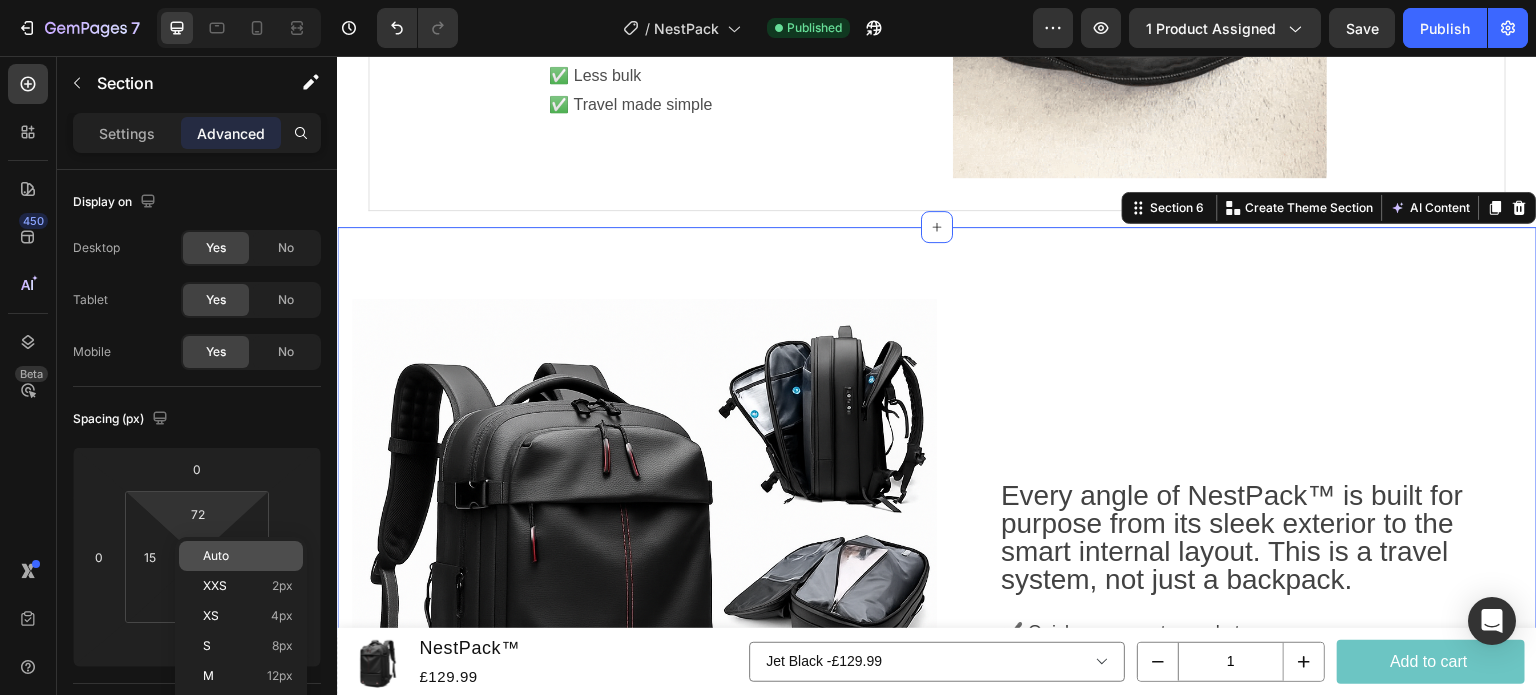 type on "Auto" 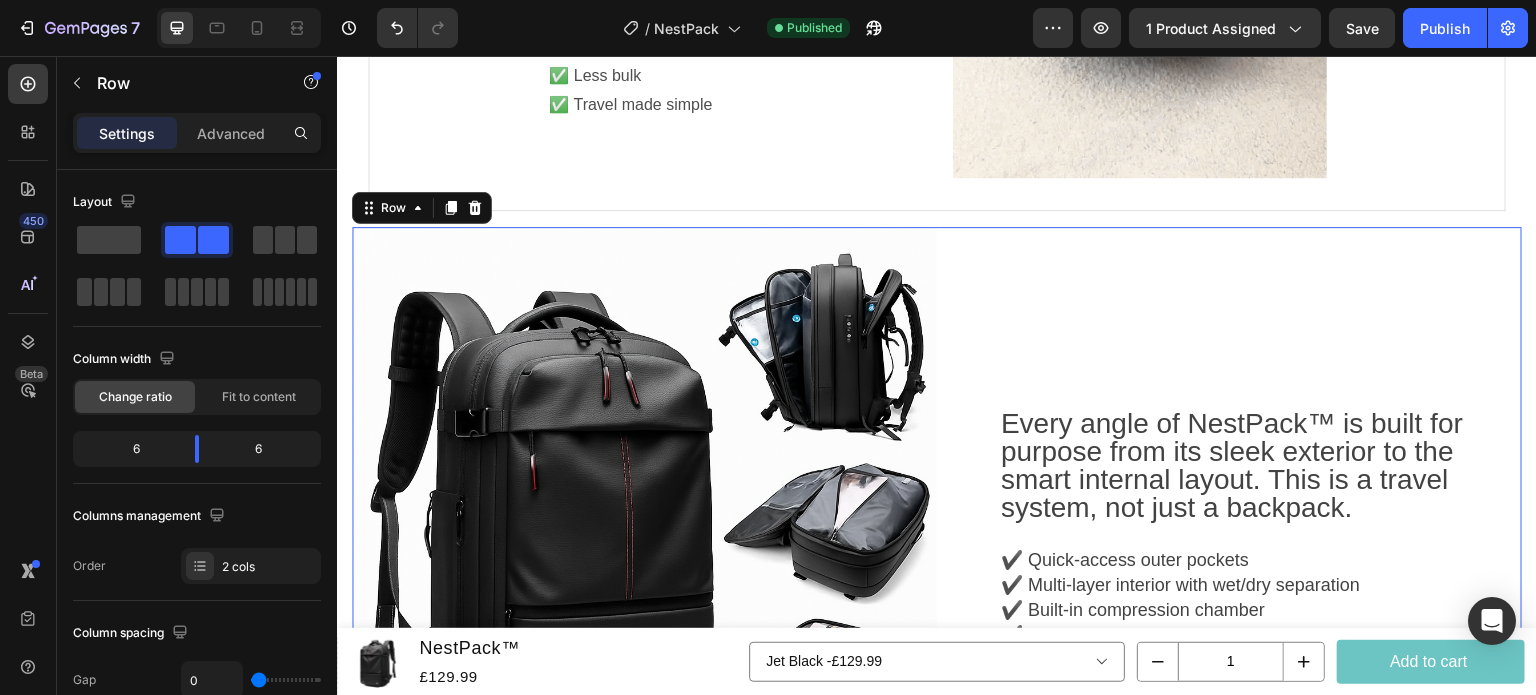 click on "Heading Every angle of NestPack™ is built for purpose from its sleek exterior to the smart internal layout. This is a travel system, not just a backpack.   ✔️ Quick-access outer pockets ✔️ Multi-layer interior with wet/dry separation ✔️ Built-in compression chamber ✔️ Dedicated tech/document section Text block Row" at bounding box center [1229, 519] 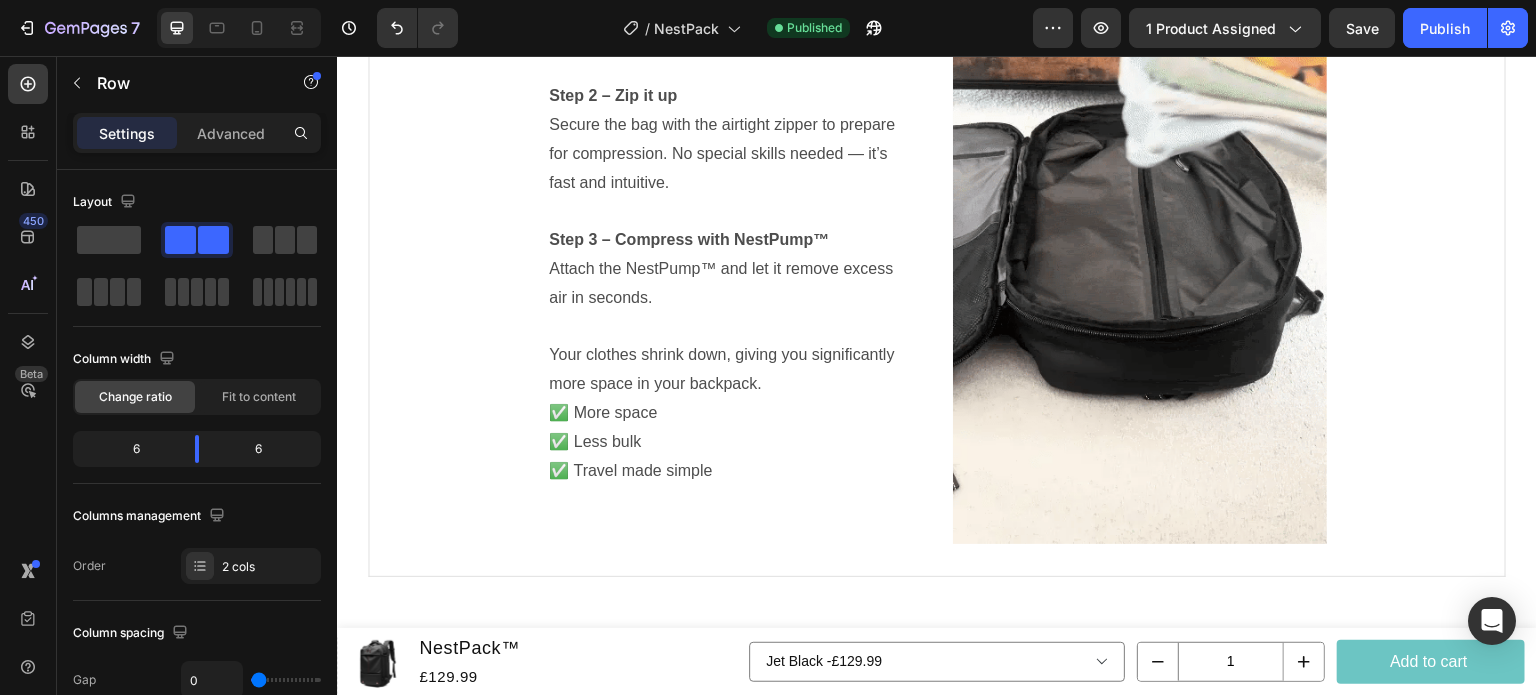 scroll, scrollTop: 1263, scrollLeft: 0, axis: vertical 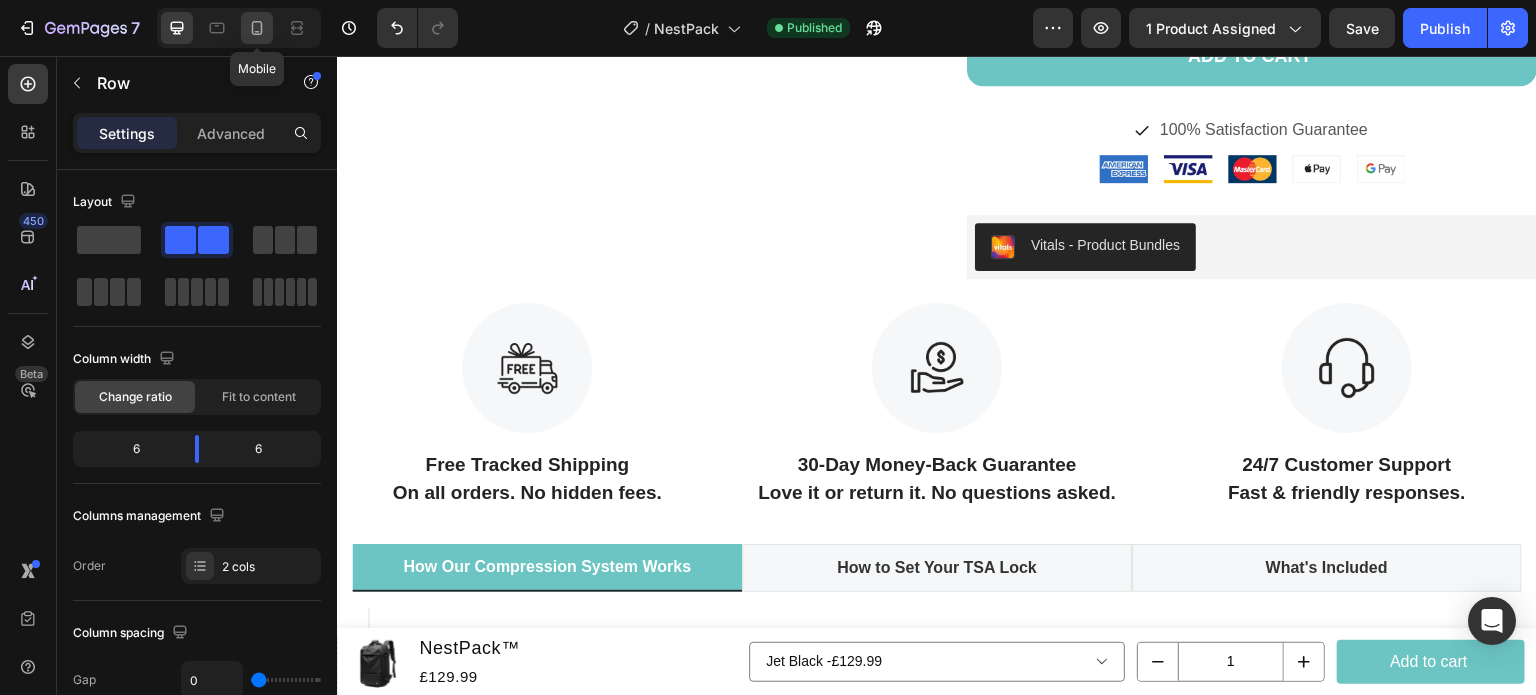 click 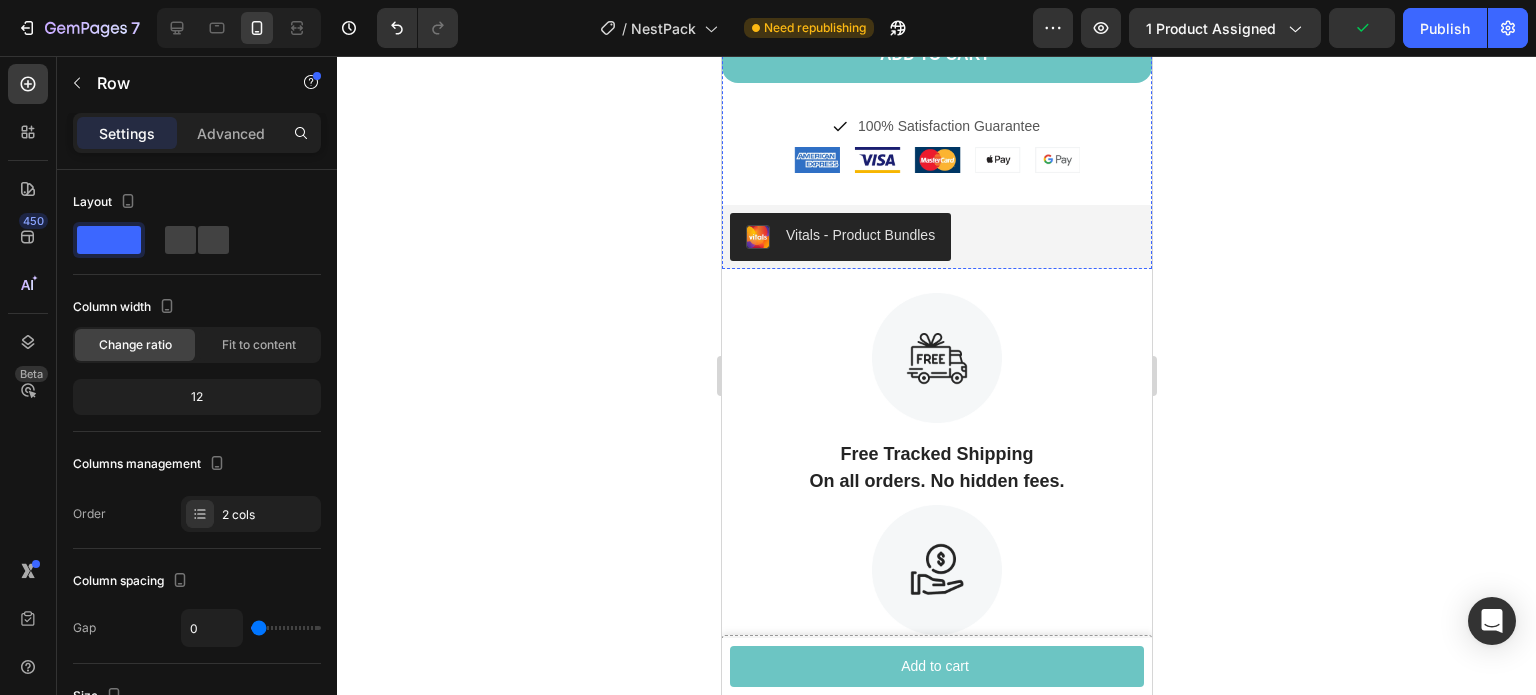 scroll, scrollTop: 1840, scrollLeft: 0, axis: vertical 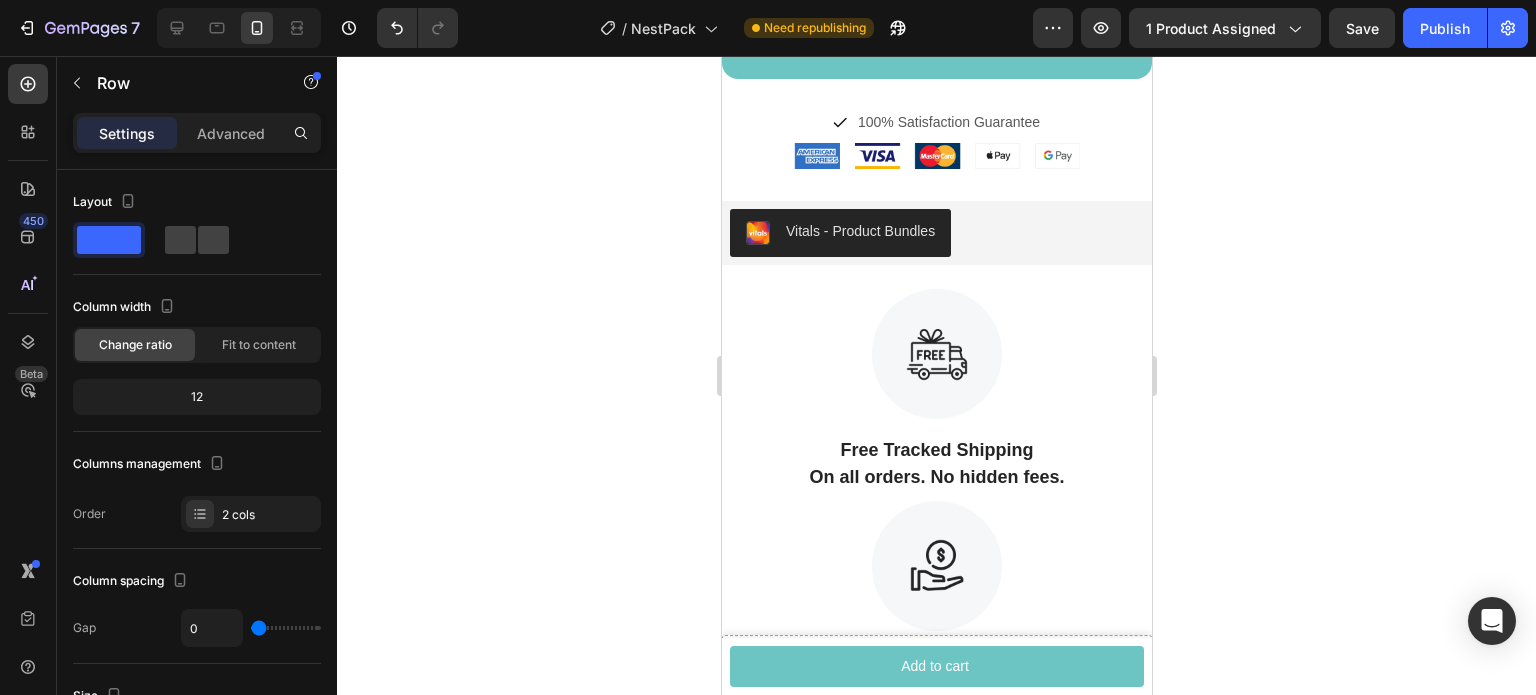 drag, startPoint x: 2101, startPoint y: 292, endPoint x: 937, endPoint y: 359, distance: 1165.9266 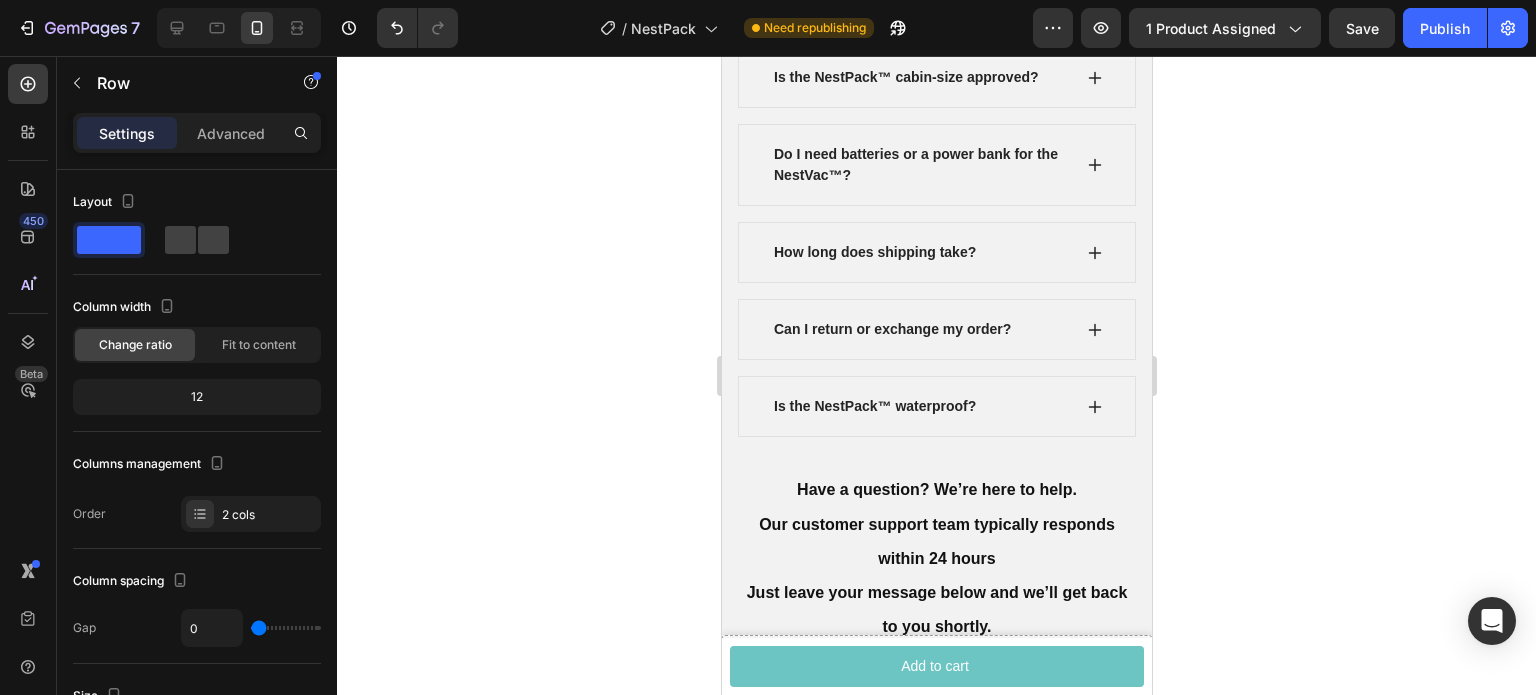 scroll, scrollTop: 8131, scrollLeft: 0, axis: vertical 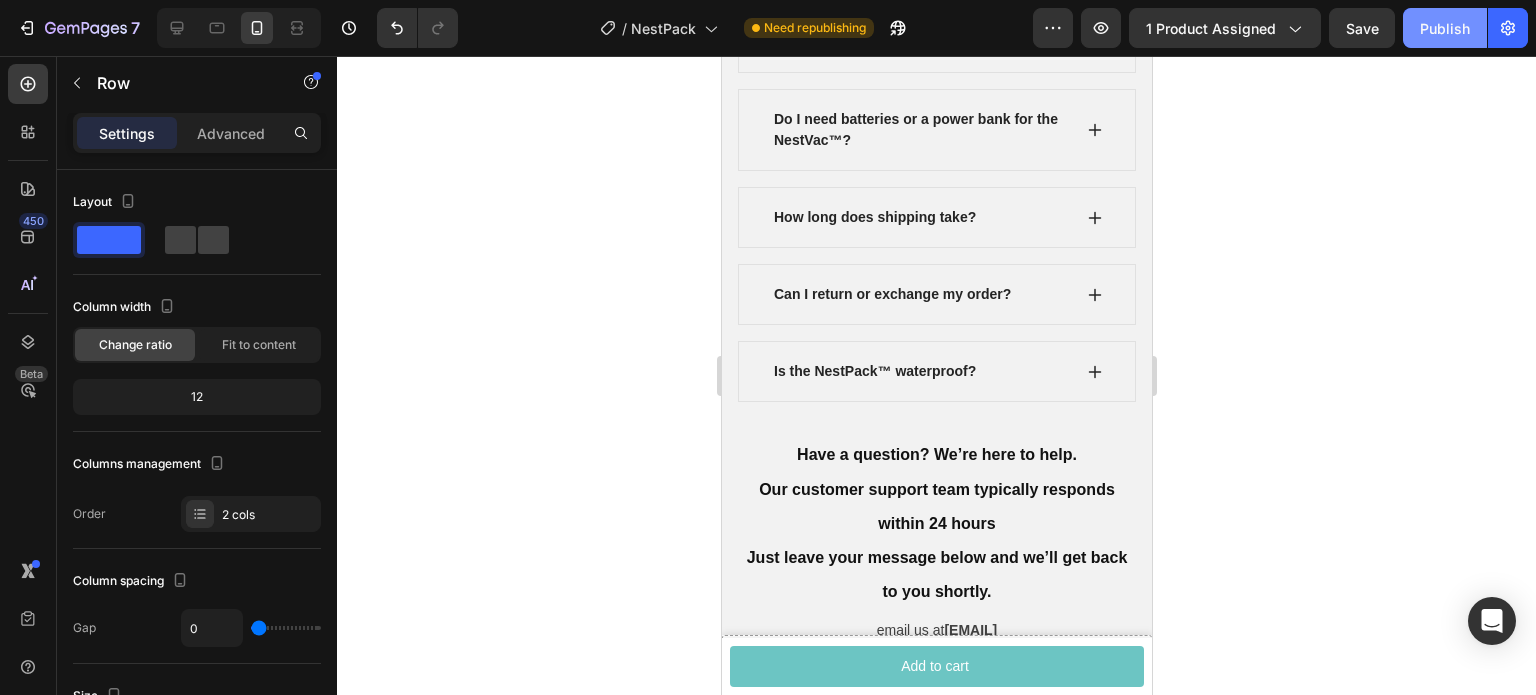 click on "Publish" at bounding box center (1445, 28) 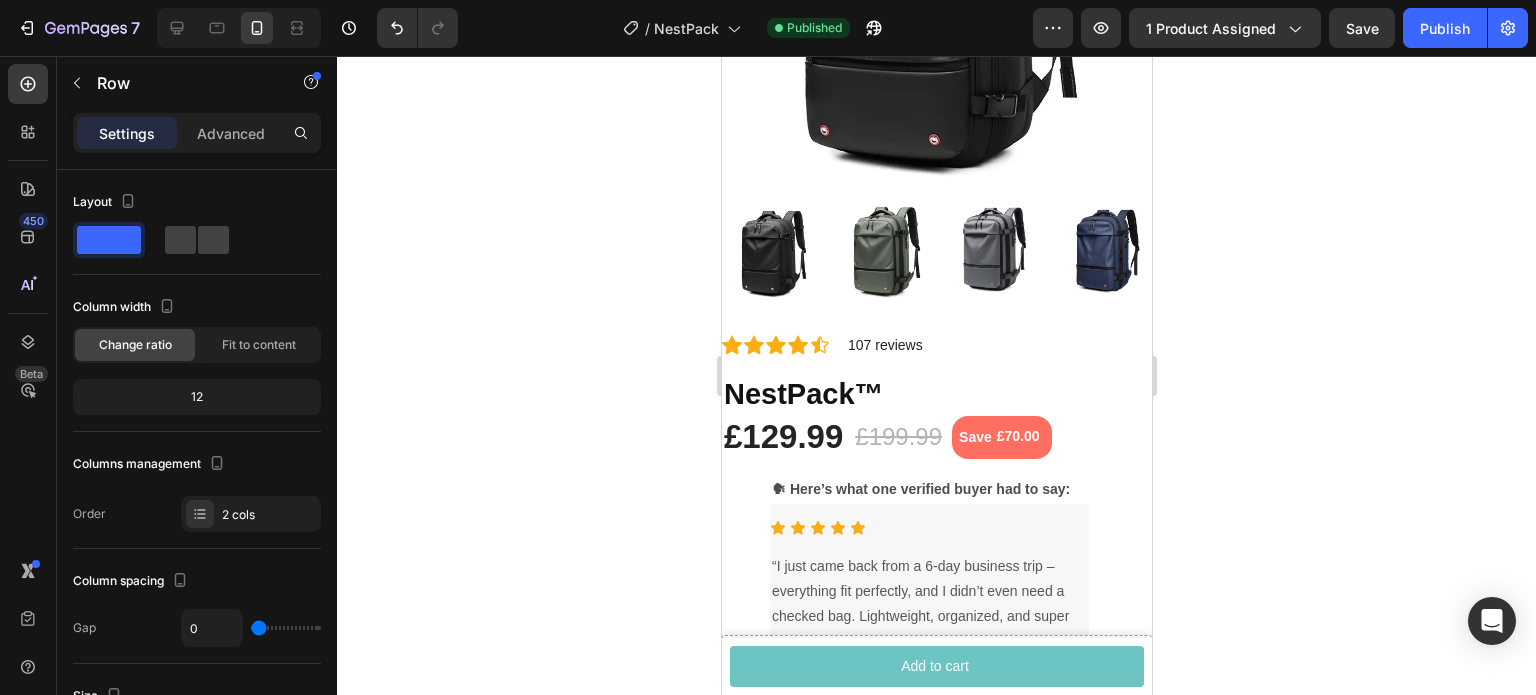 scroll, scrollTop: 400, scrollLeft: 0, axis: vertical 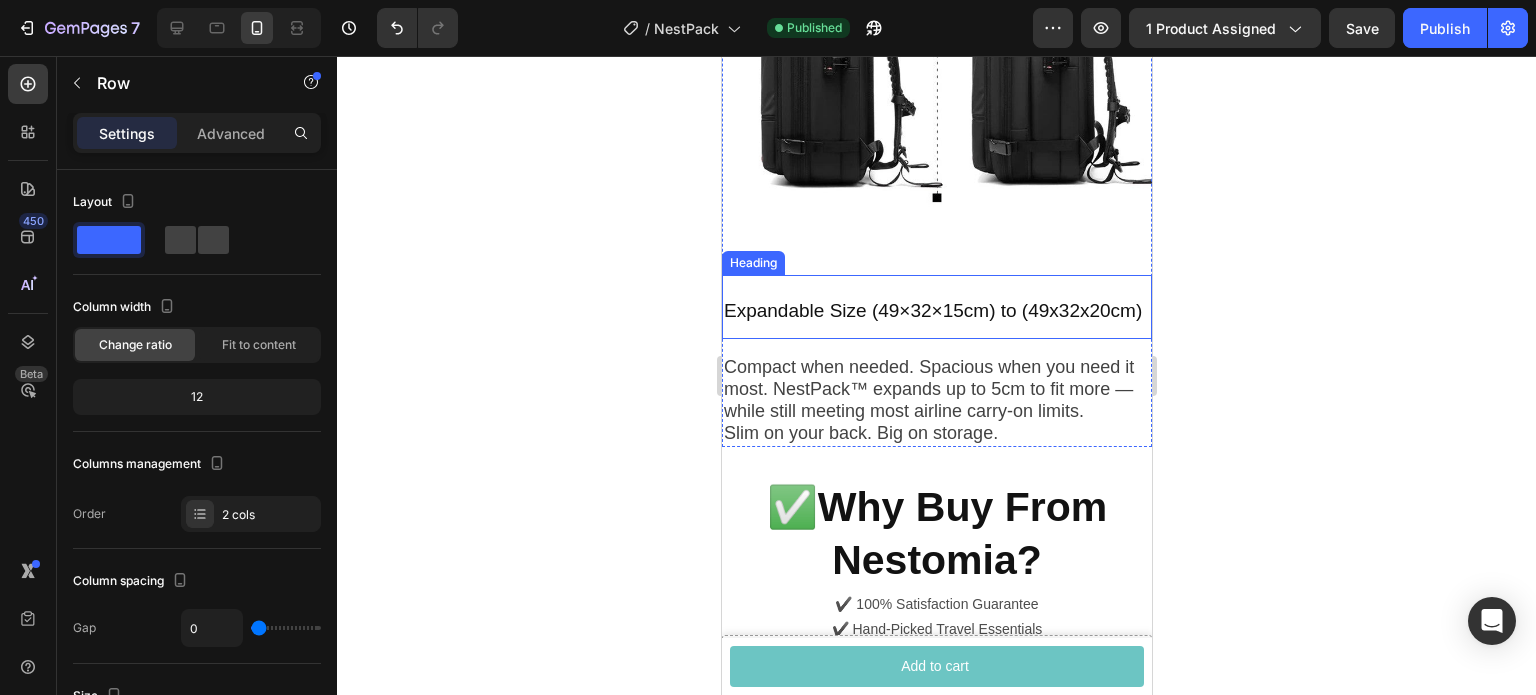 click on "Expandable Size (49×32×15cm) to (49x32x20cm)" at bounding box center [936, 307] 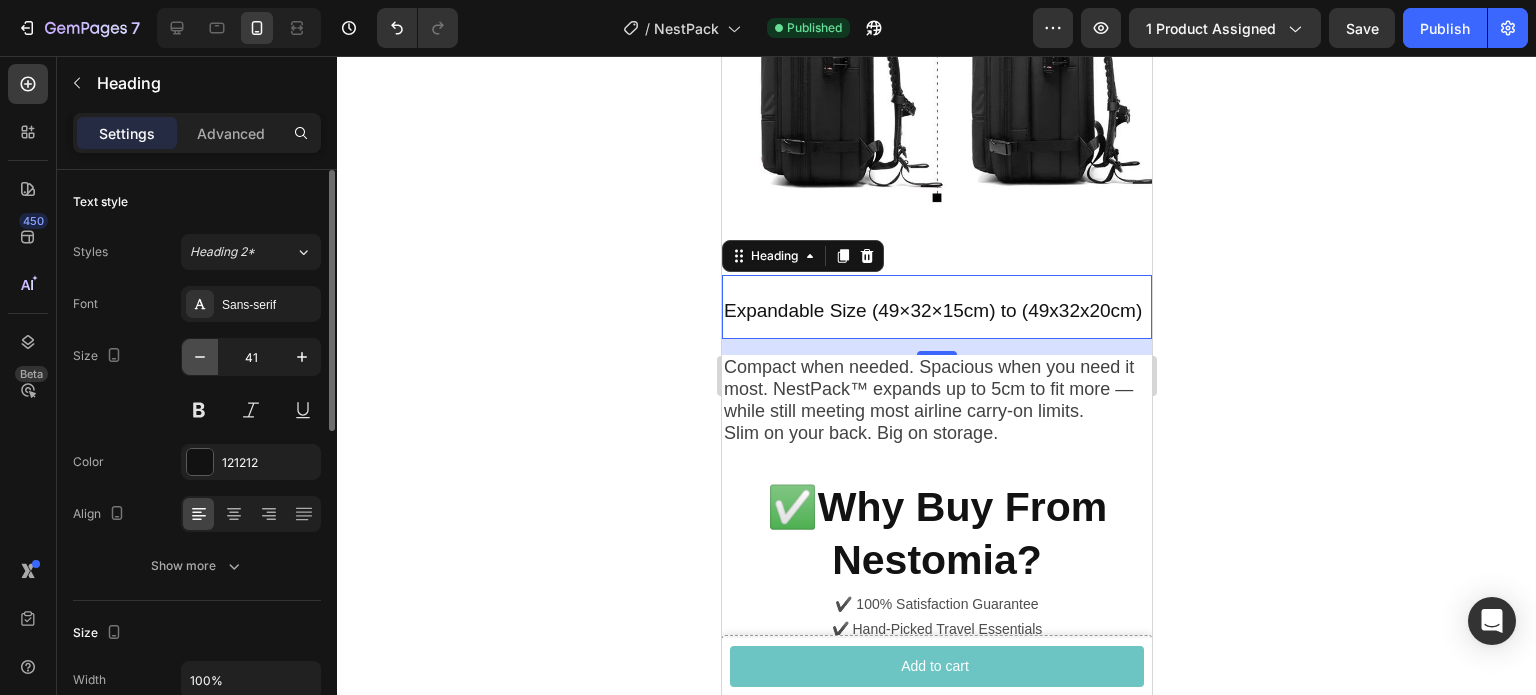 click 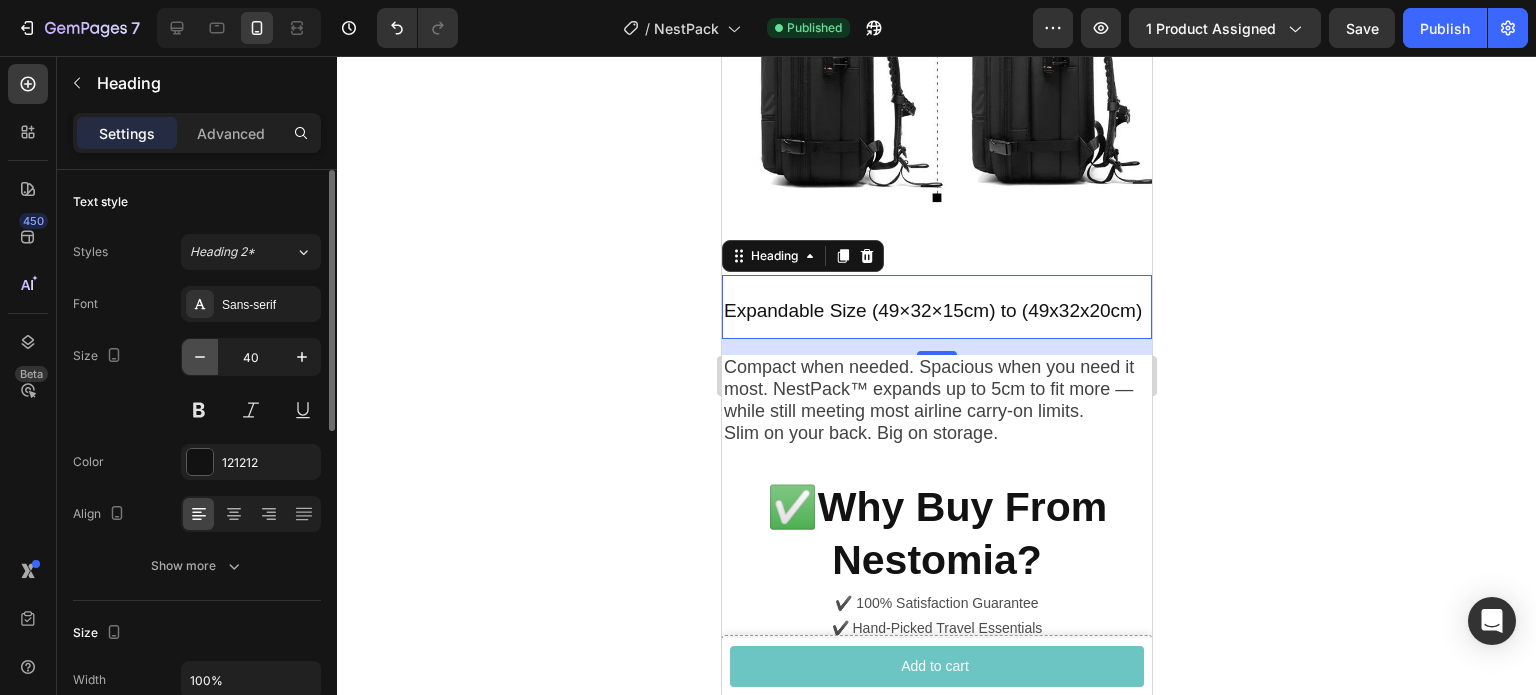 click 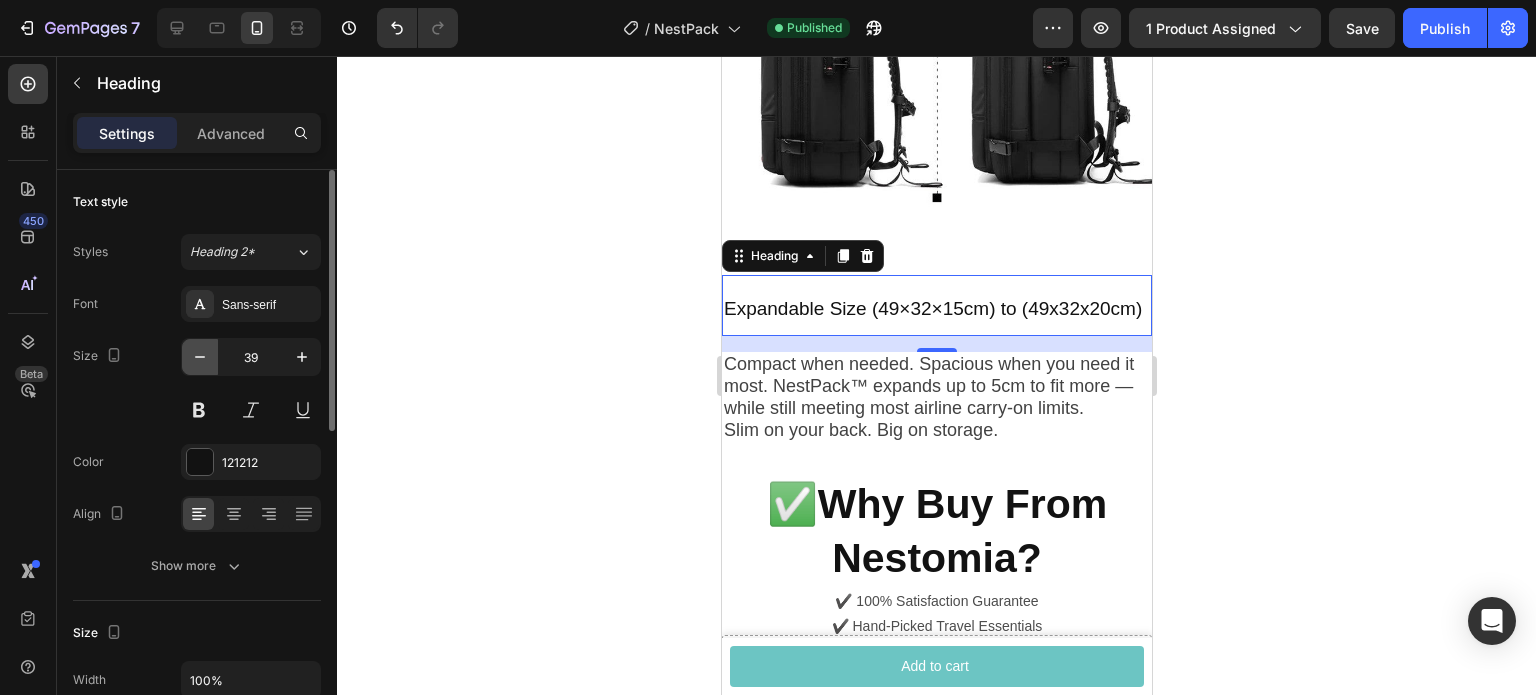 click 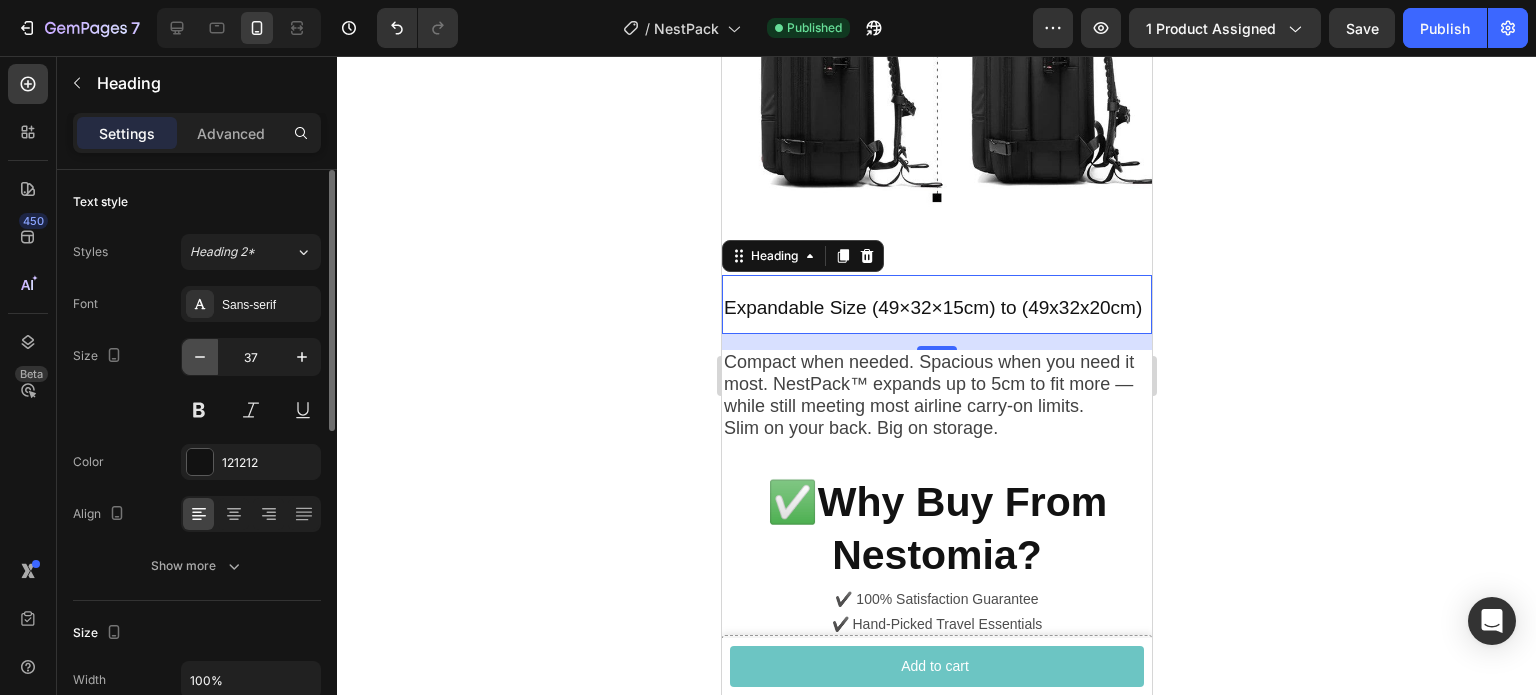 click 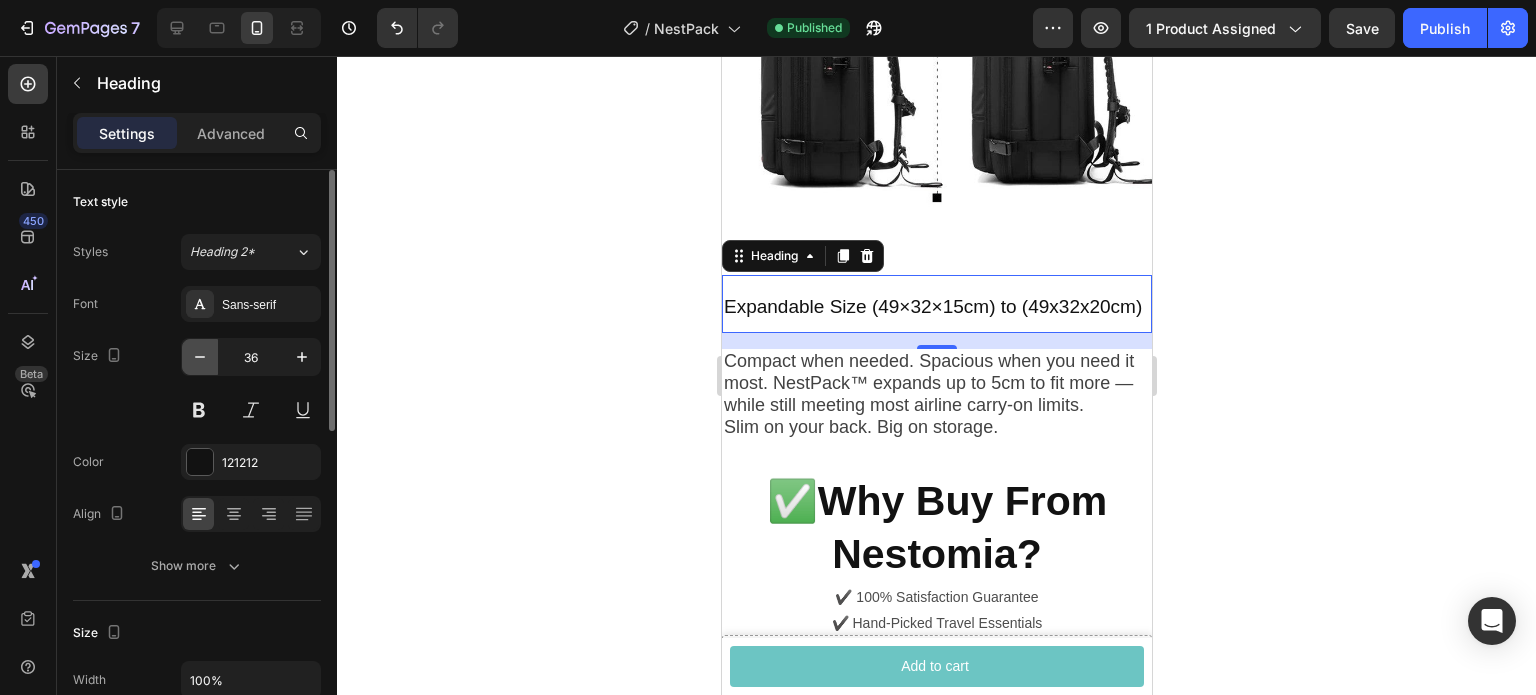 click 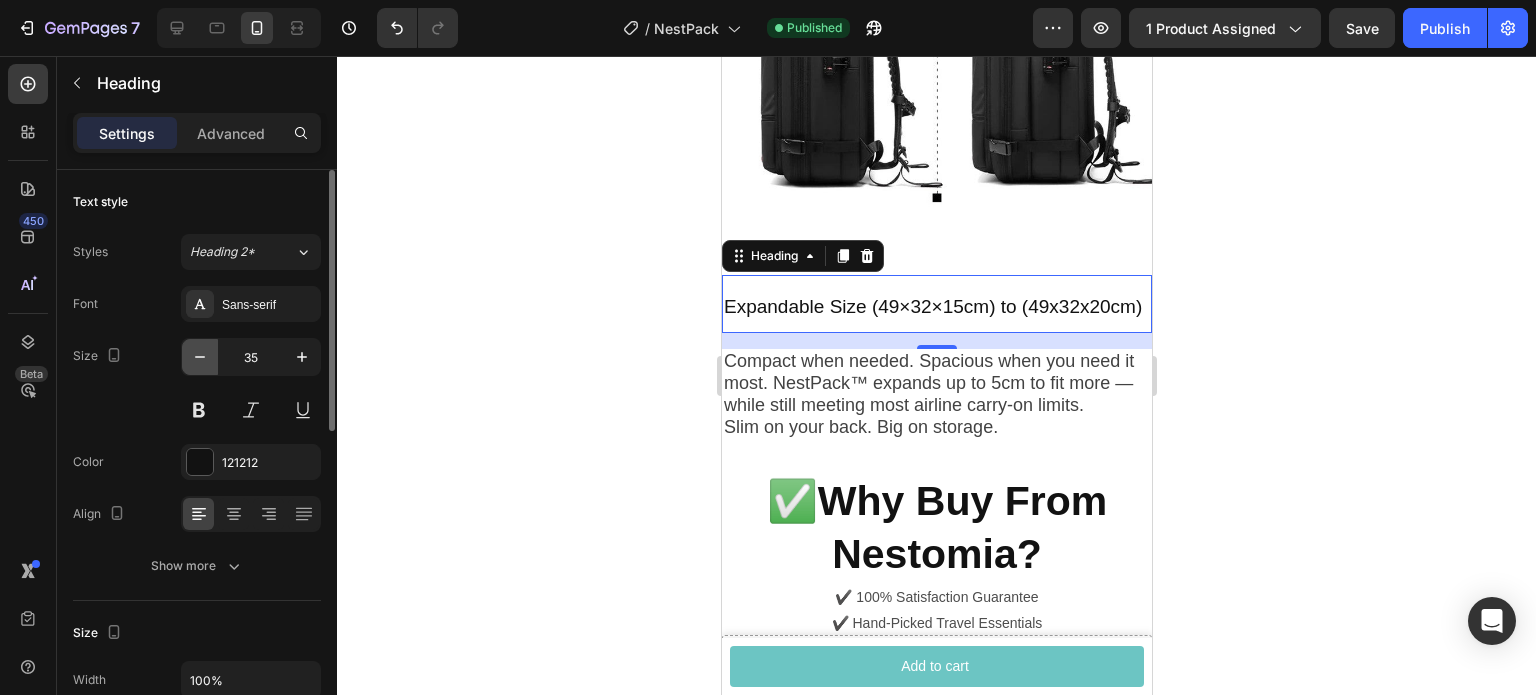 click 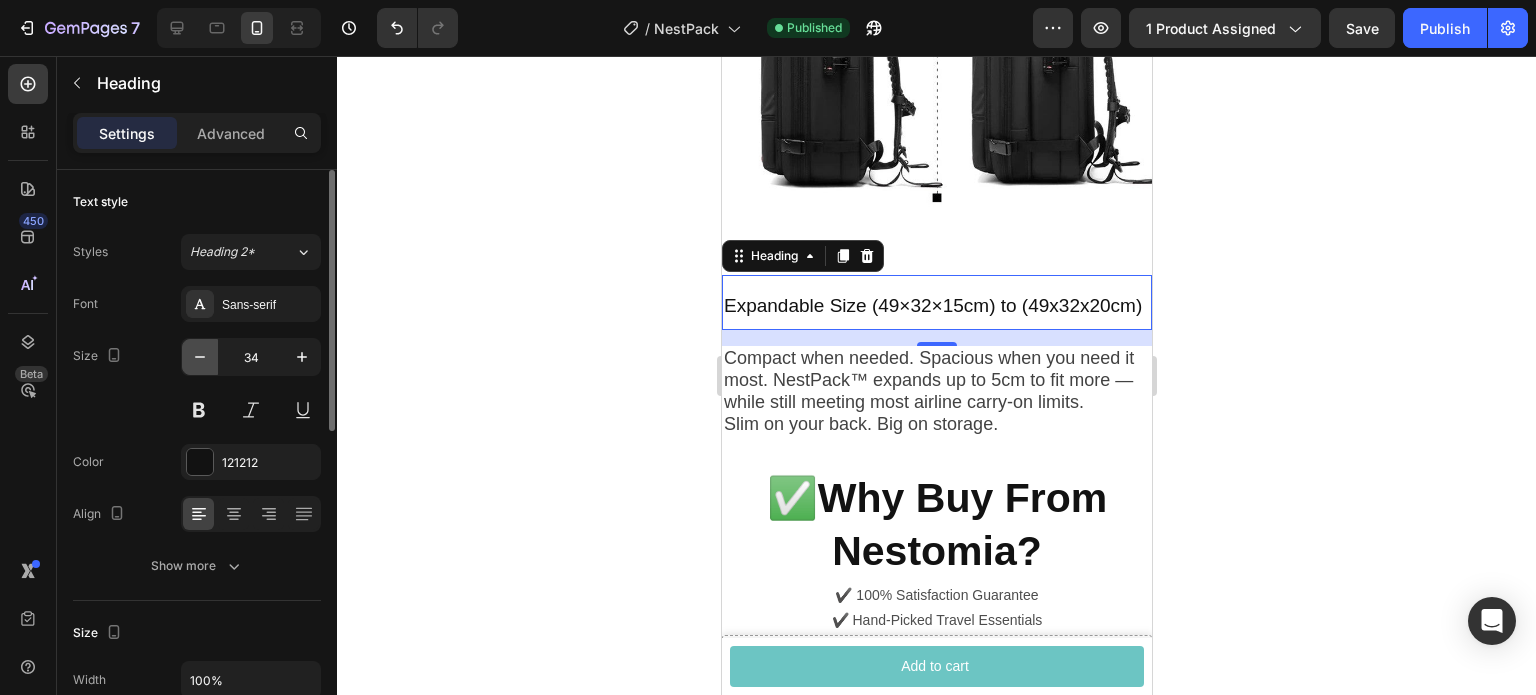 click 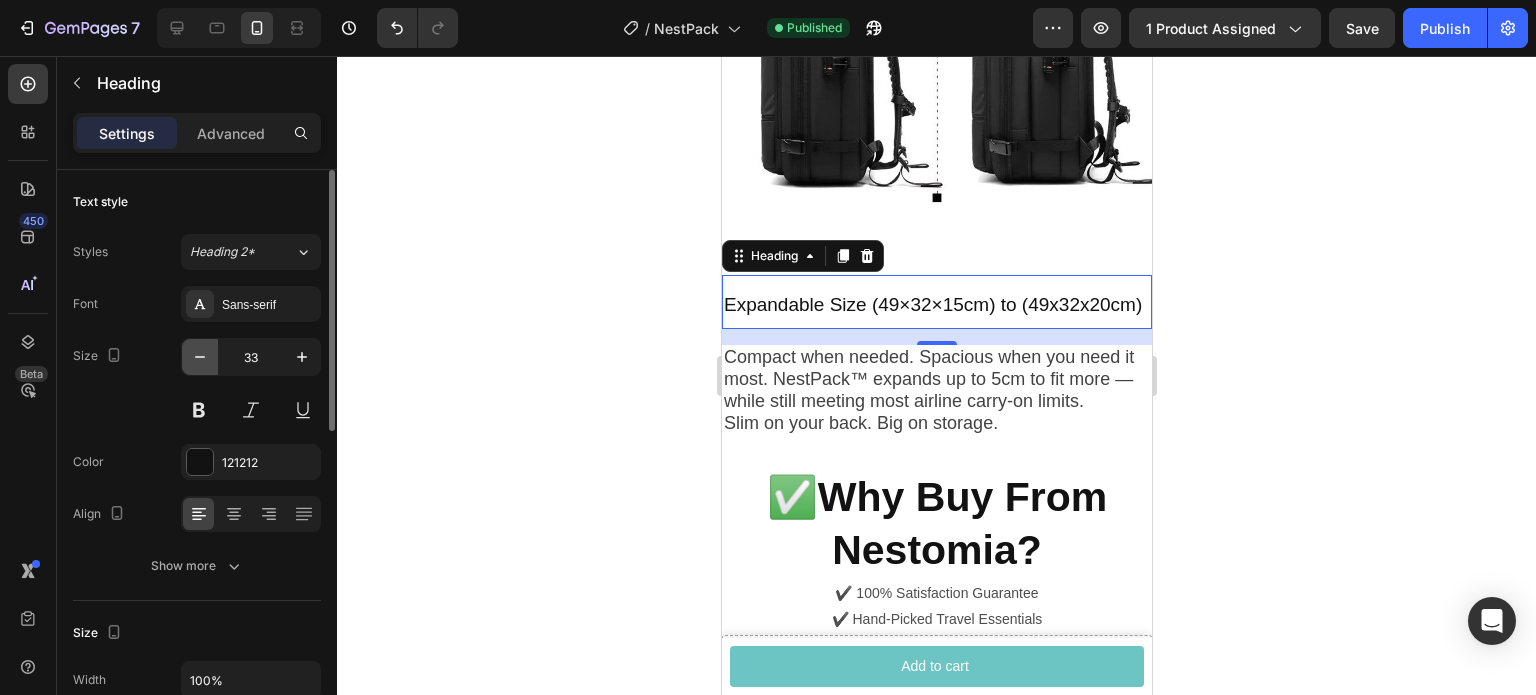 click 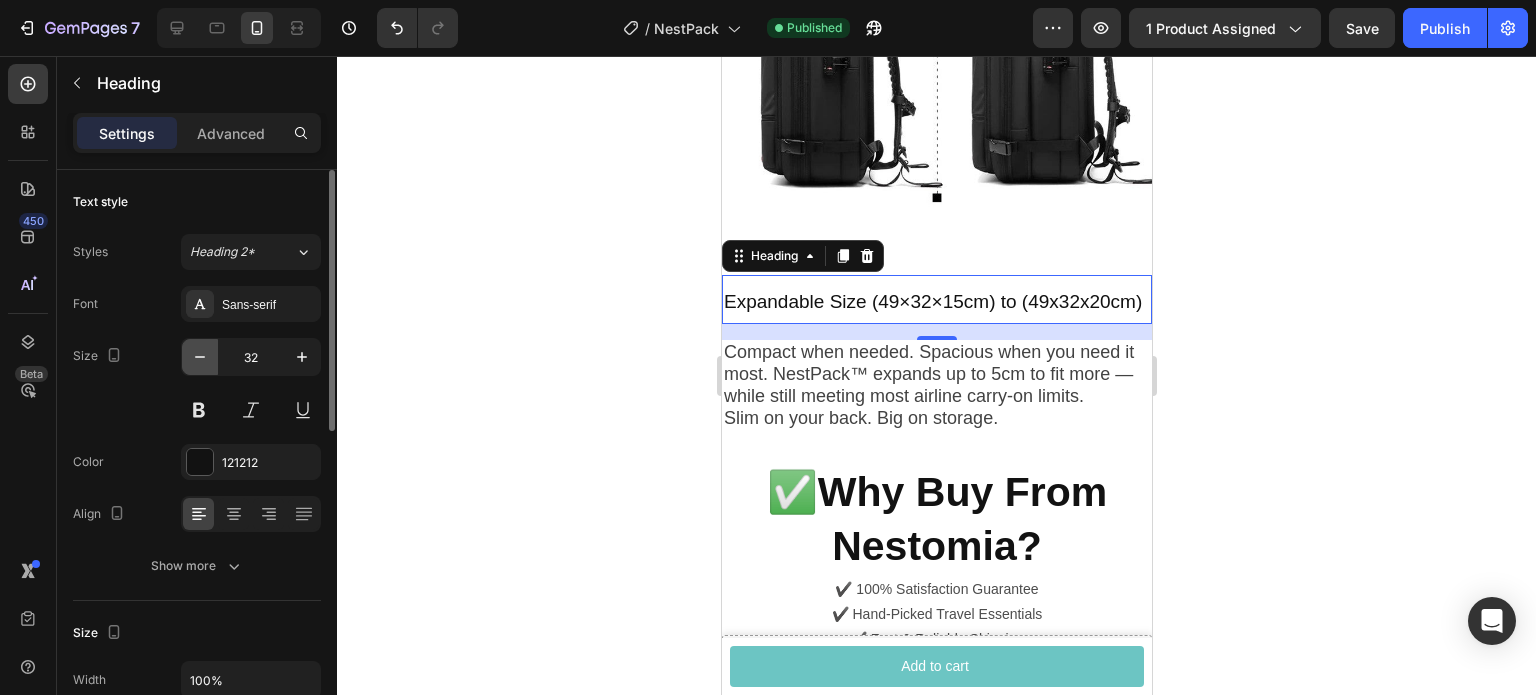 click 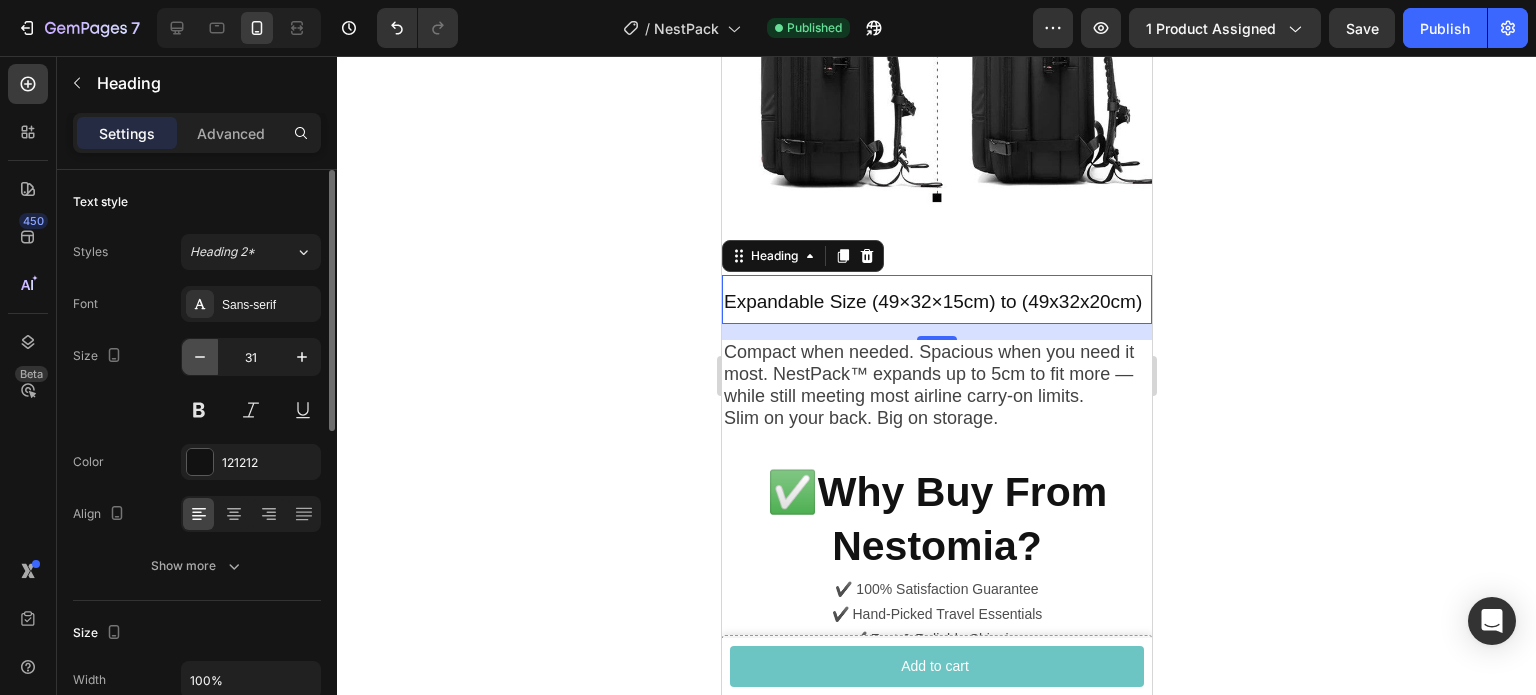 click 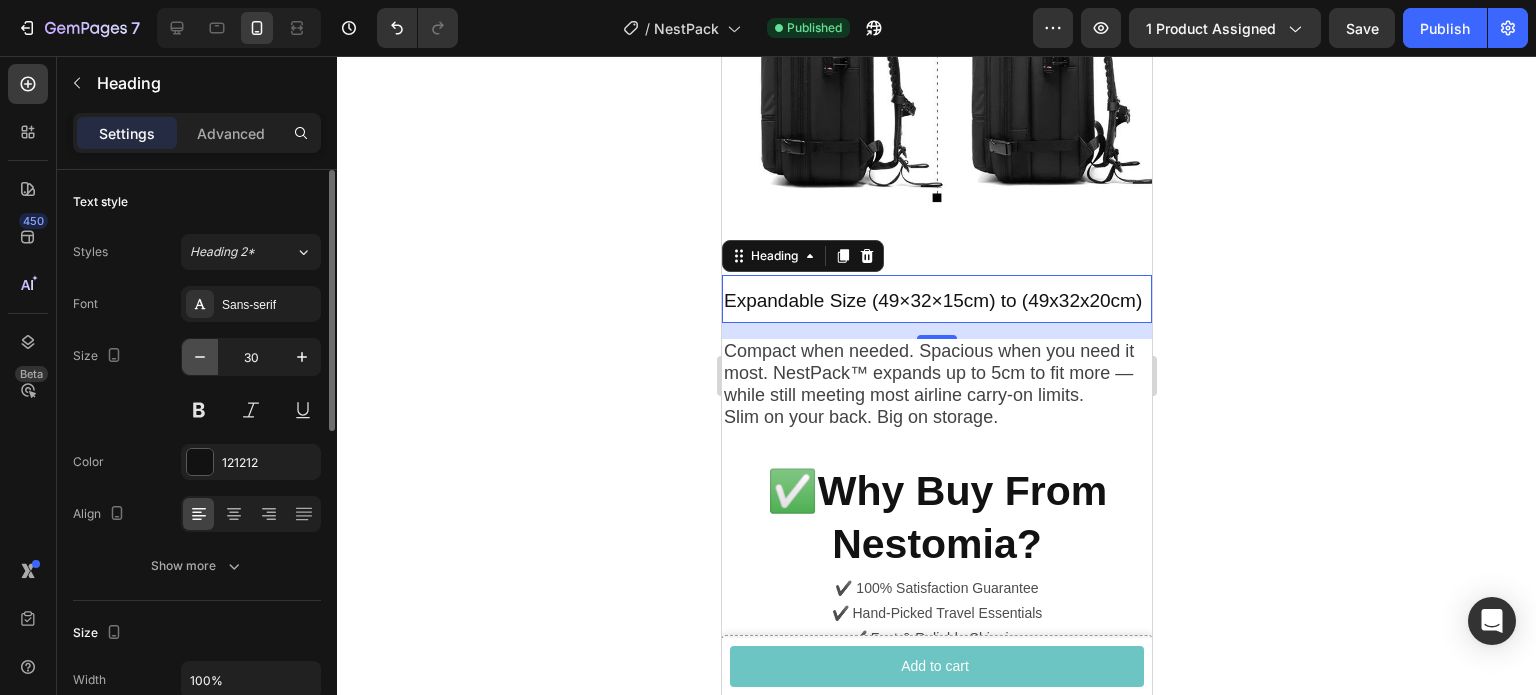 click 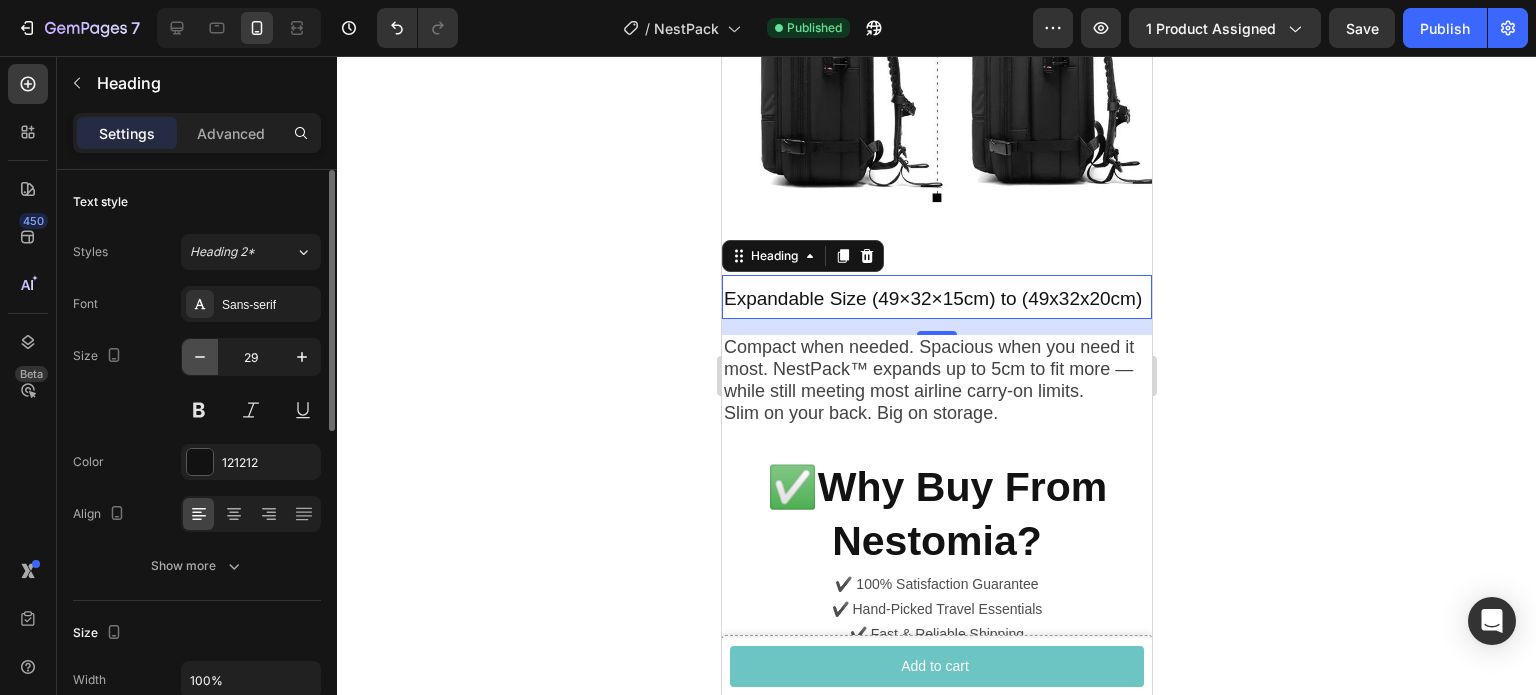 click 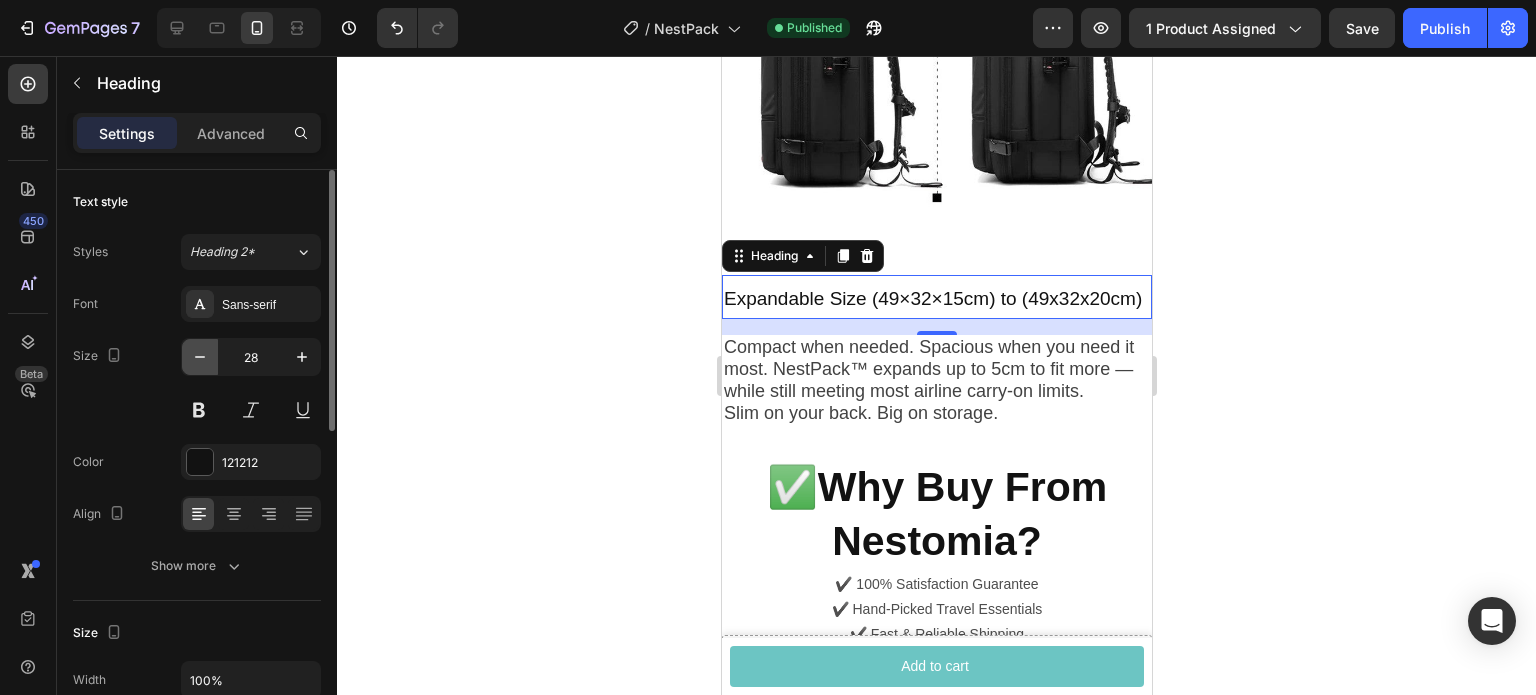 click 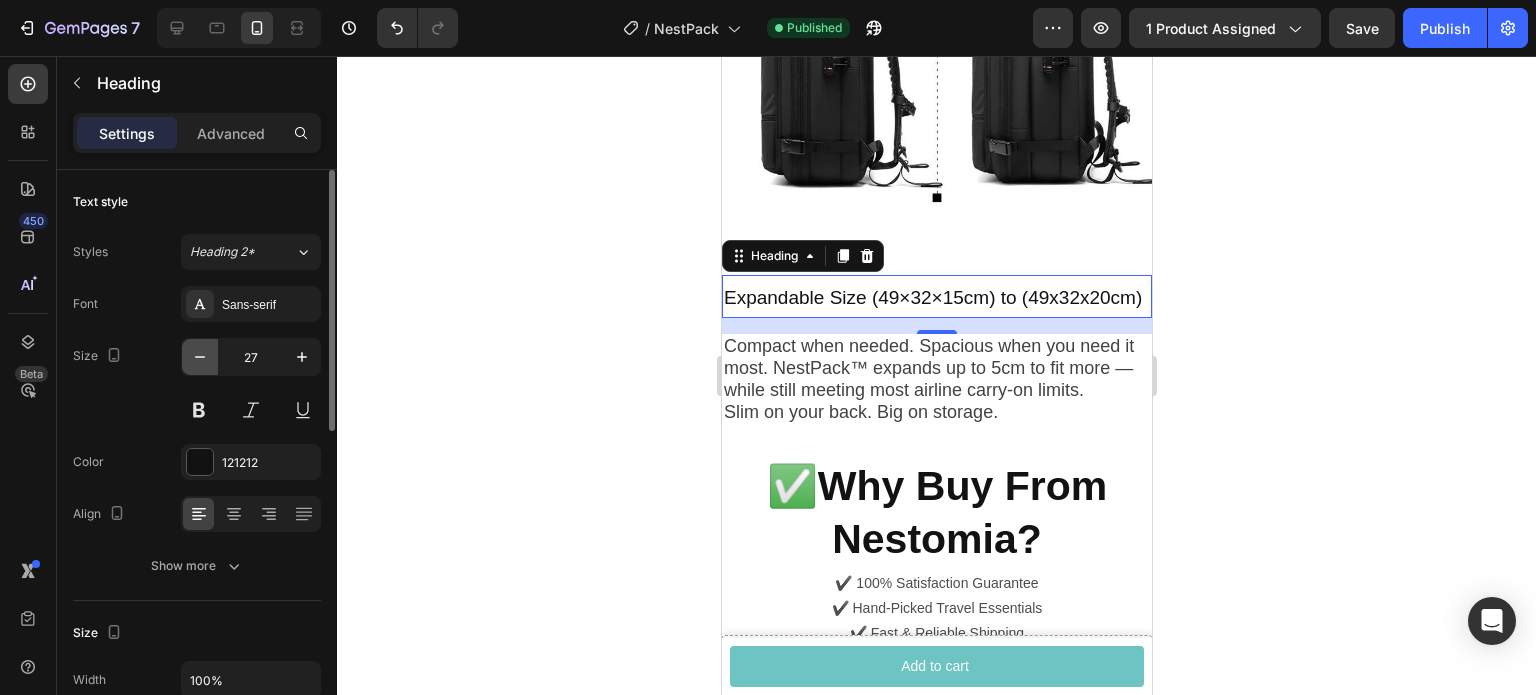 click 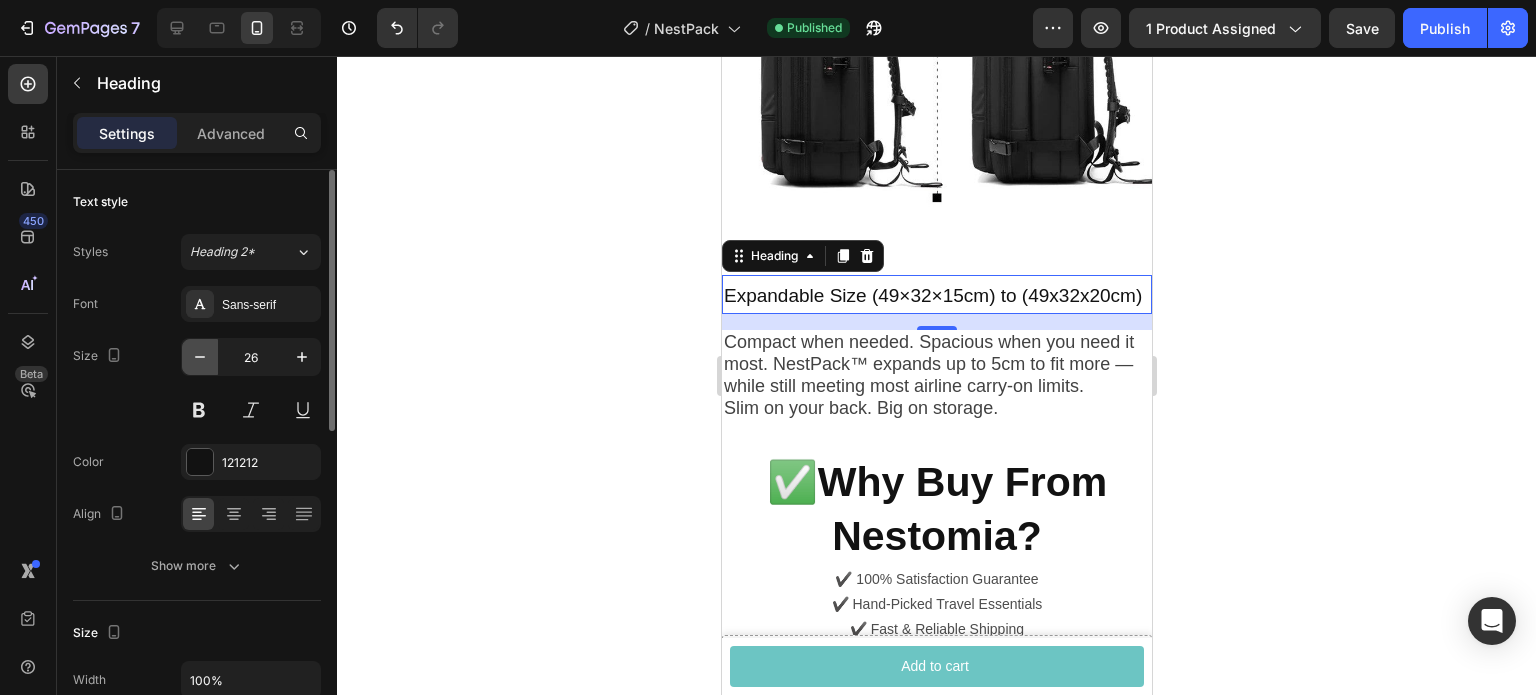 click 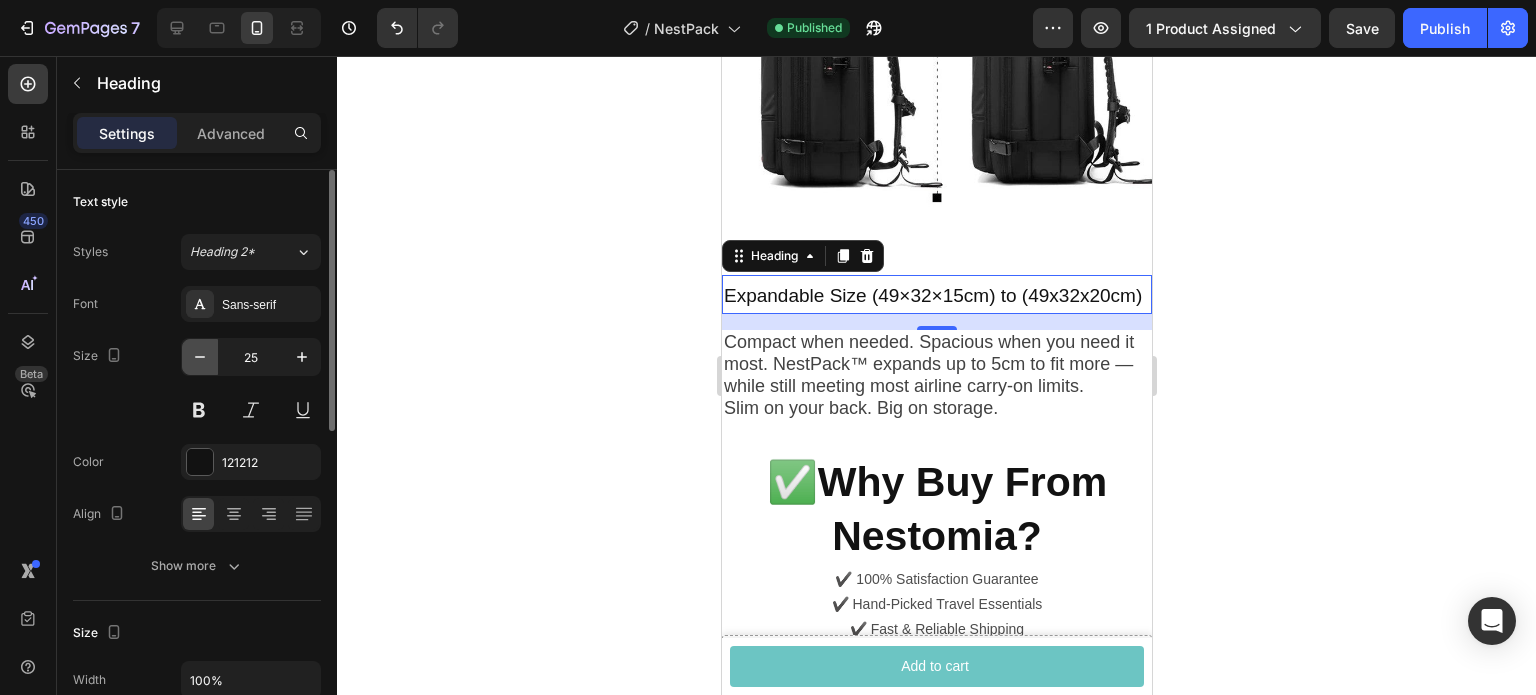 click 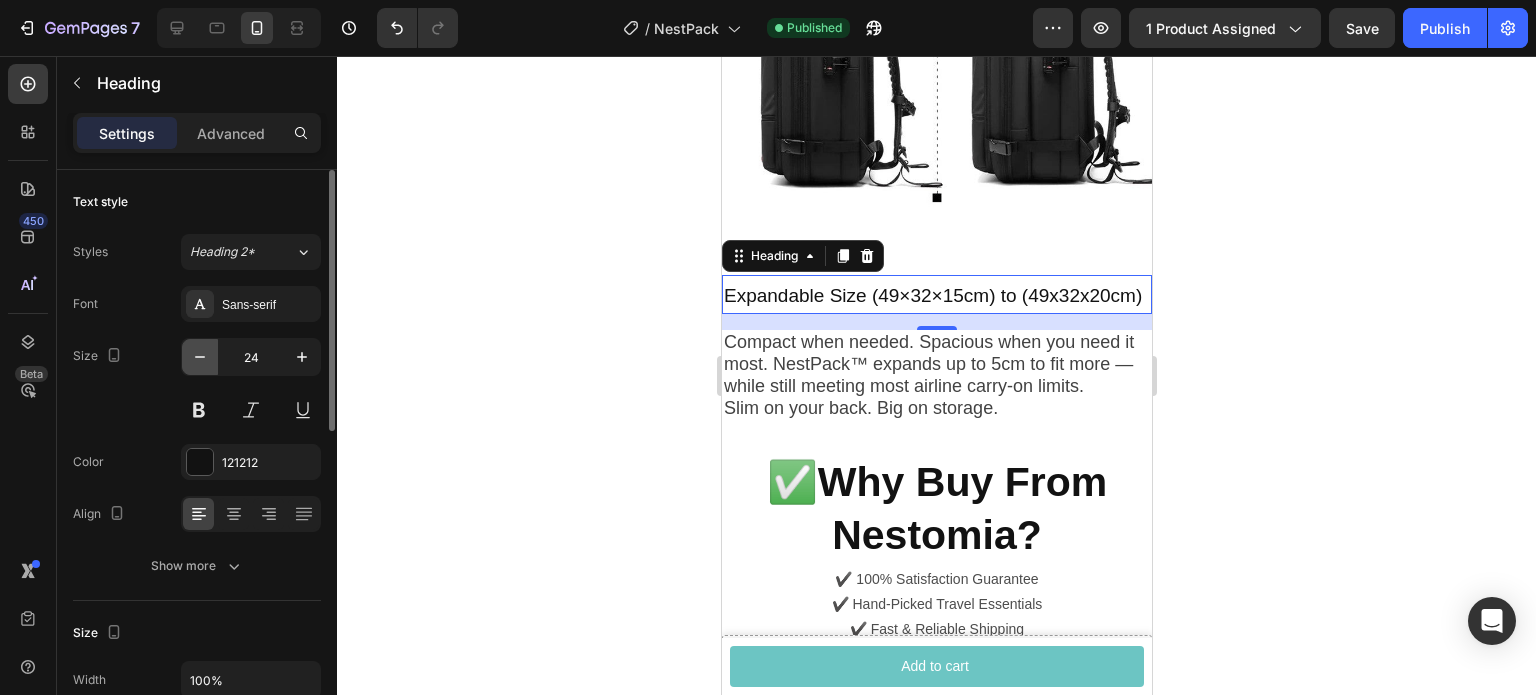 click 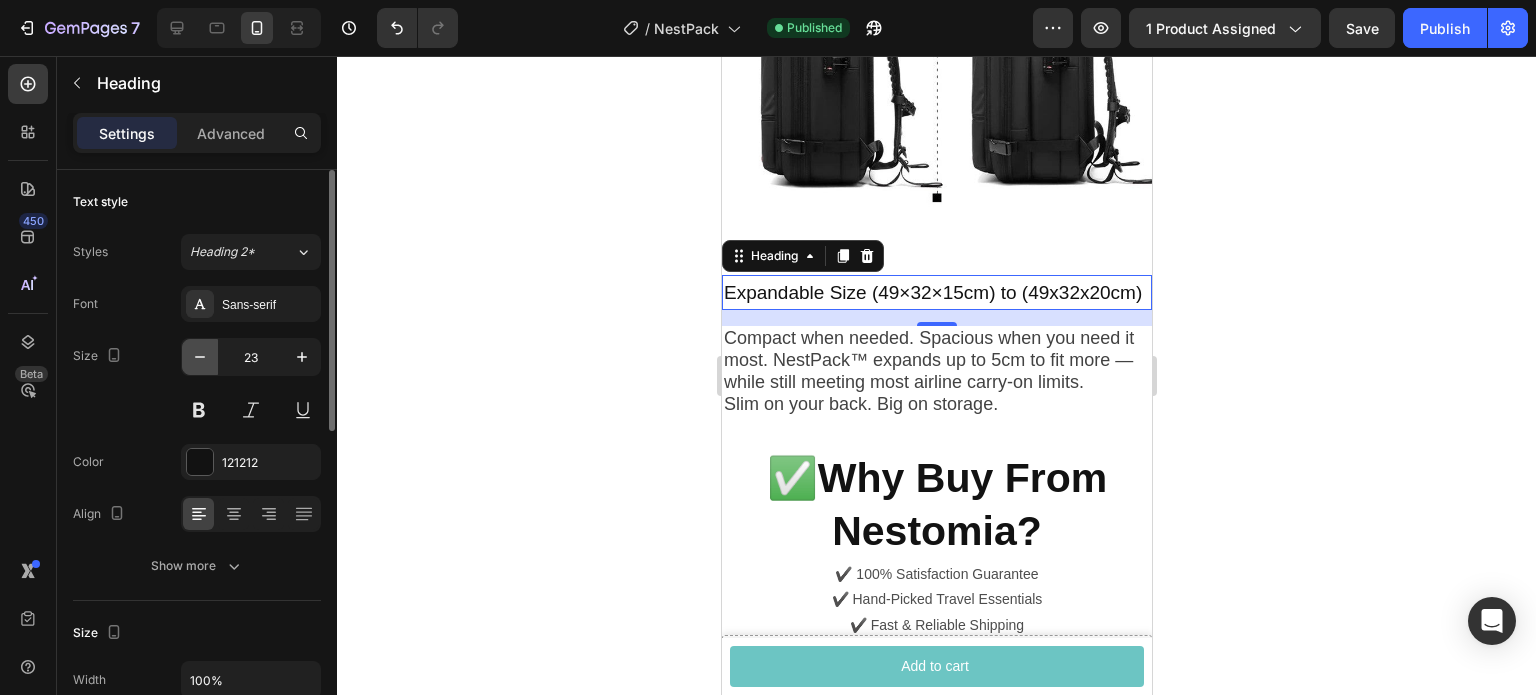 click 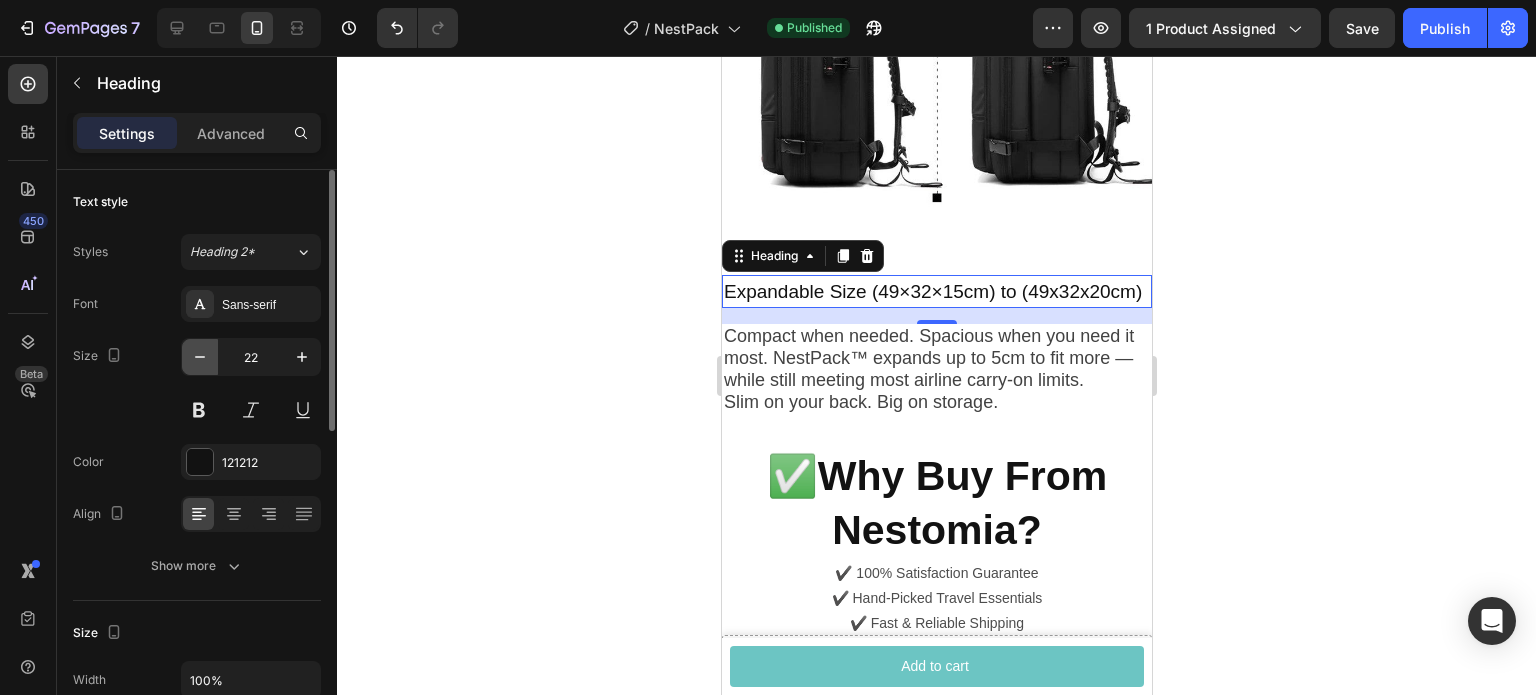 click 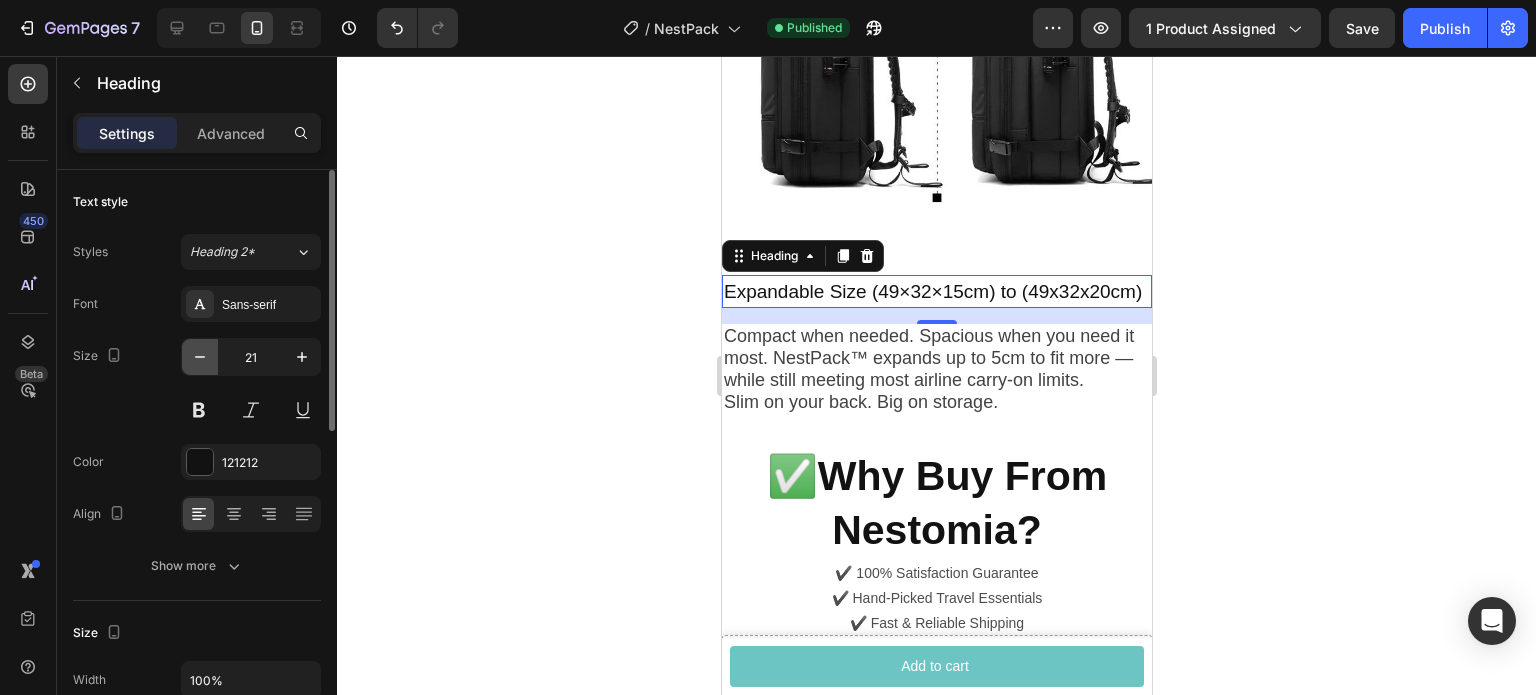 click 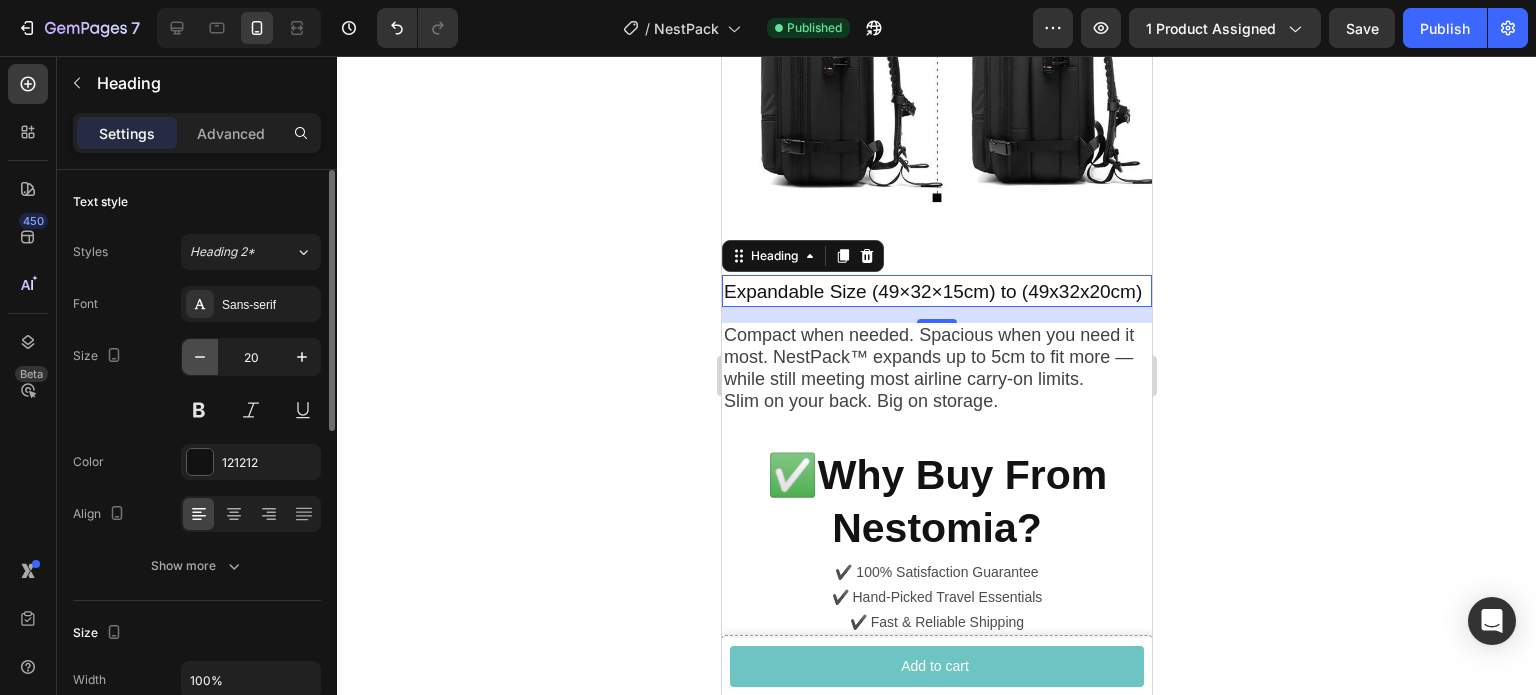 click 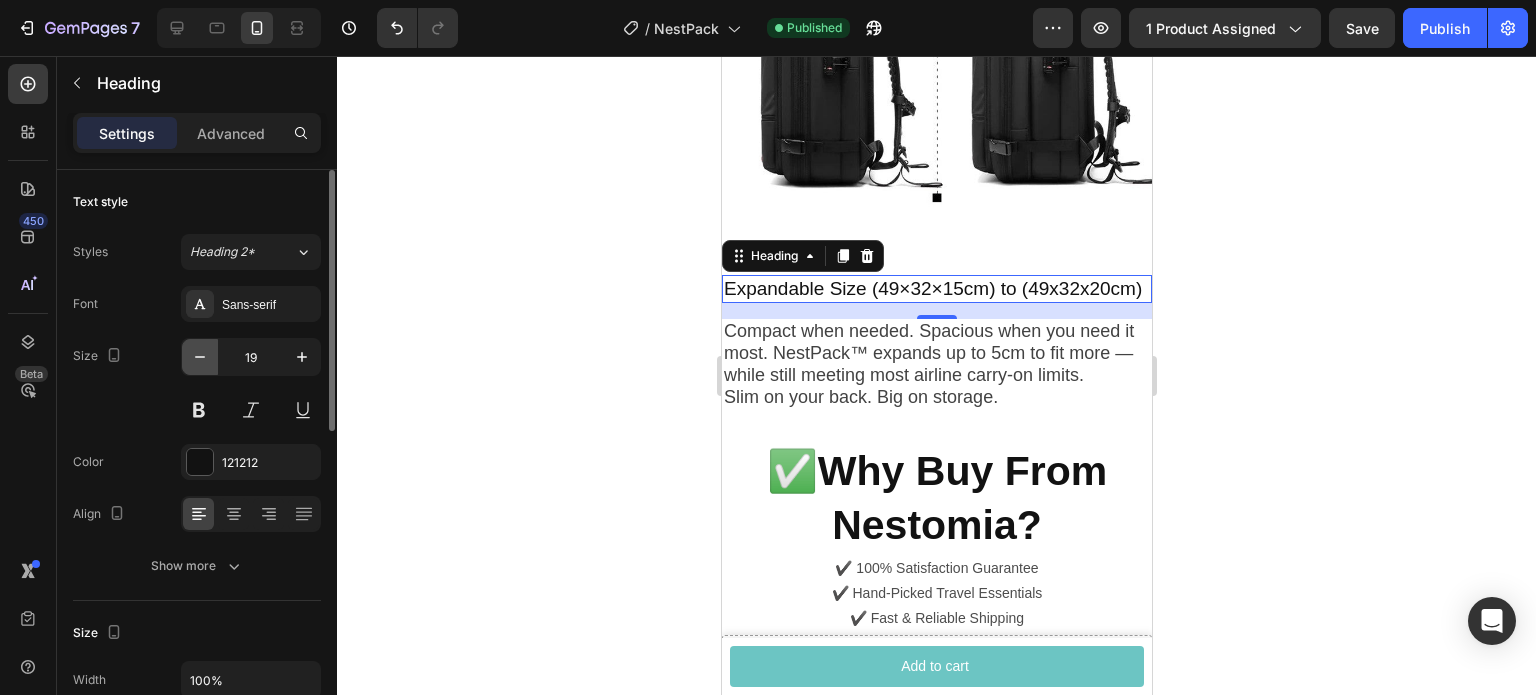 click 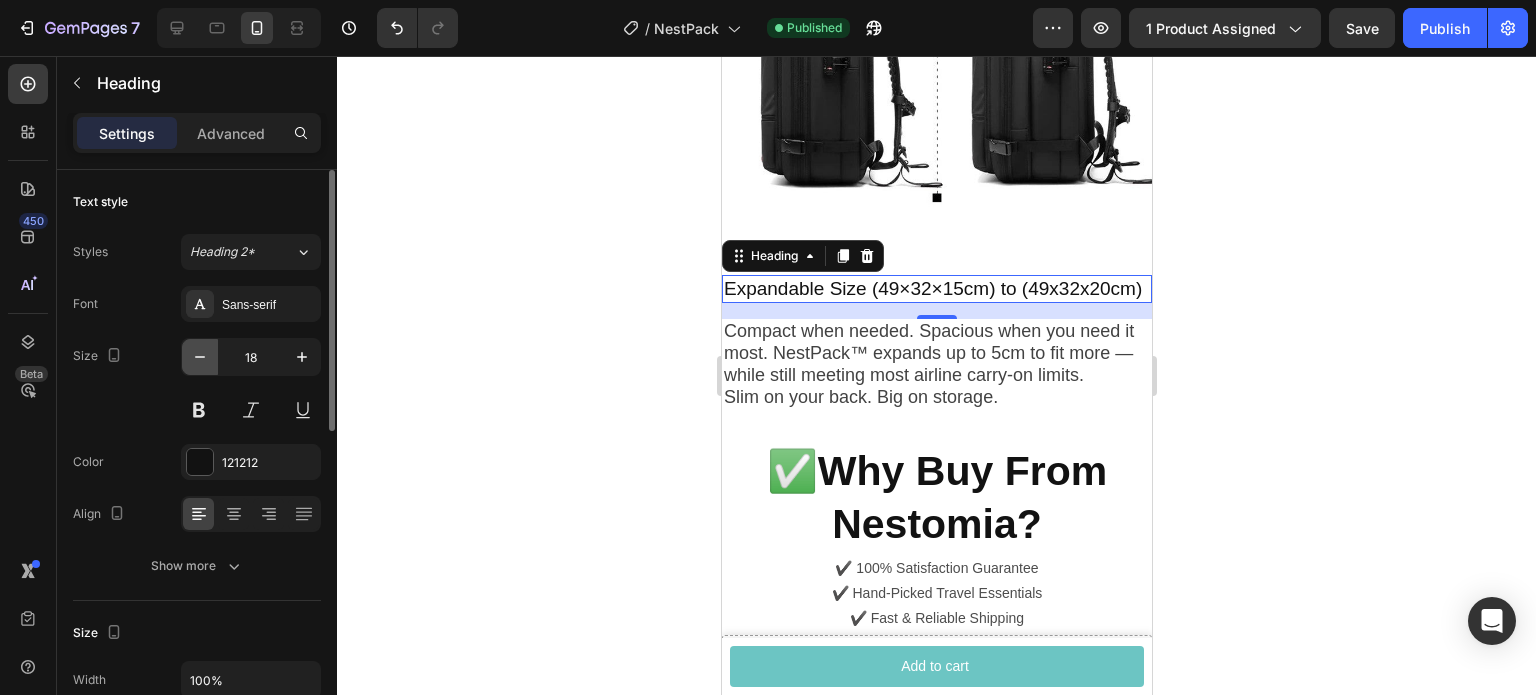 click 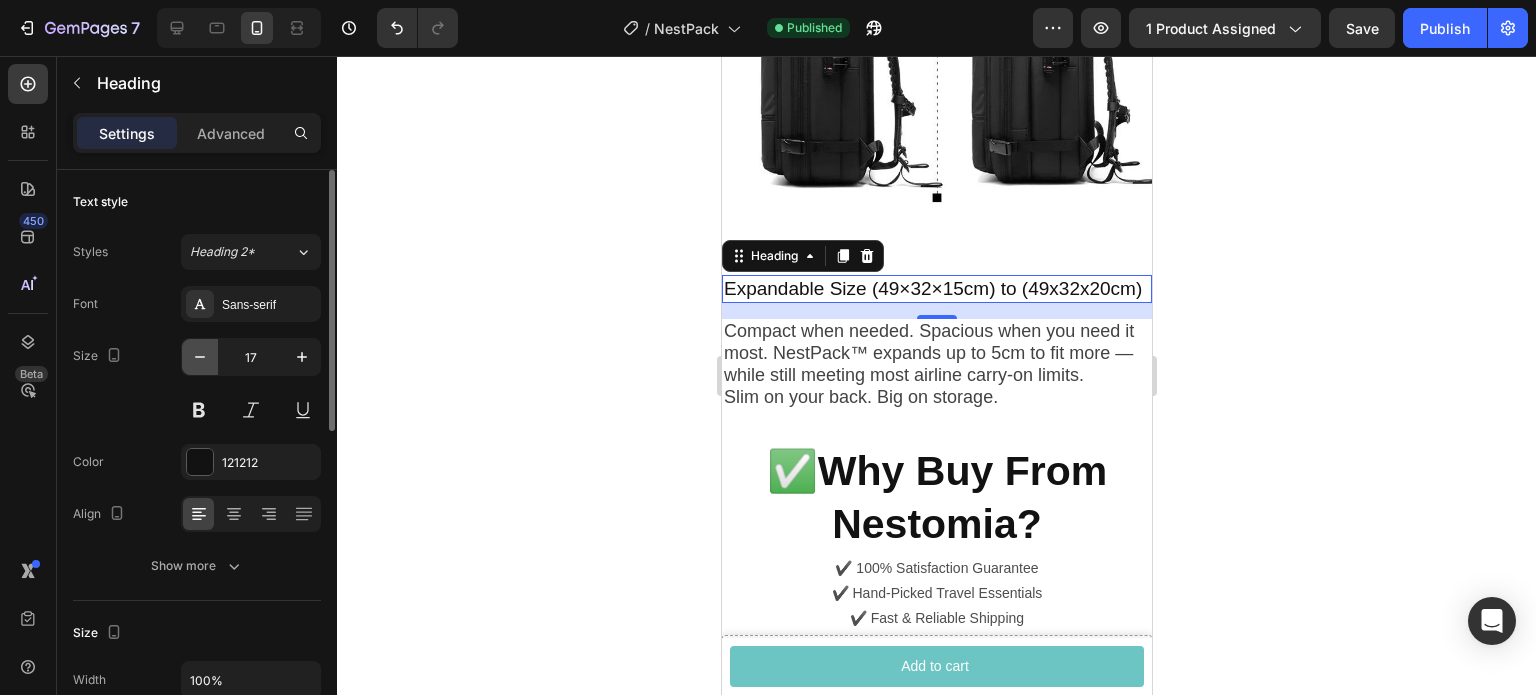 click 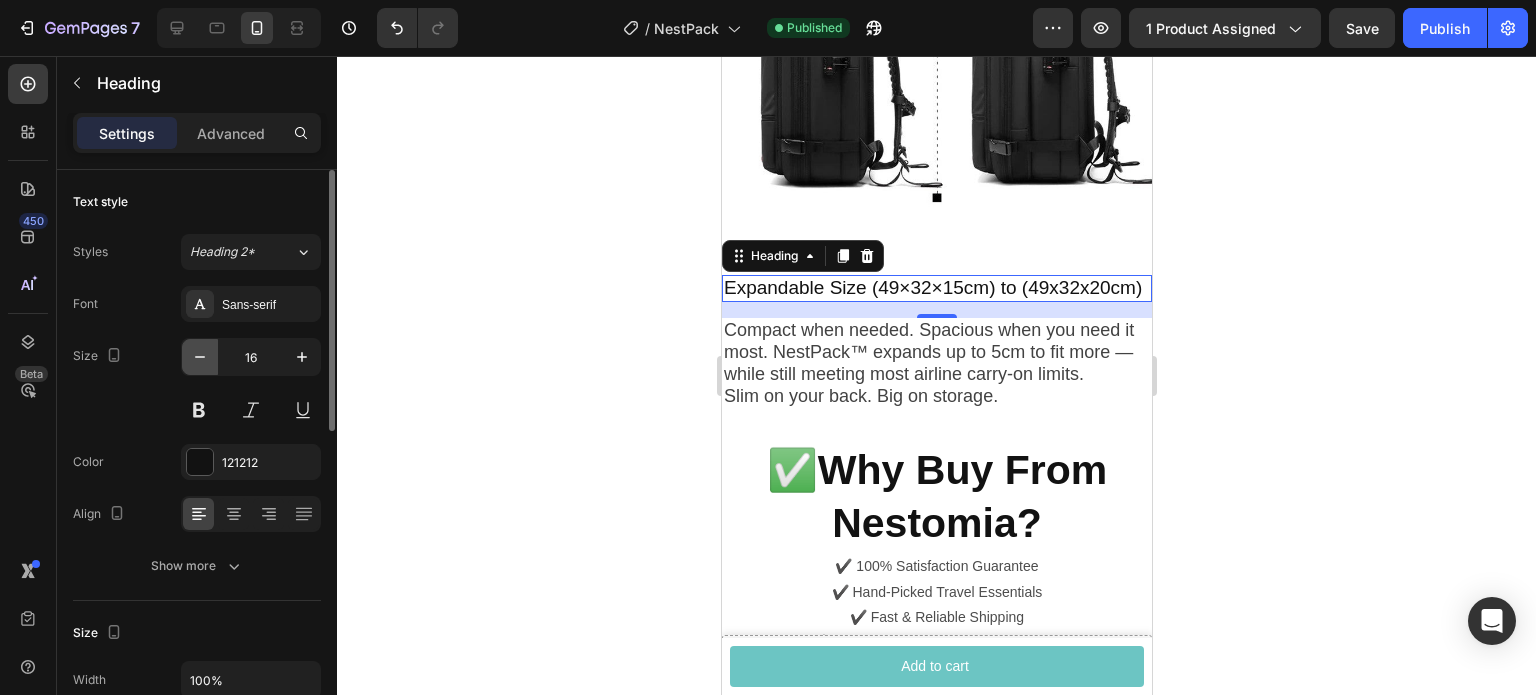 click 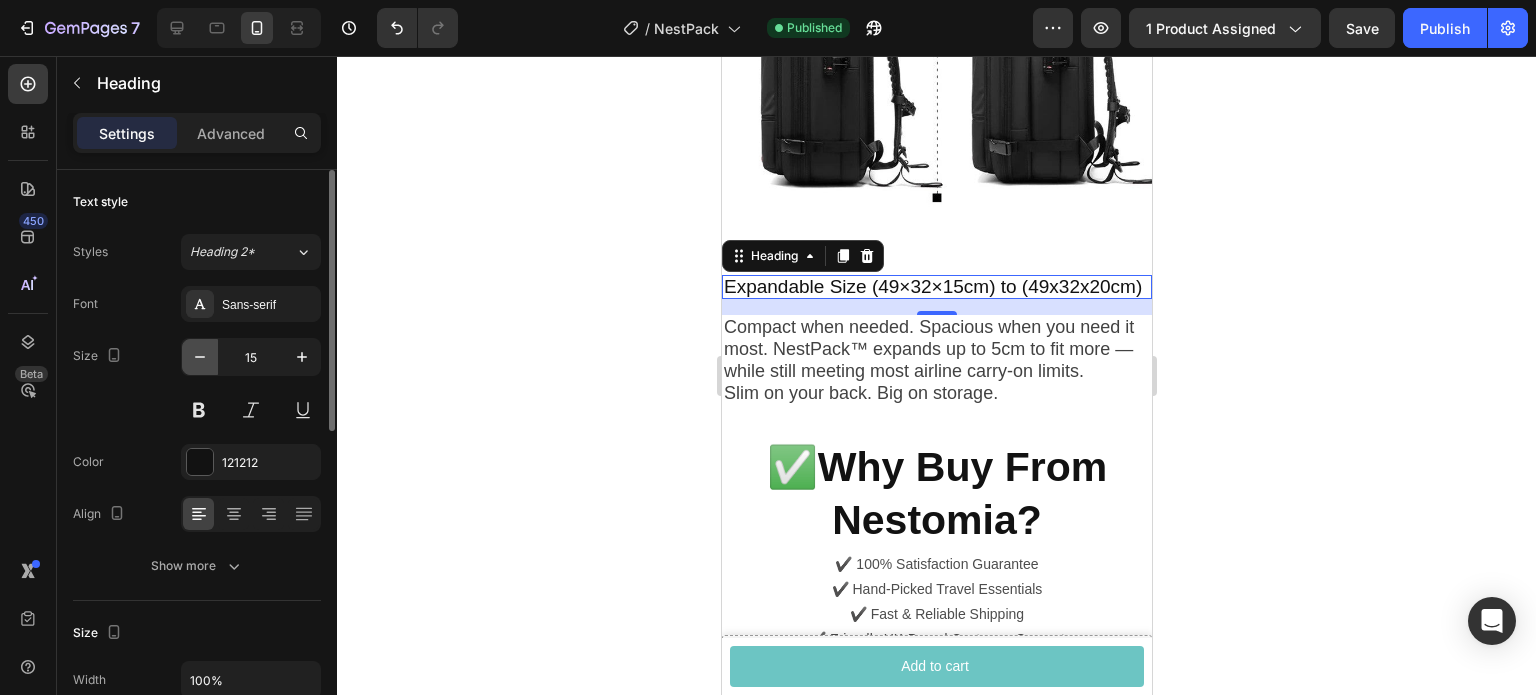click 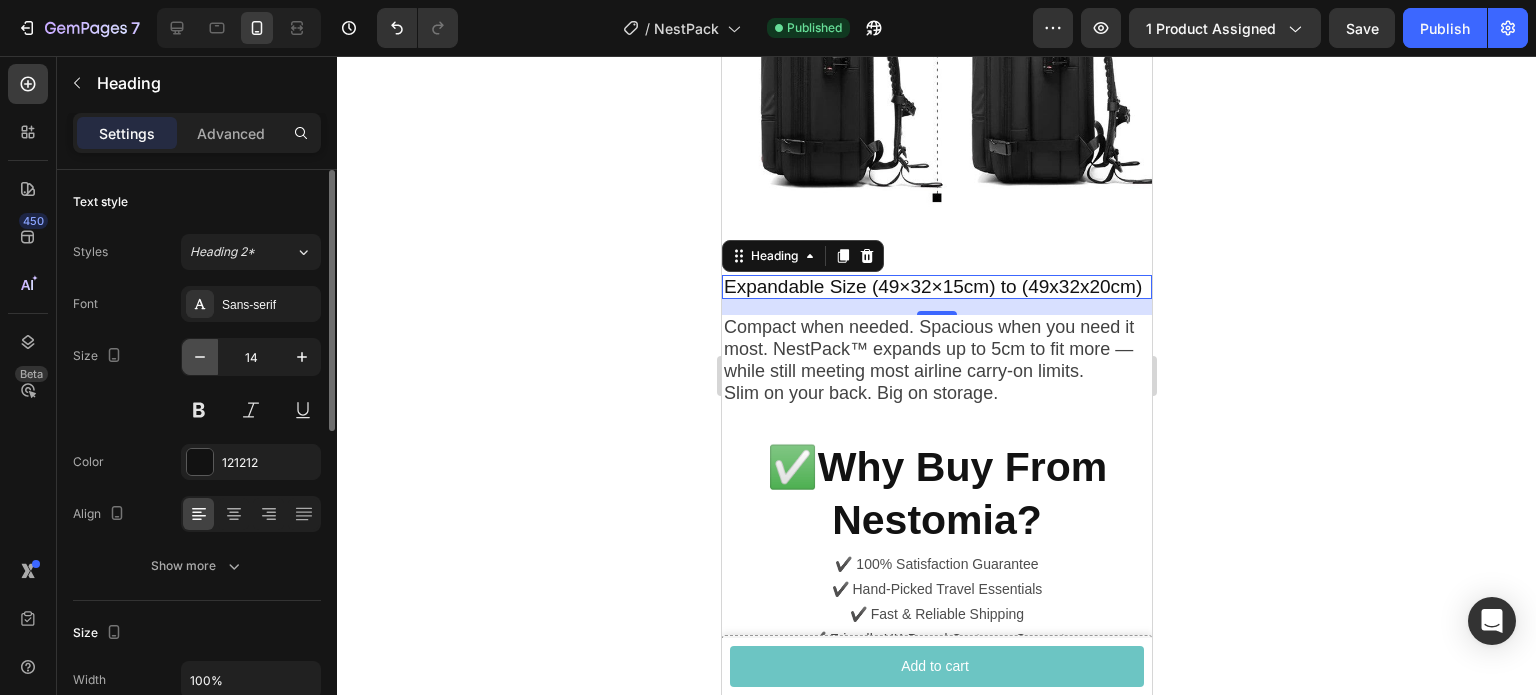 click 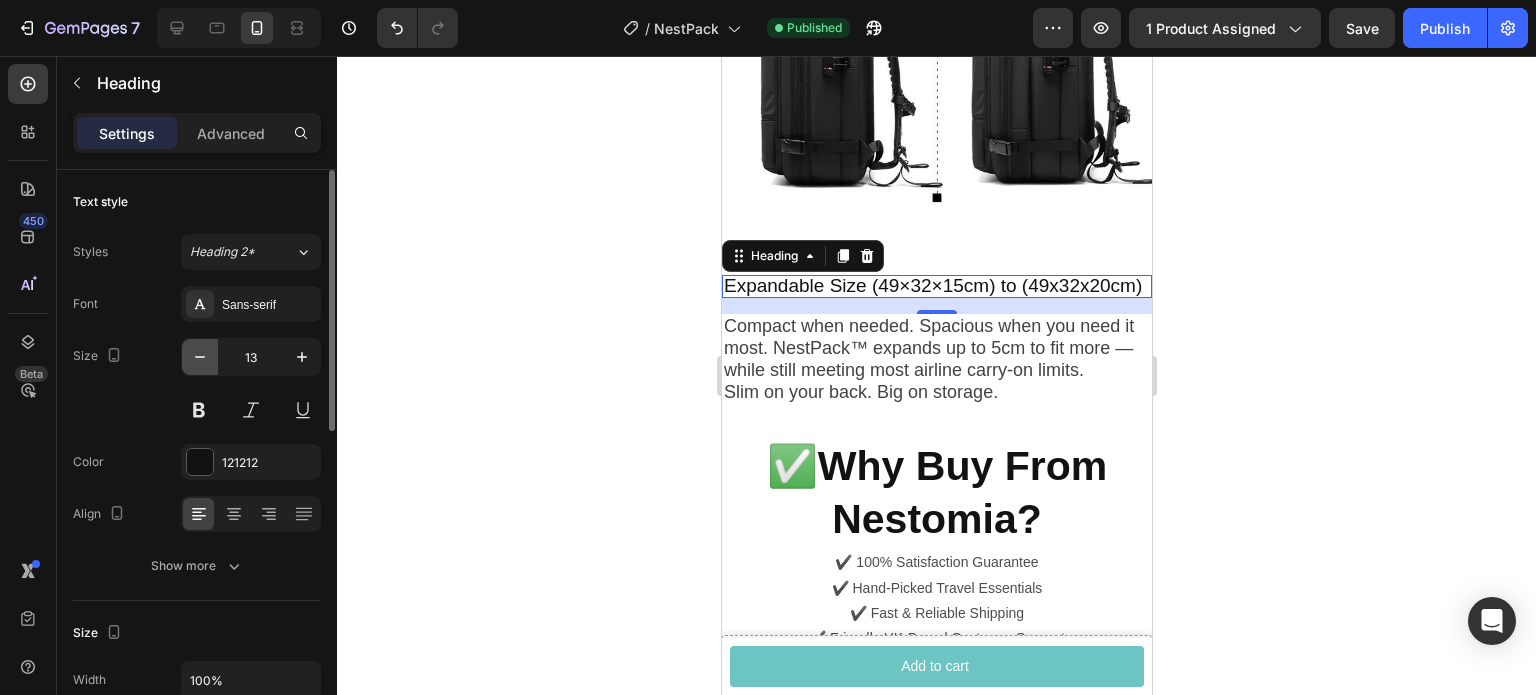 click 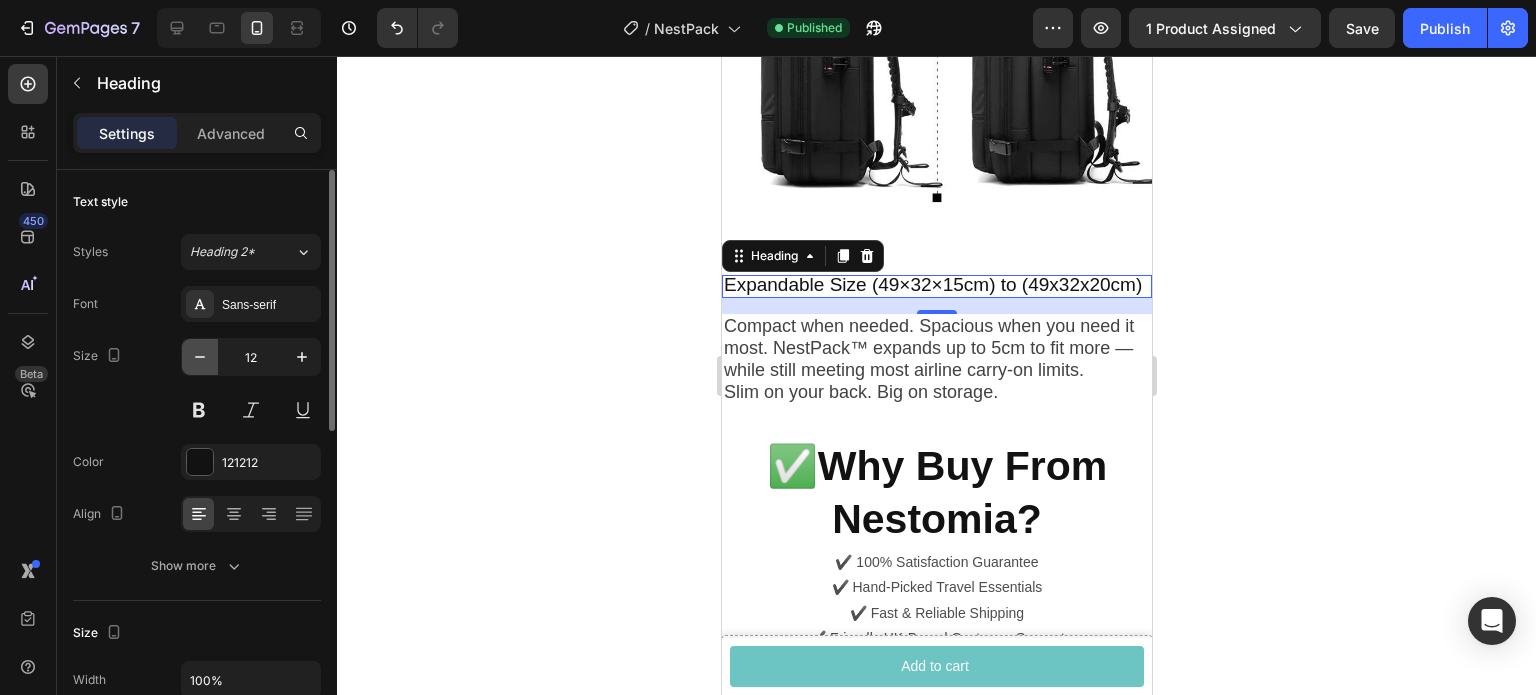 click 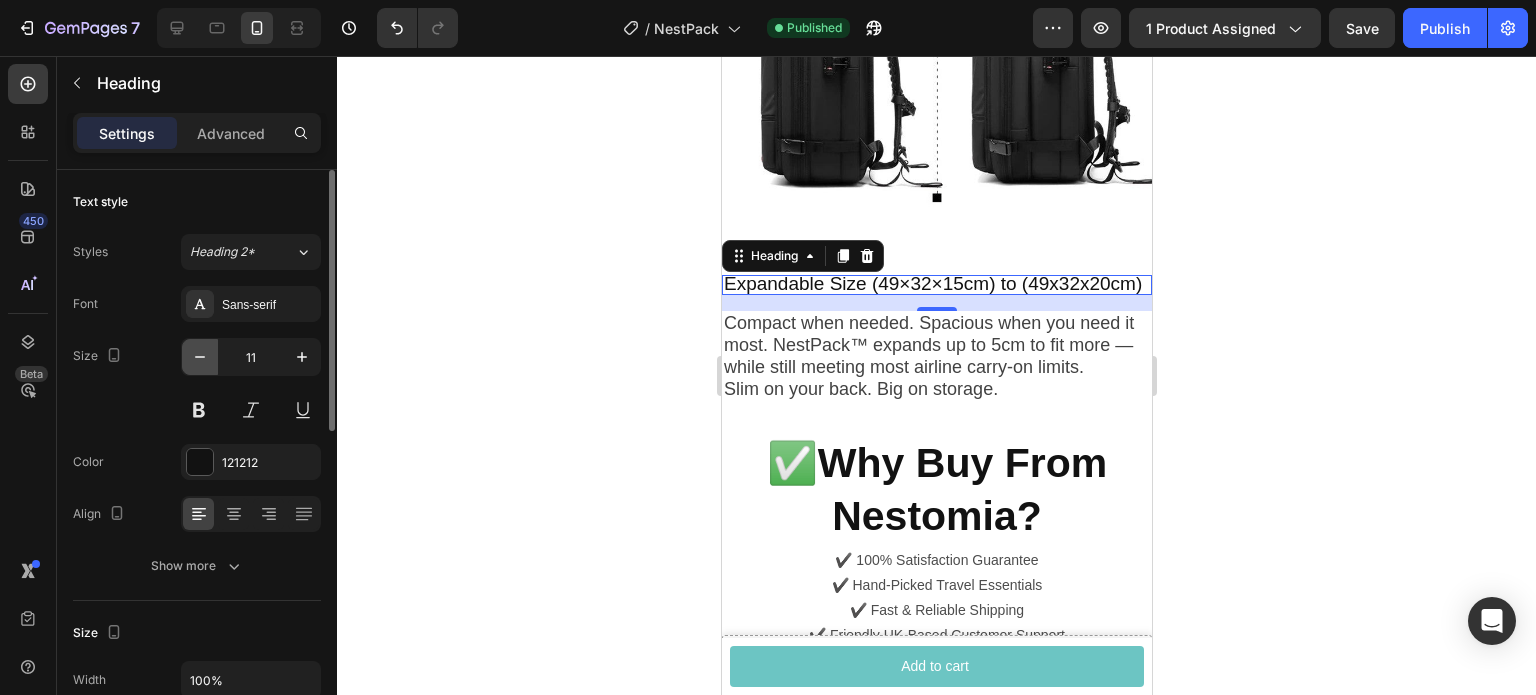 click 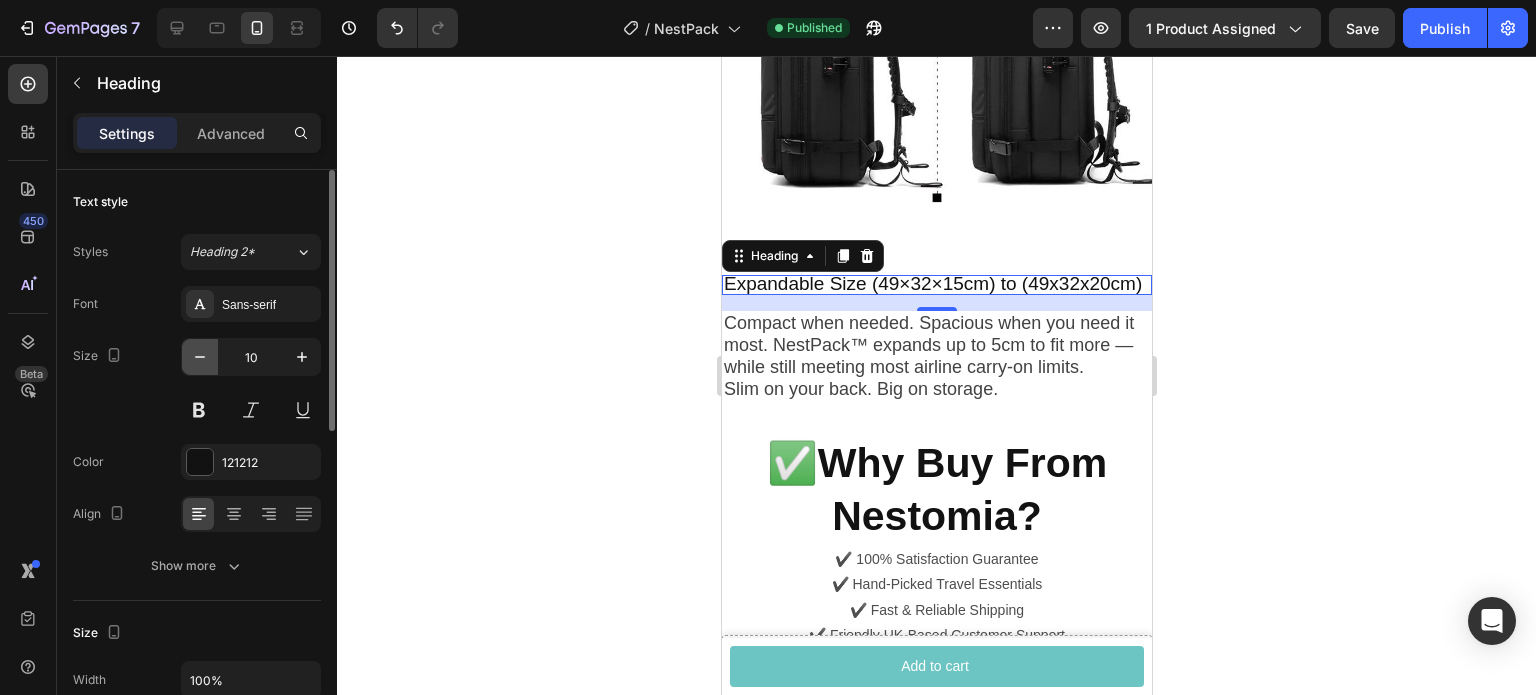 click 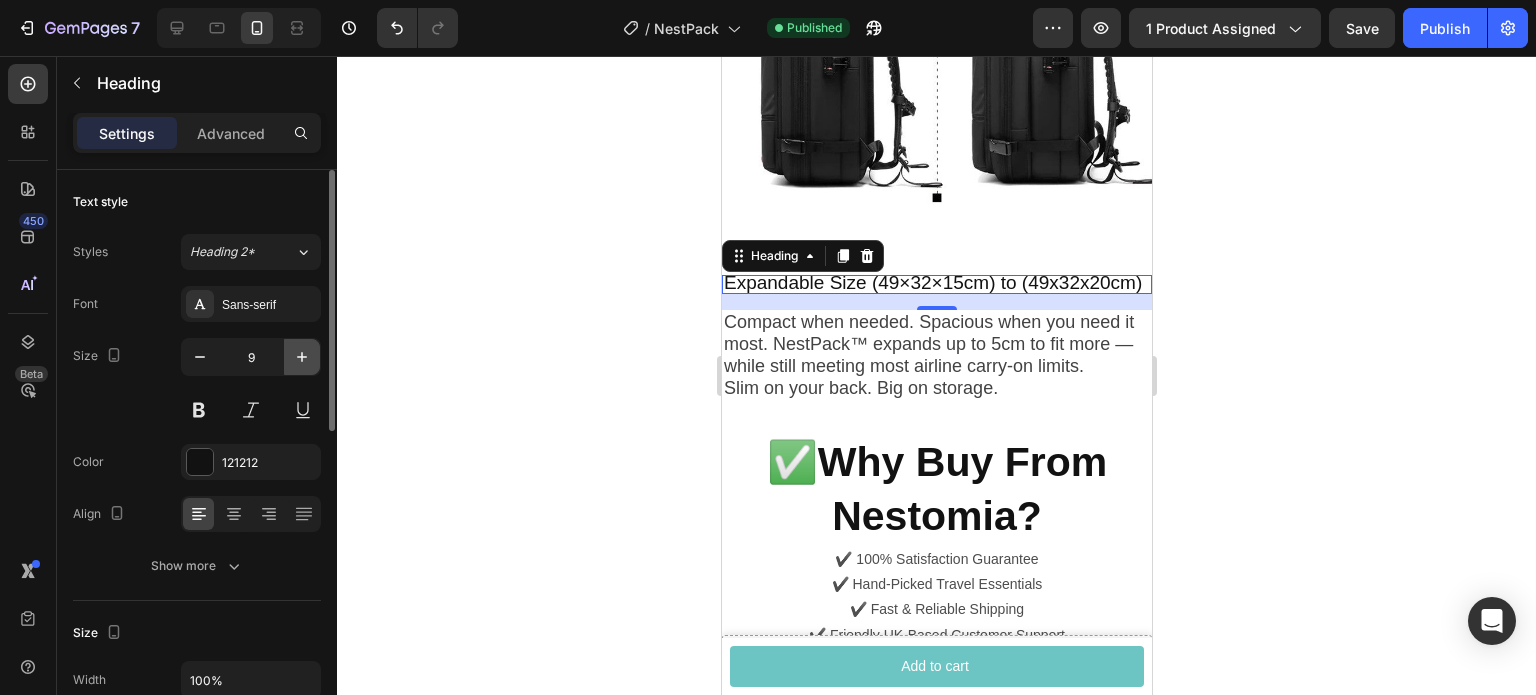 click 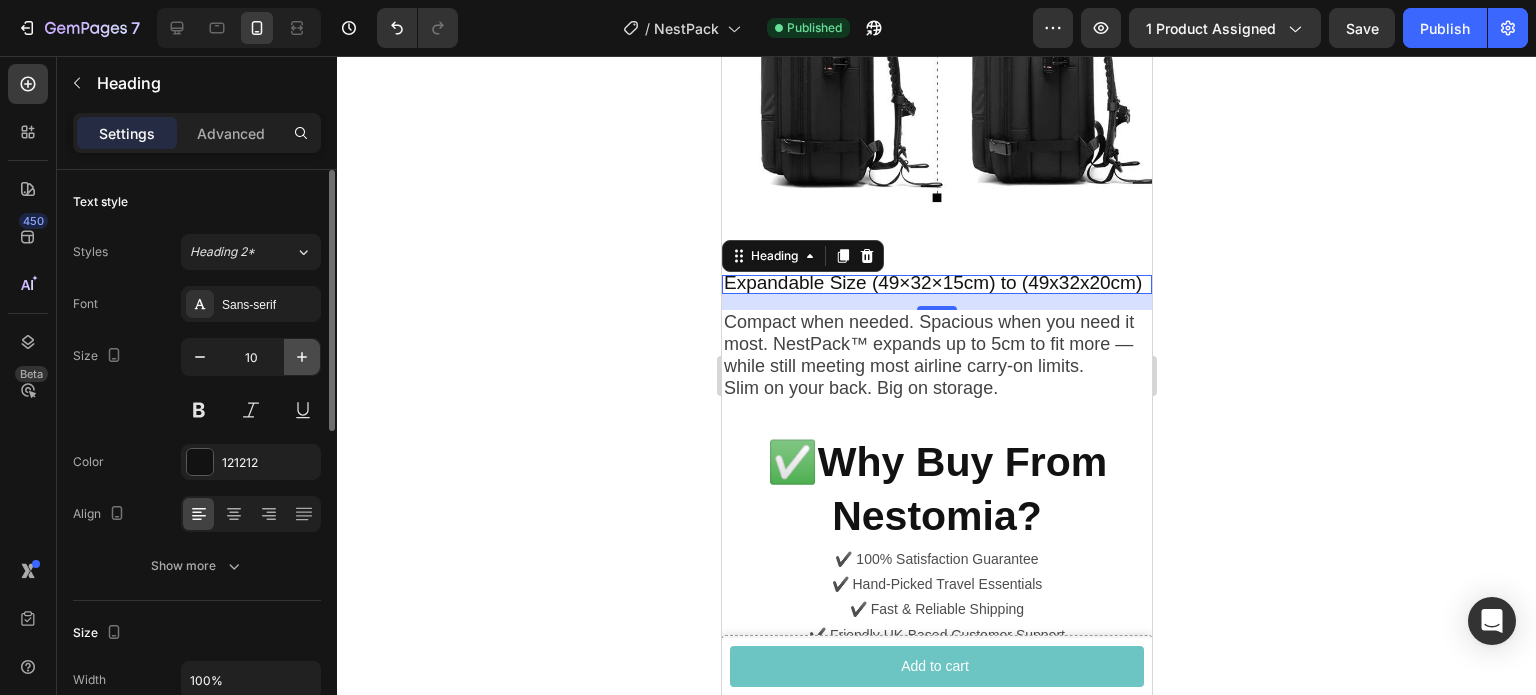 click 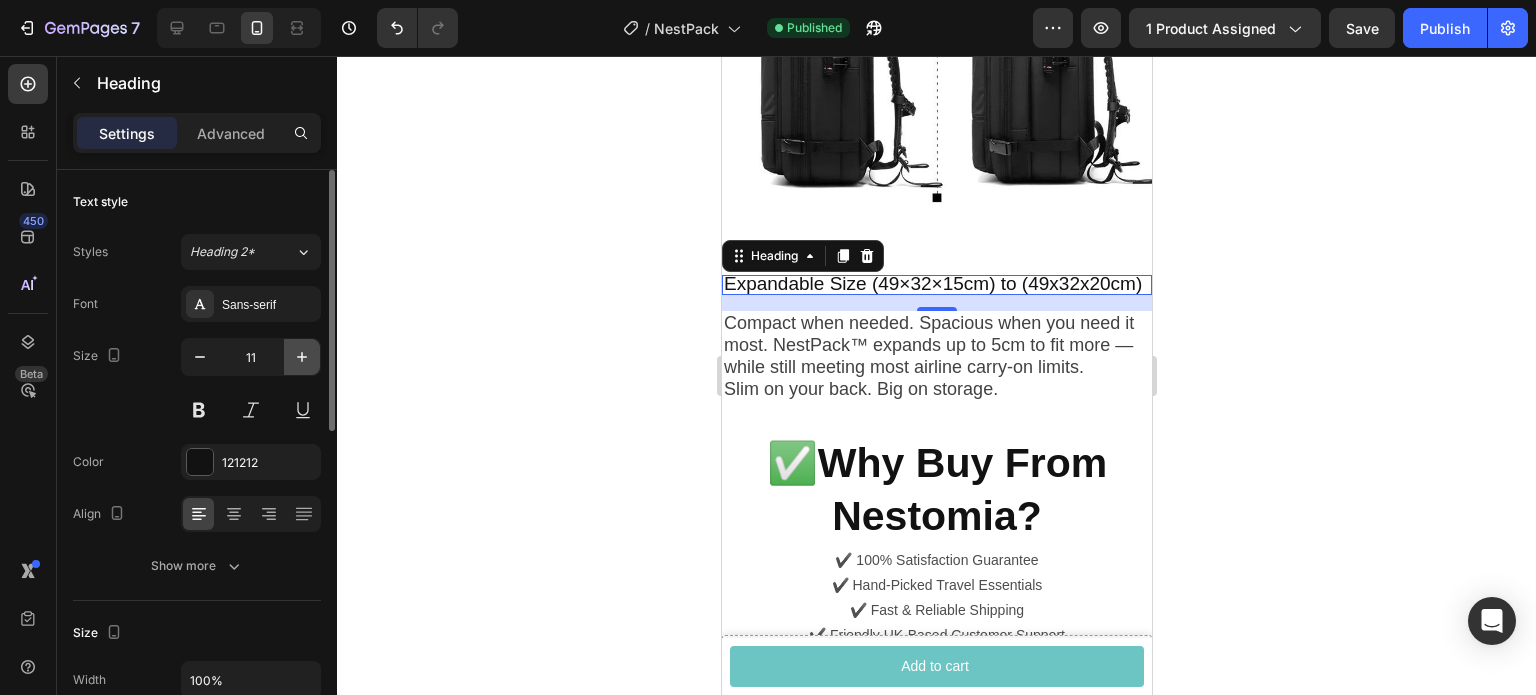 click 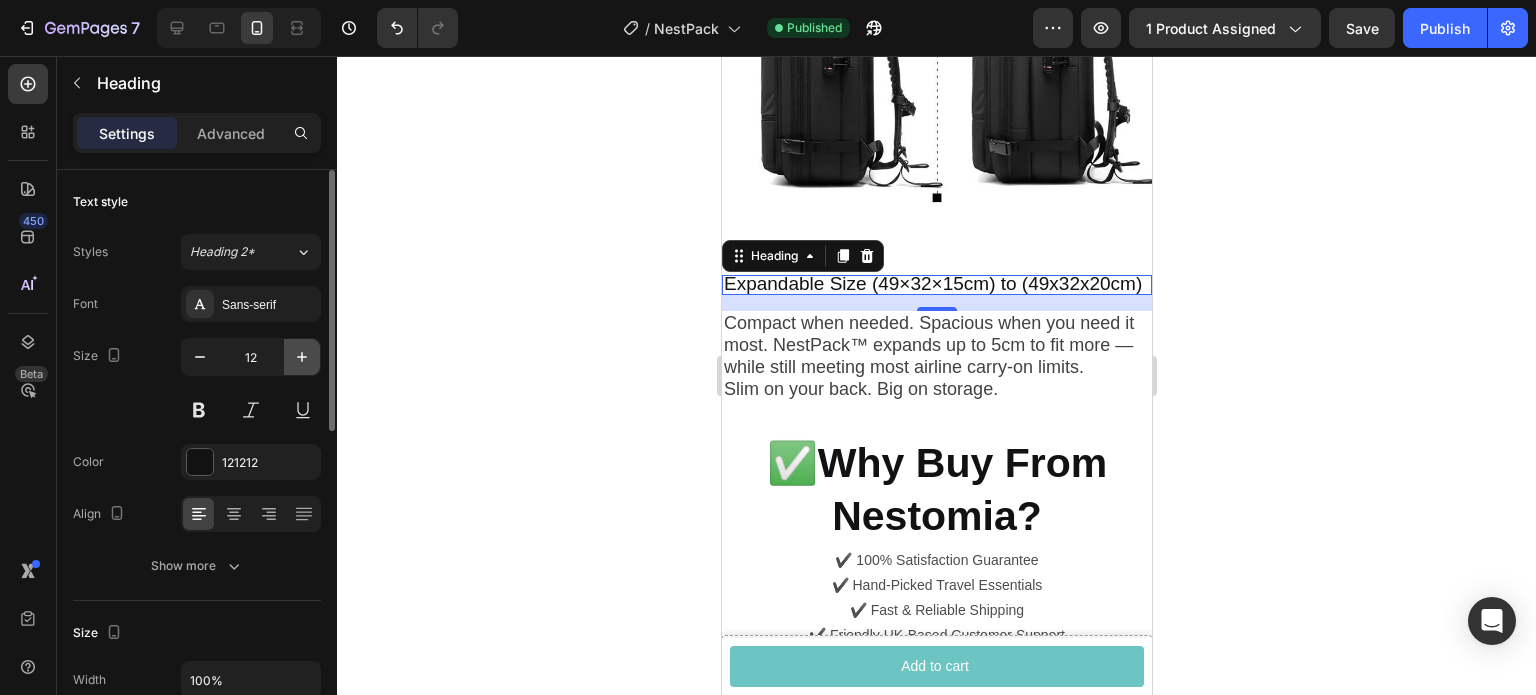 click 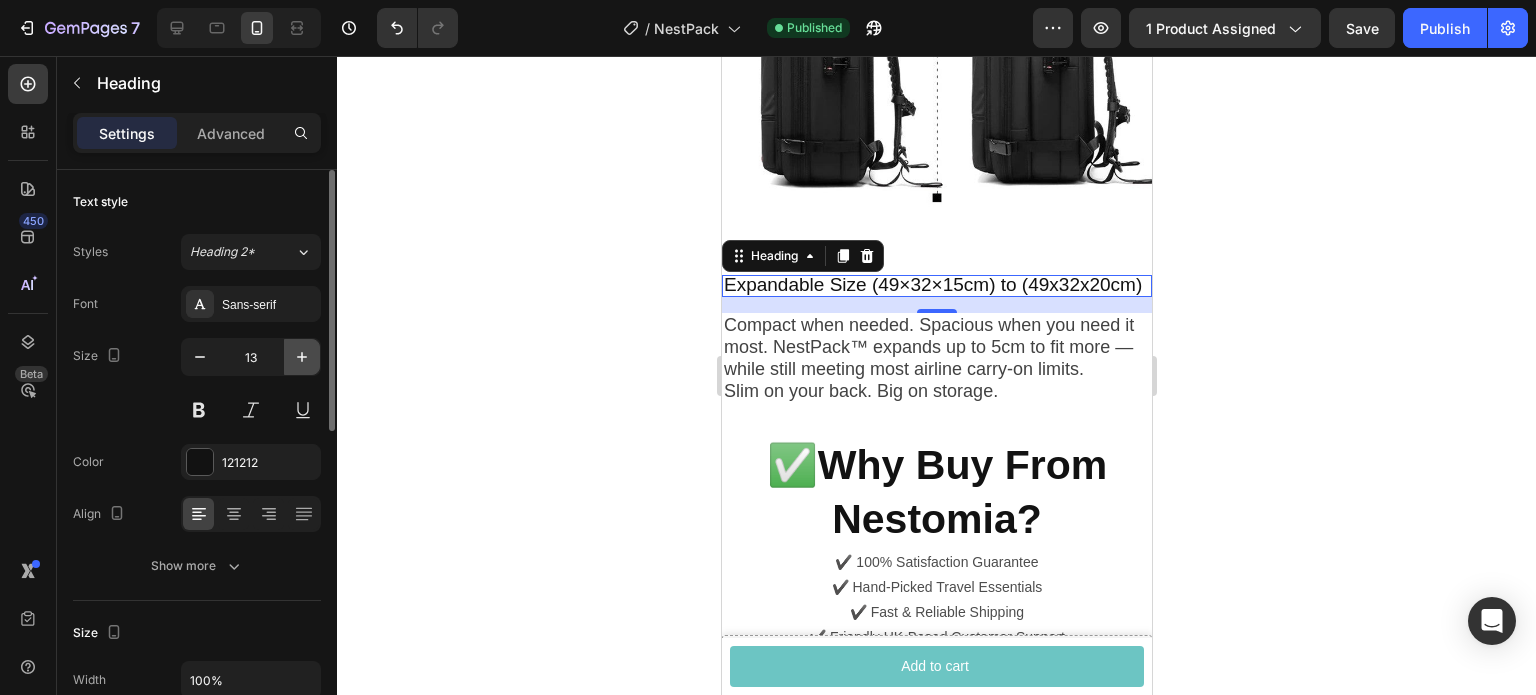 click 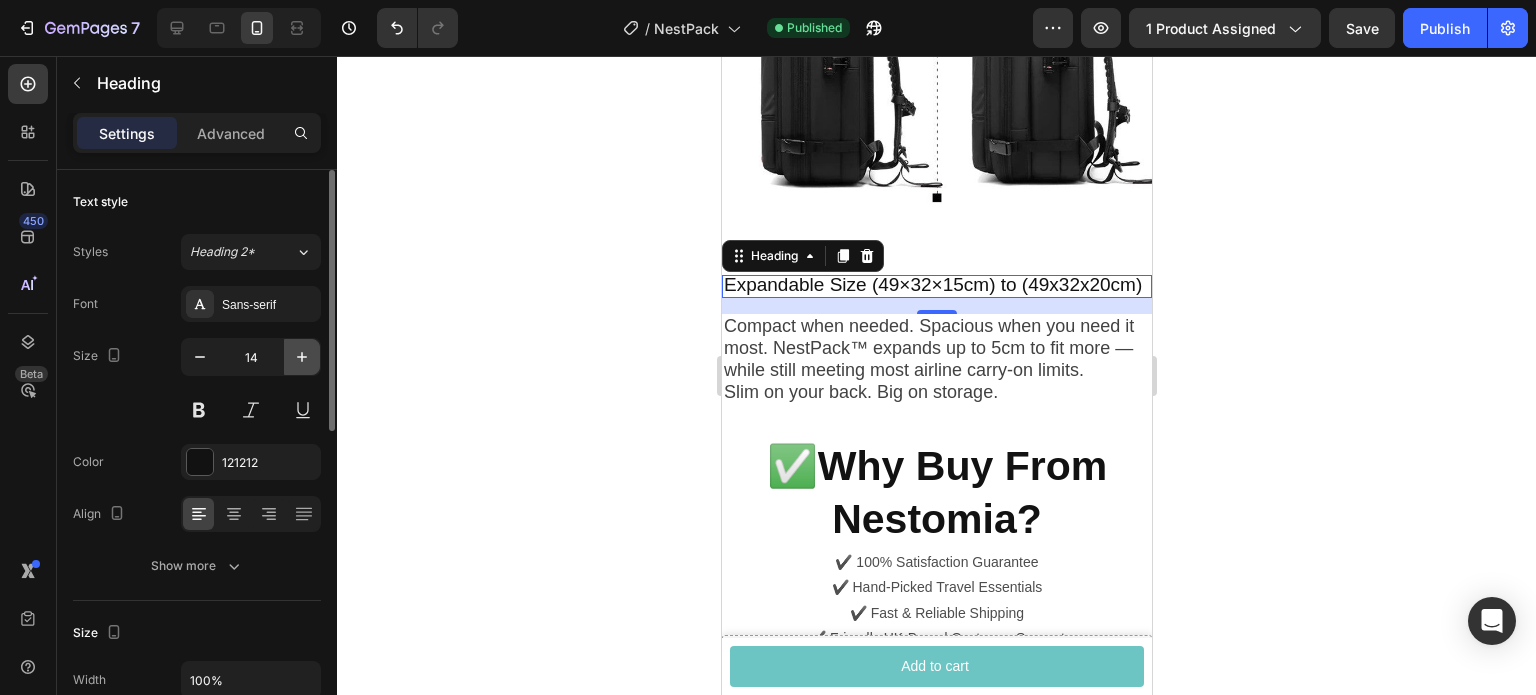 click 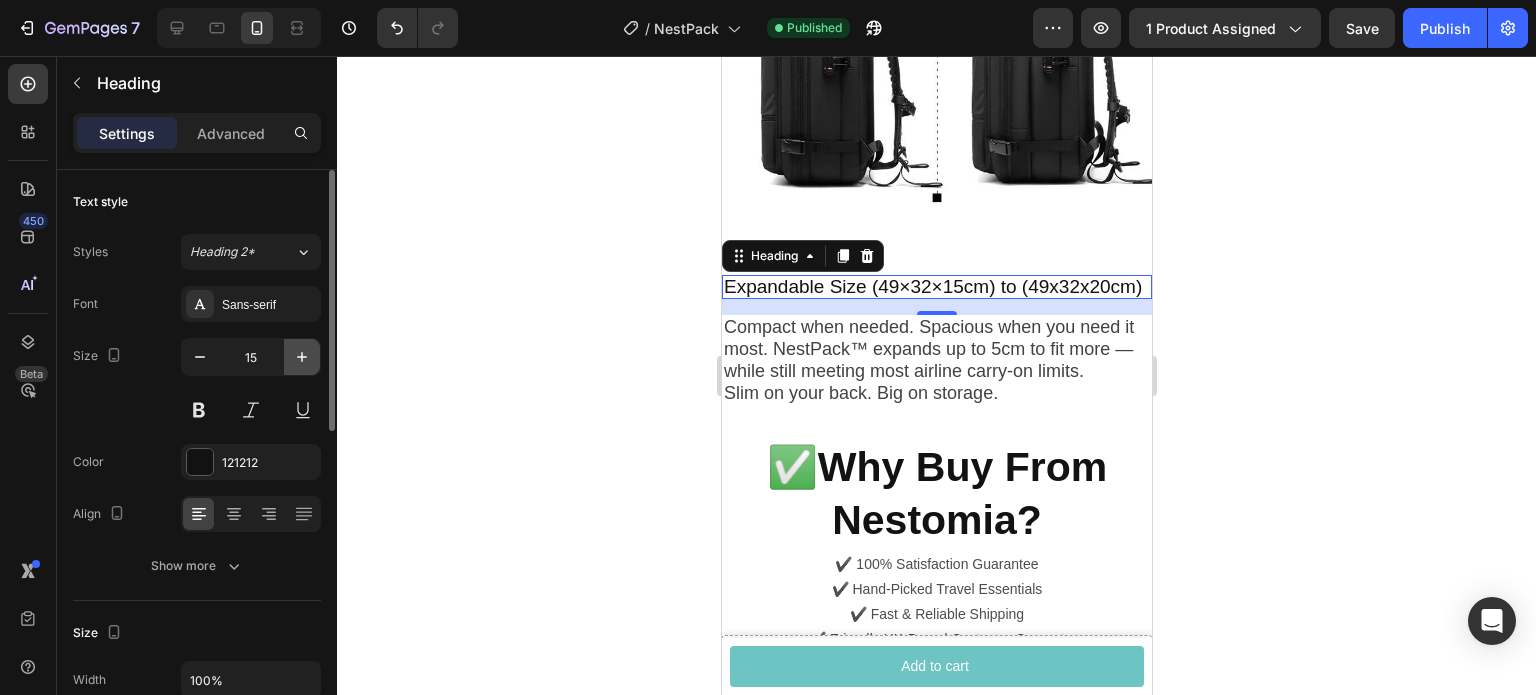 click 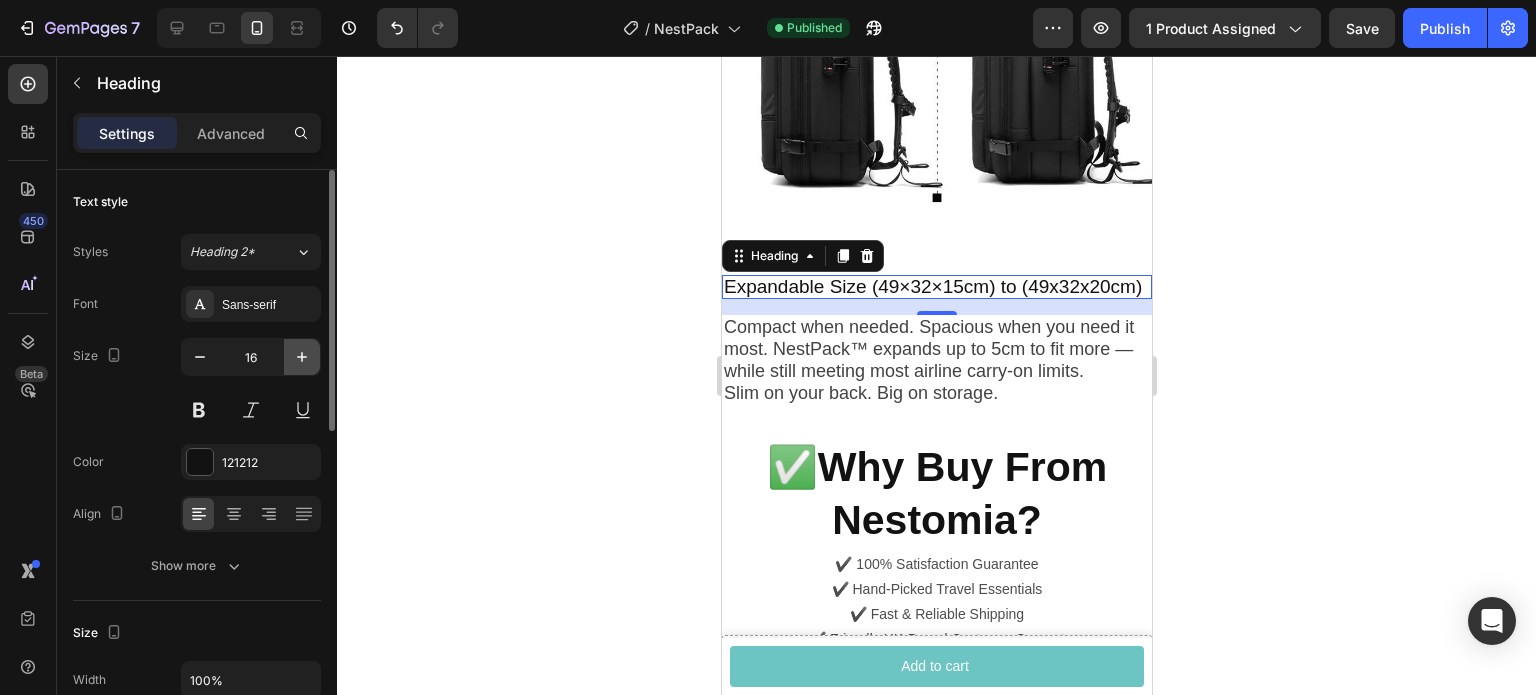 click 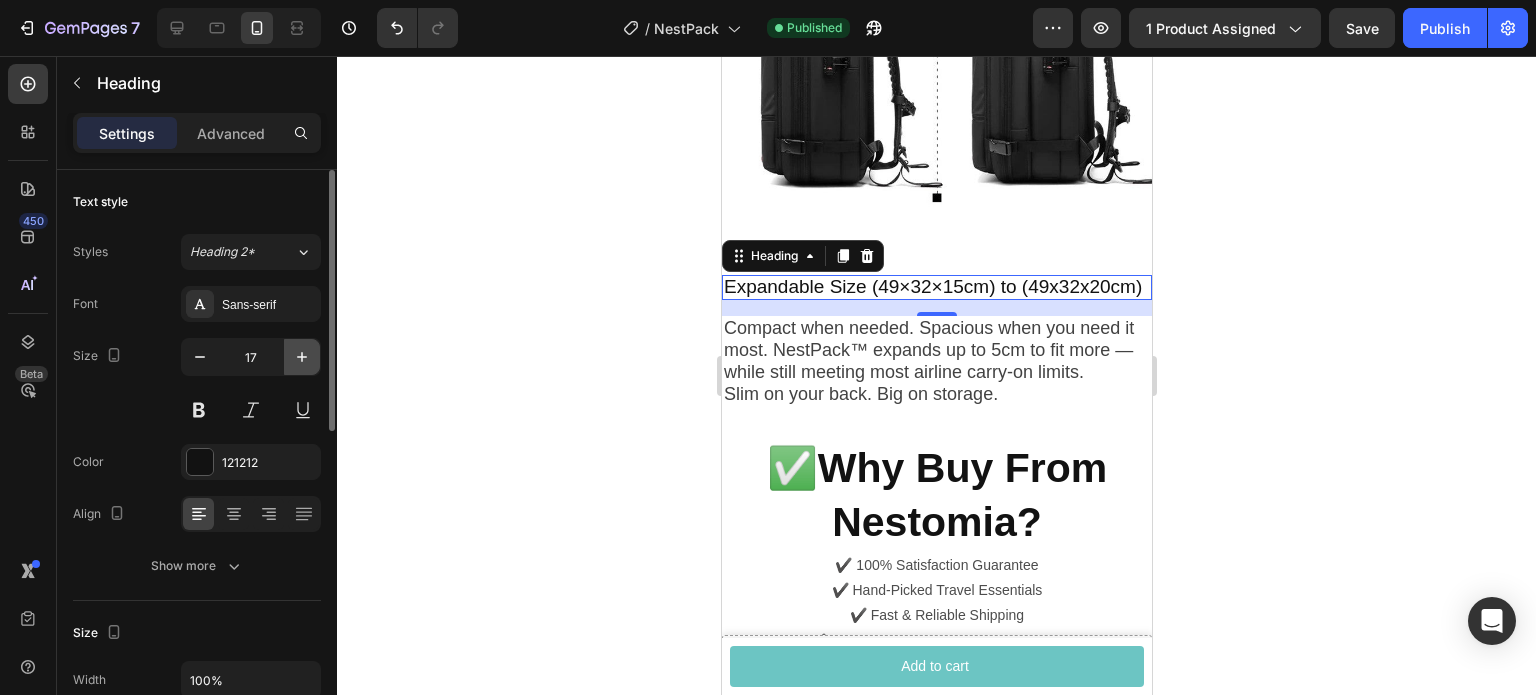 click 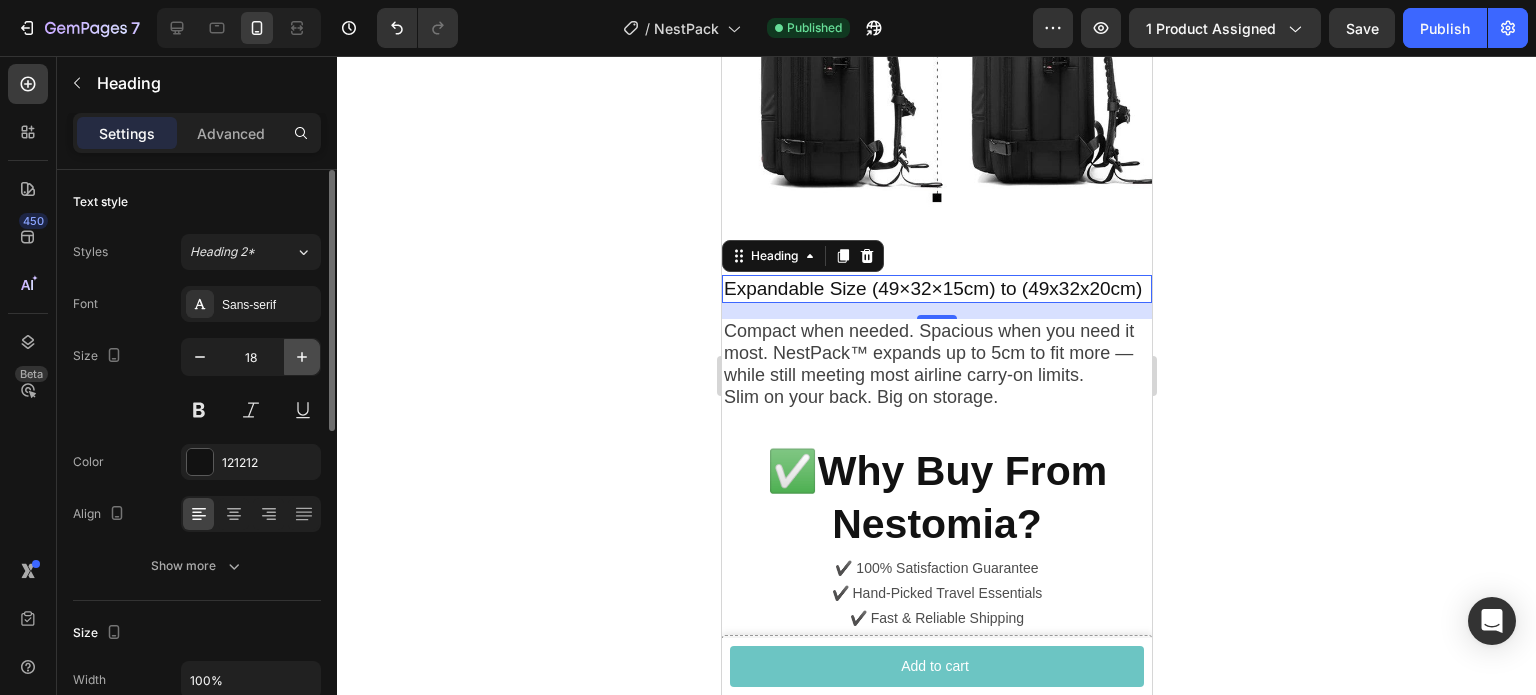 click 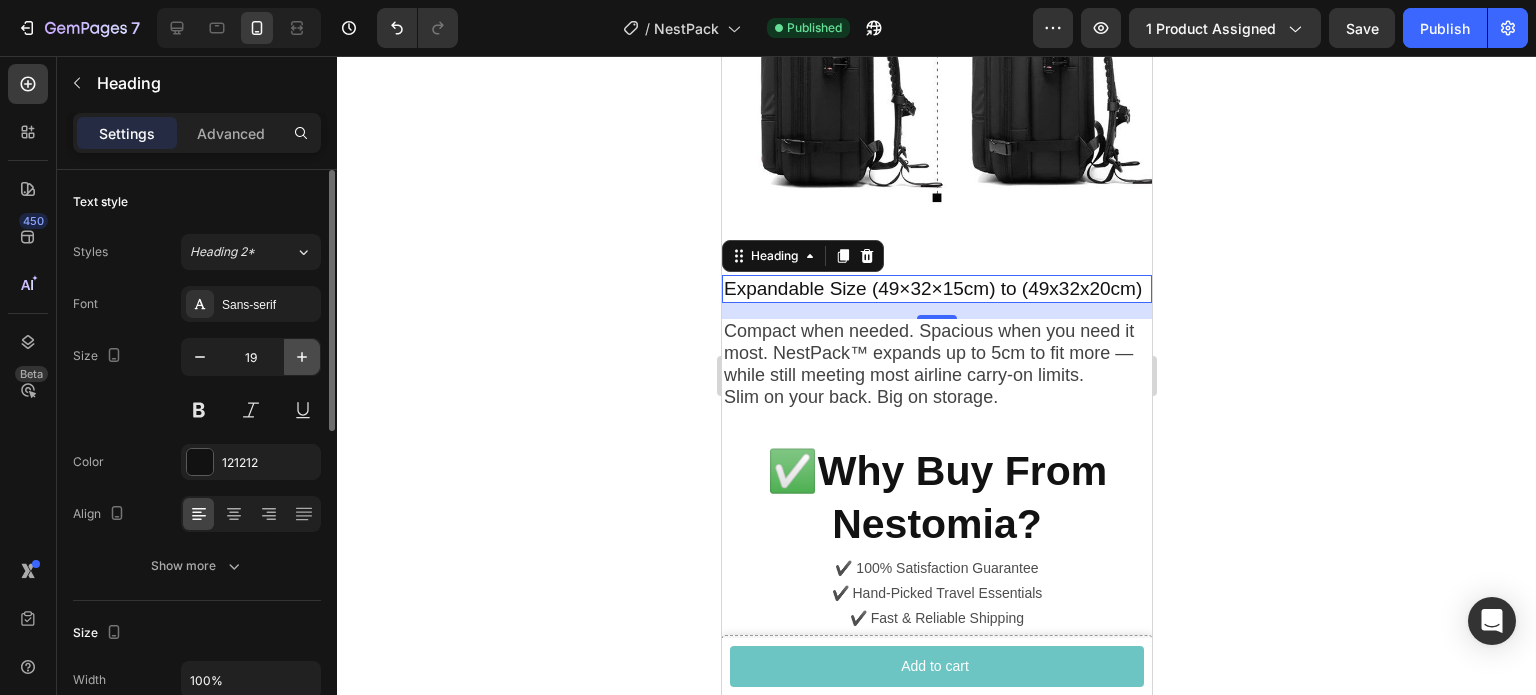 click 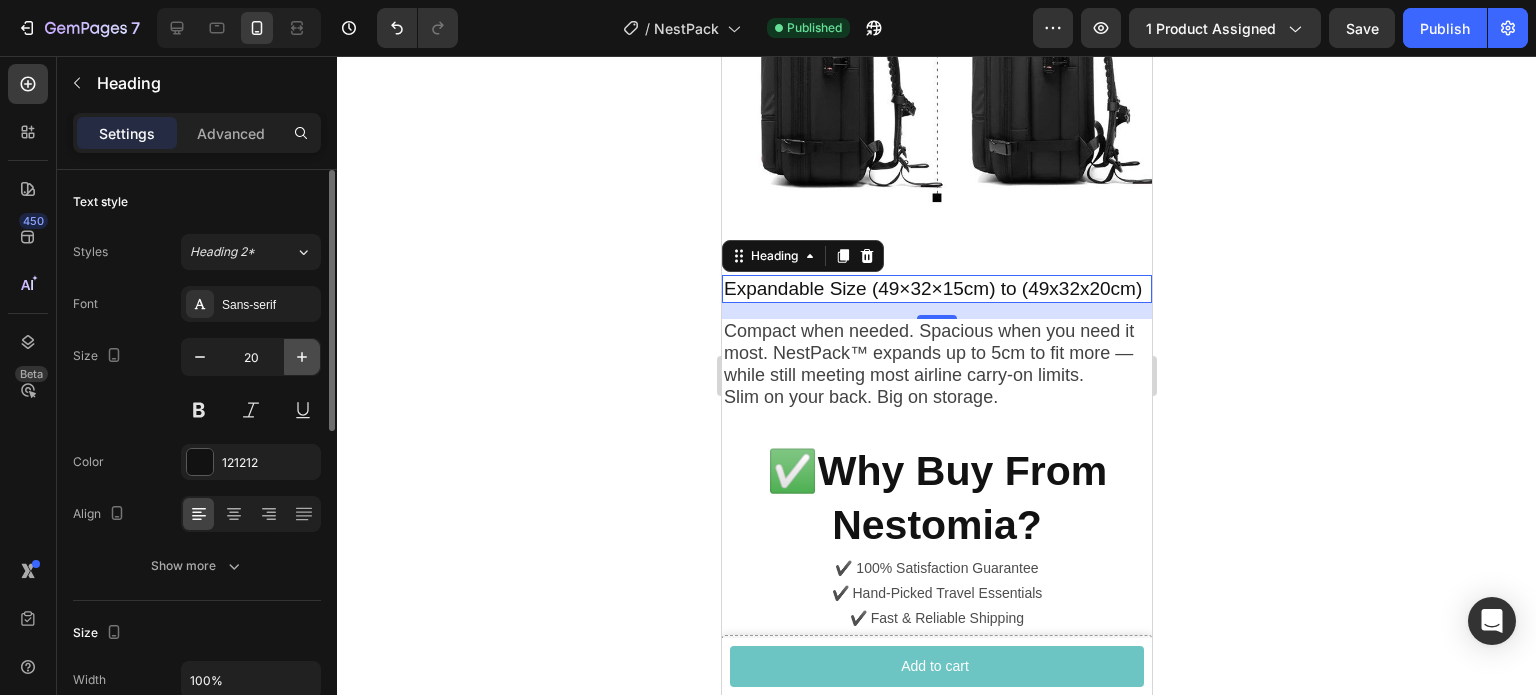 click 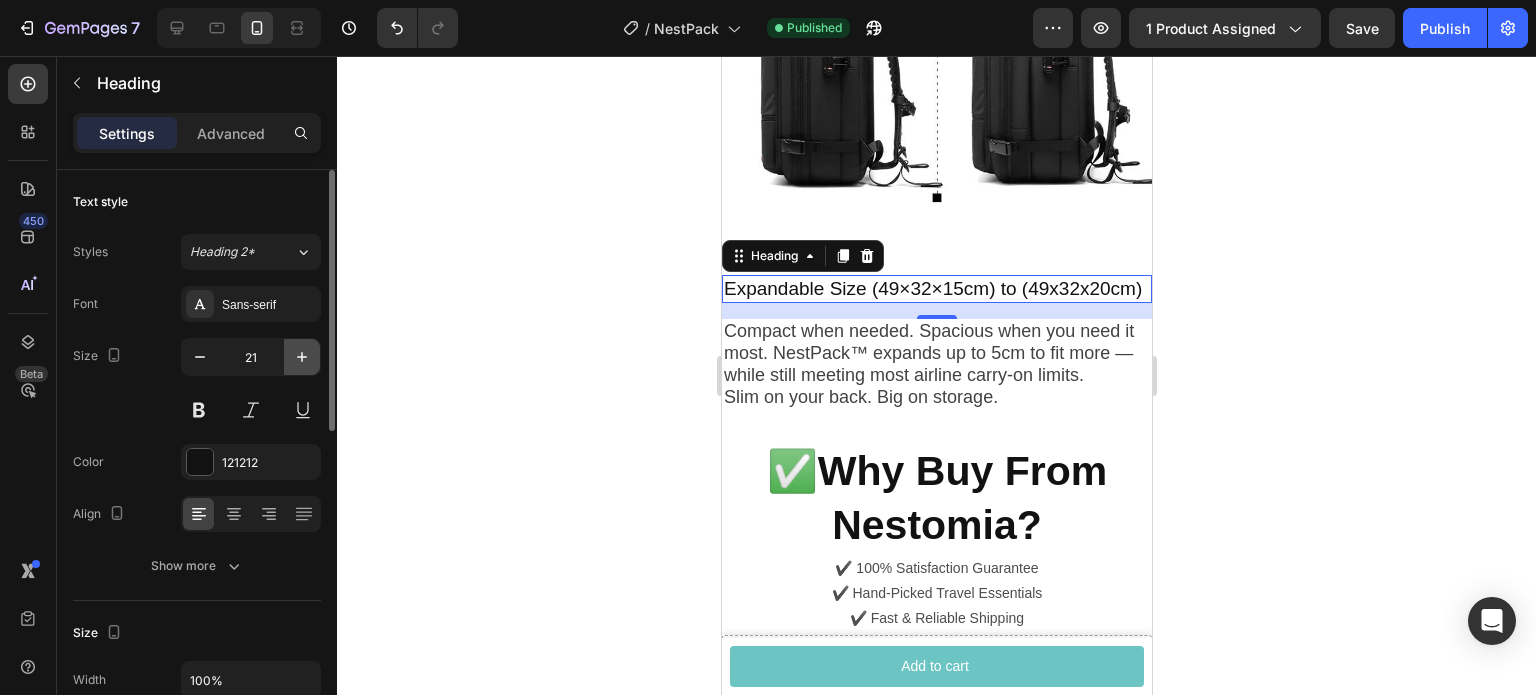 click 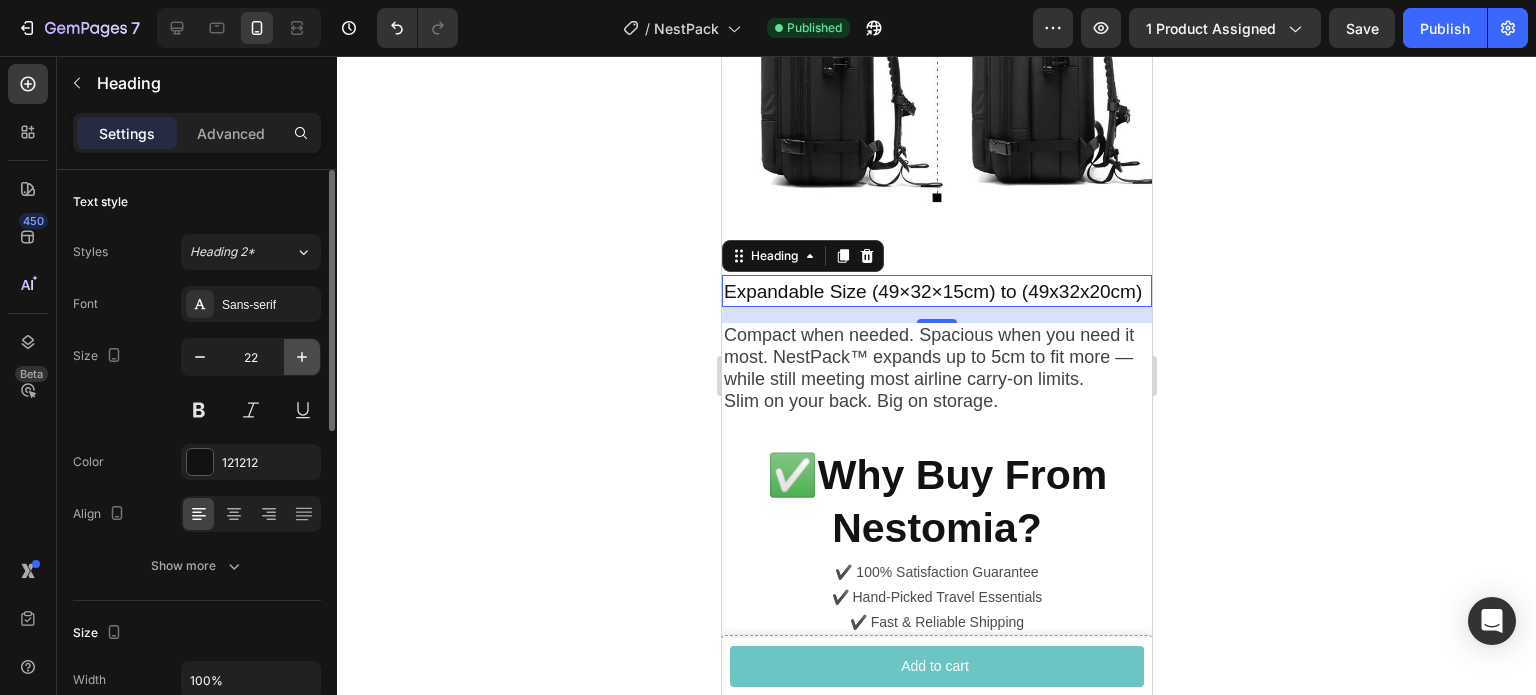 click 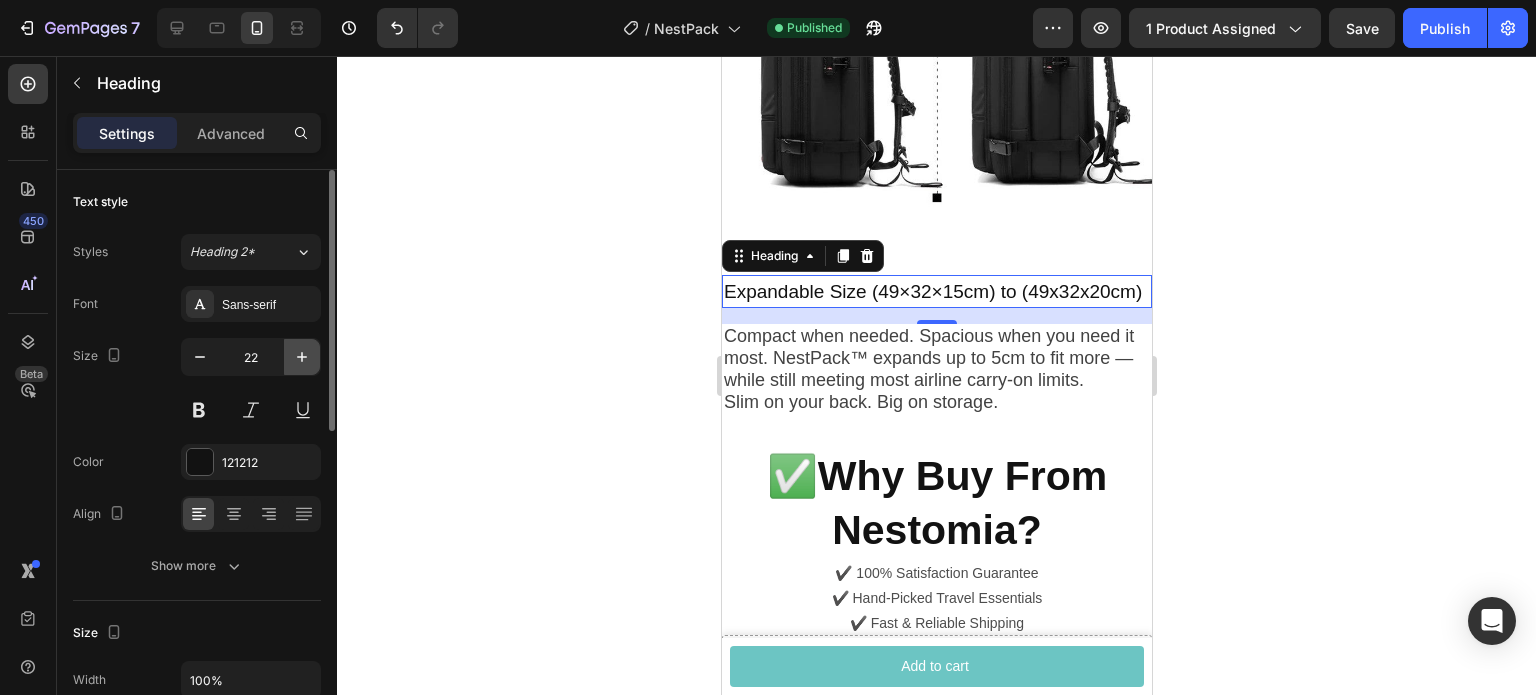 type on "23" 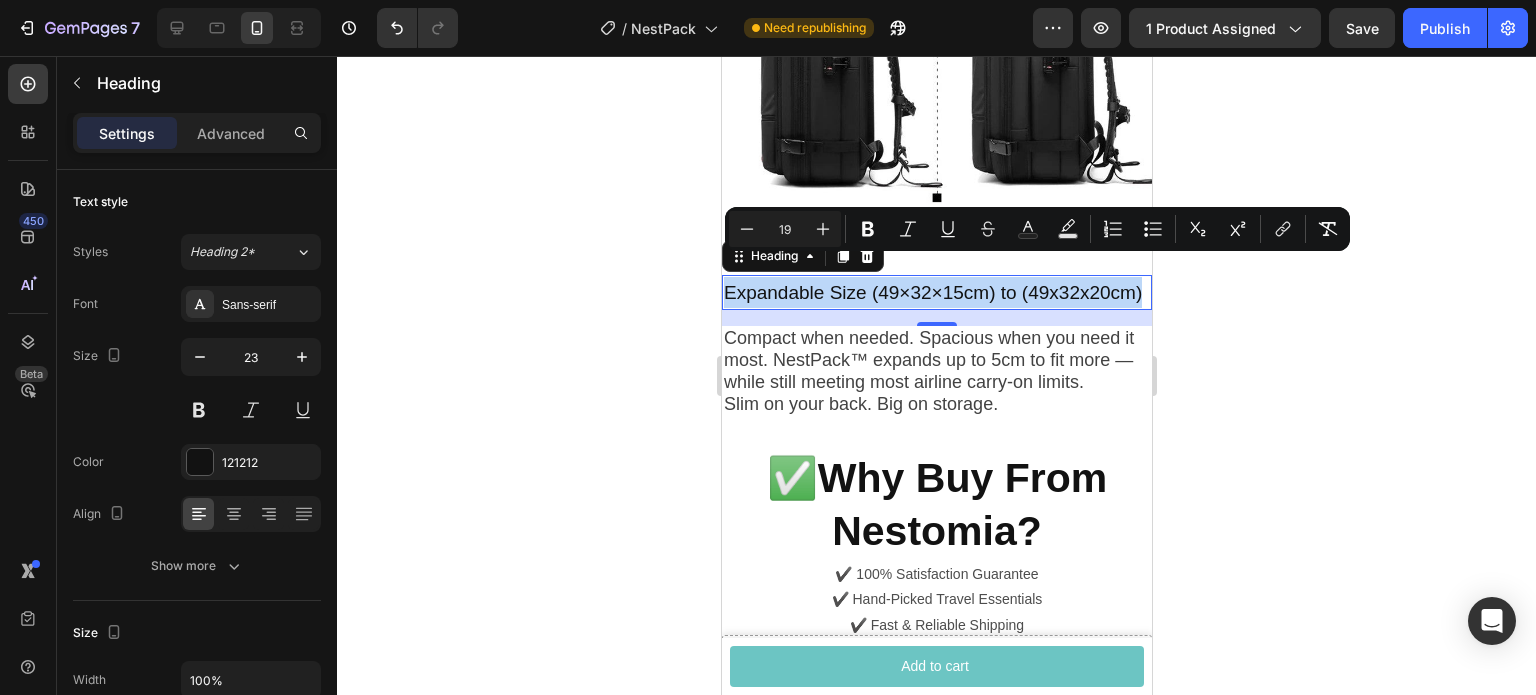drag, startPoint x: 884, startPoint y: 305, endPoint x: 721, endPoint y: 268, distance: 167.14664 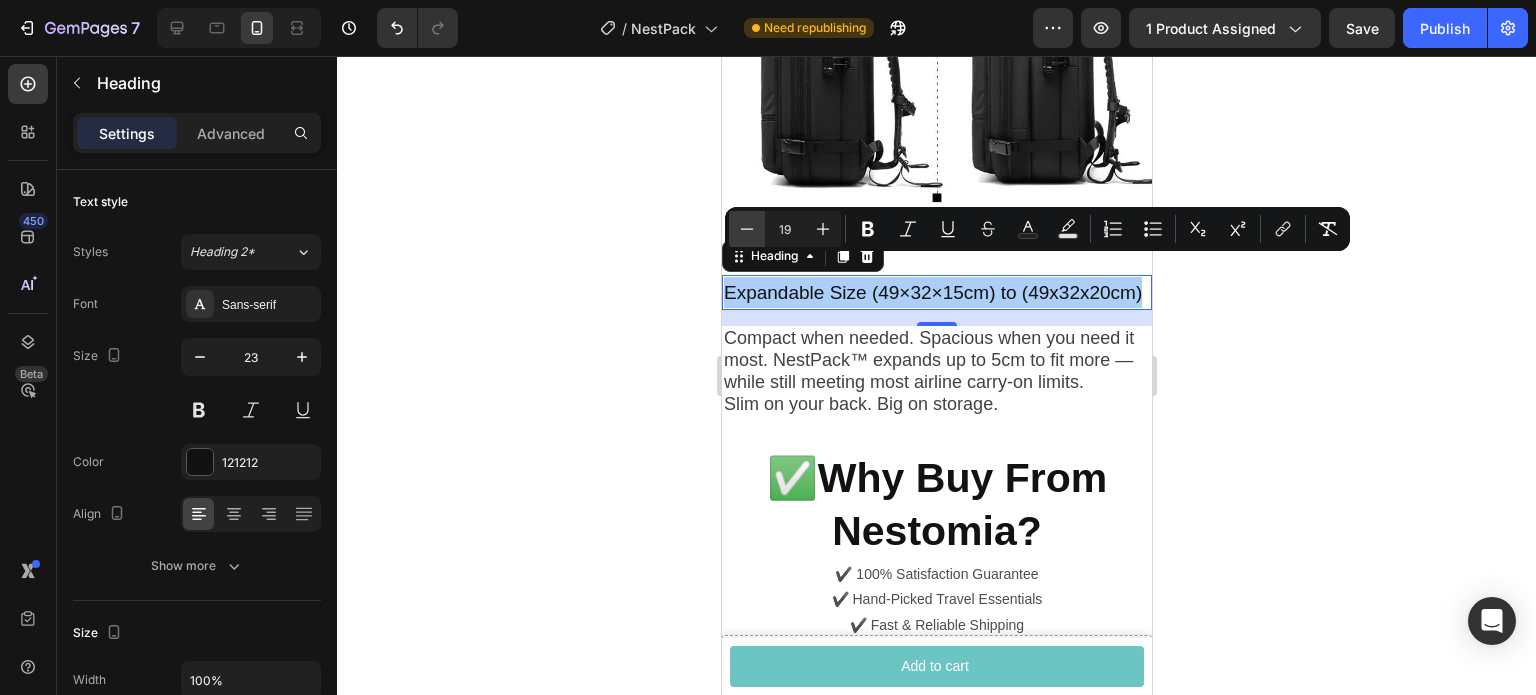 click 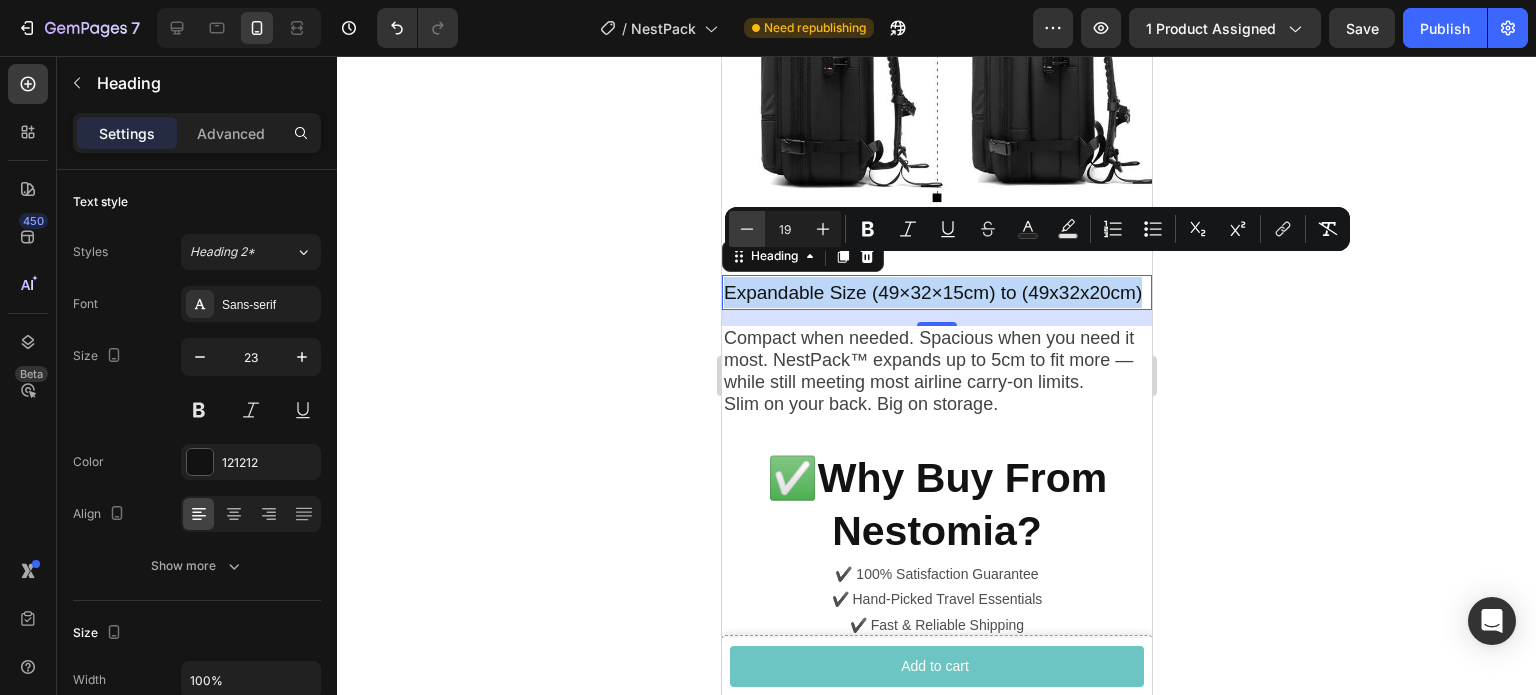 type on "18" 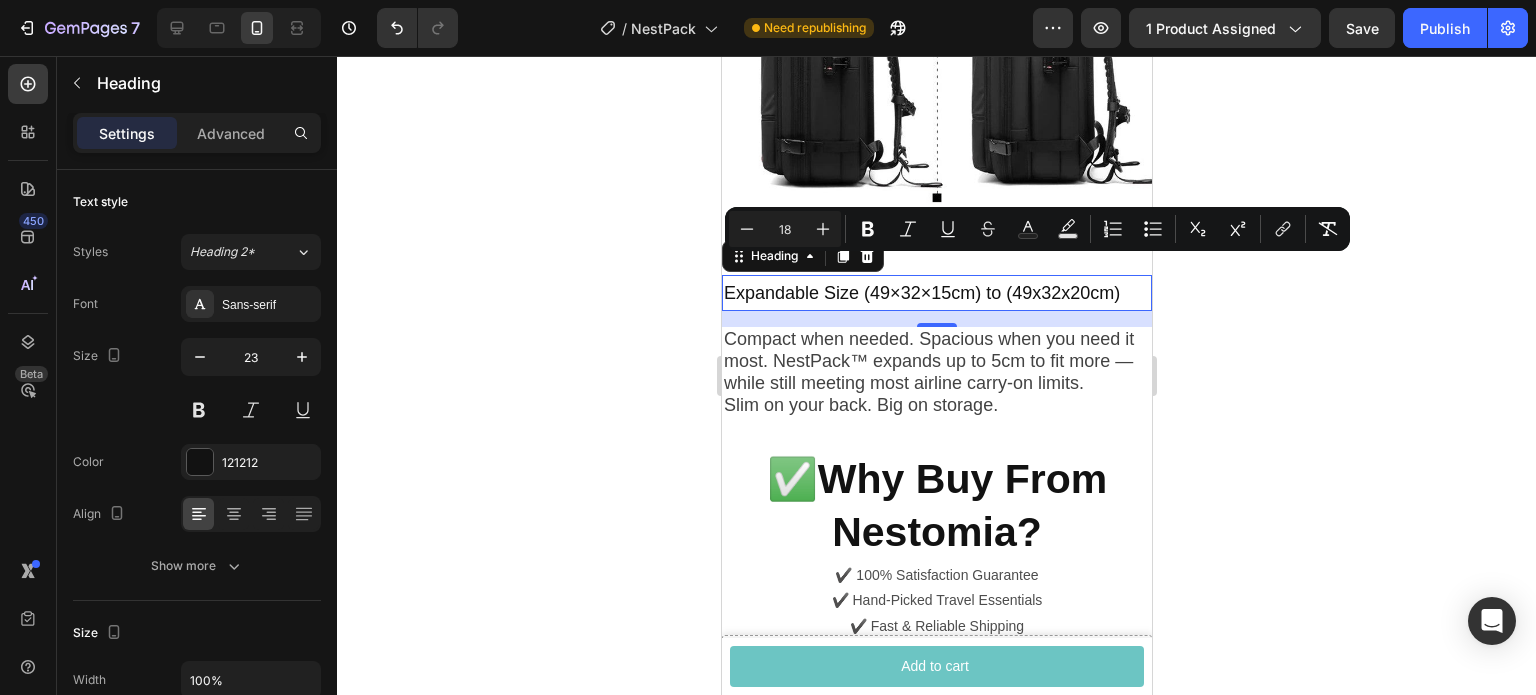 click 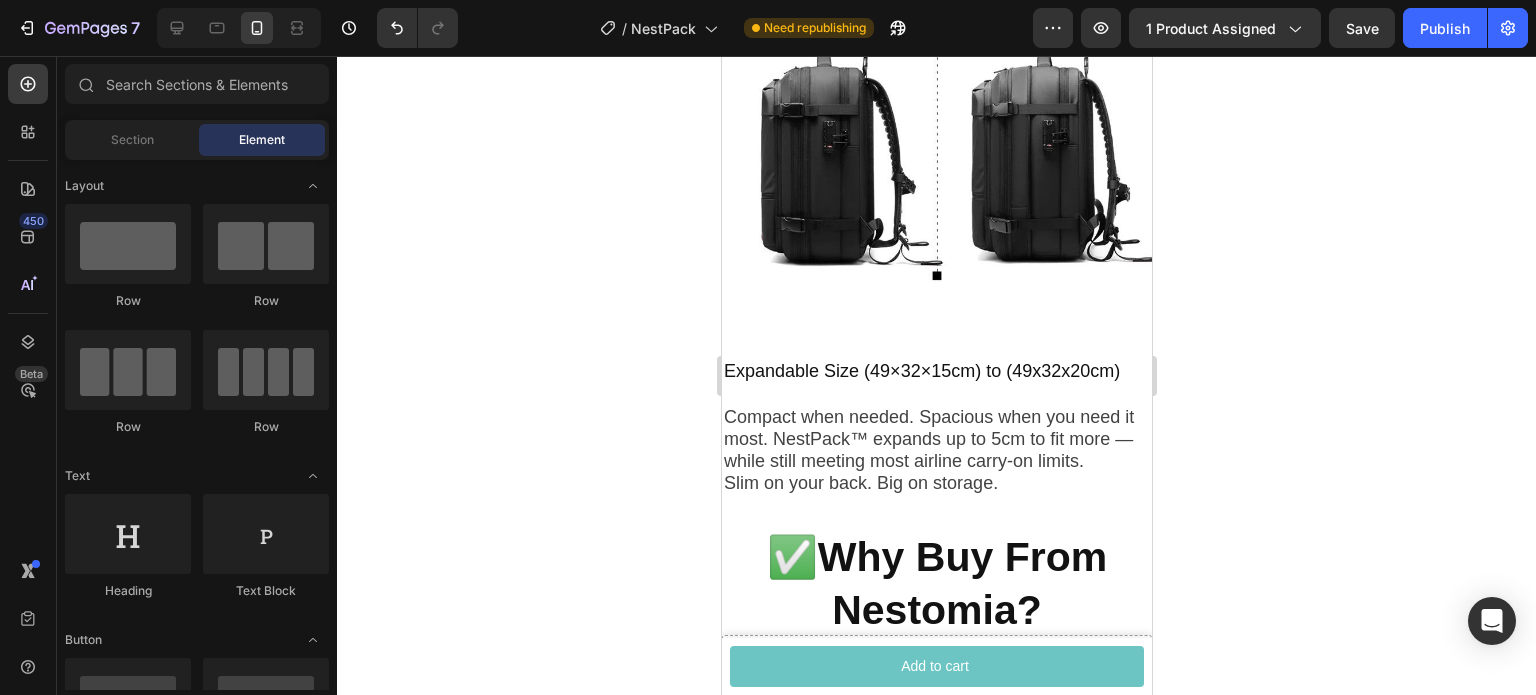 scroll, scrollTop: 5824, scrollLeft: 0, axis: vertical 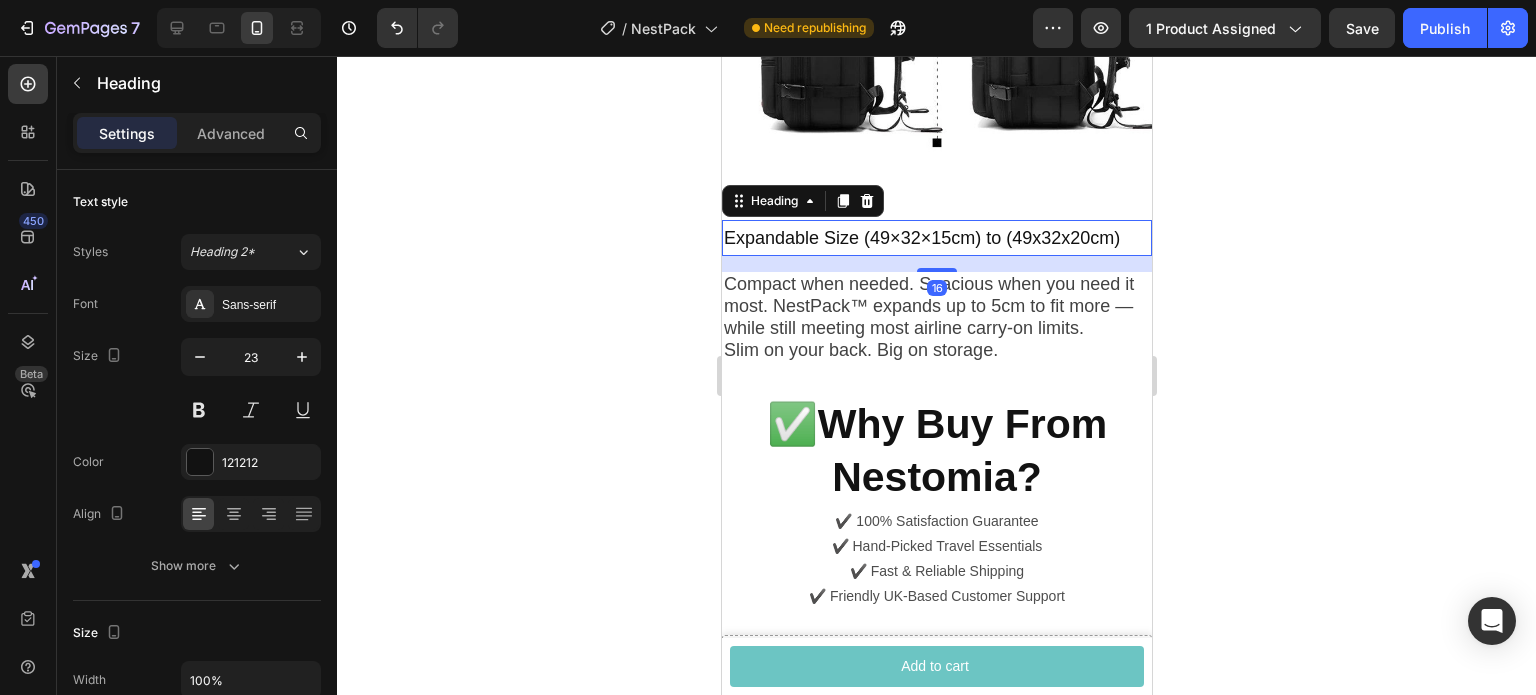 click on "Settings Advanced" at bounding box center [197, 133] 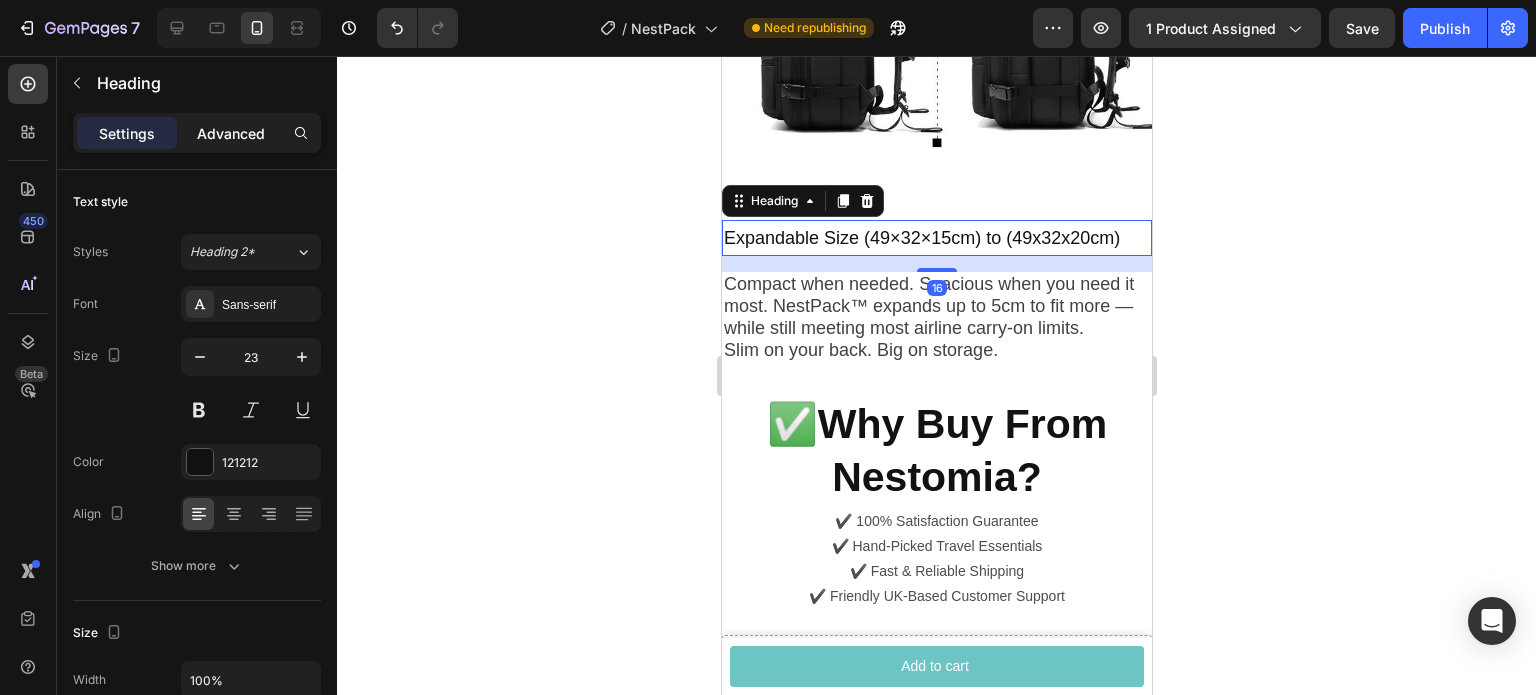 click on "Advanced" at bounding box center [231, 133] 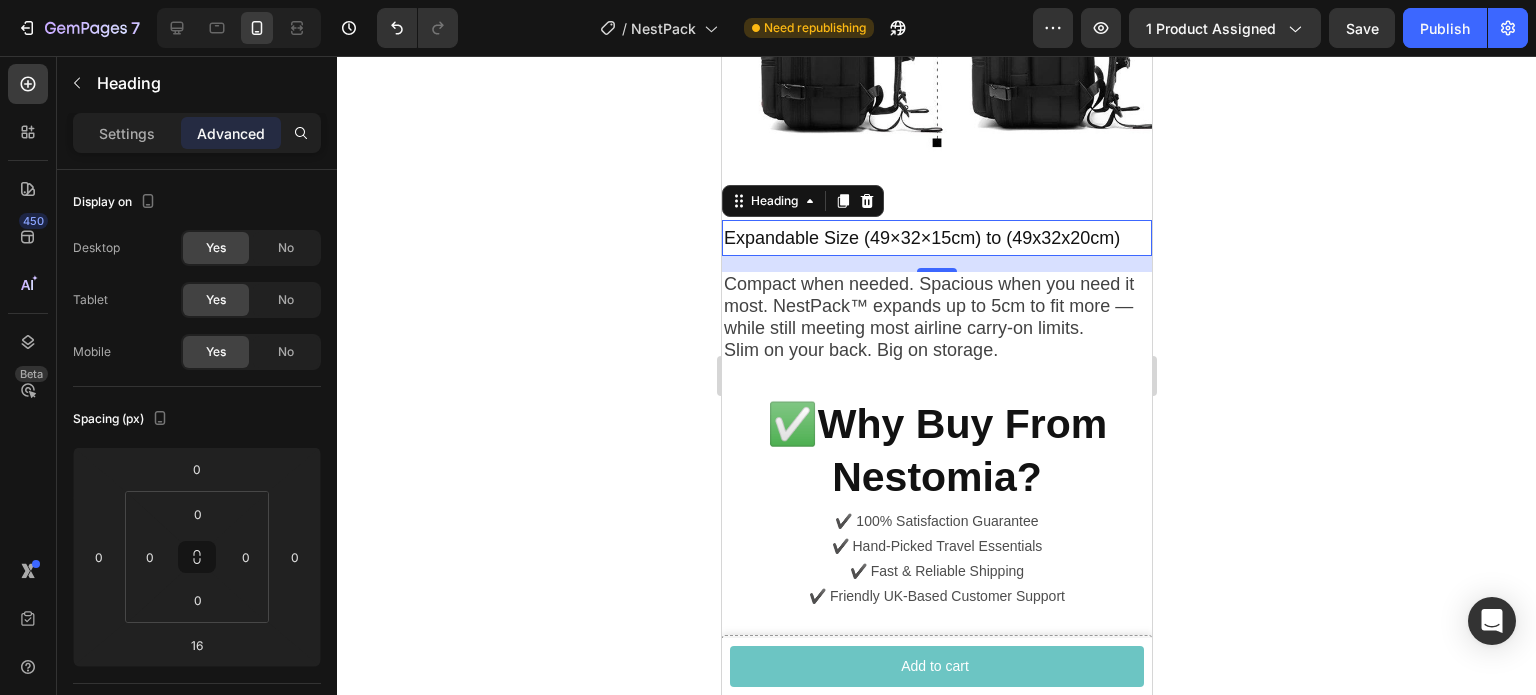 click 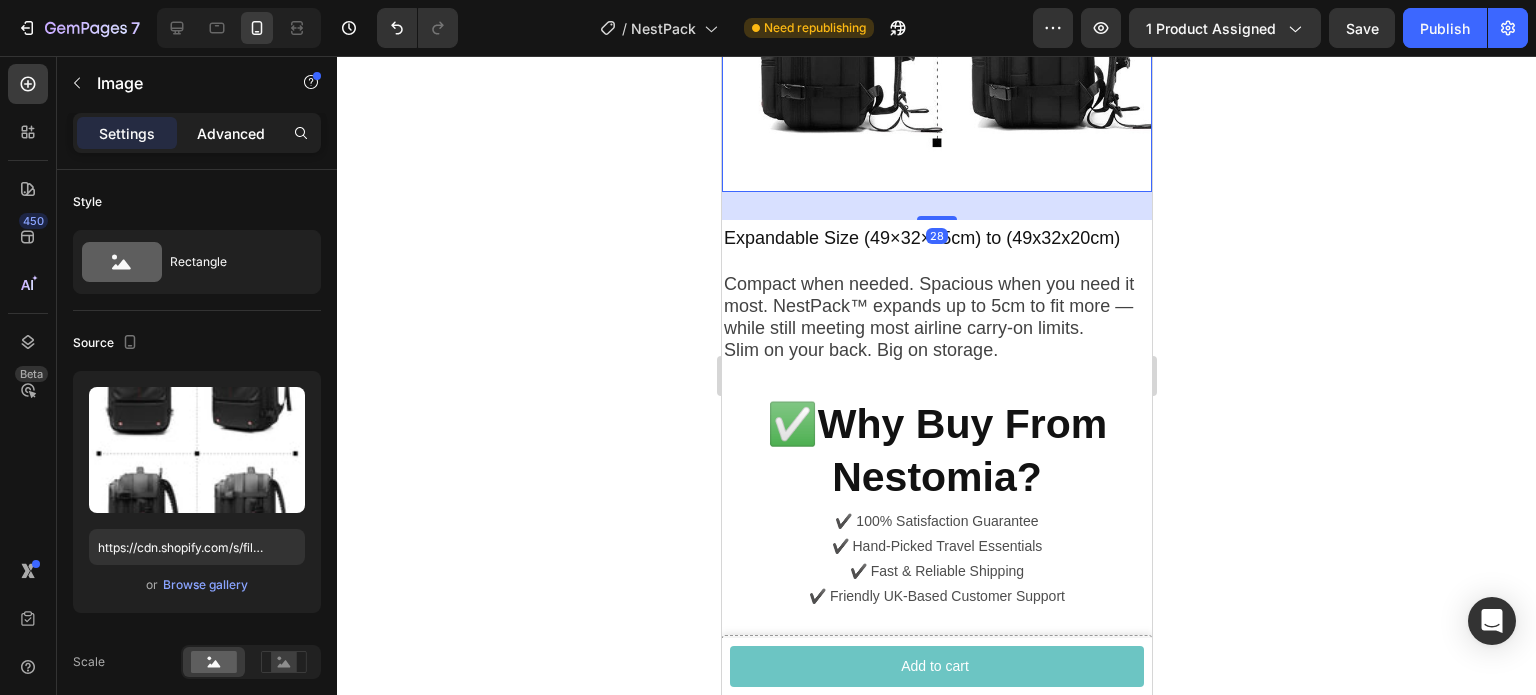 click on "Advanced" at bounding box center (231, 133) 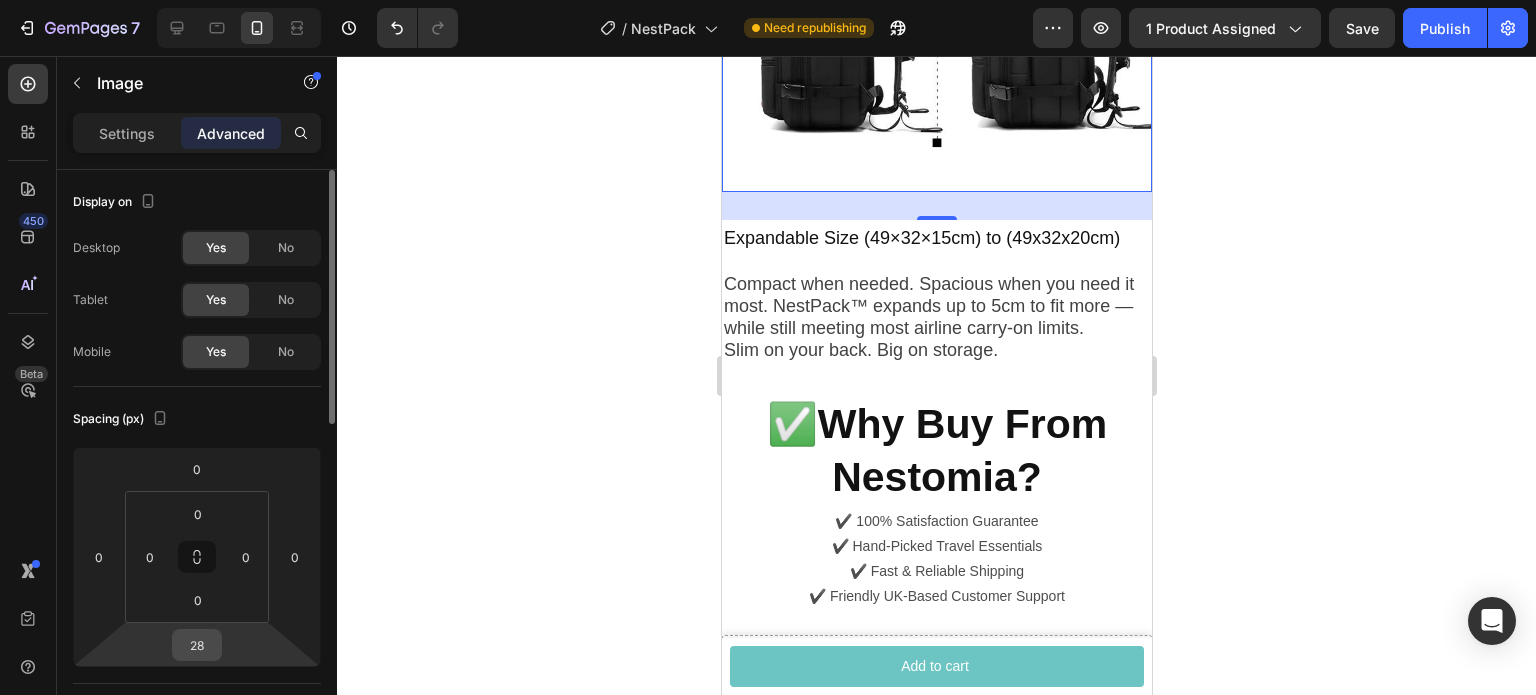 click on "28" at bounding box center (197, 645) 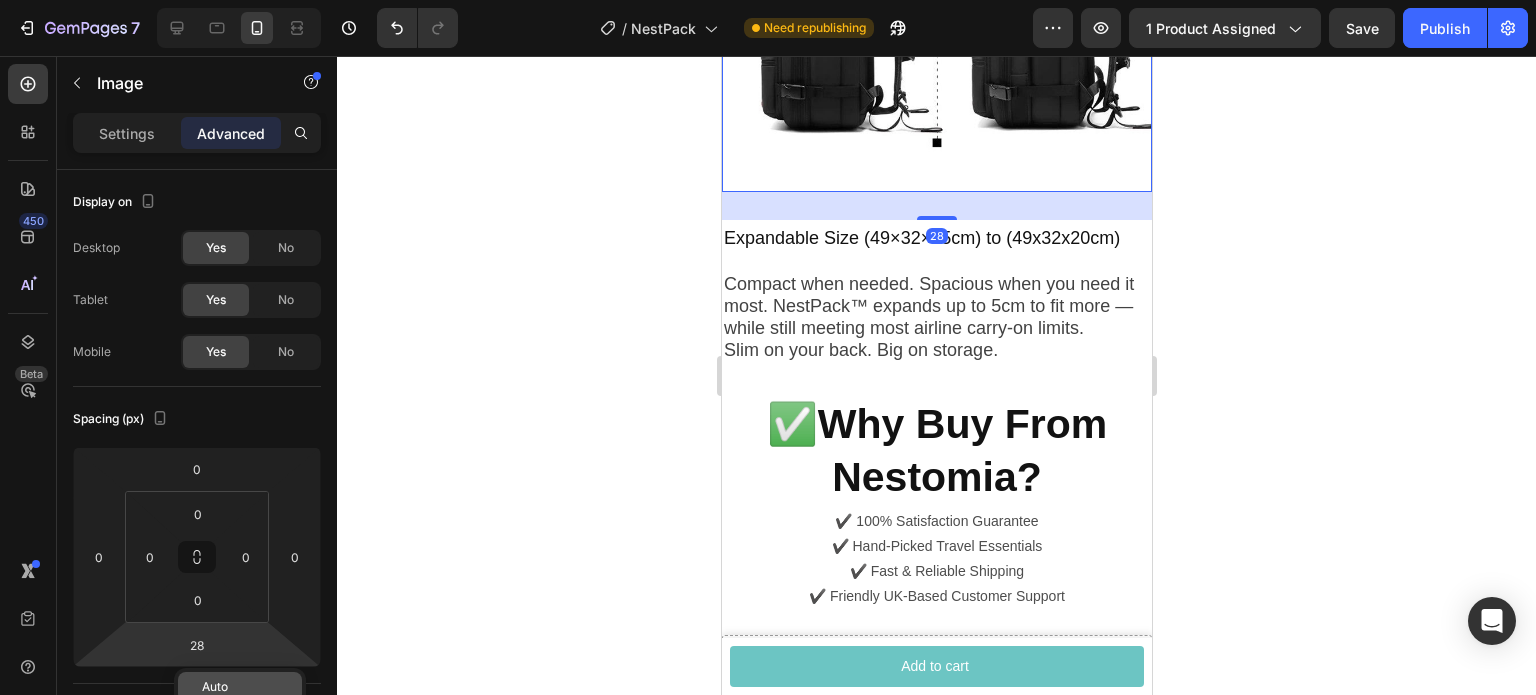 click on "Auto" at bounding box center [215, 687] 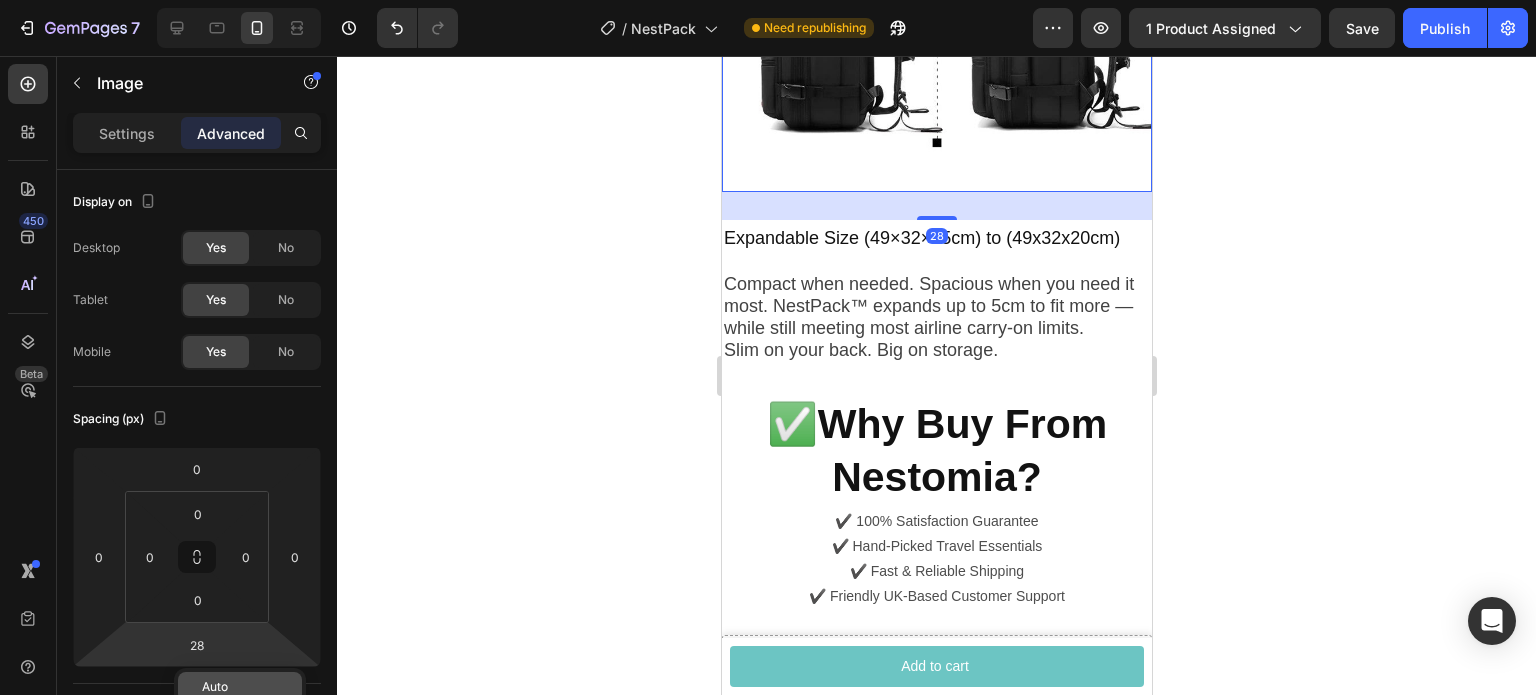 type 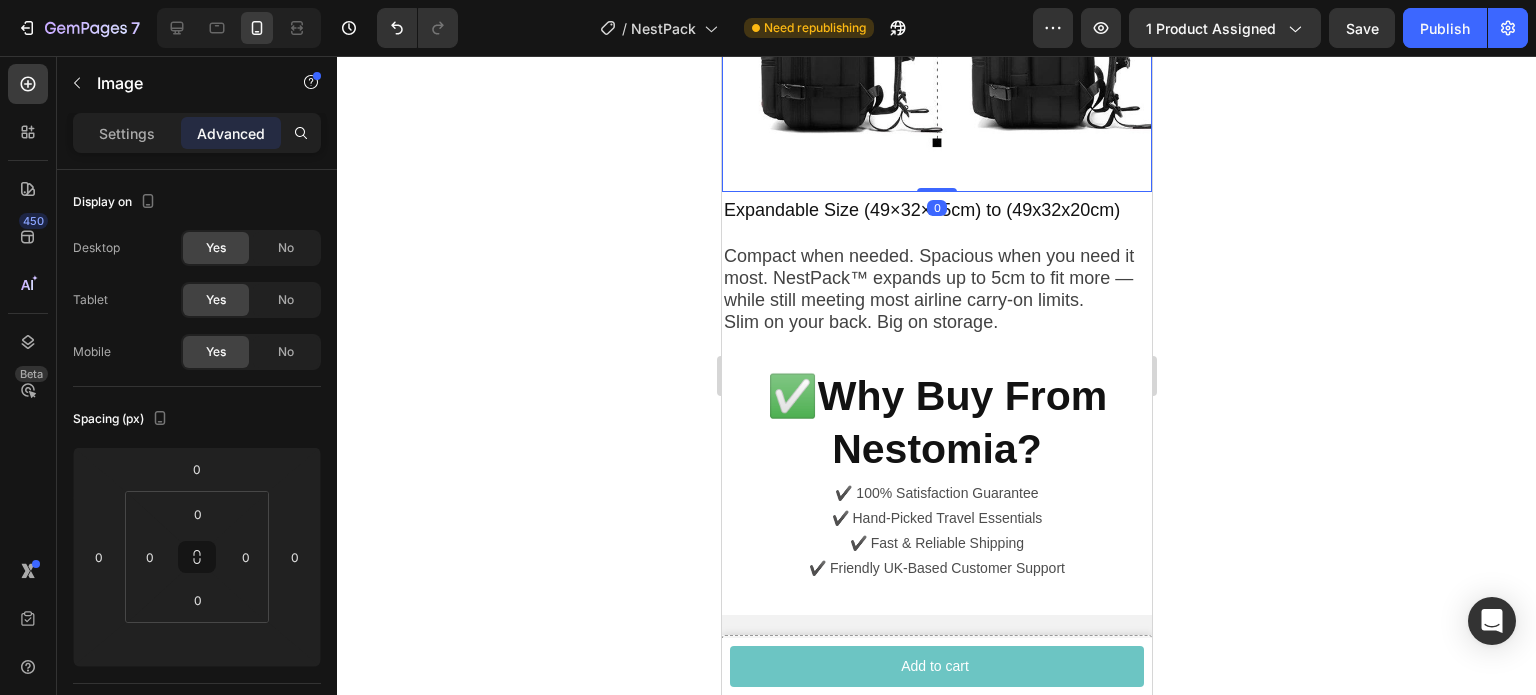 click 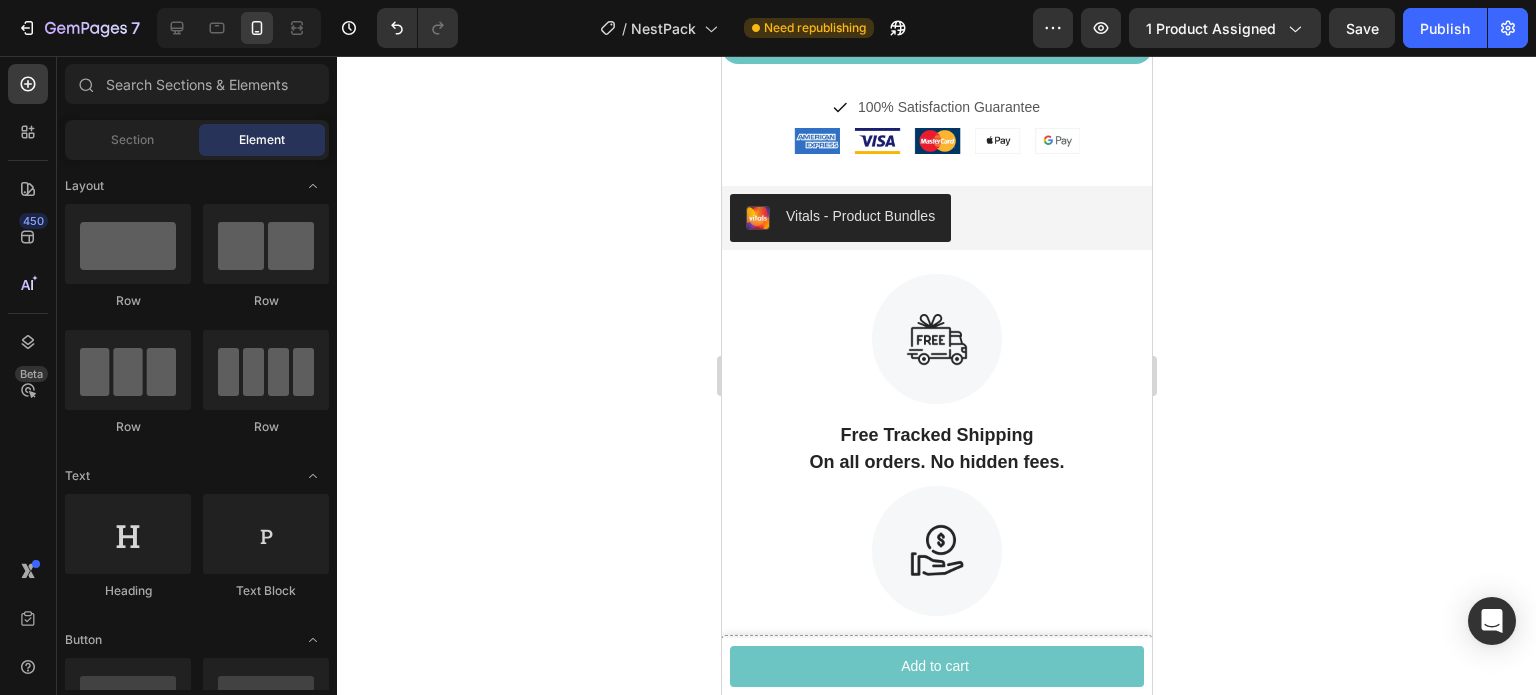 scroll, scrollTop: 1815, scrollLeft: 0, axis: vertical 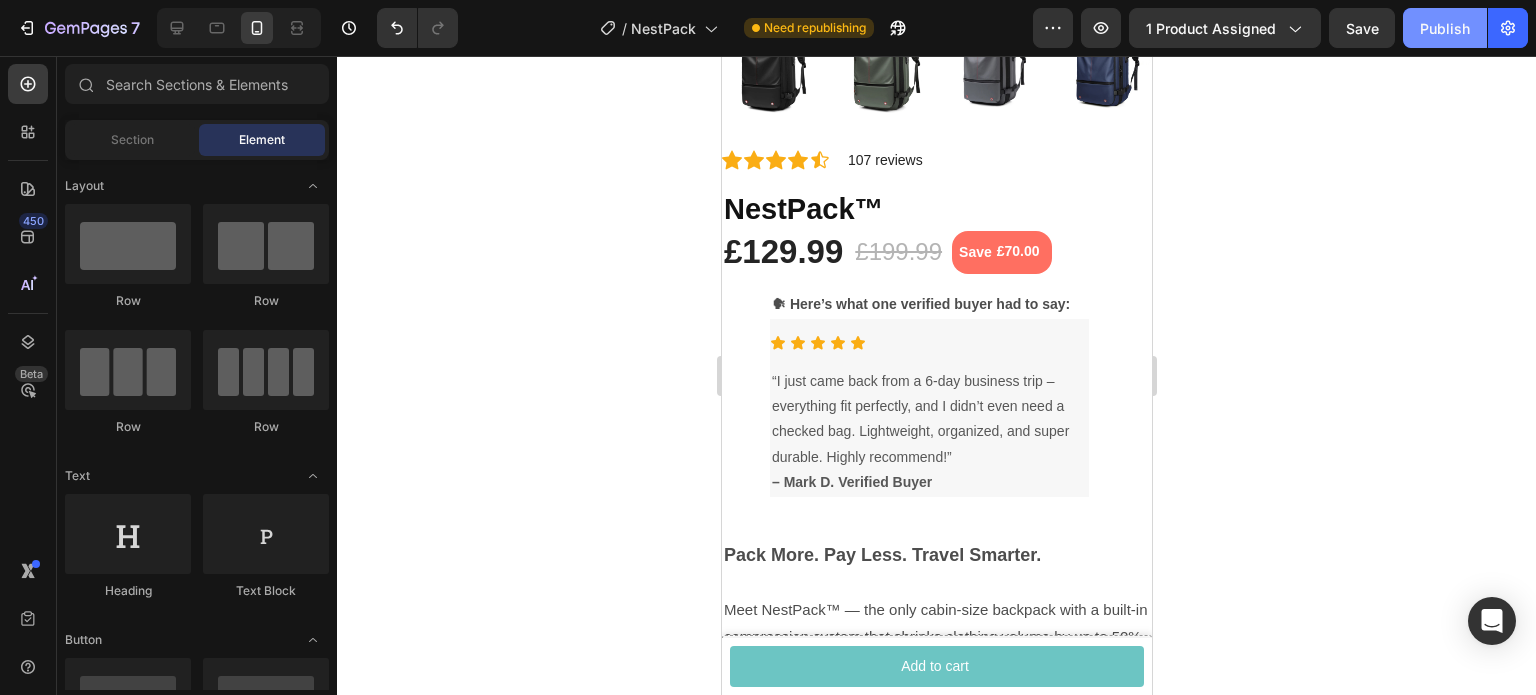 click on "Publish" 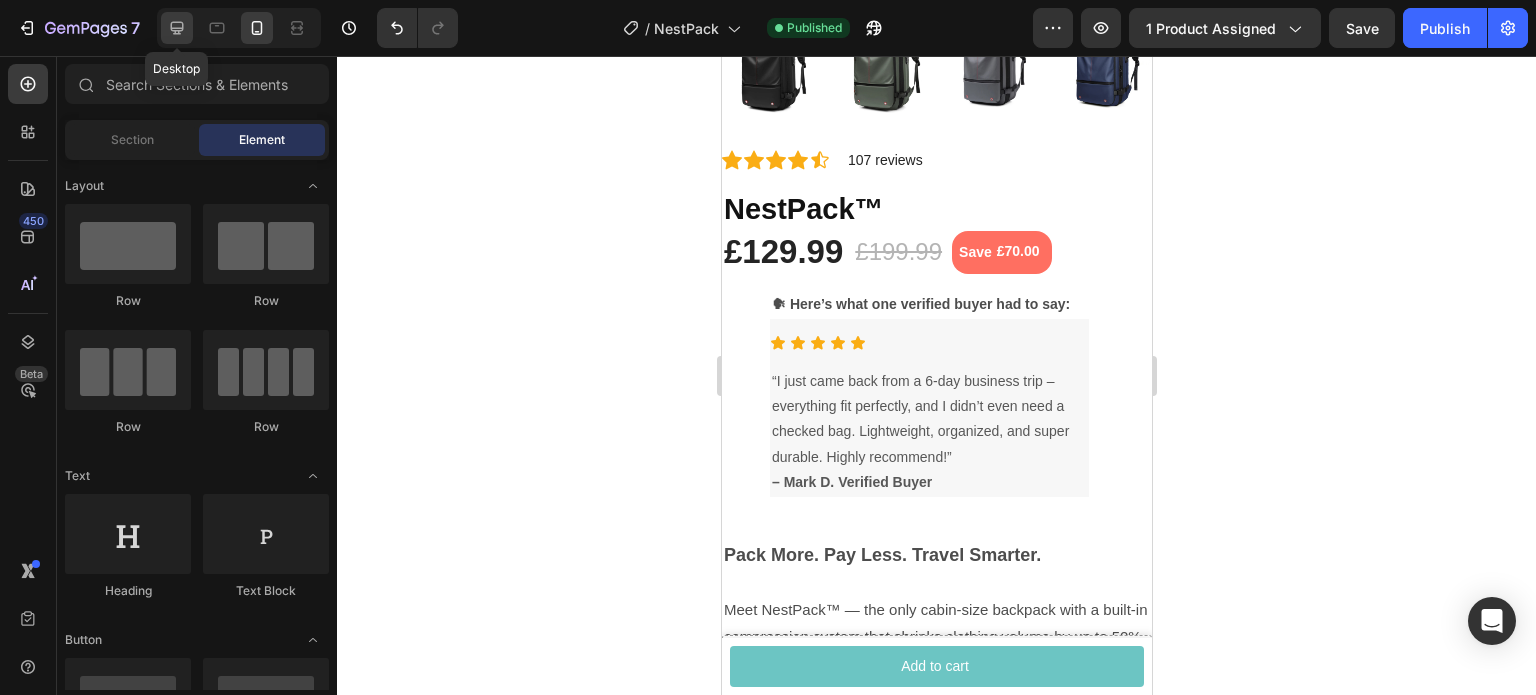 click 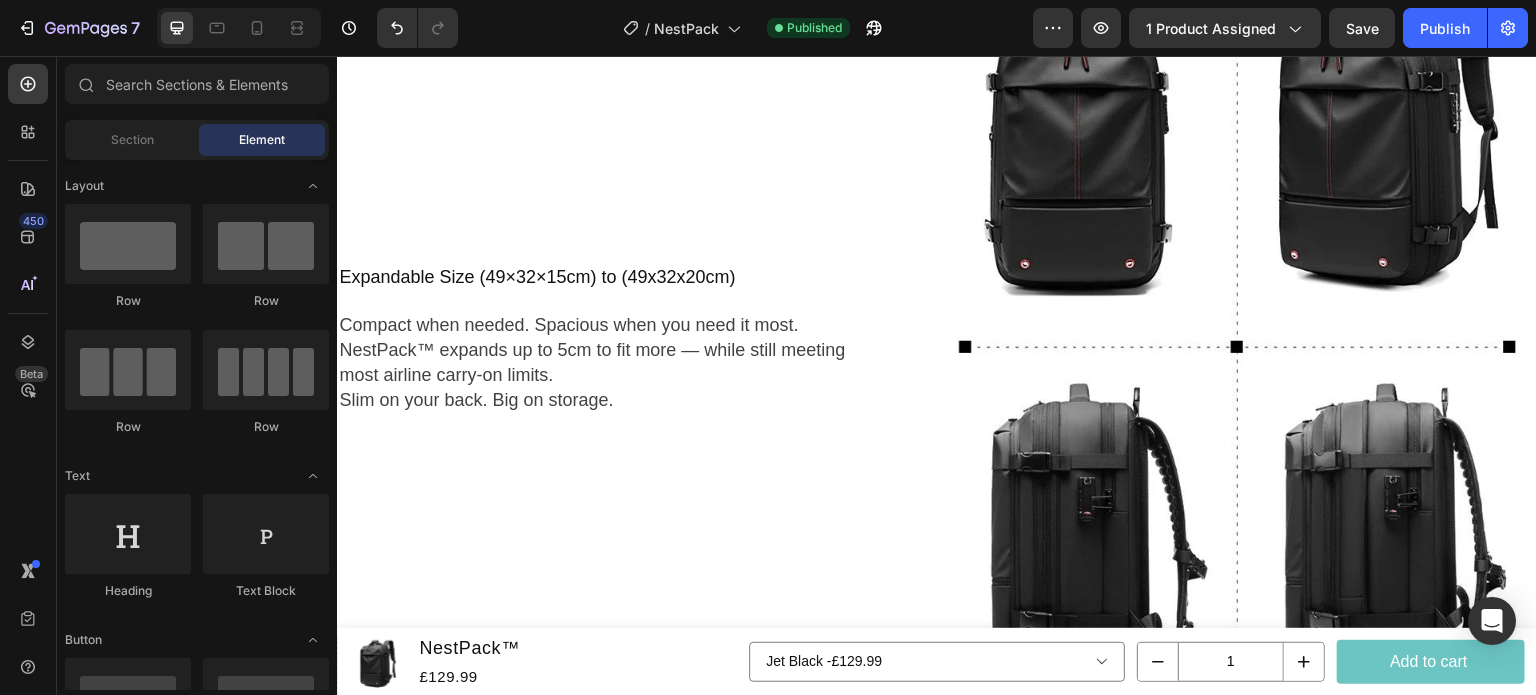 scroll, scrollTop: 3872, scrollLeft: 0, axis: vertical 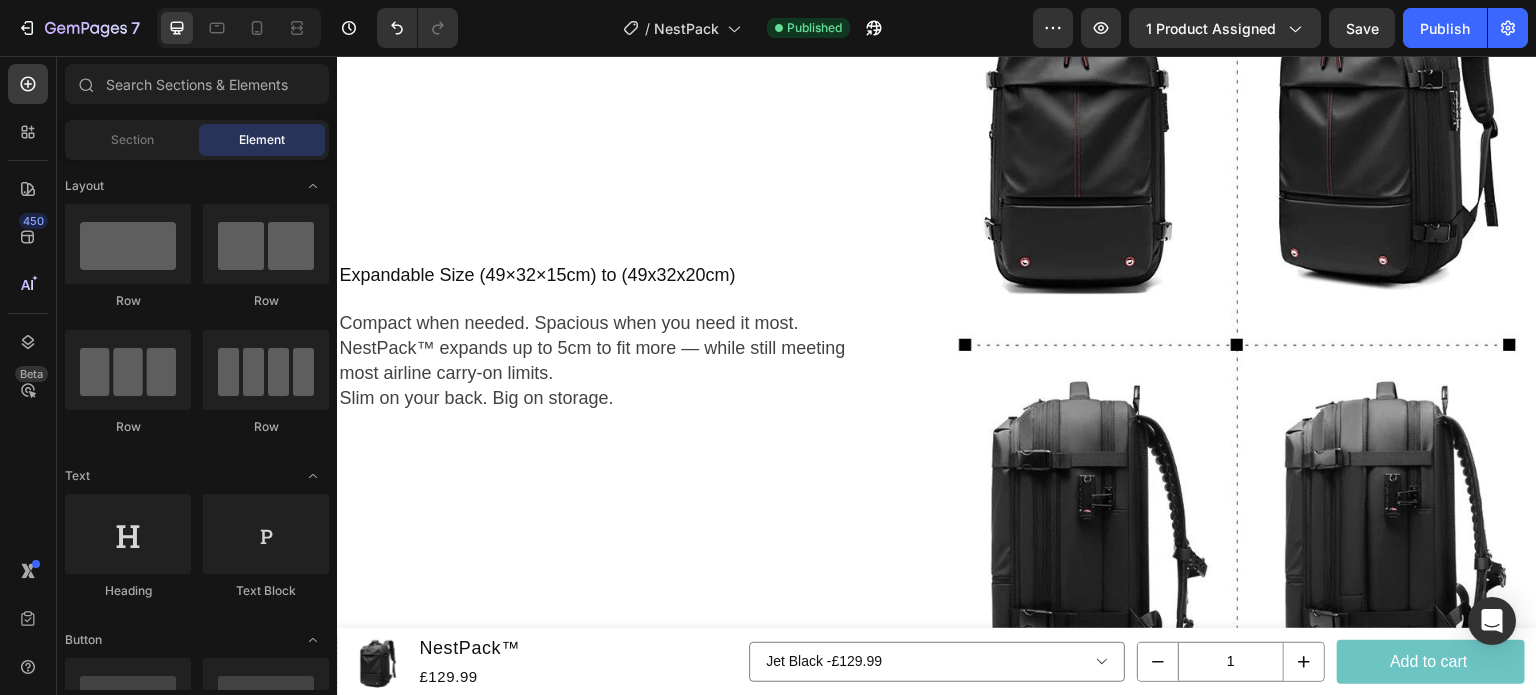 click at bounding box center [644, -314] 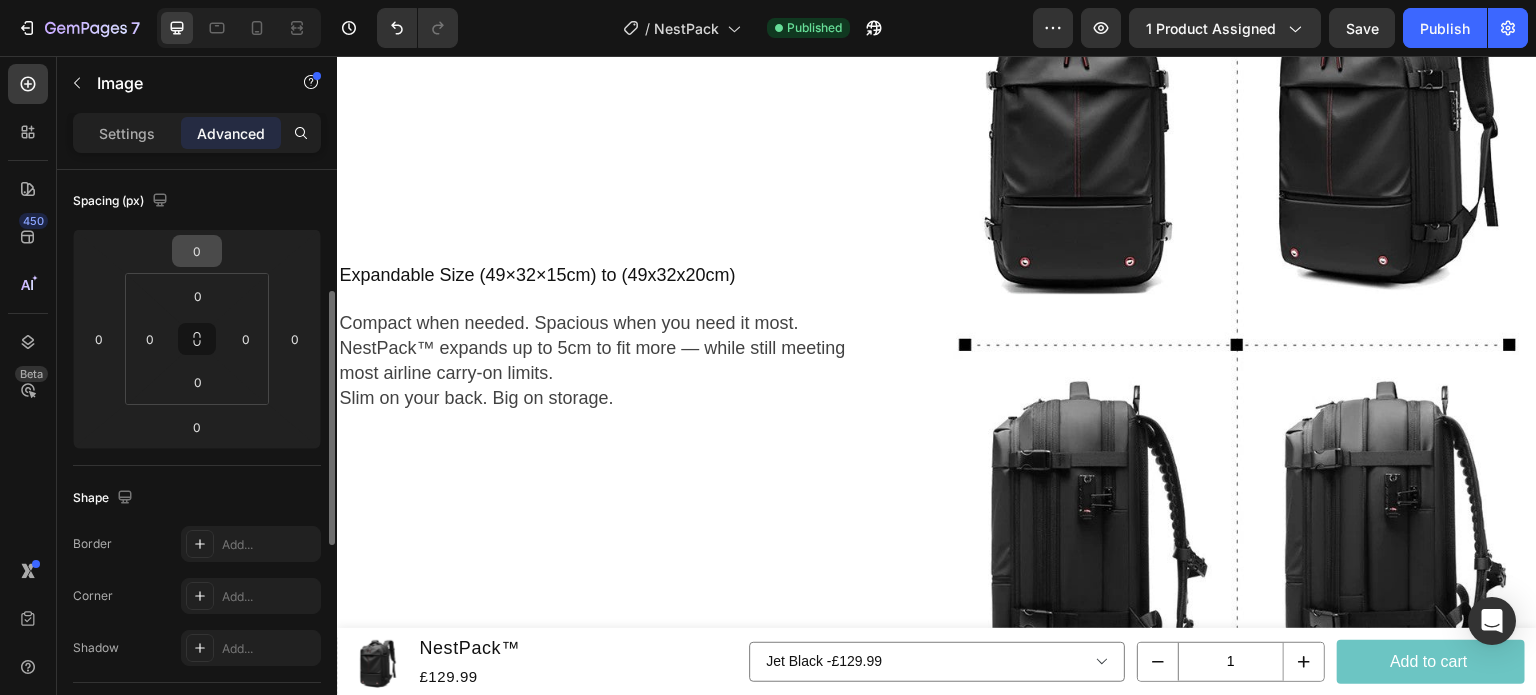 scroll, scrollTop: 215, scrollLeft: 0, axis: vertical 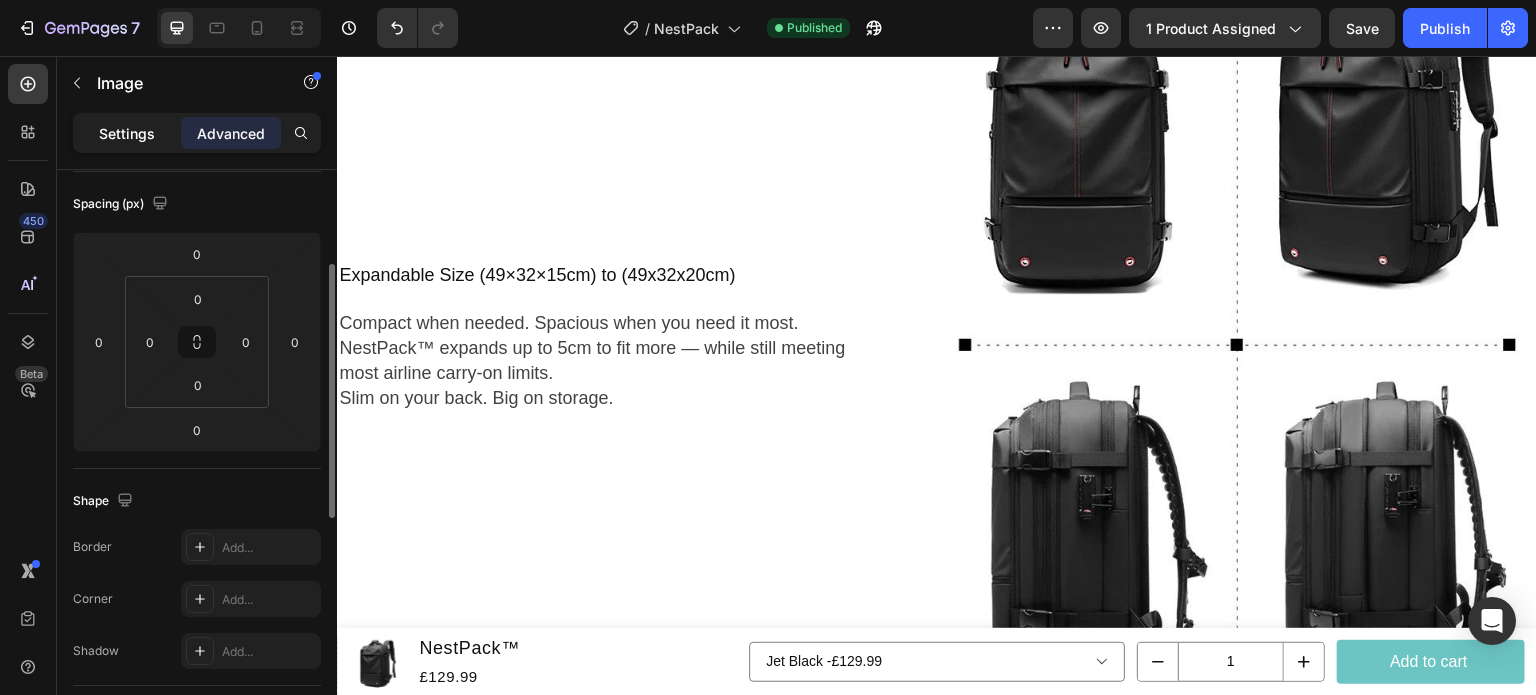 click on "Settings" at bounding box center (127, 133) 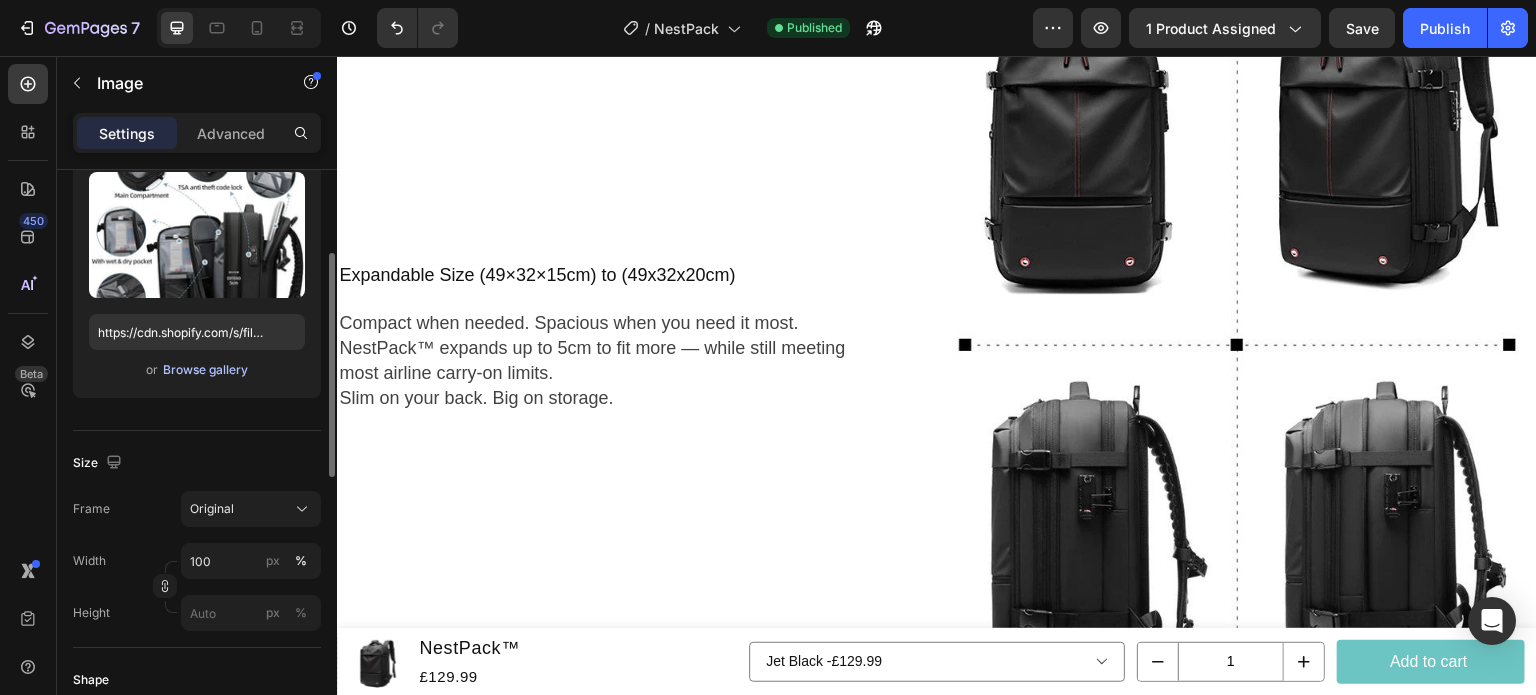 click on "Browse gallery" at bounding box center [205, 370] 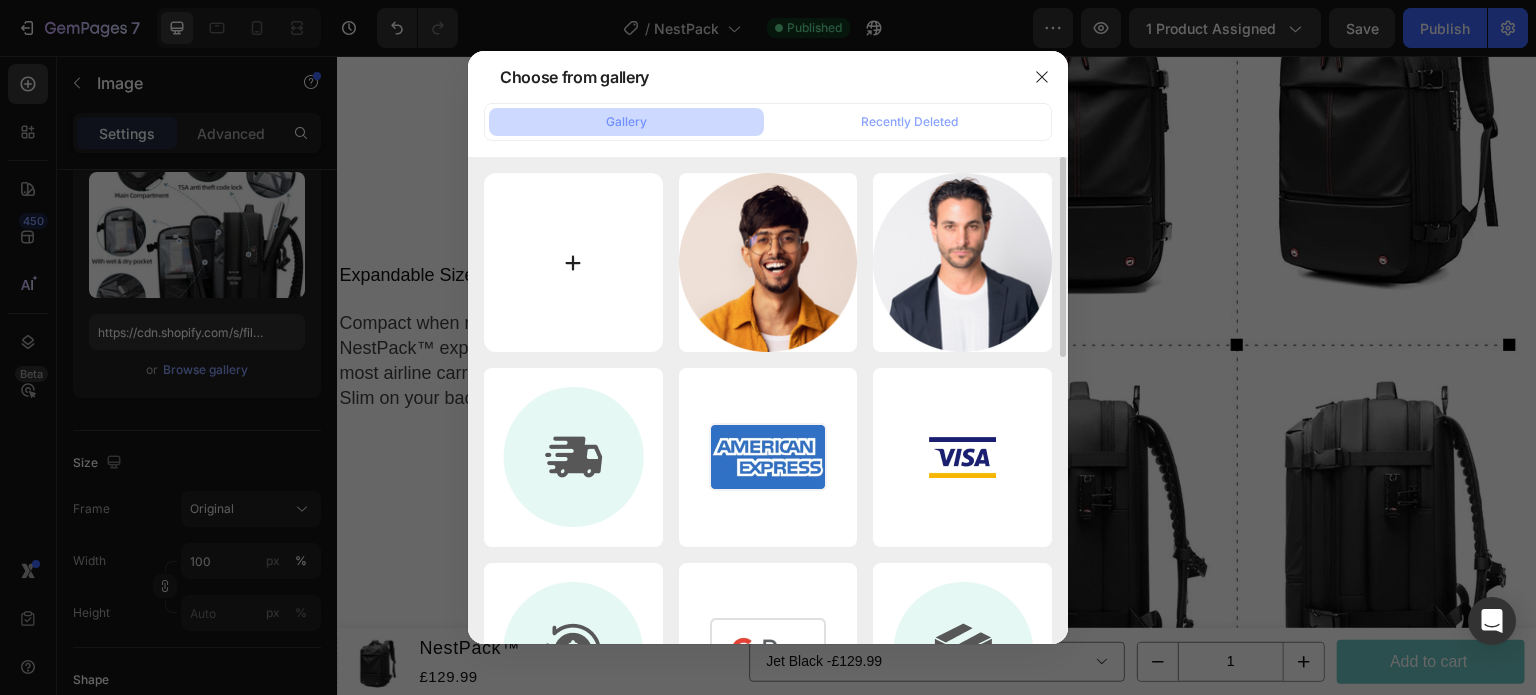 click at bounding box center (573, 262) 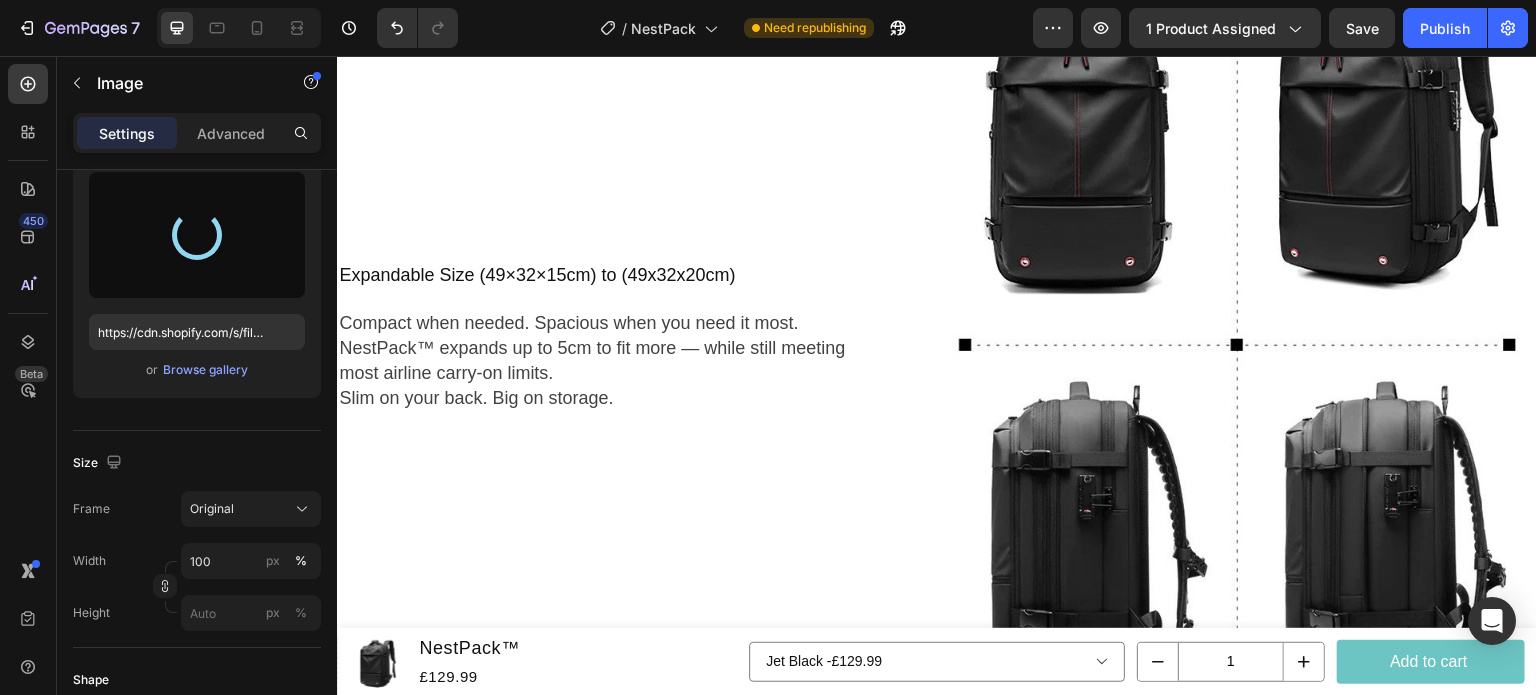 type on "https://cdn.shopify.com/s/files/1/0771/2201/1427/files/gempages_552268567072998184-cda85a49-4275-4869-bfdc-fdffbd77d7a7.webp" 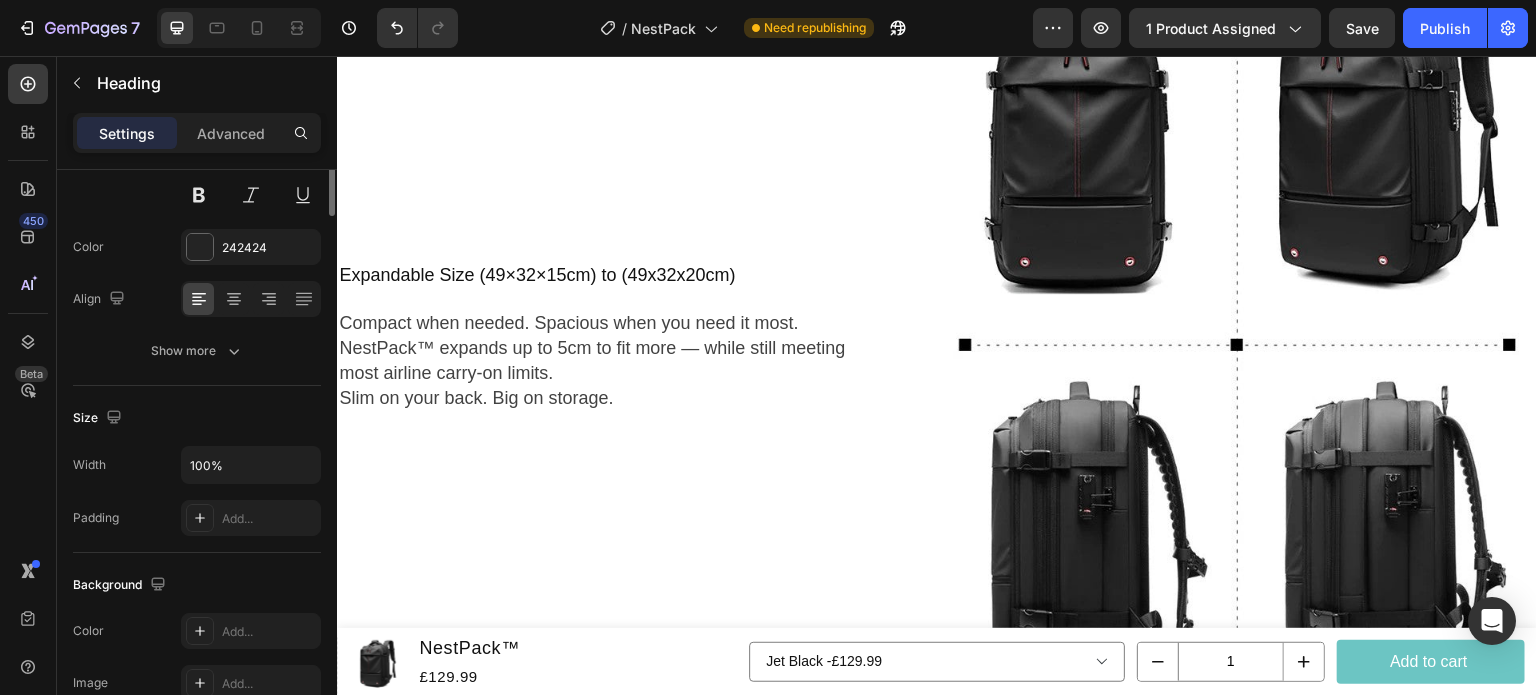 scroll, scrollTop: 0, scrollLeft: 0, axis: both 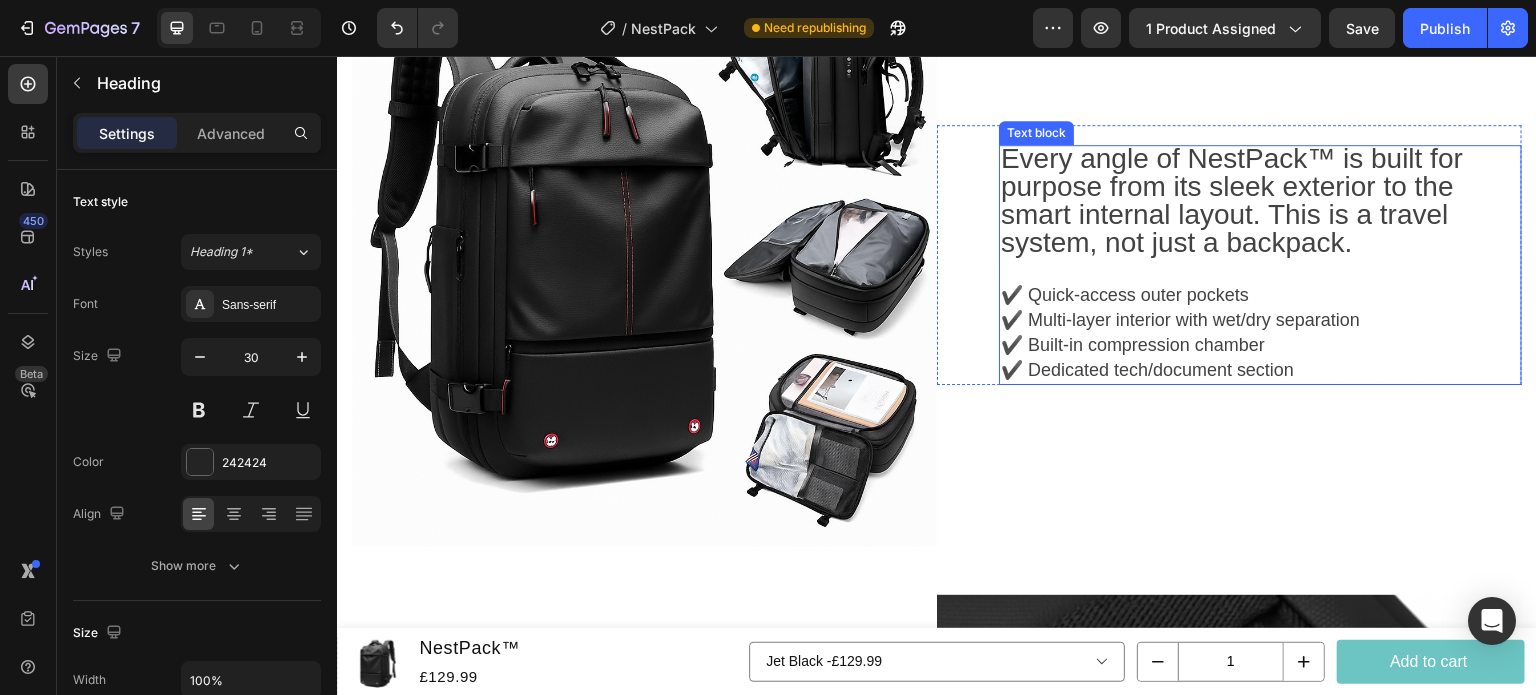 click on "Every angle of NestPack™ is built for purpose from its sleek exterior to the smart internal layout. This is a travel system, not just a backpack." at bounding box center (1232, 200) 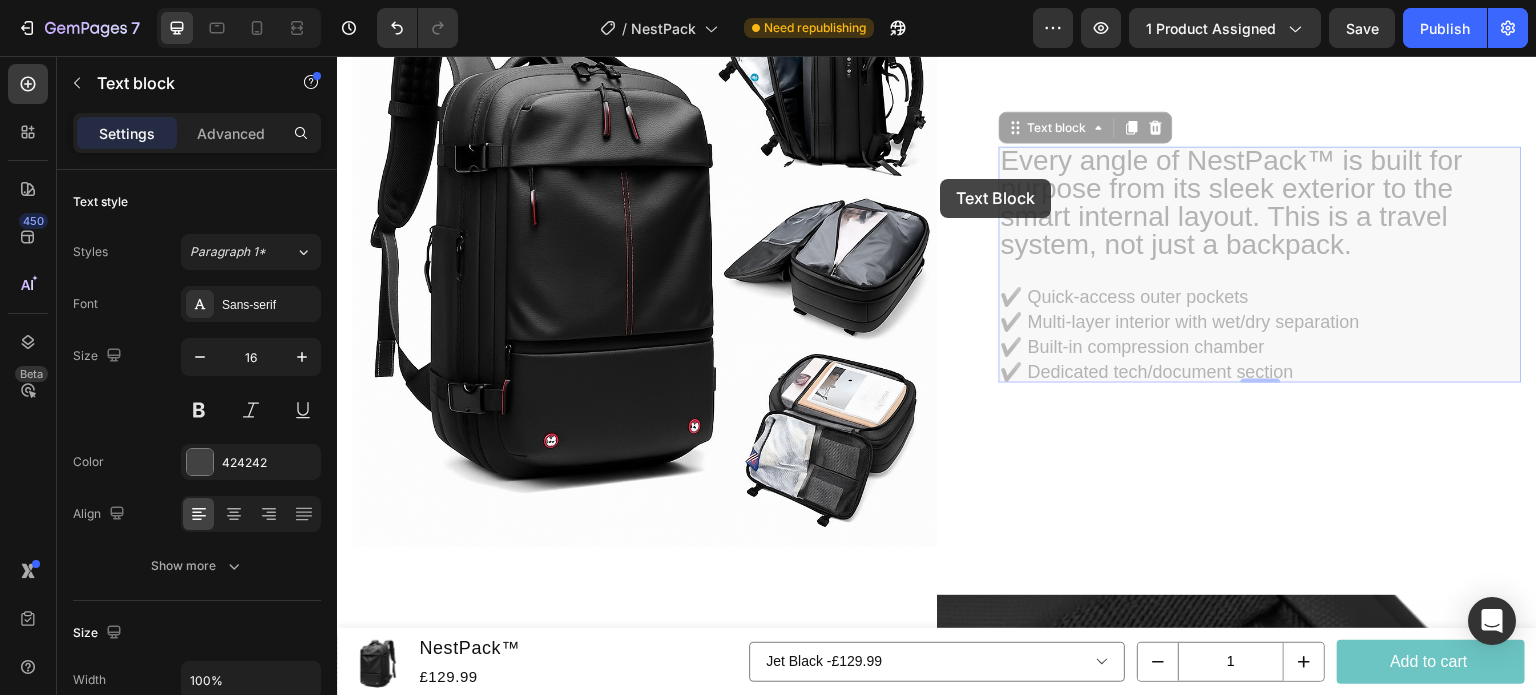 scroll, scrollTop: 2533, scrollLeft: 0, axis: vertical 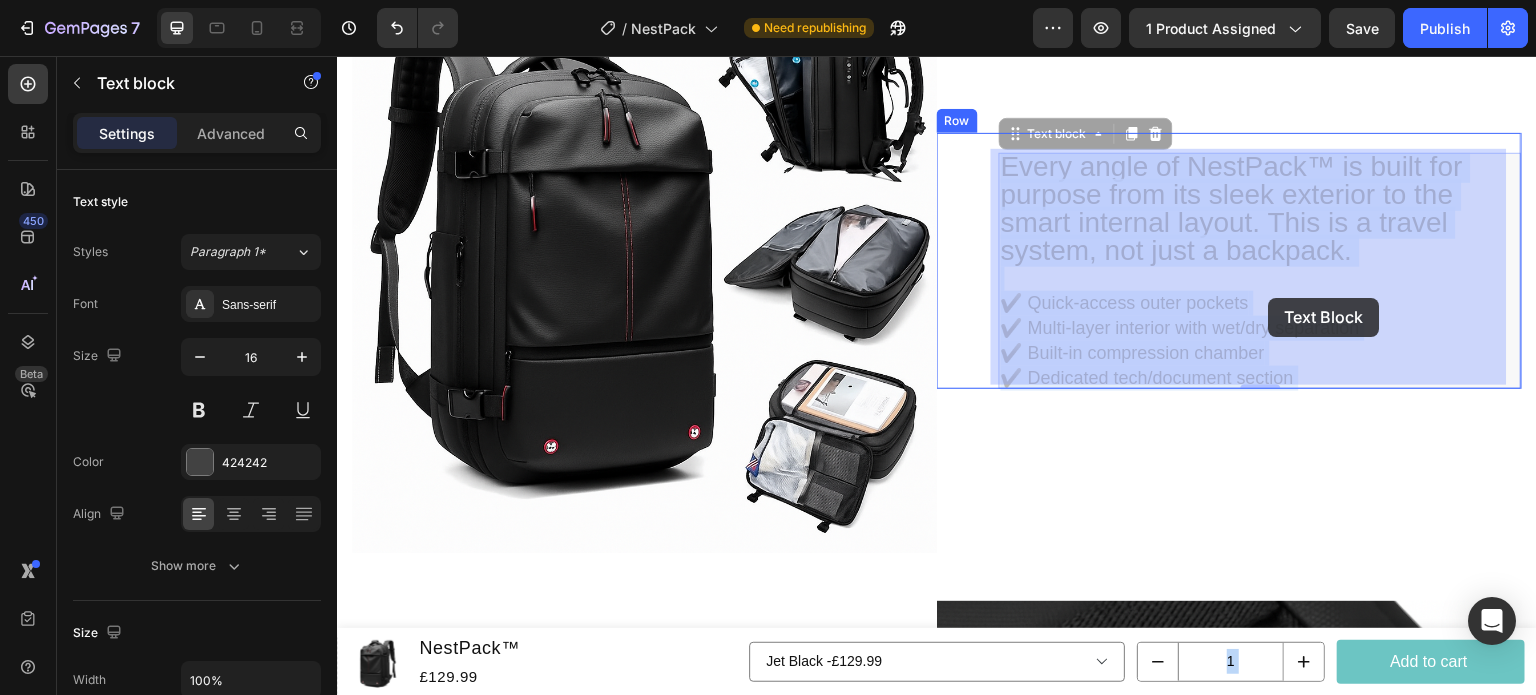 drag, startPoint x: 1365, startPoint y: 258, endPoint x: 1270, endPoint y: 296, distance: 102.31813 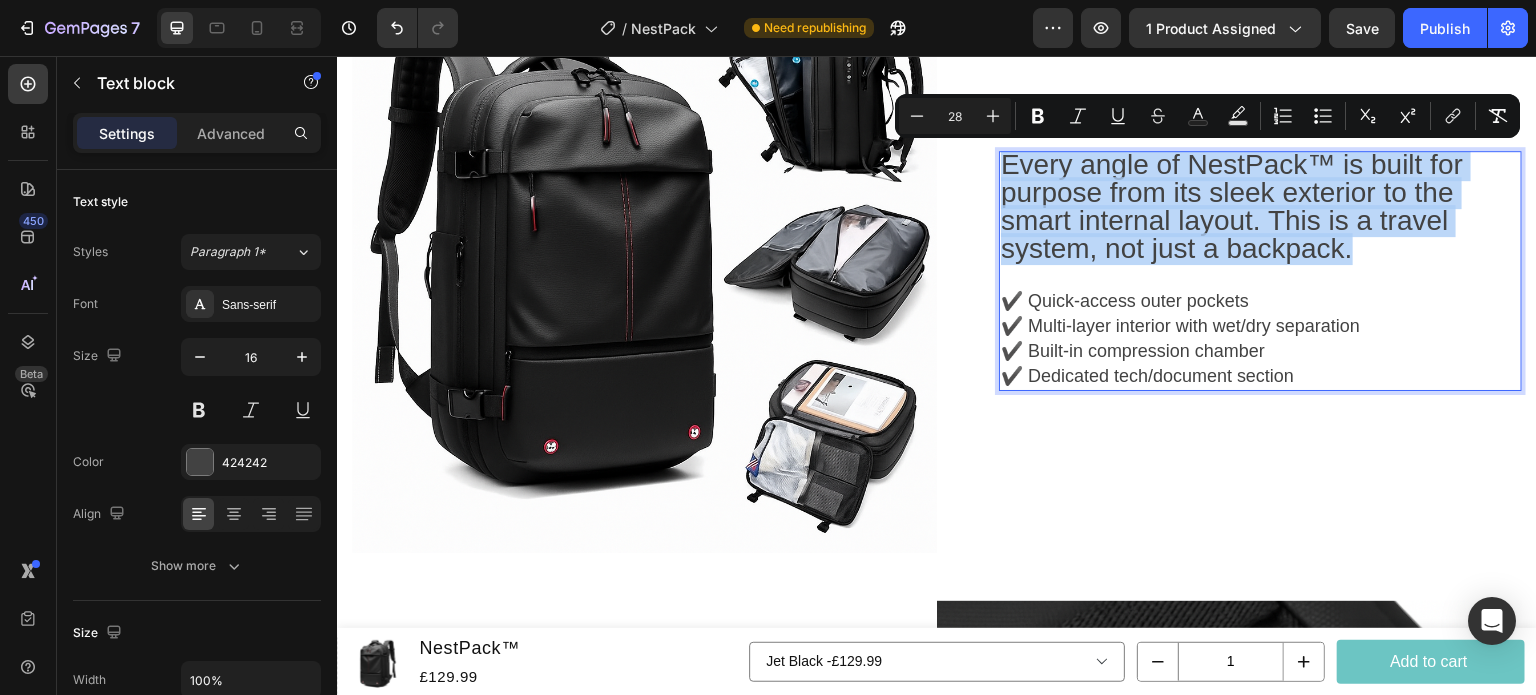 drag, startPoint x: 1349, startPoint y: 240, endPoint x: 997, endPoint y: 151, distance: 363.07712 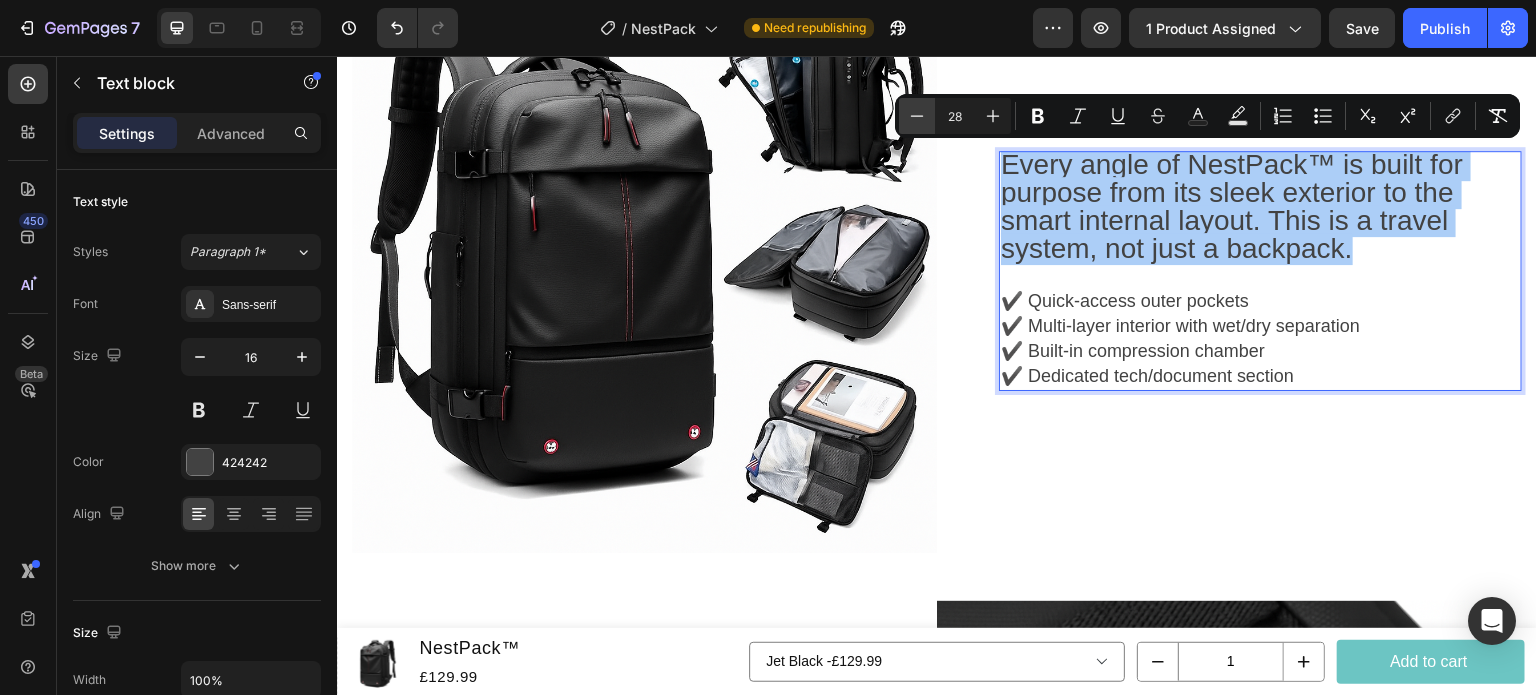 click 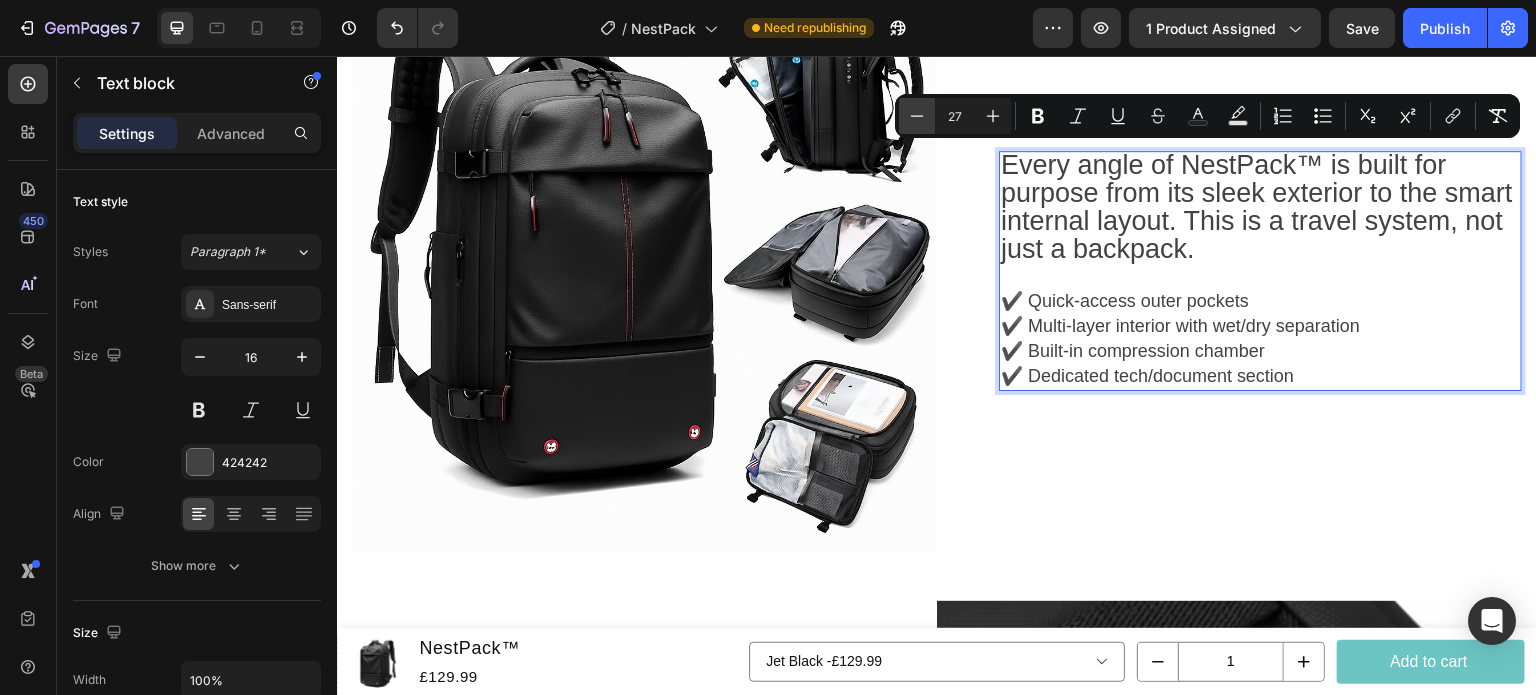 click 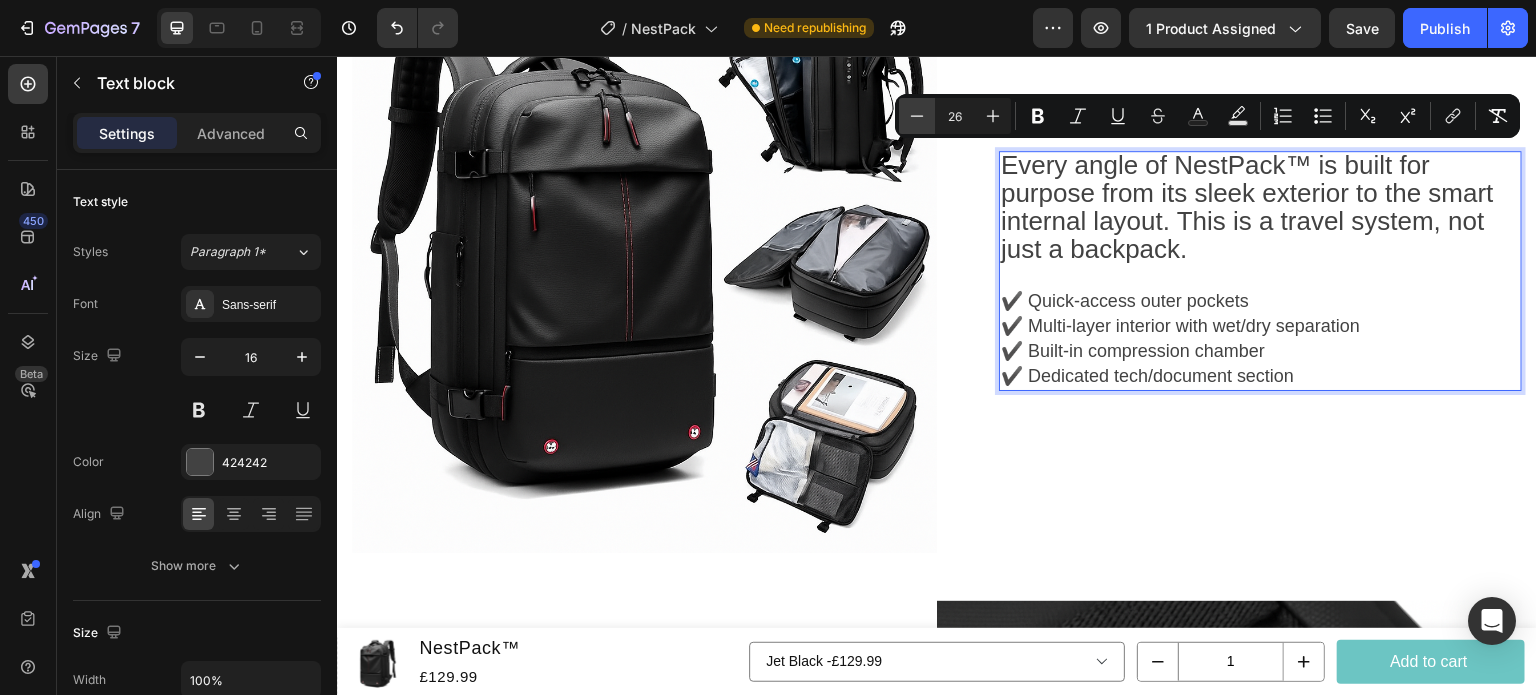 click 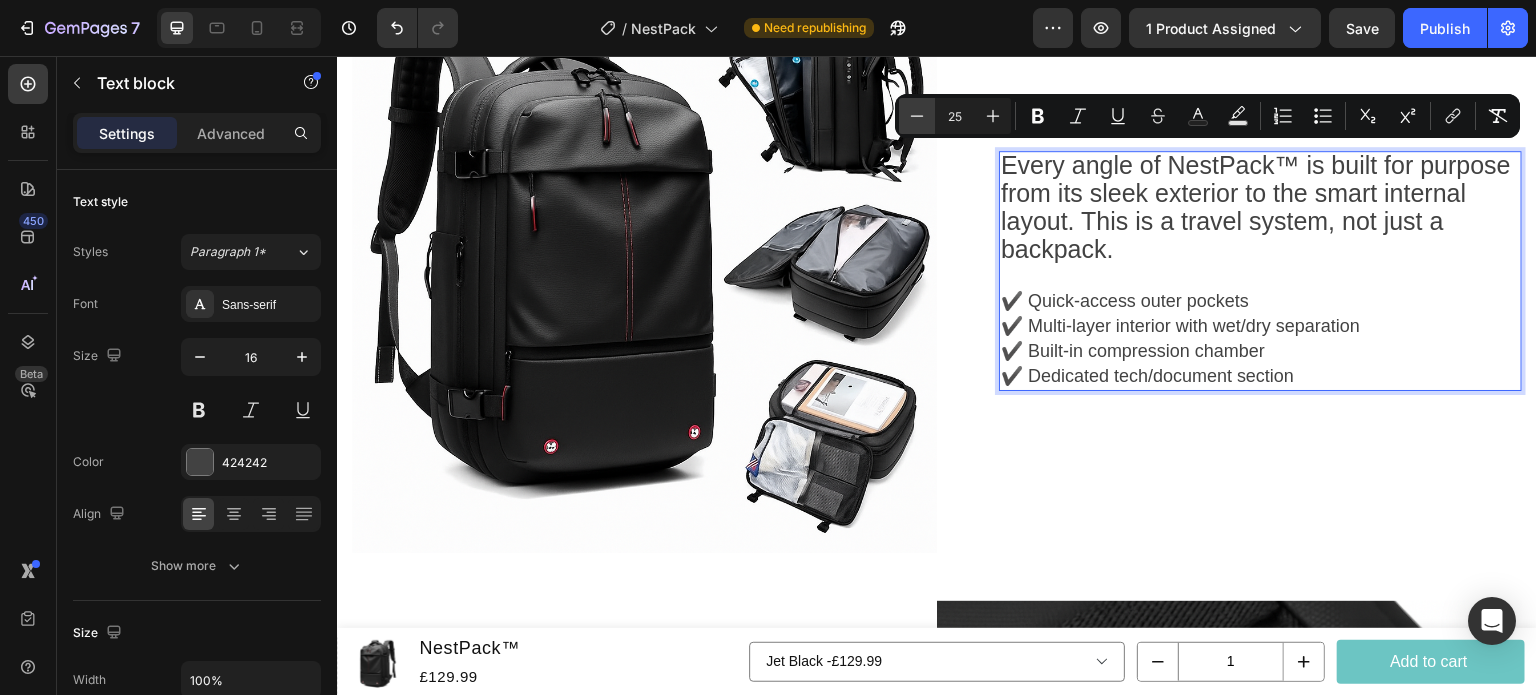 click 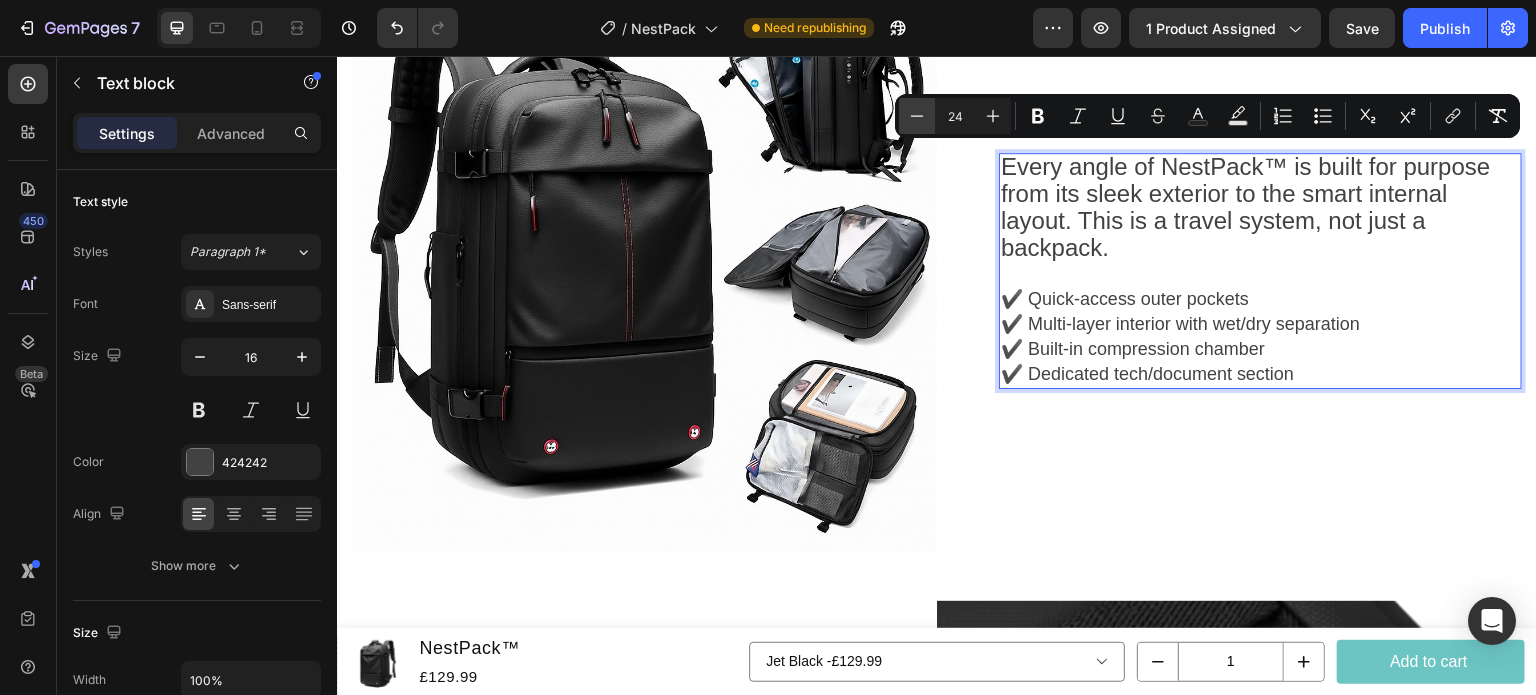 click 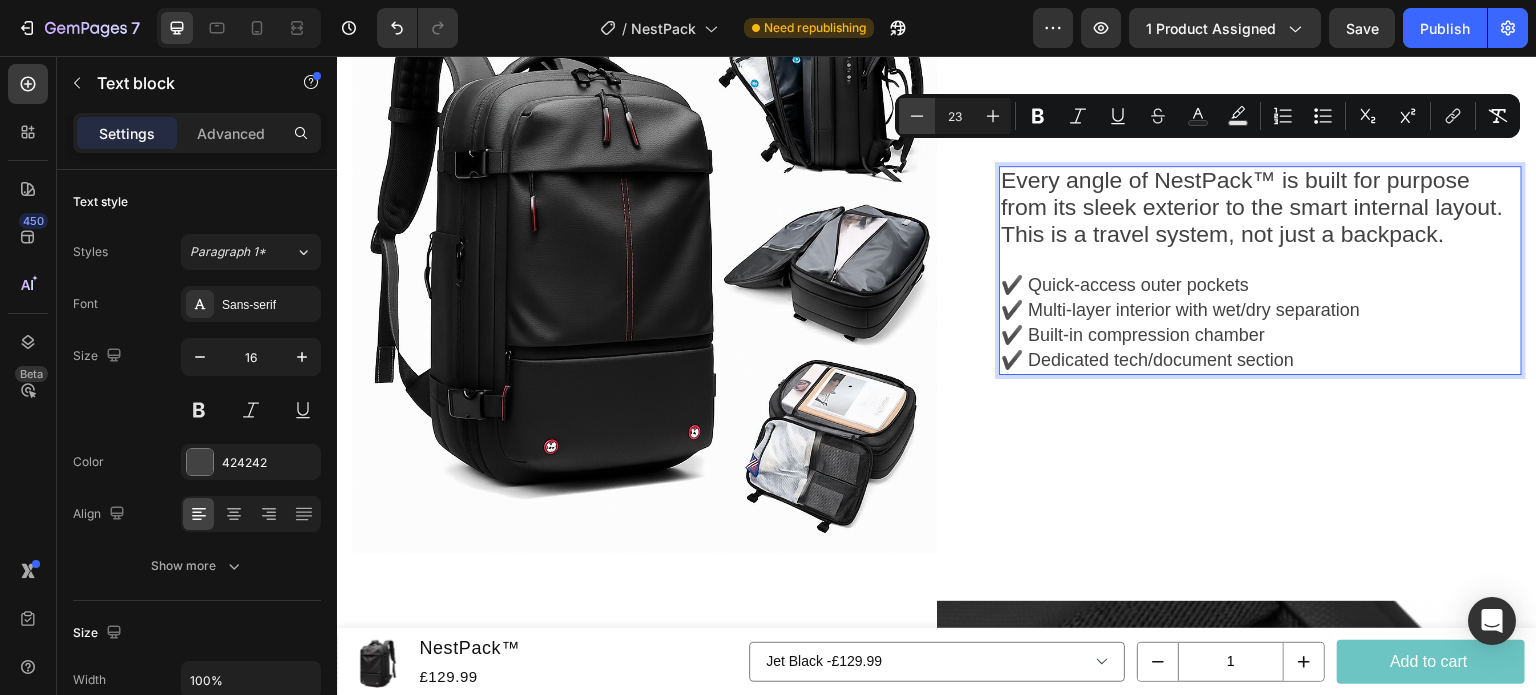 click 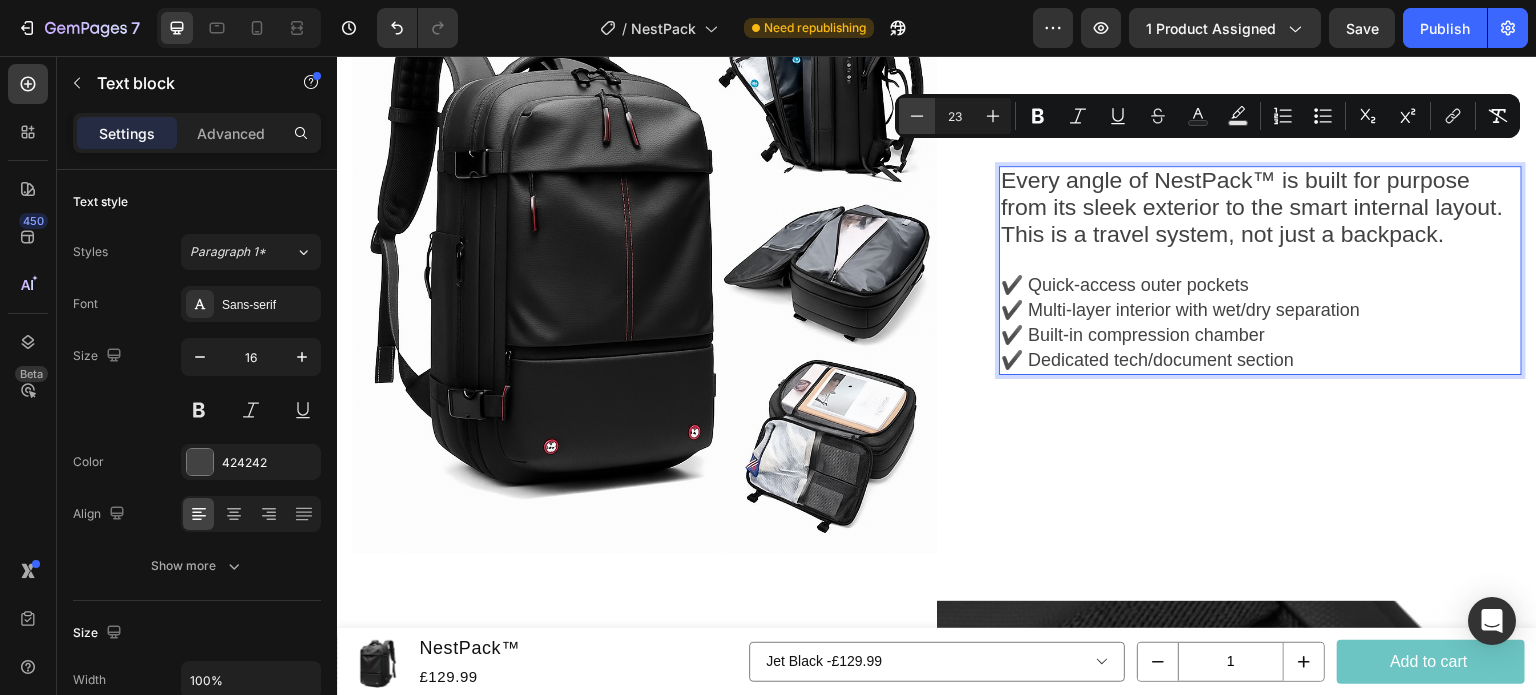 type on "22" 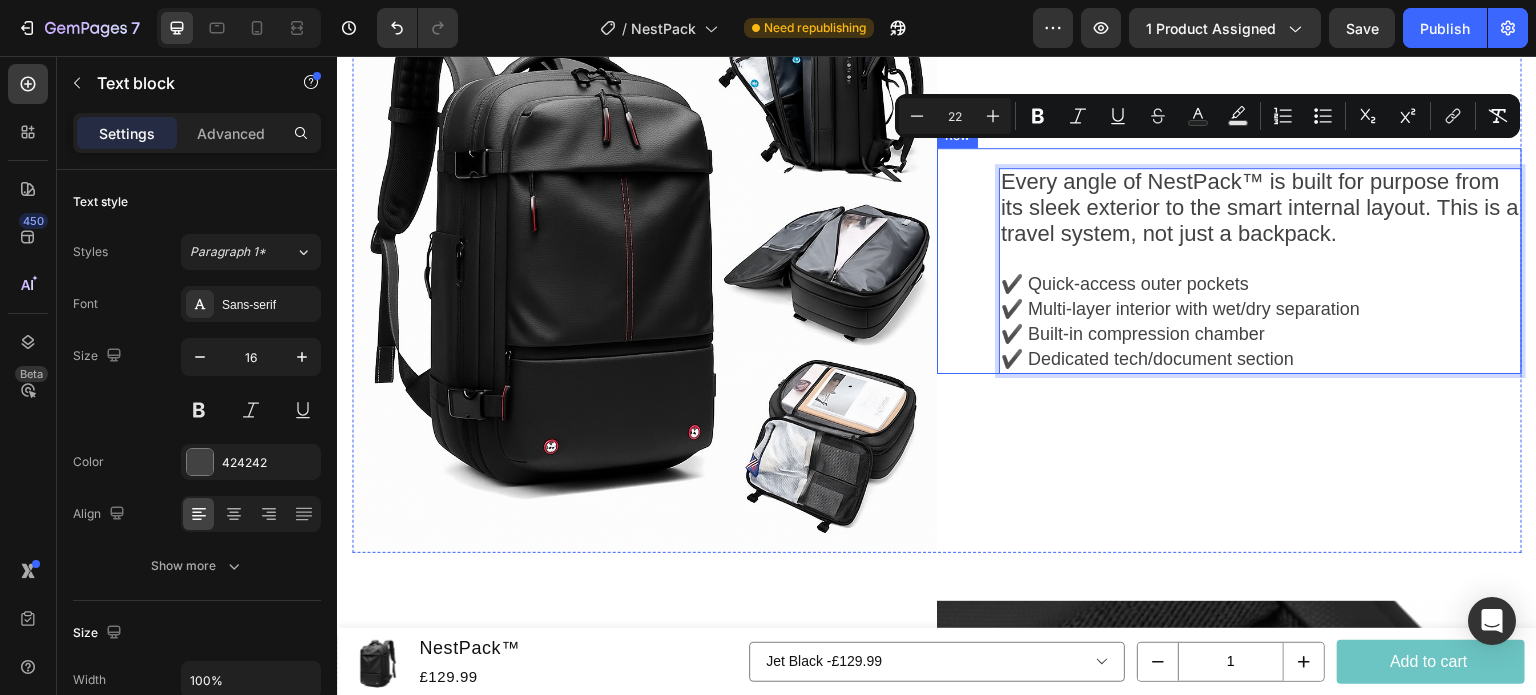 click on "Heading Every angle of NestPack™ is built for purpose from its sleek exterior to the smart internal layout. This is a travel system, not just a backpack. ✔️ Quick-access outer pockets ✔️ Multi-layer interior with wet/dry separation ✔️ Built-in compression chamber ✔️ Dedicated tech/document section Text block   0 Row" at bounding box center (1229, 261) 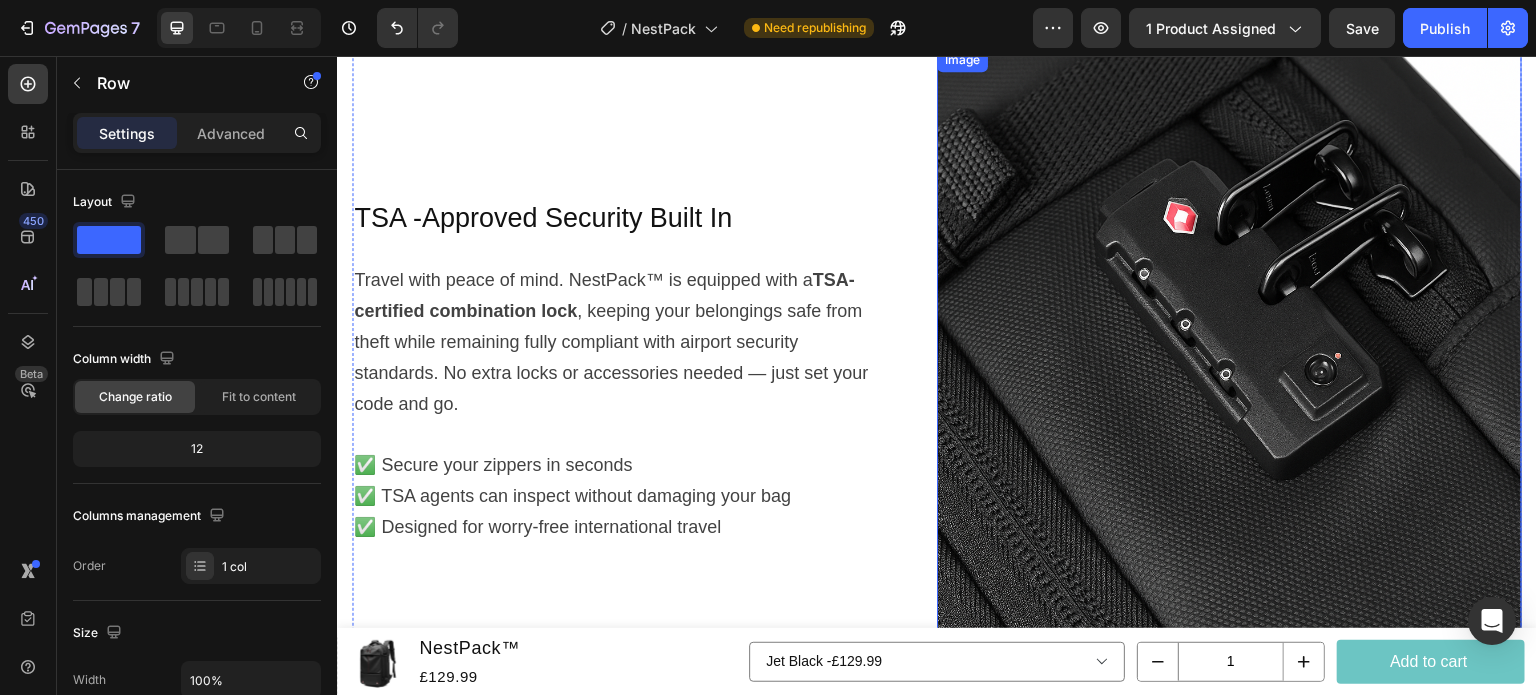 scroll, scrollTop: 3085, scrollLeft: 0, axis: vertical 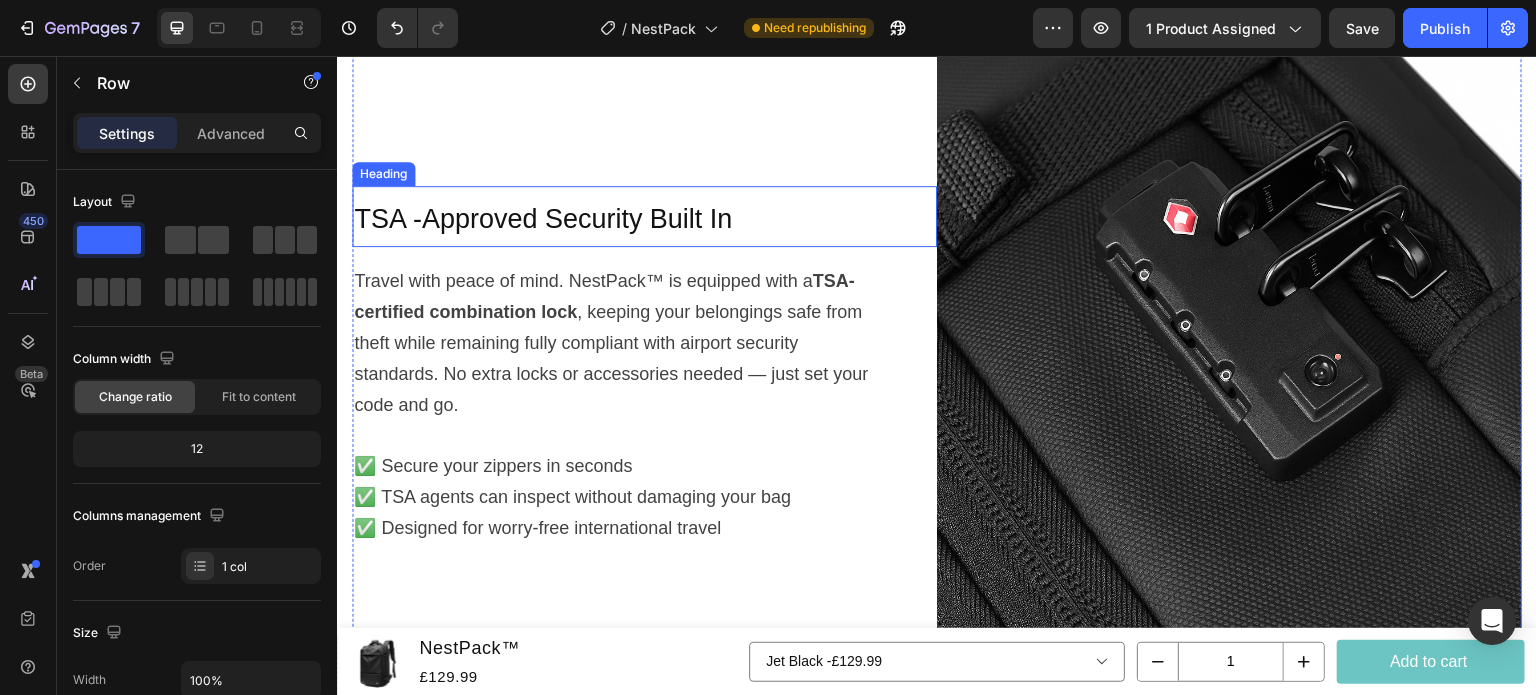 click on "TSA -Approved Security Built In" at bounding box center [543, 219] 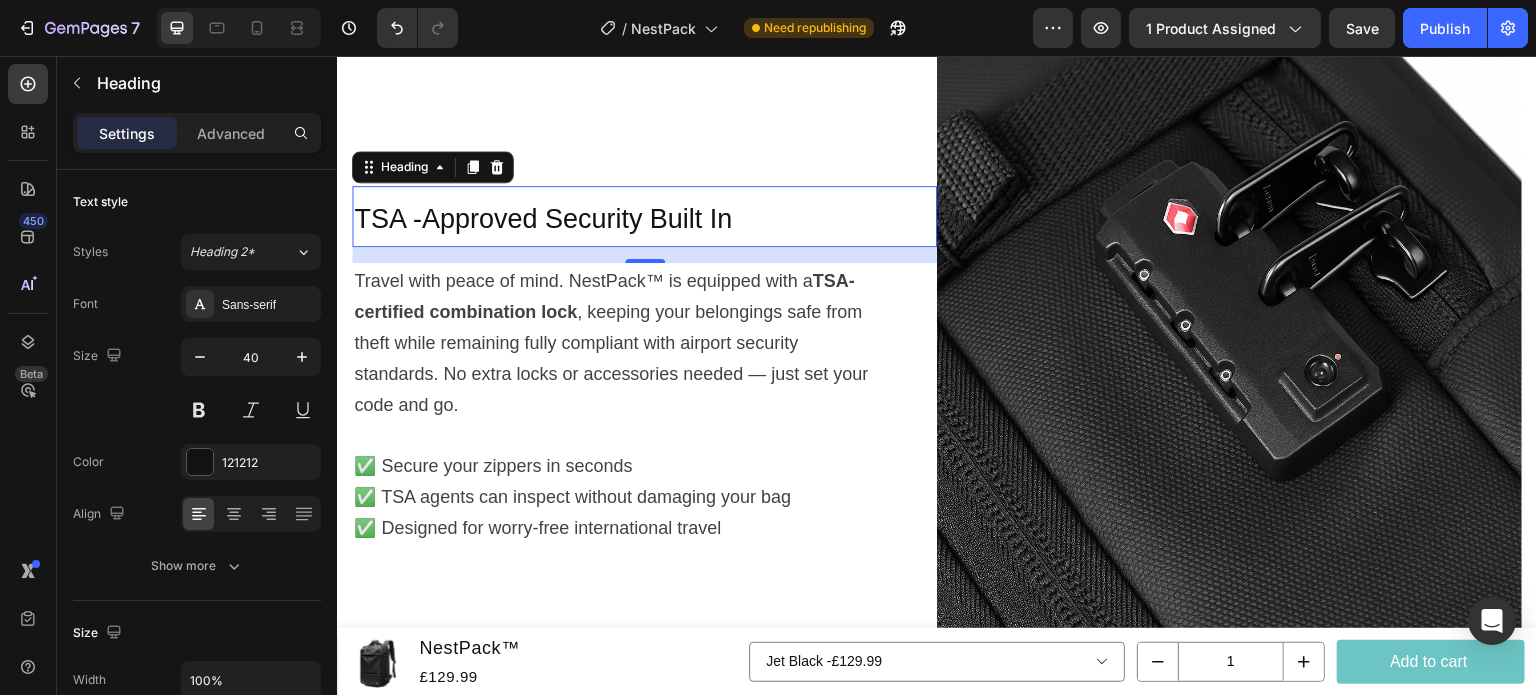 click on "TSA -Approved Security Built In" at bounding box center (644, 216) 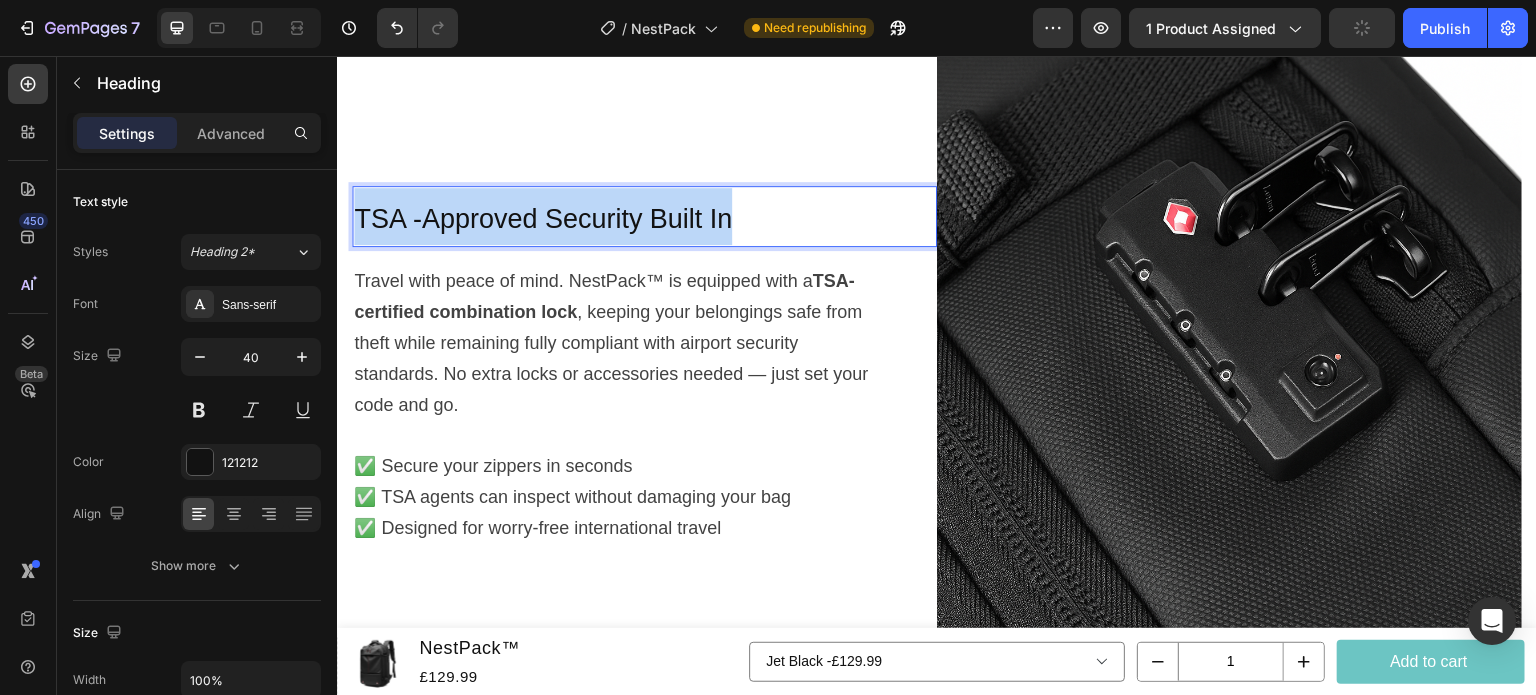 drag, startPoint x: 740, startPoint y: 206, endPoint x: 295, endPoint y: 199, distance: 445.05505 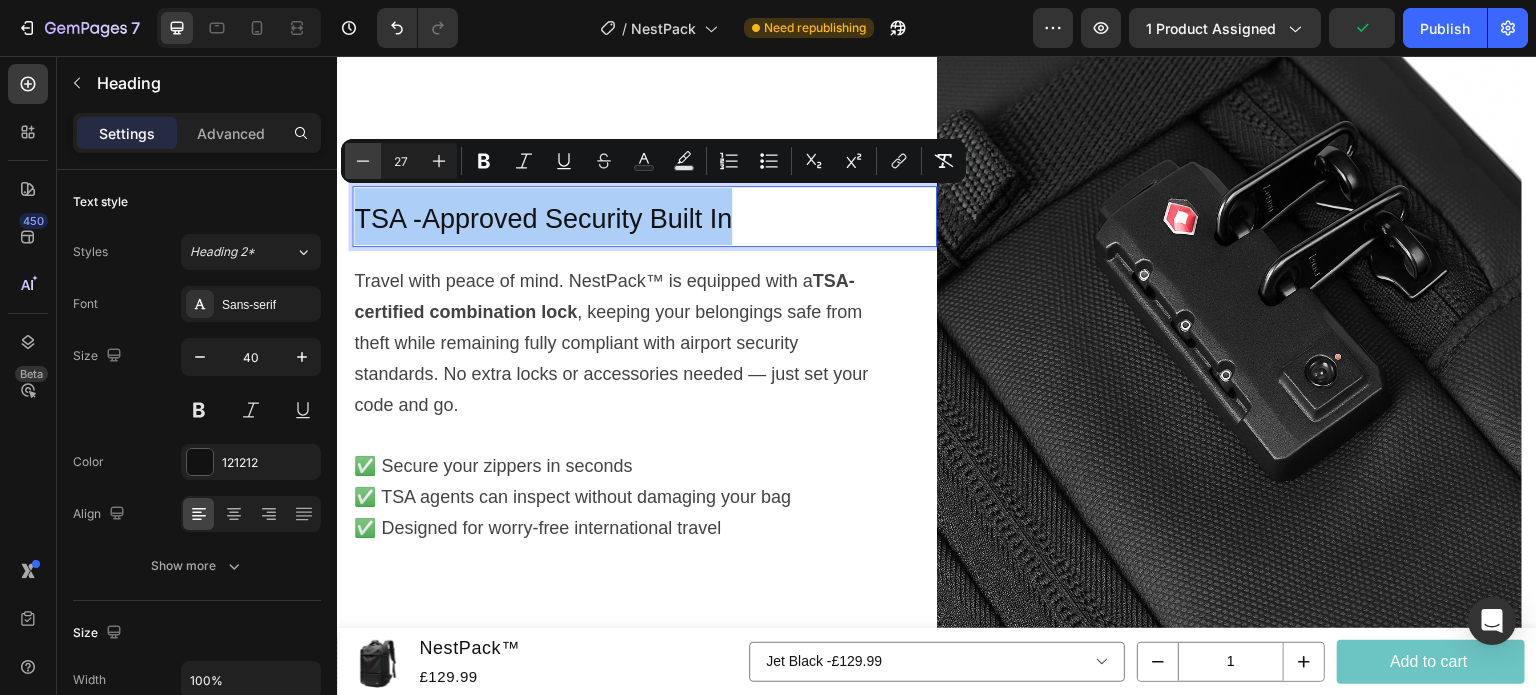 click 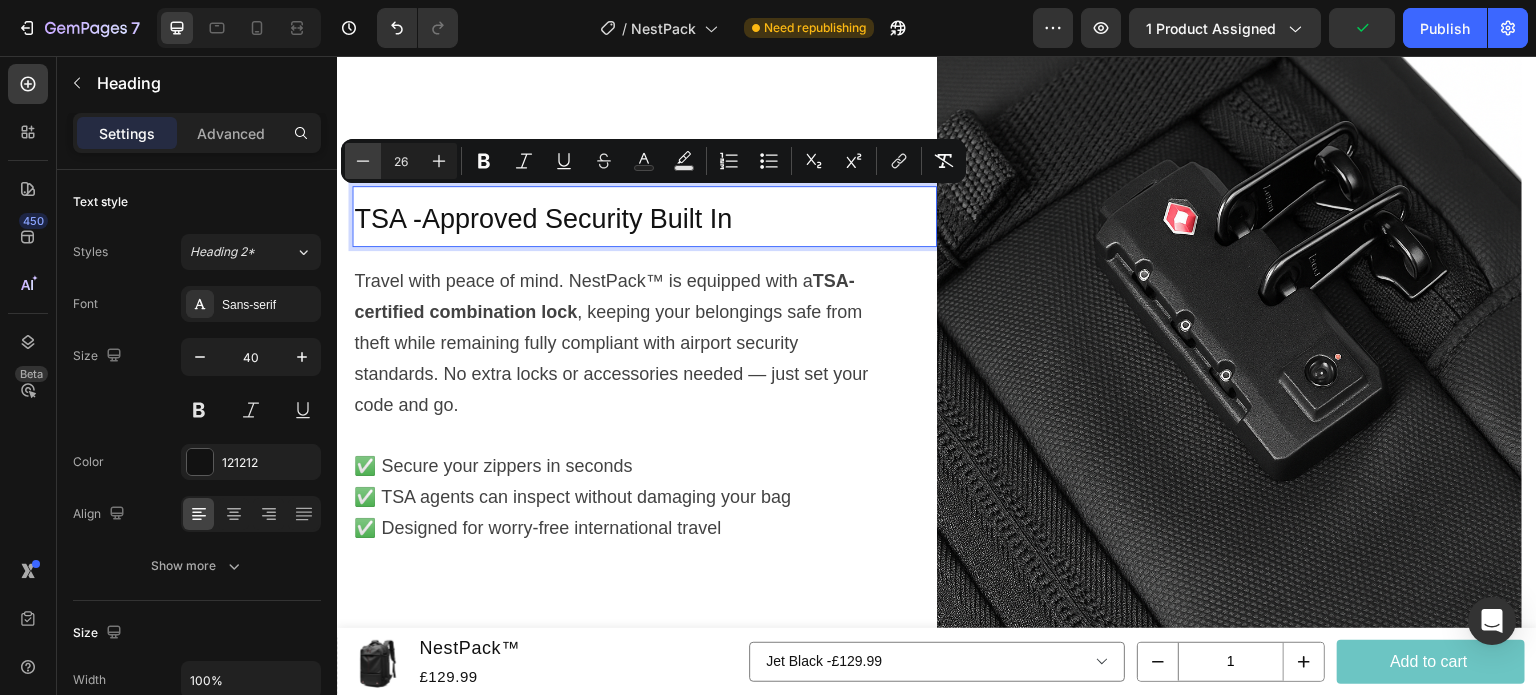 click 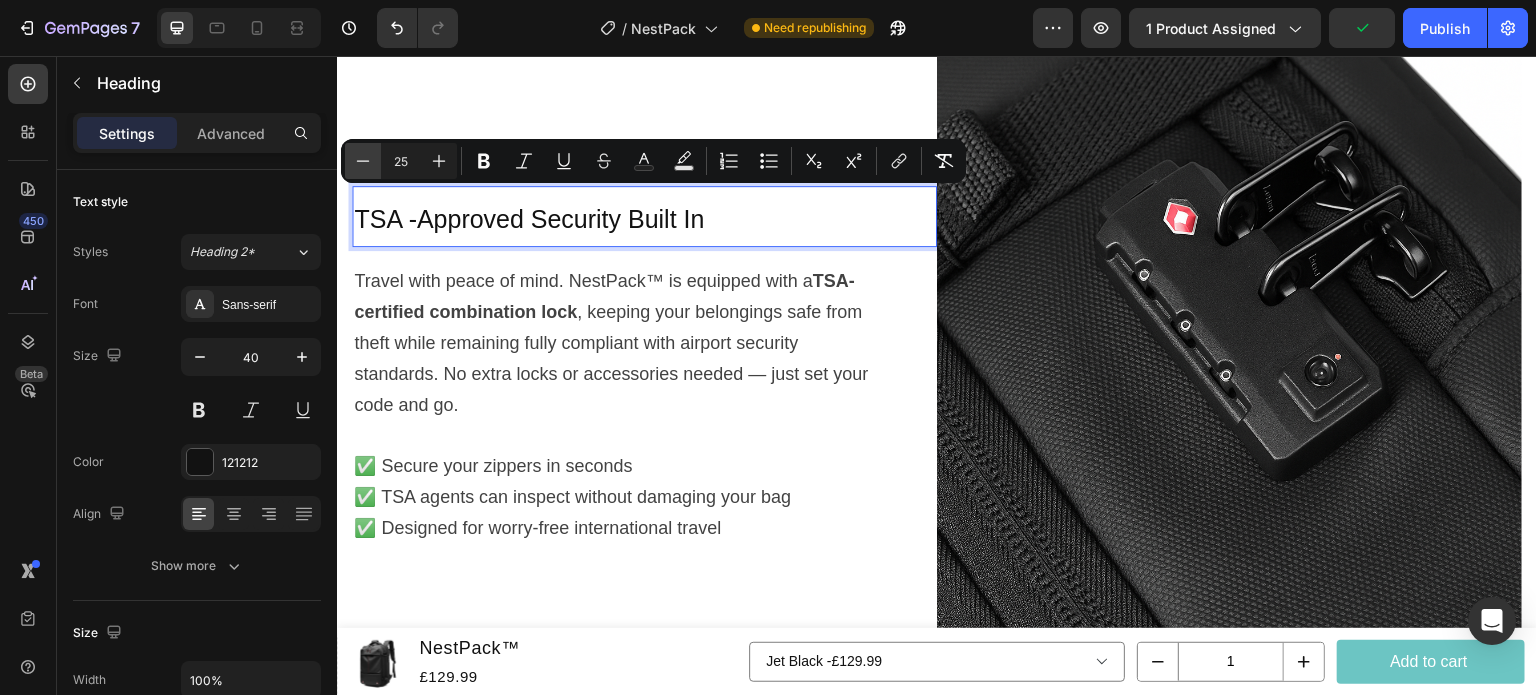 click 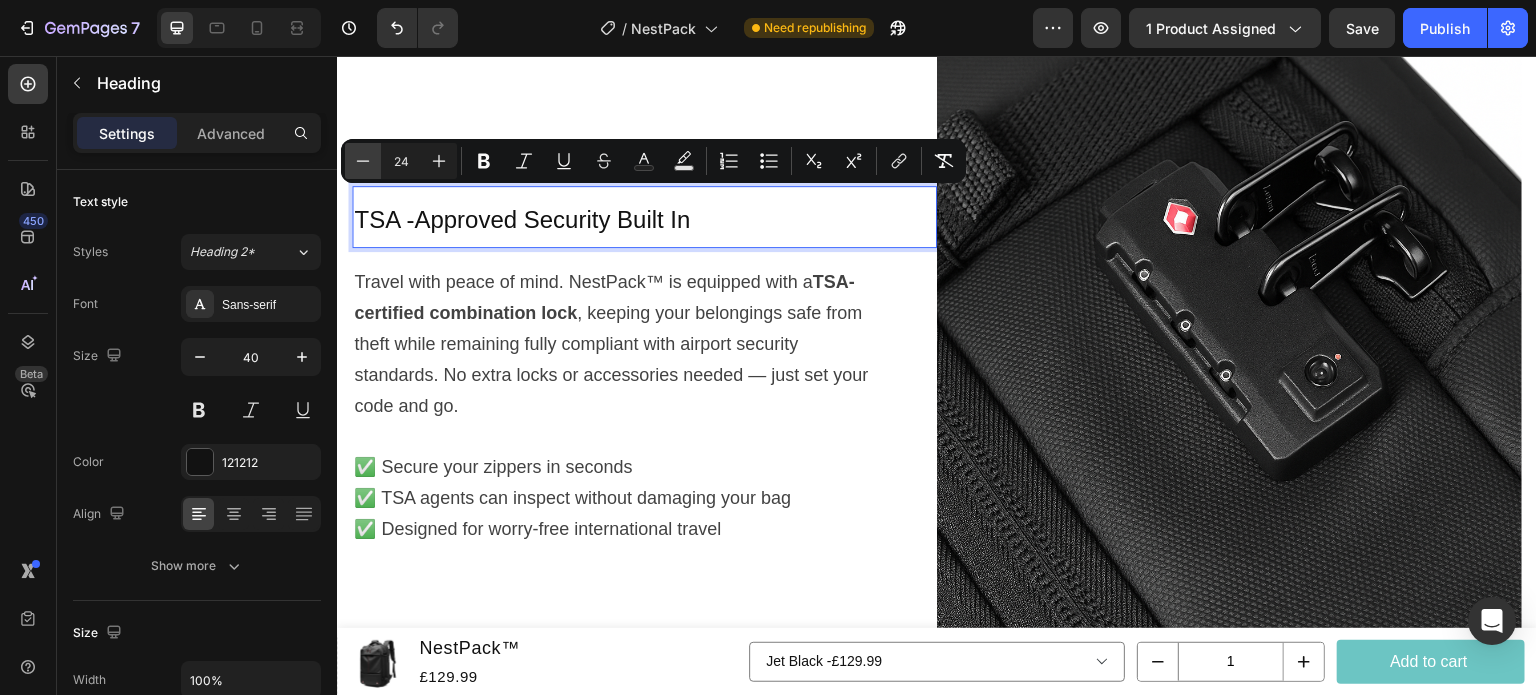 click 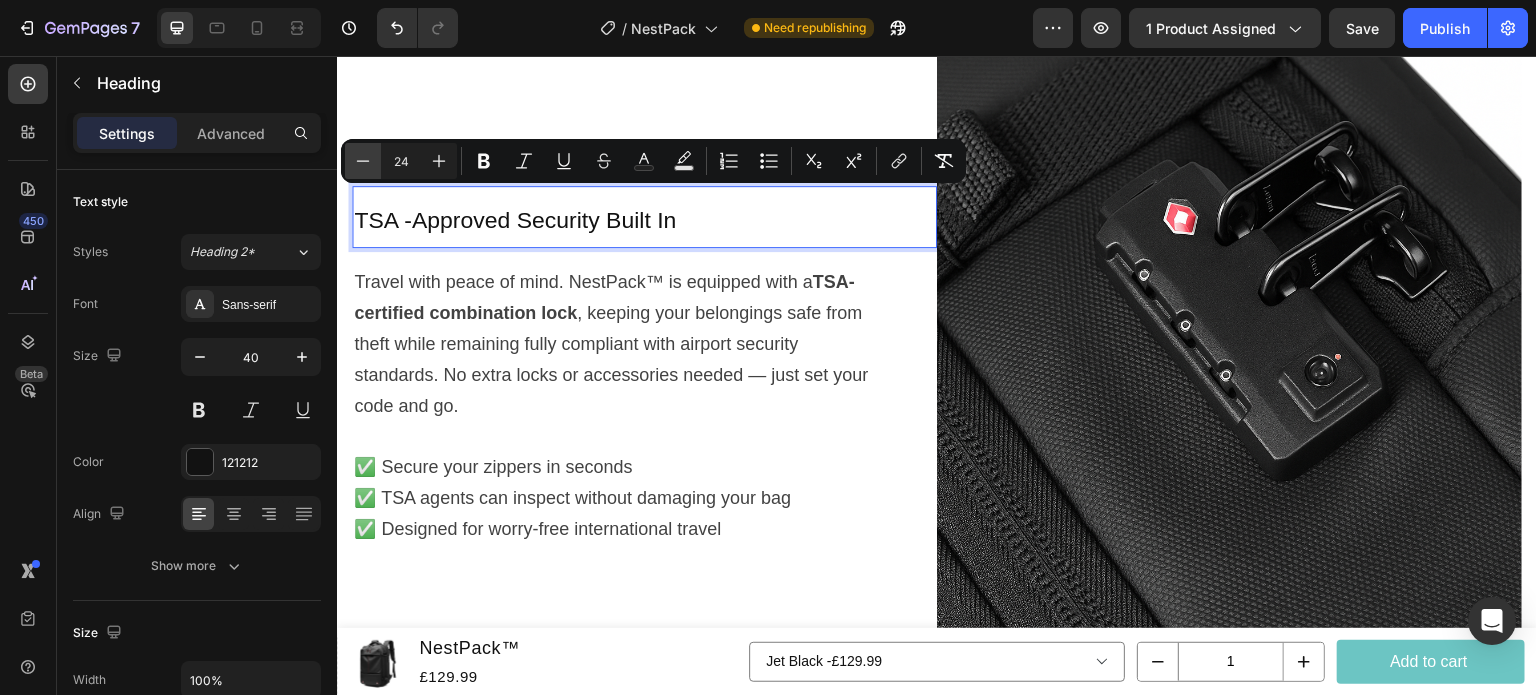 type on "23" 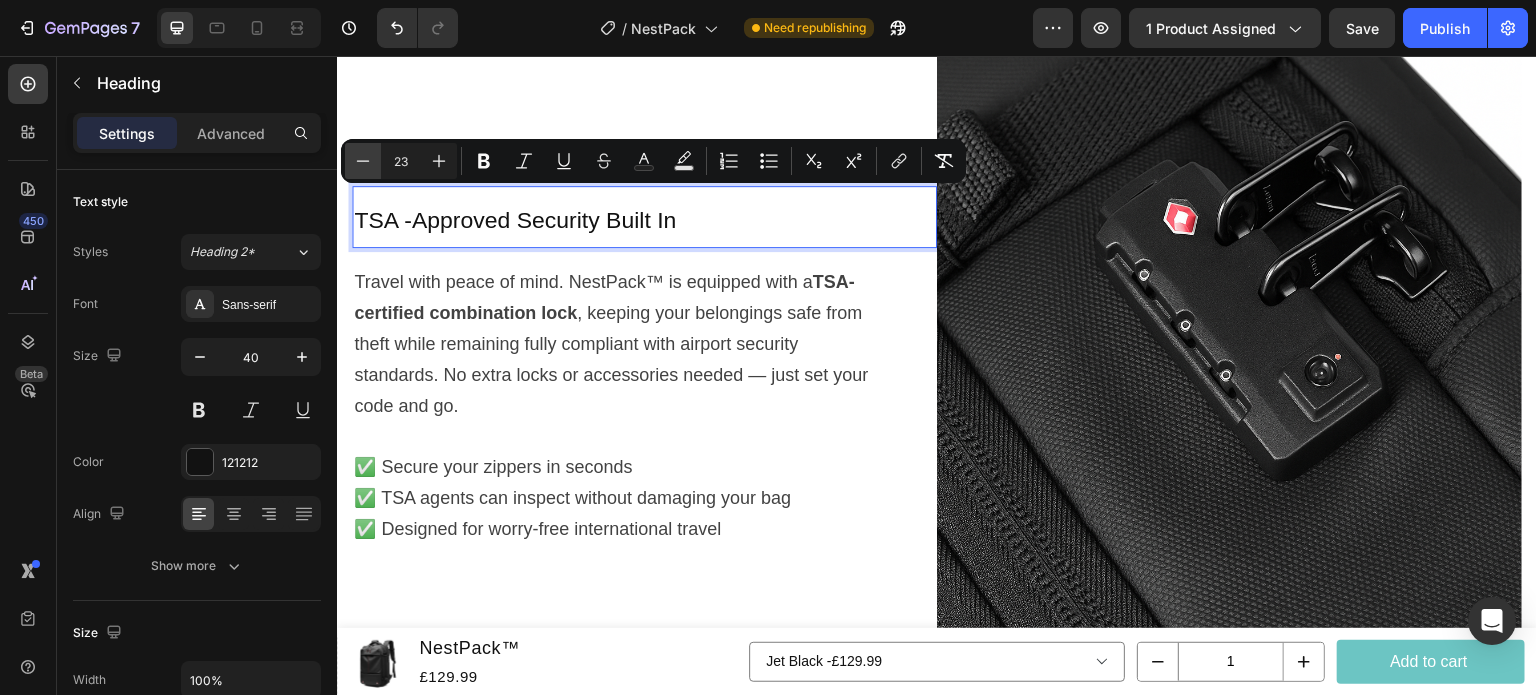 scroll, scrollTop: 3084, scrollLeft: 0, axis: vertical 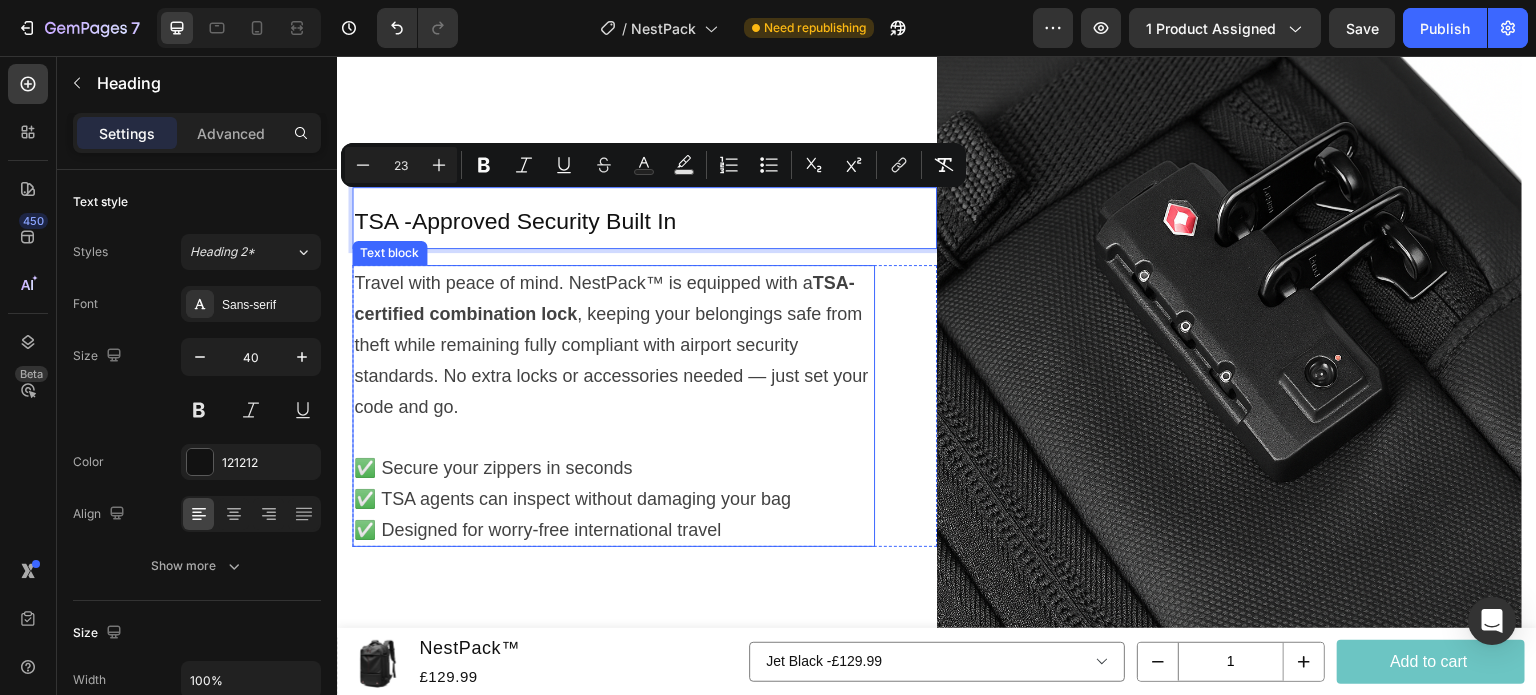 click on "Travel with peace of mind. NestPack™ is equipped with a  TSA-certified combination lock , keeping your belongings safe from theft while remaining fully compliant with airport security standards. No extra locks or accessories needed — just set your code and go." at bounding box center (613, 344) 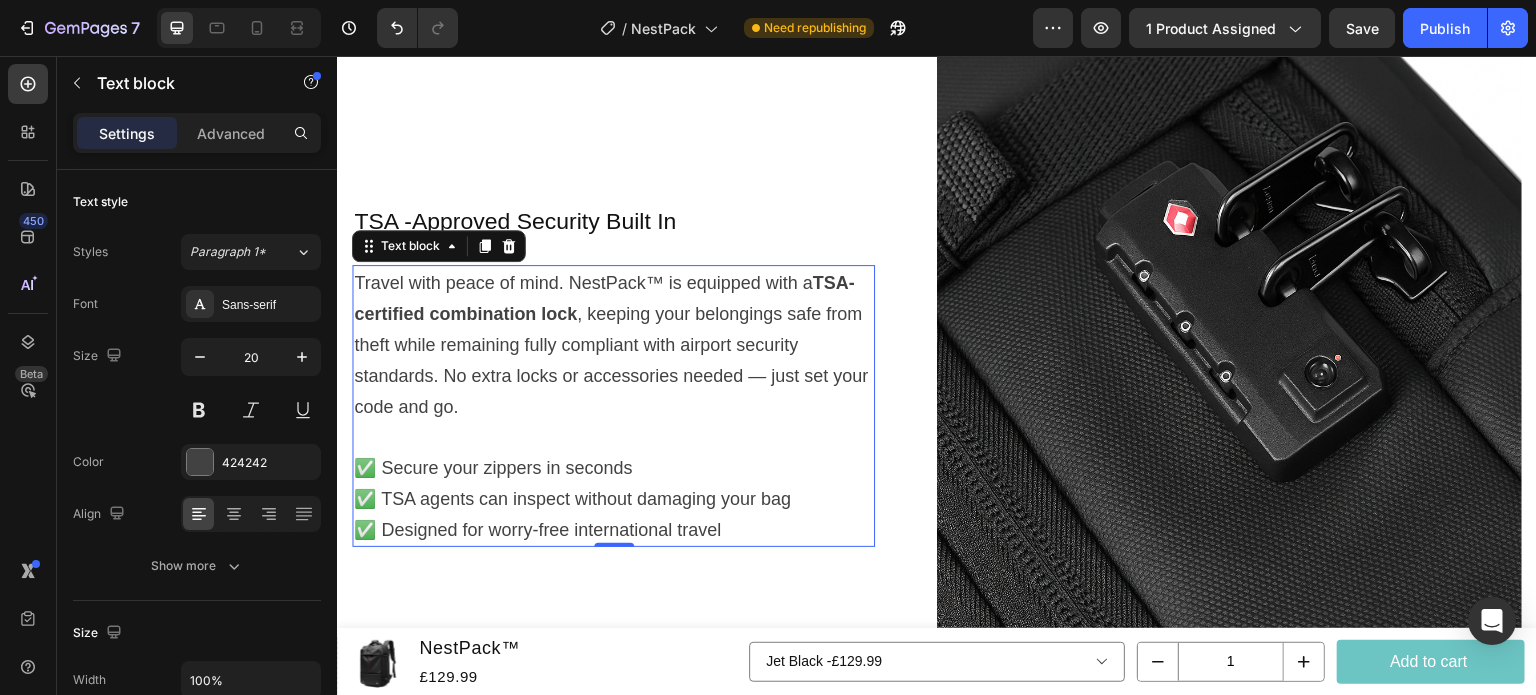 click at bounding box center [613, 437] 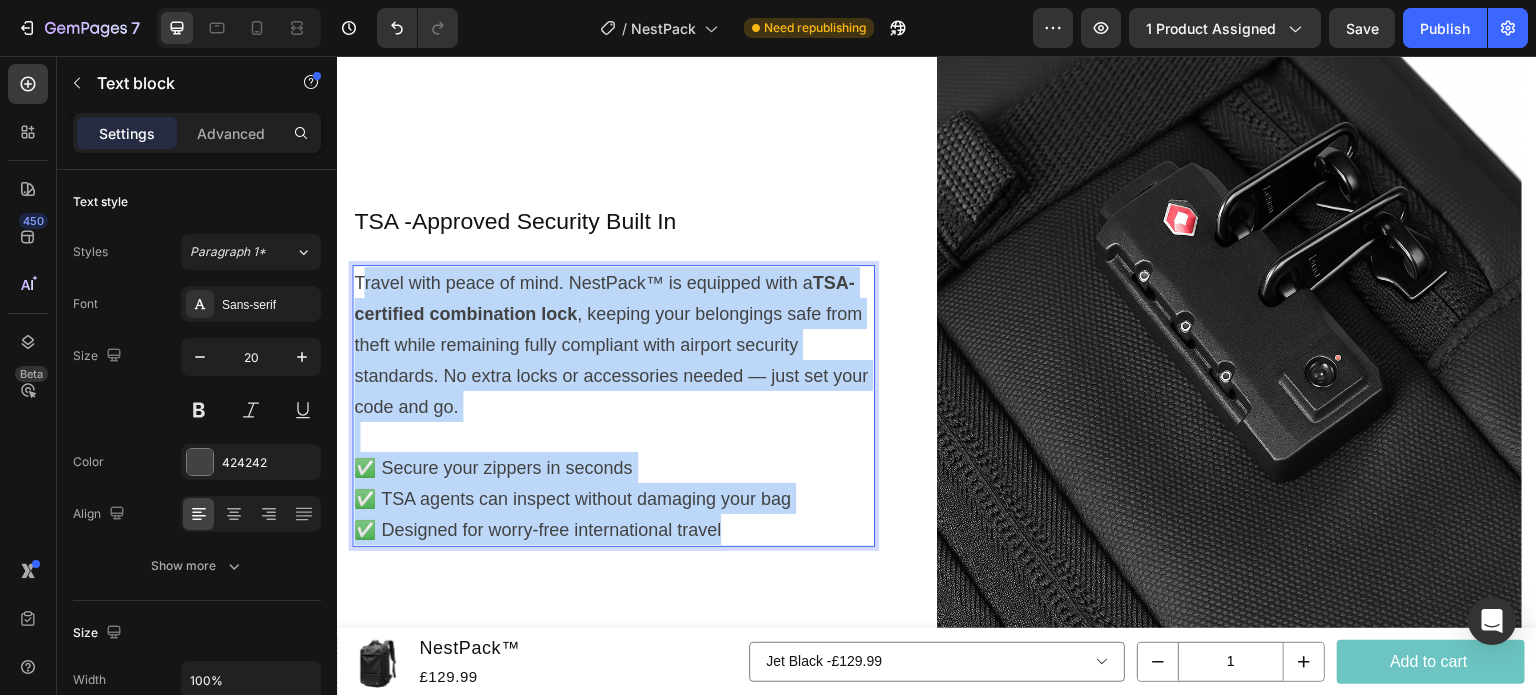 drag, startPoint x: 754, startPoint y: 524, endPoint x: 363, endPoint y: 268, distance: 467.35104 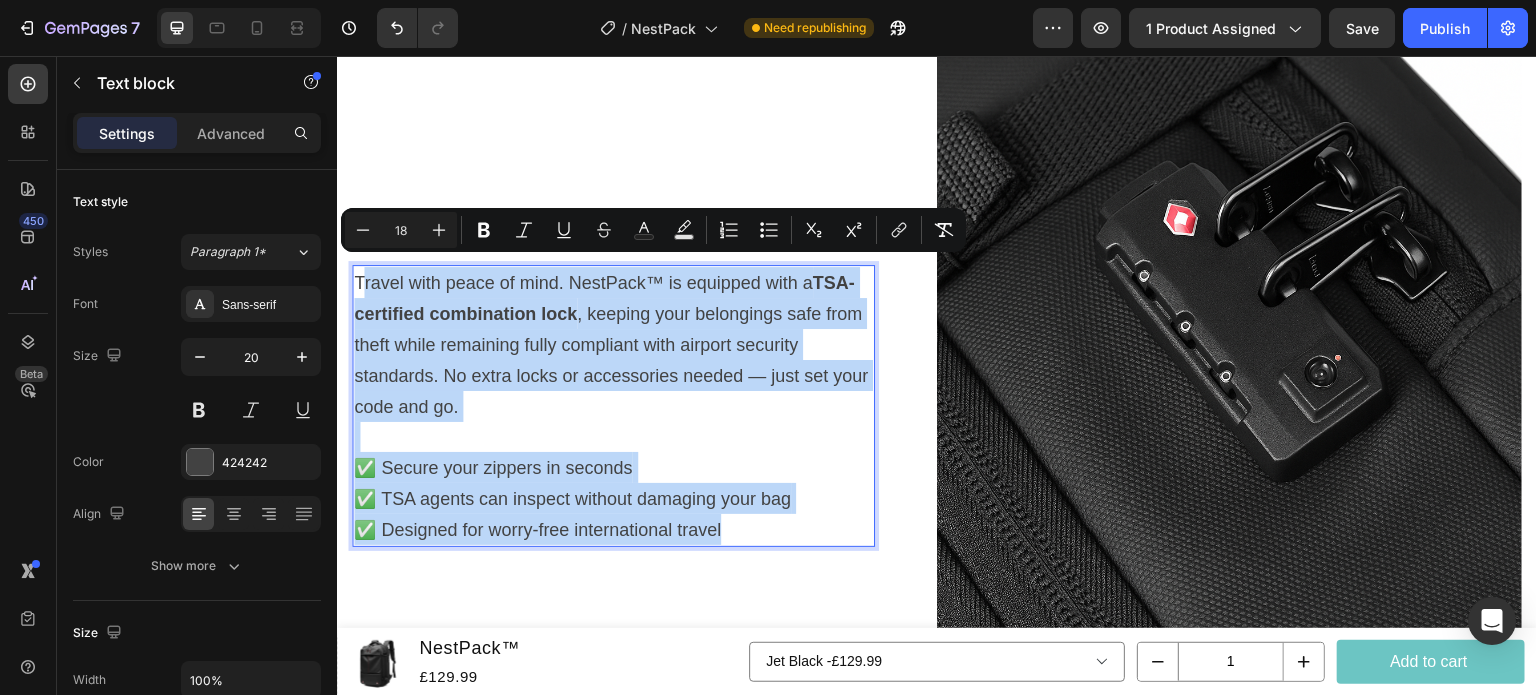 click on "Travel with peace of mind. NestPack™ is equipped with a  TSA-certified combination lock , keeping your belongings safe from theft while remaining fully compliant with airport security standards. No extra locks or accessories needed — just set your code and go." at bounding box center (611, 345) 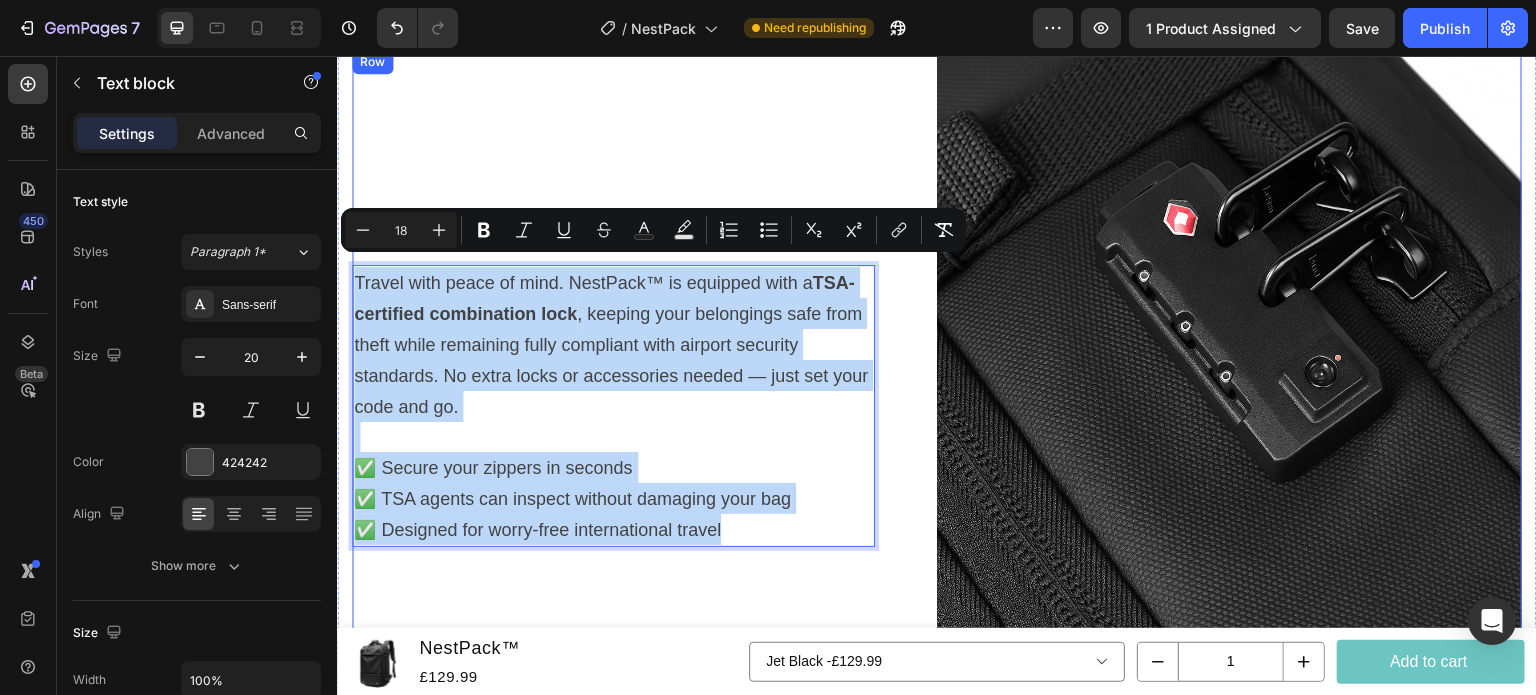 drag, startPoint x: 357, startPoint y: 269, endPoint x: 777, endPoint y: 552, distance: 506.44742 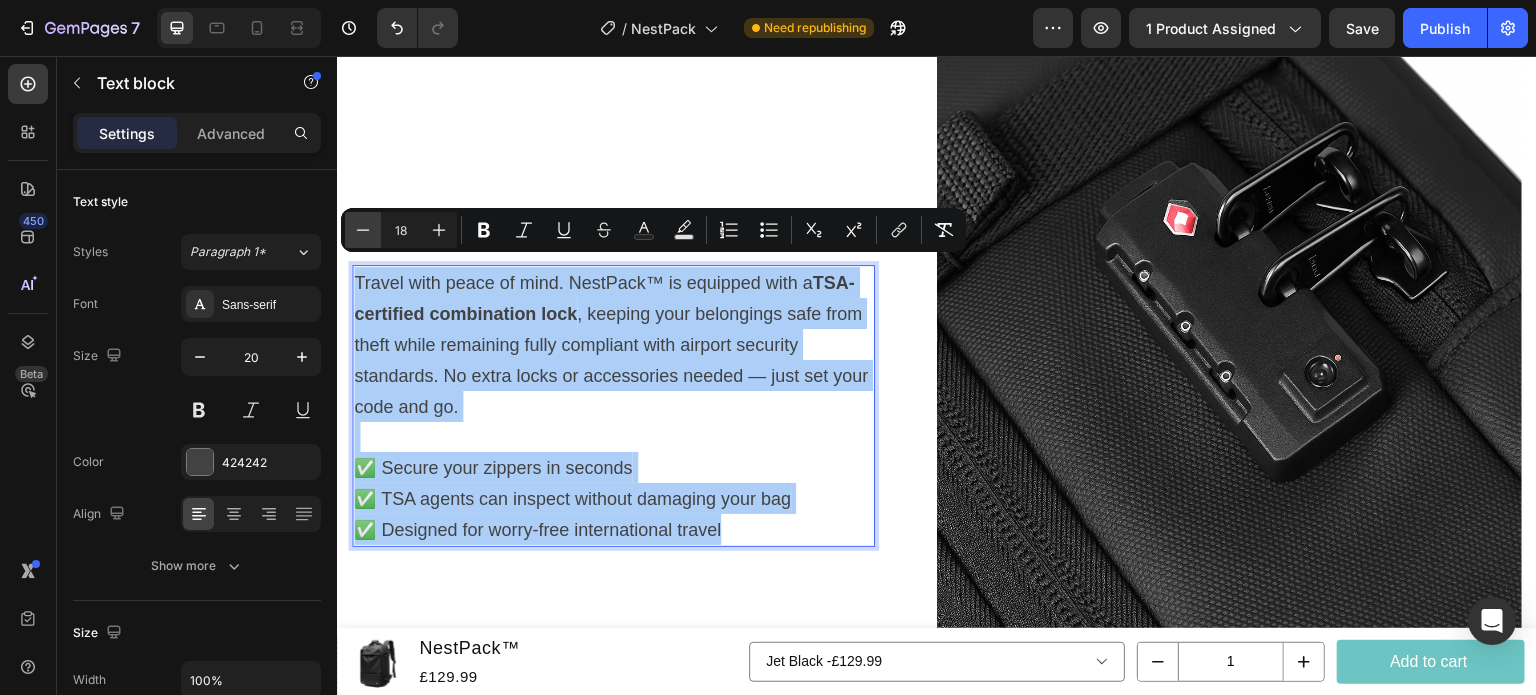 click 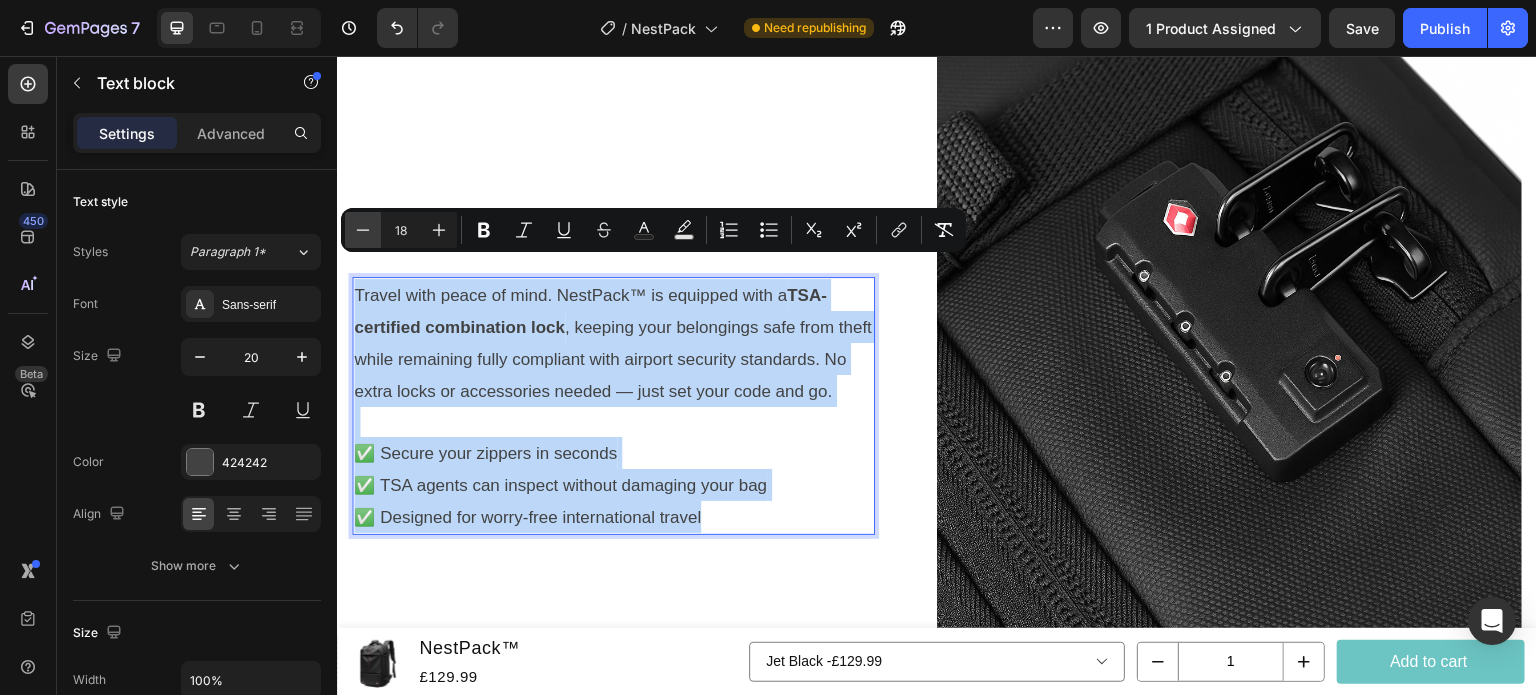 type on "17" 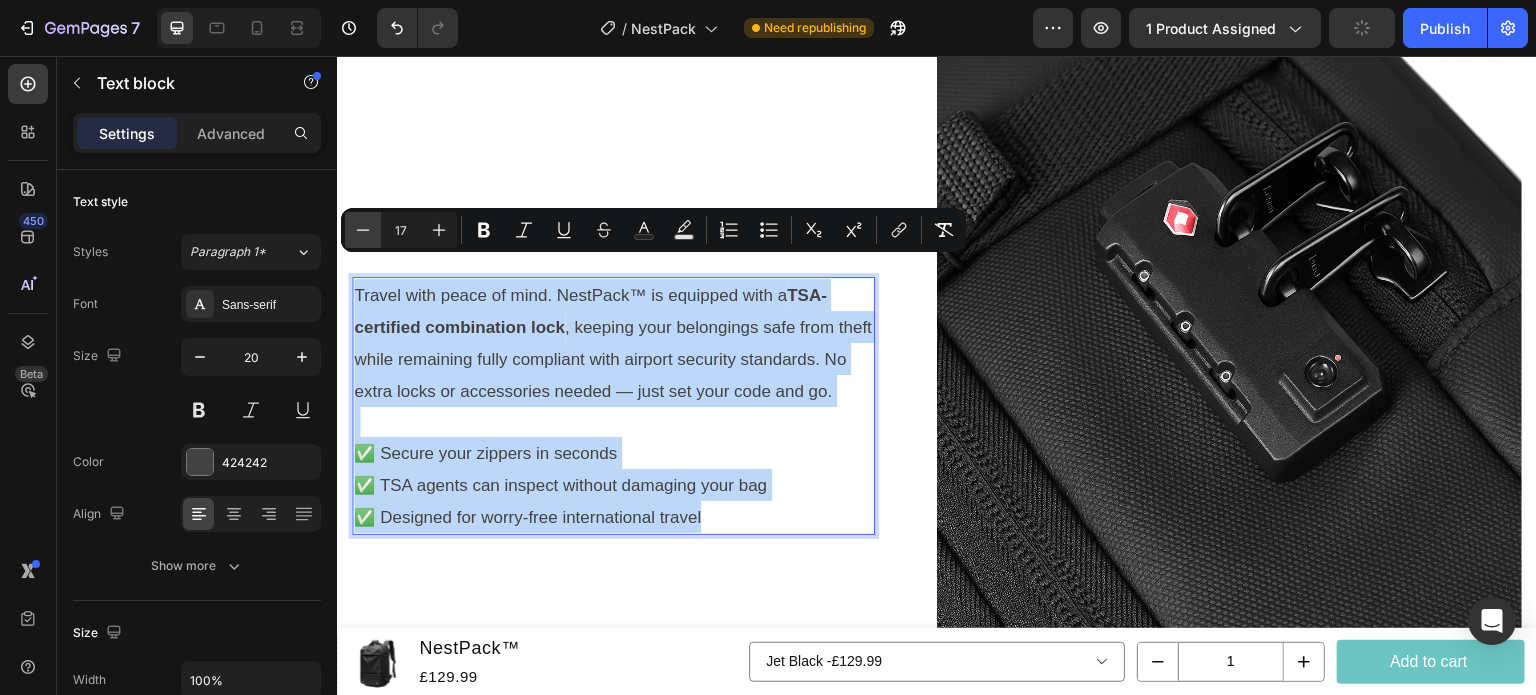 scroll, scrollTop: 3097, scrollLeft: 0, axis: vertical 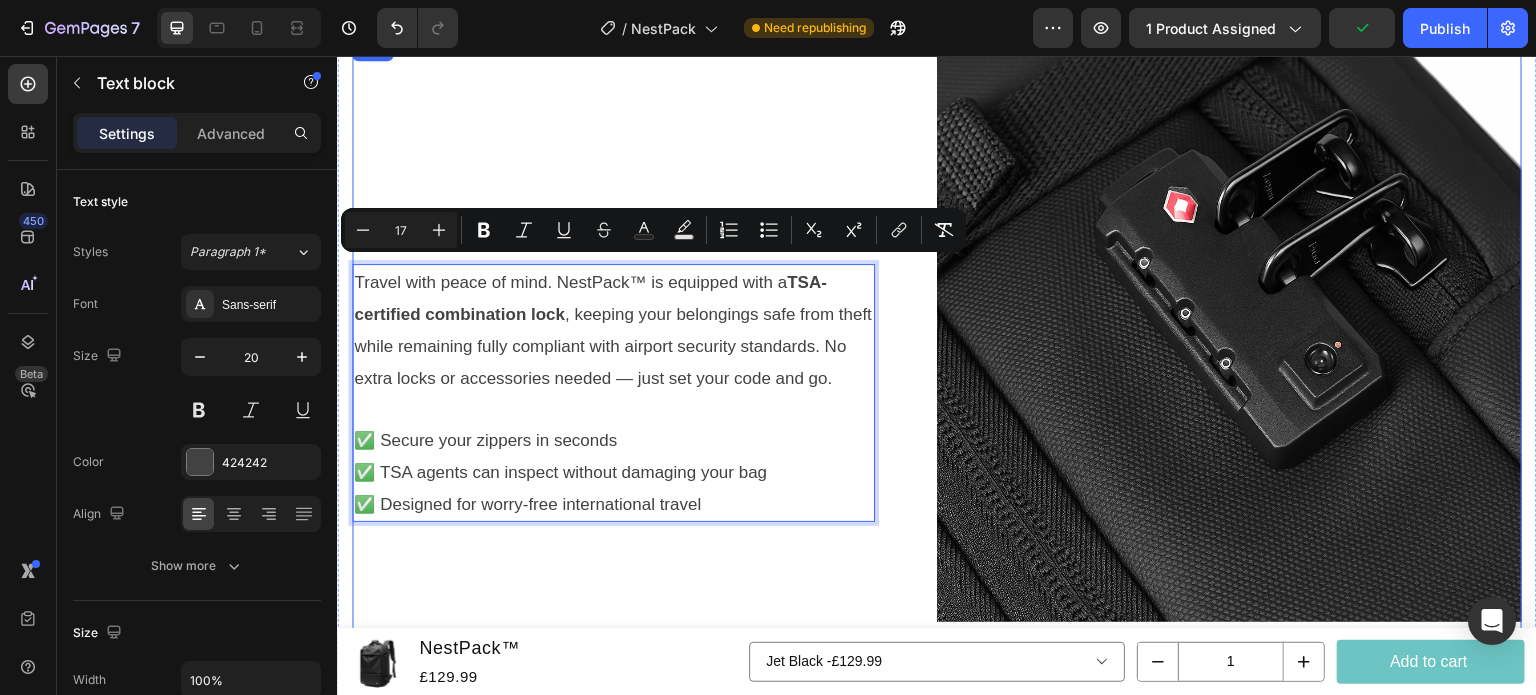 click on "⁠⁠⁠⁠⁠⁠⁠ TSA -Approved Security Built In Heading Travel with peace of mind. NestPack™ is equipped with a  TSA-certified combination lock , keeping your belongings safe from theft while remaining fully compliant with airport security standards. No extra locks or accessories needed — just set your code and go. ✅ Secure your zippers in seconds ✅ TSA agents can inspect without damaging your bag ✅ Designed for worry-free international travel Text block   0 Row" at bounding box center (644, 353) 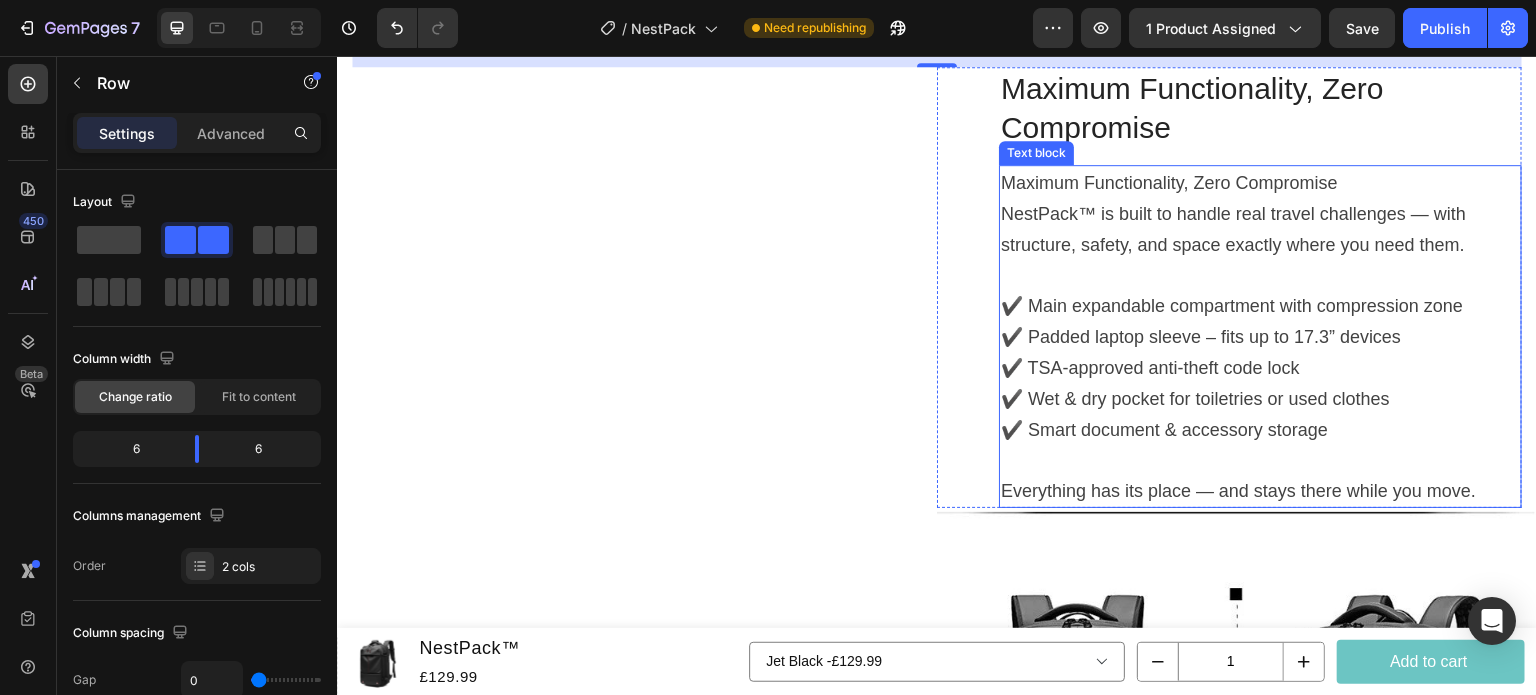 scroll, scrollTop: 3756, scrollLeft: 0, axis: vertical 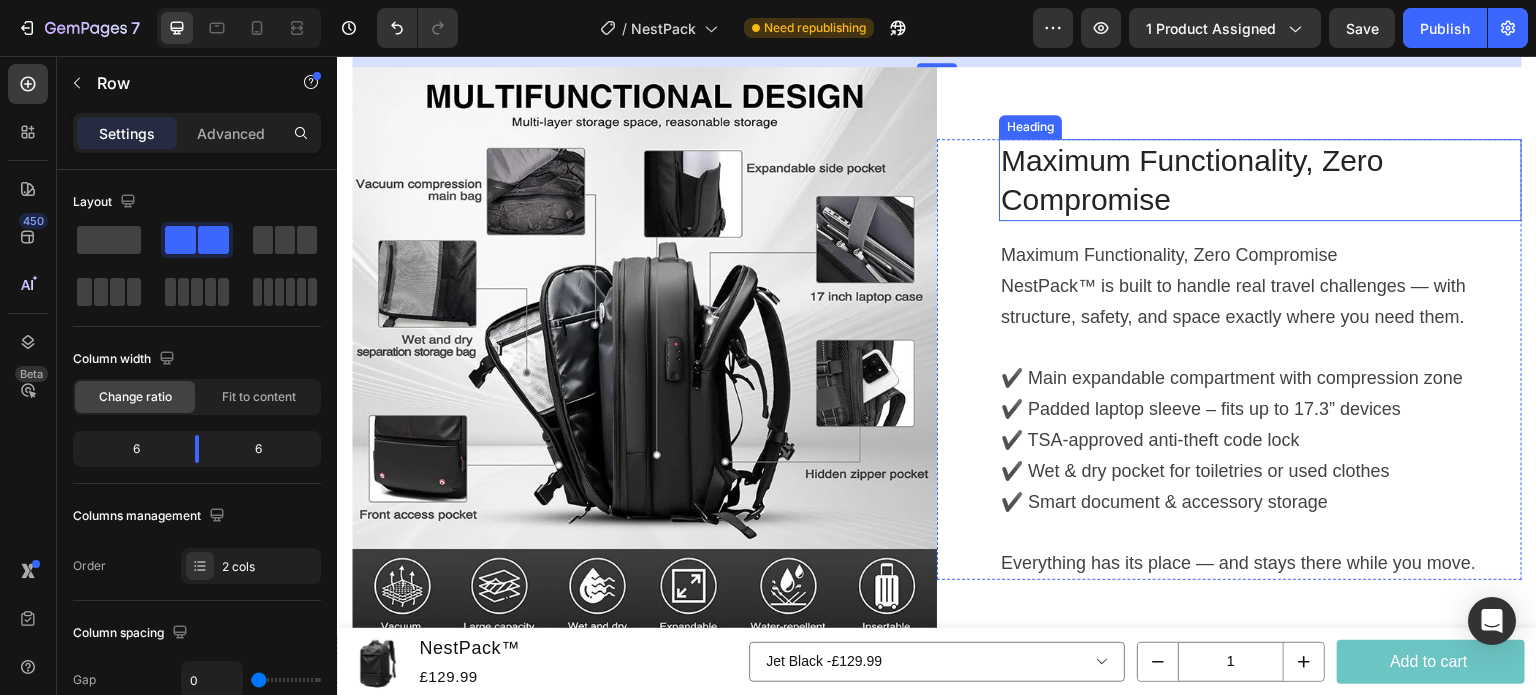 click on "Maximum Functionality, Zero Compromise" at bounding box center [1260, 180] 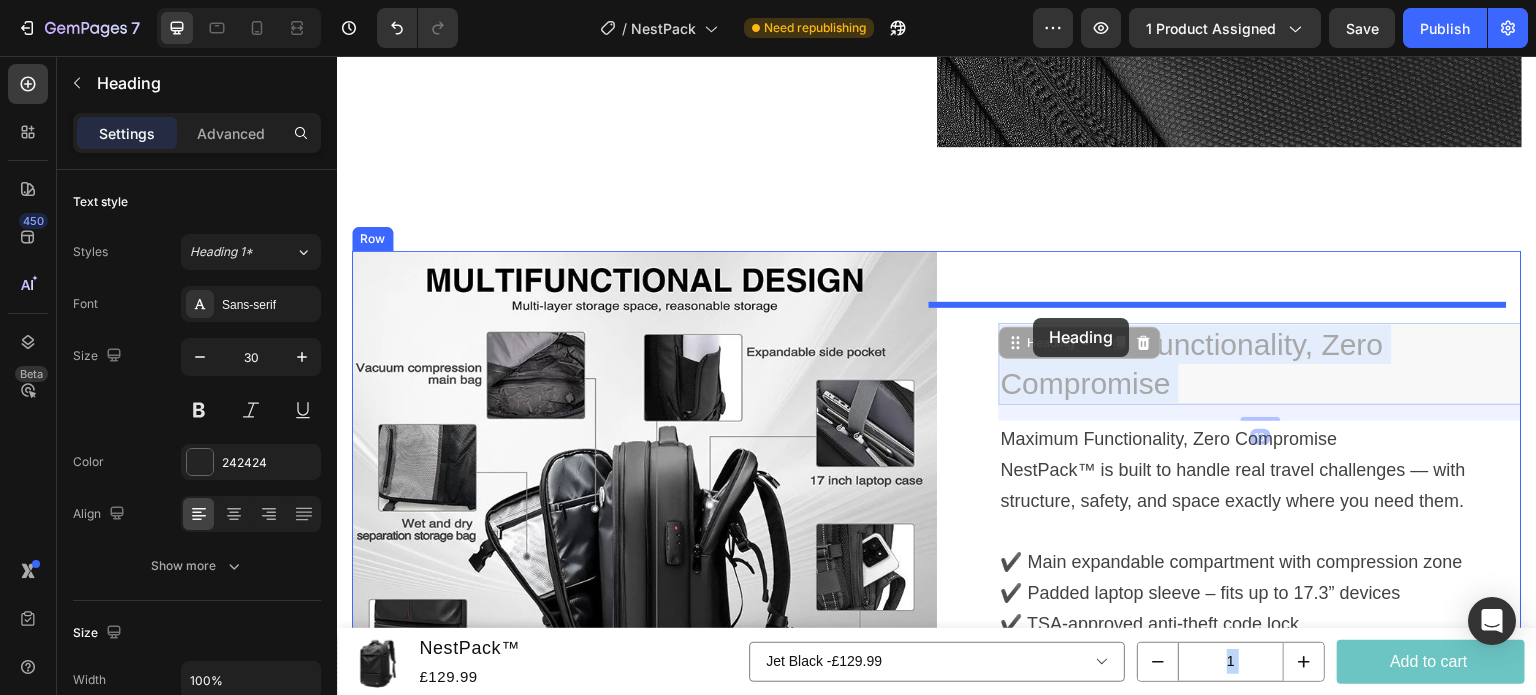 scroll, scrollTop: 3544, scrollLeft: 0, axis: vertical 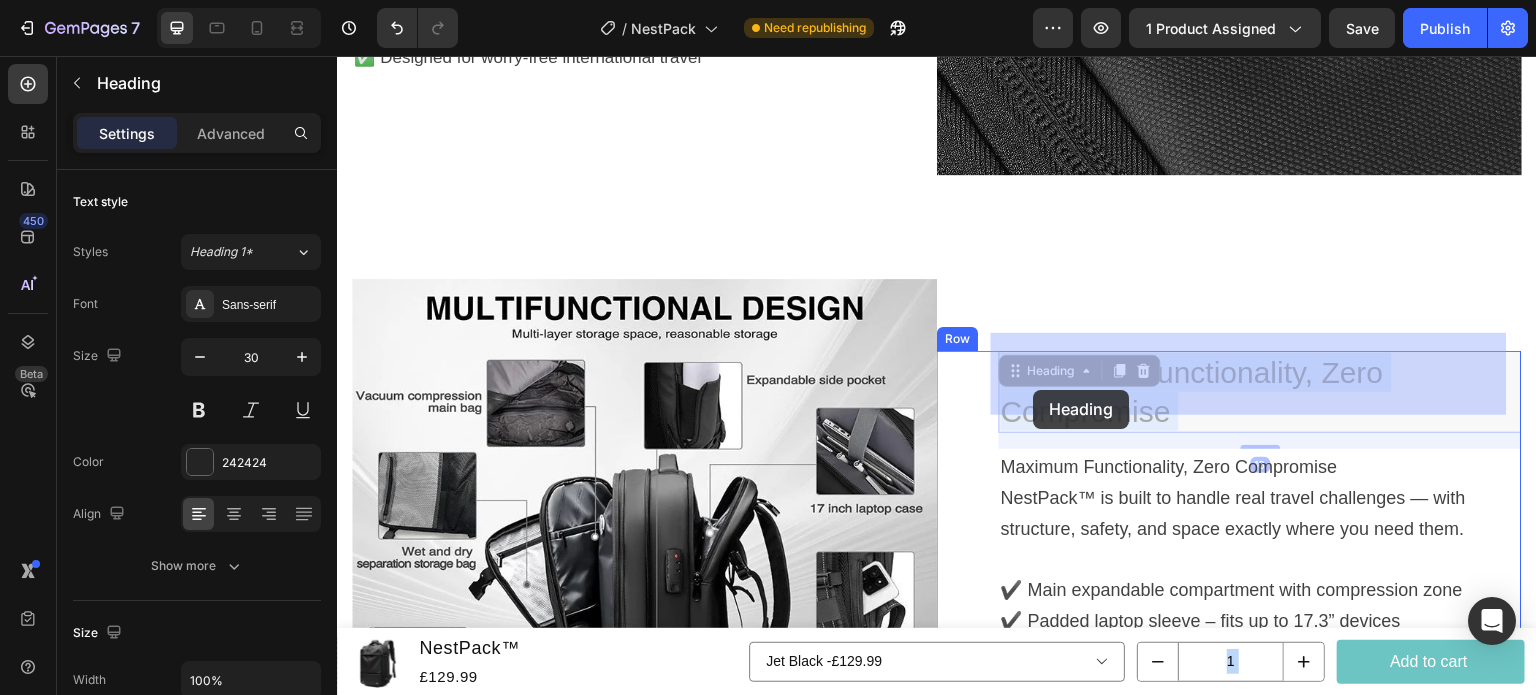 drag, startPoint x: 1196, startPoint y: 183, endPoint x: 1034, endPoint y: 389, distance: 262.0687 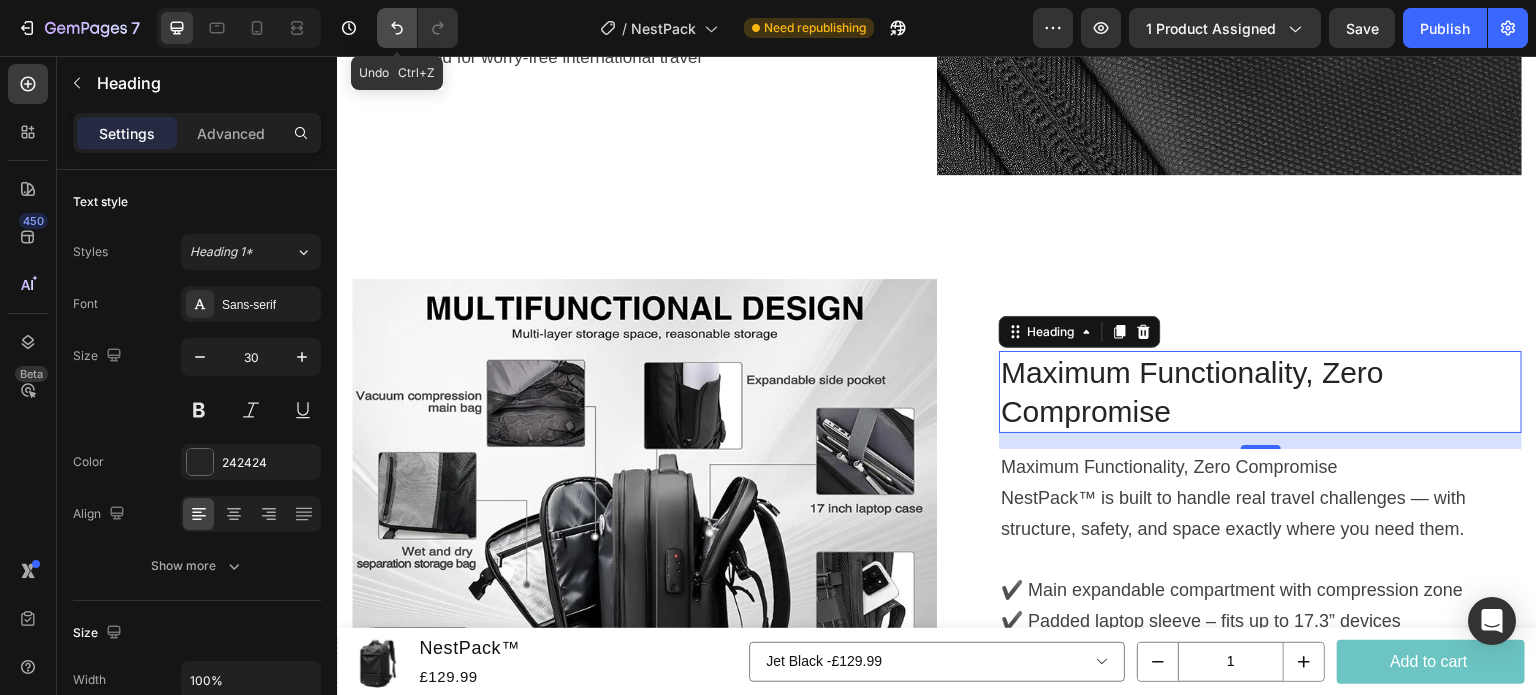 click 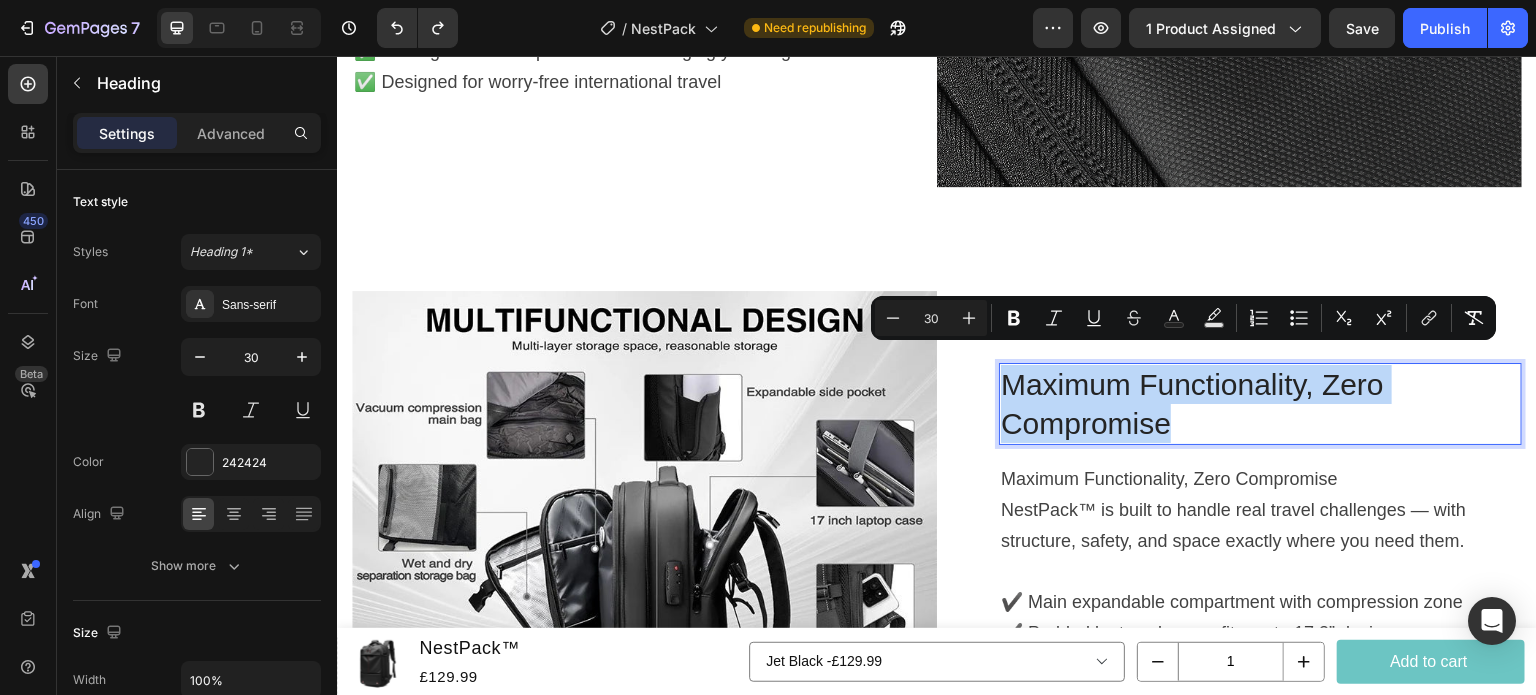 drag, startPoint x: 1195, startPoint y: 404, endPoint x: 996, endPoint y: 366, distance: 202.59566 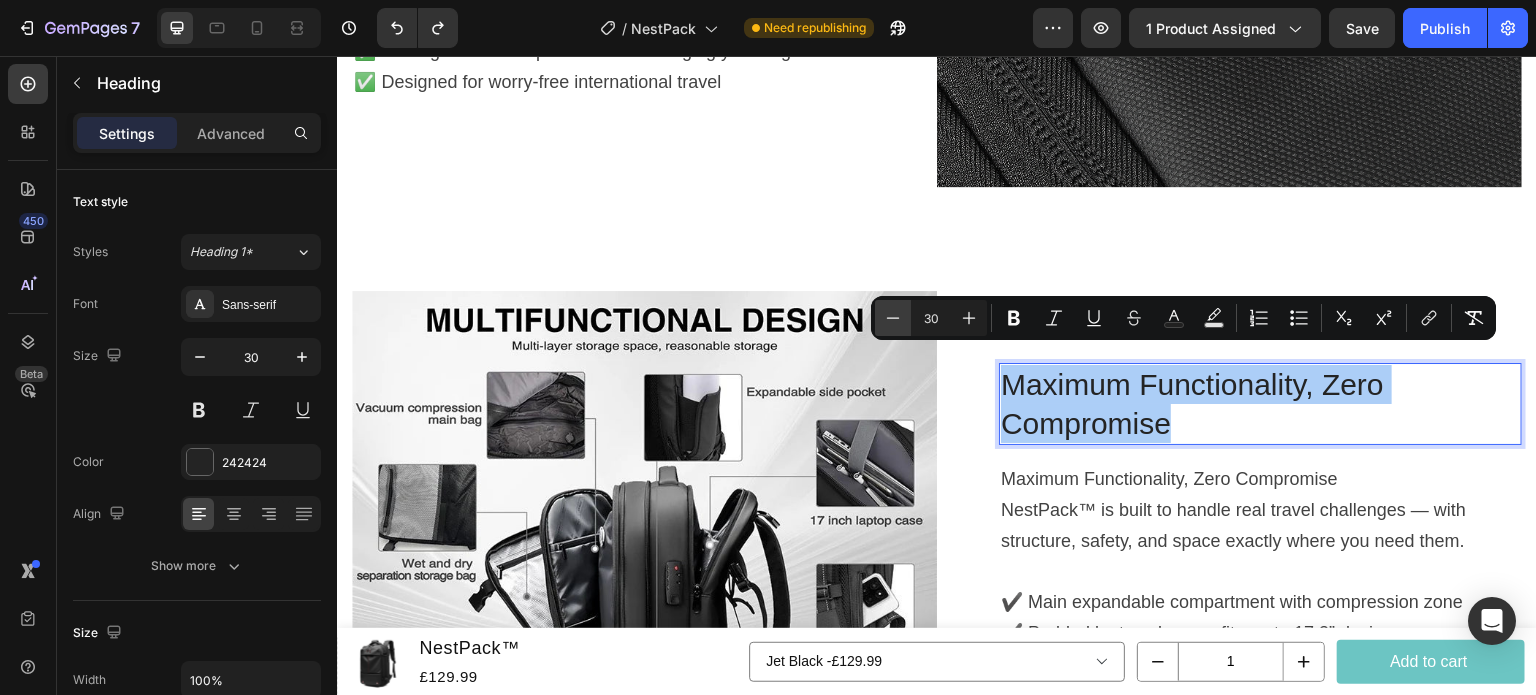 click 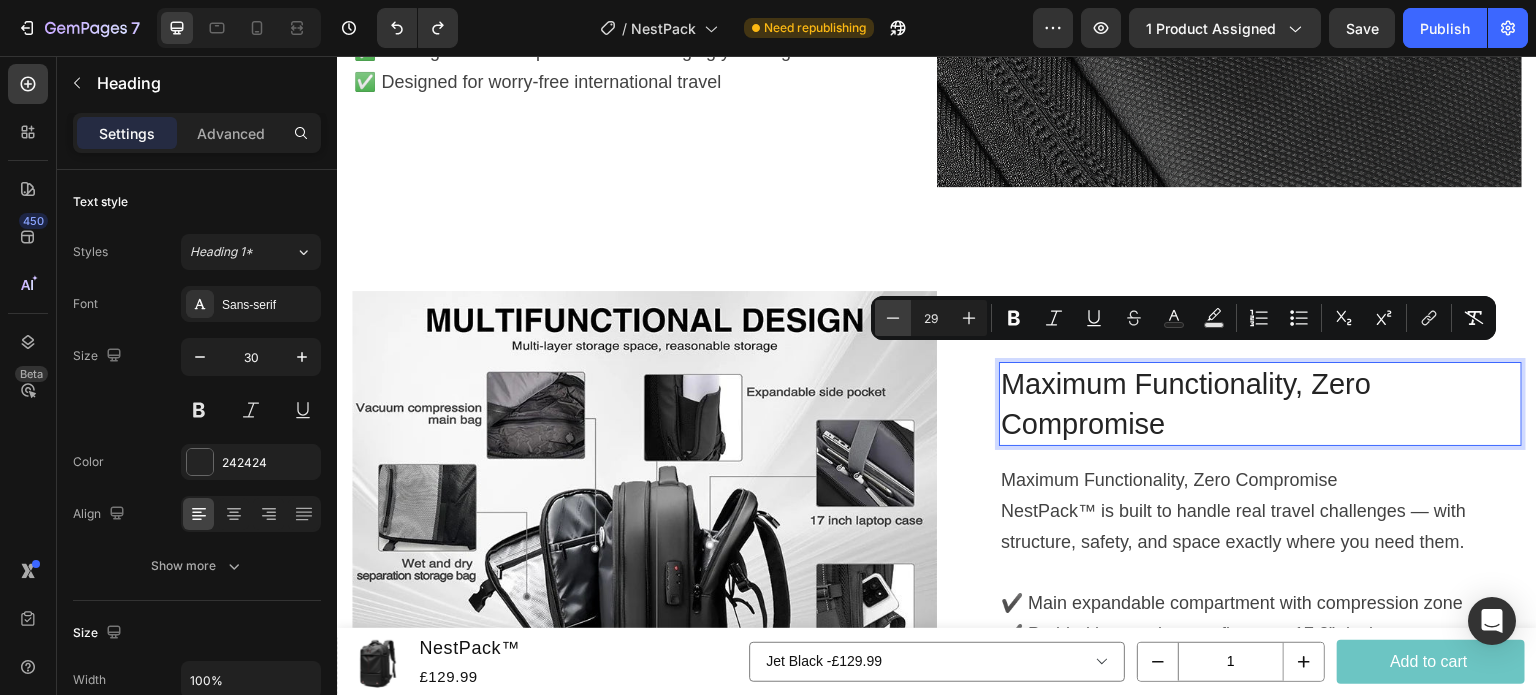 click 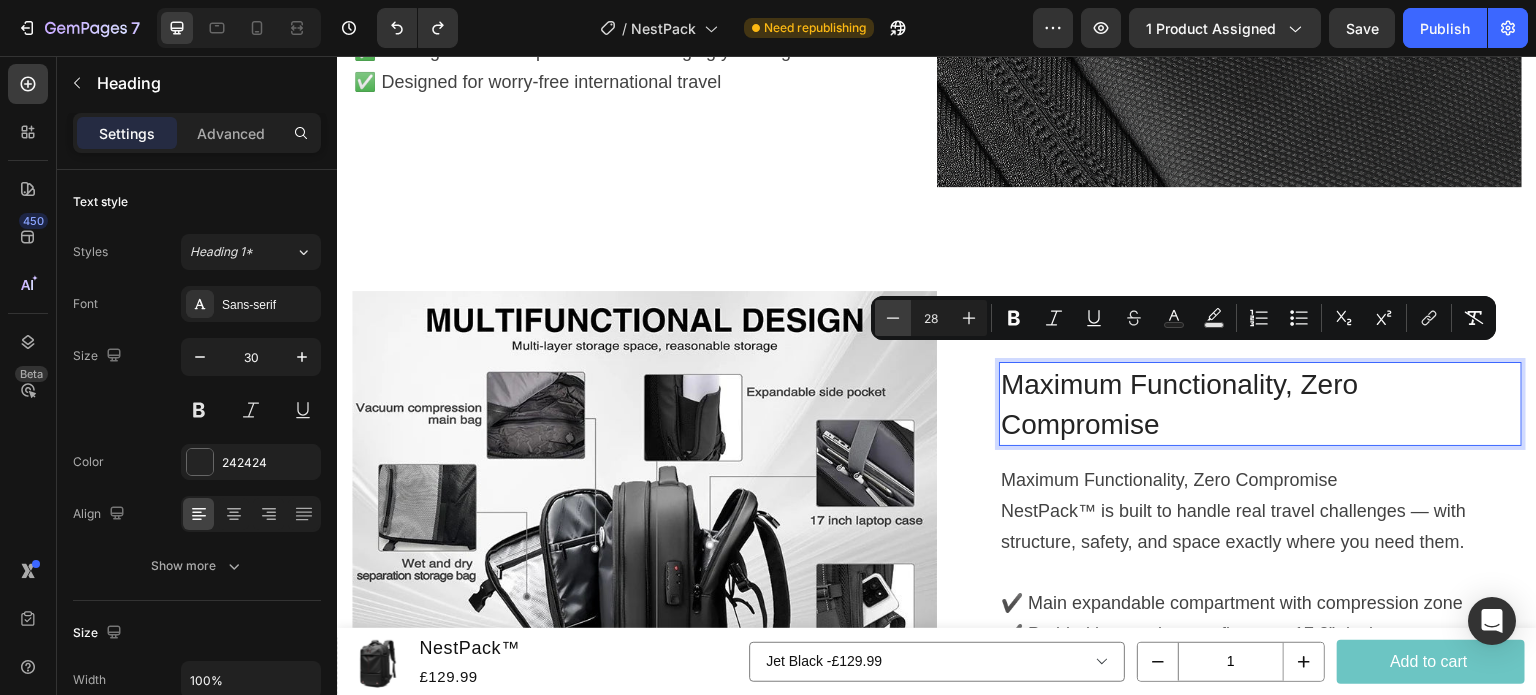 click 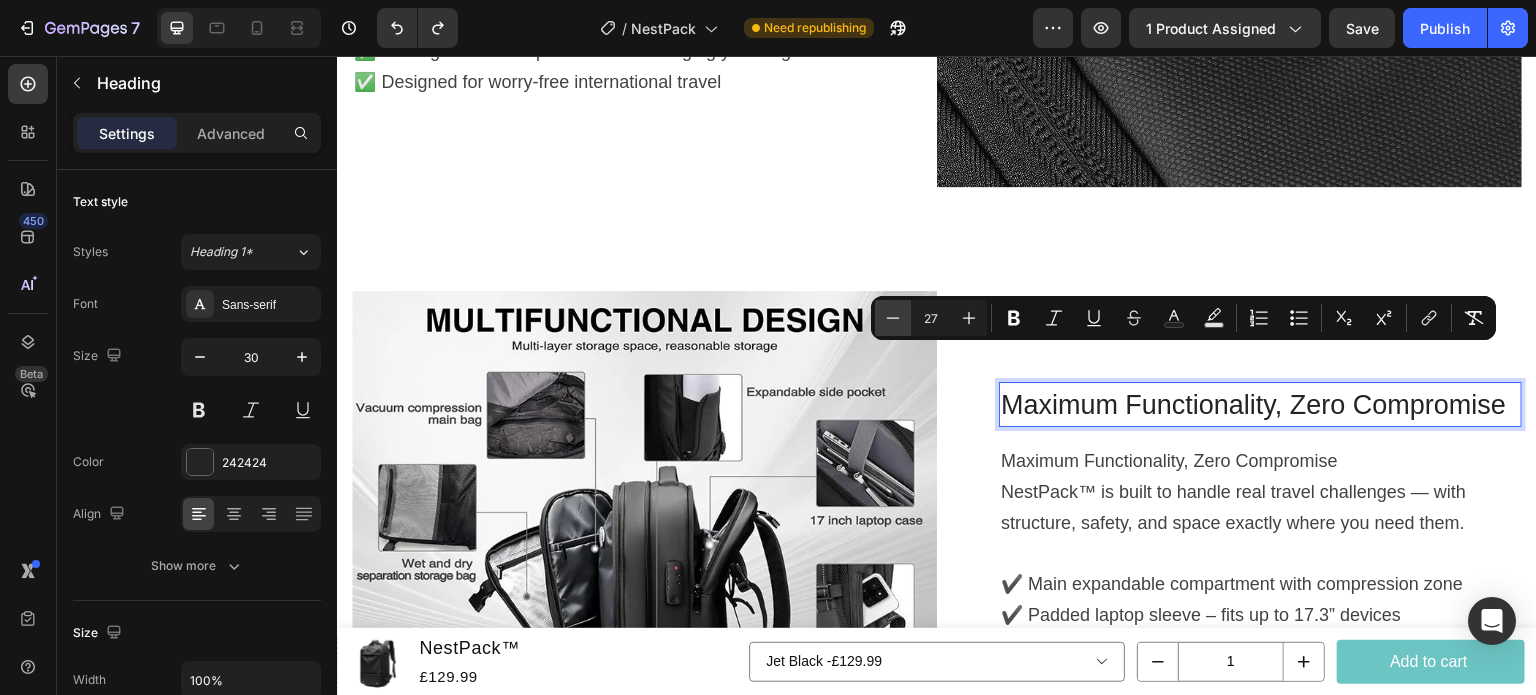 click 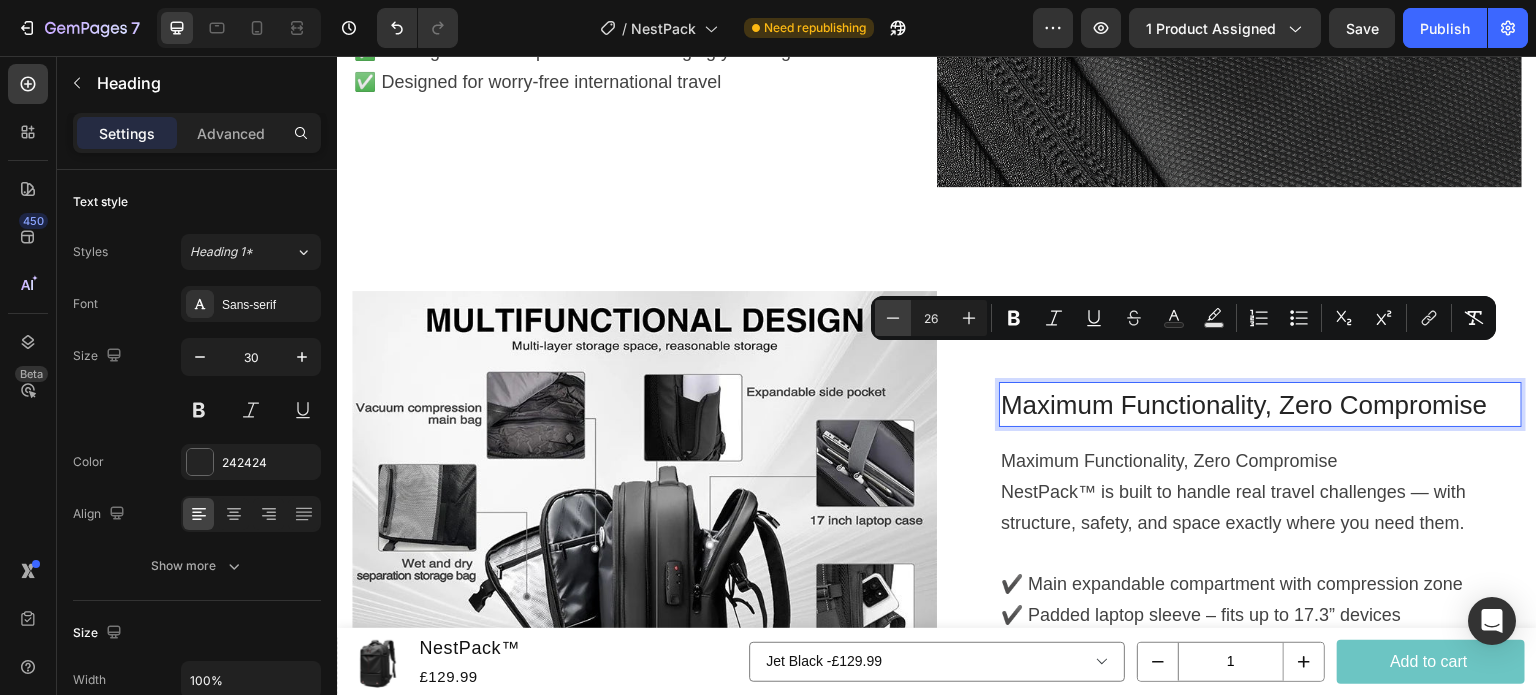 click 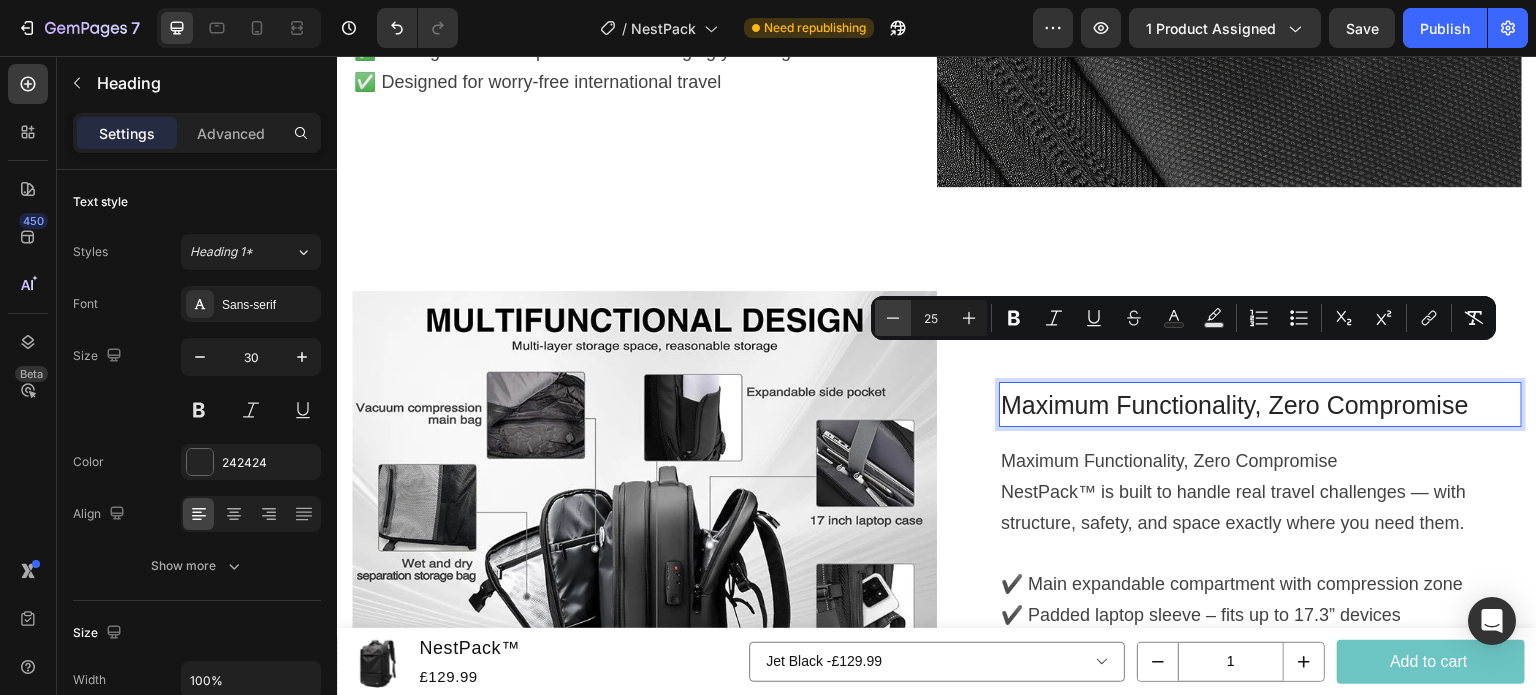 click 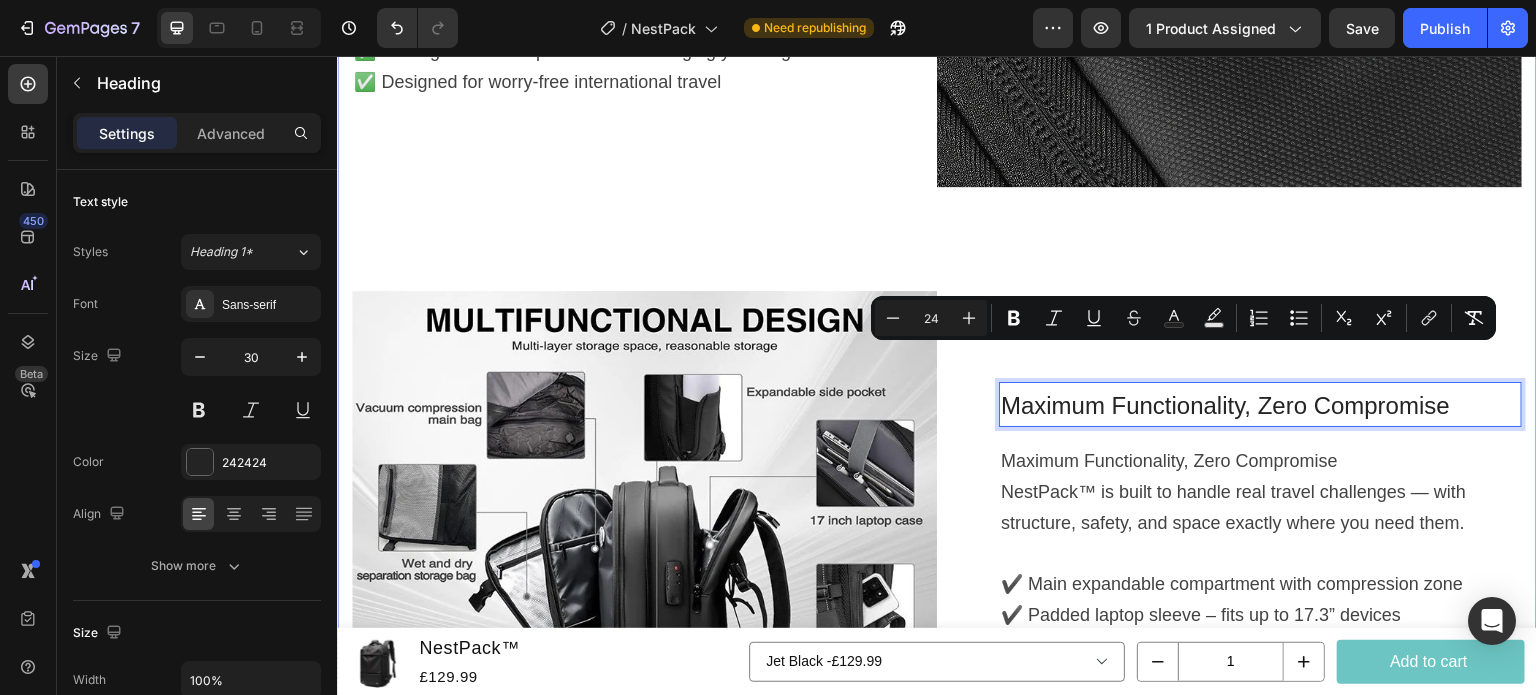click on "Image Heading Every angle of NestPack™ is built for purpose from its sleek exterior to the smart internal layout. This is a travel system, not just a backpack. ✔️ Quick-access outer pockets ✔️ Multi-layer interior with wet/dry separation ✔️ Built-in compression chamber ✔️ Dedicated tech/document section Text block Row Row ⁠⁠⁠⁠⁠⁠⁠ TSA -Approved Security Built In Heading Travel with peace of mind. NestPack™ is equipped with a  TSA-certified combination lock , keeping your belongings safe from theft while remaining fully compliant with airport security standards. No extra locks or accessories needed — just set your code and go.   ✅ Secure your zippers in seconds ✅ TSA agents can inspect without damaging your bag ✅ Designed for worry-free international travel Text block Row Image Row Image Maximum Functionality, Zero Compromise Heading   16 Maximum Functionality, Zero Compromise   ✔️ Main expandable compartment with compression zone   Text block Row Row" at bounding box center (937, -78) 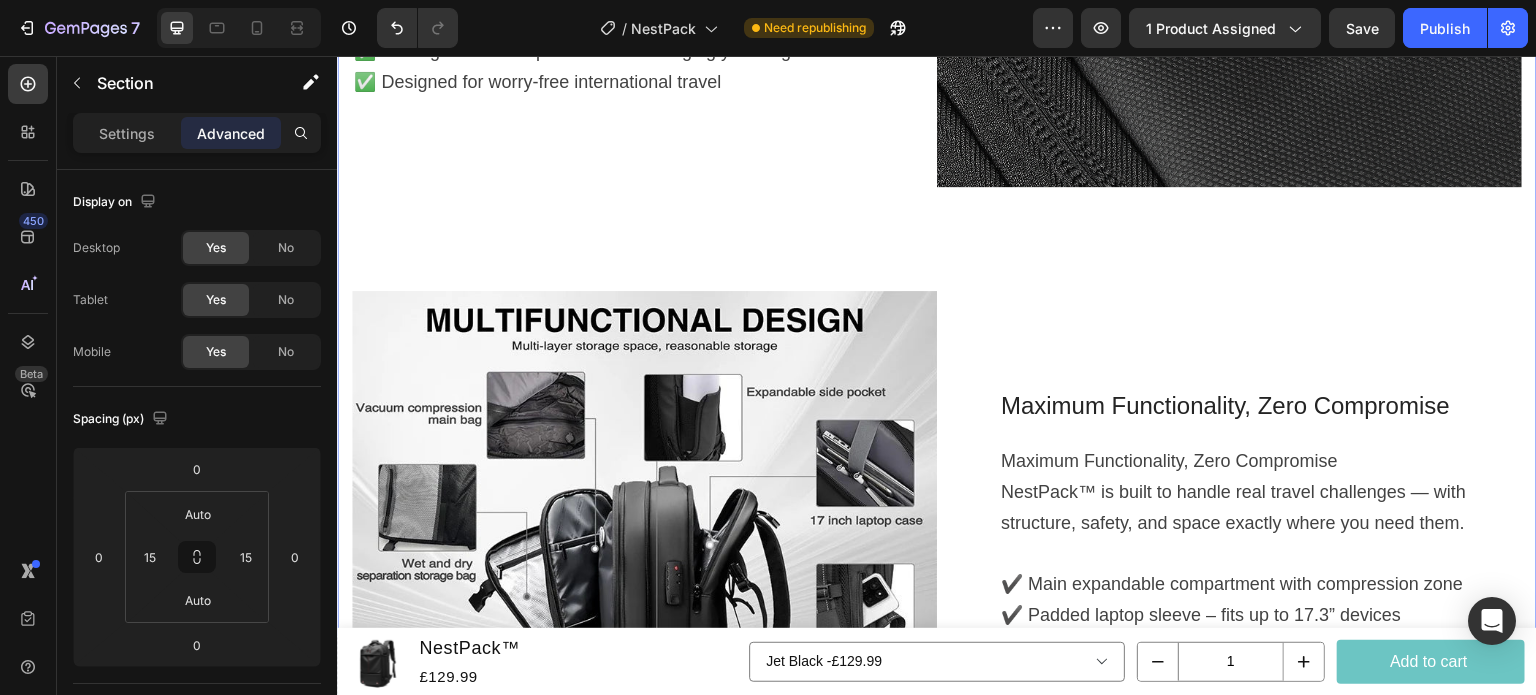 scroll, scrollTop: 3824, scrollLeft: 0, axis: vertical 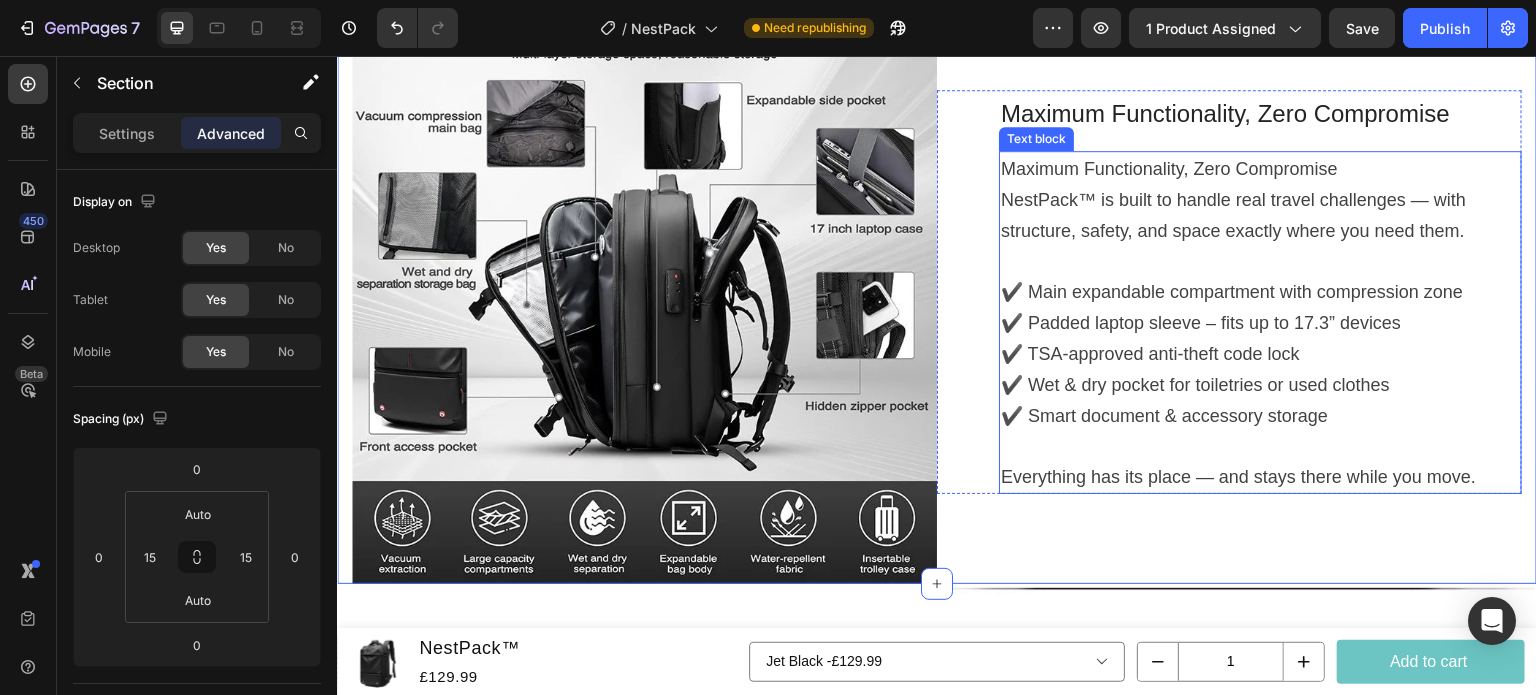 click on "Maximum Functionality, Zero Compromise" at bounding box center [1169, 169] 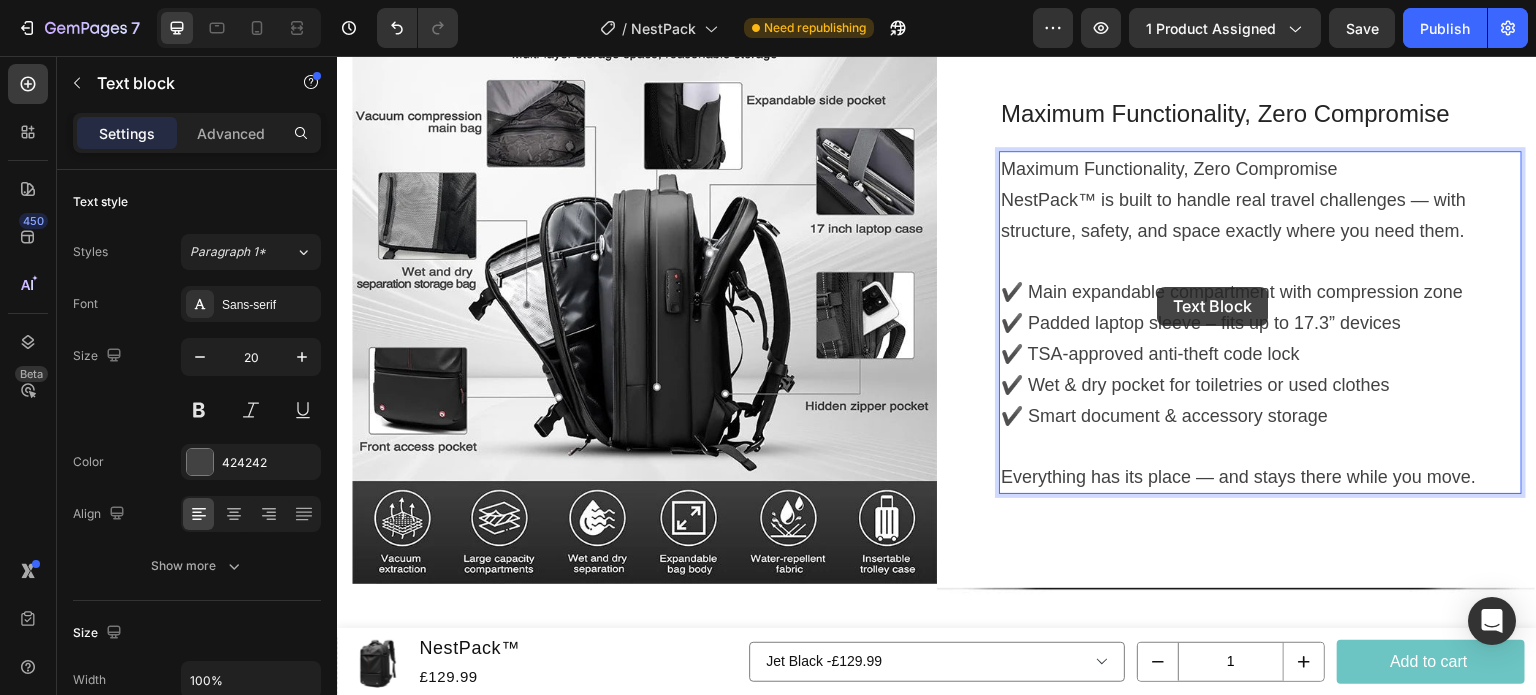 scroll, scrollTop: 3653, scrollLeft: 0, axis: vertical 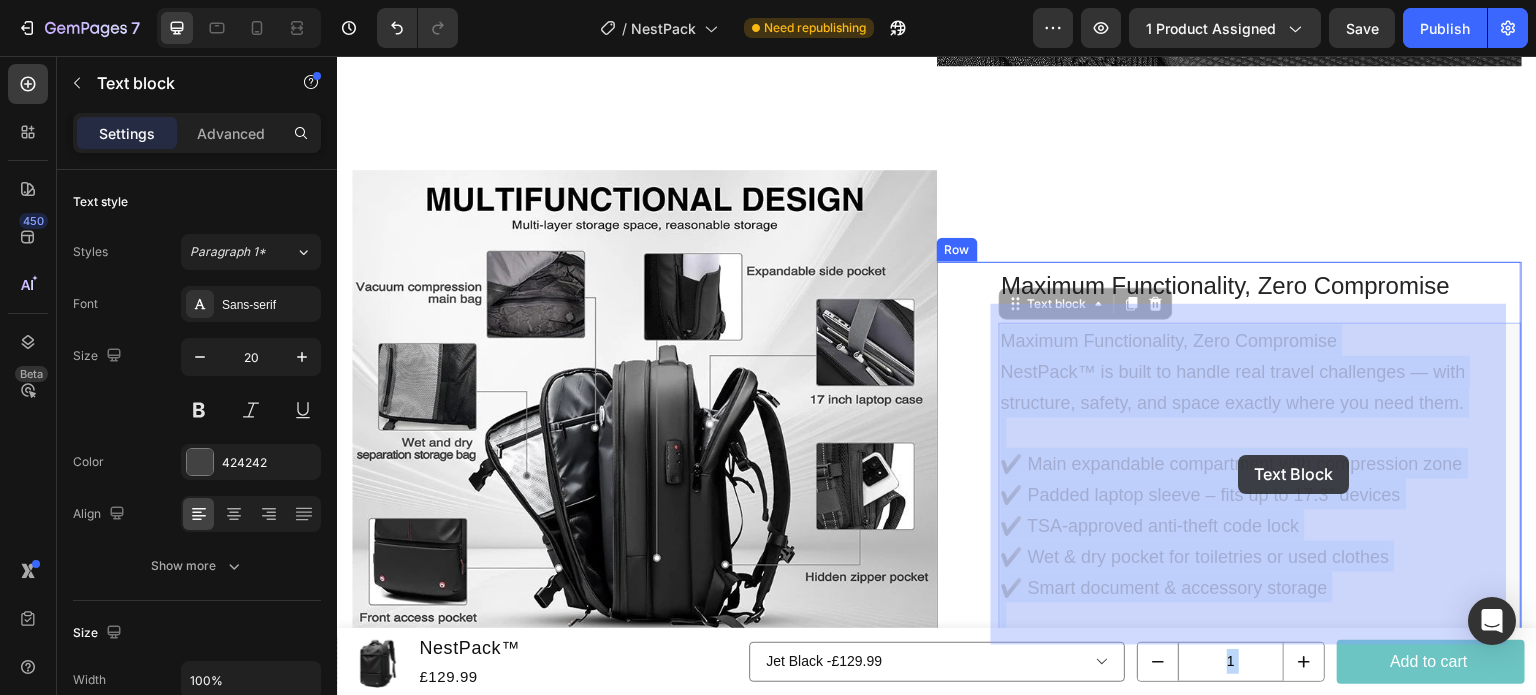 drag, startPoint x: 998, startPoint y: 151, endPoint x: 1203, endPoint y: 351, distance: 286.40005 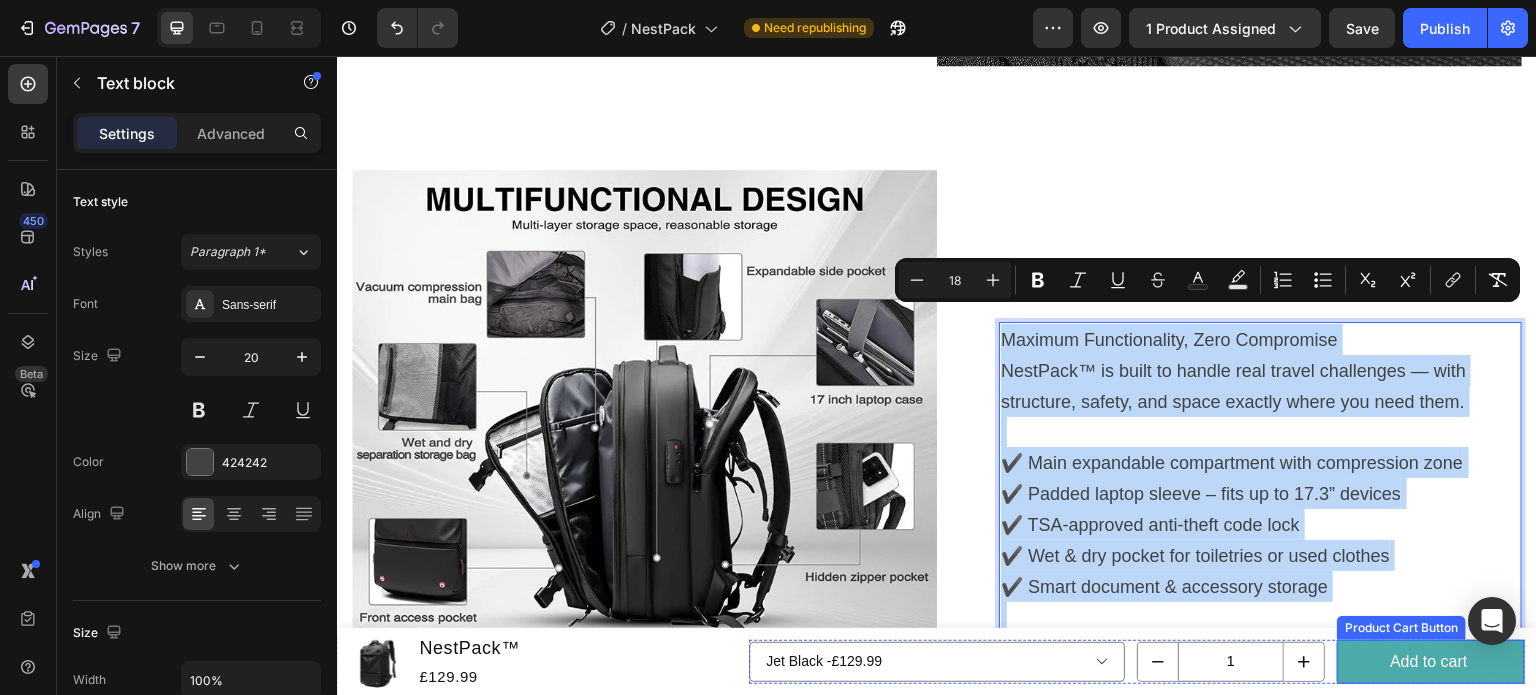 drag, startPoint x: 997, startPoint y: 318, endPoint x: 1815, endPoint y: 697, distance: 901.5348 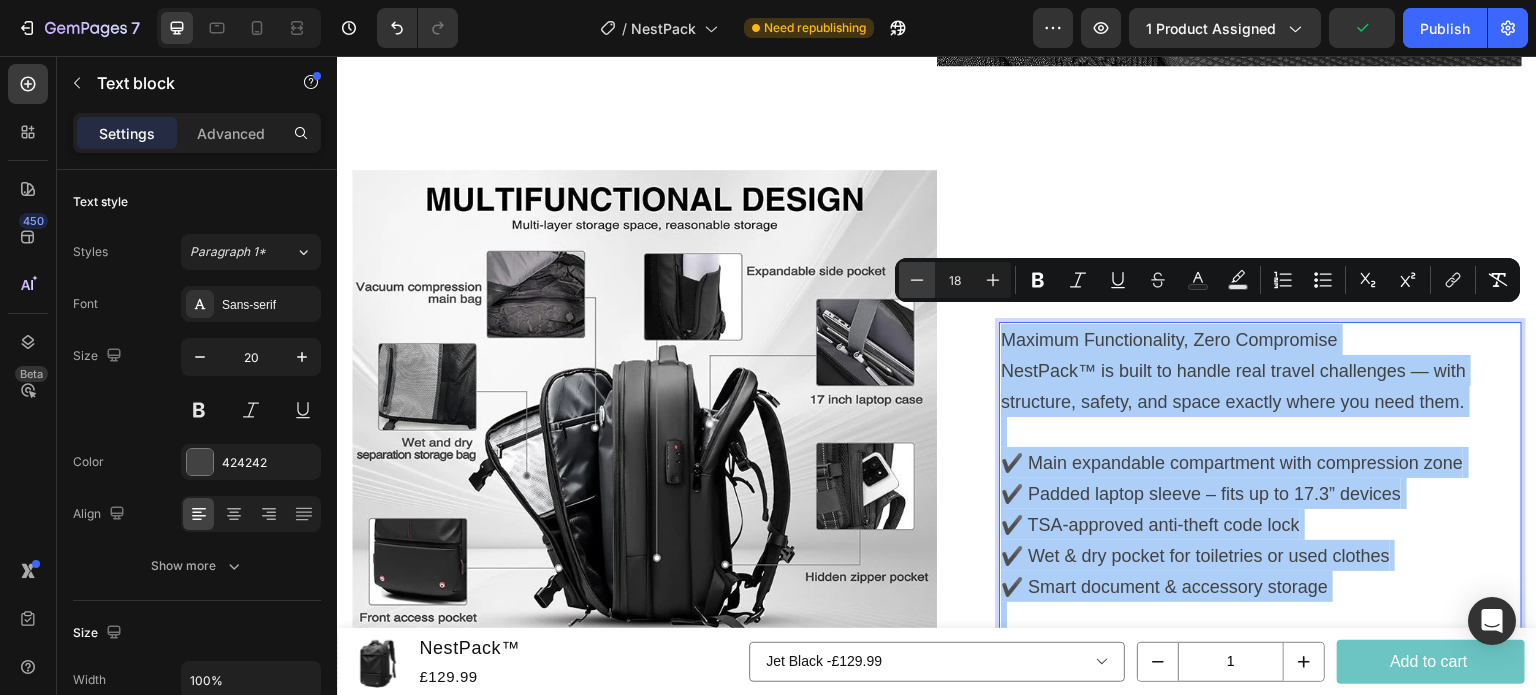 click on "Minus" at bounding box center [917, 280] 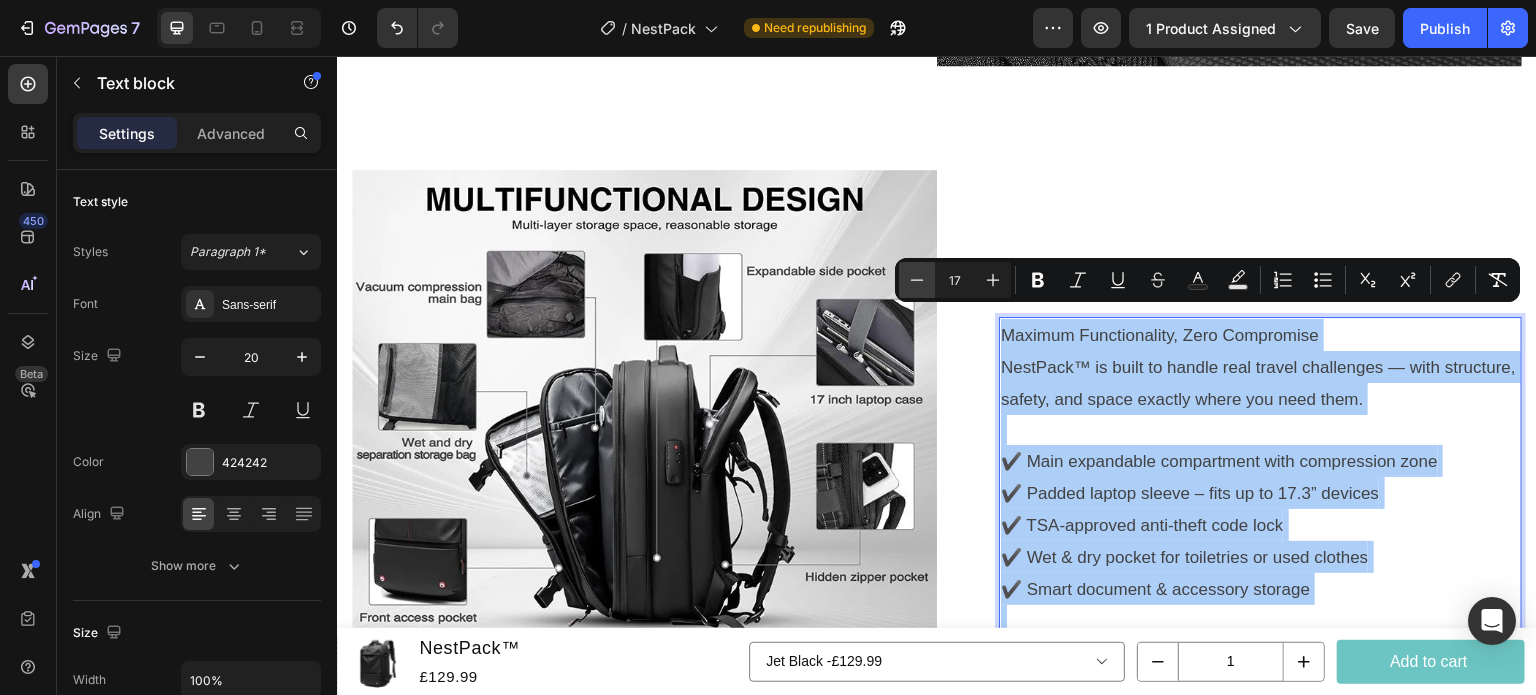click on "Minus" at bounding box center [917, 280] 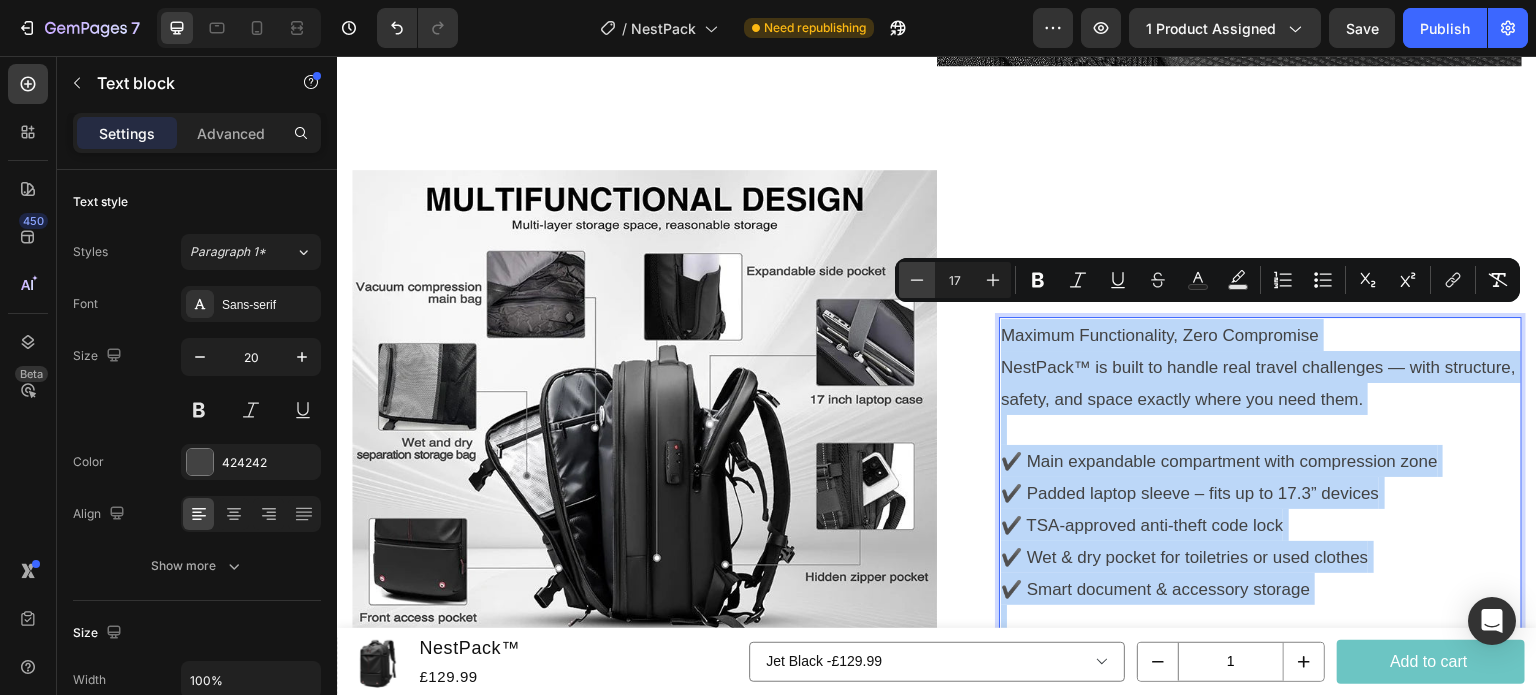 type on "16" 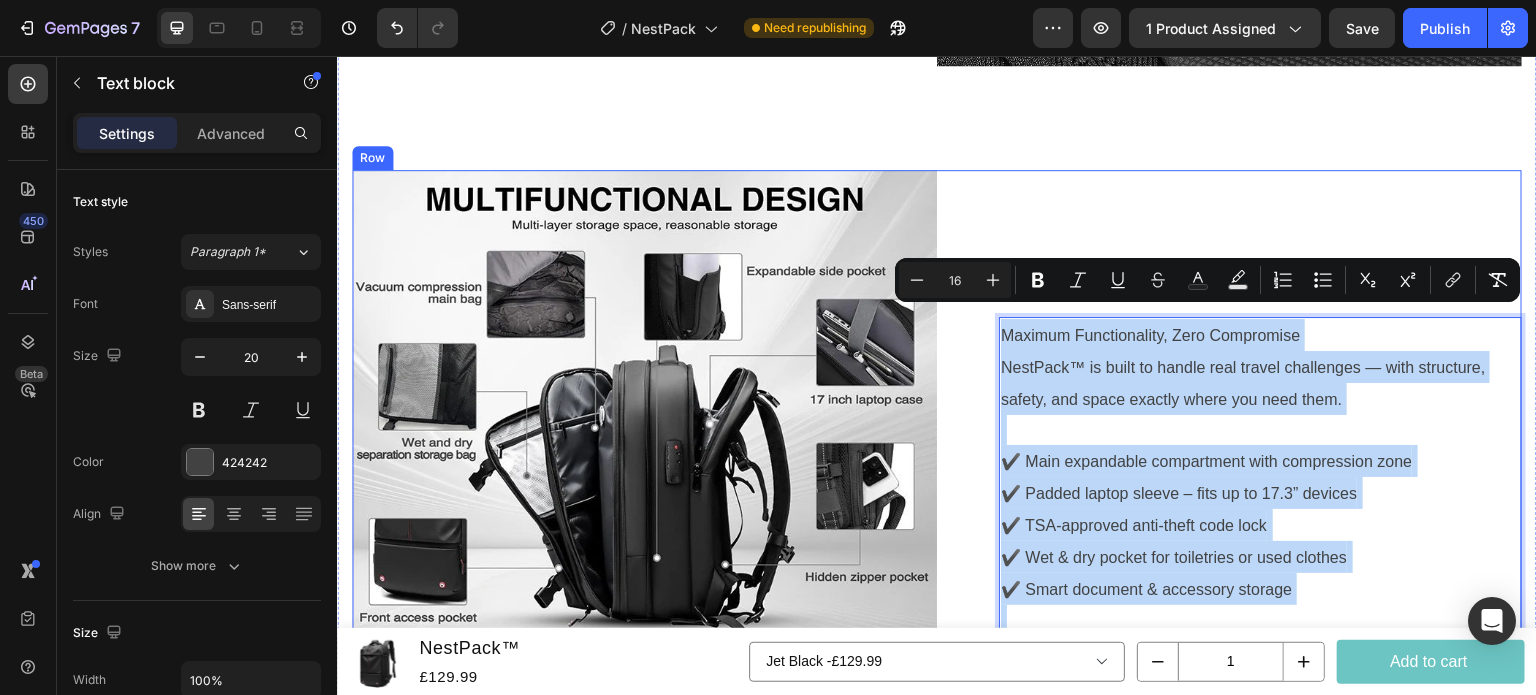 click on "⁠⁠⁠⁠⁠⁠⁠ Maximum Functionality, Zero Compromise Heading Maximum Functionality, Zero Compromise NestPack™ is built to handle real travel challenges — with structure, safety, and space exactly where you need them. ✔️ Main expandable compartment with compression zone ✔️ Padded laptop sleeve – fits up to 17.3” devices ✔️ TSA-approved anti-theft code lock ✔️ Wet & dry pocket for toiletries or used clothes ✔️ Smart document & accessory storage Everything has its place — and stays there while you move. Text block   0 Row" at bounding box center [1229, 462] 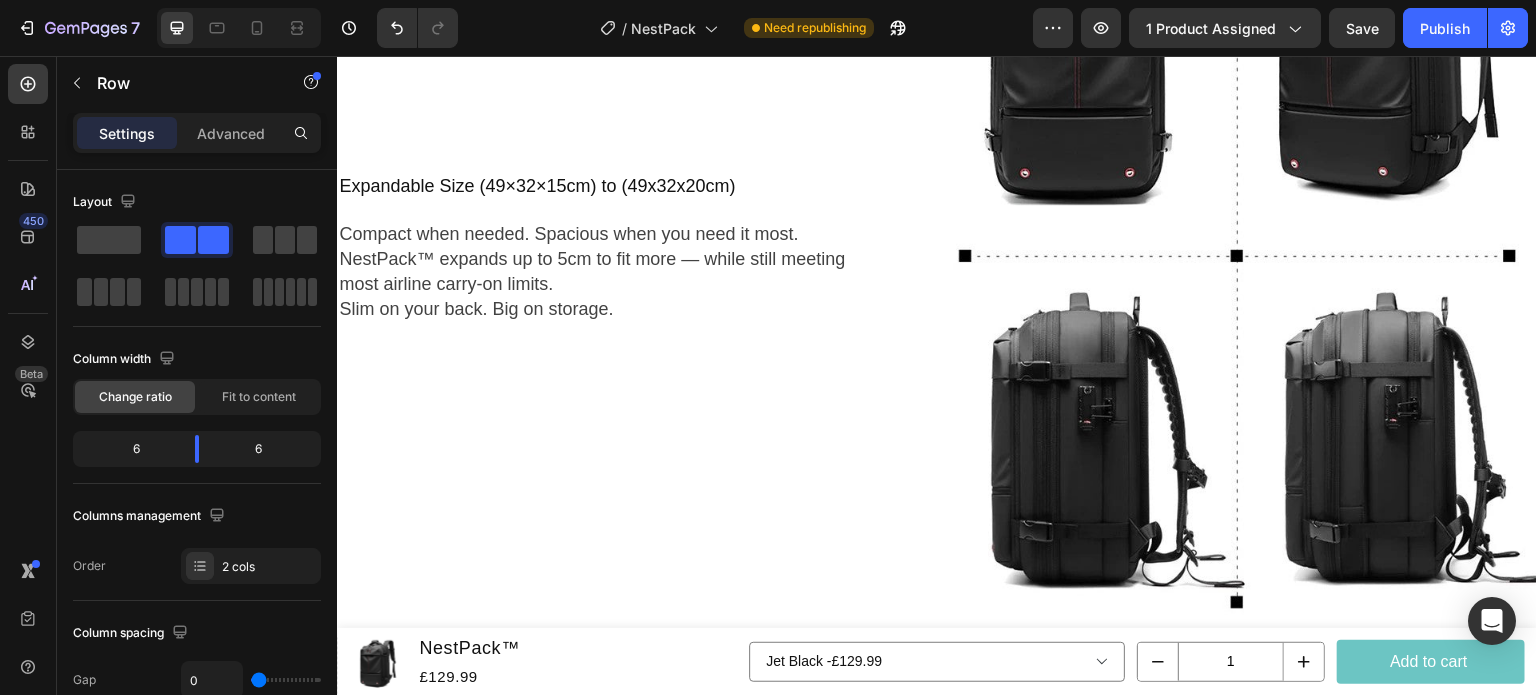 scroll, scrollTop: 4570, scrollLeft: 0, axis: vertical 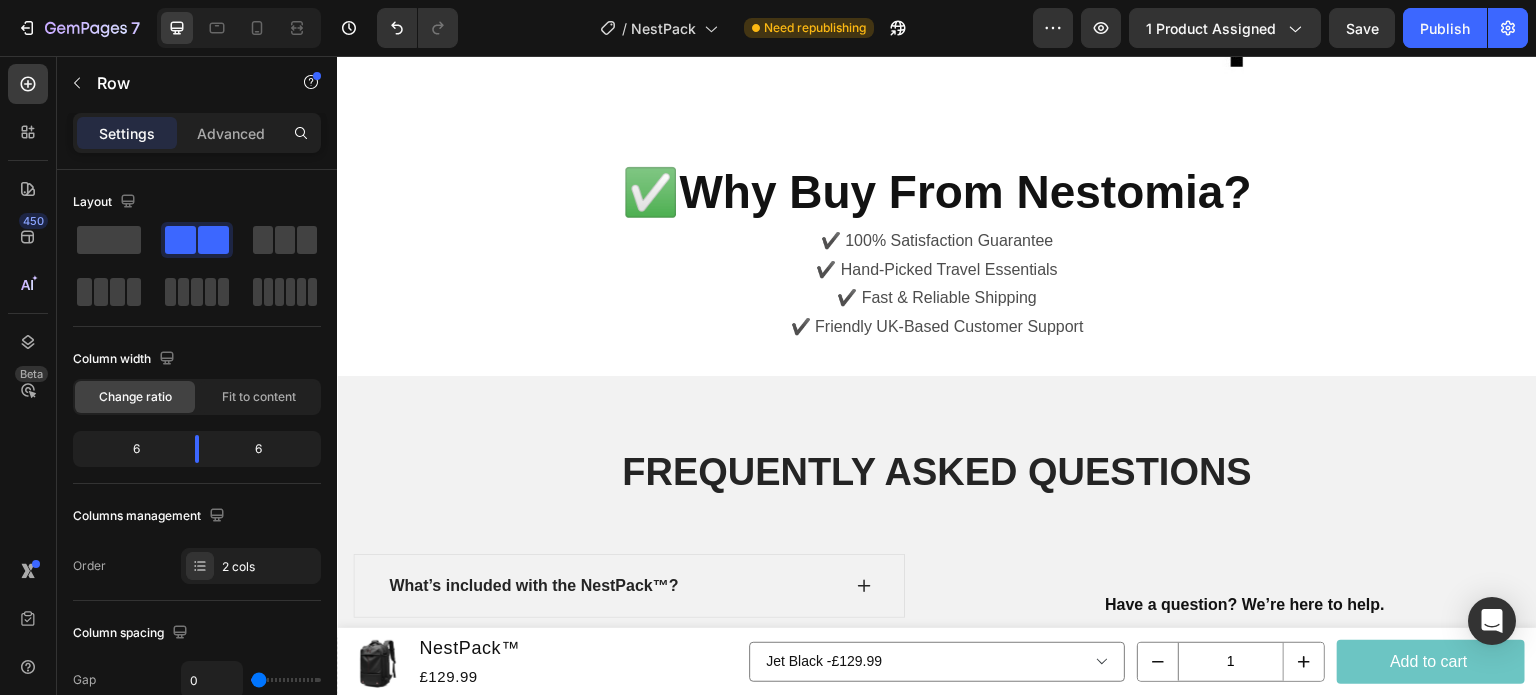 click on "Why Buy From Nestomia?" at bounding box center [965, 192] 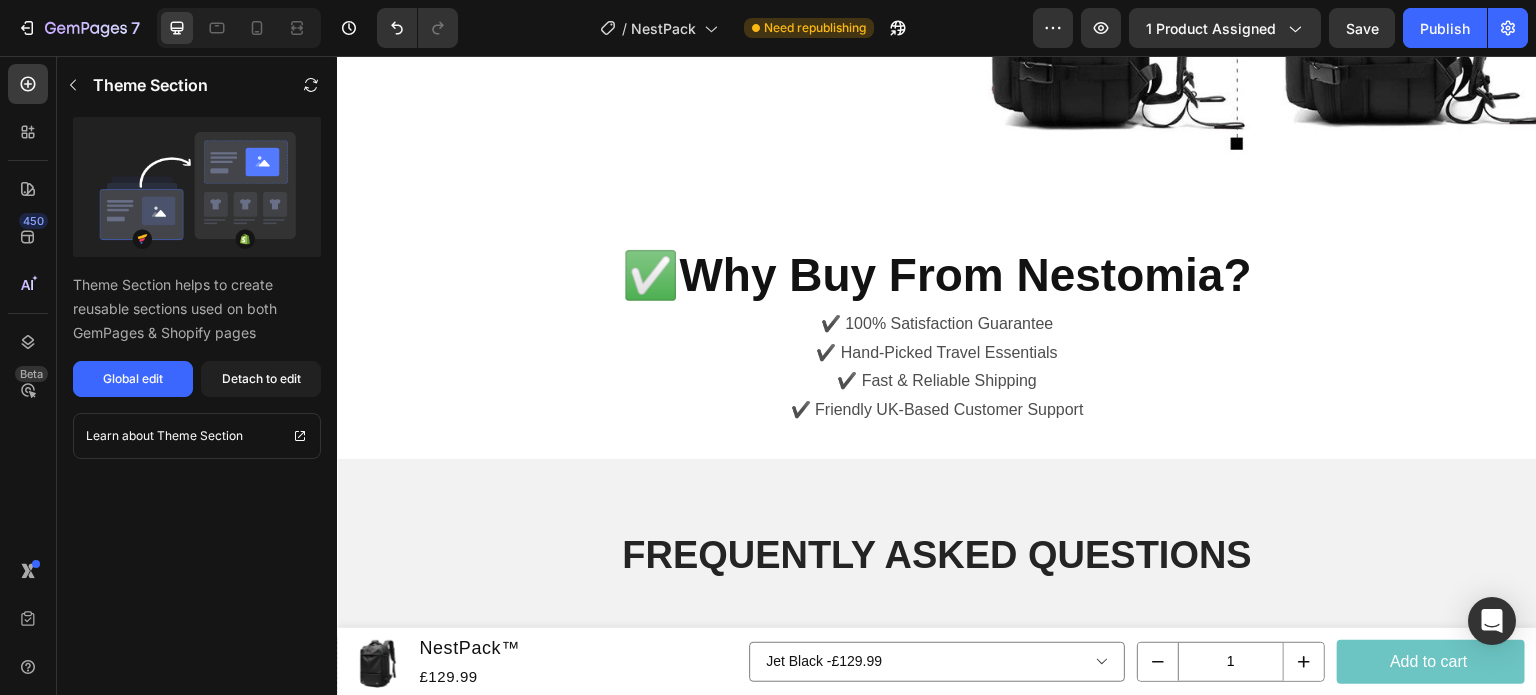 scroll, scrollTop: 5146, scrollLeft: 0, axis: vertical 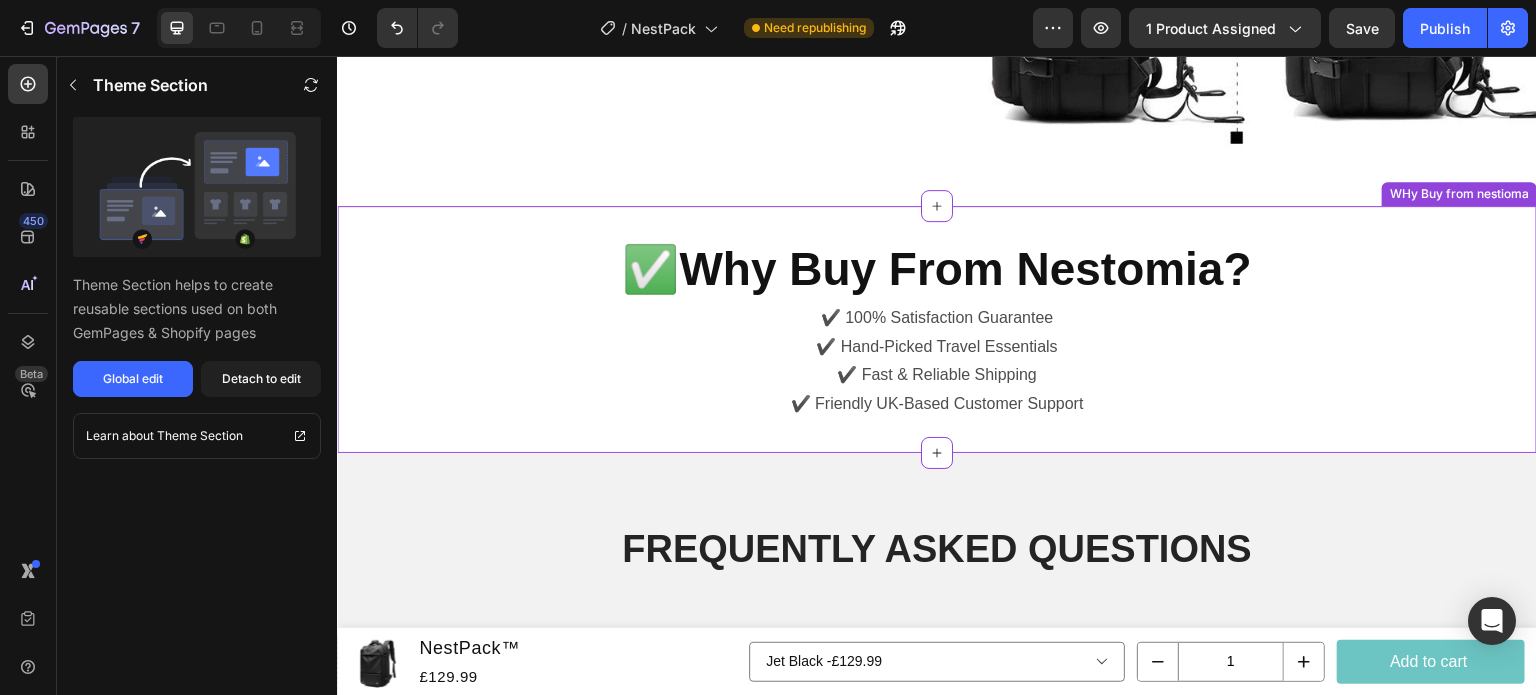 click on "✔️ 100% Satisfaction Guarantee ✔️ Hand-Picked Travel Essentials ✔️ Fast & Reliable Shipping ✔️ Friendly UK-Based Customer Support" at bounding box center [937, 361] 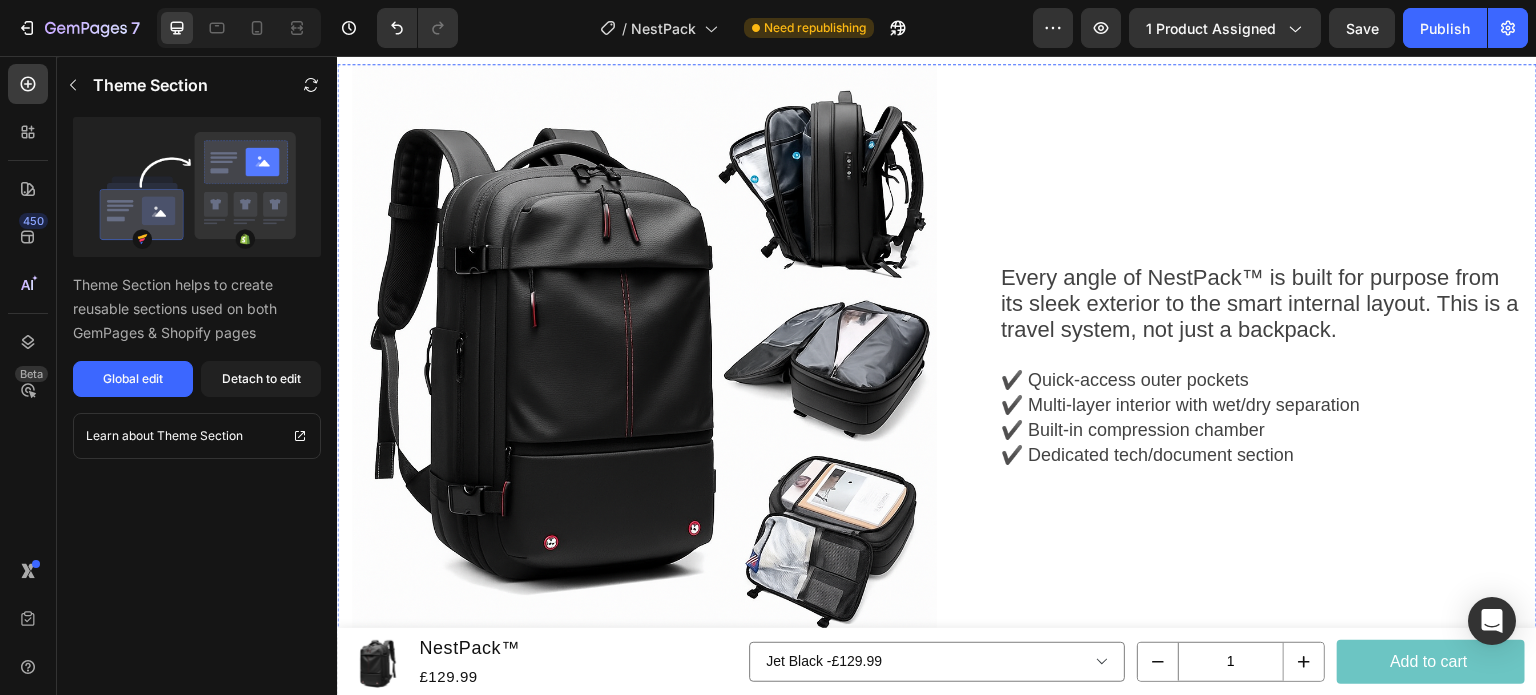 scroll, scrollTop: 2532, scrollLeft: 0, axis: vertical 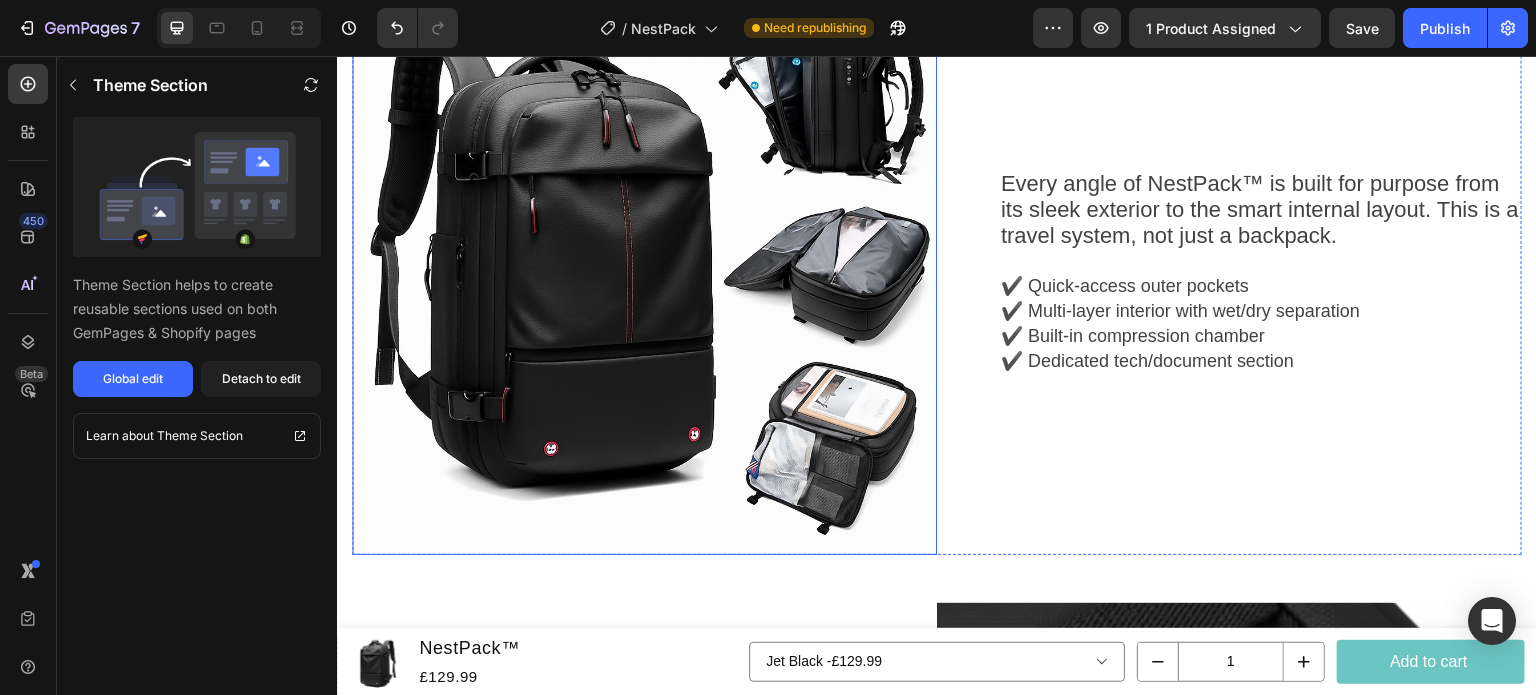 click at bounding box center [644, 262] 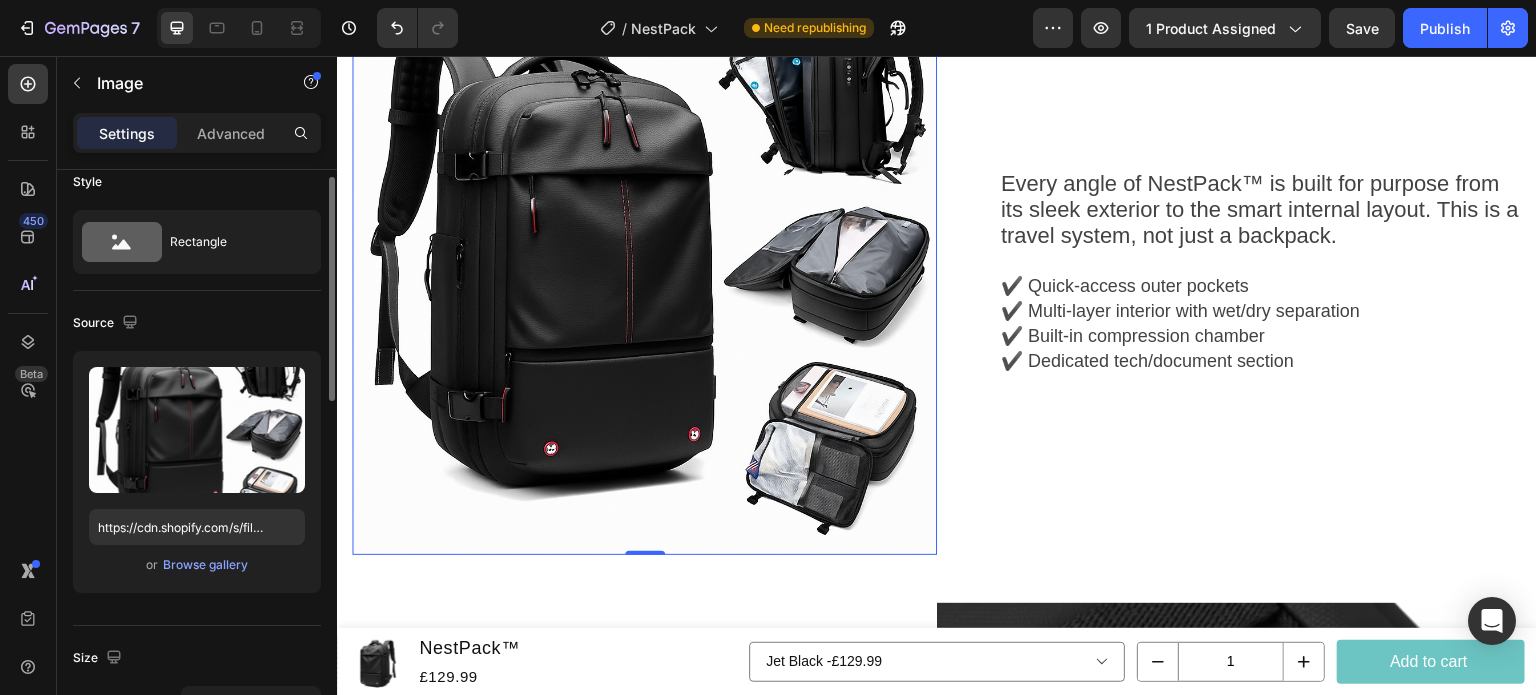 scroll, scrollTop: 0, scrollLeft: 0, axis: both 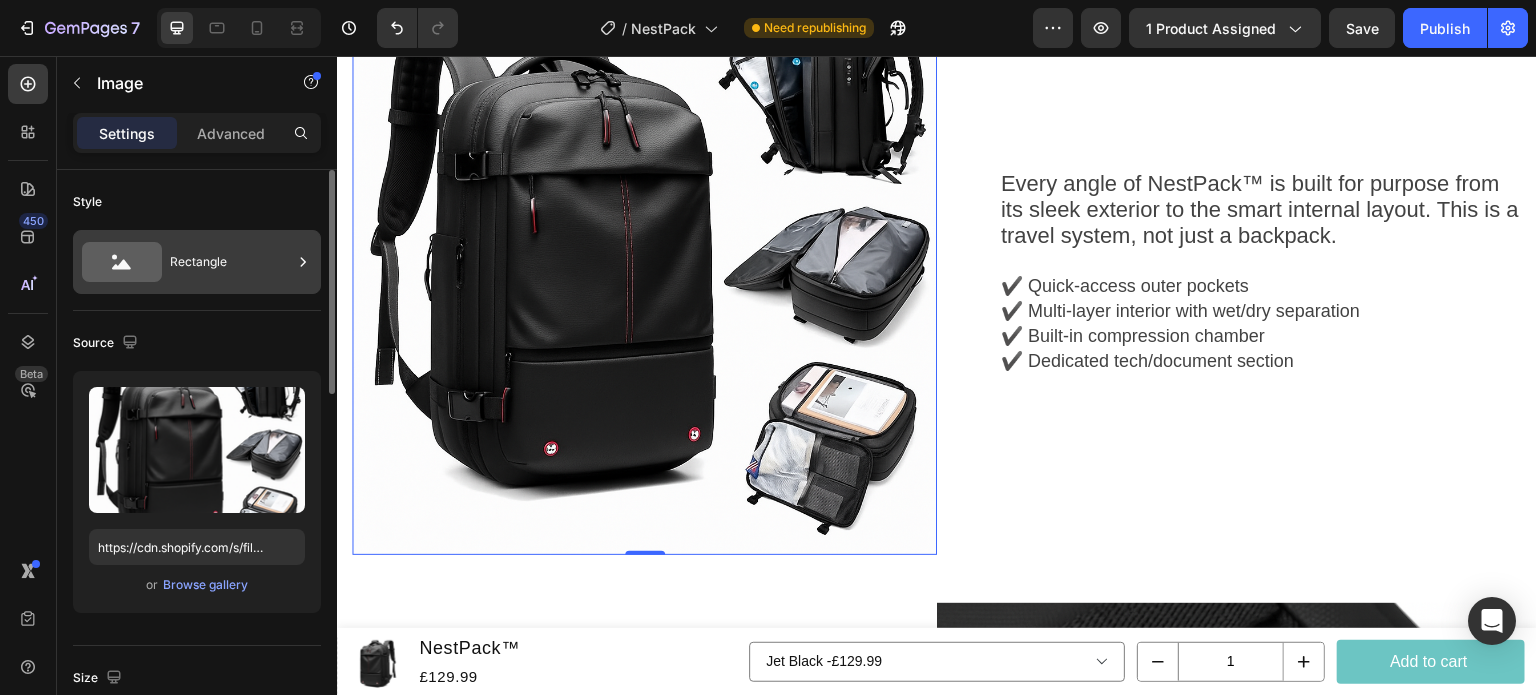 click on "Rectangle" at bounding box center (231, 262) 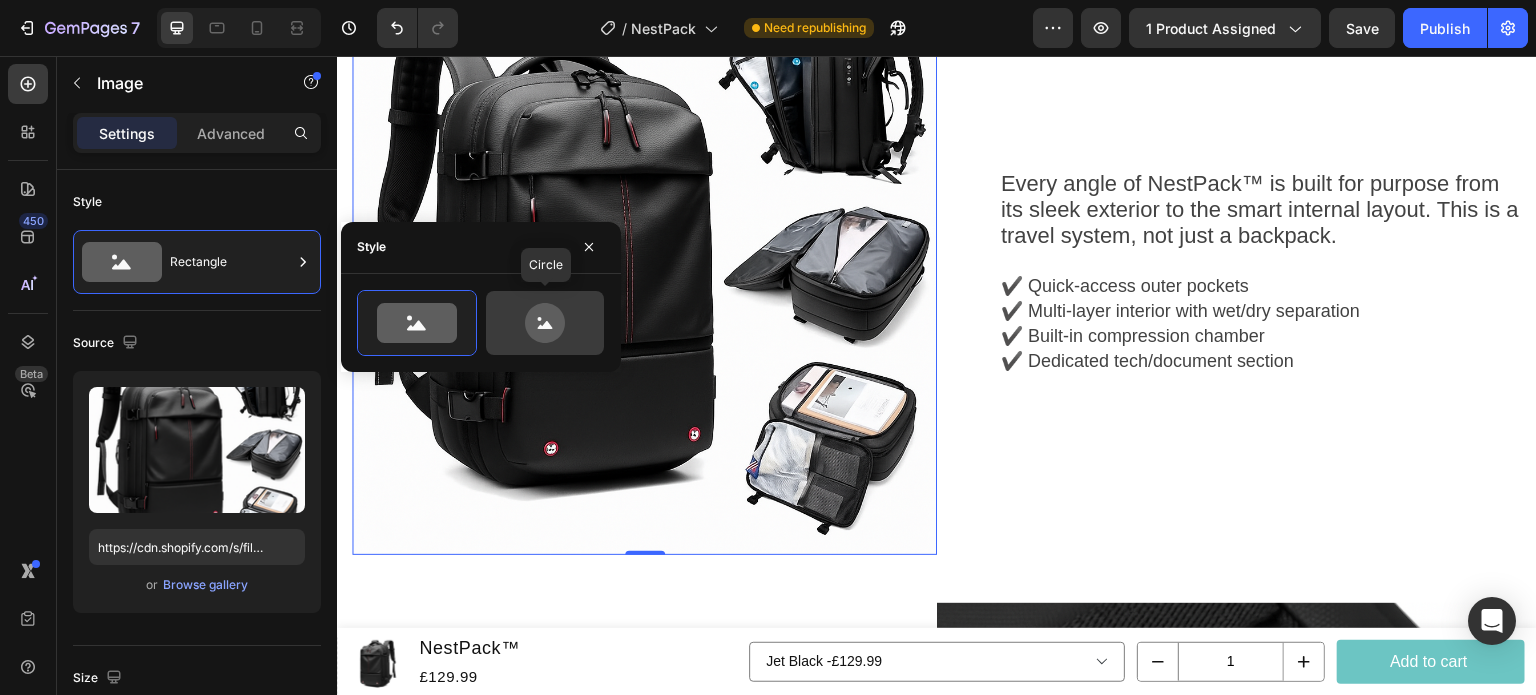 click 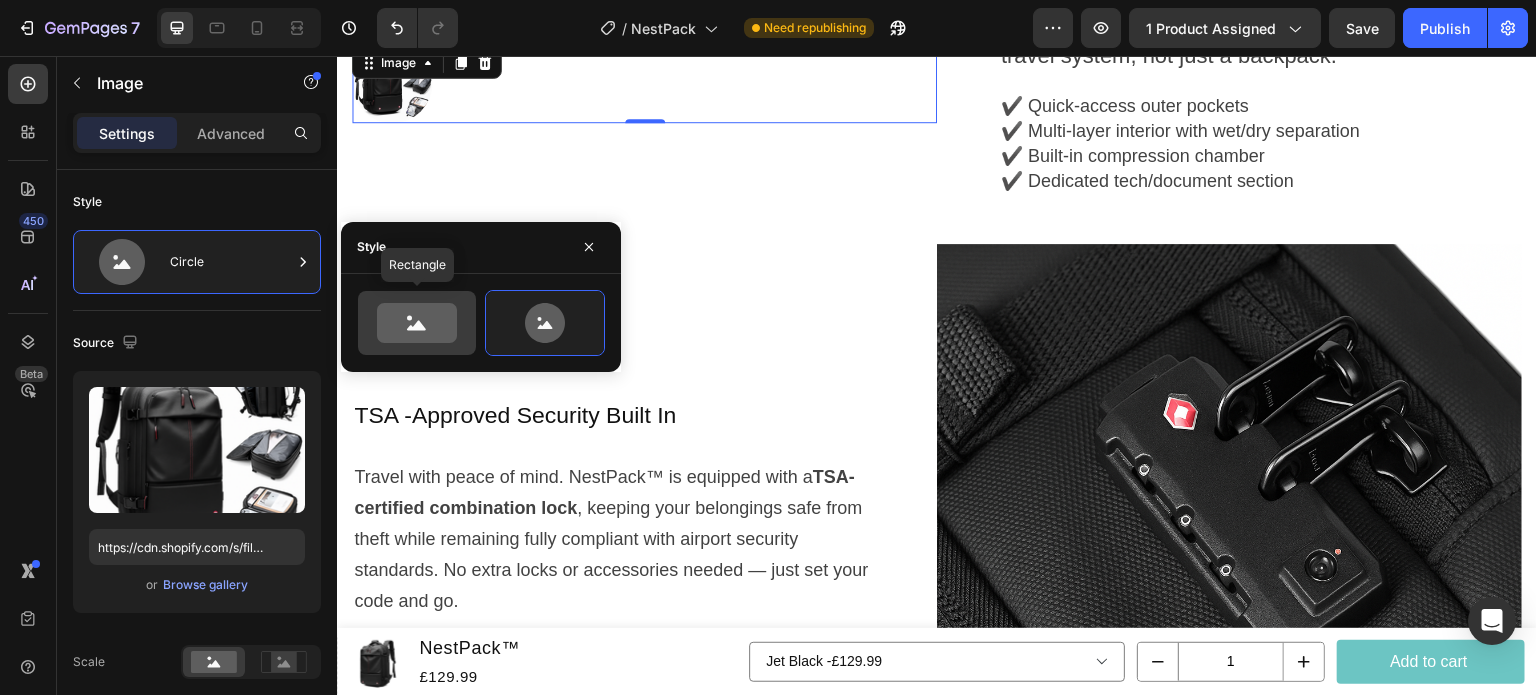 click 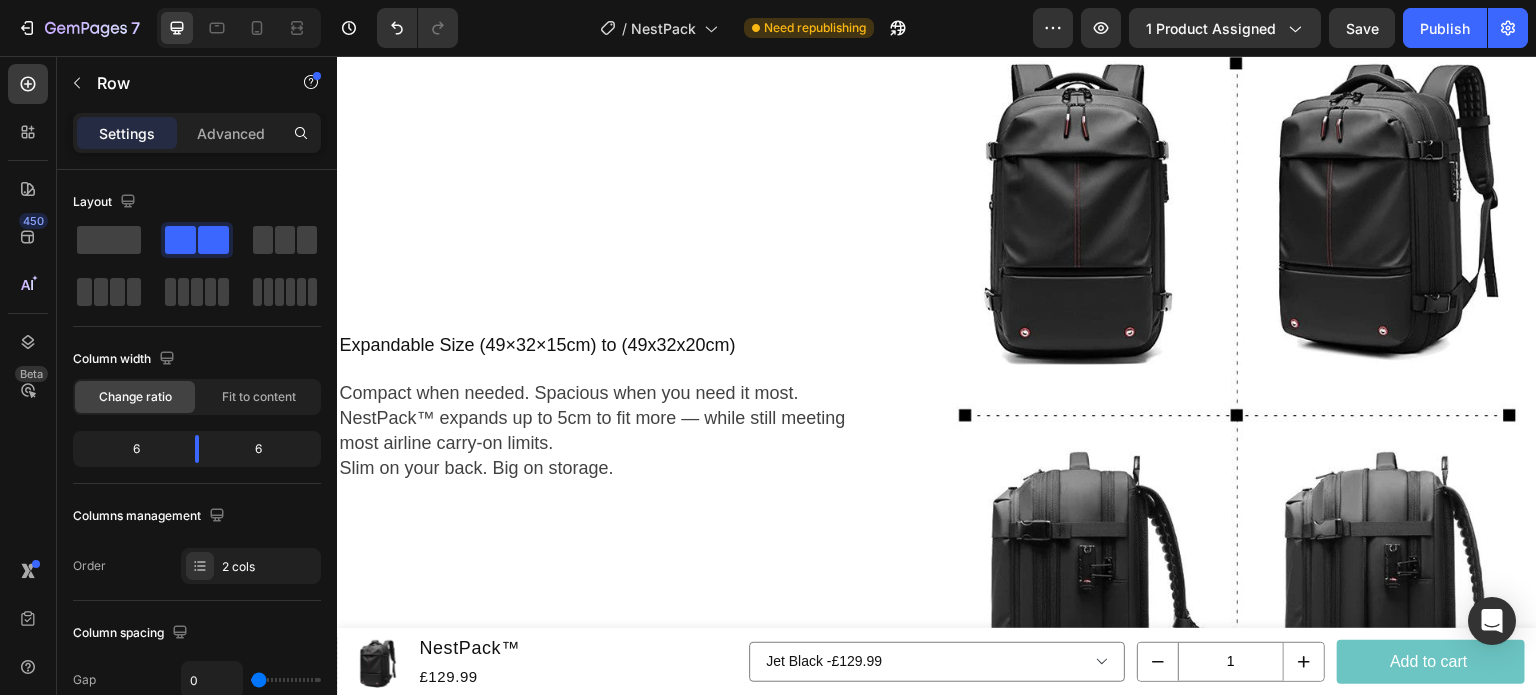 scroll, scrollTop: 4540, scrollLeft: 0, axis: vertical 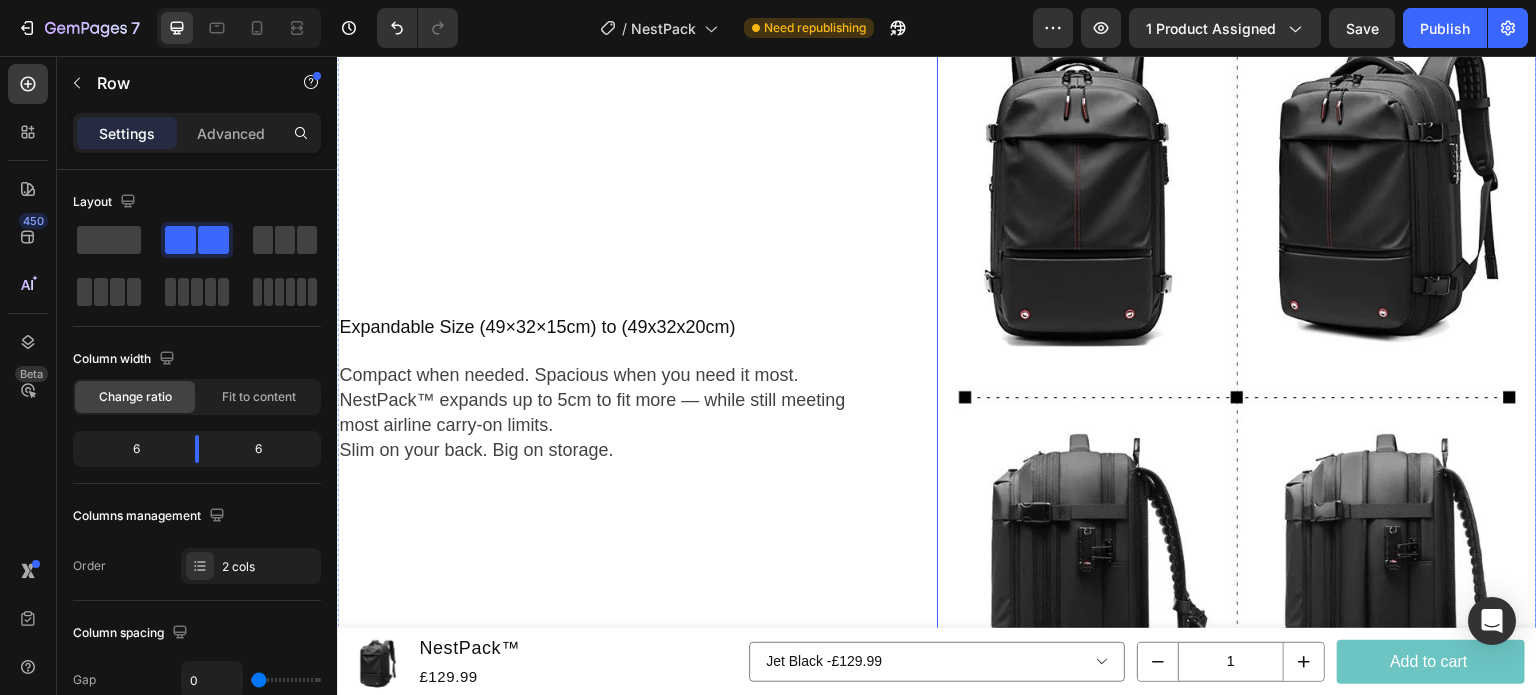 click at bounding box center (1237, 388) 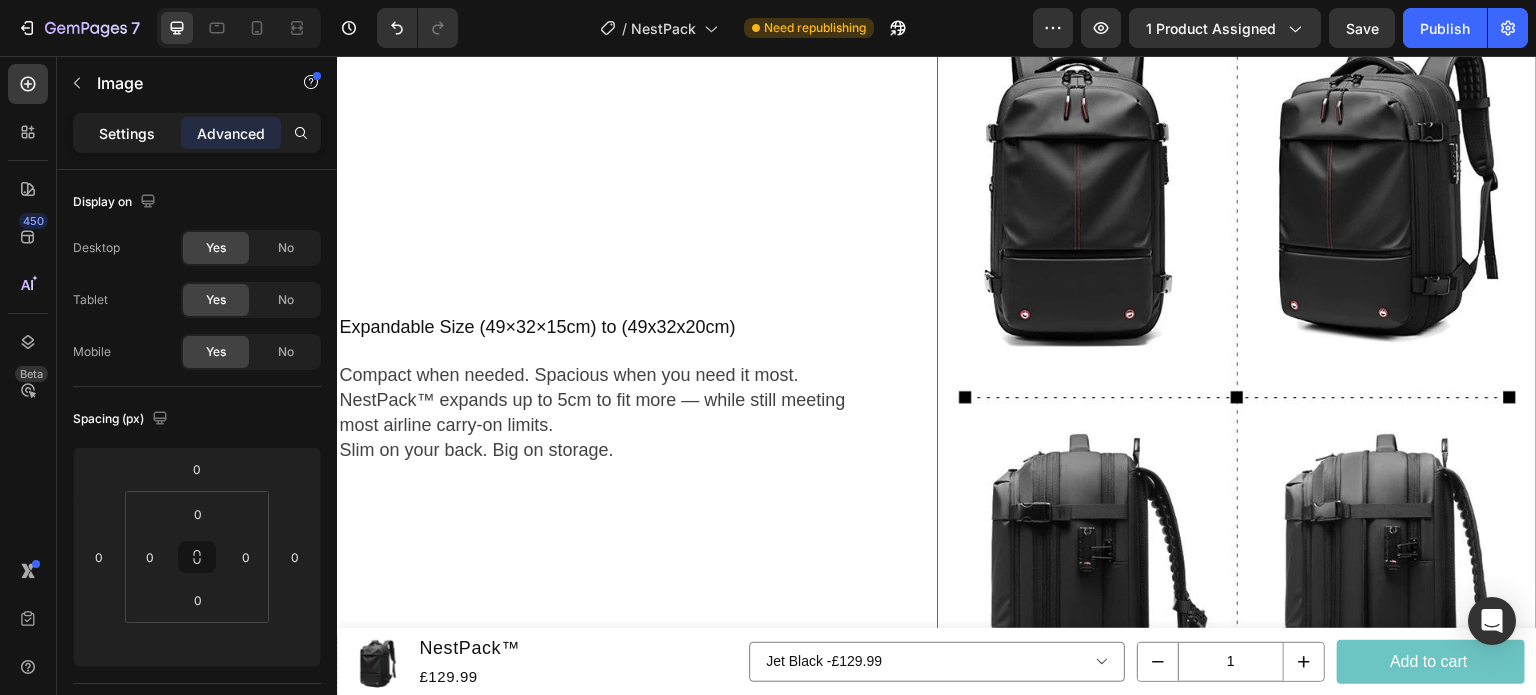 click on "Settings" at bounding box center (127, 133) 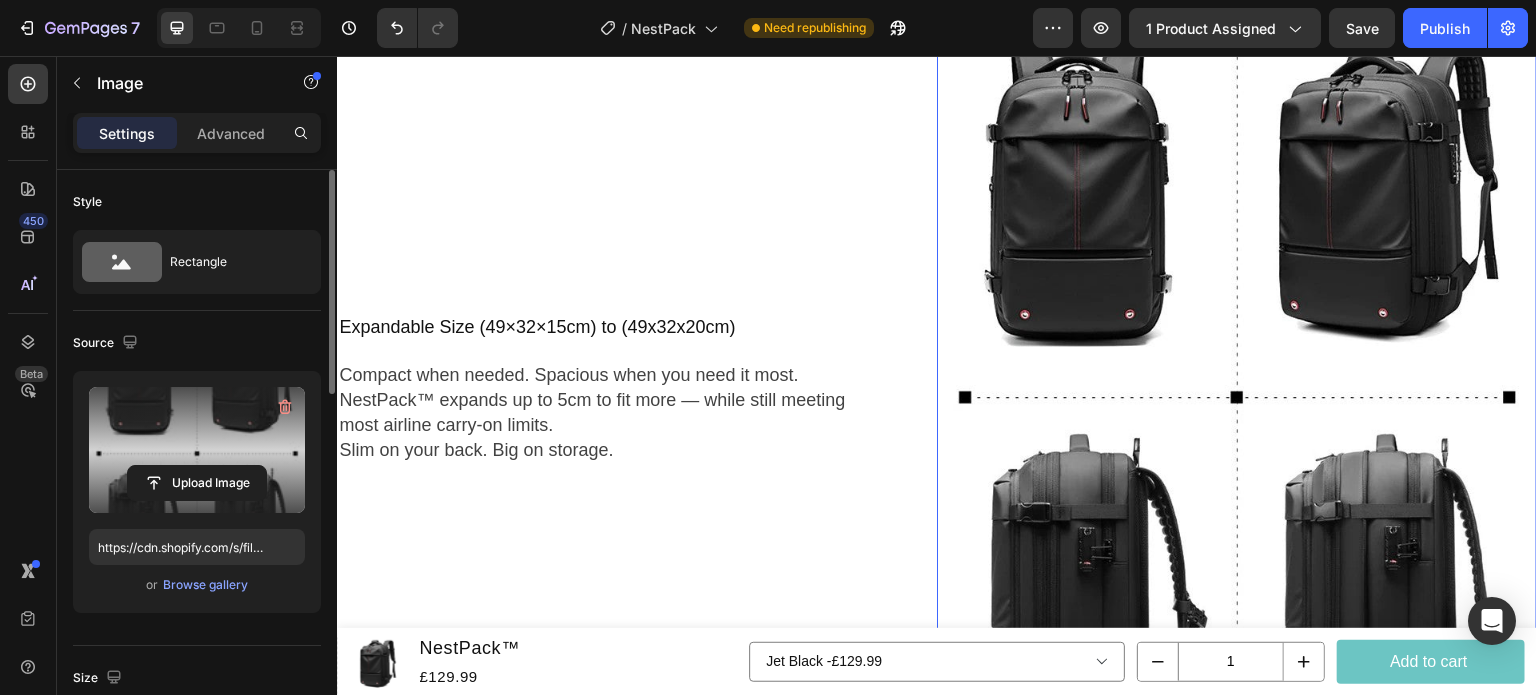 click at bounding box center [197, 450] 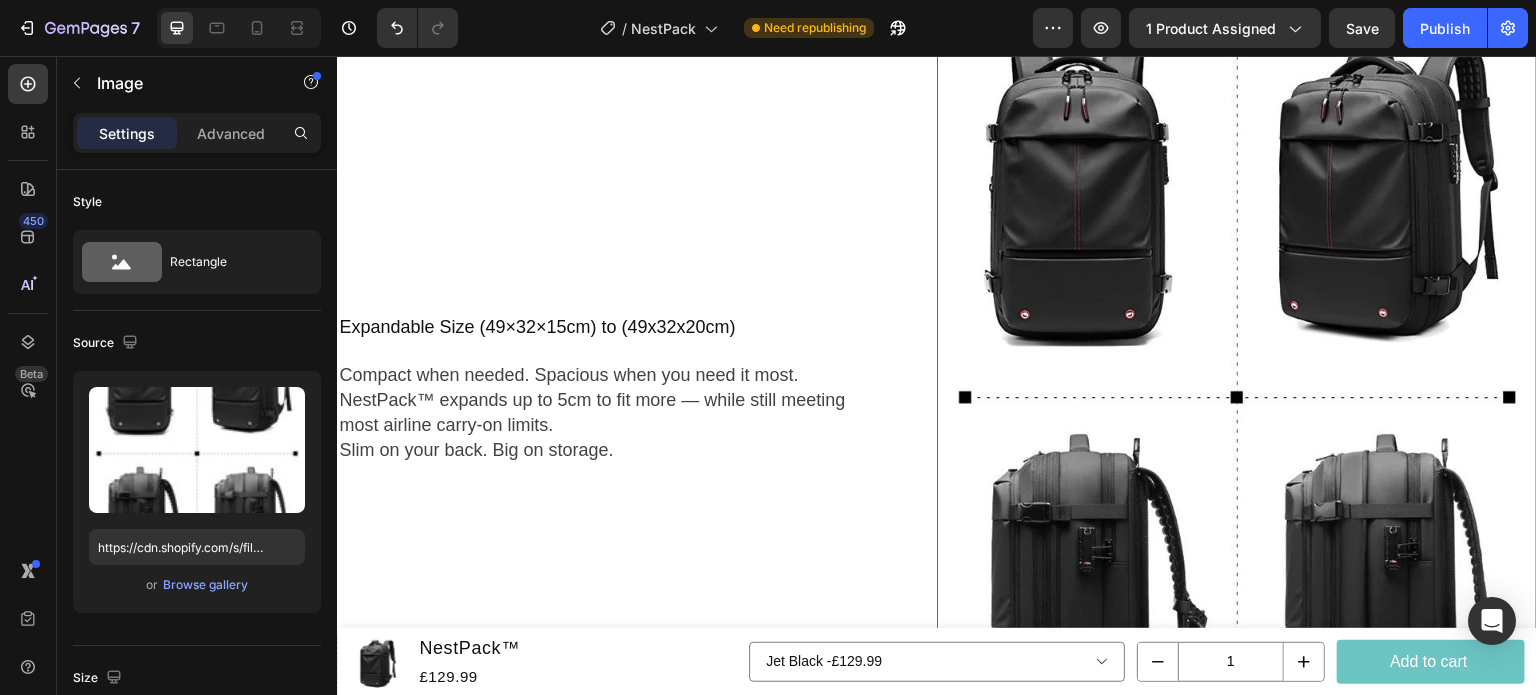 click at bounding box center [1237, 388] 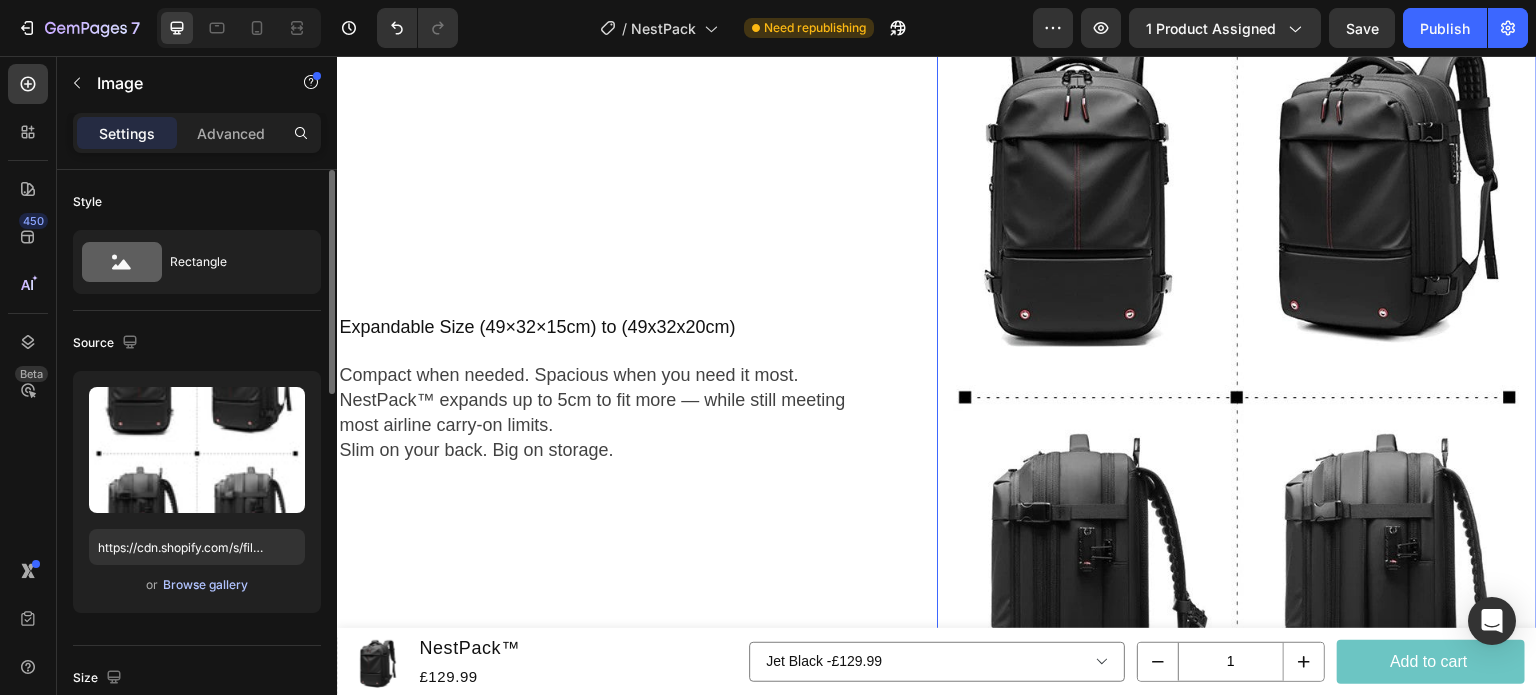 click on "Browse gallery" at bounding box center [205, 585] 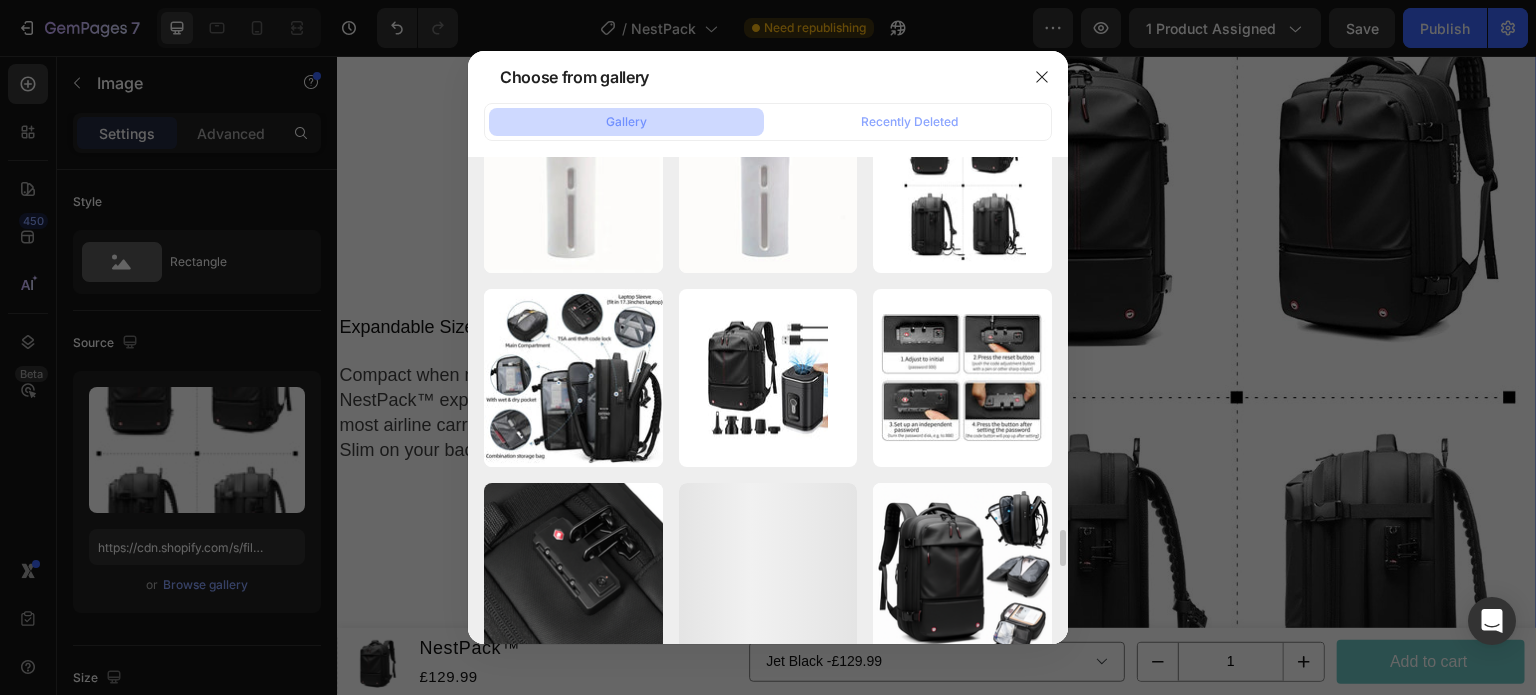 scroll, scrollTop: 4945, scrollLeft: 0, axis: vertical 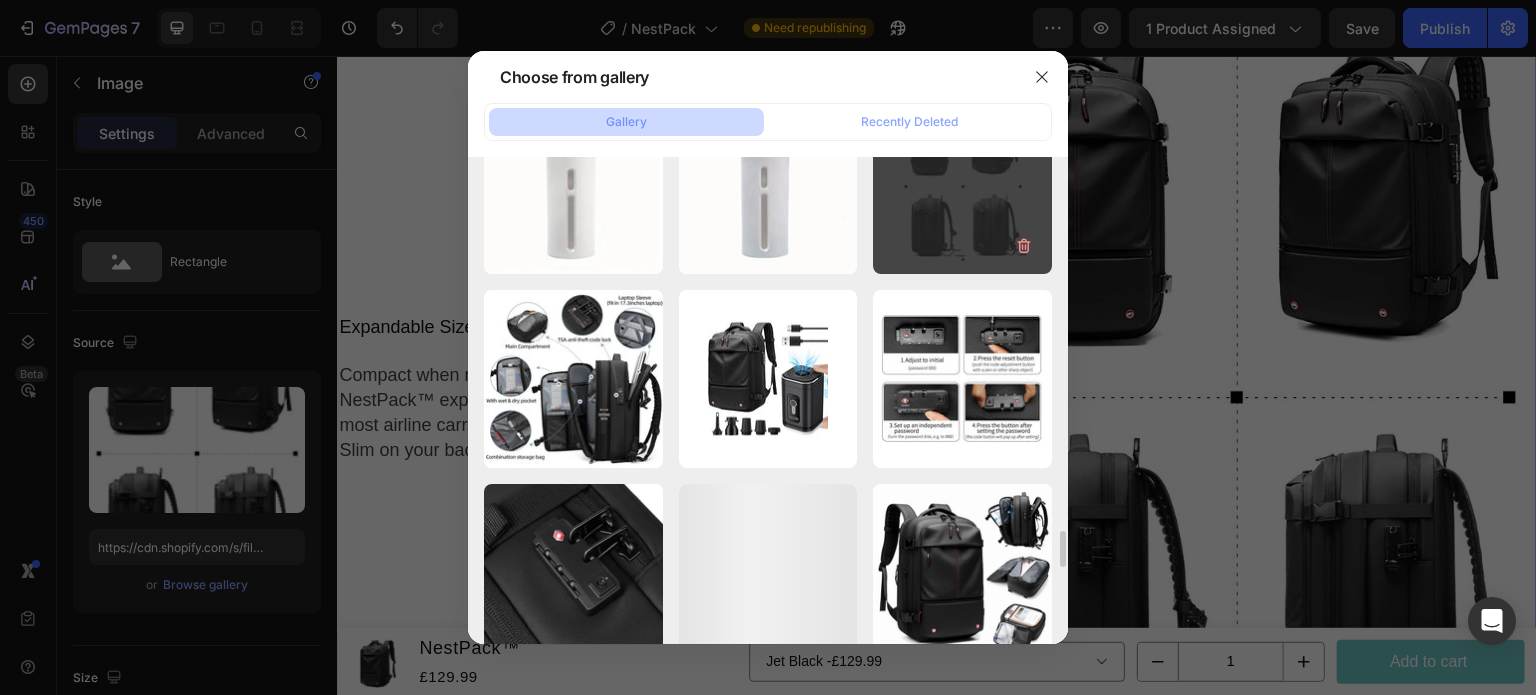click on "14.jpg 94.02 kb" at bounding box center [962, 184] 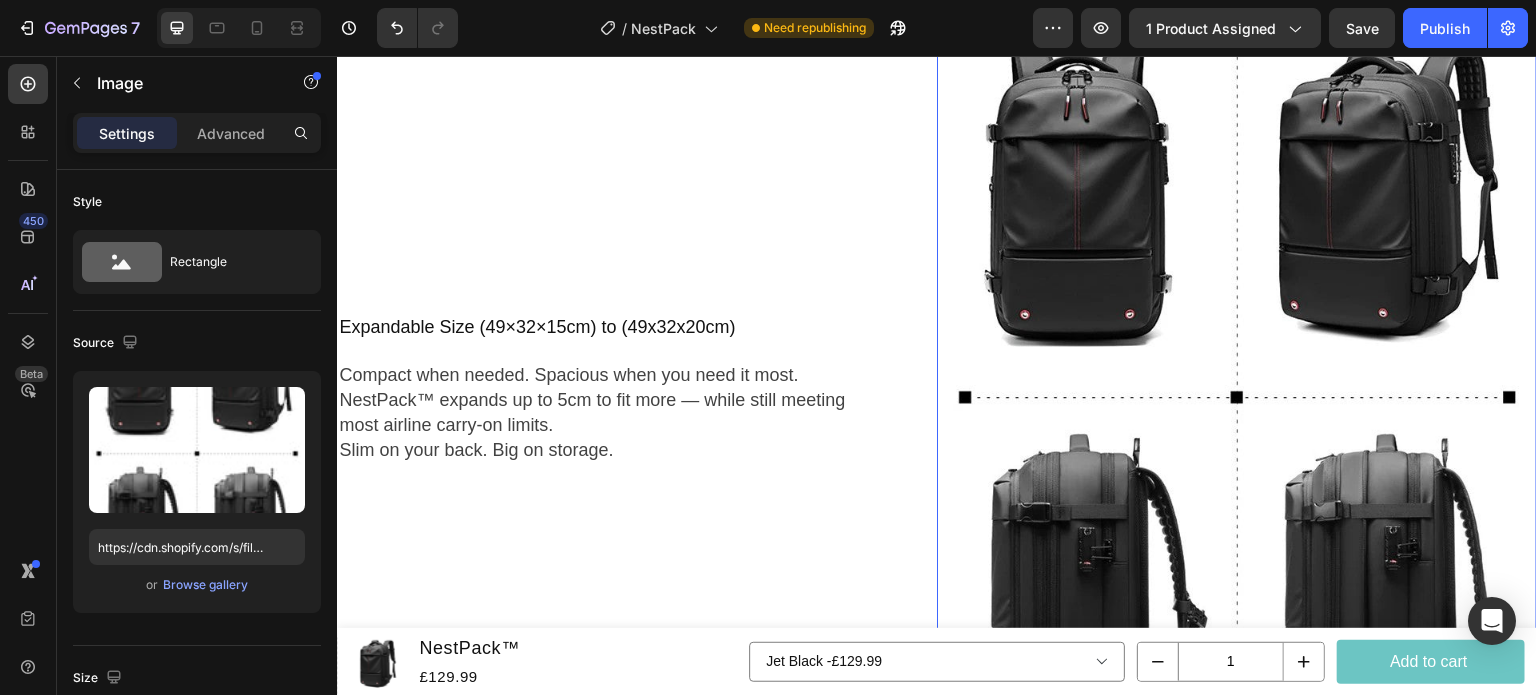click at bounding box center (1237, 388) 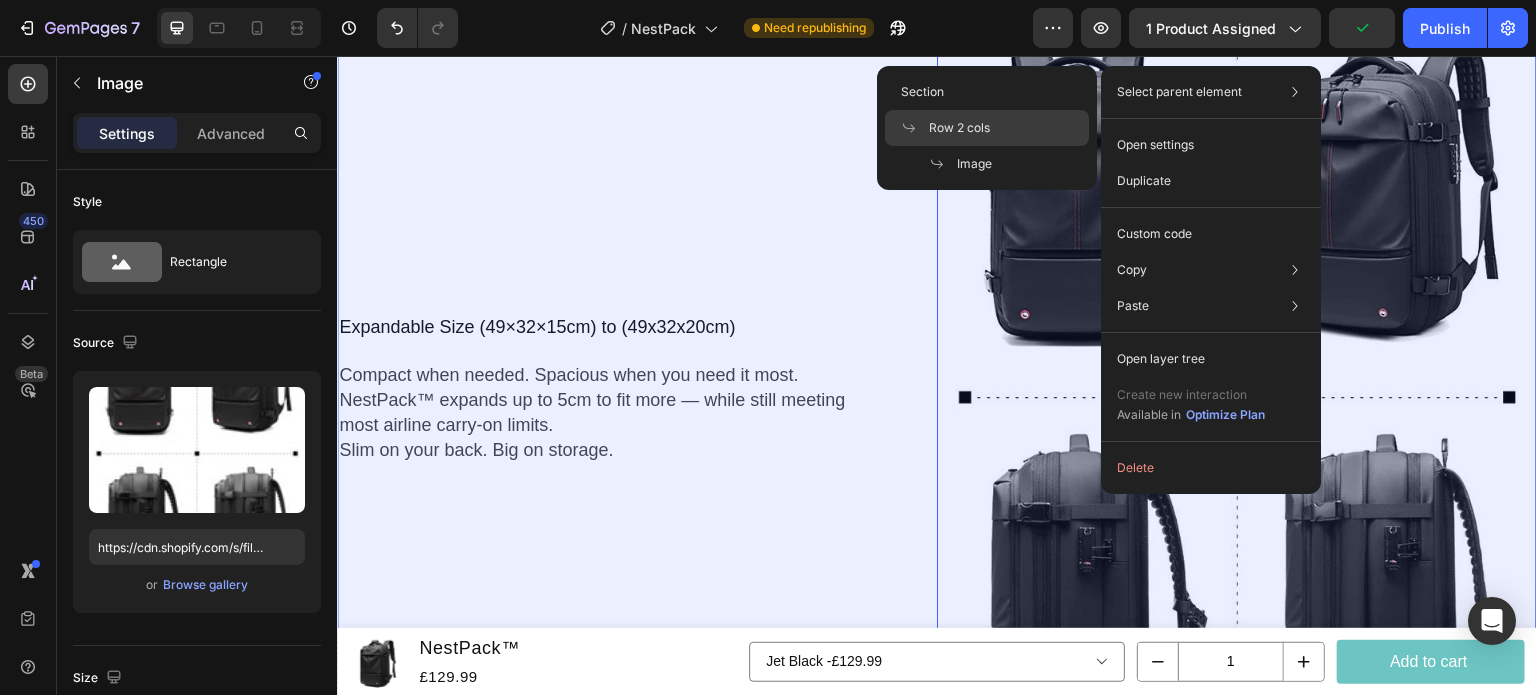 click on "Row 2 cols" 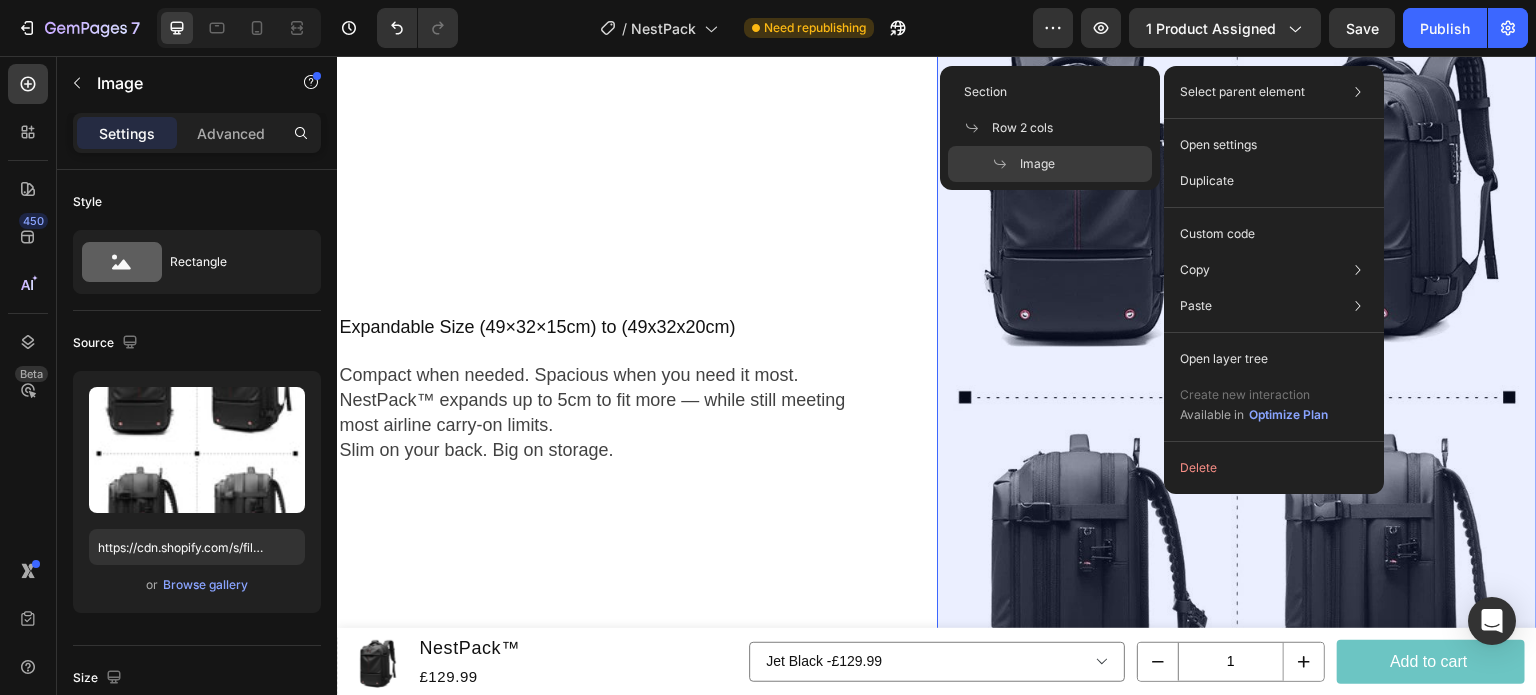 click on "Image" at bounding box center (1037, 164) 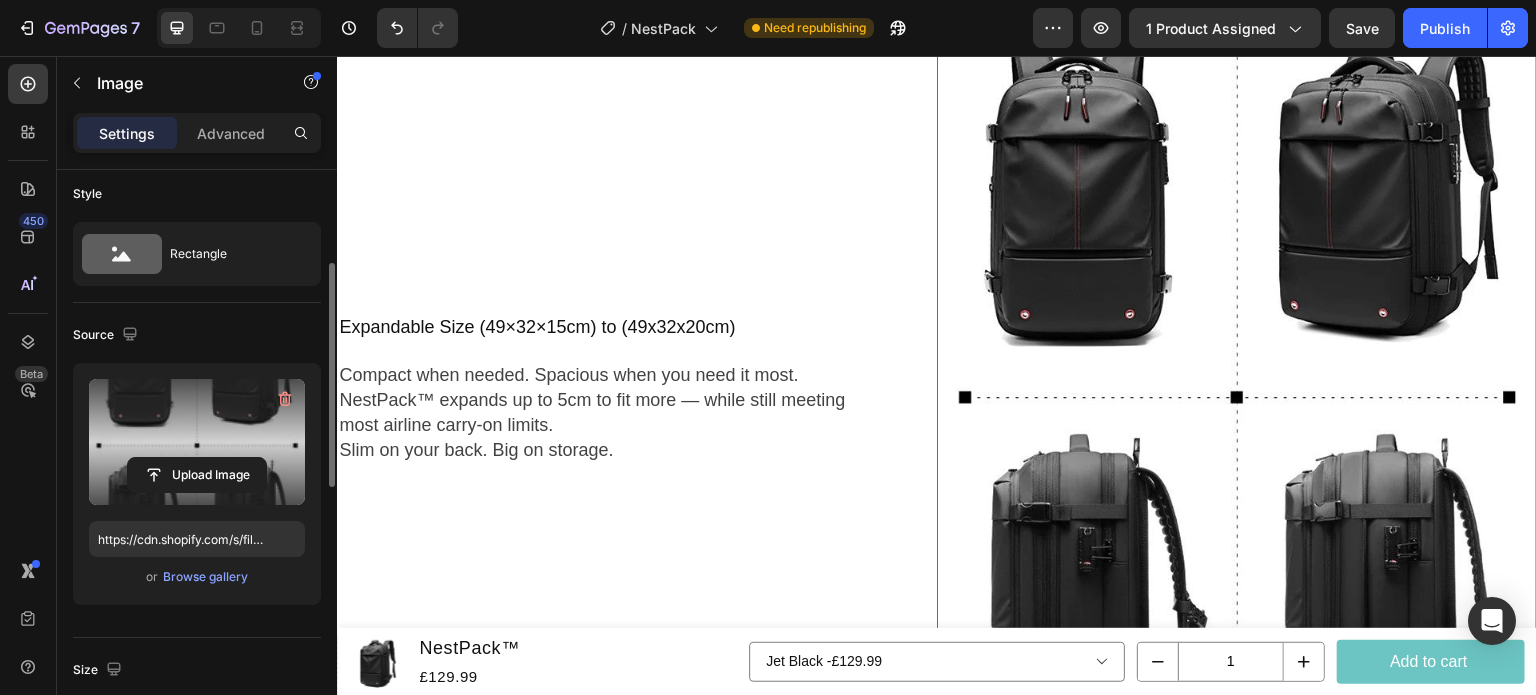scroll, scrollTop: 0, scrollLeft: 0, axis: both 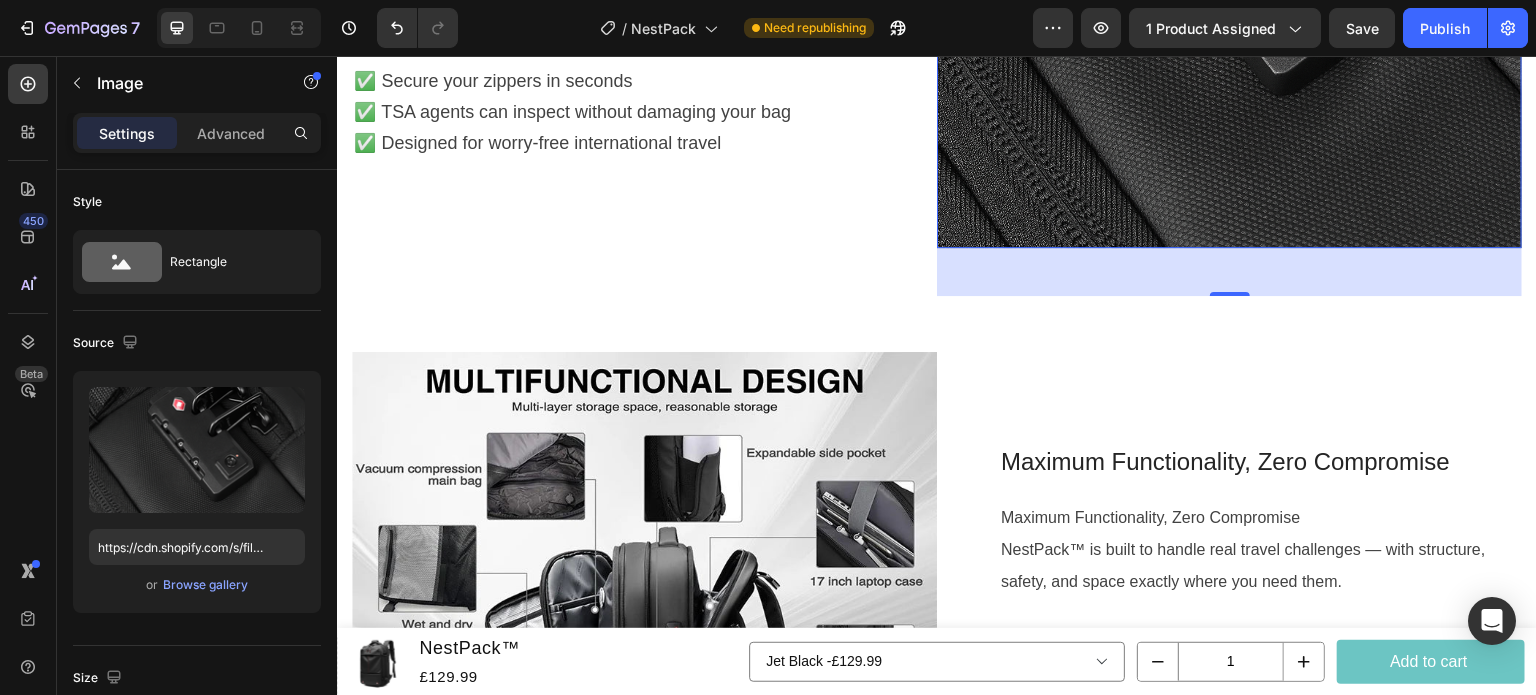 click on "Settings Advanced" at bounding box center [197, 133] 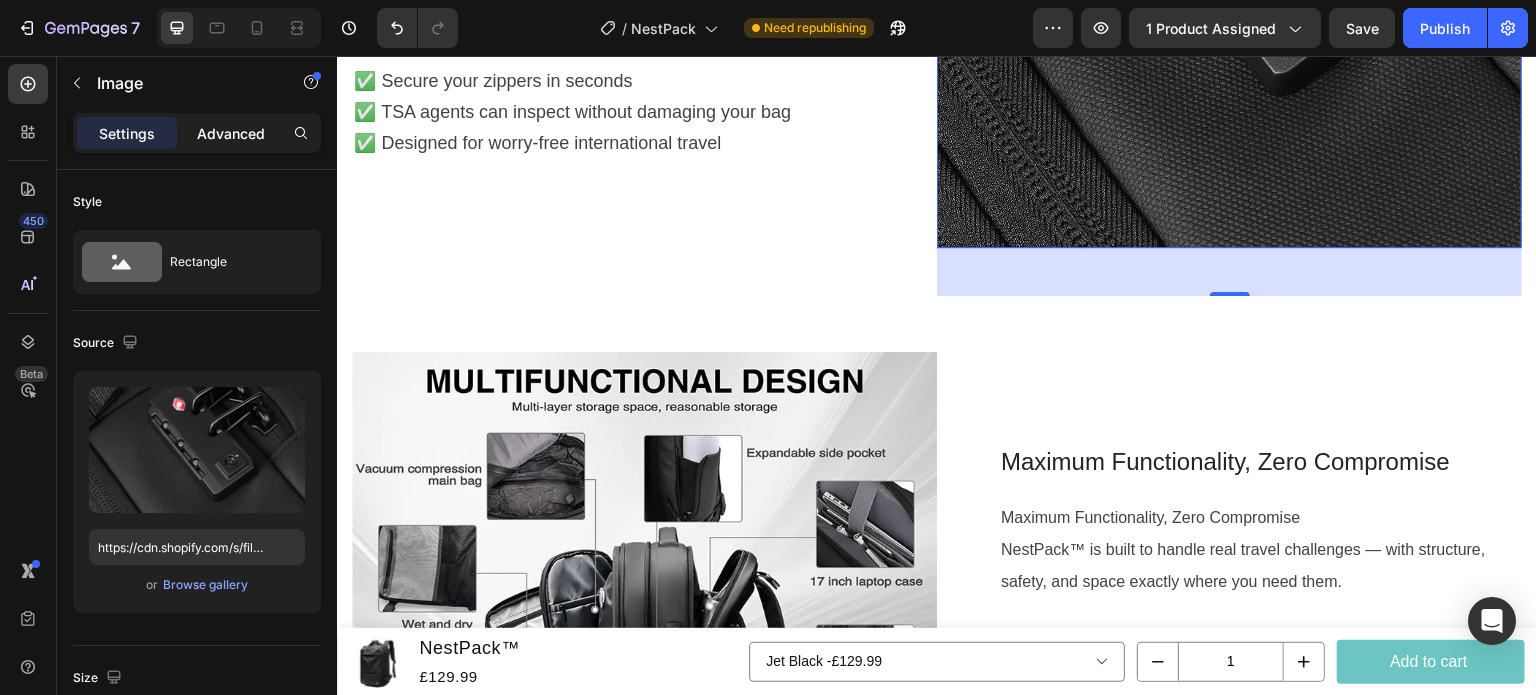 drag, startPoint x: 258, startPoint y: 149, endPoint x: 249, endPoint y: 143, distance: 10.816654 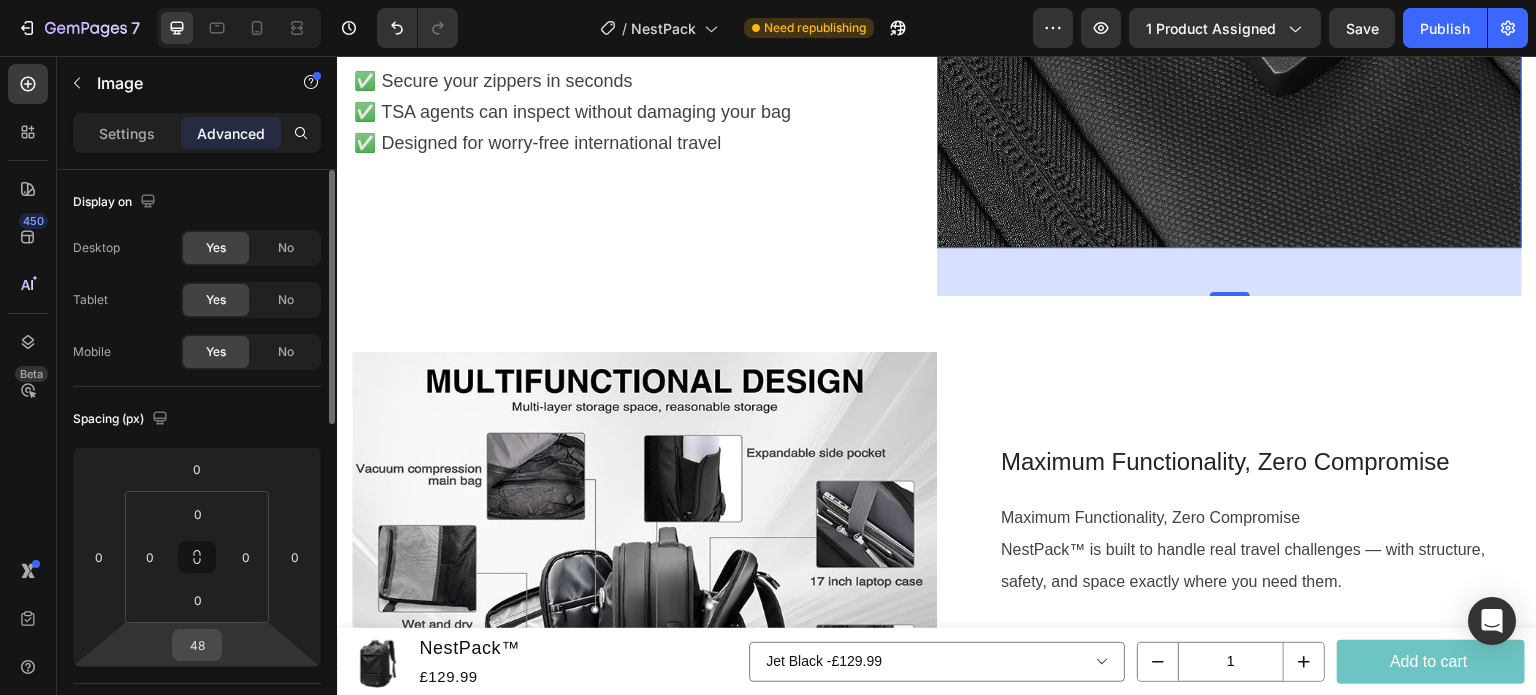 click on "48" at bounding box center (197, 645) 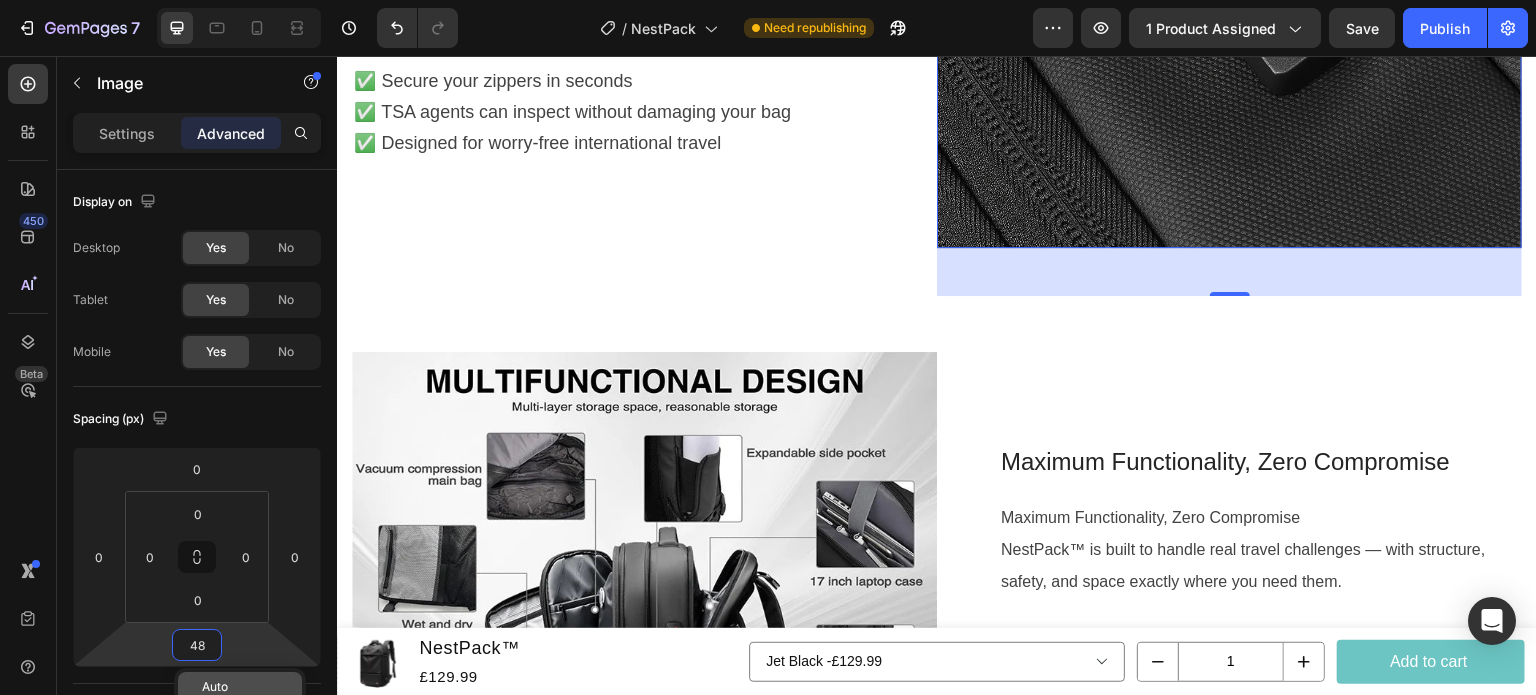 type on "3" 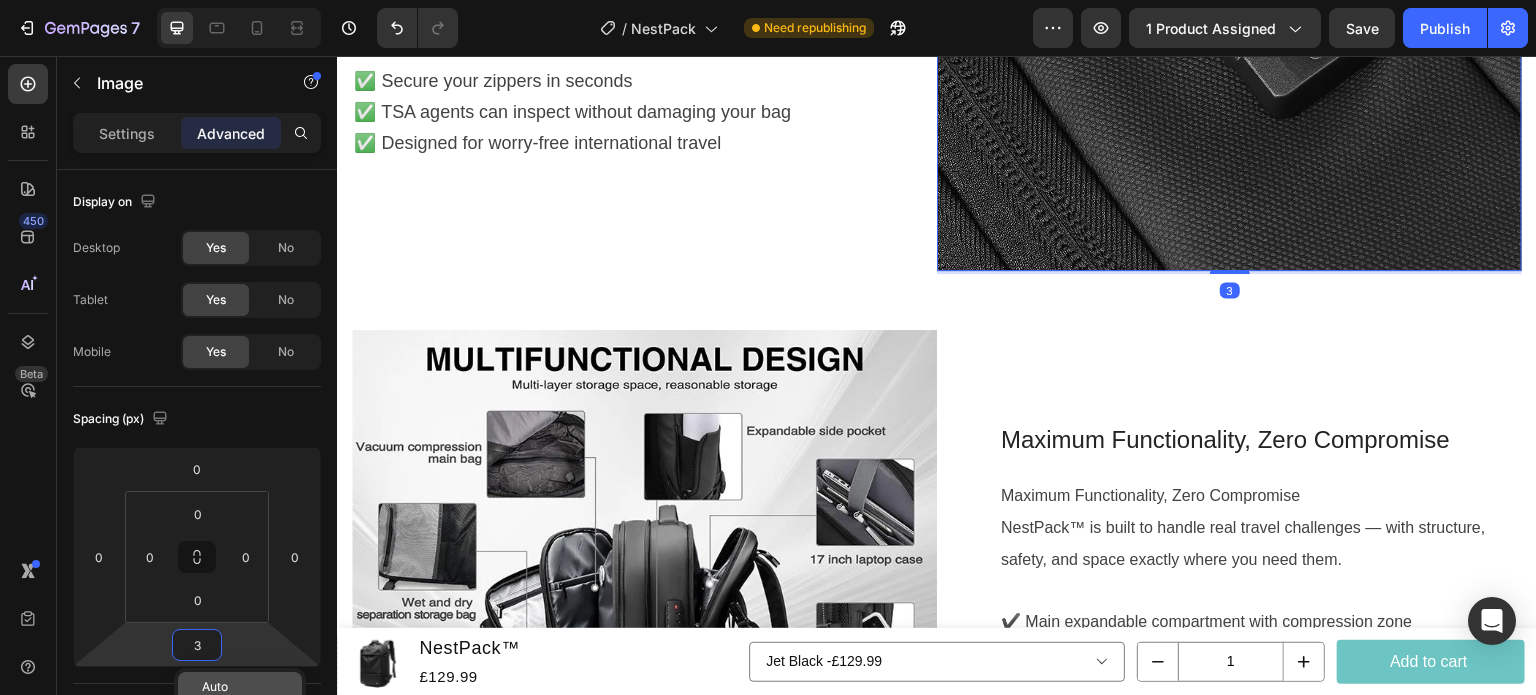 click on "Auto" 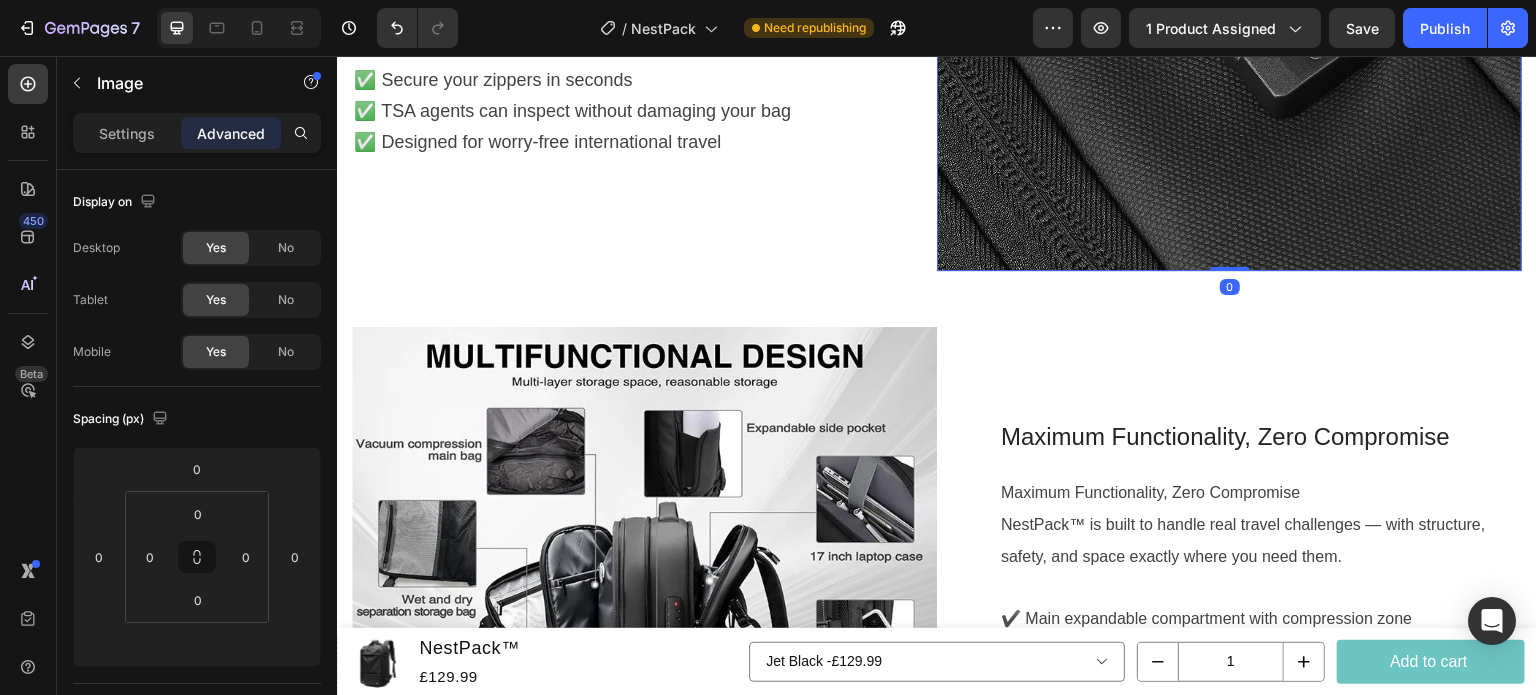 scroll, scrollTop: 3560, scrollLeft: 0, axis: vertical 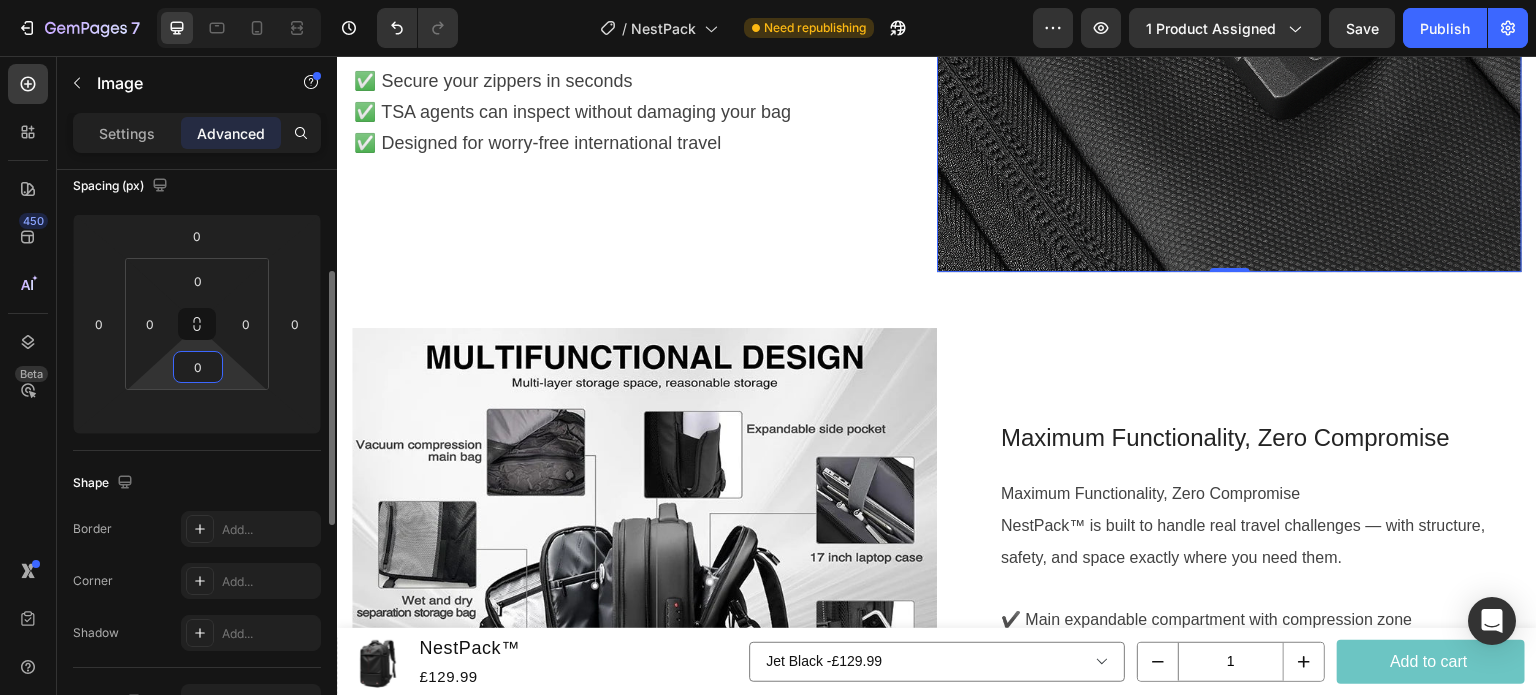 click on "0" at bounding box center [198, 367] 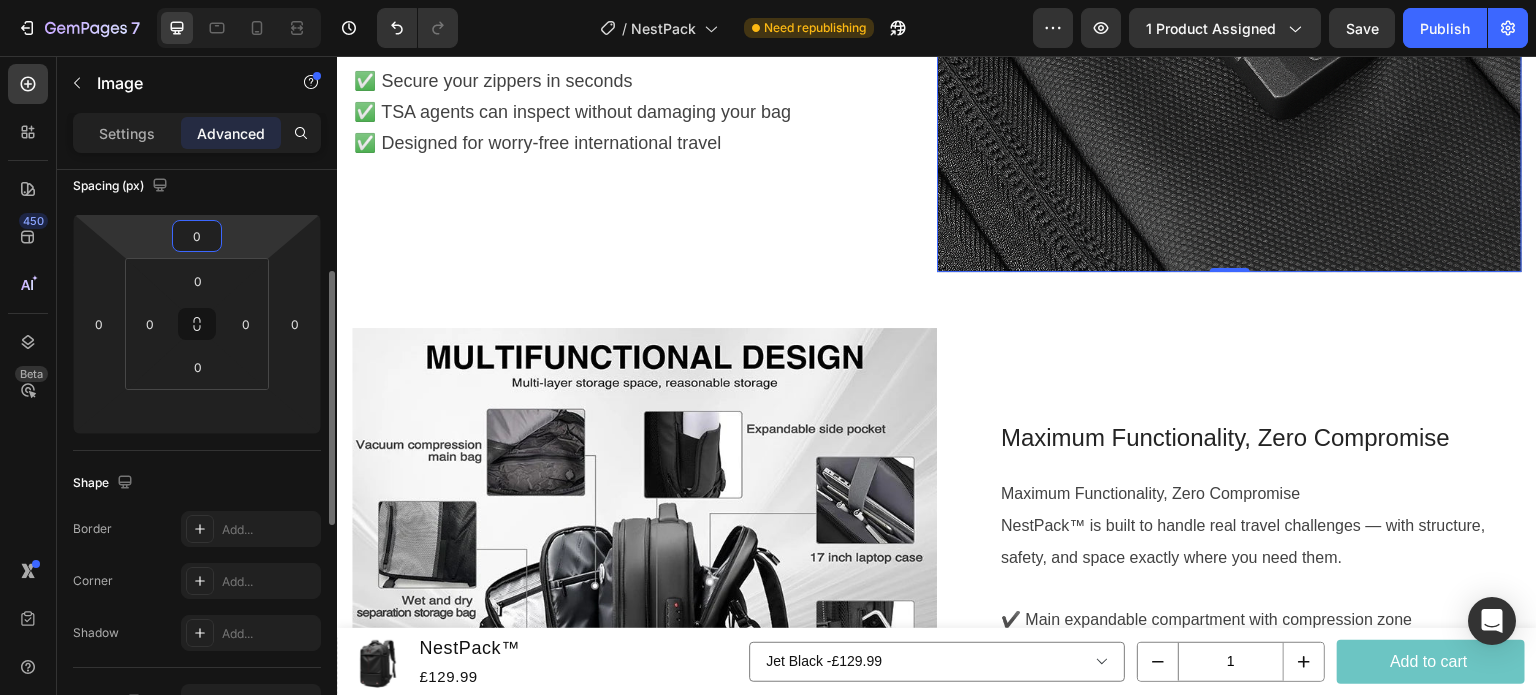 click on "0" at bounding box center [197, 236] 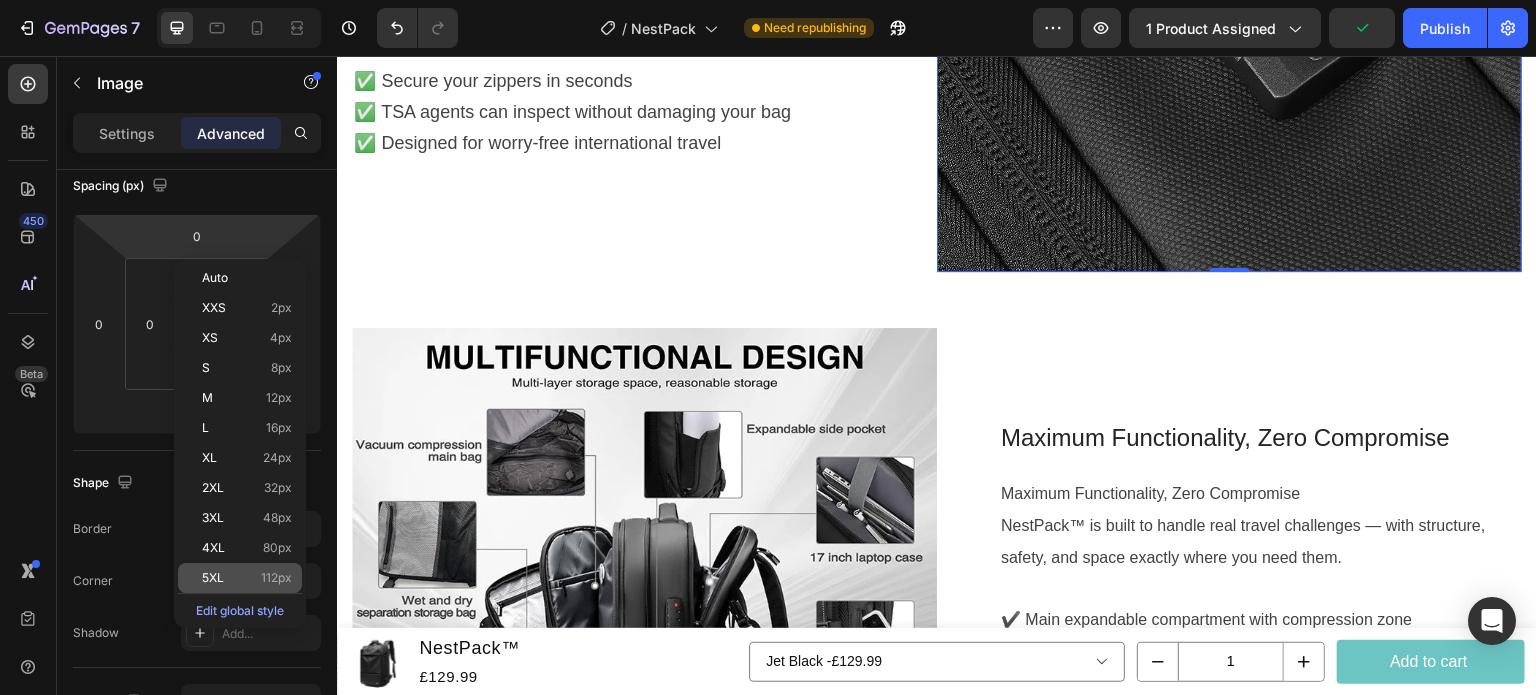 click on "112px" at bounding box center (276, 578) 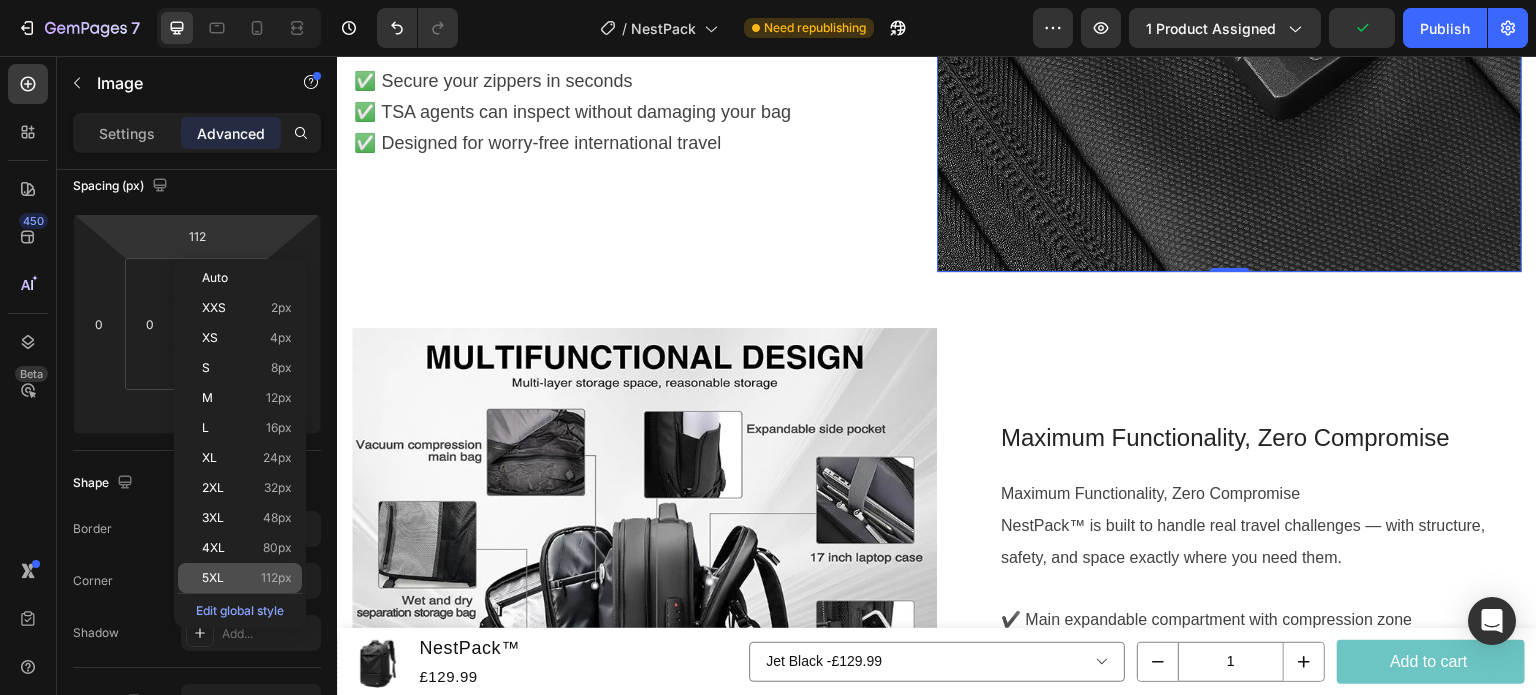 scroll, scrollTop: 3616, scrollLeft: 0, axis: vertical 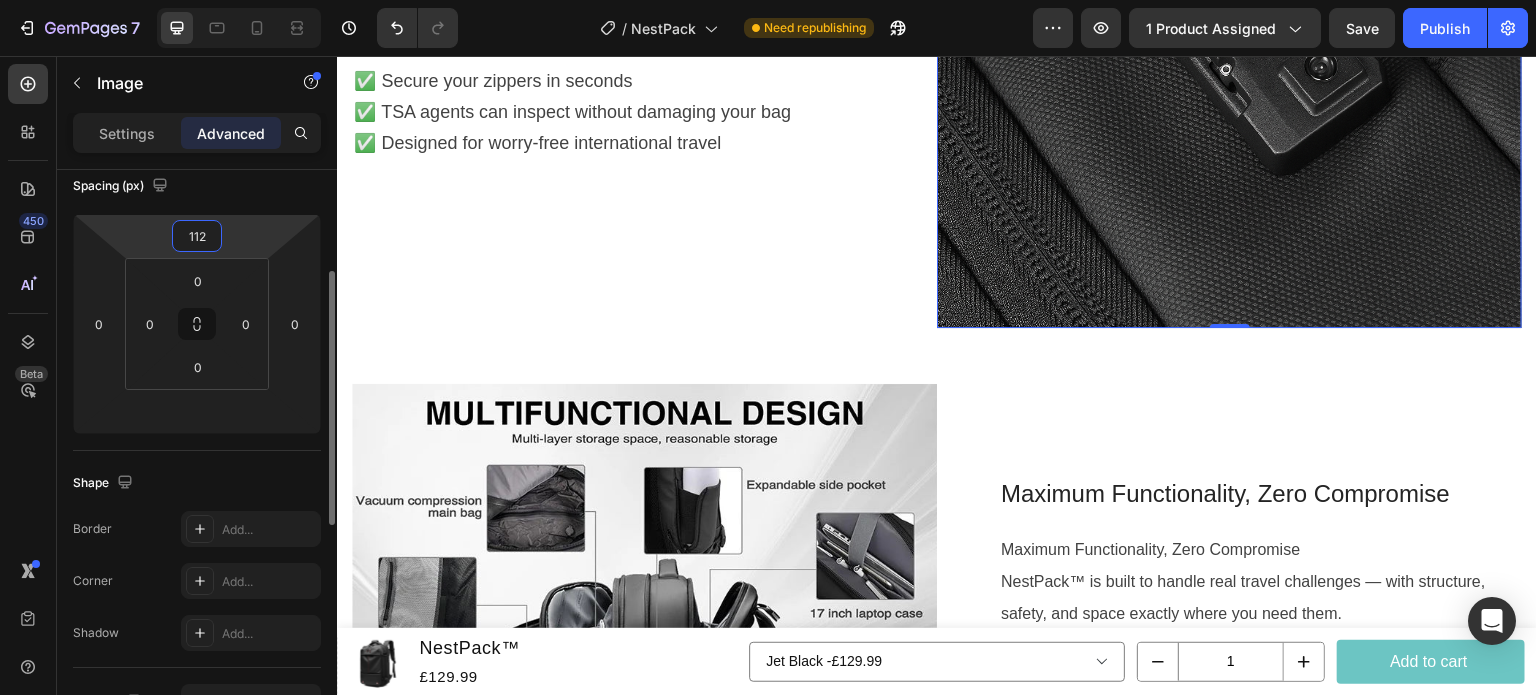 click on "112" at bounding box center (197, 236) 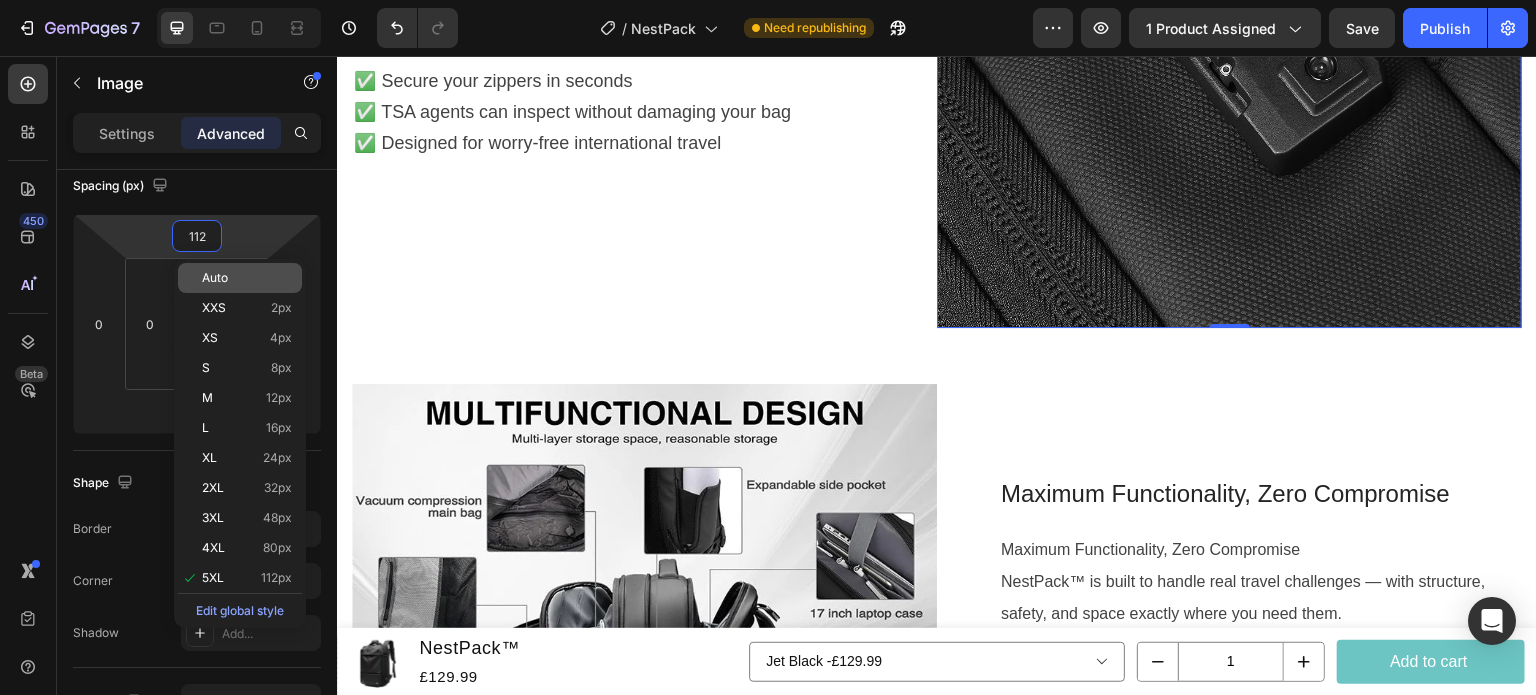 type on "5" 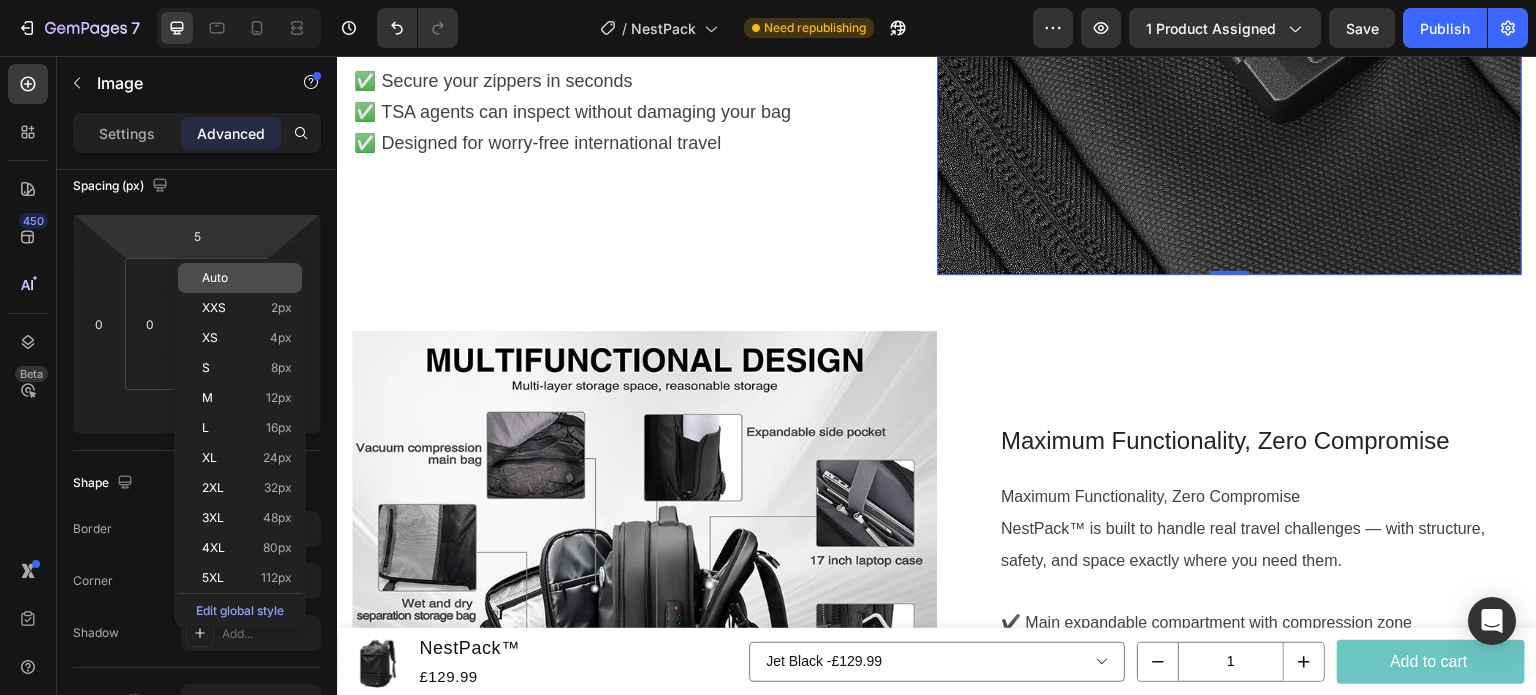 click on "Auto" at bounding box center [247, 278] 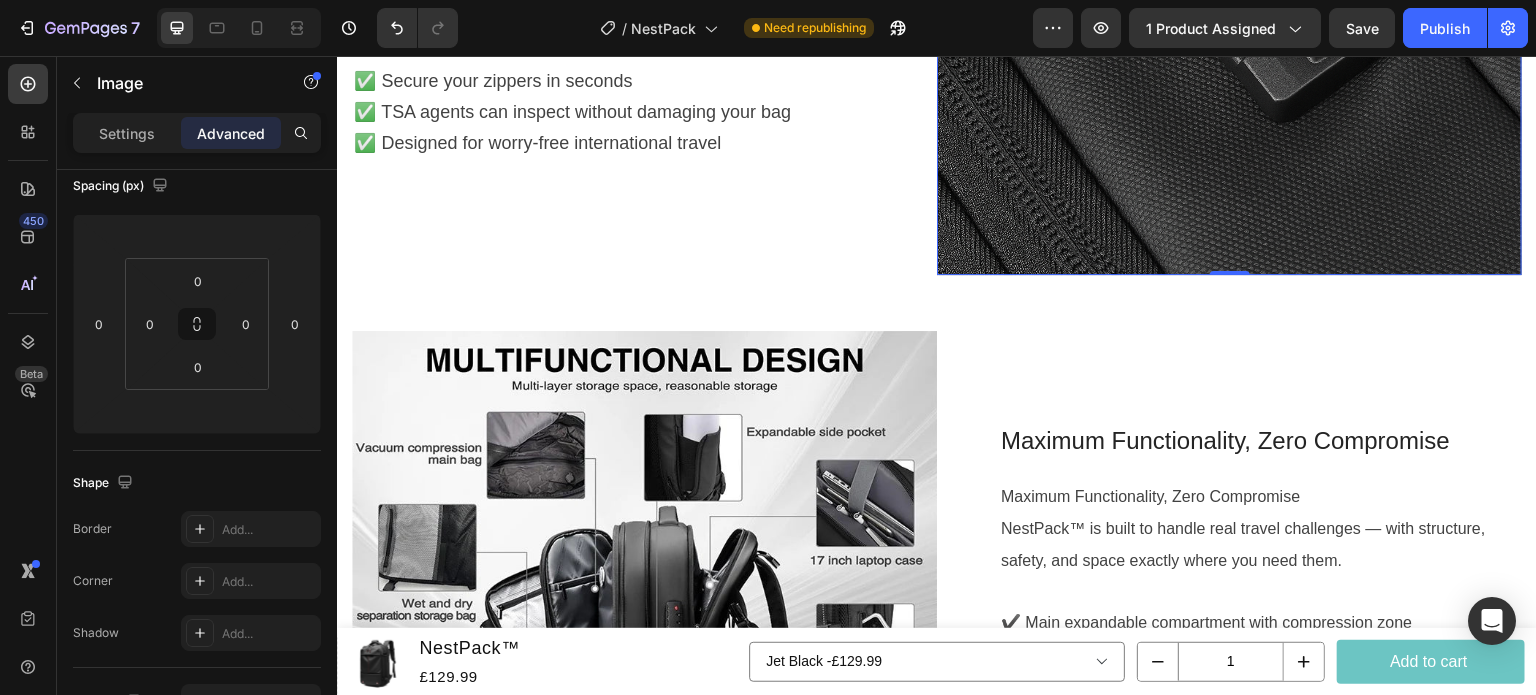 scroll, scrollTop: 3560, scrollLeft: 0, axis: vertical 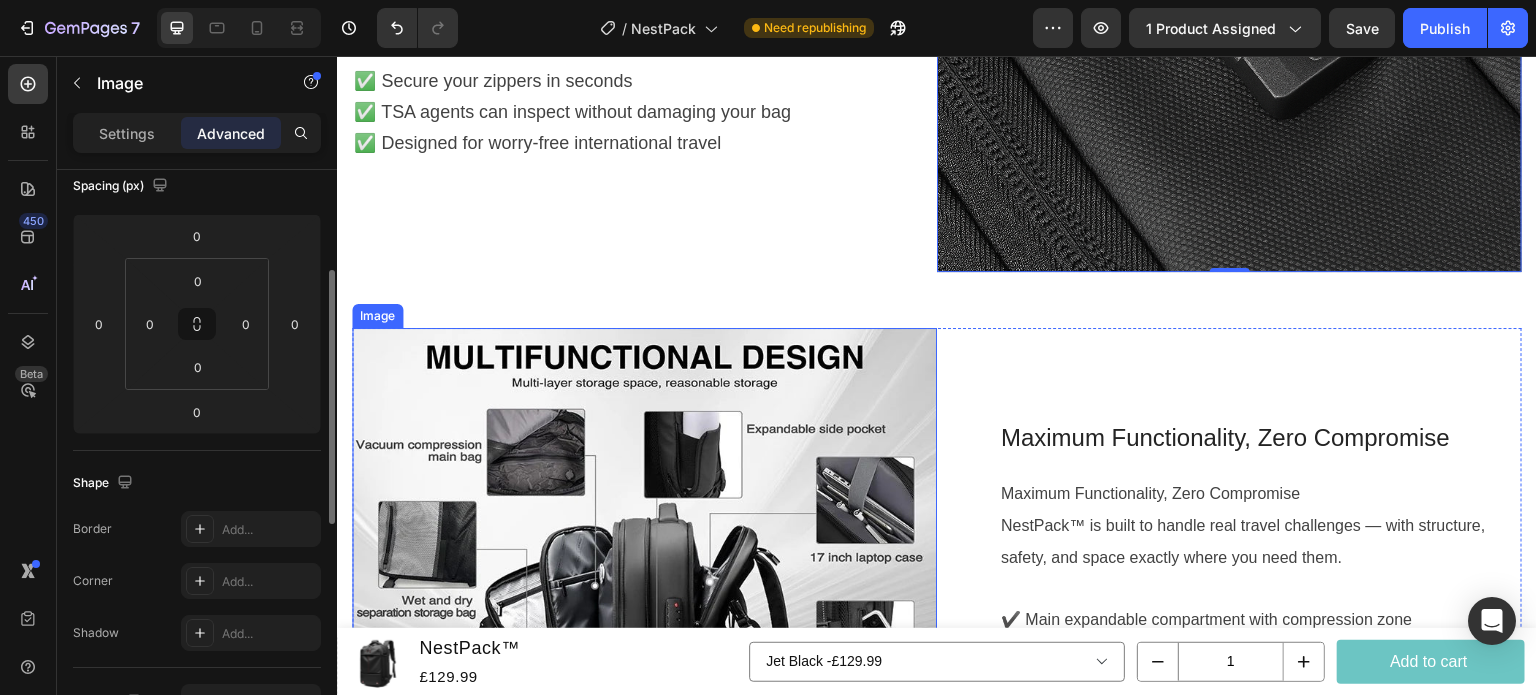 click at bounding box center (644, 620) 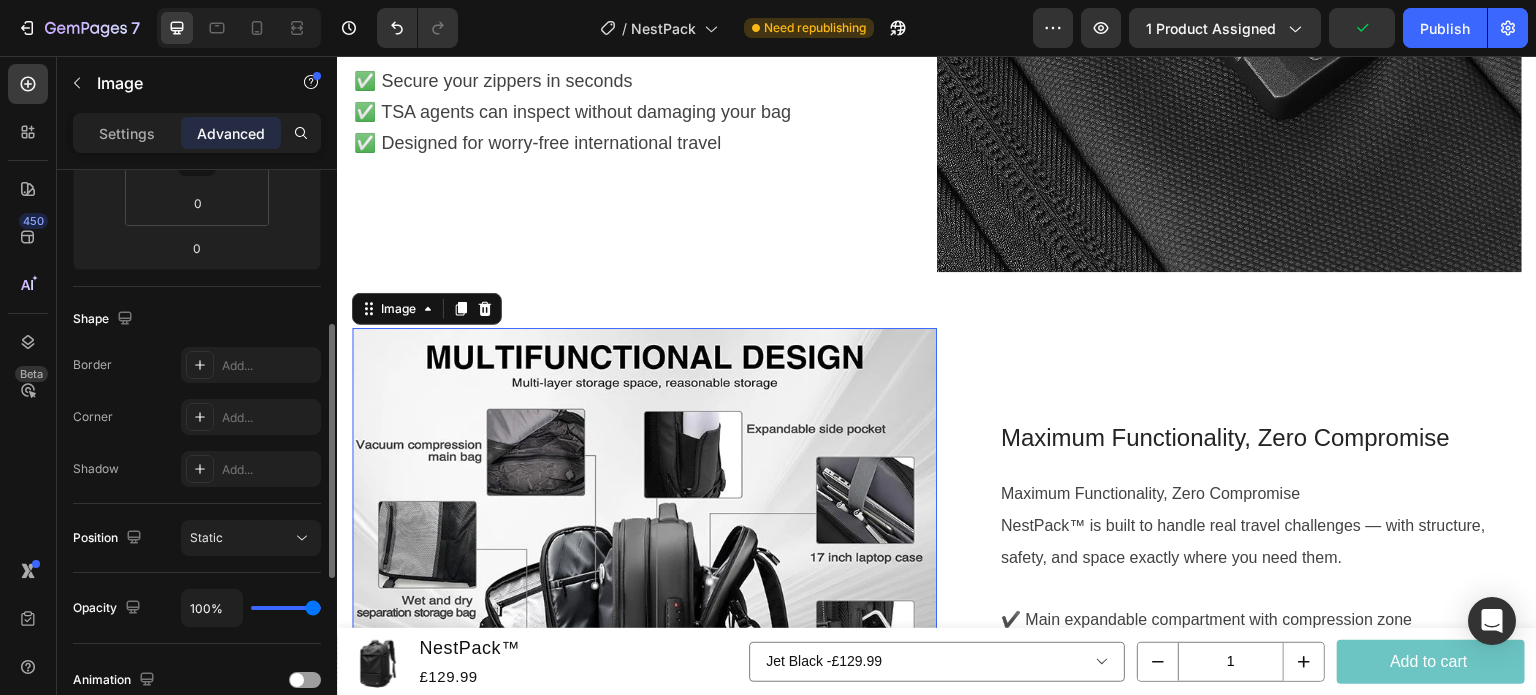 scroll, scrollTop: 419, scrollLeft: 0, axis: vertical 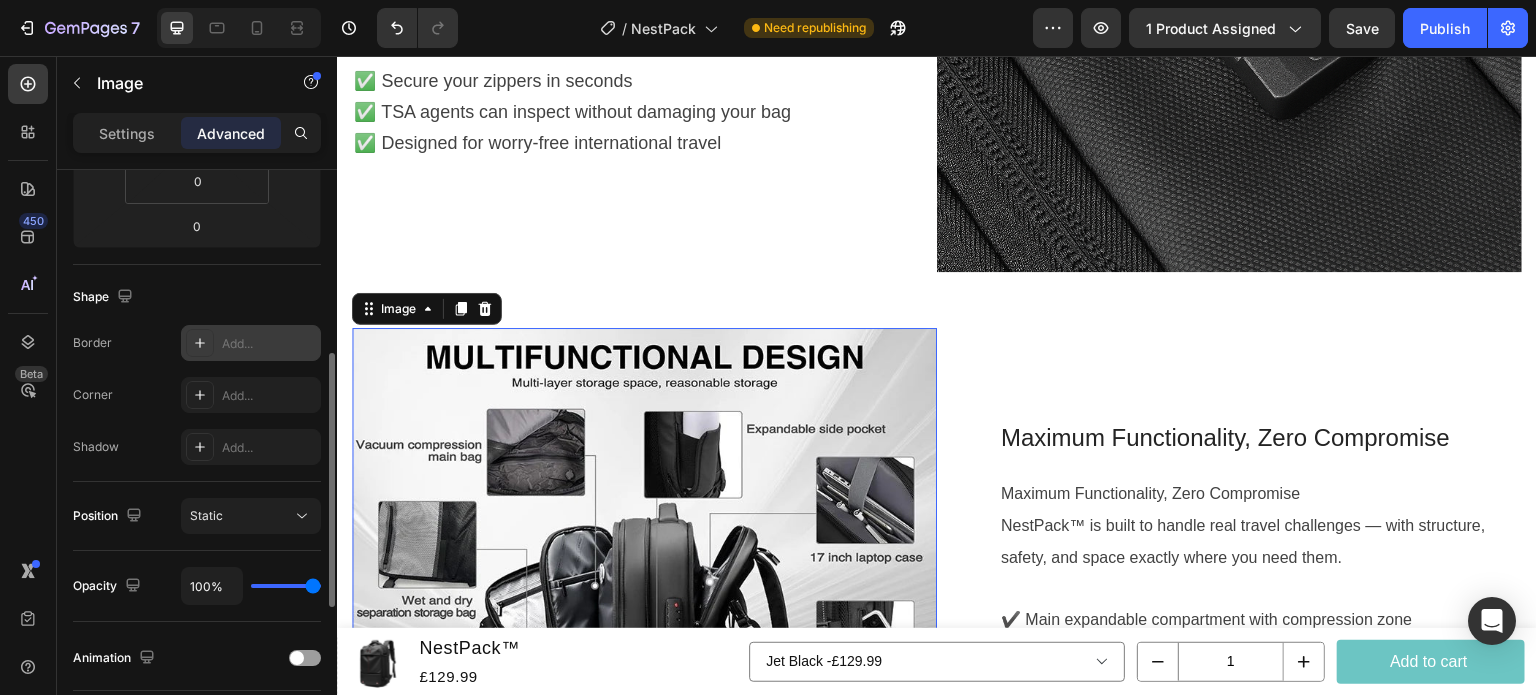 click 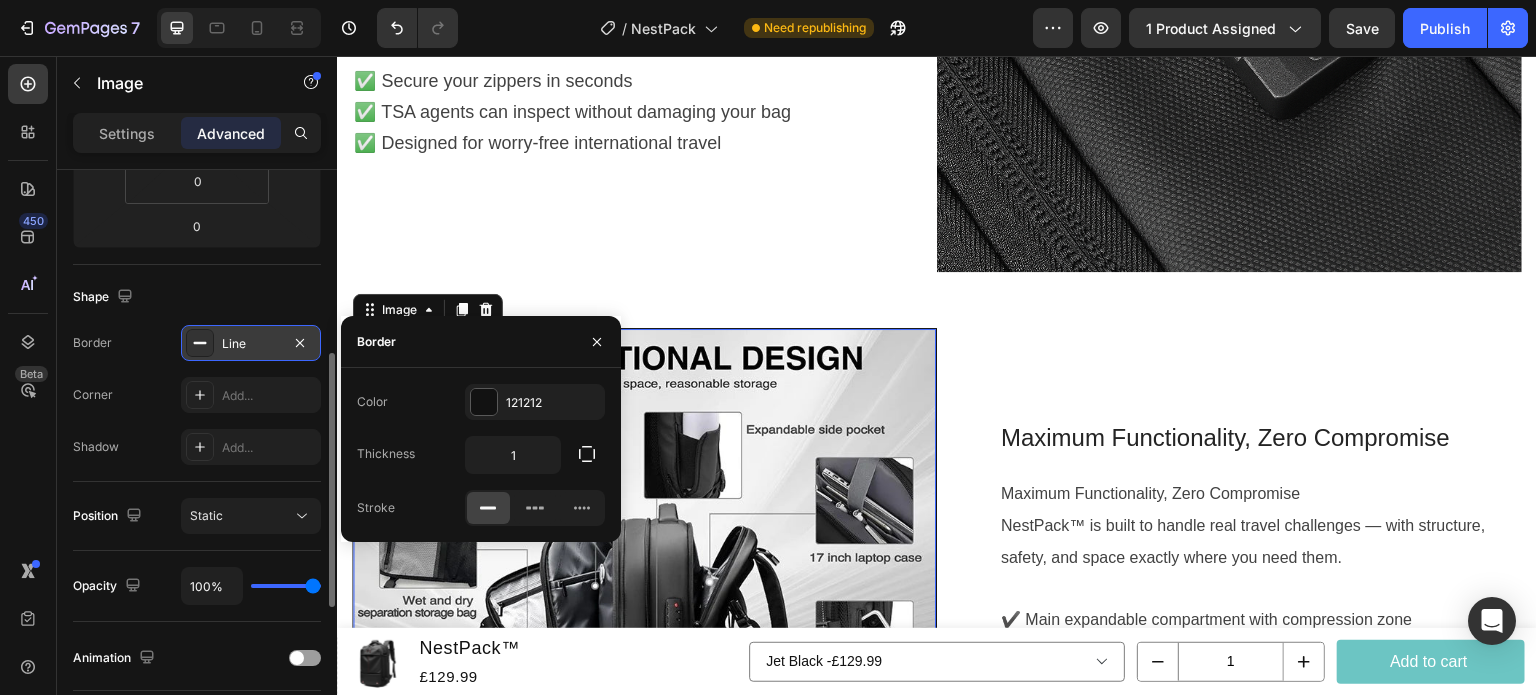 click 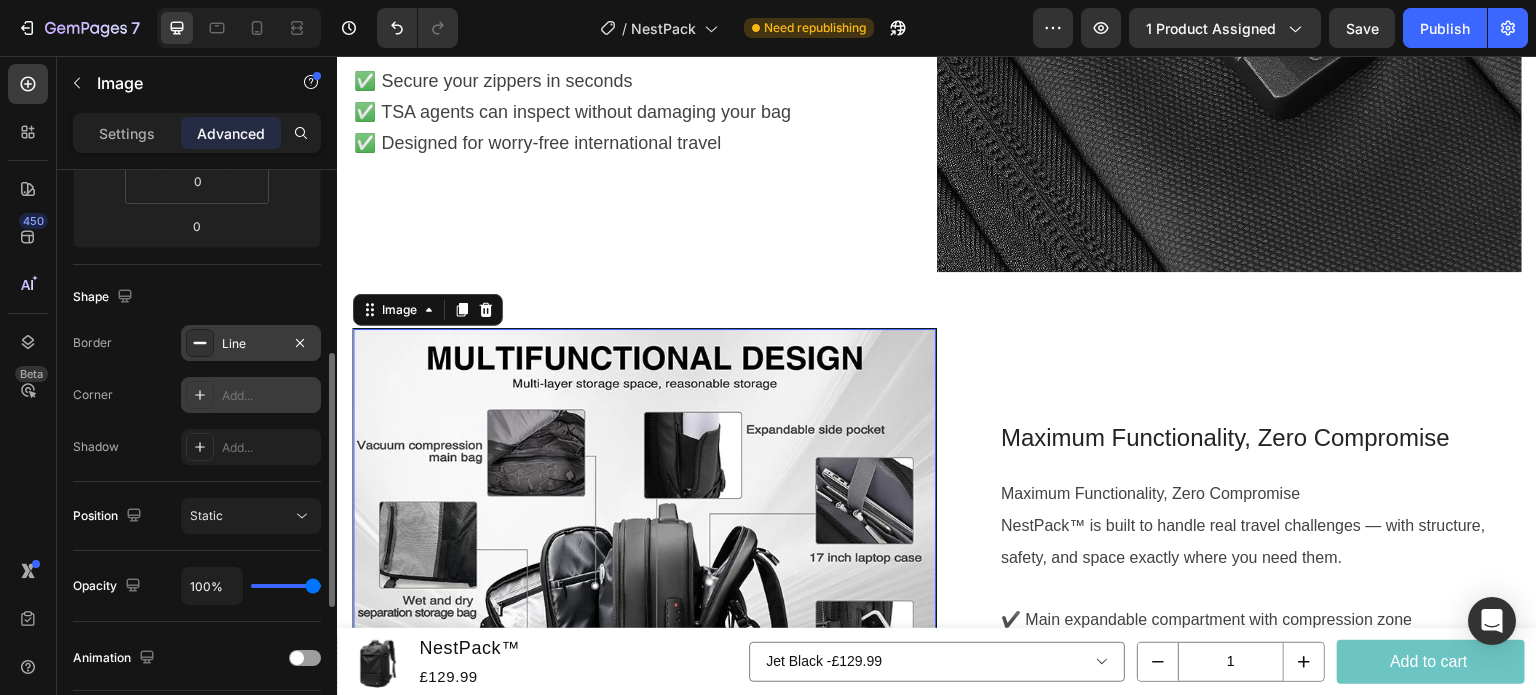 click at bounding box center (200, 395) 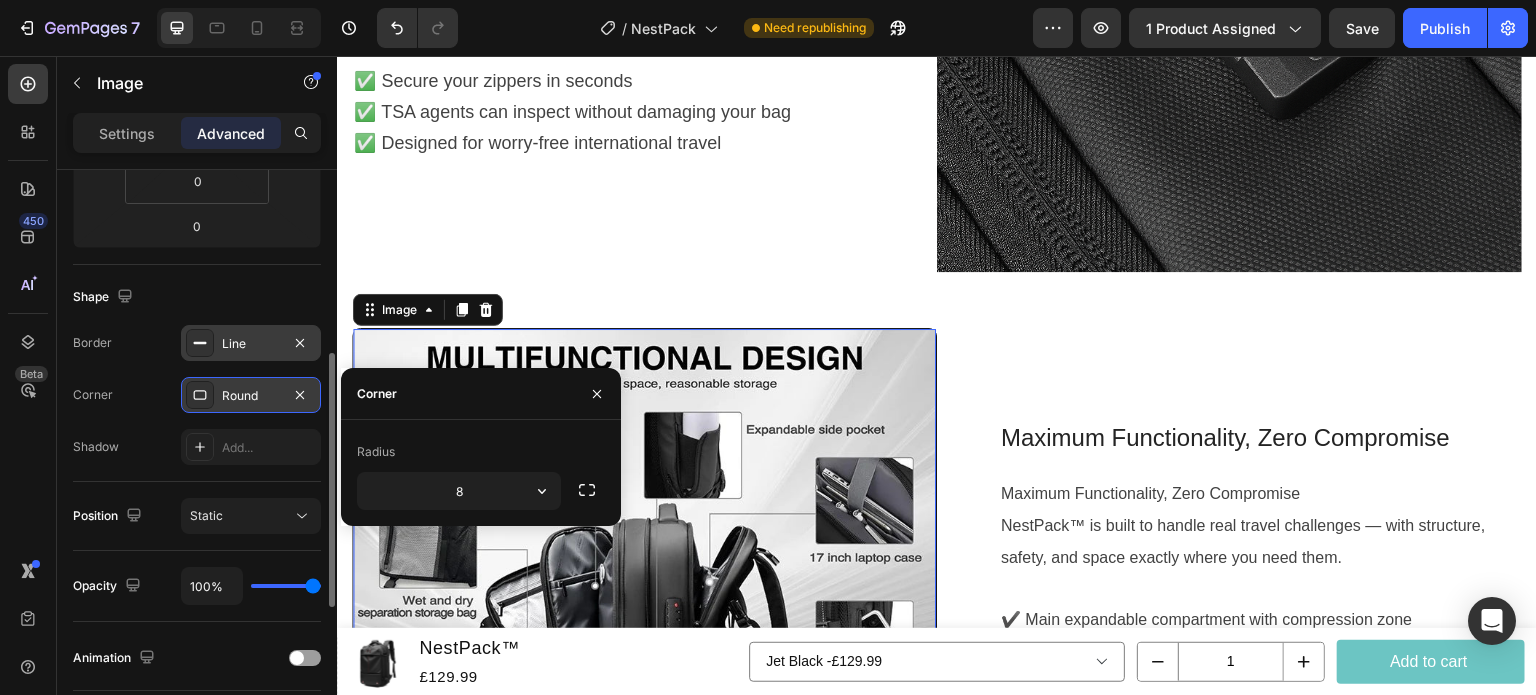 click at bounding box center (200, 395) 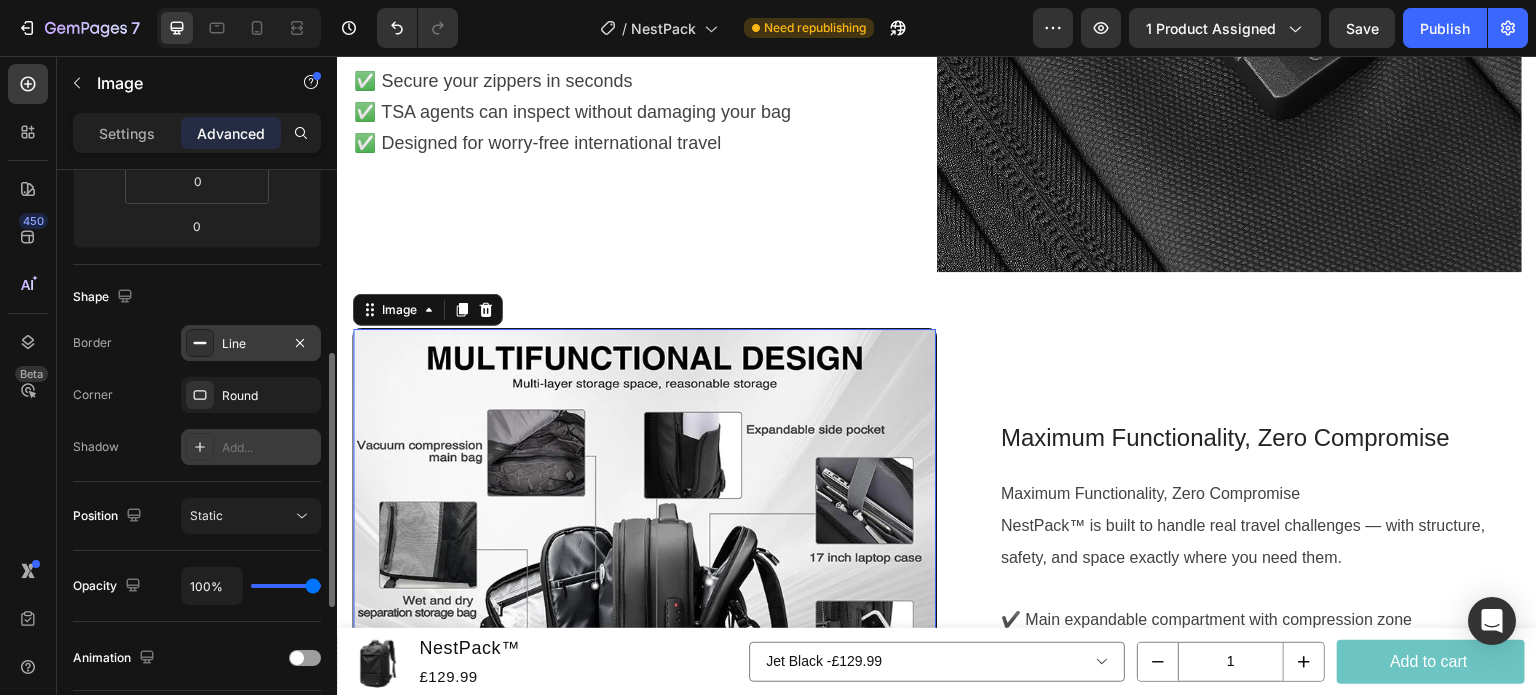 click on "Add..." at bounding box center [251, 447] 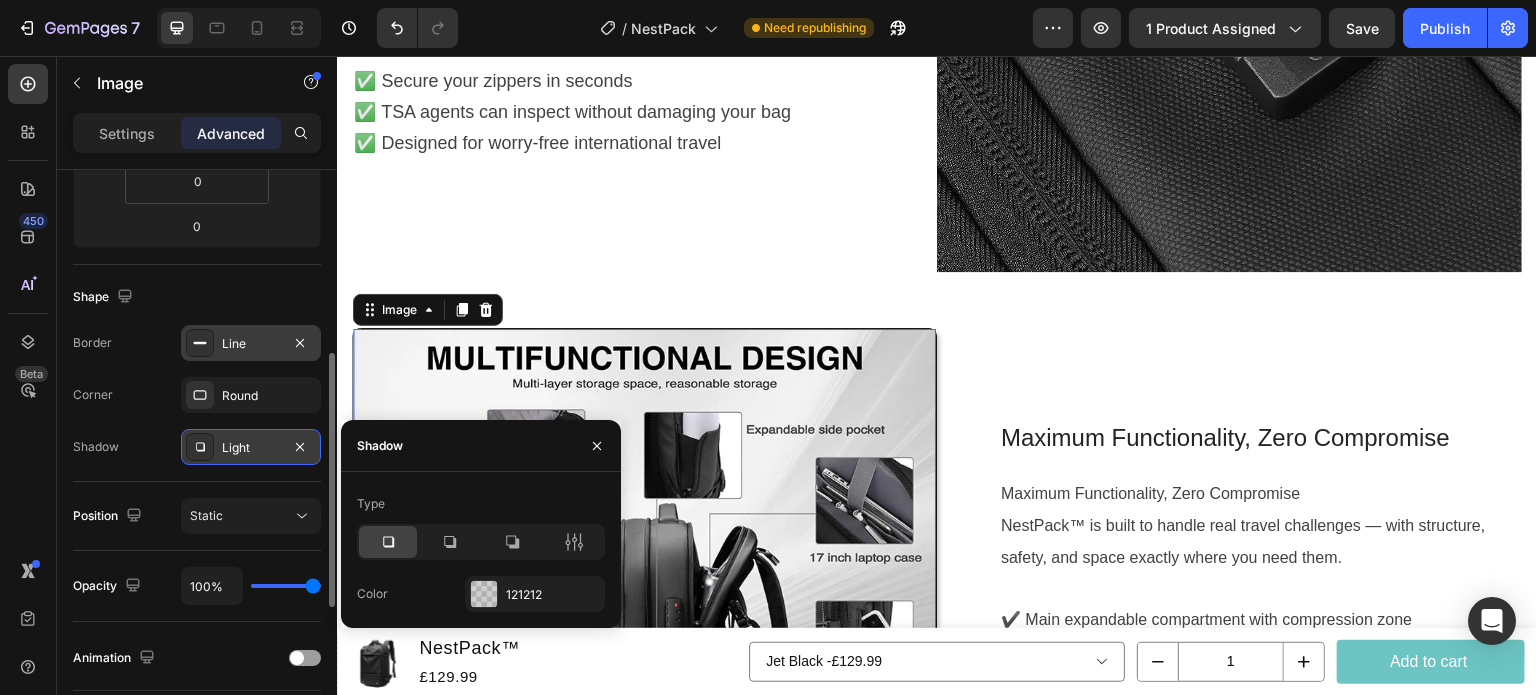 click on "Light" at bounding box center [251, 447] 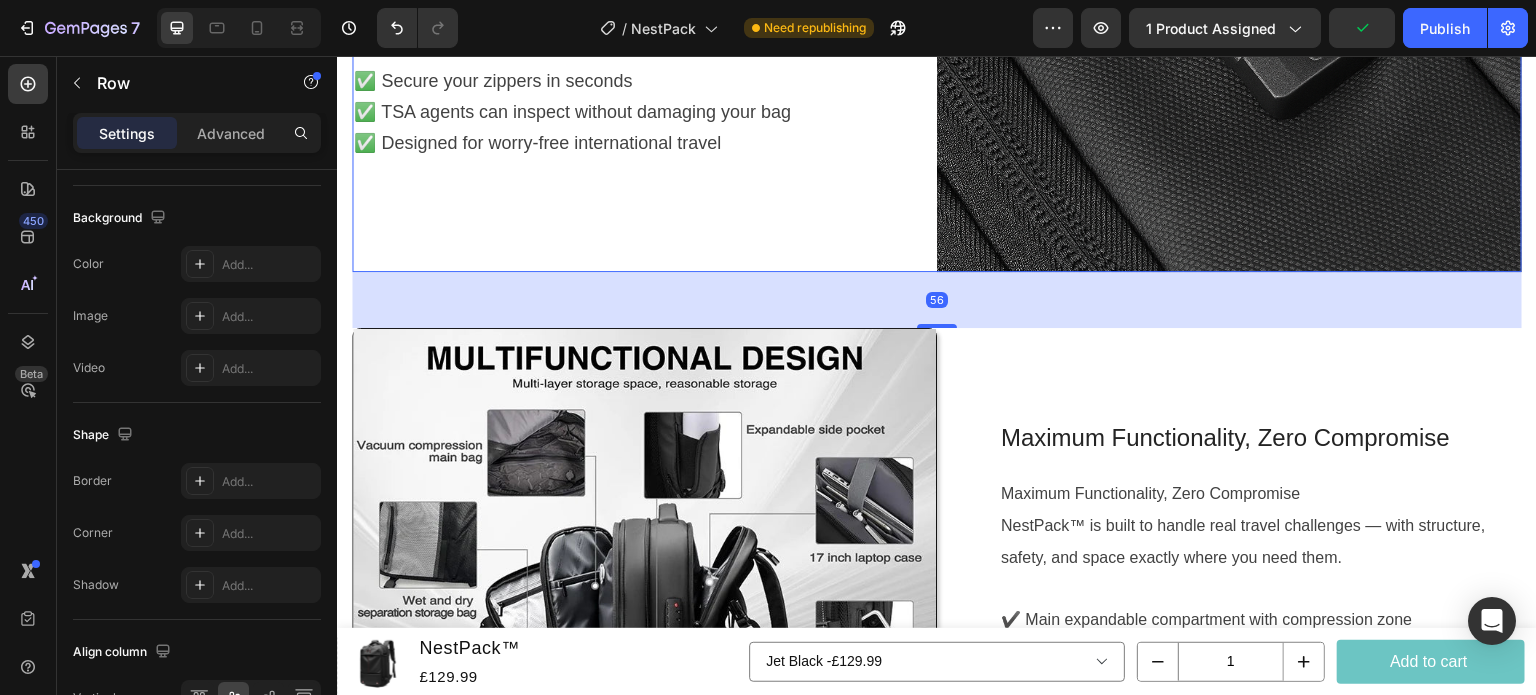 scroll, scrollTop: 0, scrollLeft: 0, axis: both 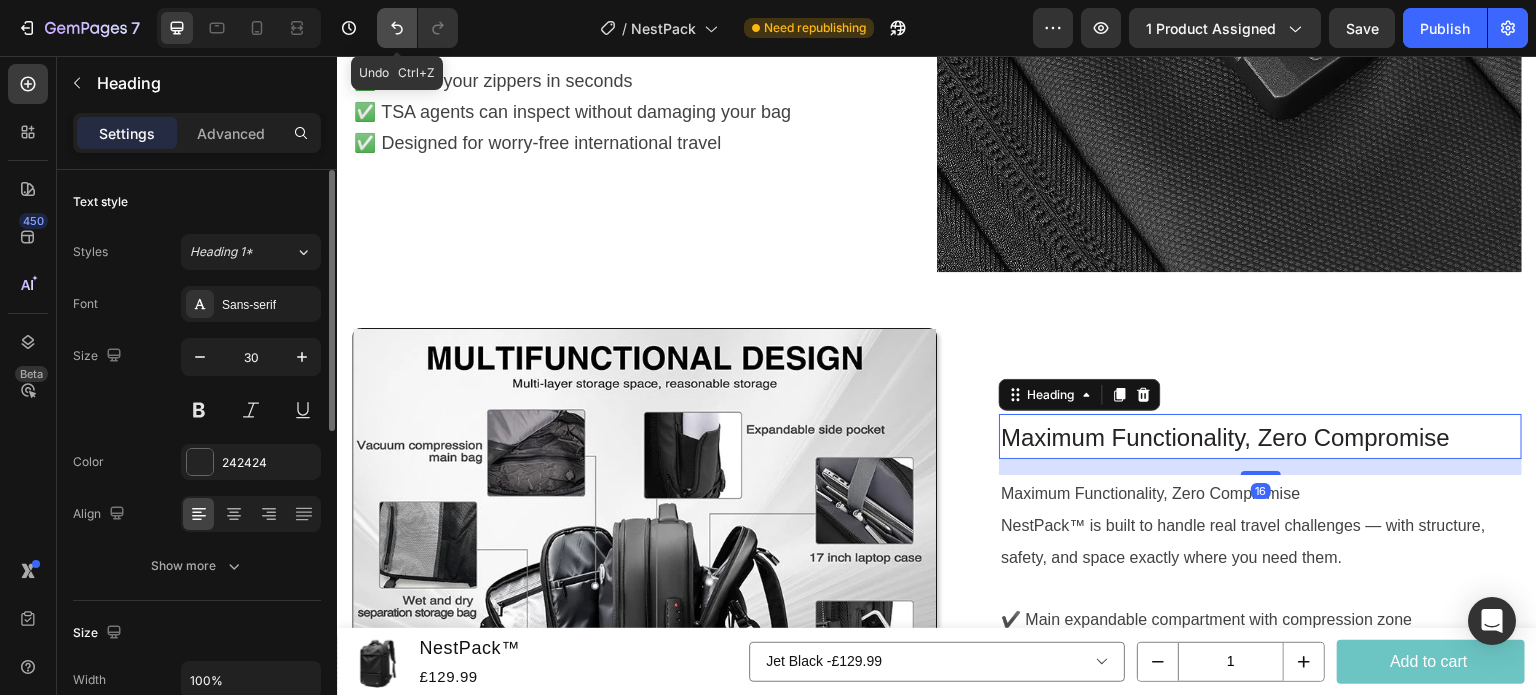 click 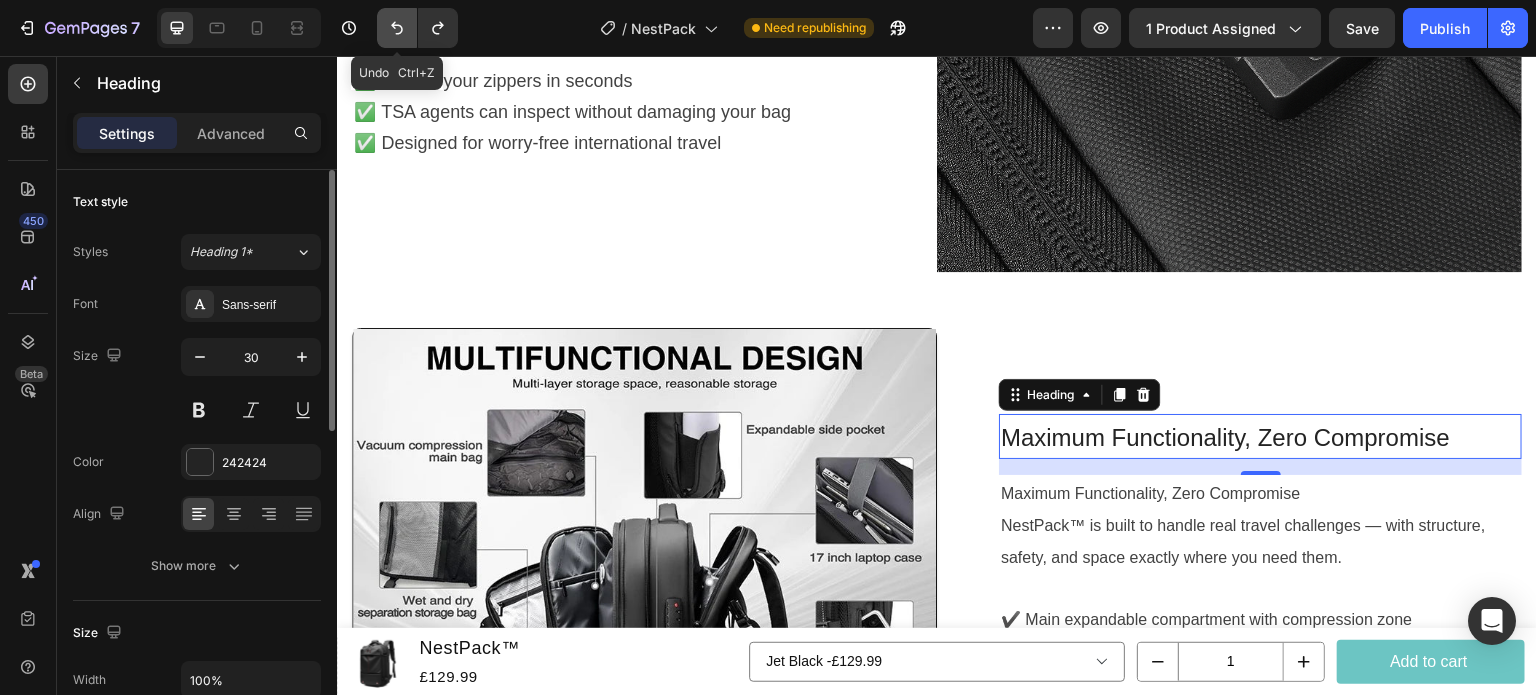 click 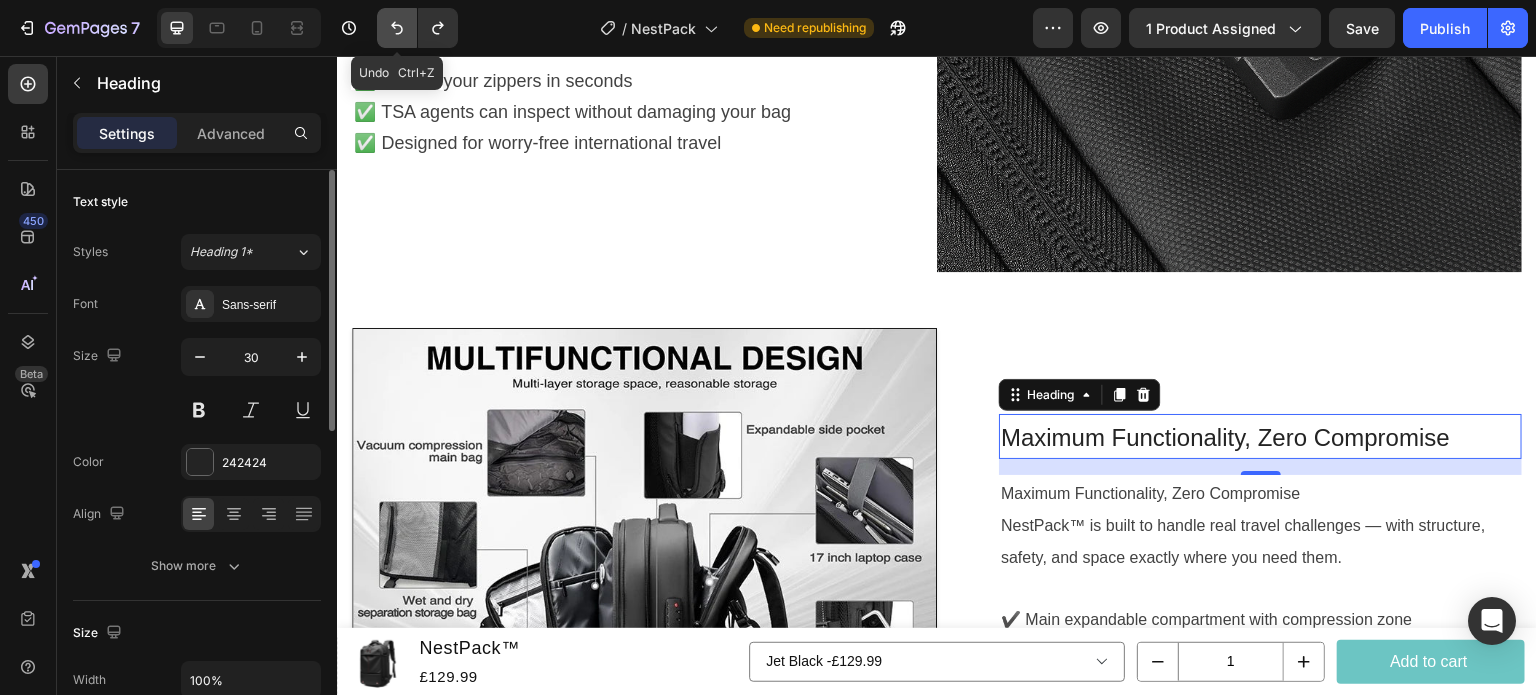 click 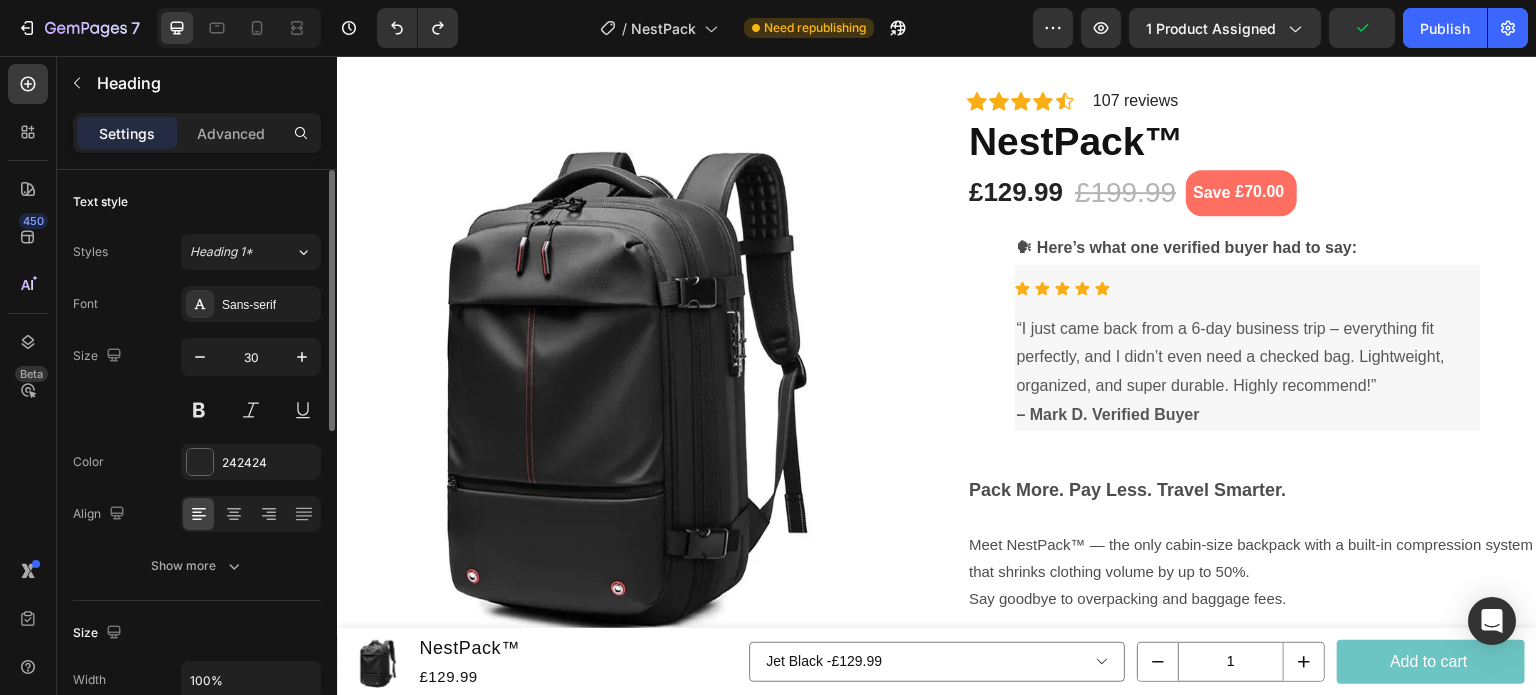 scroll, scrollTop: 0, scrollLeft: 0, axis: both 